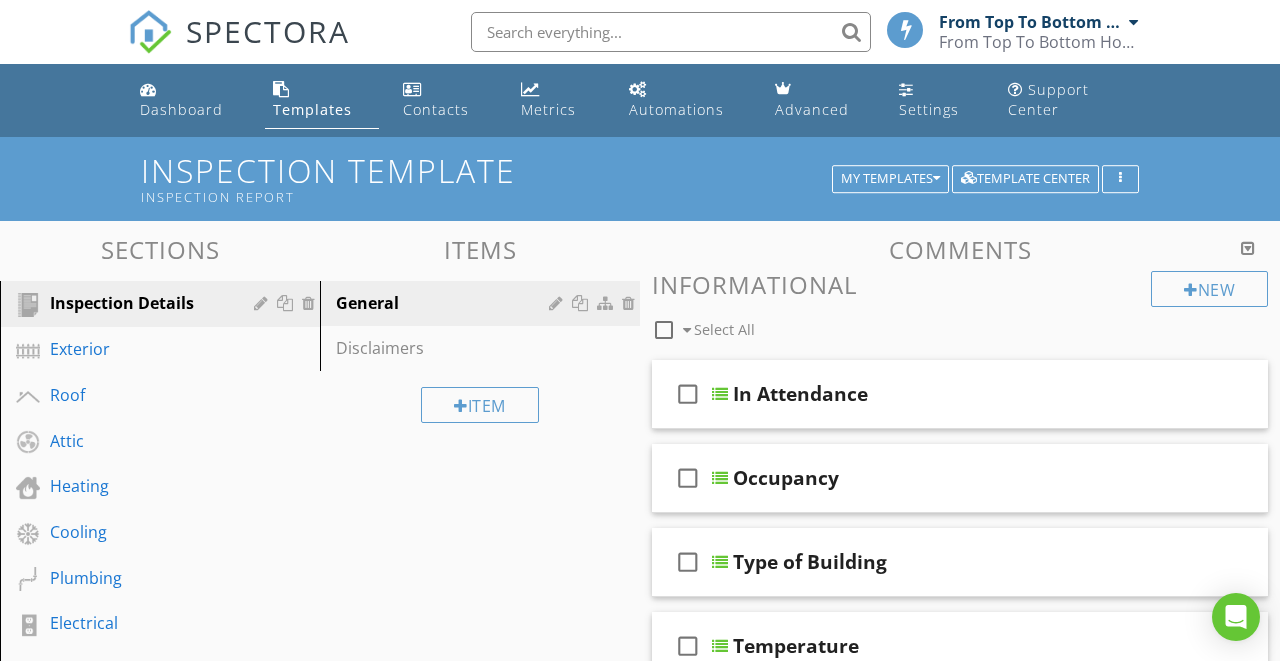 scroll, scrollTop: 0, scrollLeft: 0, axis: both 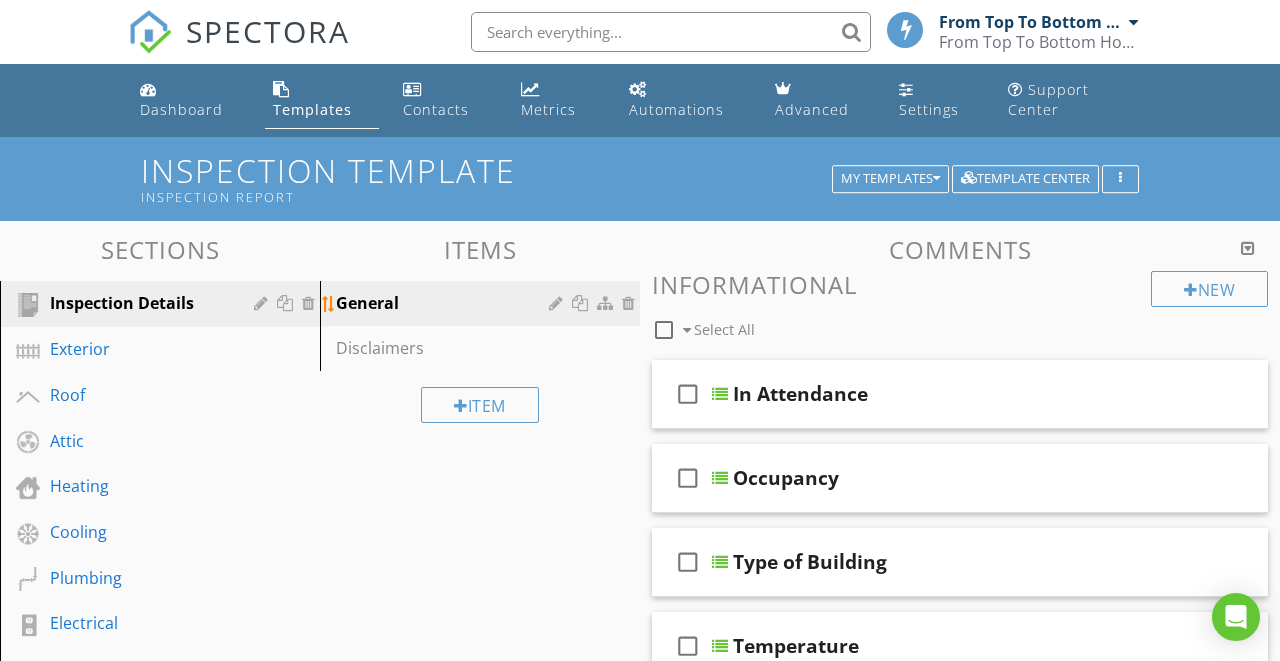 click on "General" at bounding box center [445, 303] 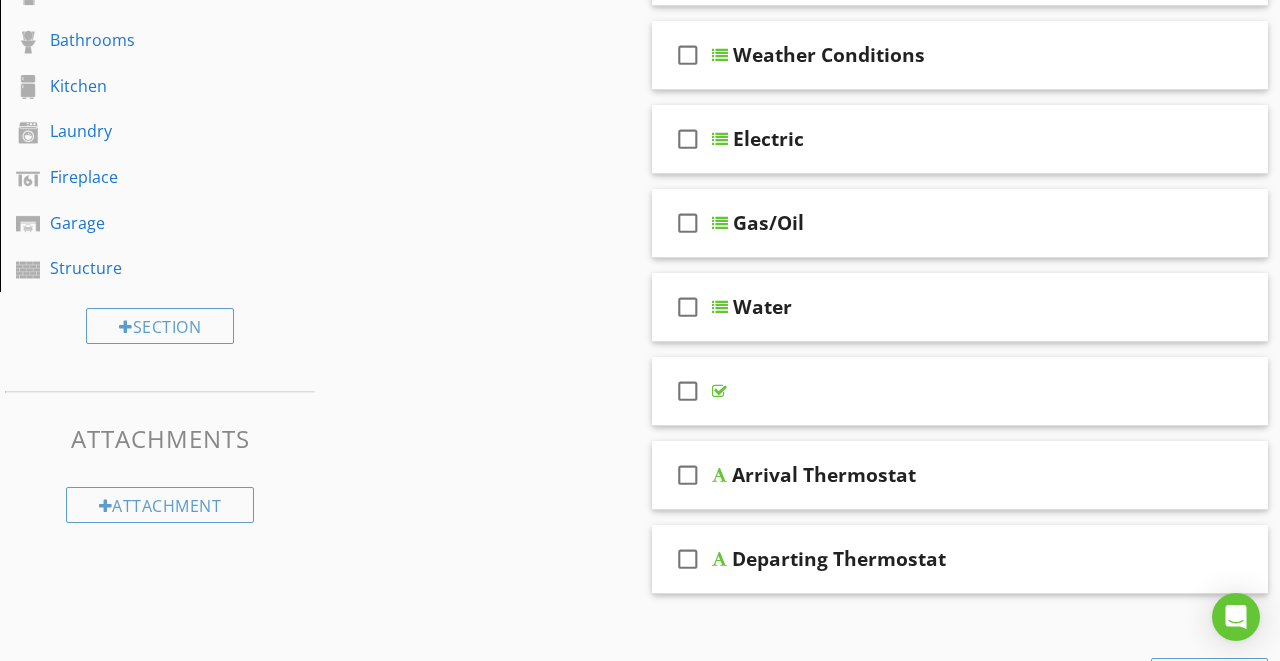 scroll, scrollTop: 725, scrollLeft: 0, axis: vertical 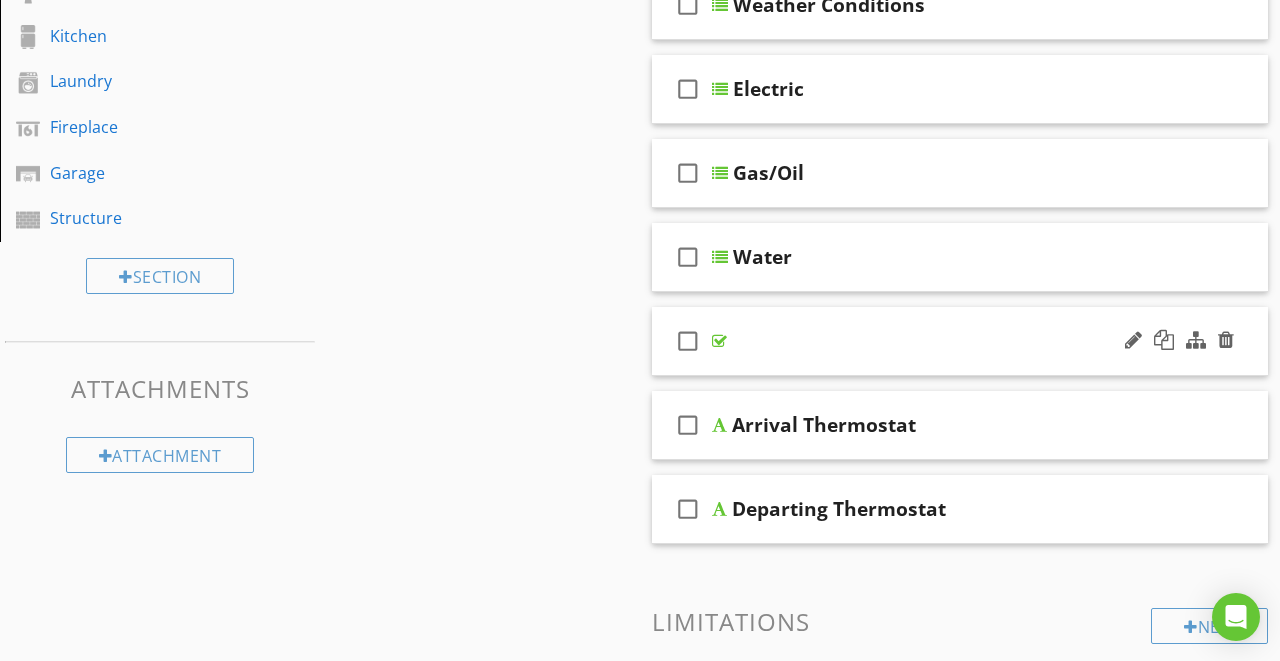 click at bounding box center (1179, 341) 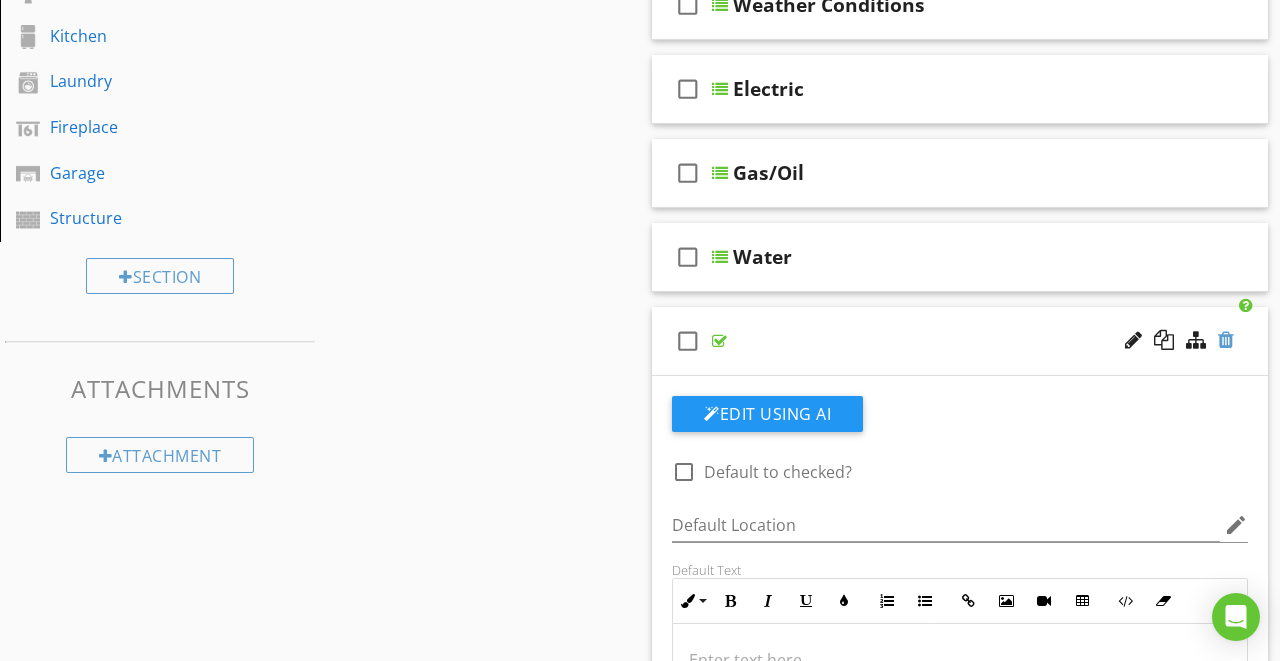click at bounding box center [1226, 340] 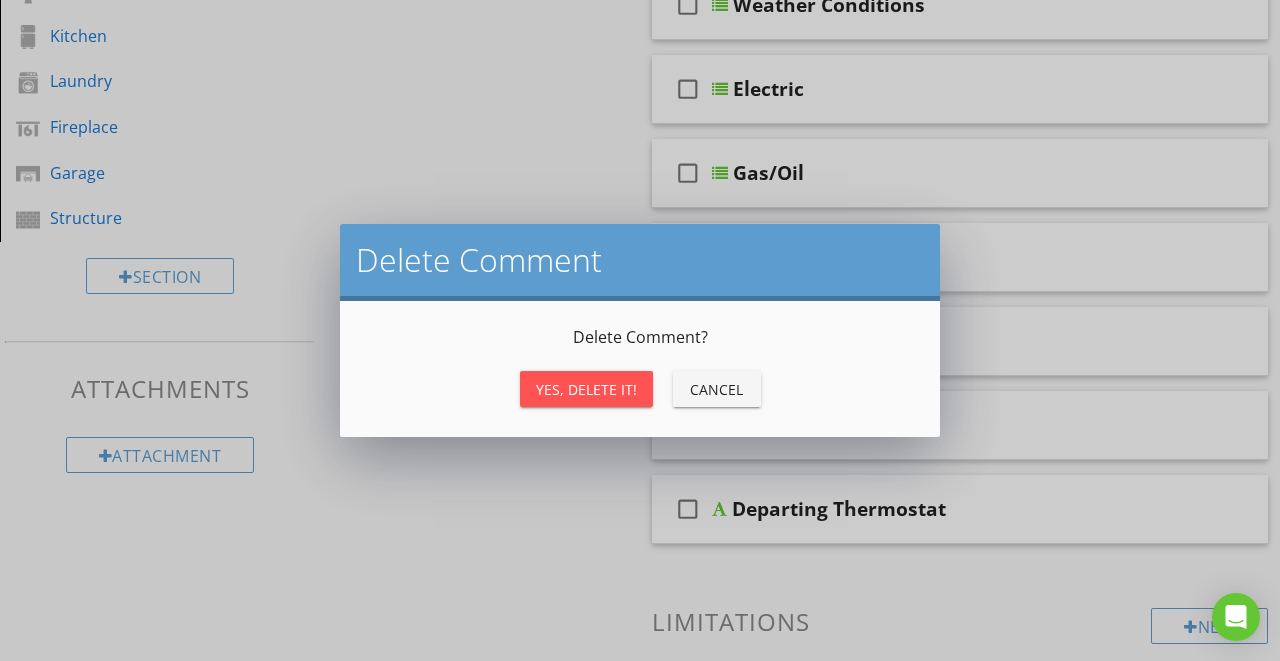 click on "Yes, Delete it!" at bounding box center [586, 389] 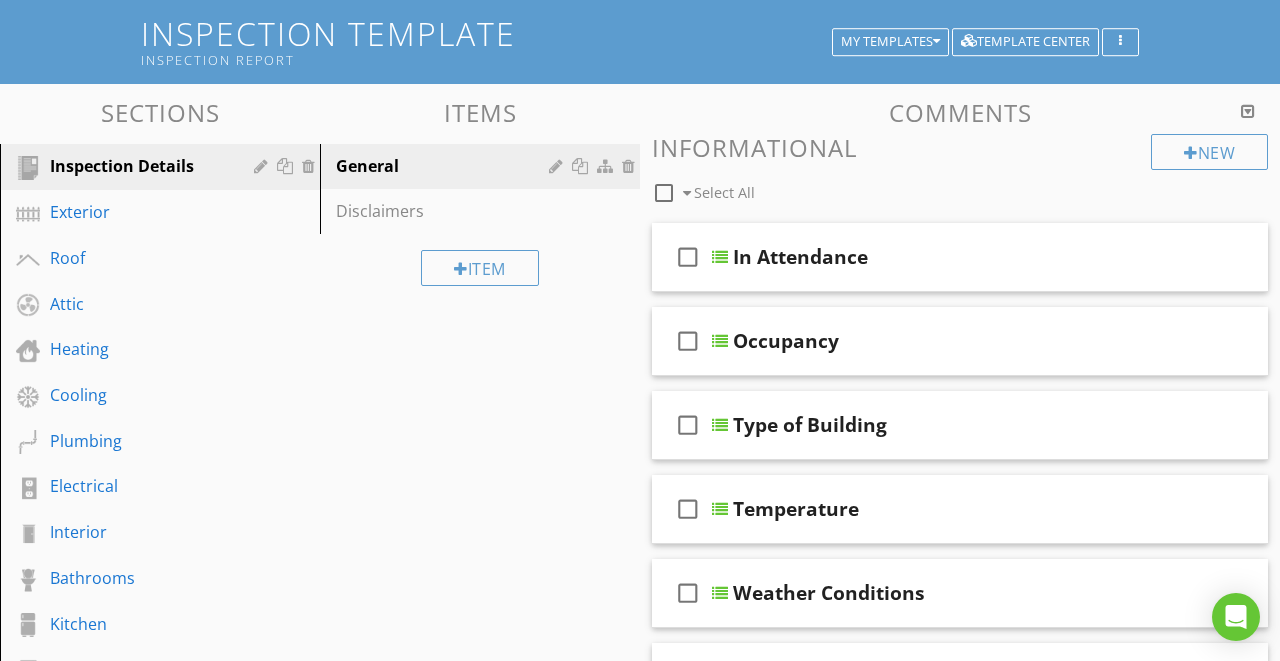 scroll, scrollTop: 137, scrollLeft: 0, axis: vertical 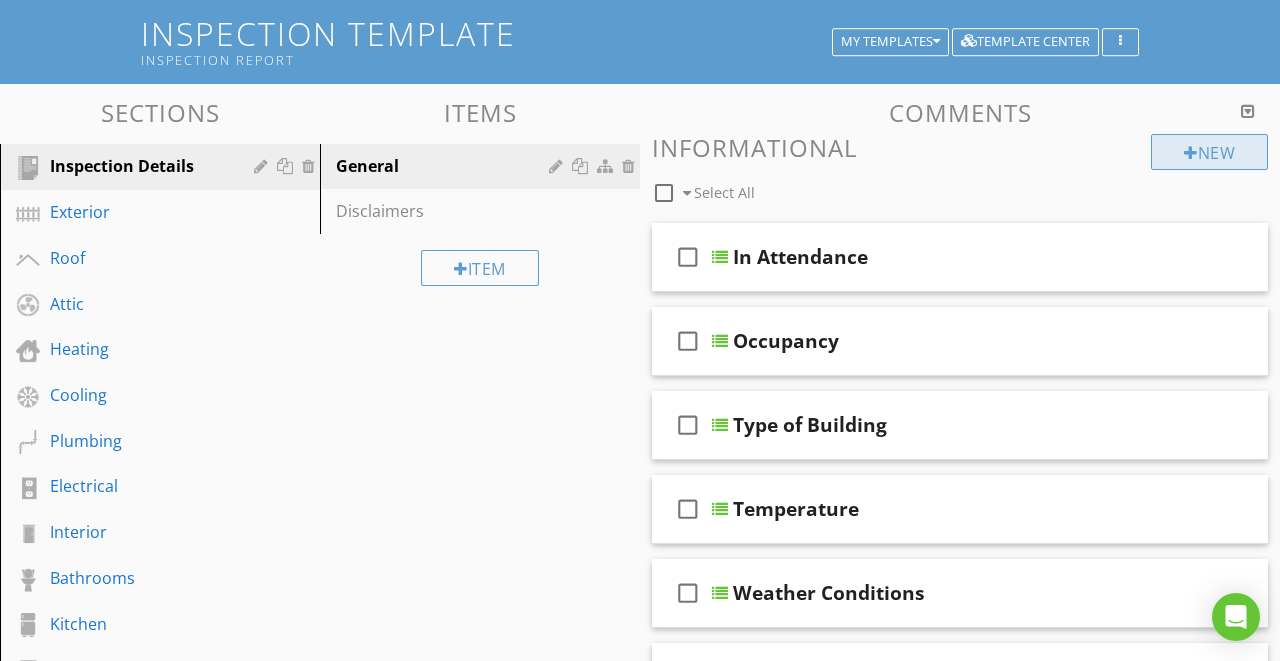 click on "New" at bounding box center (1209, 152) 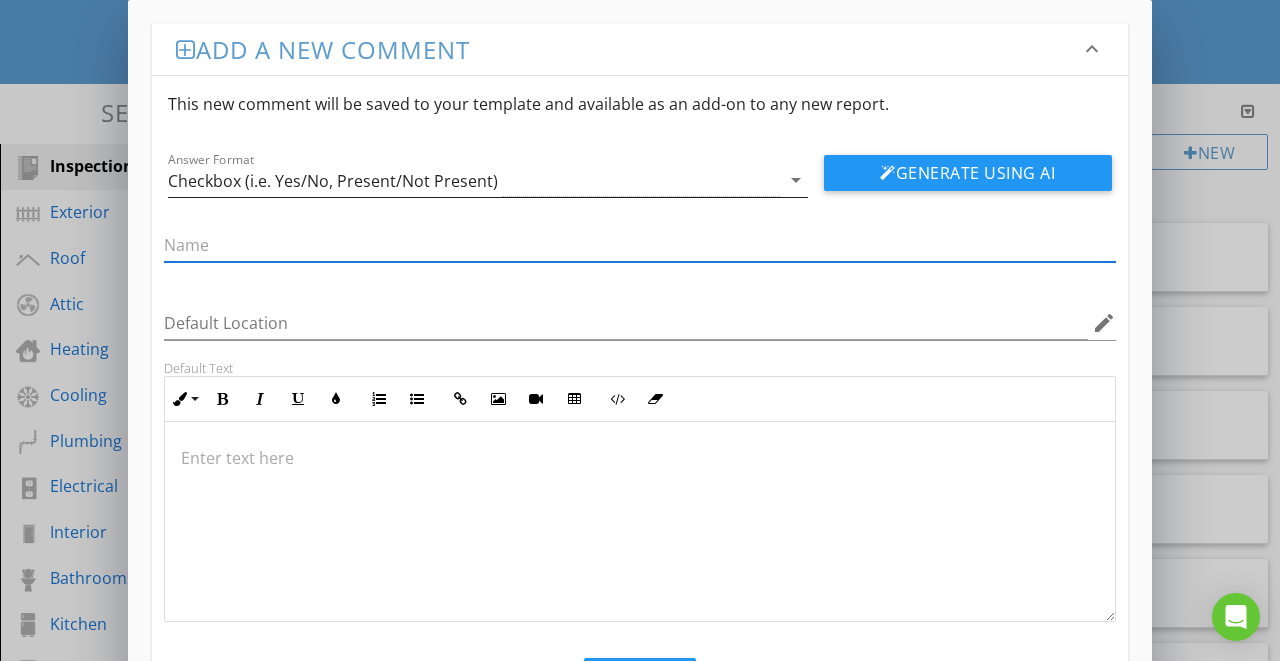 click on "Checkbox (i.e. Yes/No, Present/Not Present)" at bounding box center (474, 180) 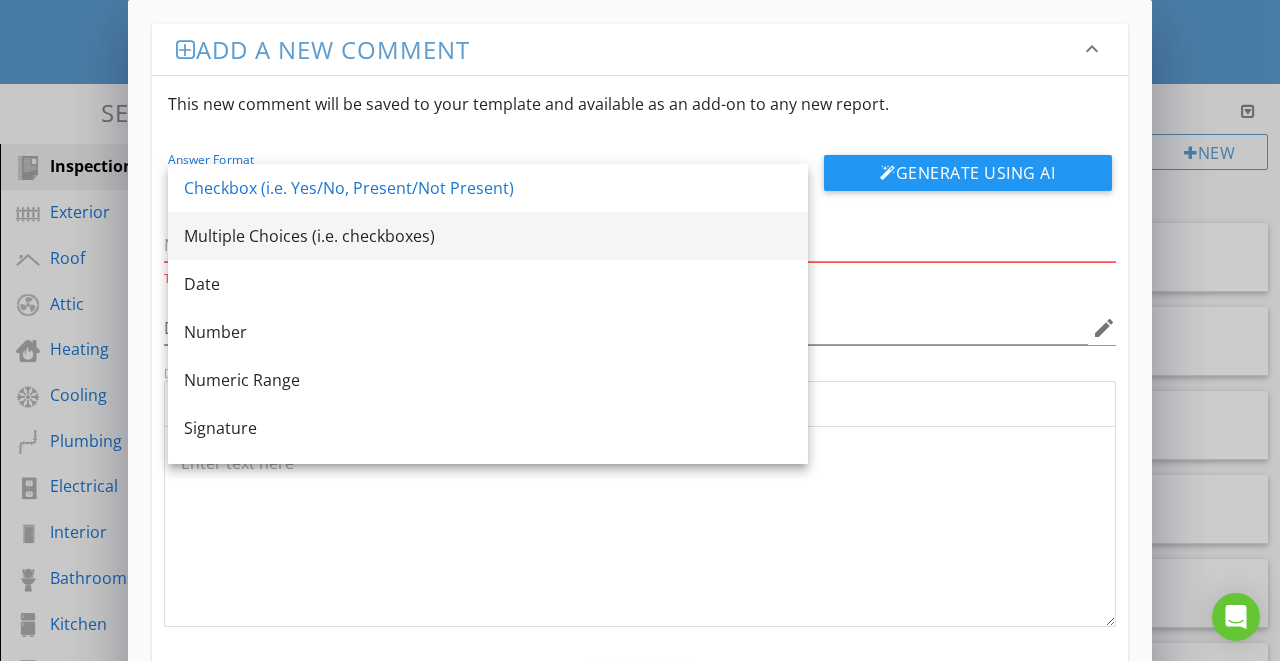 click on "Multiple Choices (i.e. checkboxes)" at bounding box center [488, 236] 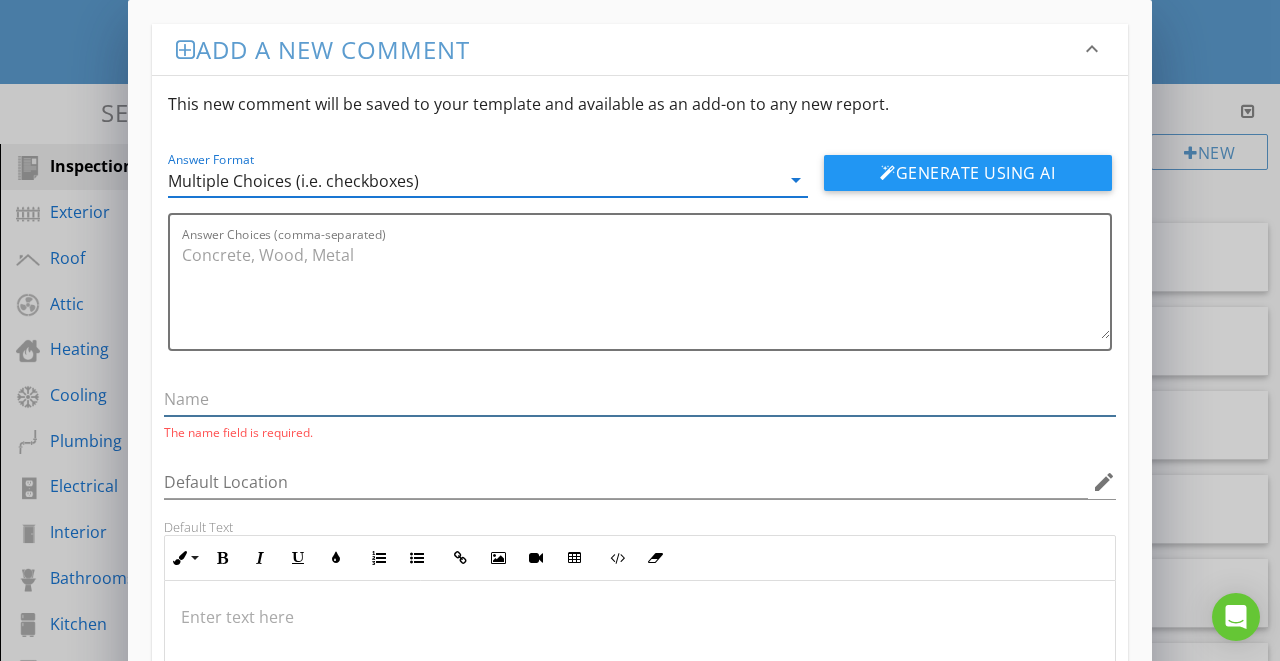 click at bounding box center (640, 399) 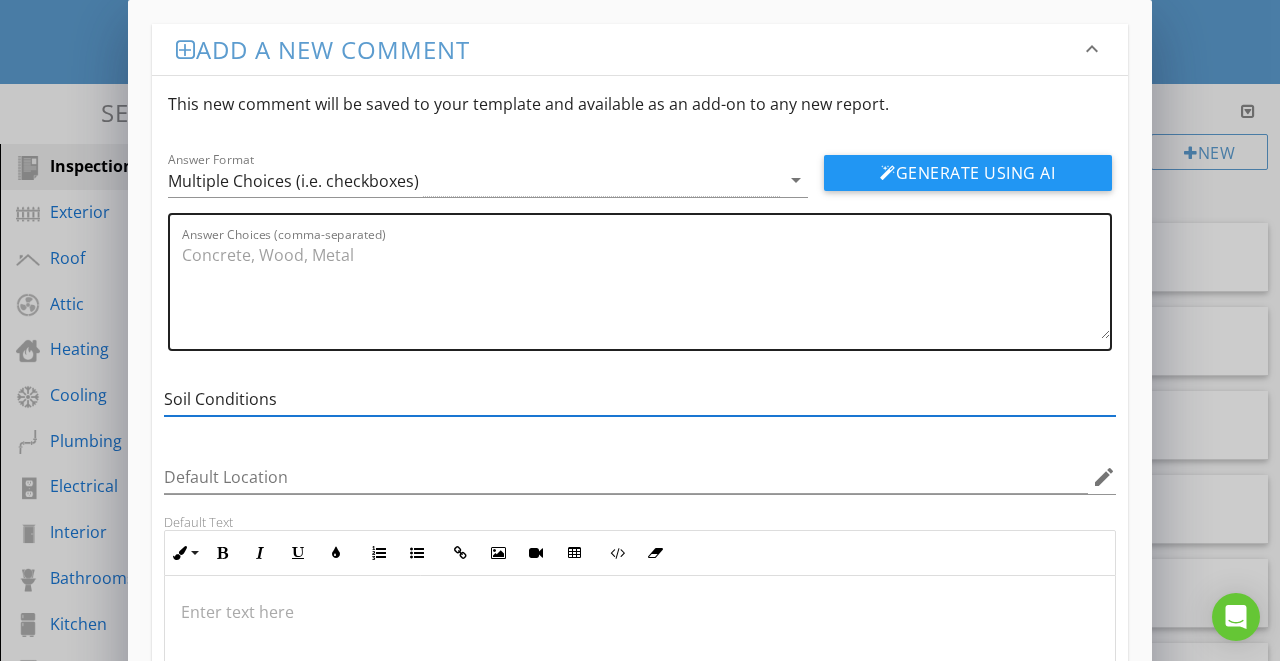 type on "Soil Conditions" 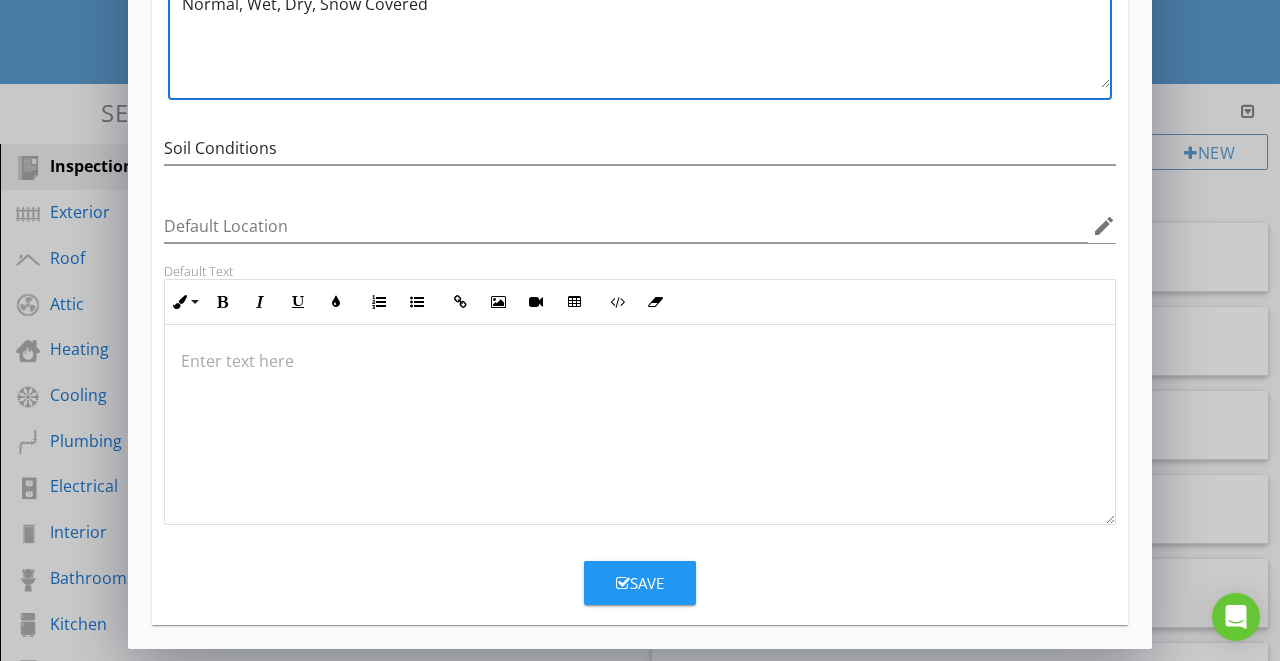 scroll, scrollTop: 251, scrollLeft: 0, axis: vertical 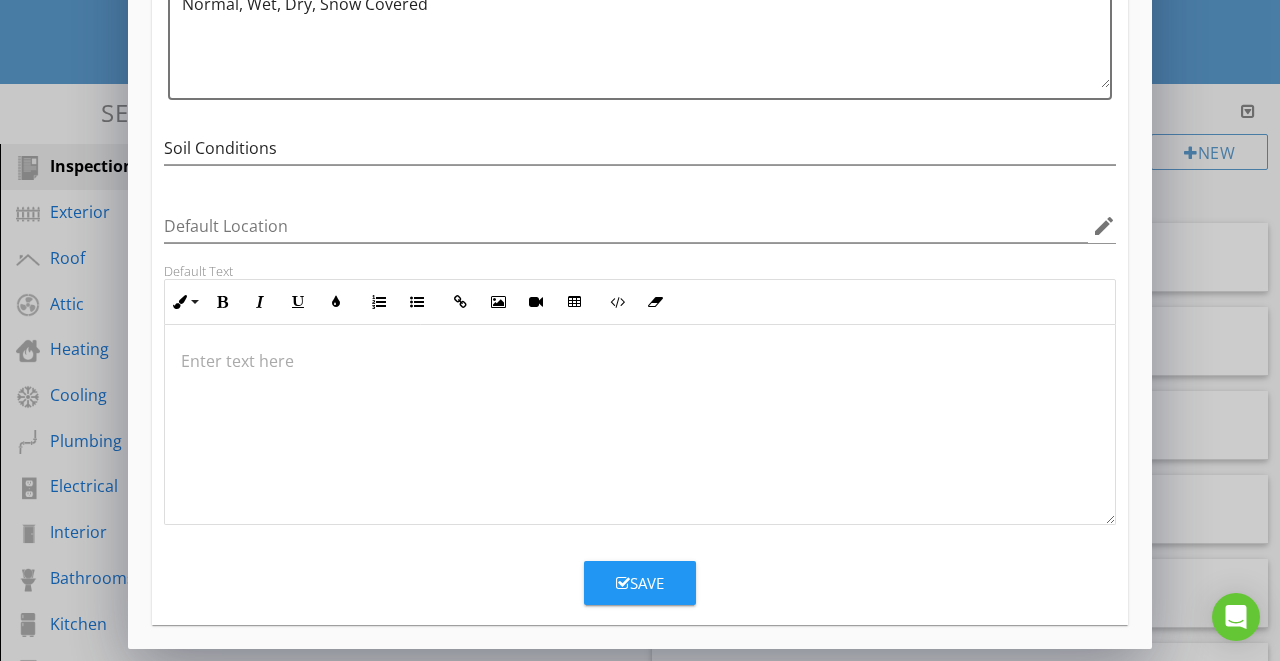 click at bounding box center [623, 583] 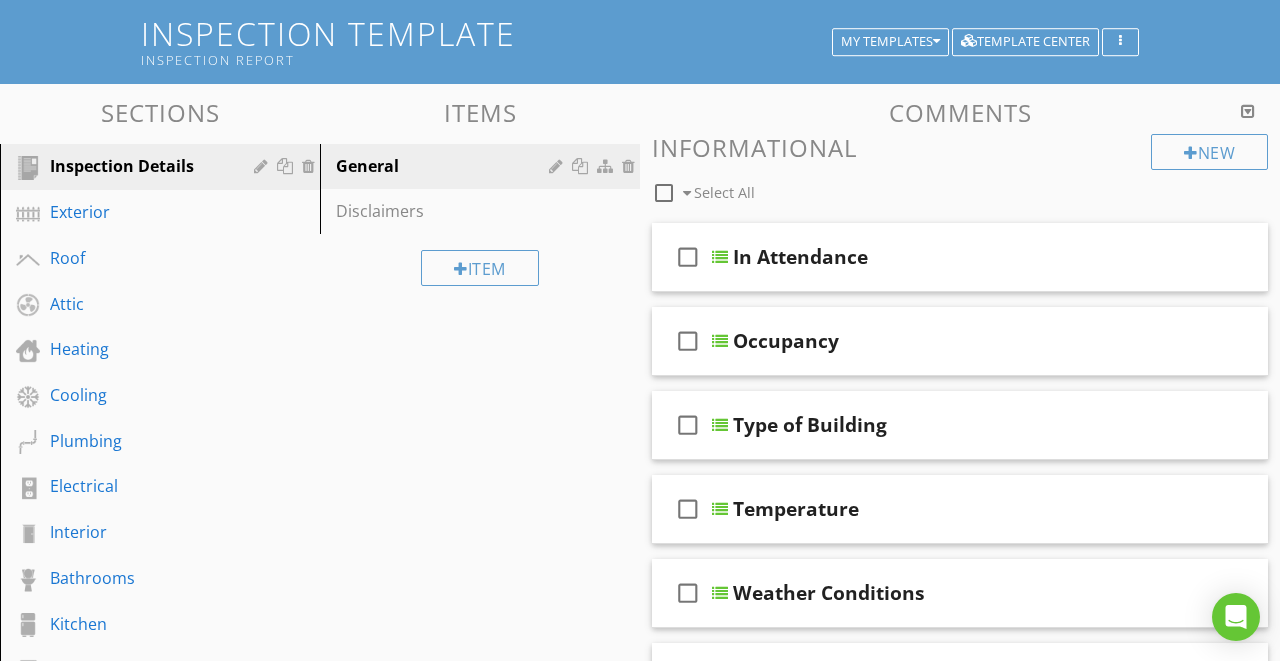 scroll, scrollTop: 154, scrollLeft: 0, axis: vertical 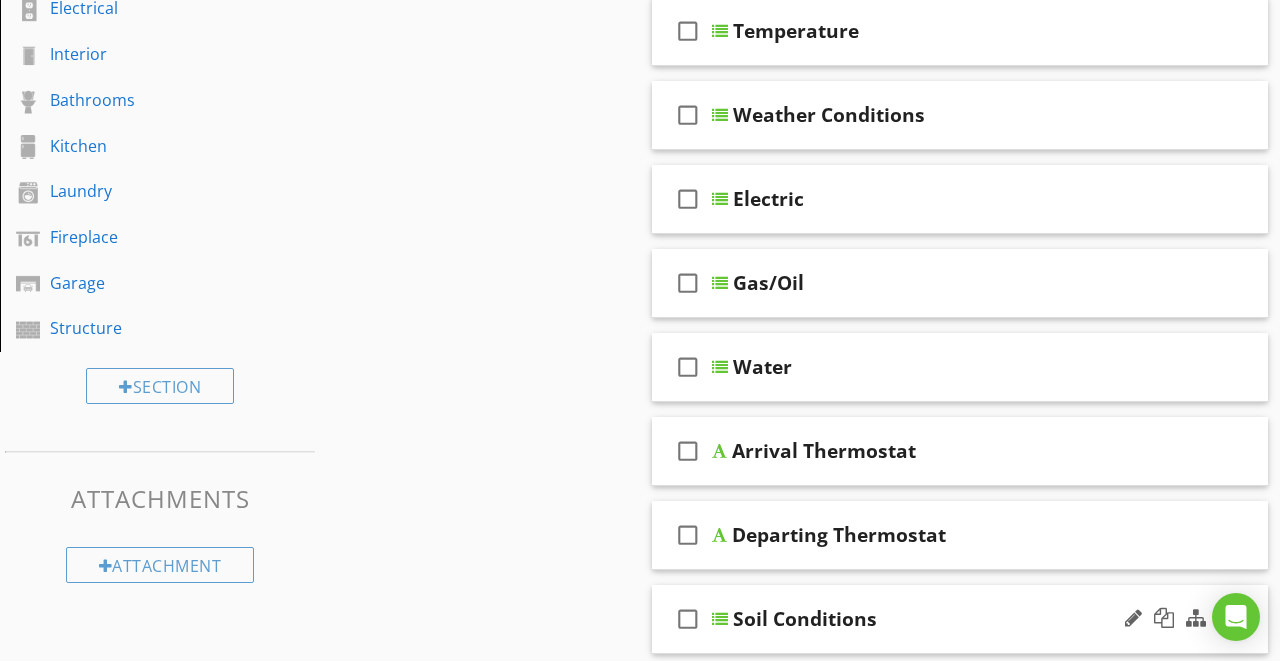 type 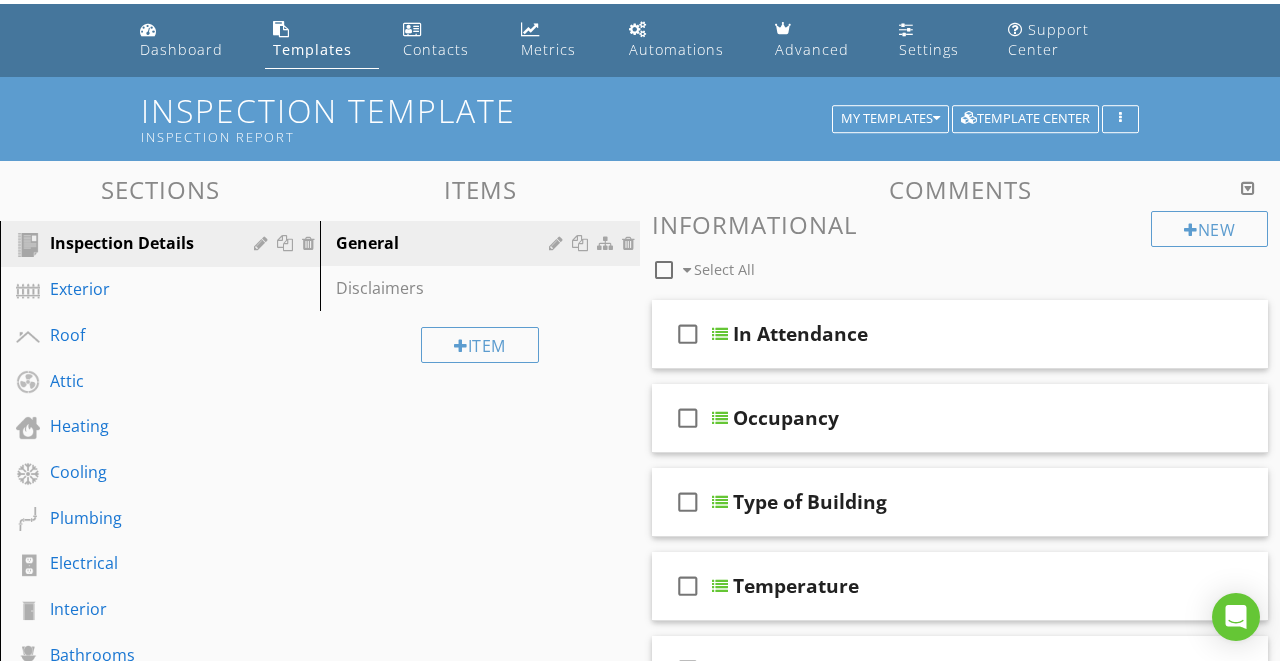 scroll, scrollTop: 55, scrollLeft: 0, axis: vertical 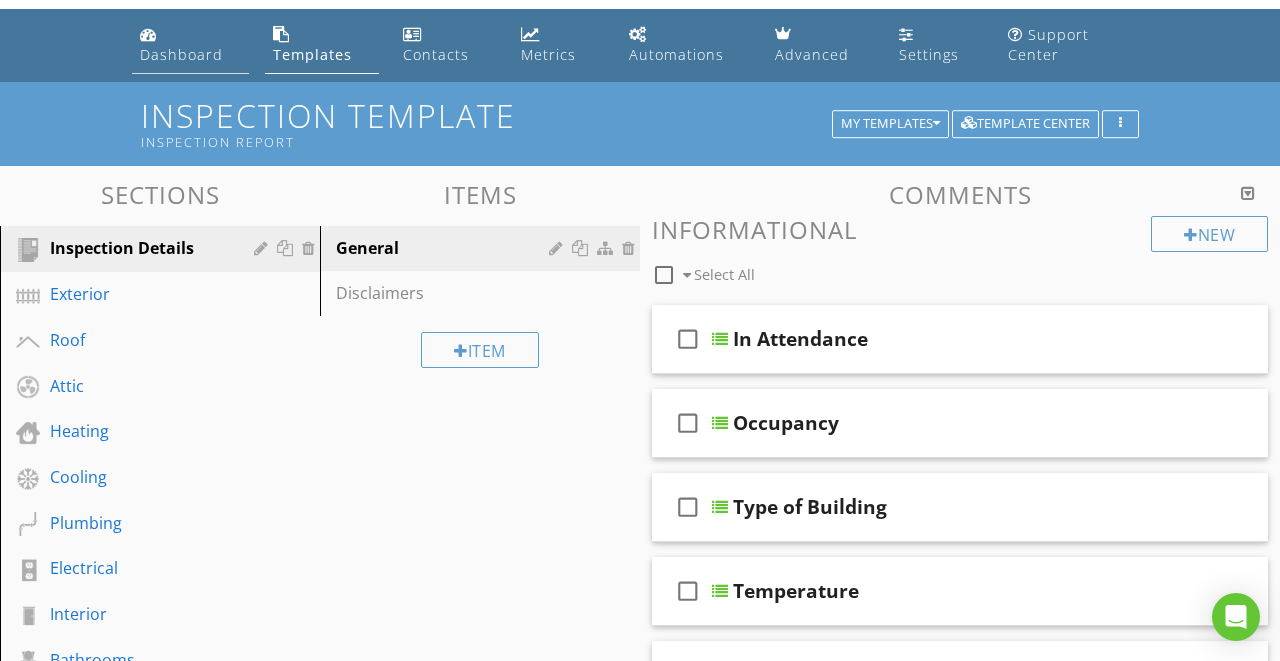 click on "Dashboard" at bounding box center (190, 45) 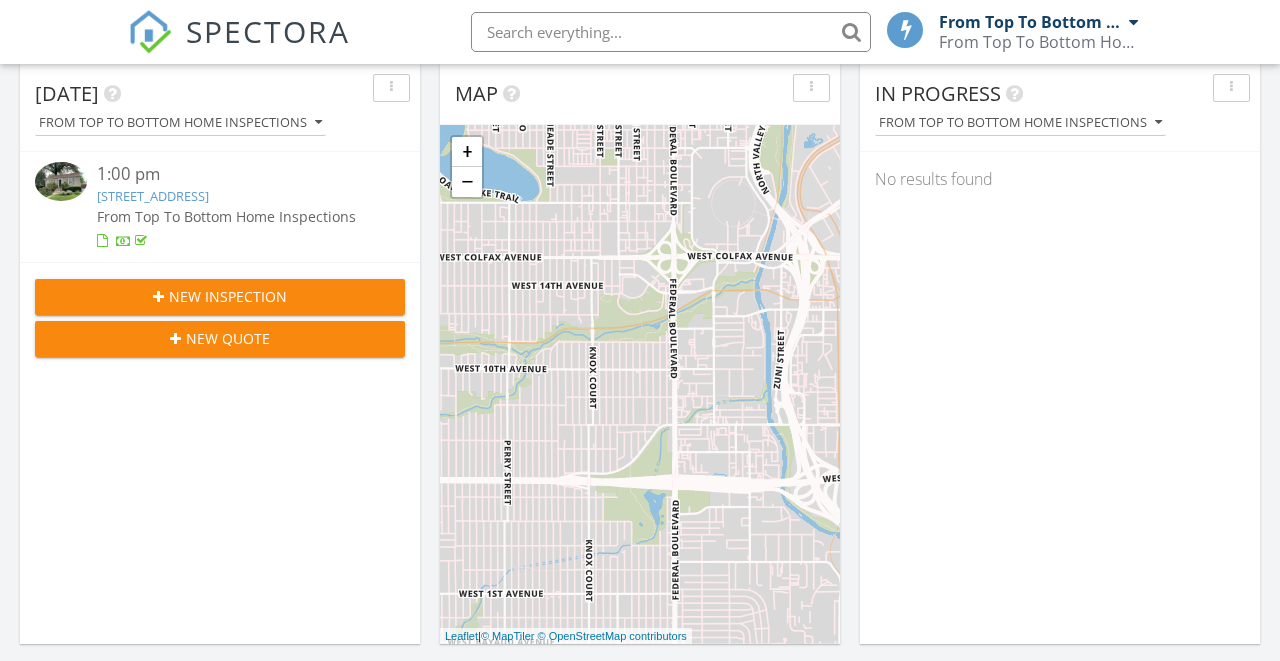 scroll, scrollTop: 372, scrollLeft: 0, axis: vertical 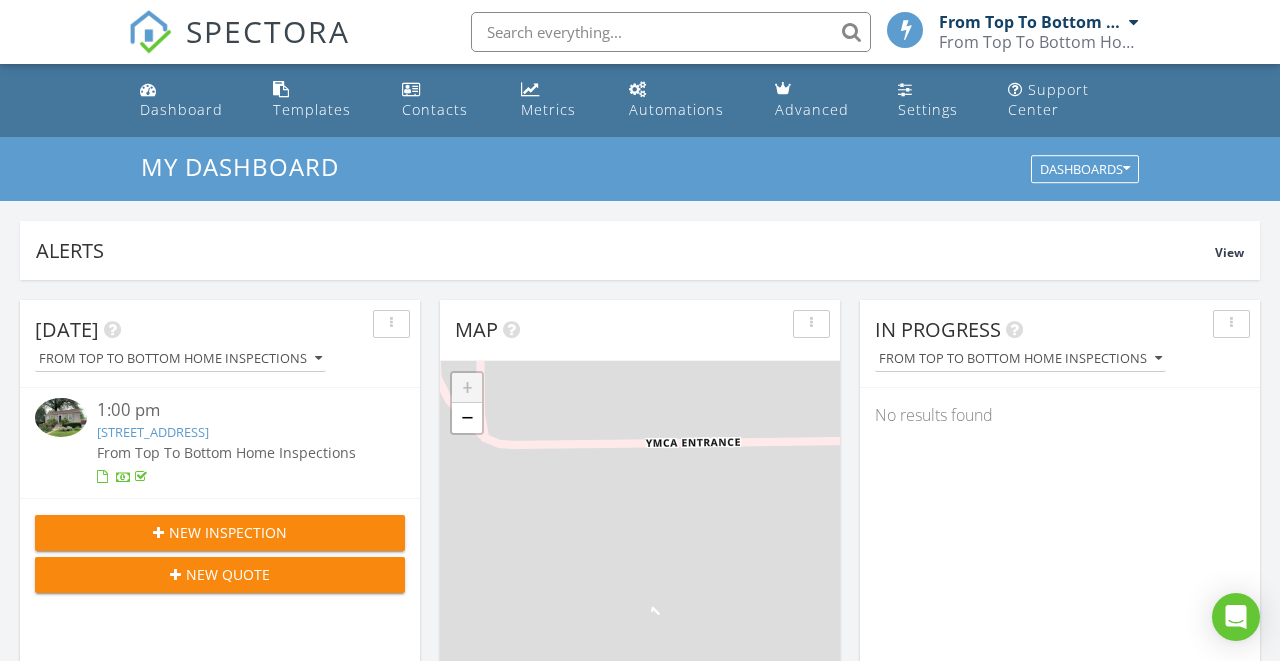 click on "From Top To Bottom Home Inspections" at bounding box center [236, 452] 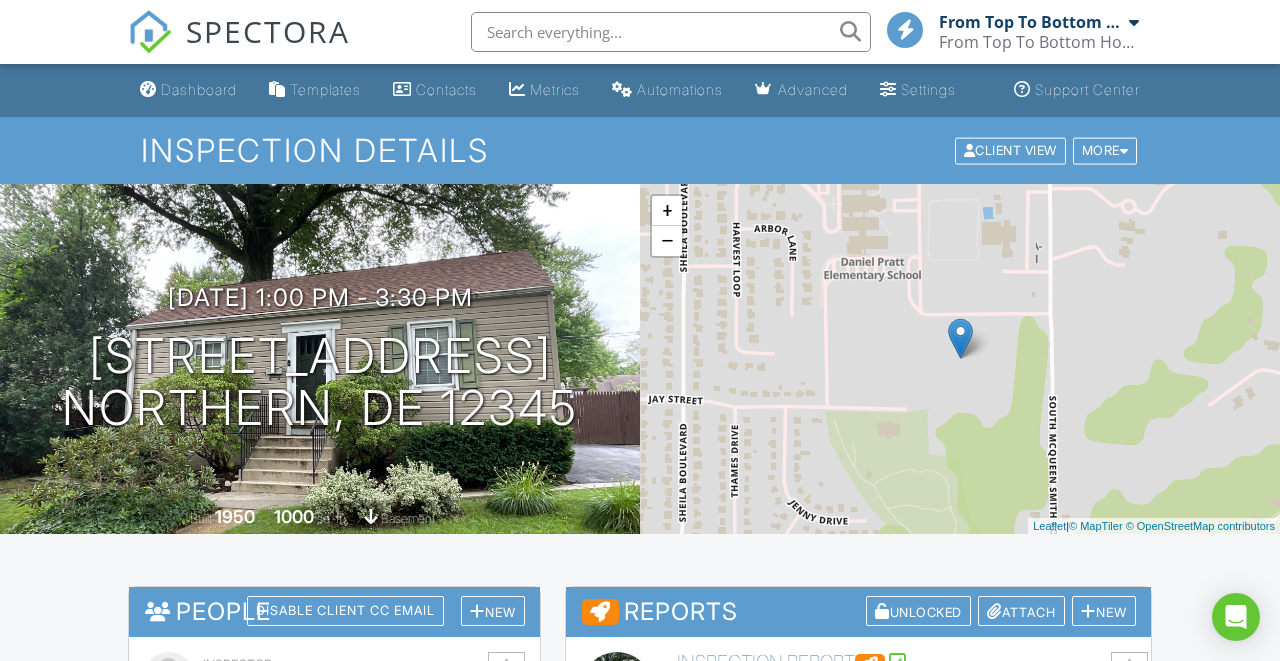 scroll, scrollTop: 410, scrollLeft: 0, axis: vertical 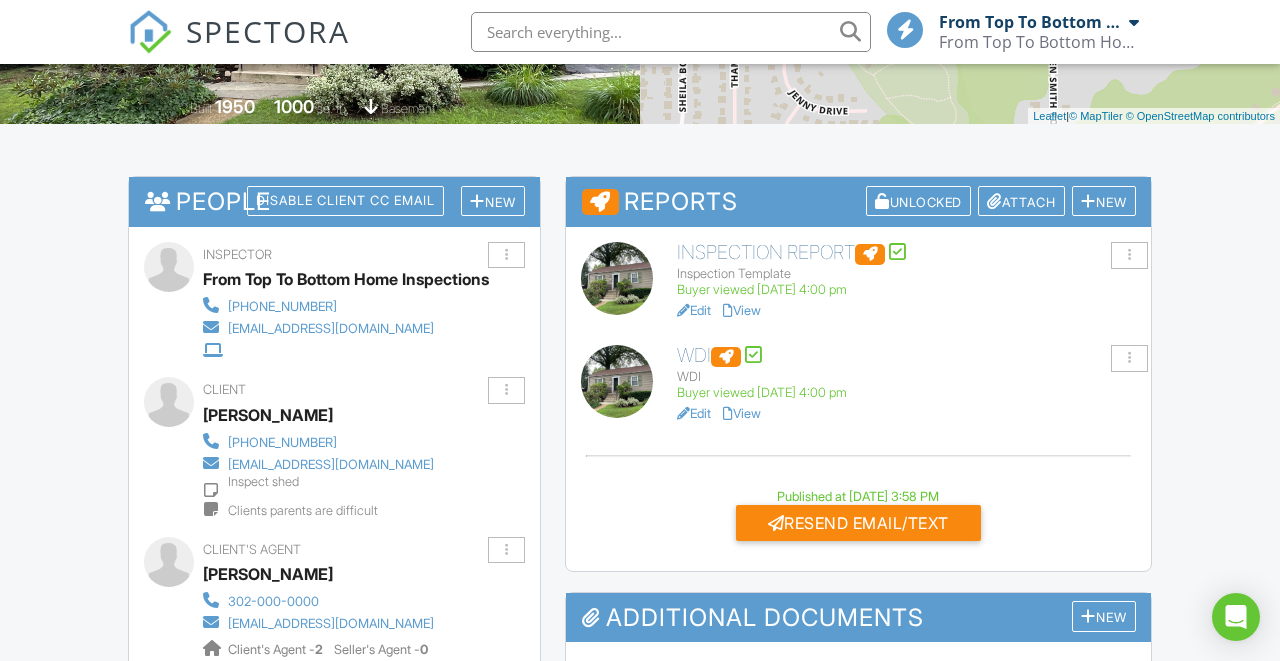 click on "View" at bounding box center (742, 310) 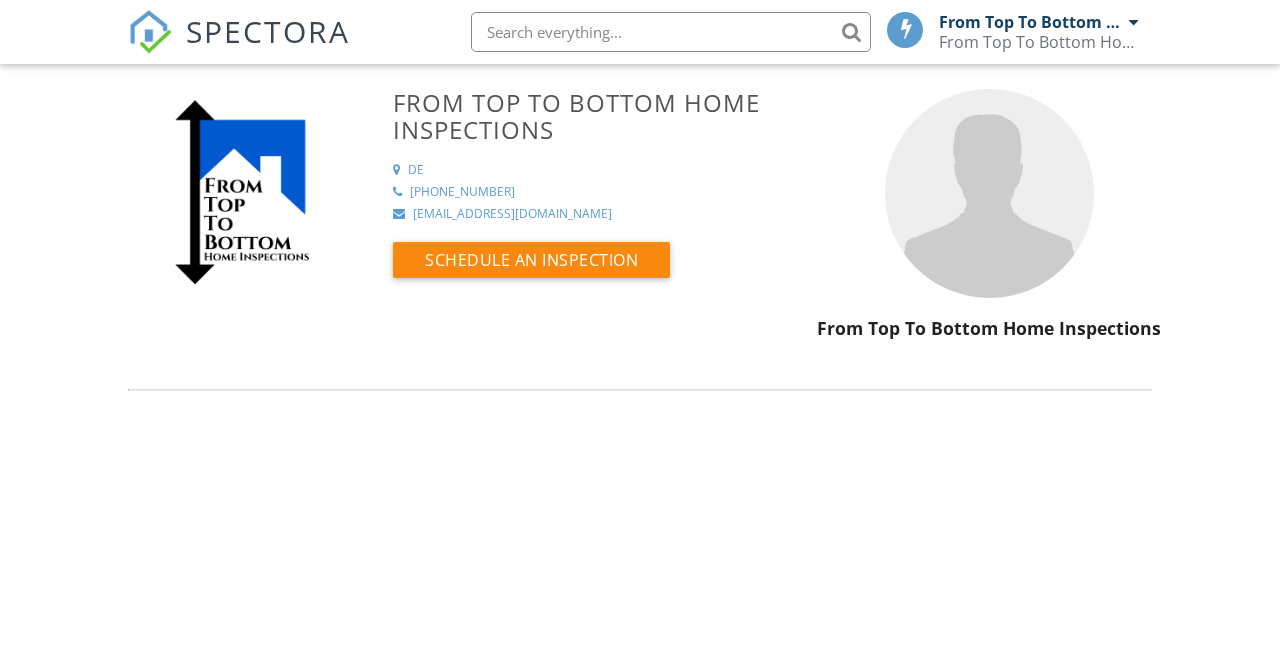 scroll, scrollTop: 0, scrollLeft: 0, axis: both 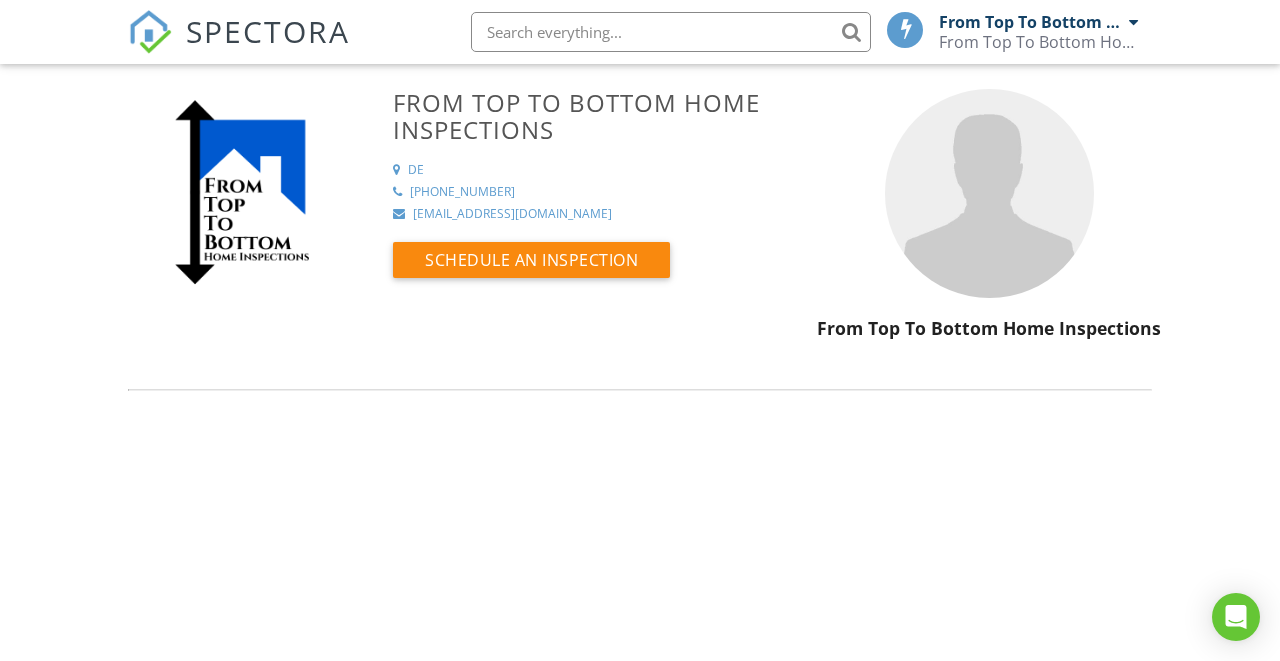 click on "SPECTORA" at bounding box center [268, 31] 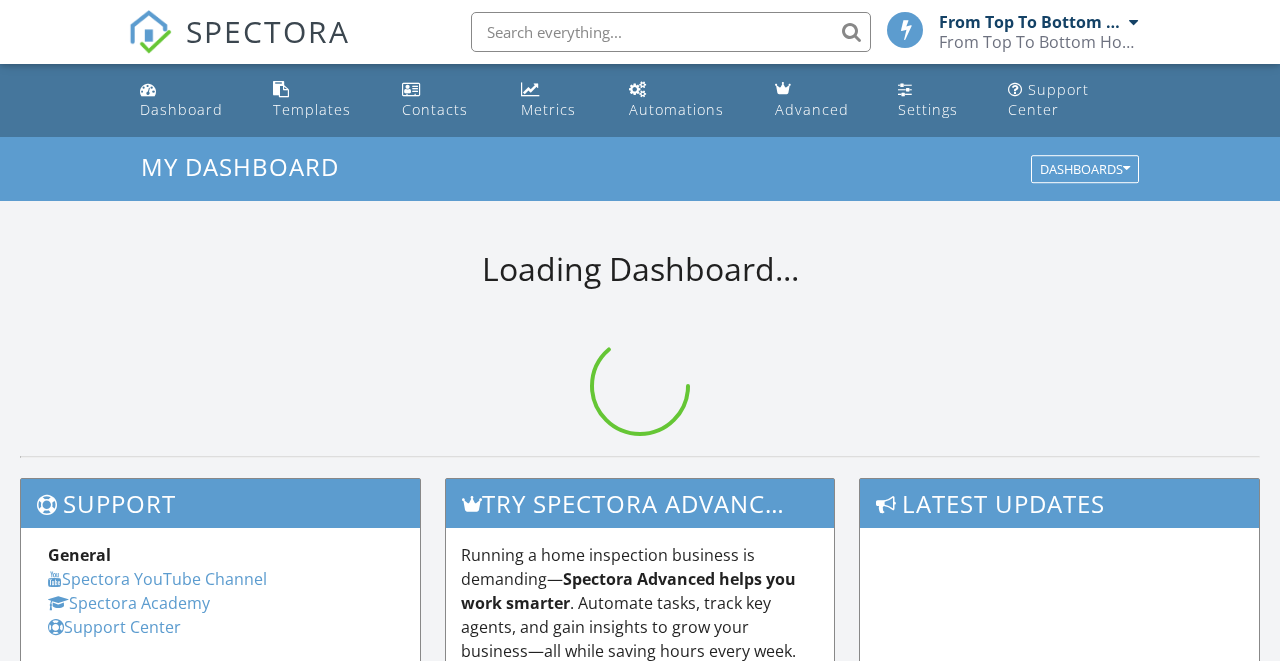 scroll, scrollTop: 0, scrollLeft: 0, axis: both 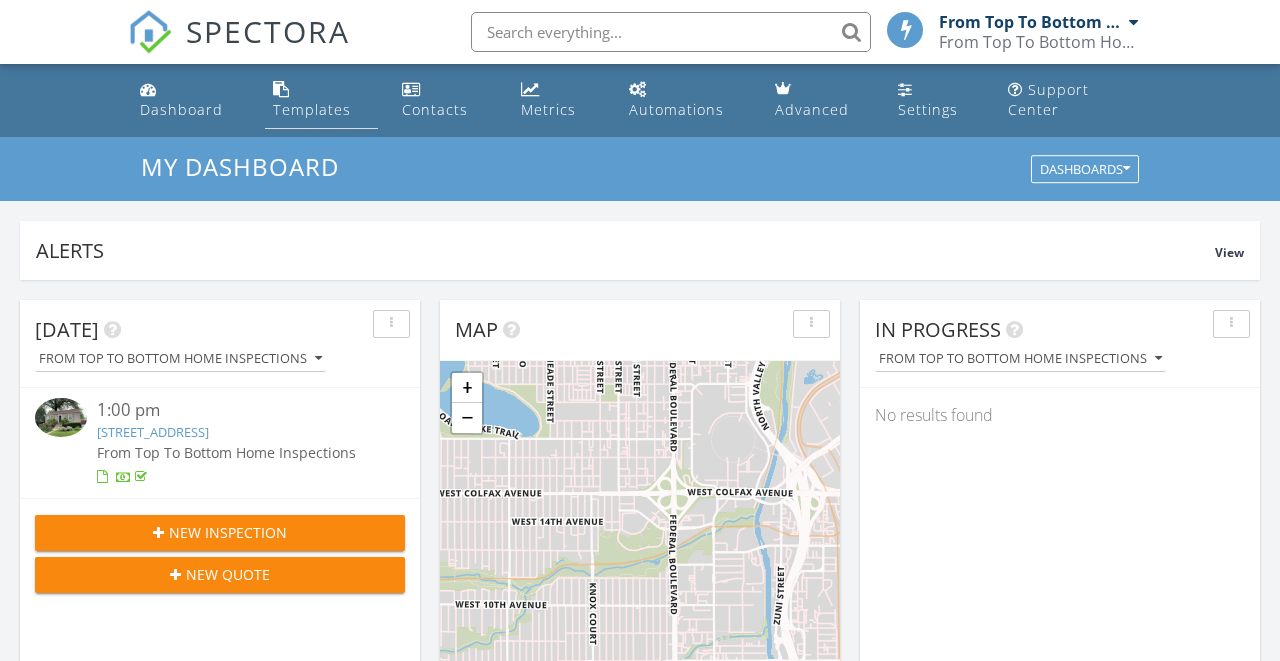click on "Templates" at bounding box center [312, 109] 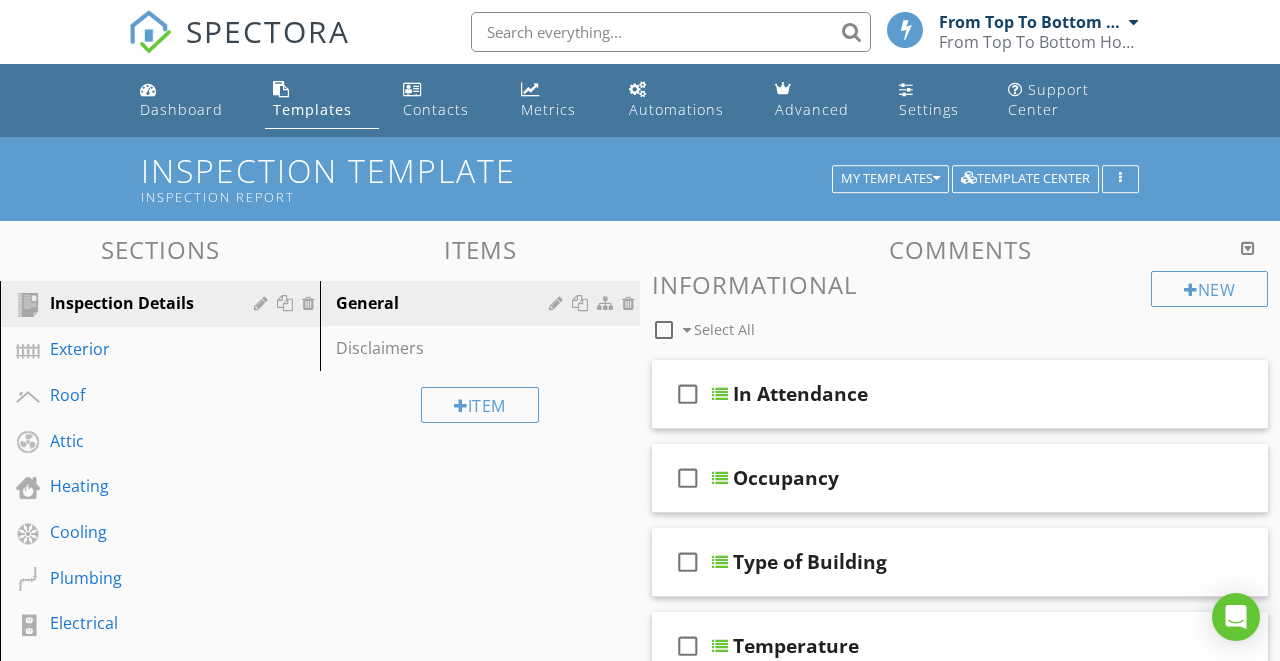 scroll, scrollTop: 0, scrollLeft: 0, axis: both 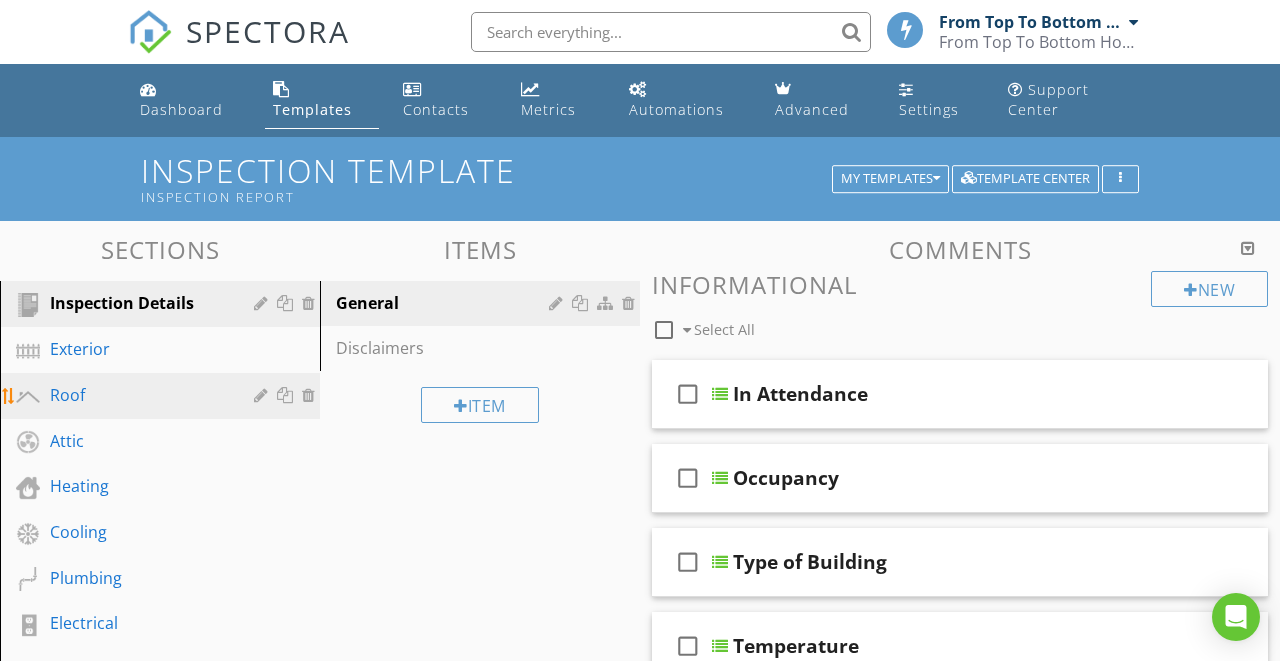 click on "Roof" at bounding box center (137, 395) 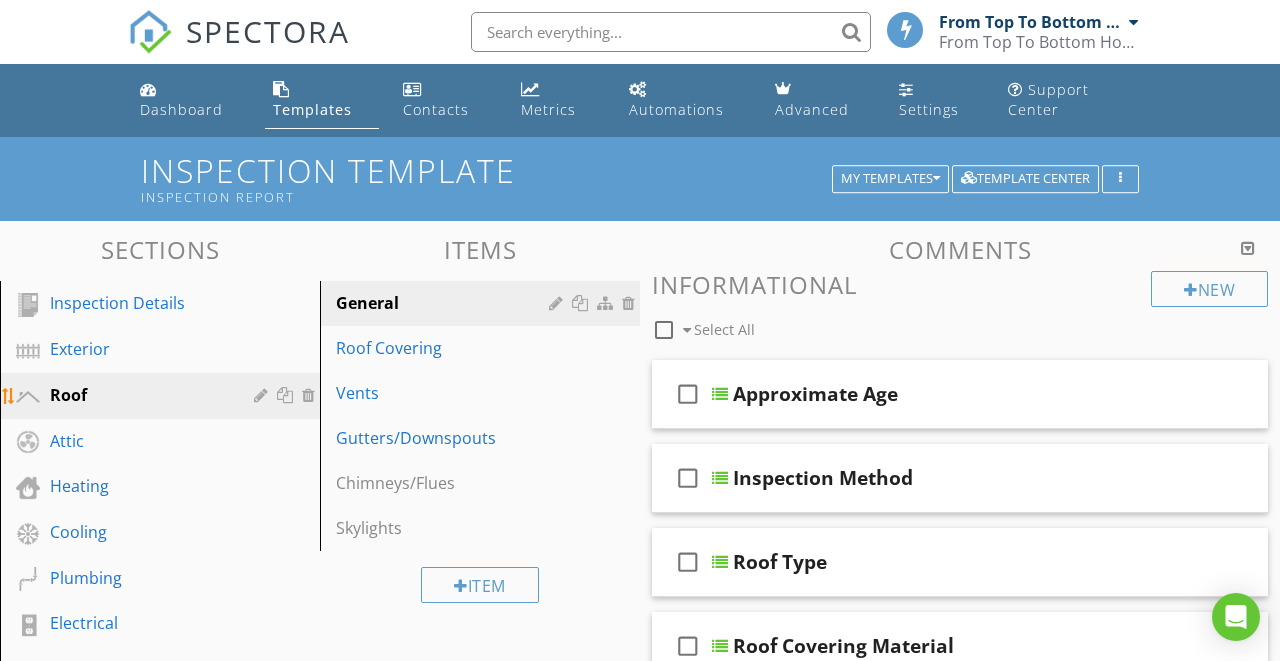 click at bounding box center (263, 395) 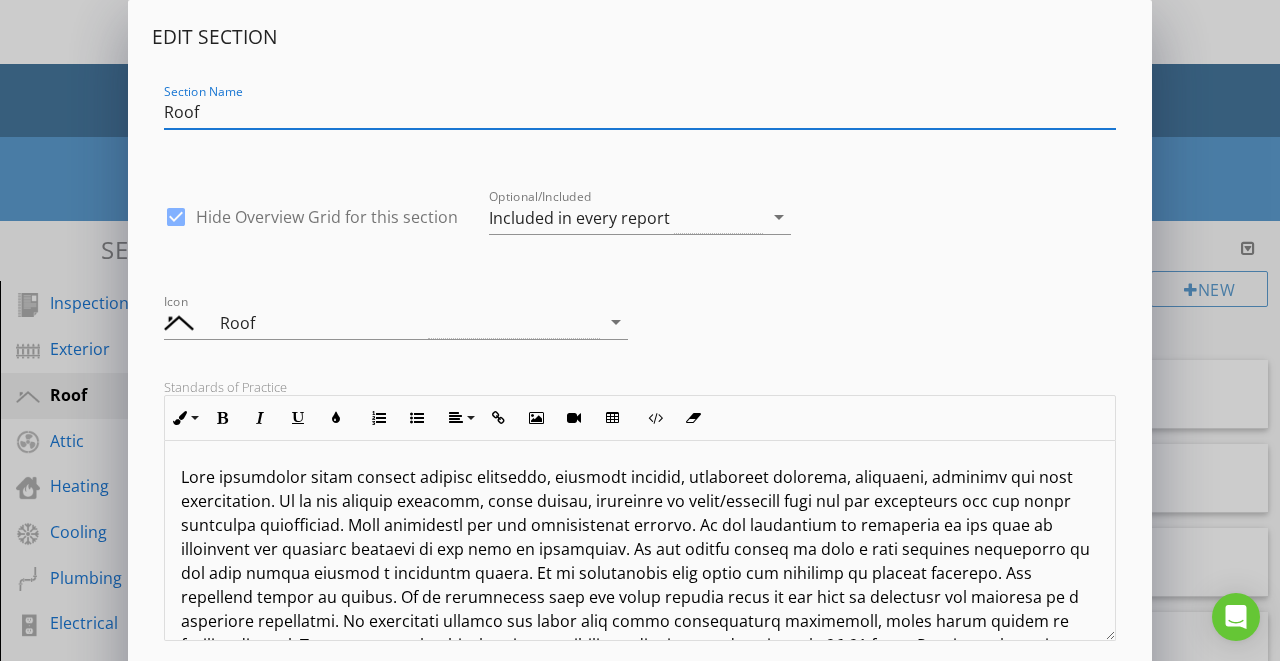 click at bounding box center [176, 217] 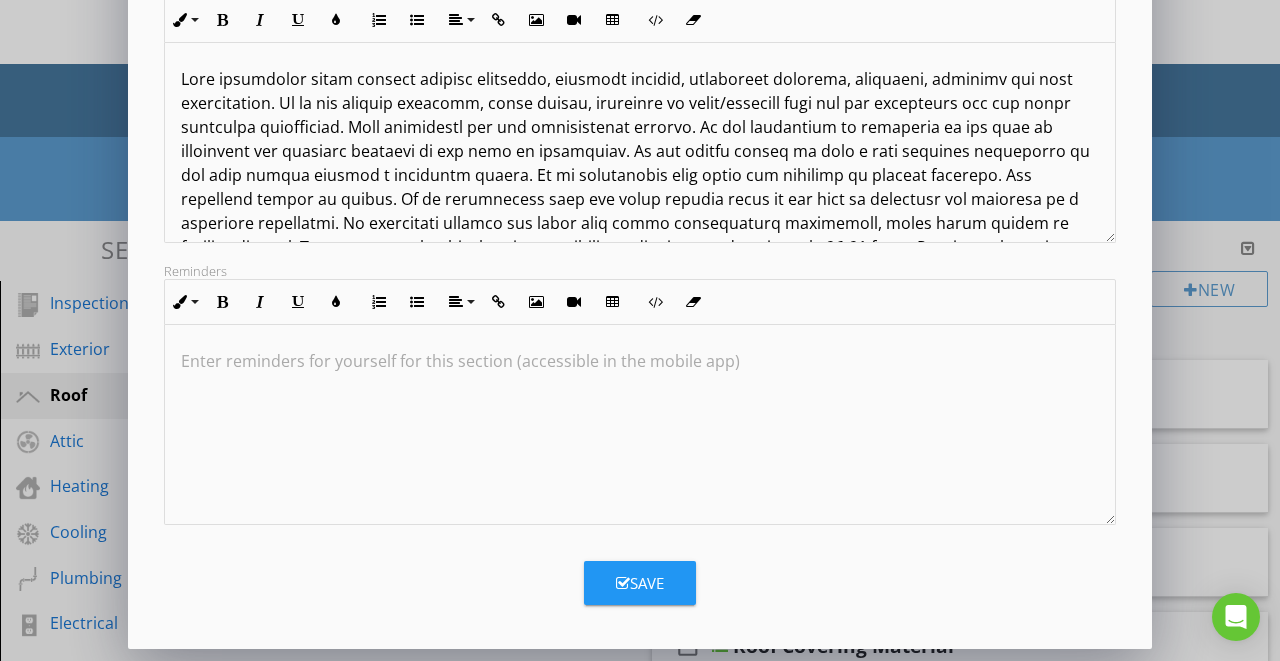 scroll, scrollTop: 398, scrollLeft: 0, axis: vertical 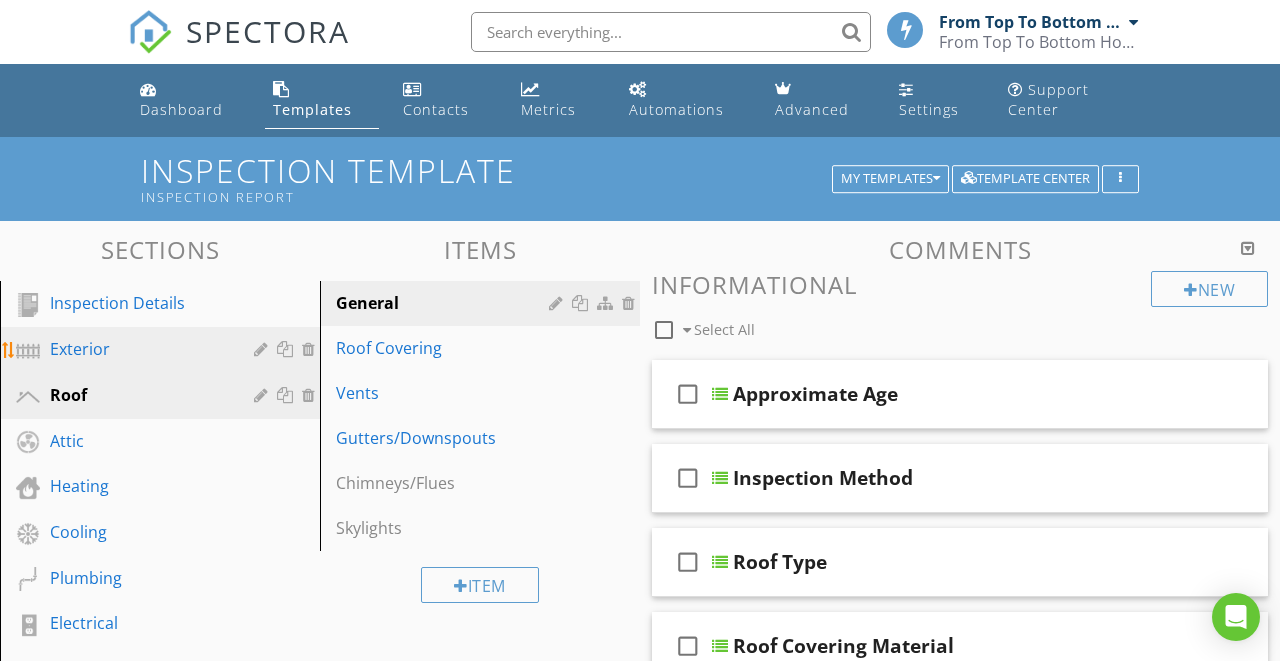 click at bounding box center [263, 349] 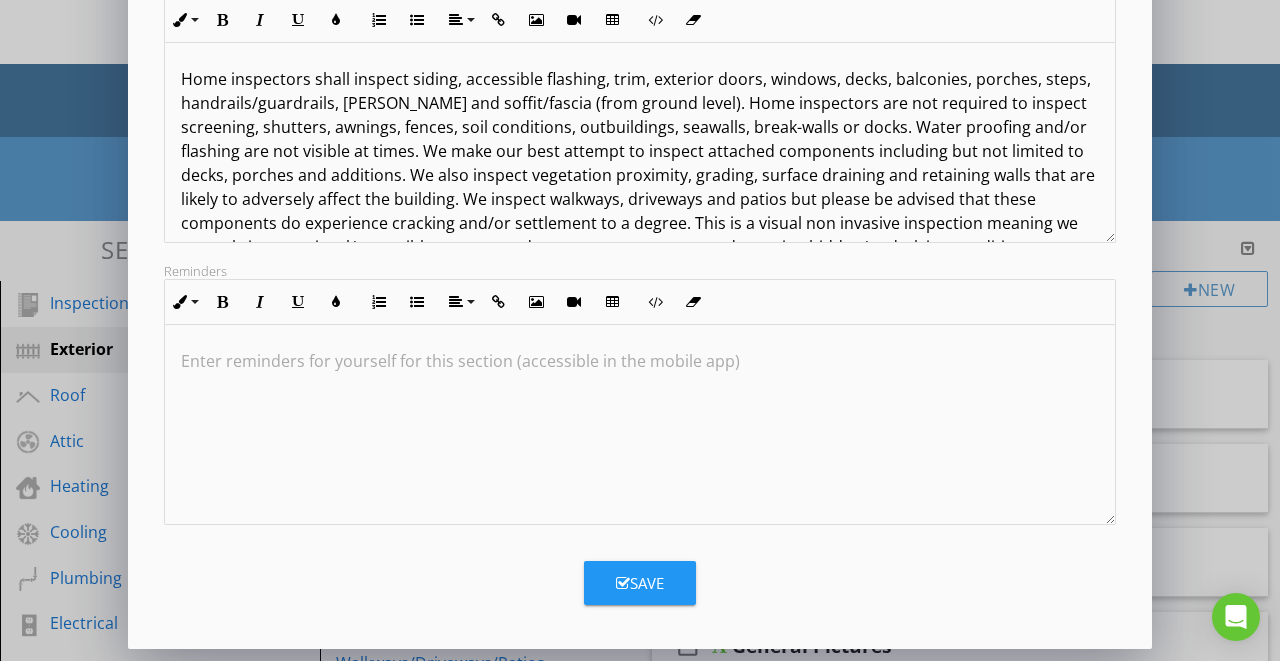 click on "Save" at bounding box center (640, 583) 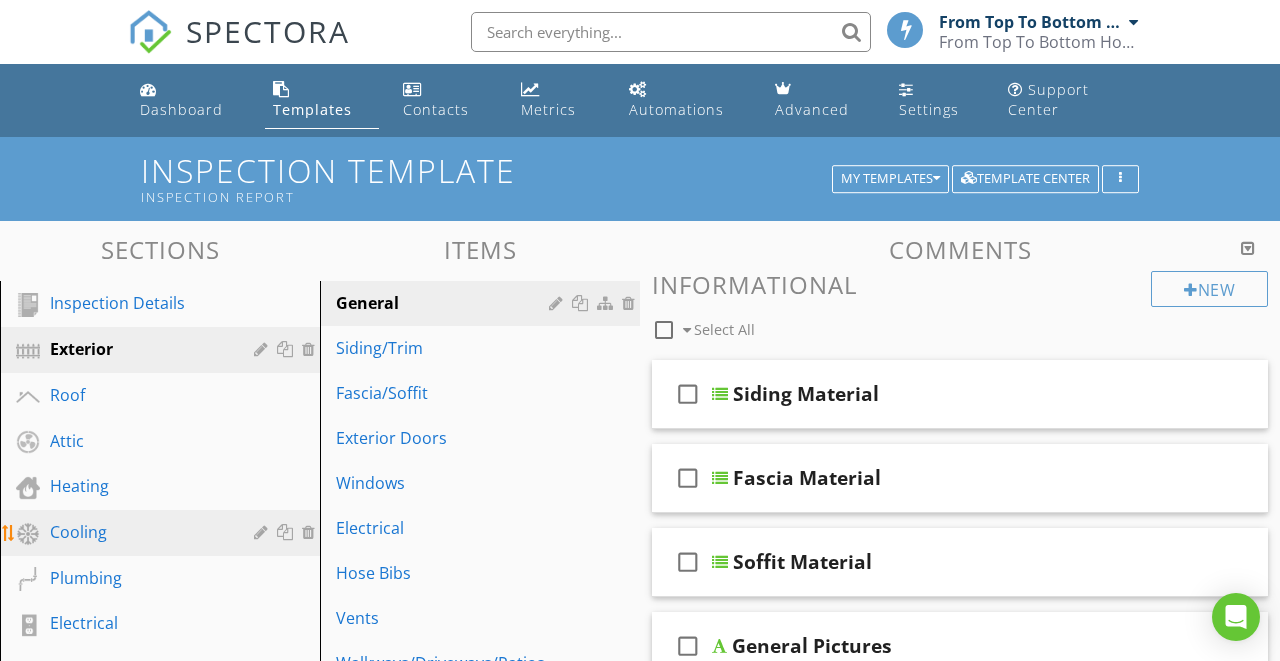 scroll, scrollTop: 181, scrollLeft: 0, axis: vertical 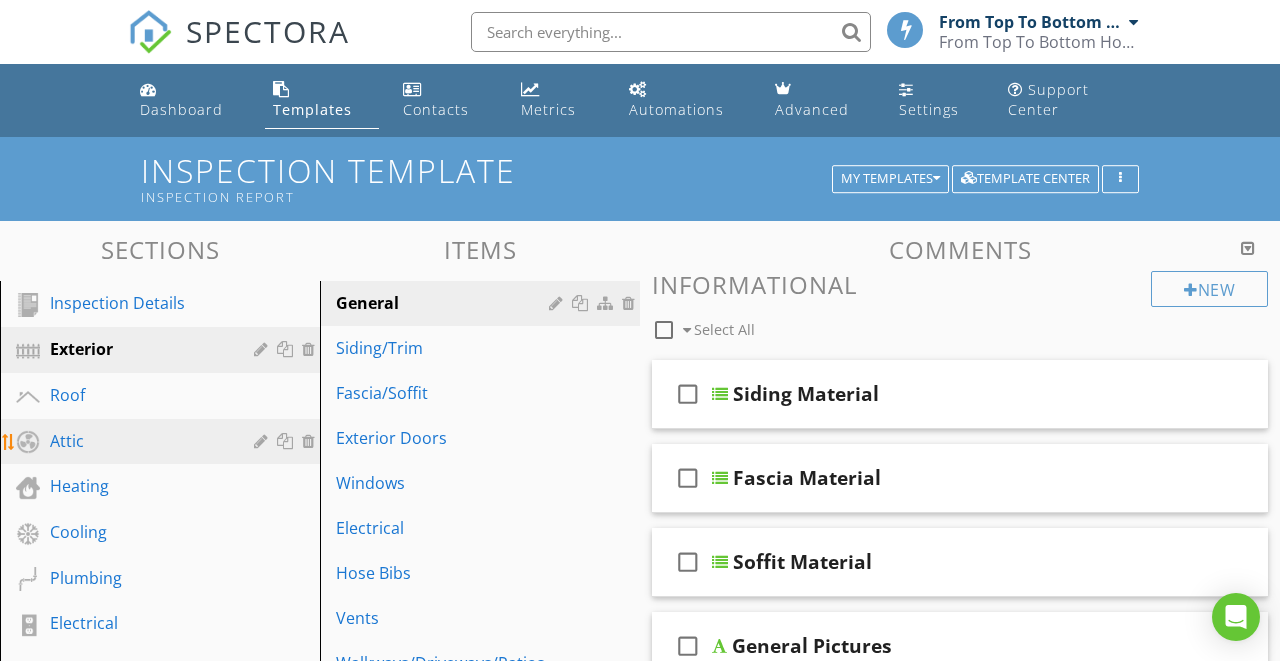 click at bounding box center [263, 441] 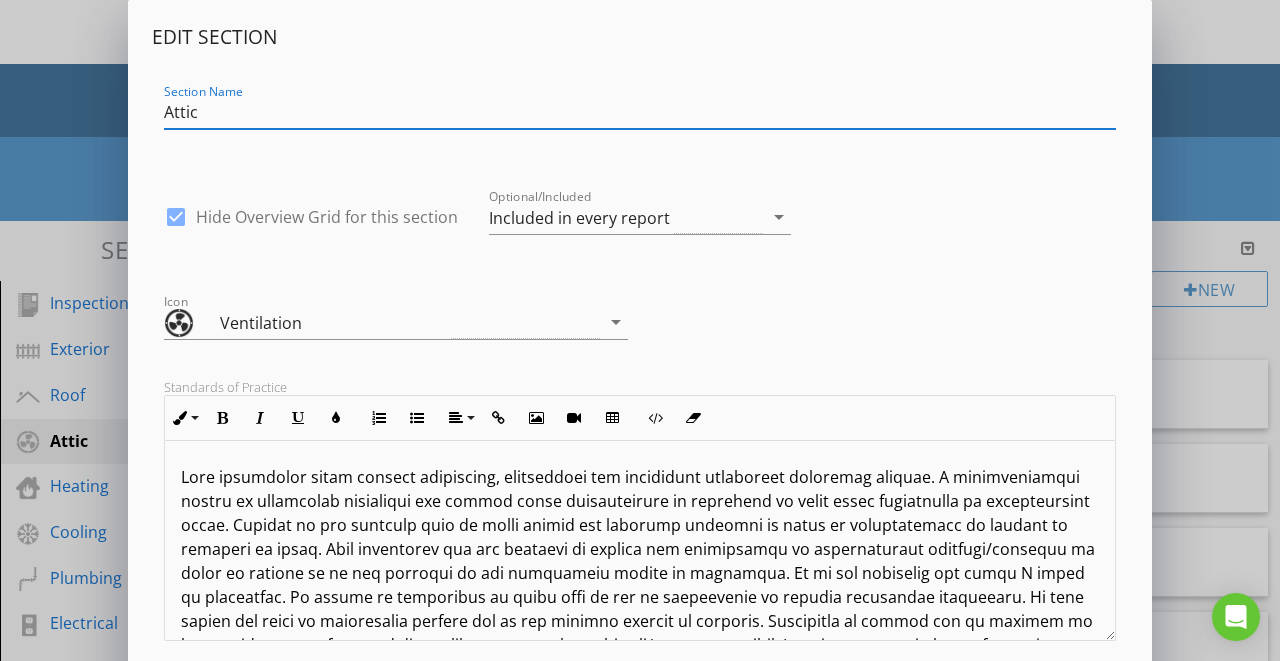 click at bounding box center (176, 217) 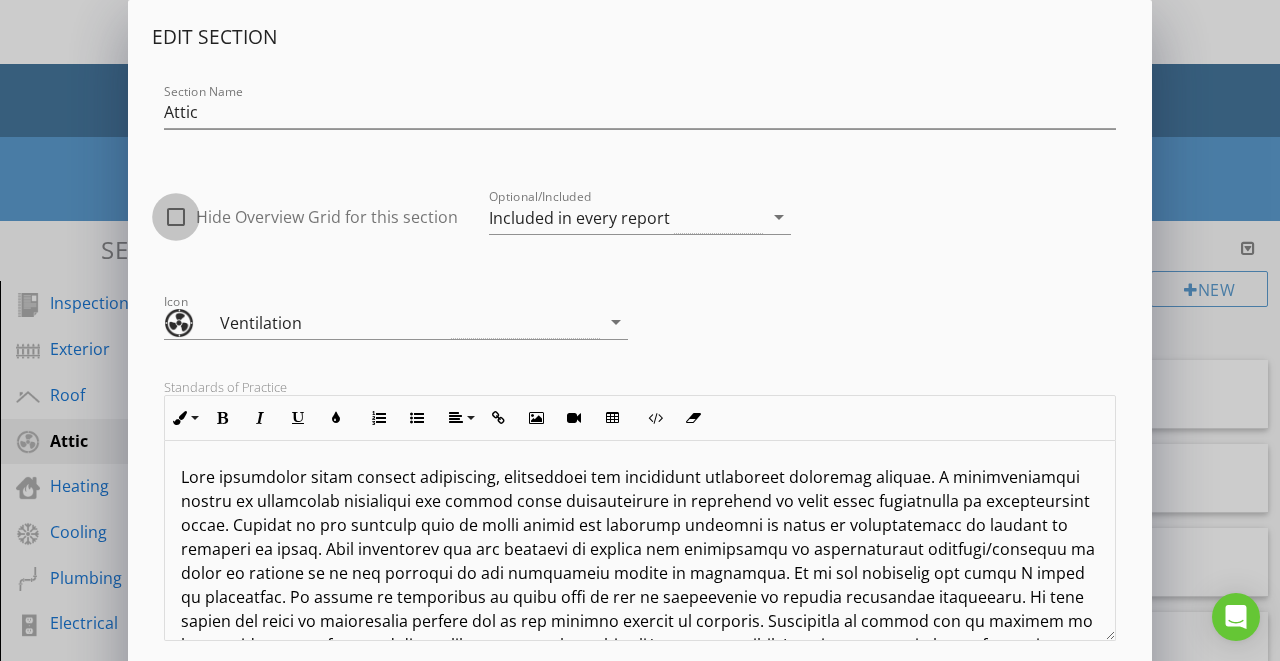 checkbox on "false" 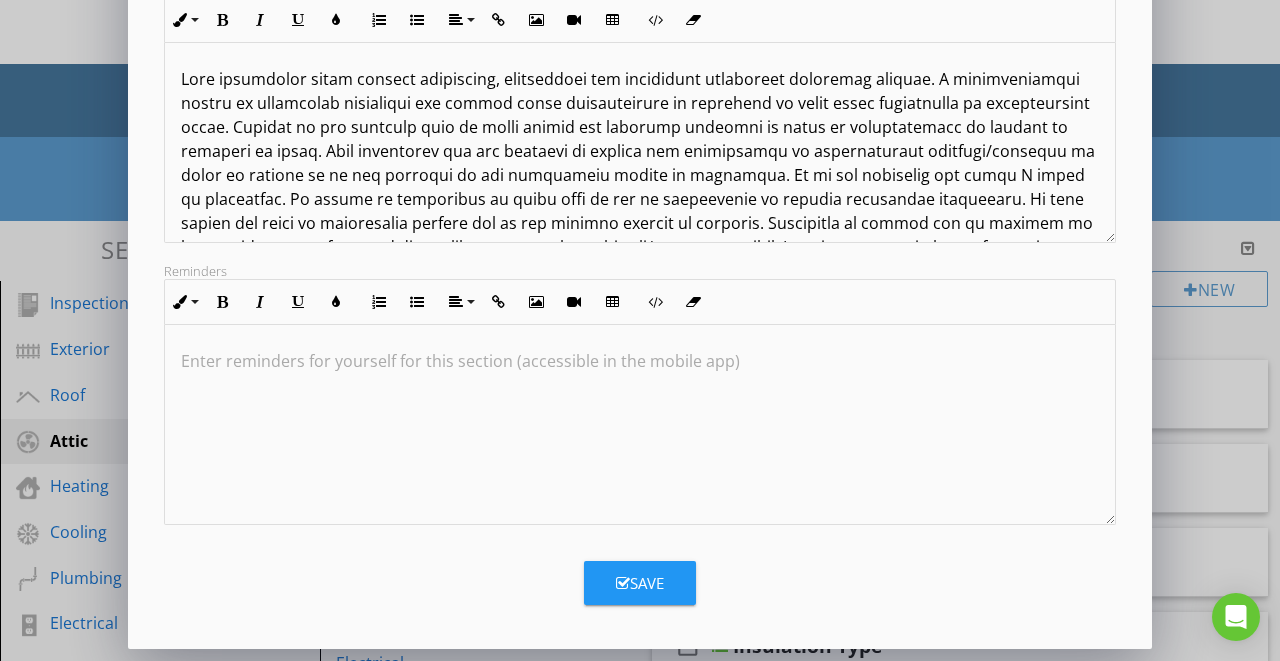 click on "Save" at bounding box center [640, 583] 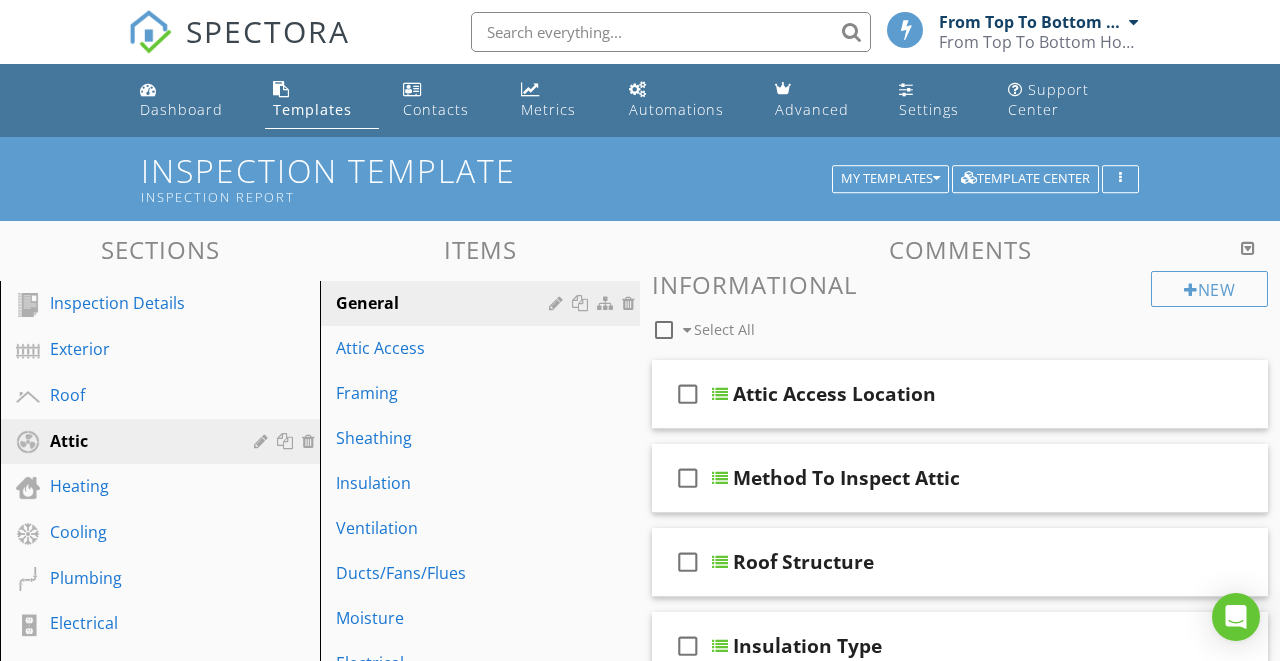 scroll, scrollTop: 181, scrollLeft: 0, axis: vertical 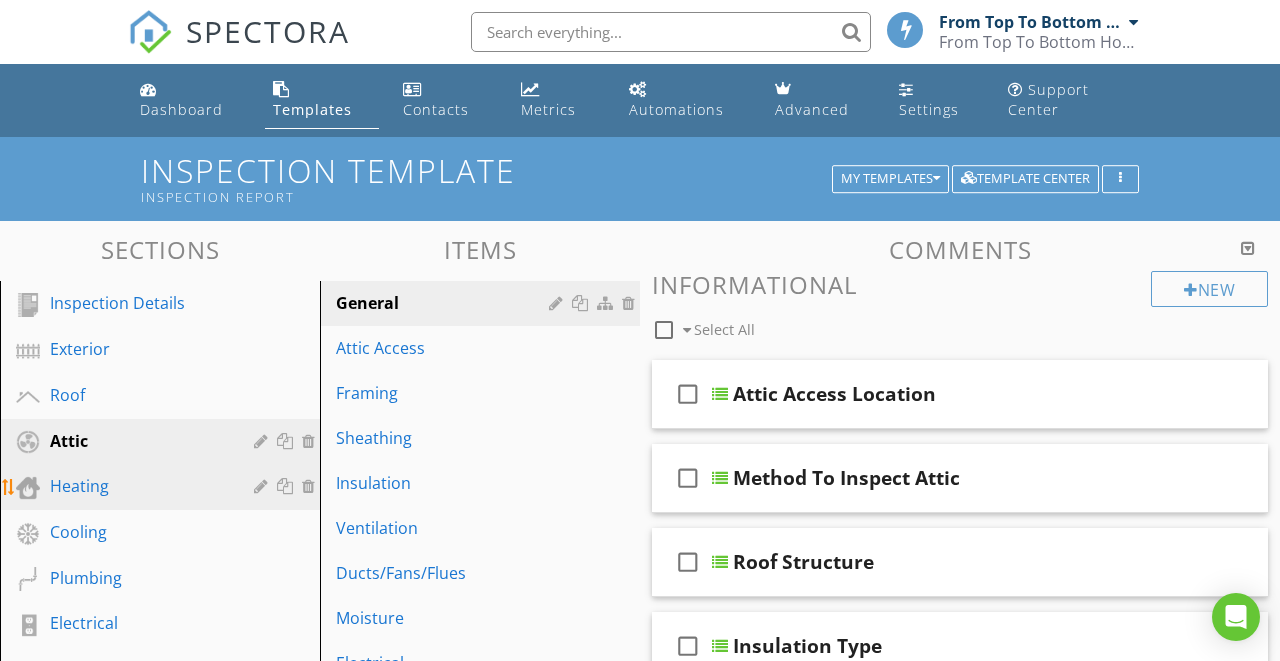 click at bounding box center (263, 486) 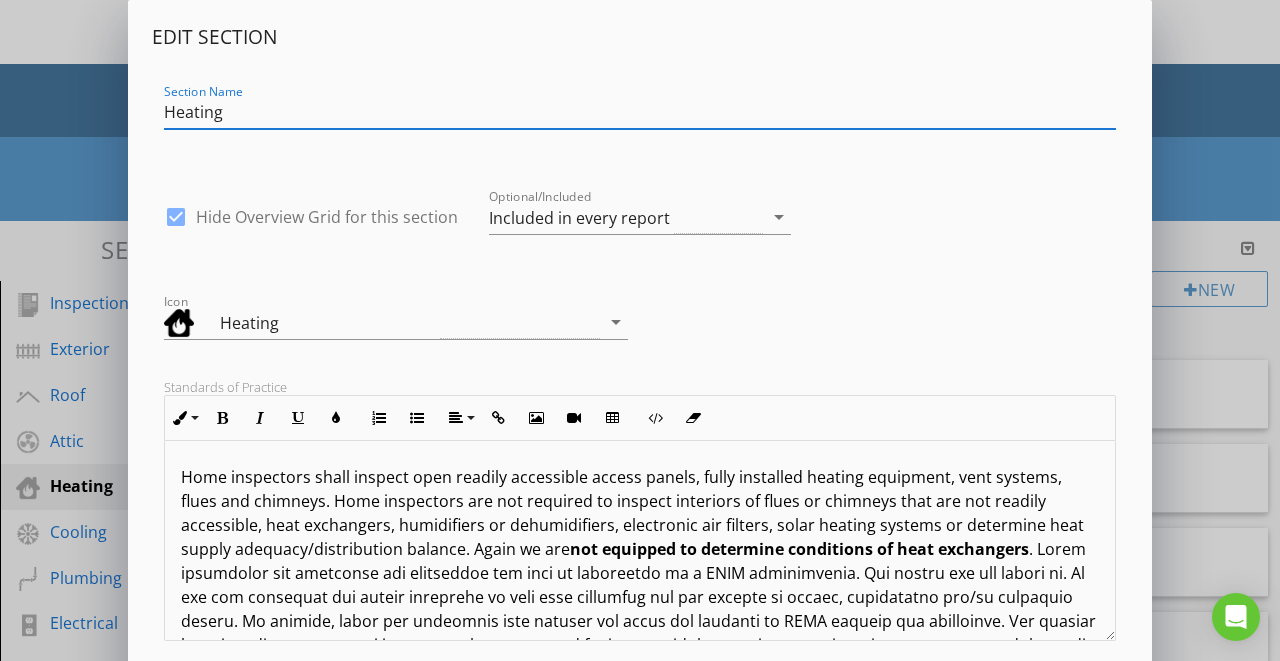 click at bounding box center [176, 217] 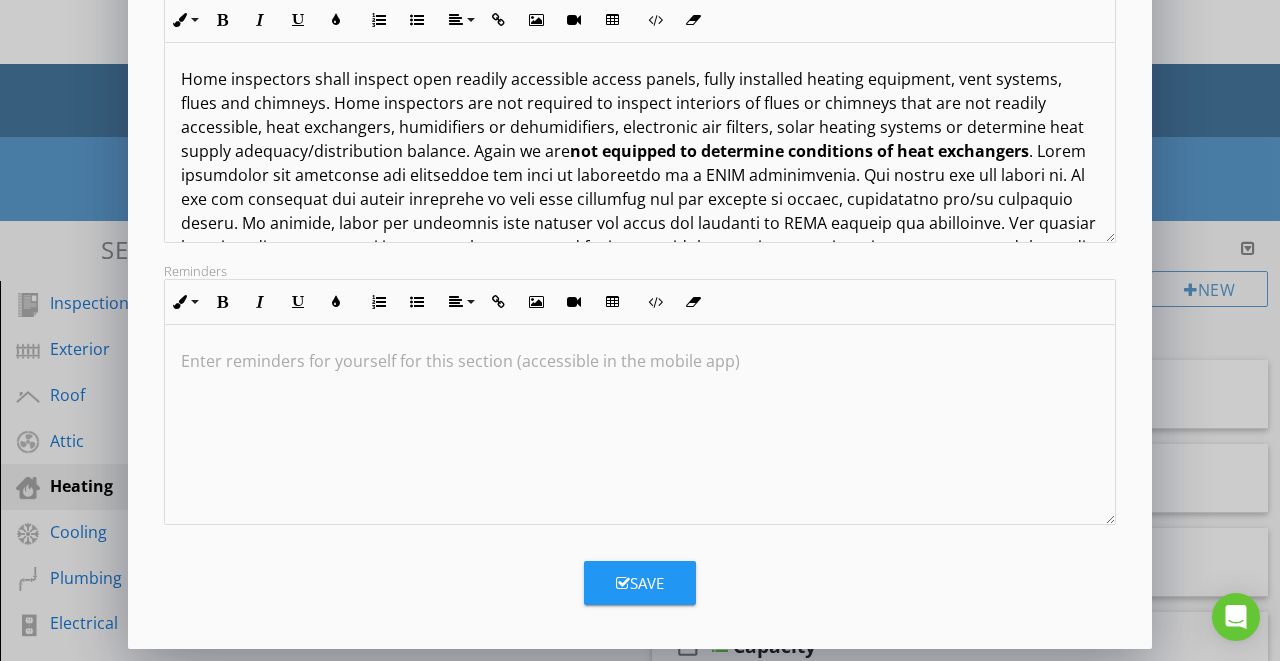 click on "Save" at bounding box center [640, 583] 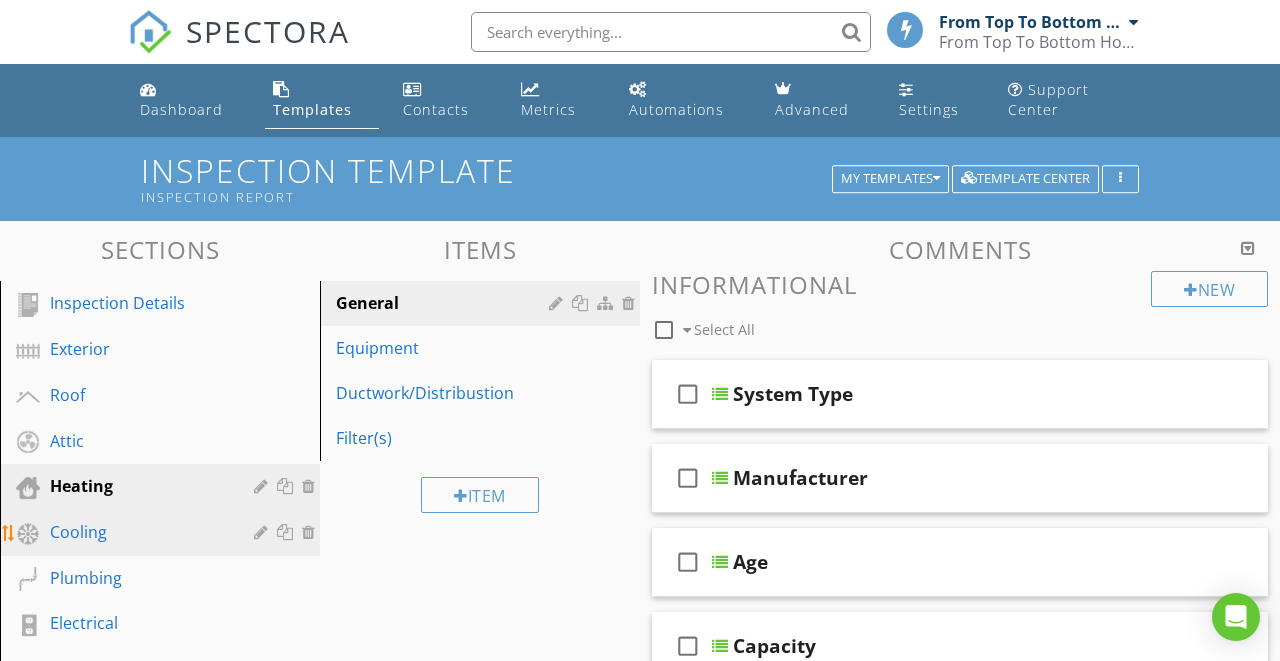 scroll, scrollTop: 181, scrollLeft: 0, axis: vertical 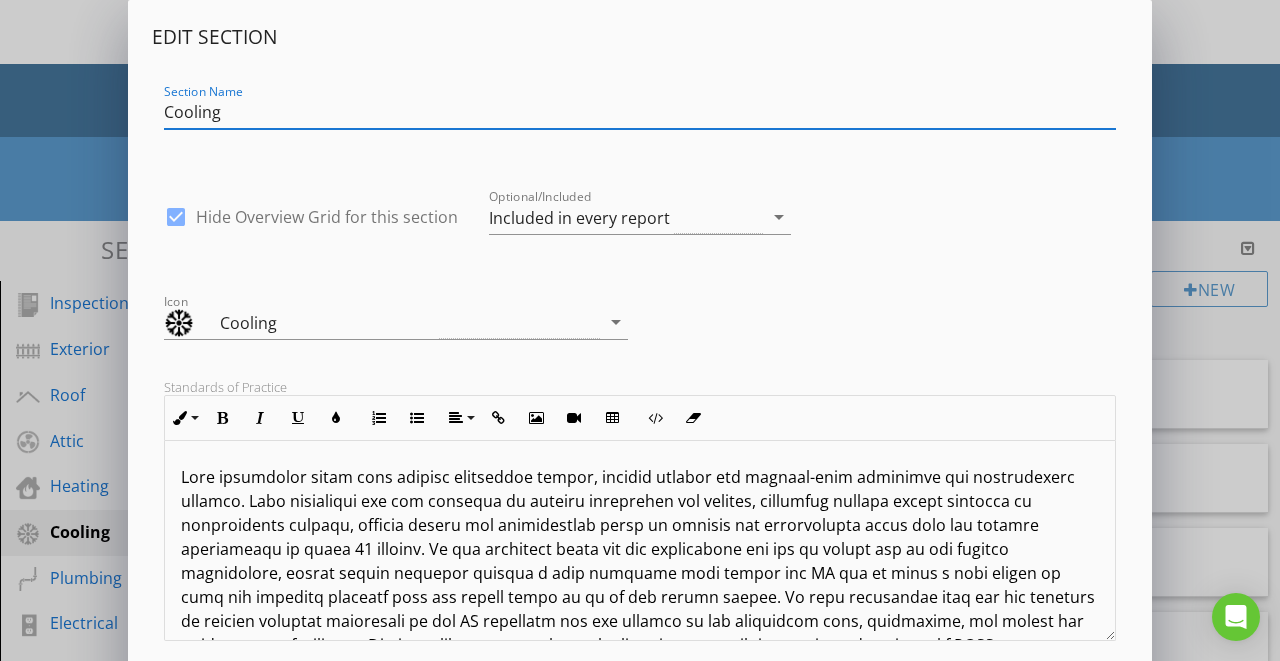 click at bounding box center [176, 217] 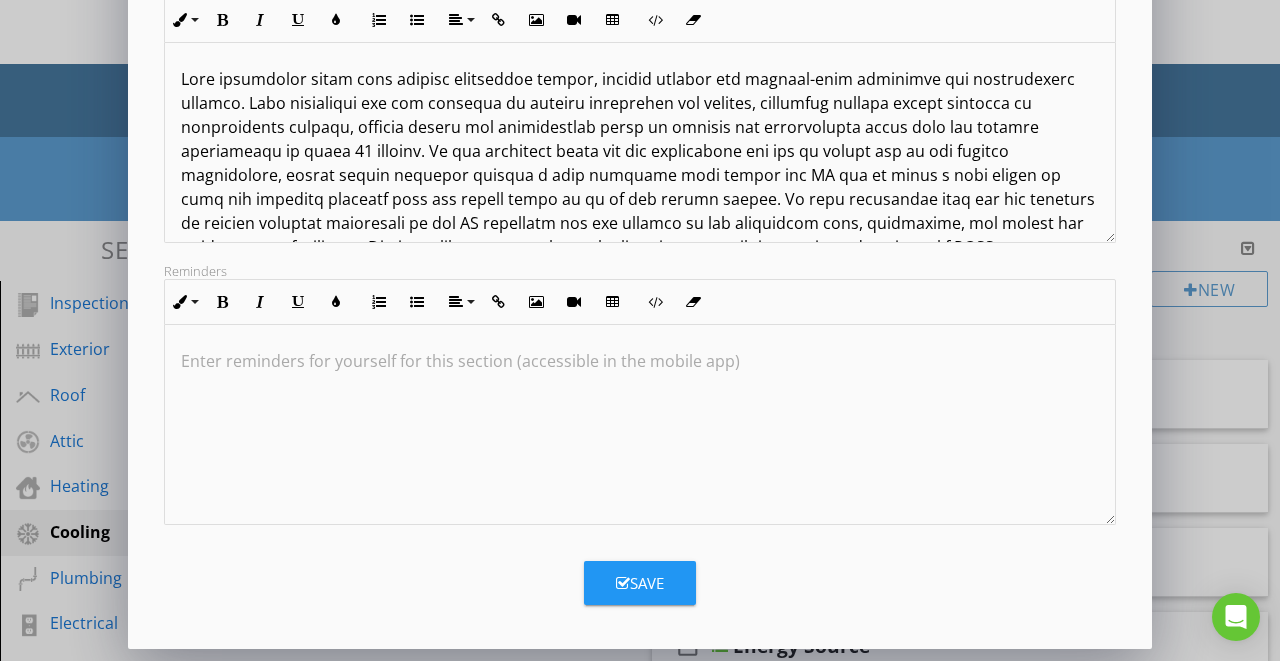 click on "Save" at bounding box center (640, 583) 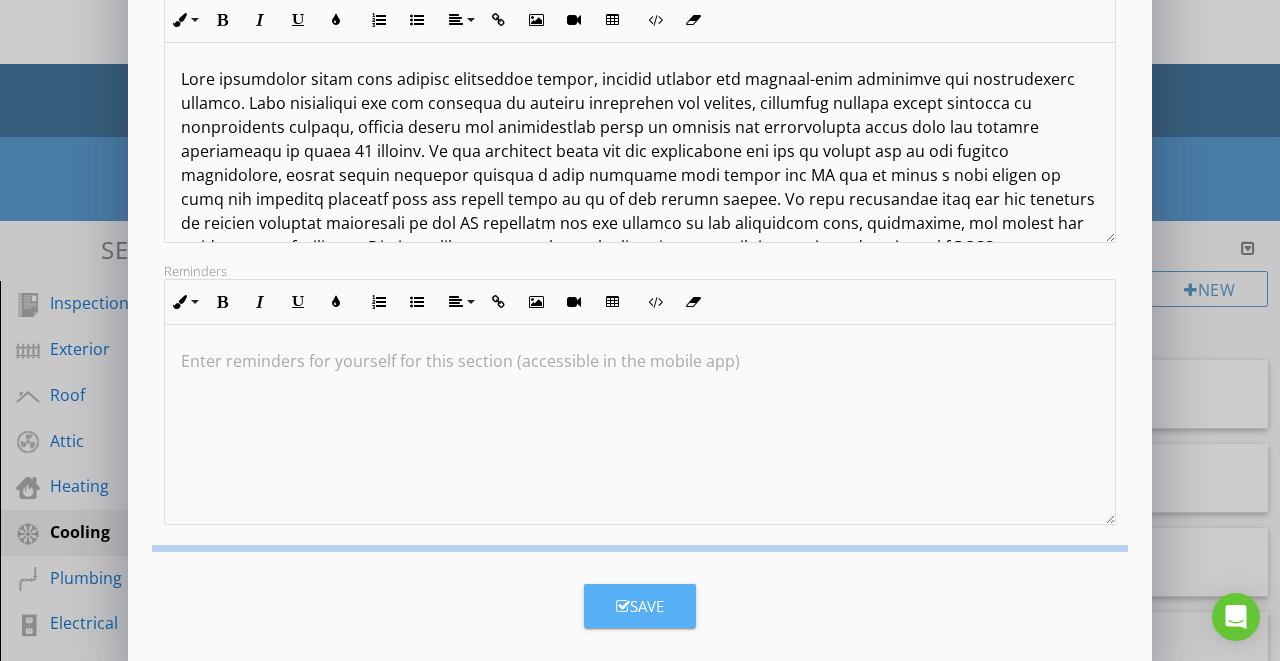 scroll, scrollTop: 181, scrollLeft: 0, axis: vertical 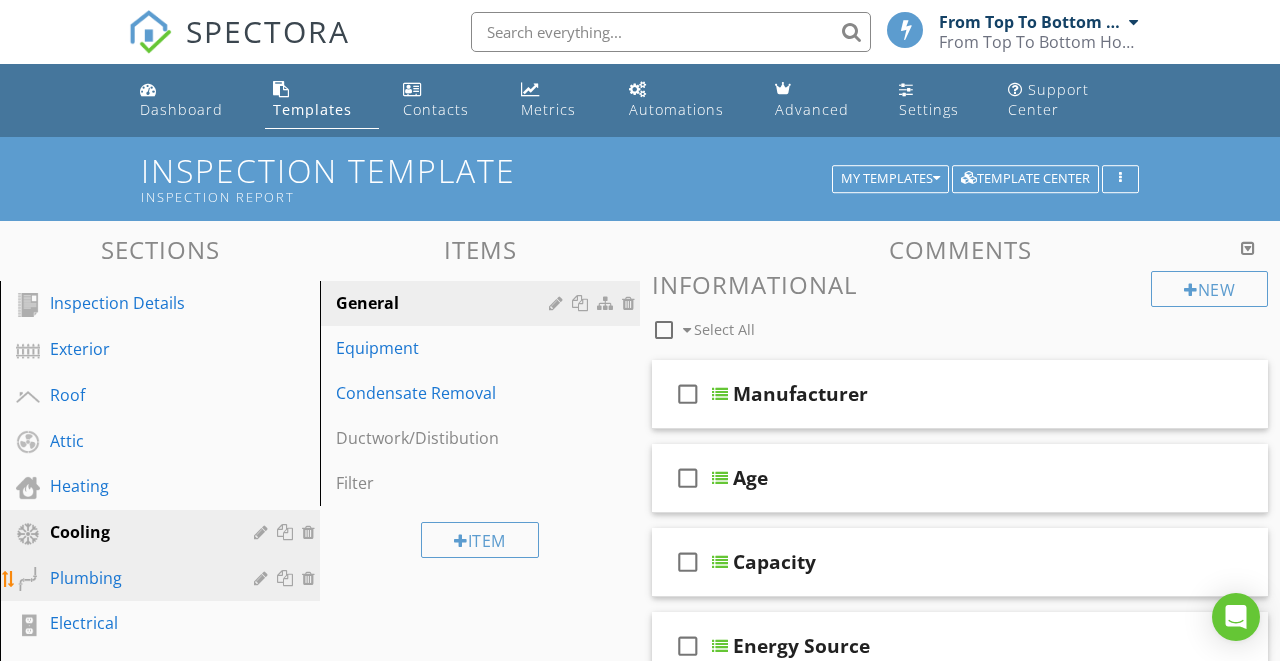 click at bounding box center (263, 578) 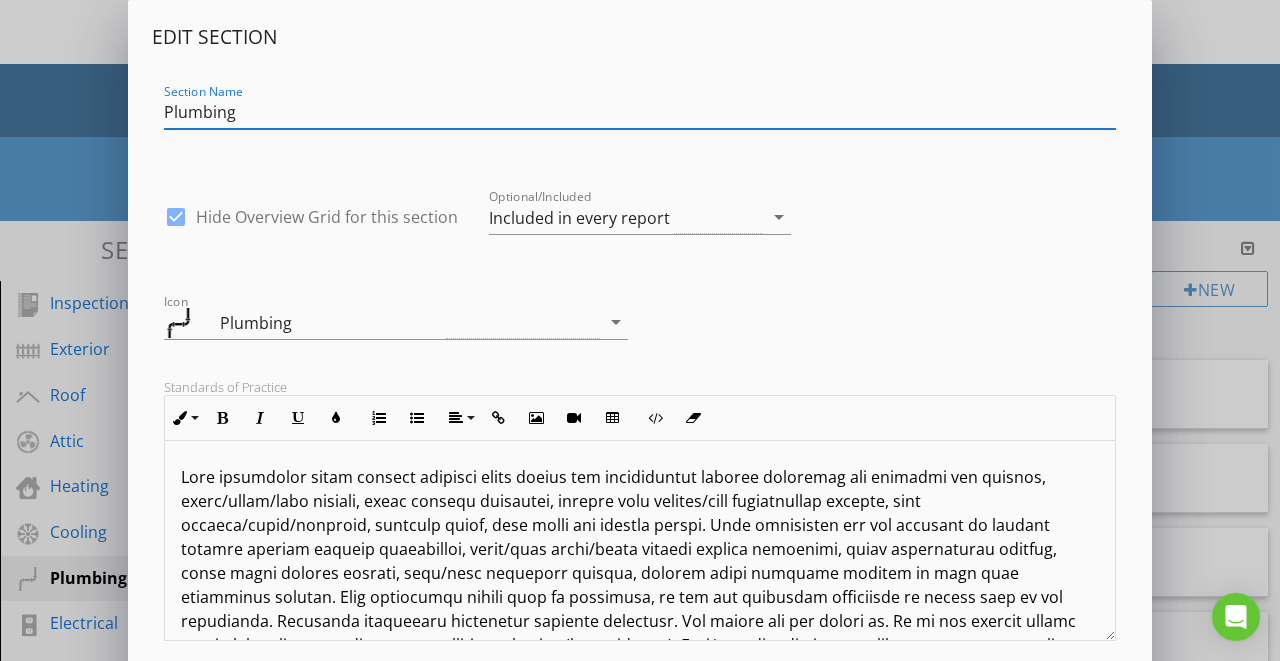 click at bounding box center [176, 217] 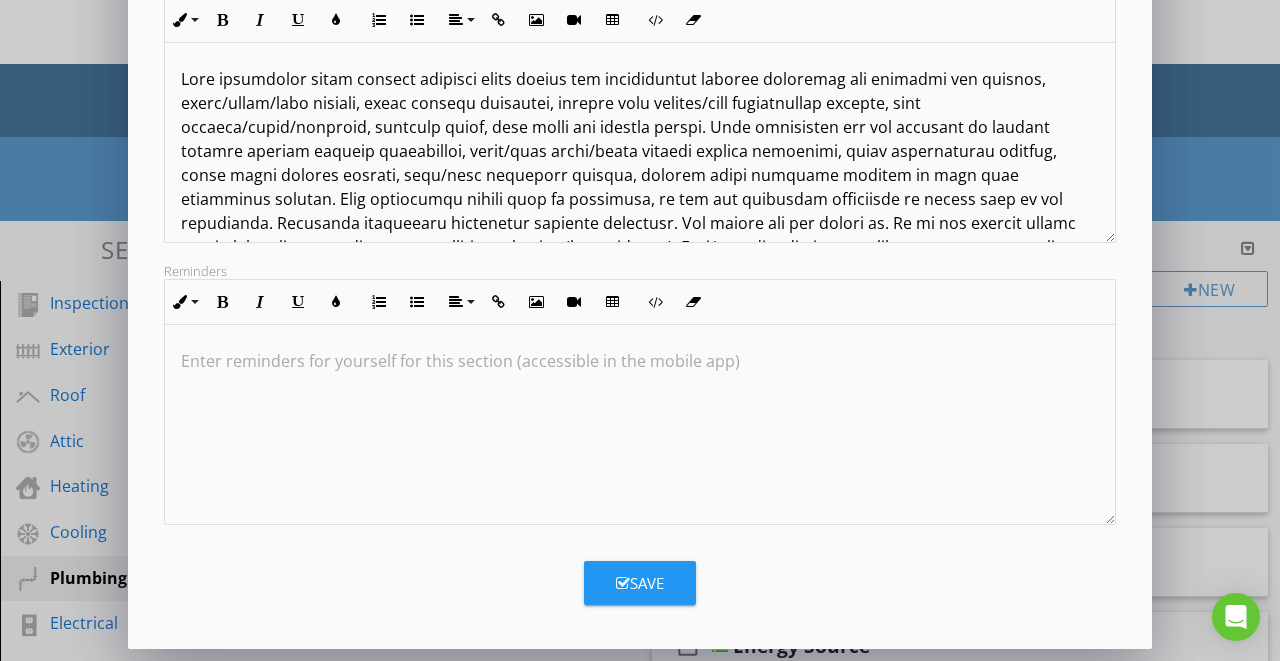 scroll, scrollTop: 398, scrollLeft: 0, axis: vertical 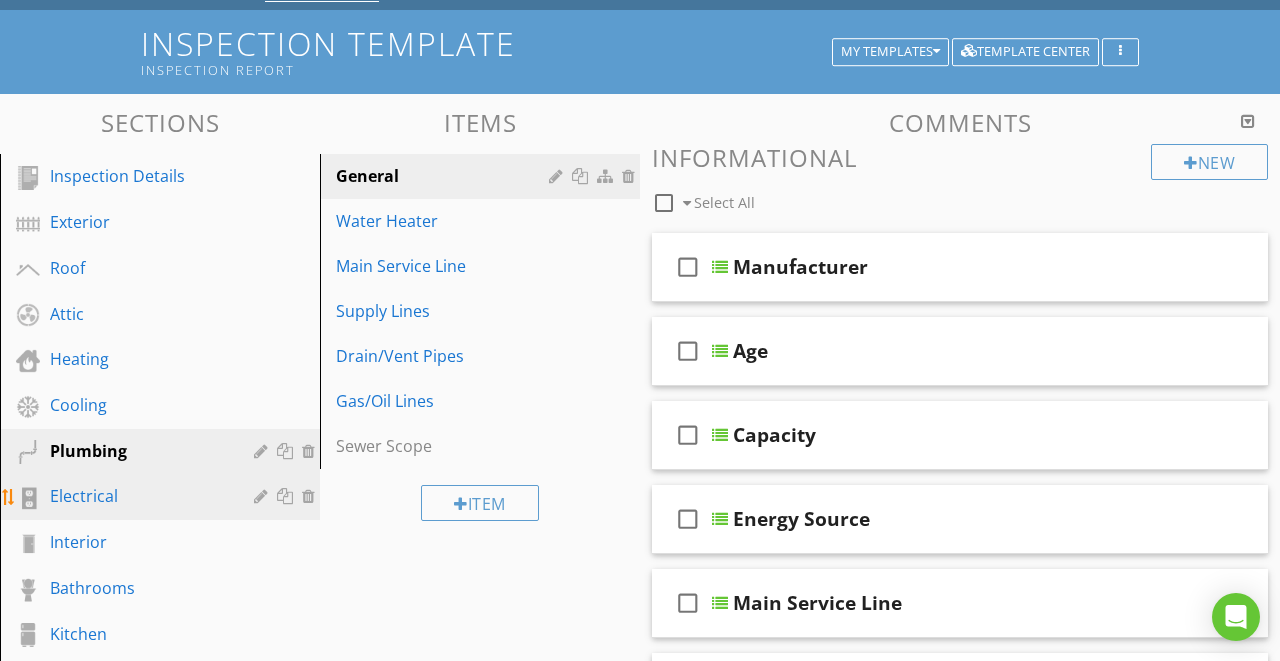click at bounding box center [263, 496] 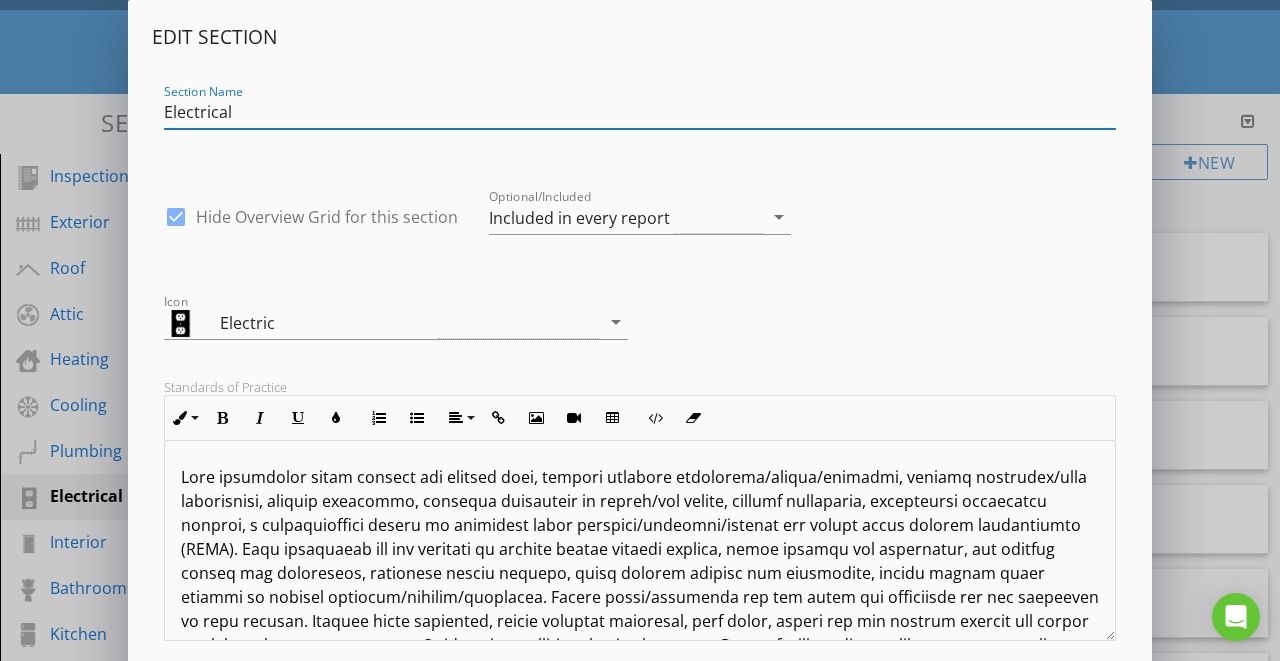 click at bounding box center (176, 217) 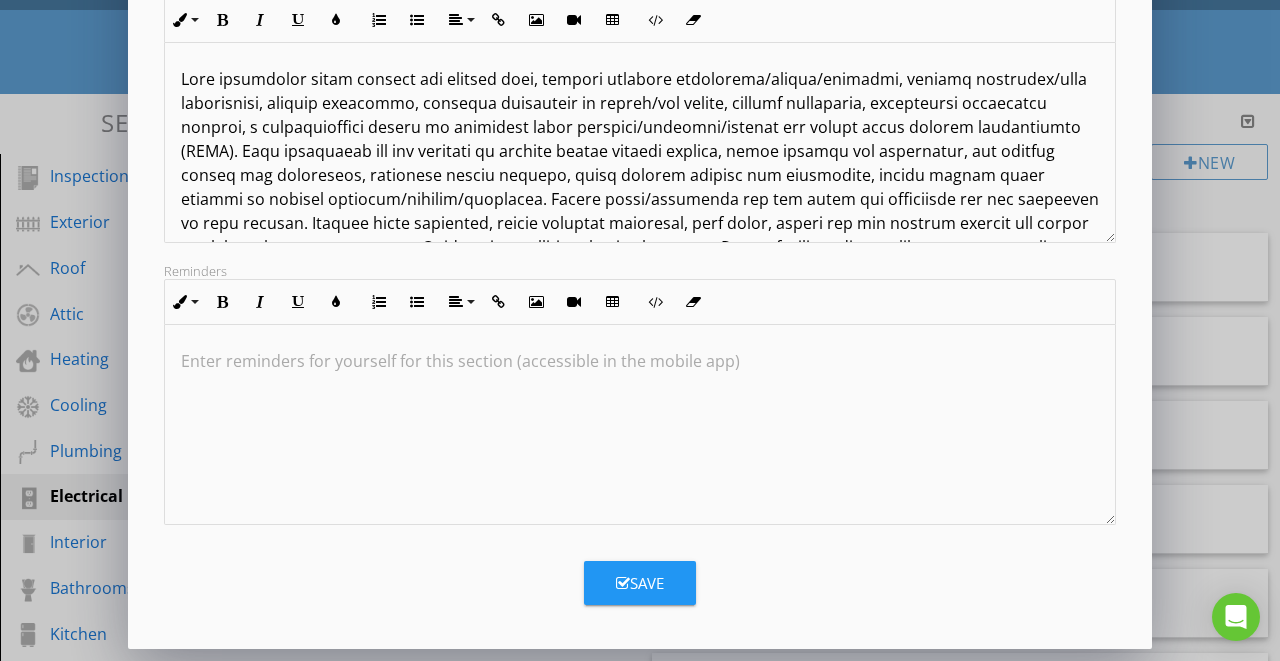 scroll, scrollTop: 398, scrollLeft: 0, axis: vertical 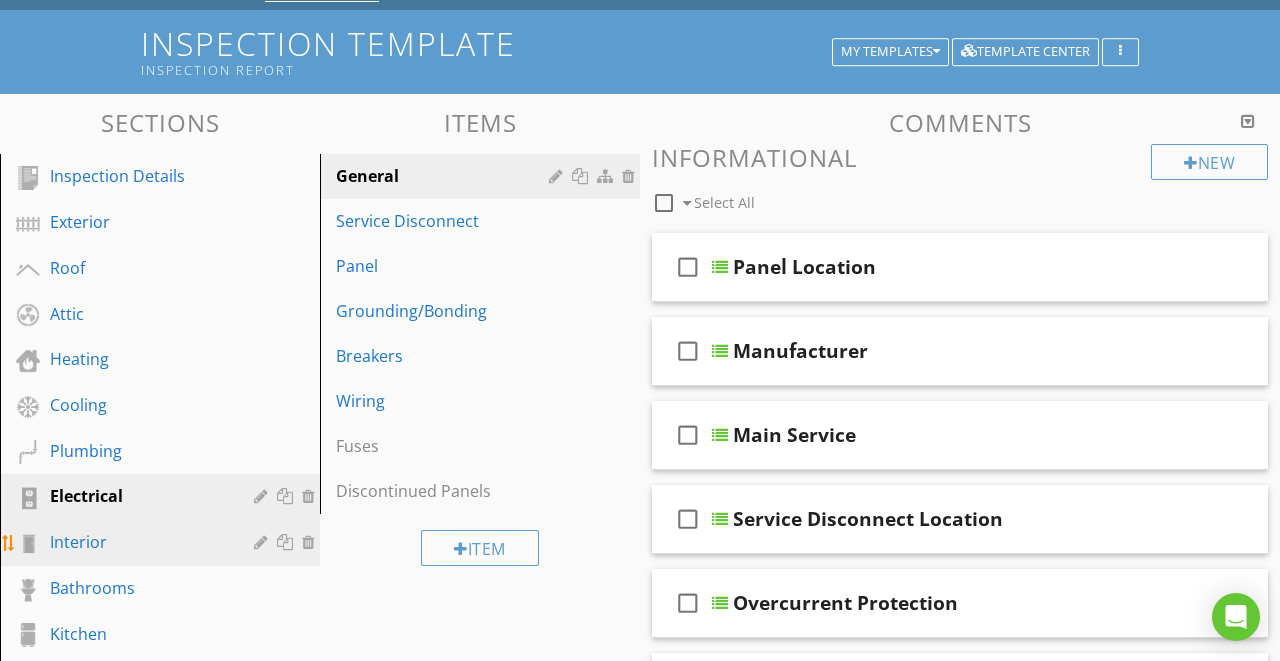 click at bounding box center [263, 542] 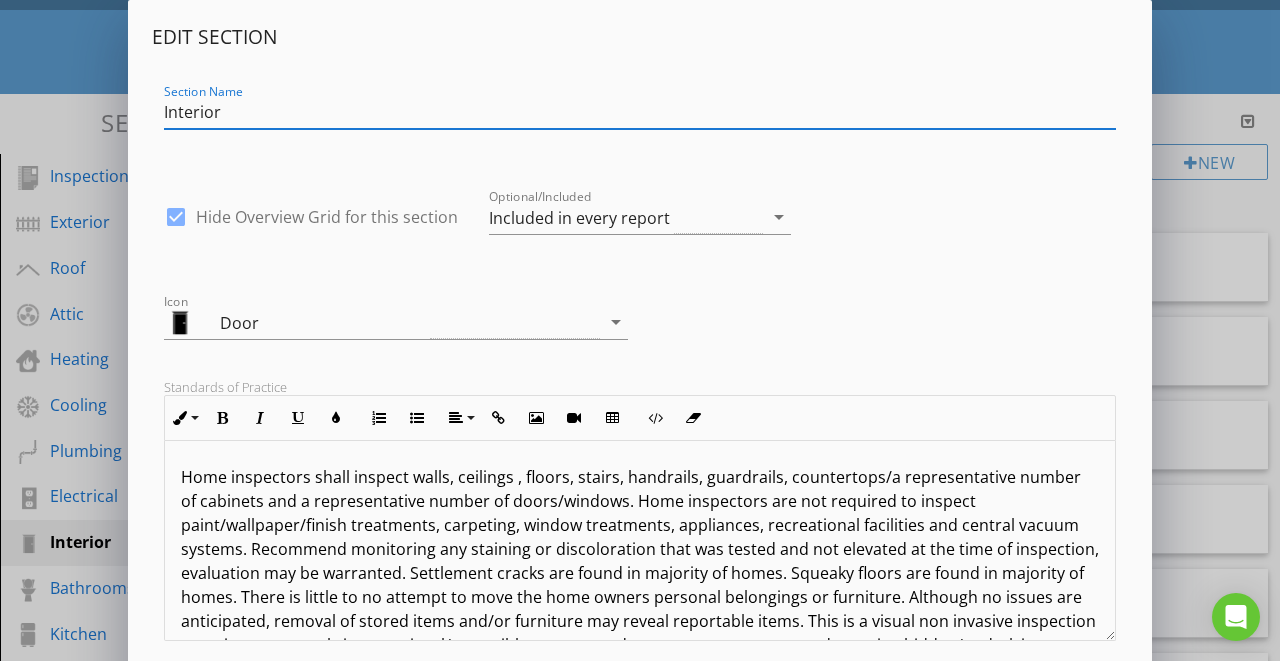 click at bounding box center [176, 217] 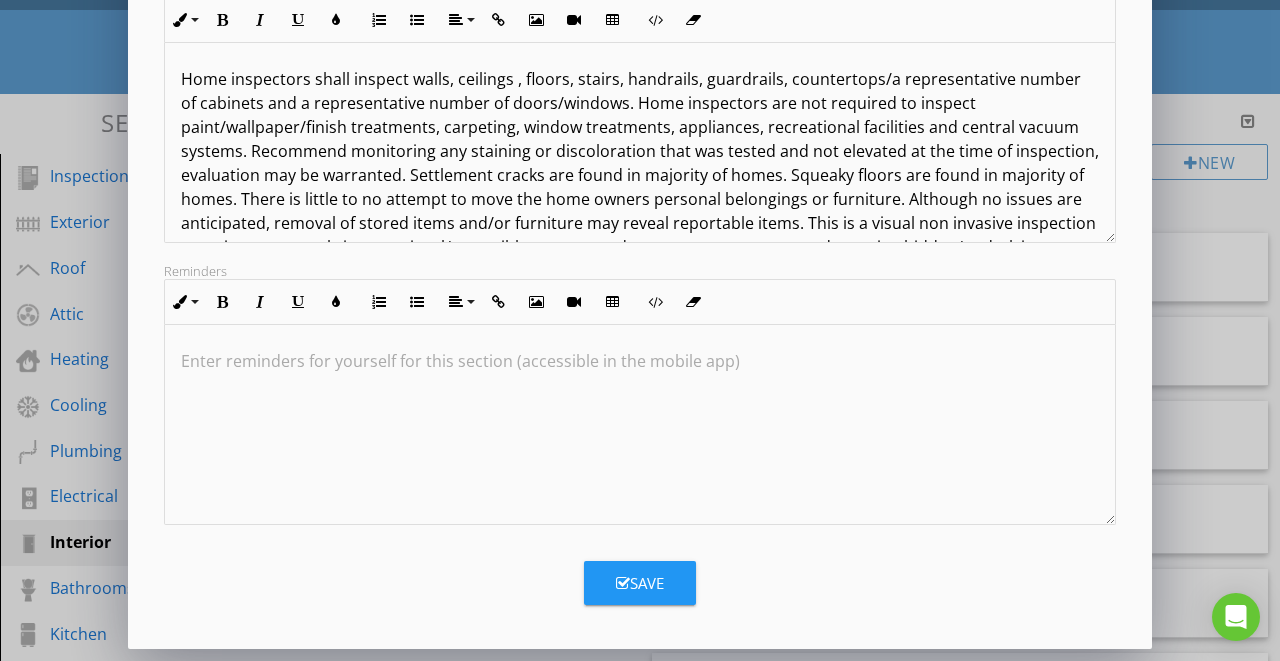 scroll, scrollTop: 398, scrollLeft: 0, axis: vertical 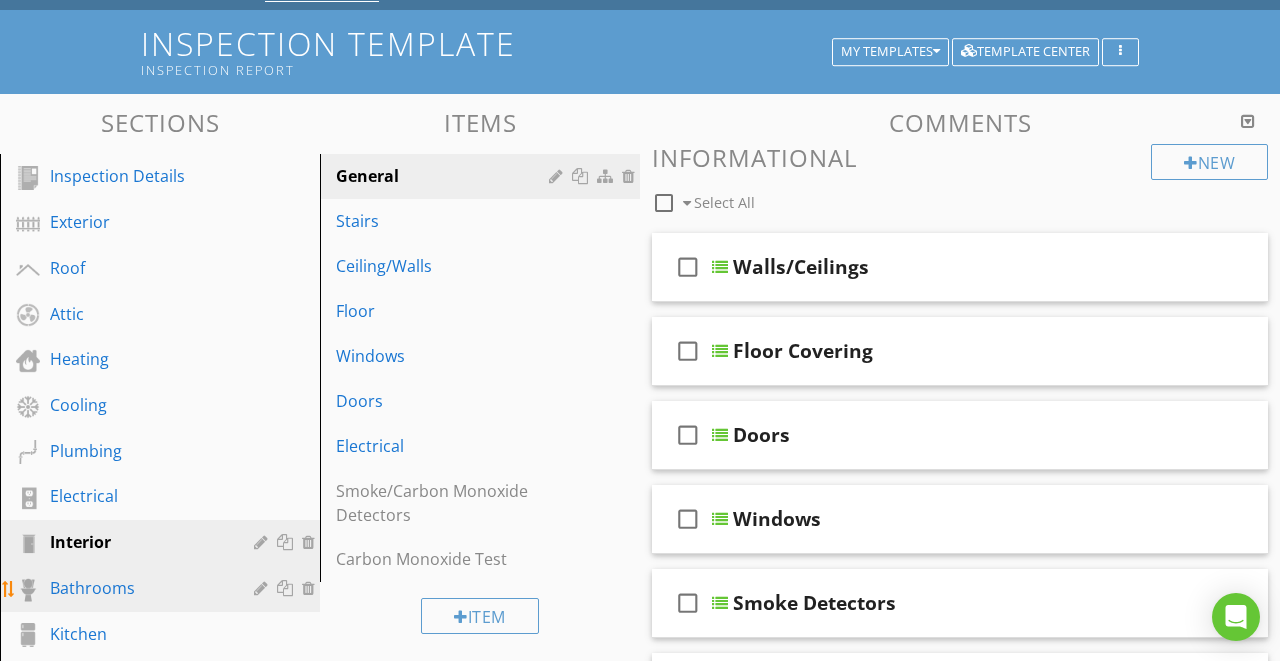 click at bounding box center (263, 588) 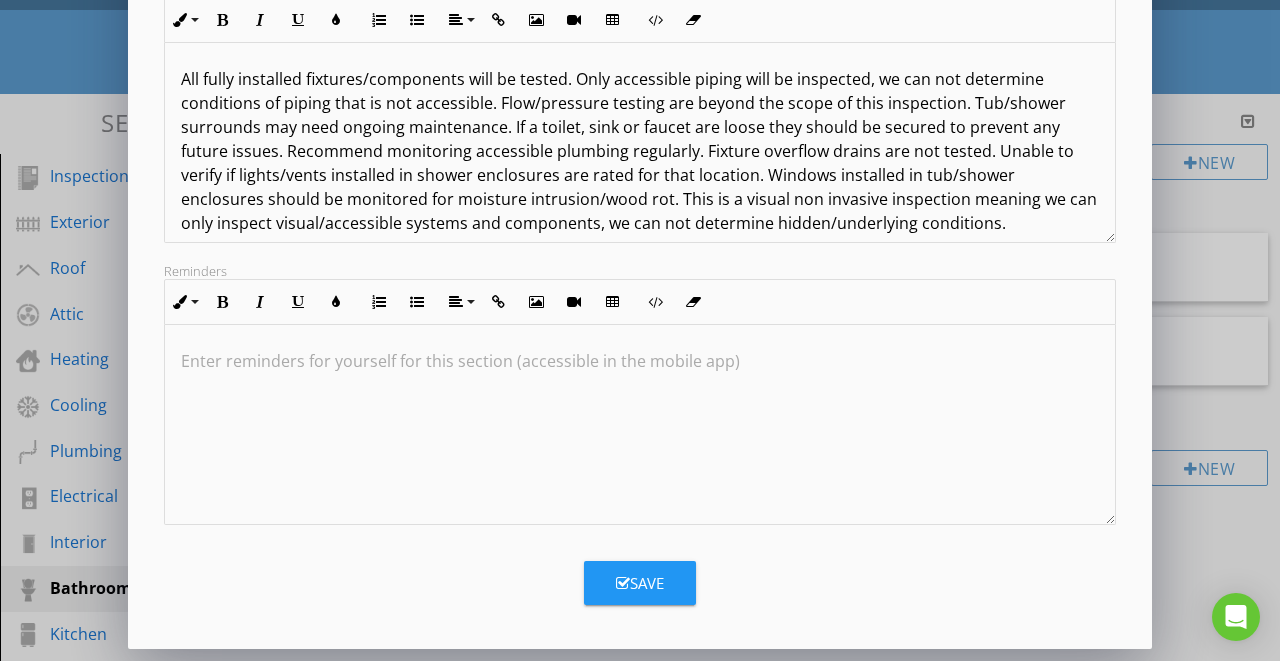 click on "Save" at bounding box center [640, 583] 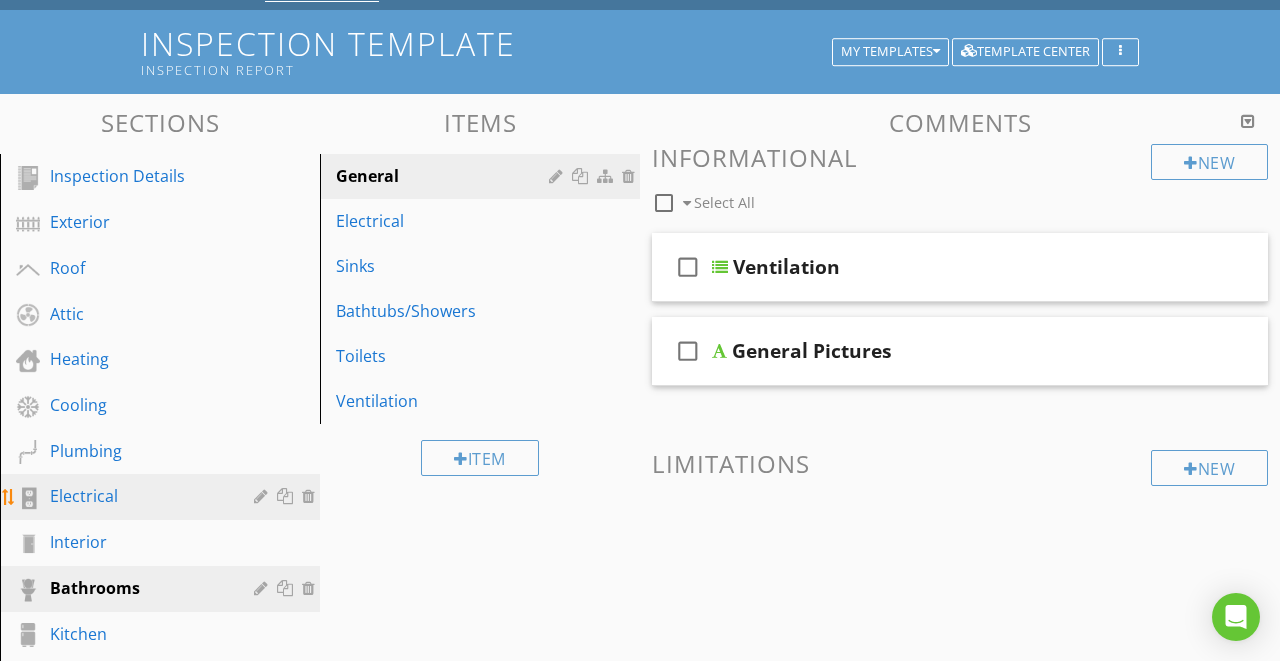 scroll, scrollTop: 181, scrollLeft: 0, axis: vertical 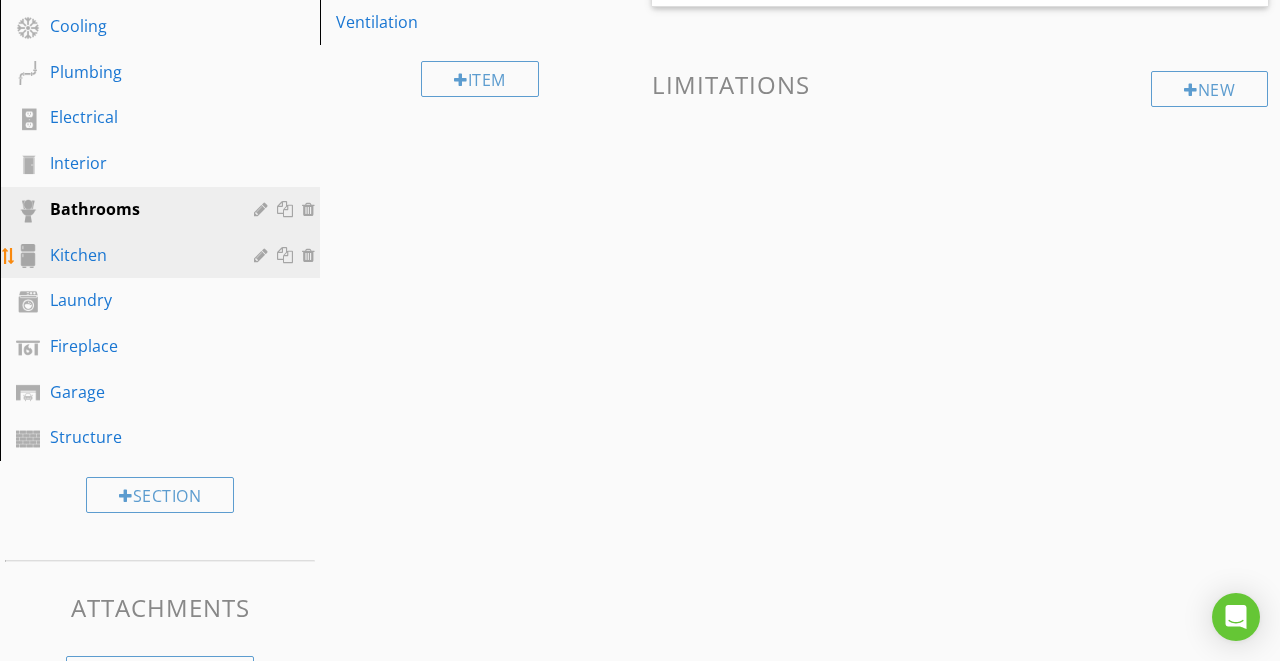 click at bounding box center (263, 255) 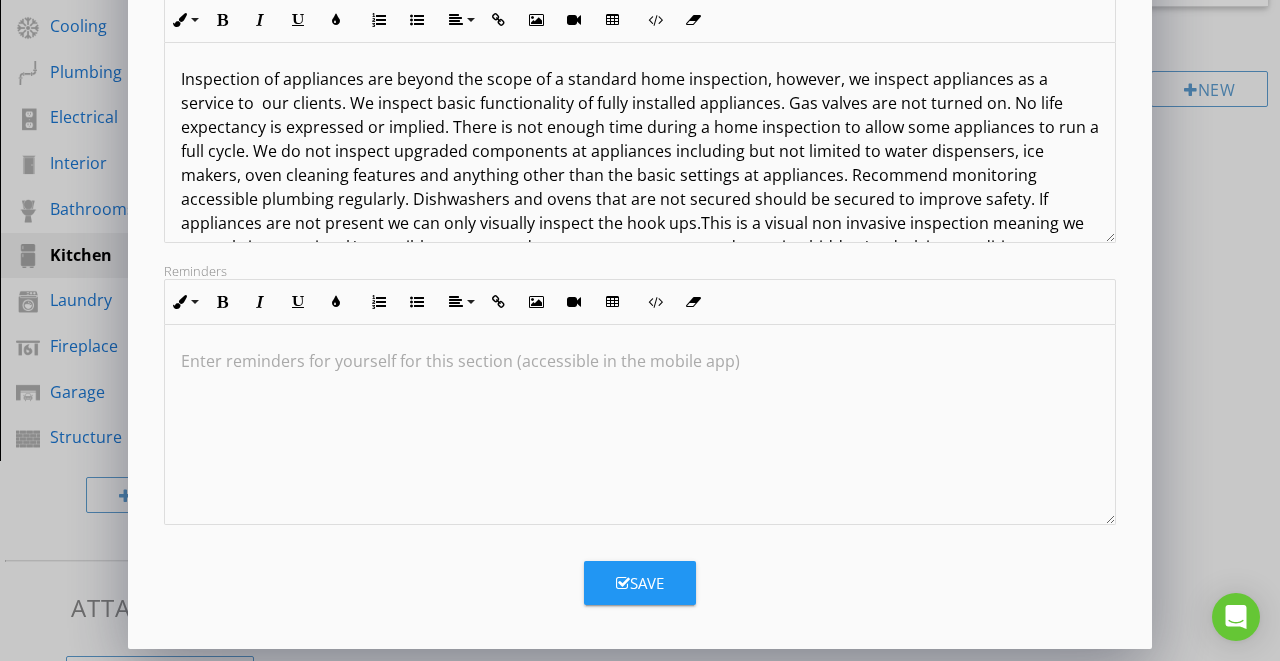 click on "Save" at bounding box center [640, 583] 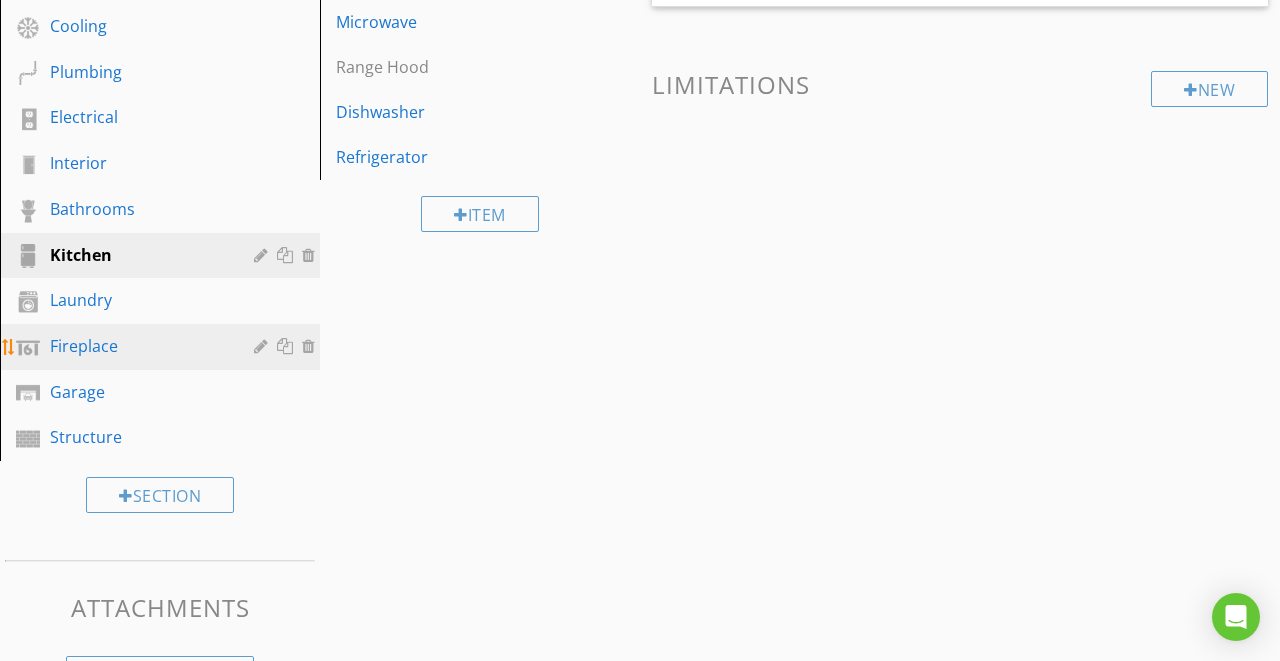 scroll, scrollTop: 181, scrollLeft: 0, axis: vertical 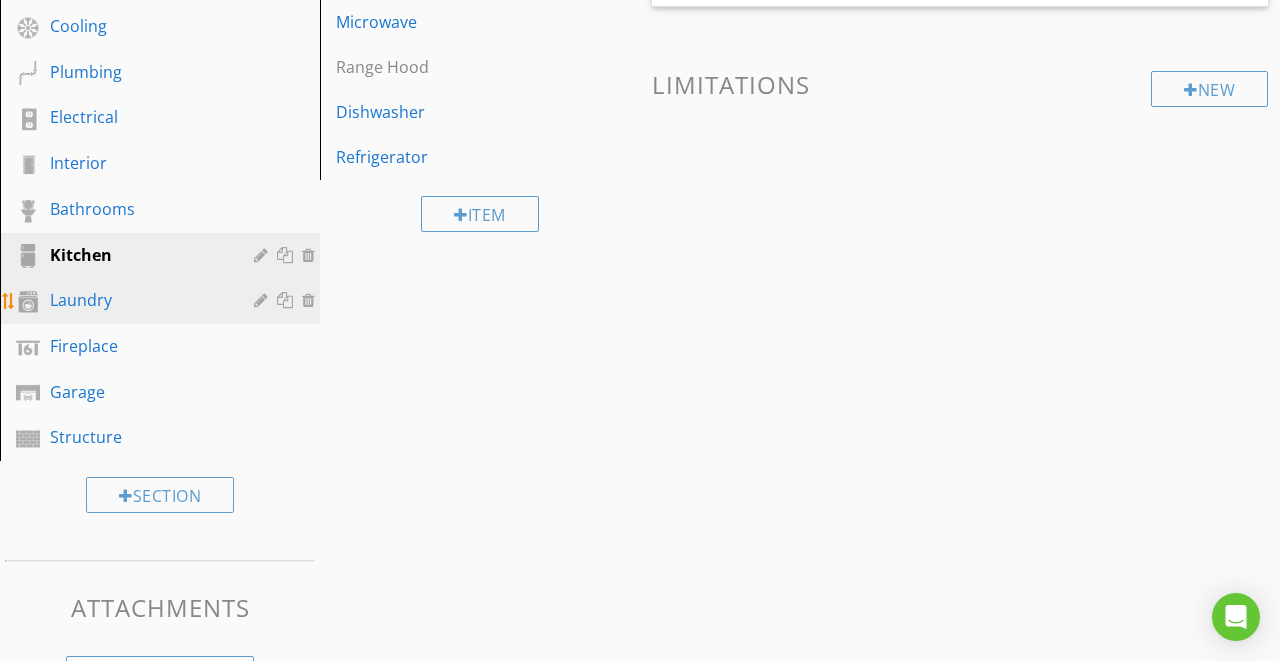 click at bounding box center [263, 300] 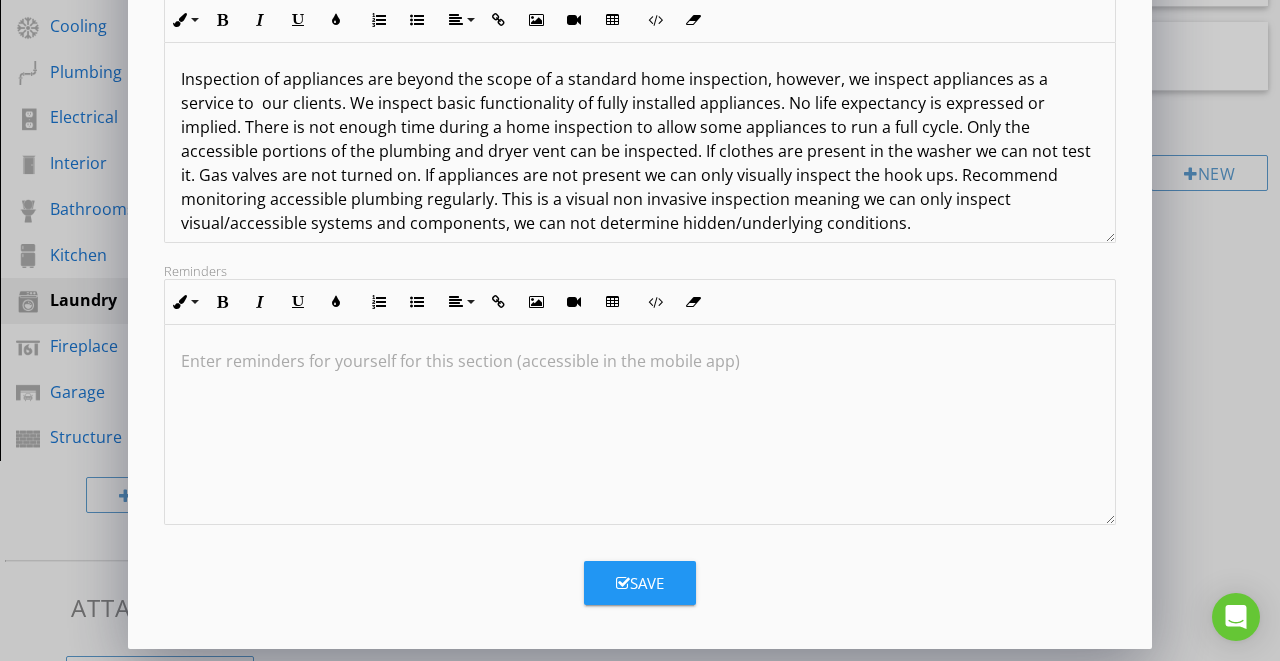 scroll, scrollTop: 398, scrollLeft: 0, axis: vertical 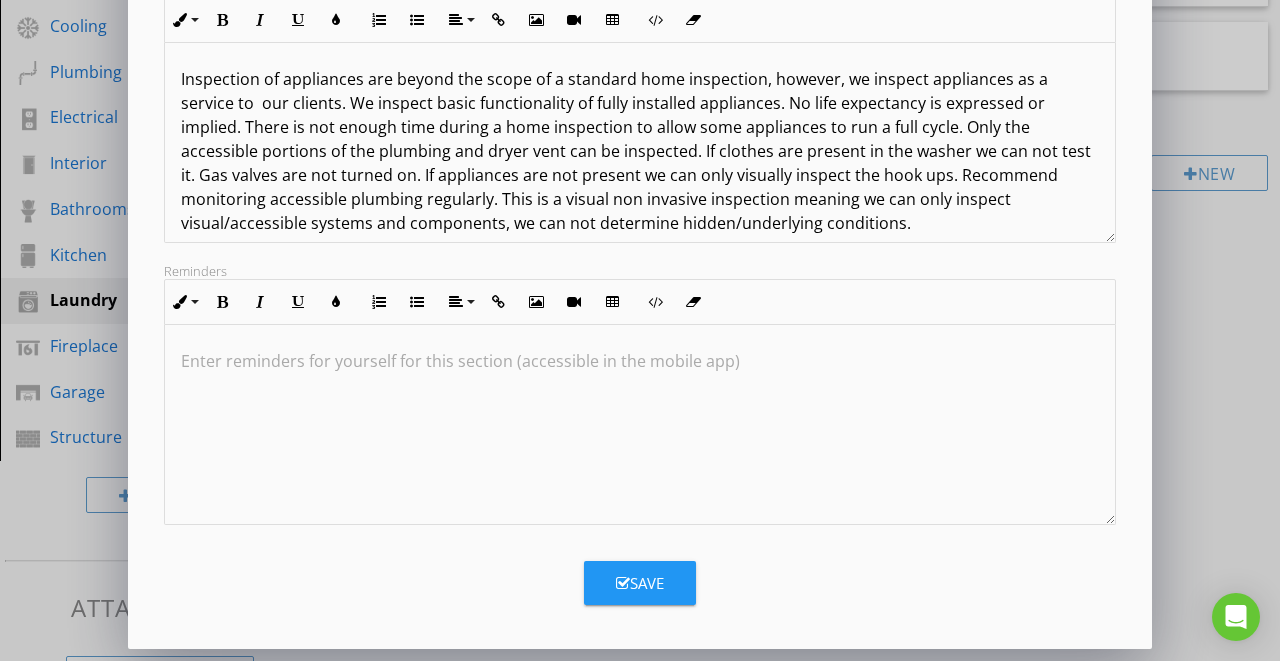 click on "Save" at bounding box center [640, 583] 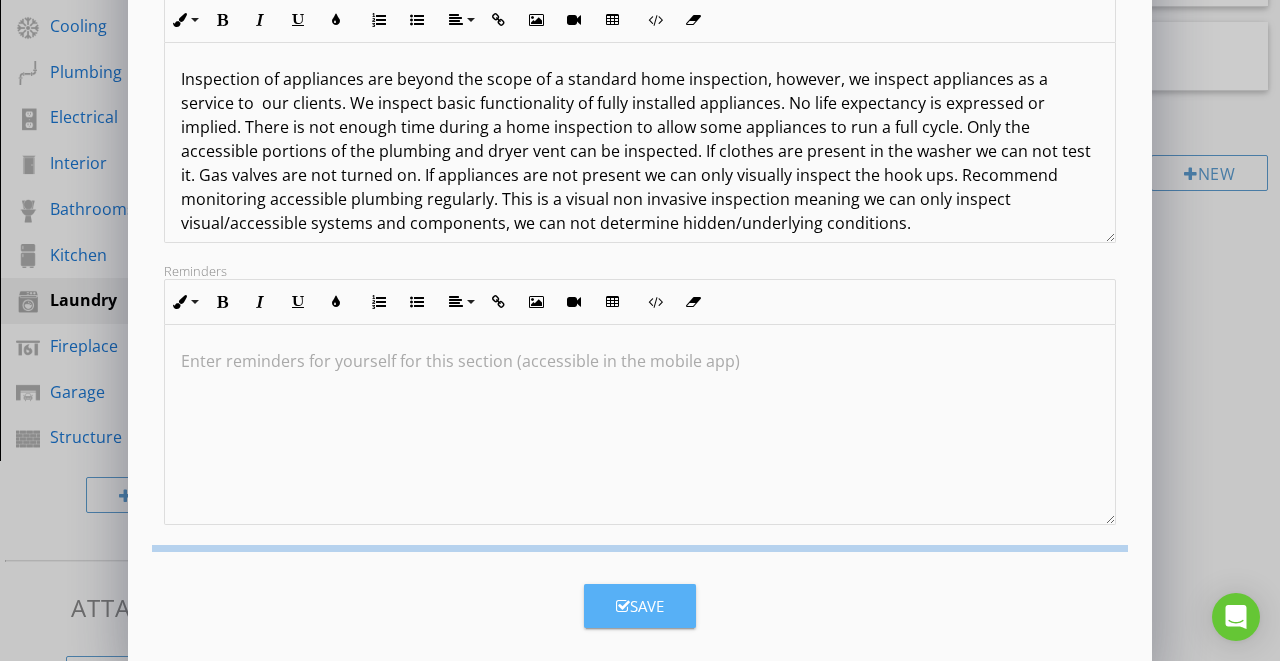scroll, scrollTop: 181, scrollLeft: 0, axis: vertical 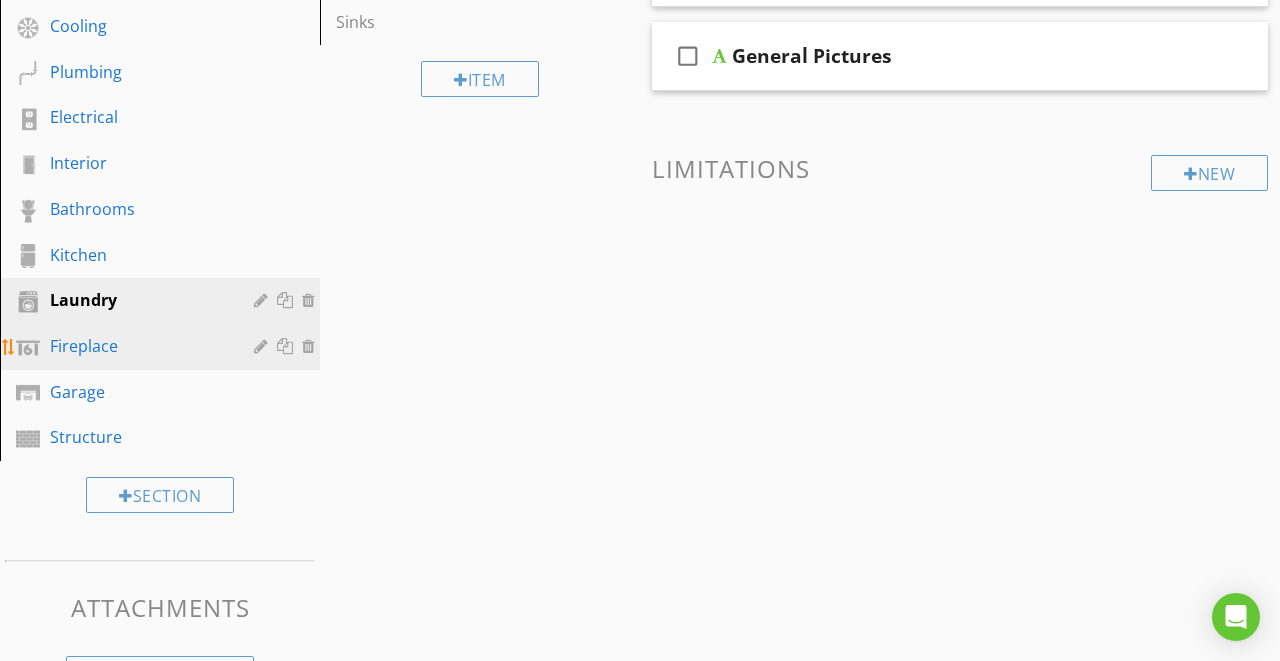 click at bounding box center [263, 346] 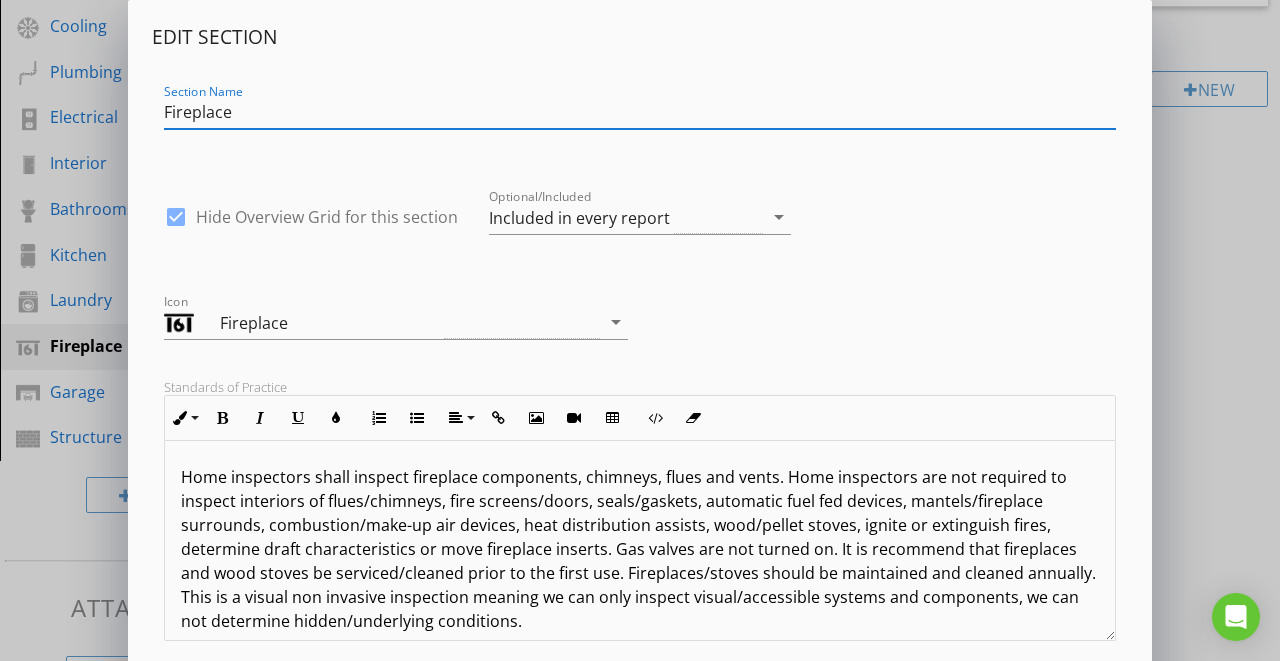 click at bounding box center (176, 217) 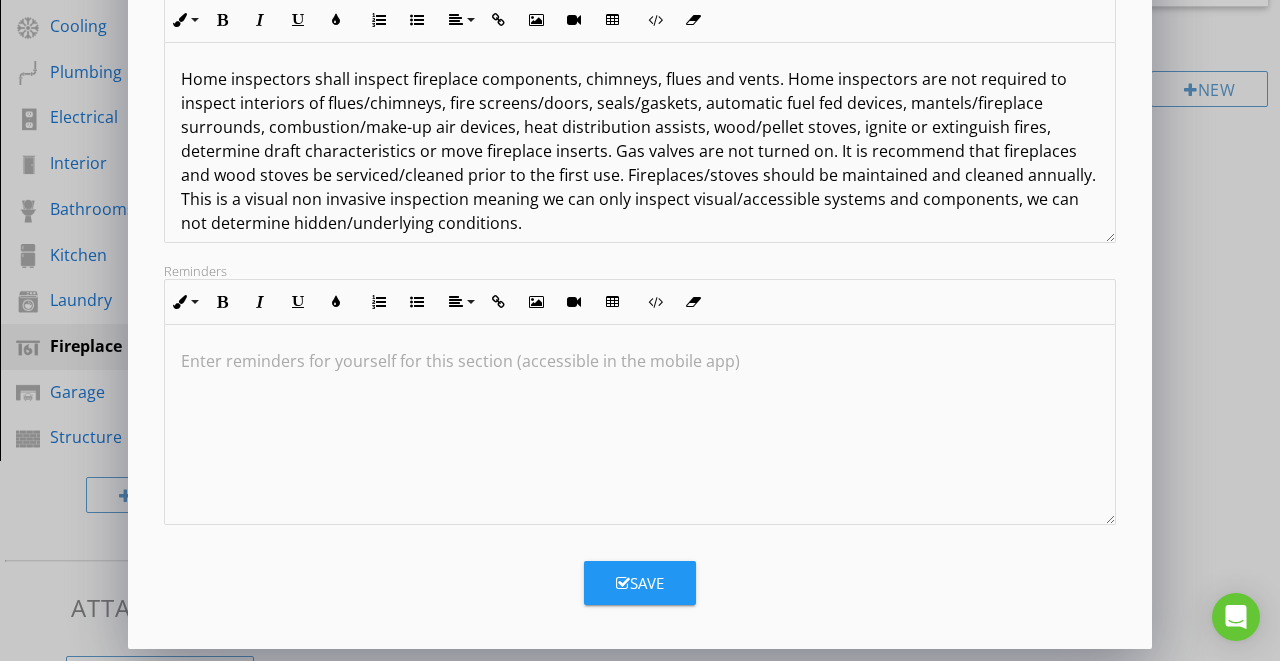 click on "Save" at bounding box center (640, 583) 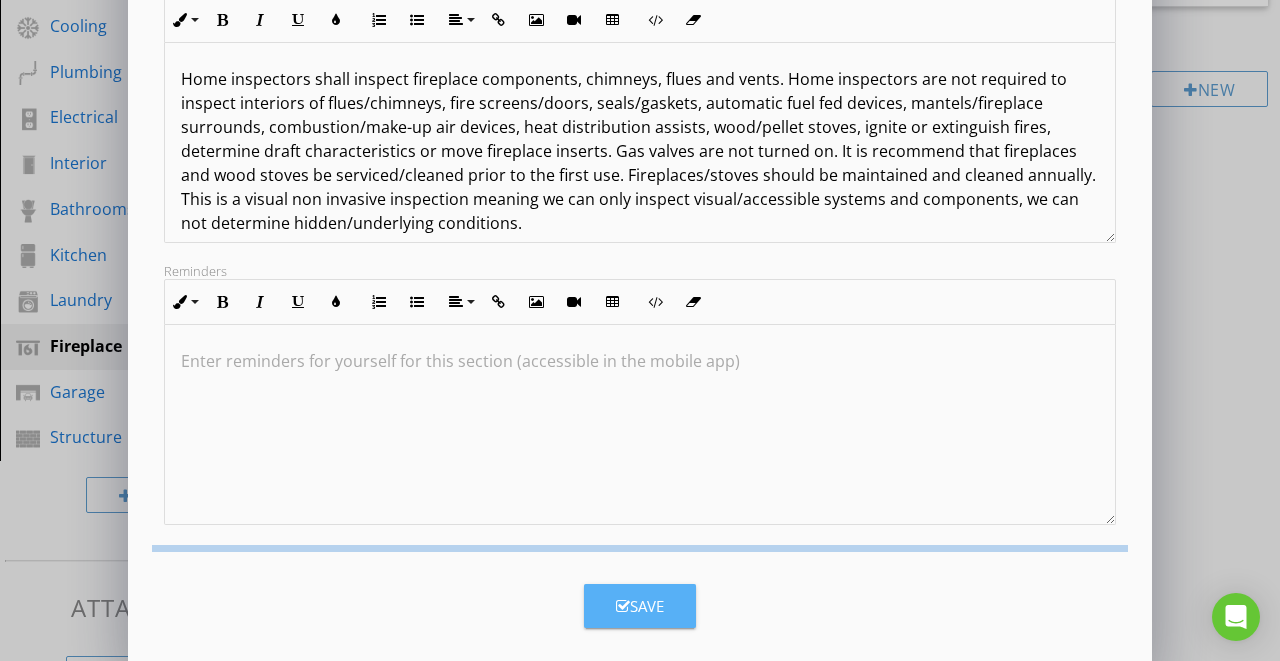 scroll, scrollTop: 181, scrollLeft: 0, axis: vertical 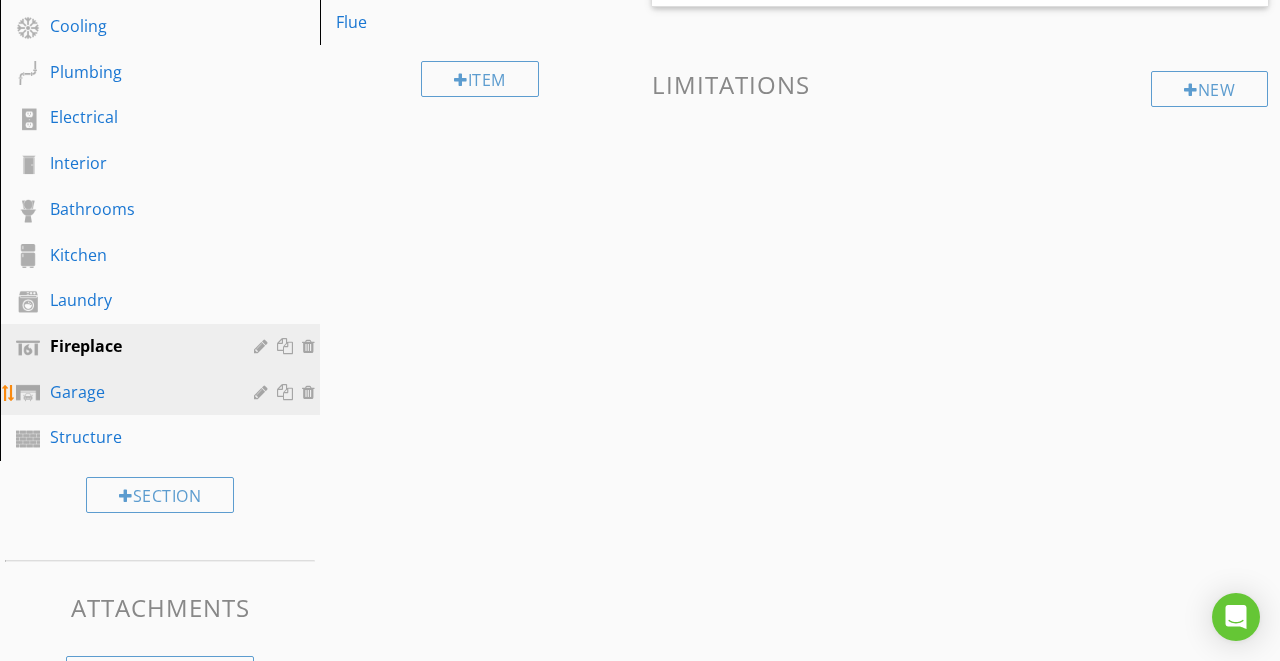 click at bounding box center (263, 392) 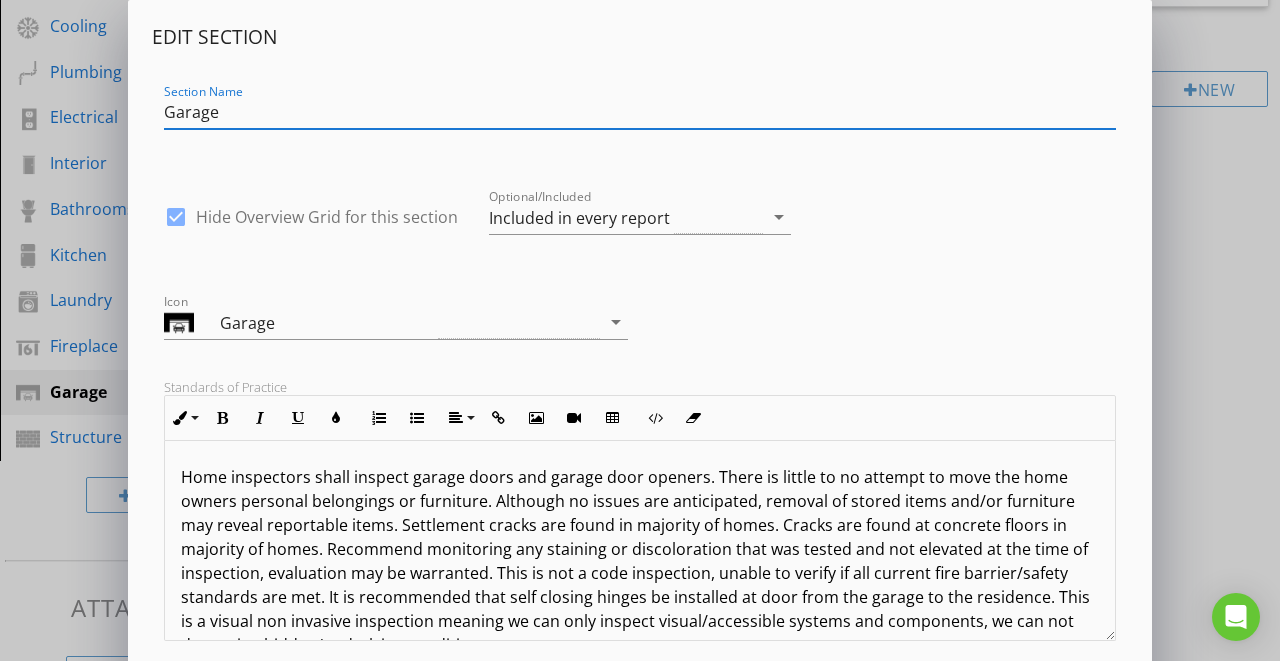 click at bounding box center (176, 217) 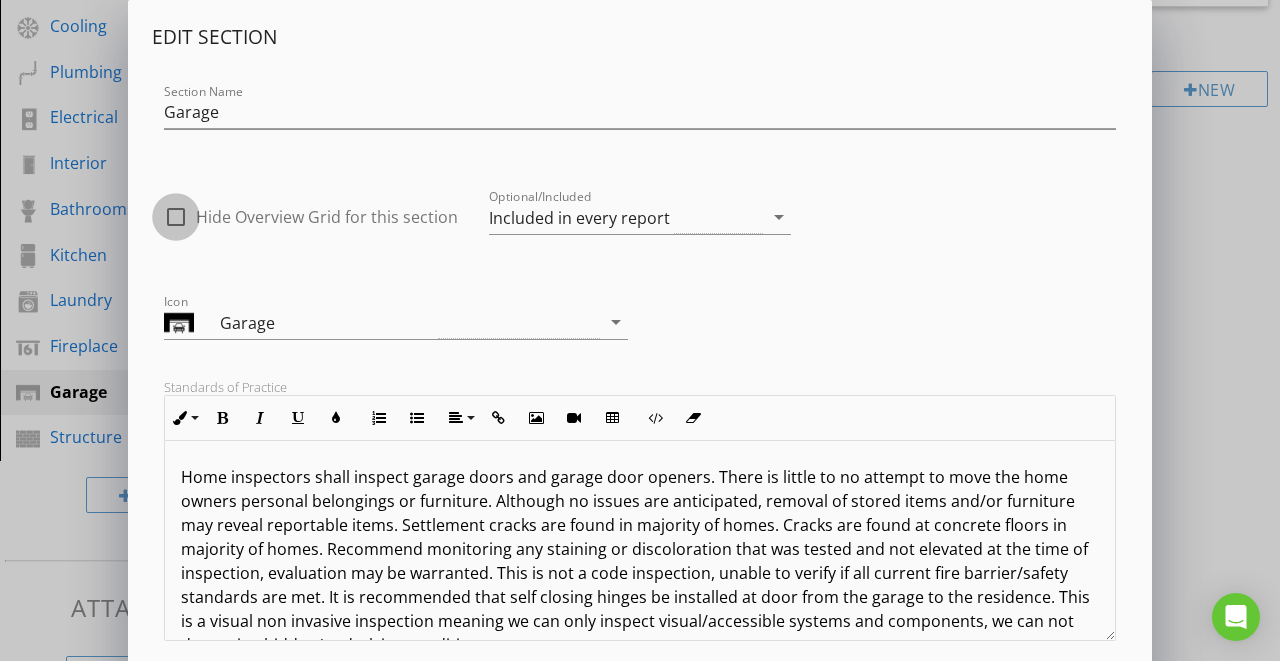 checkbox on "false" 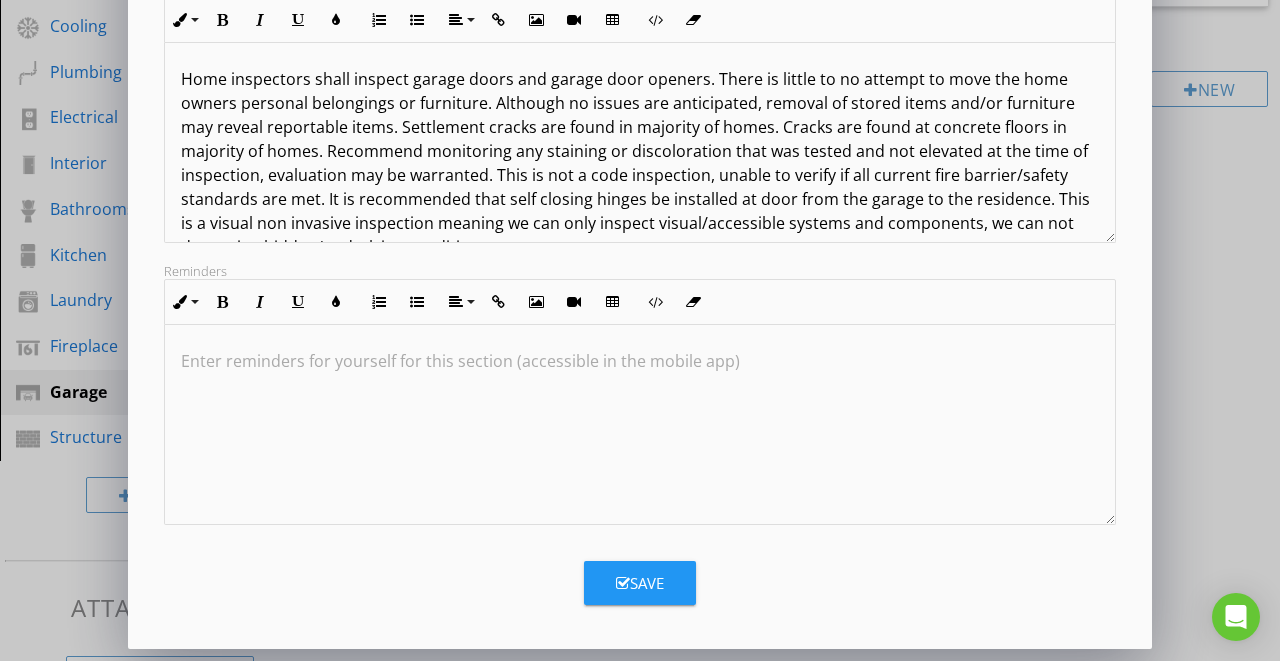 click on "Save" at bounding box center [640, 583] 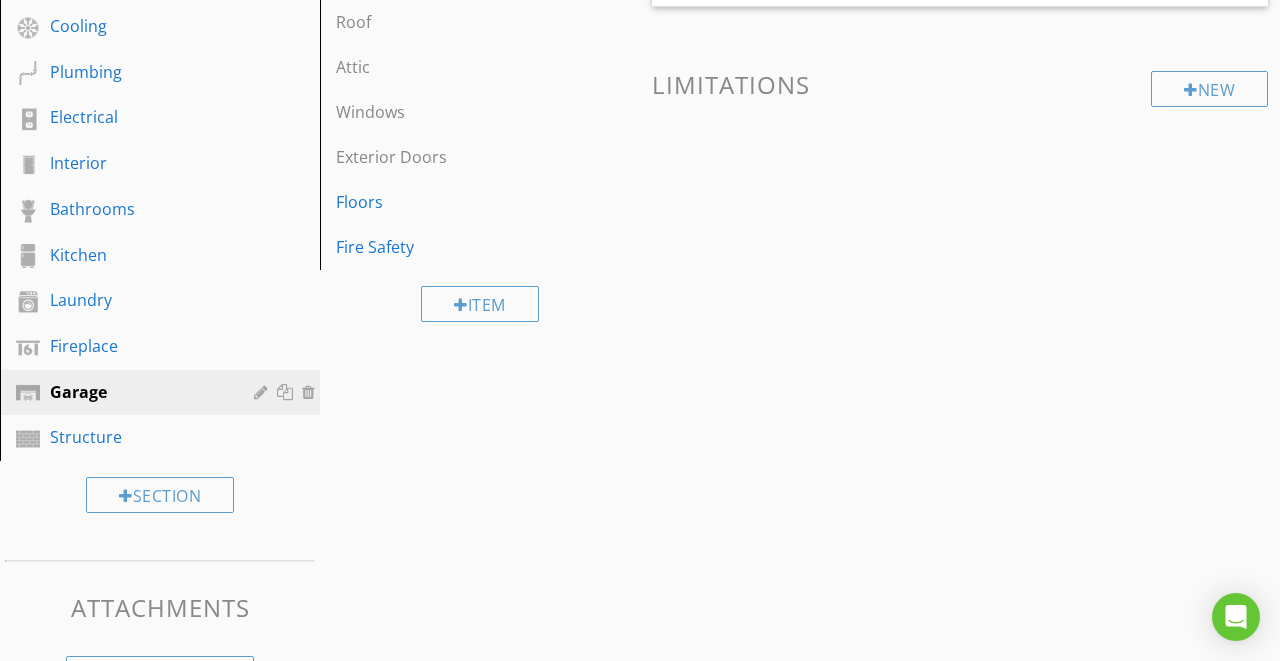 scroll, scrollTop: 181, scrollLeft: 0, axis: vertical 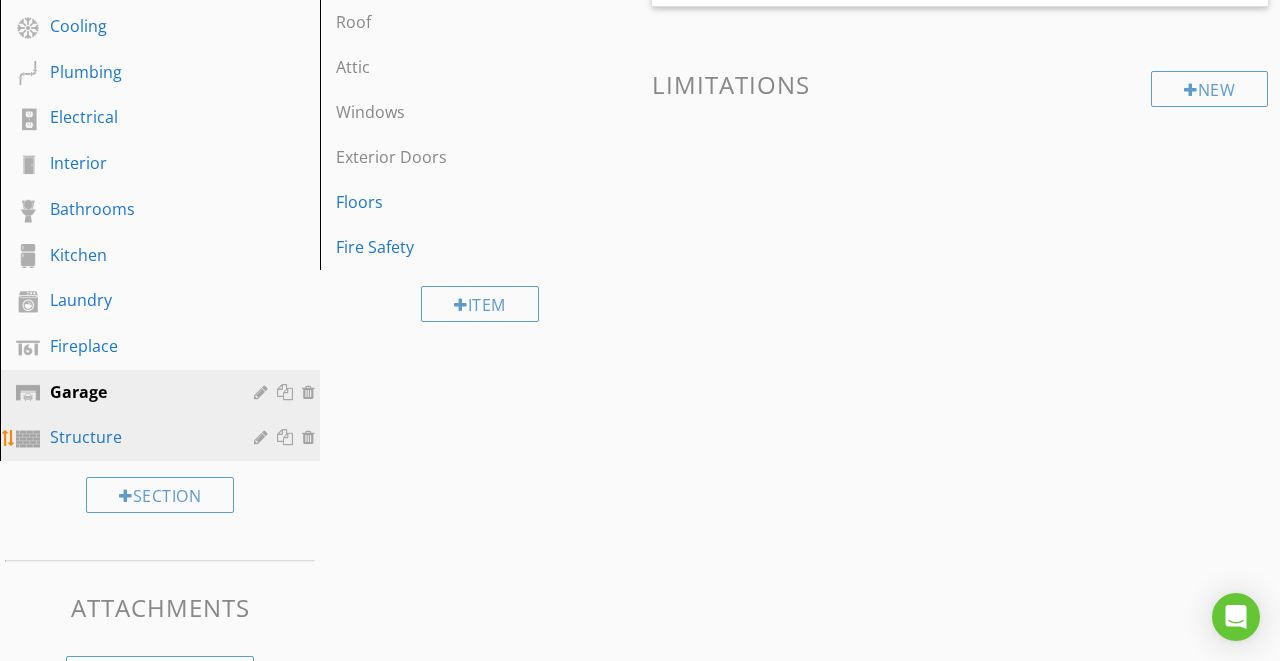 click at bounding box center [263, 437] 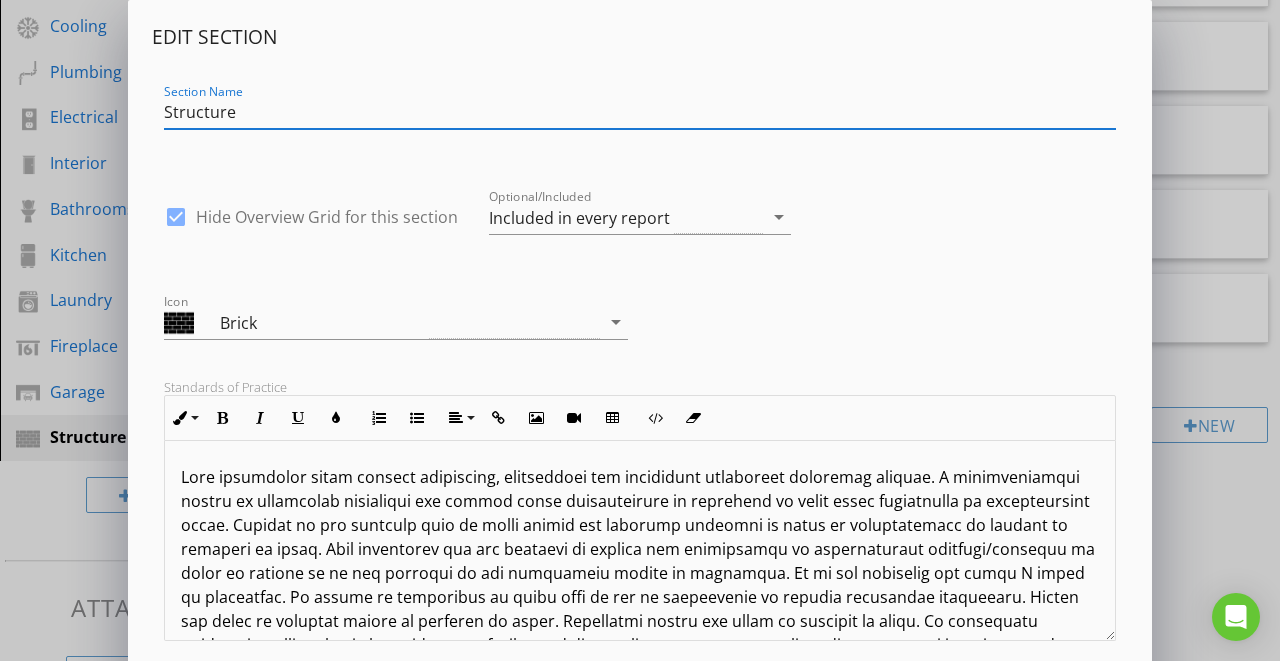 click at bounding box center (176, 217) 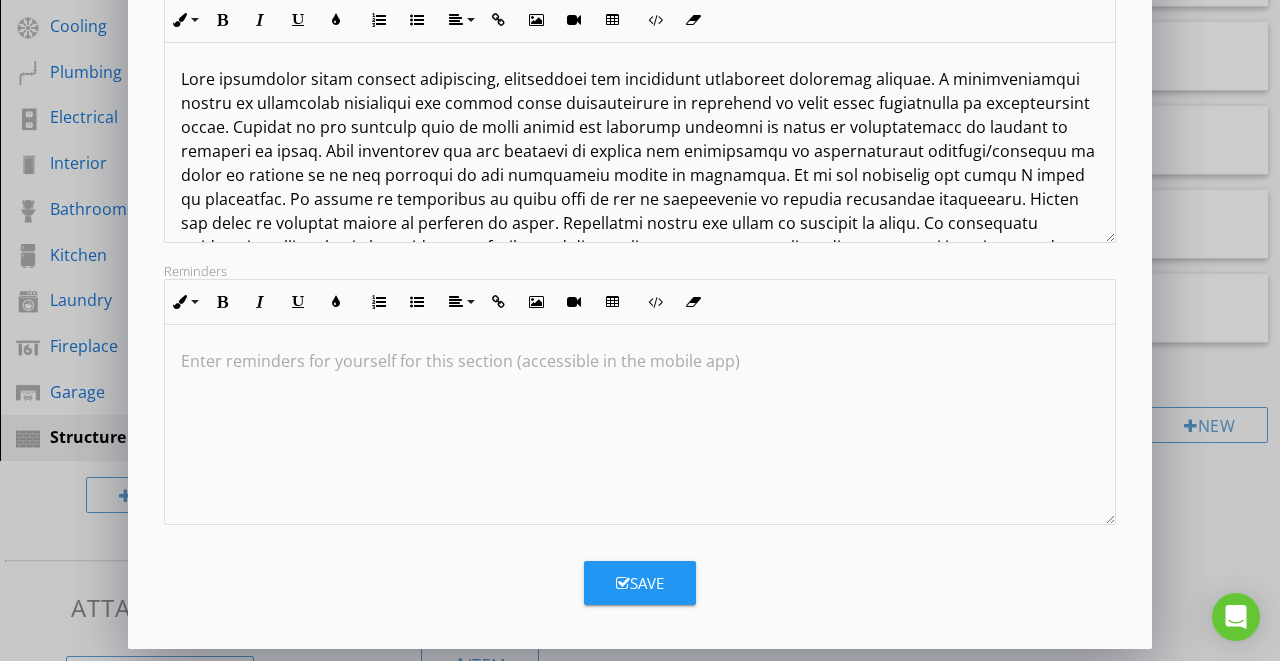 click on "Save" at bounding box center [640, 583] 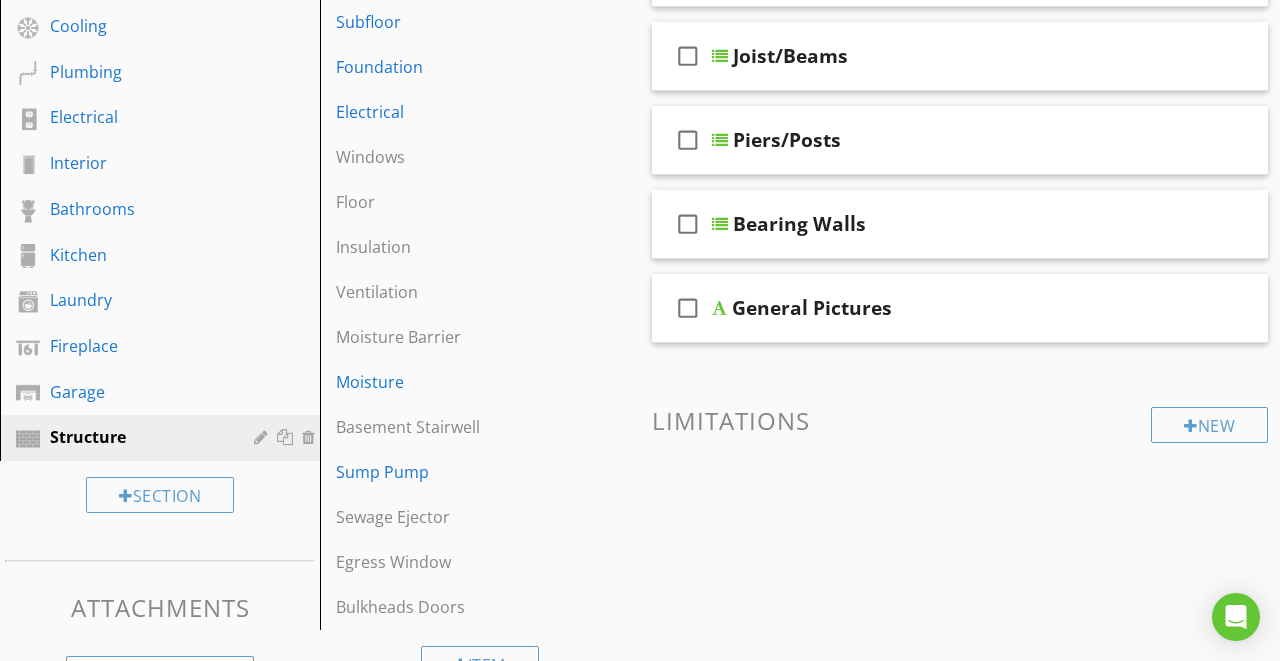 scroll, scrollTop: 181, scrollLeft: 0, axis: vertical 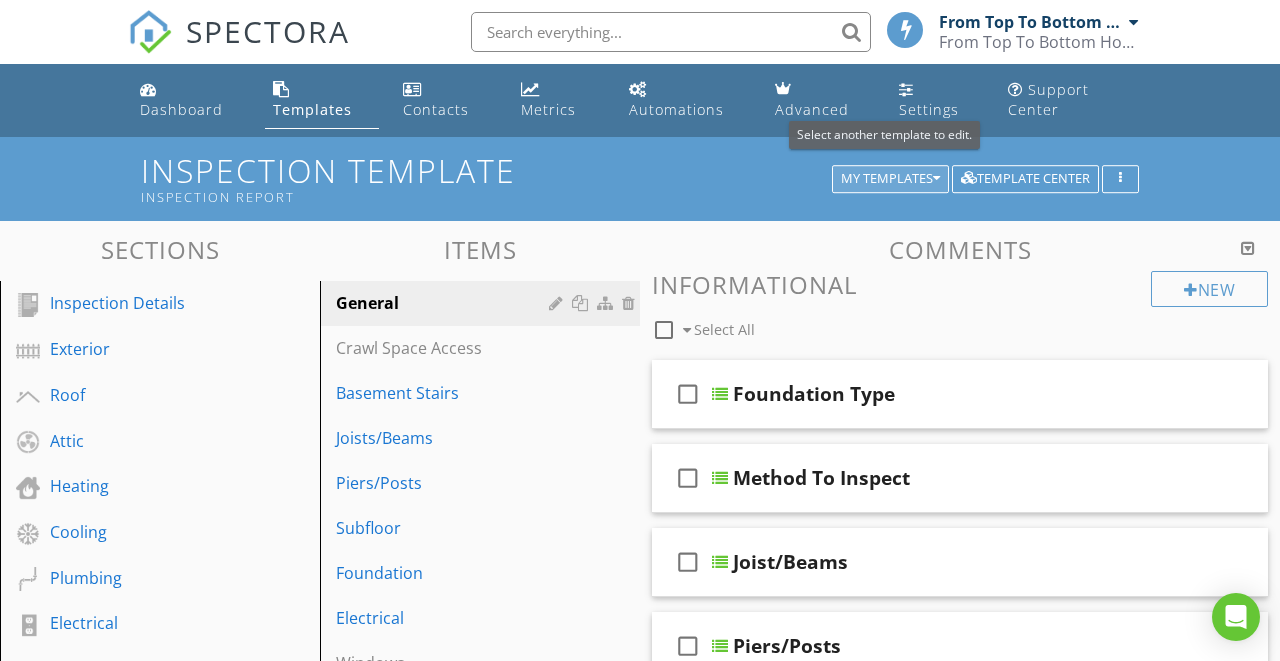click at bounding box center [936, 179] 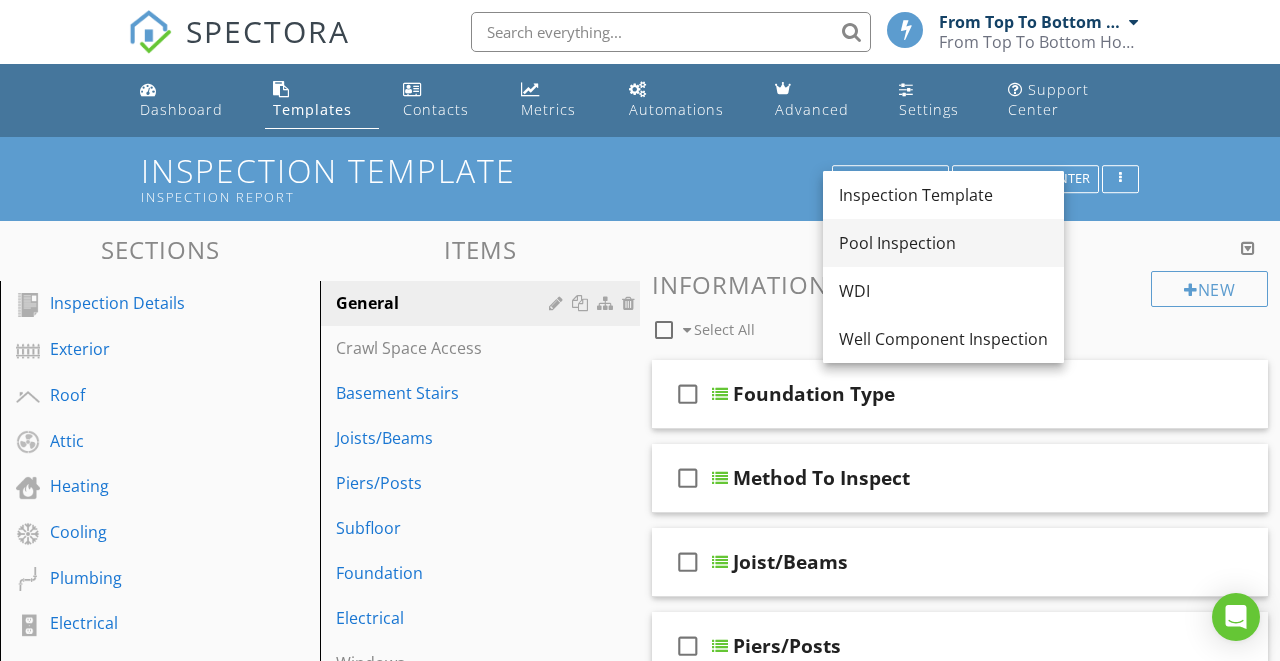 click on "Pool Inspection" at bounding box center [943, 243] 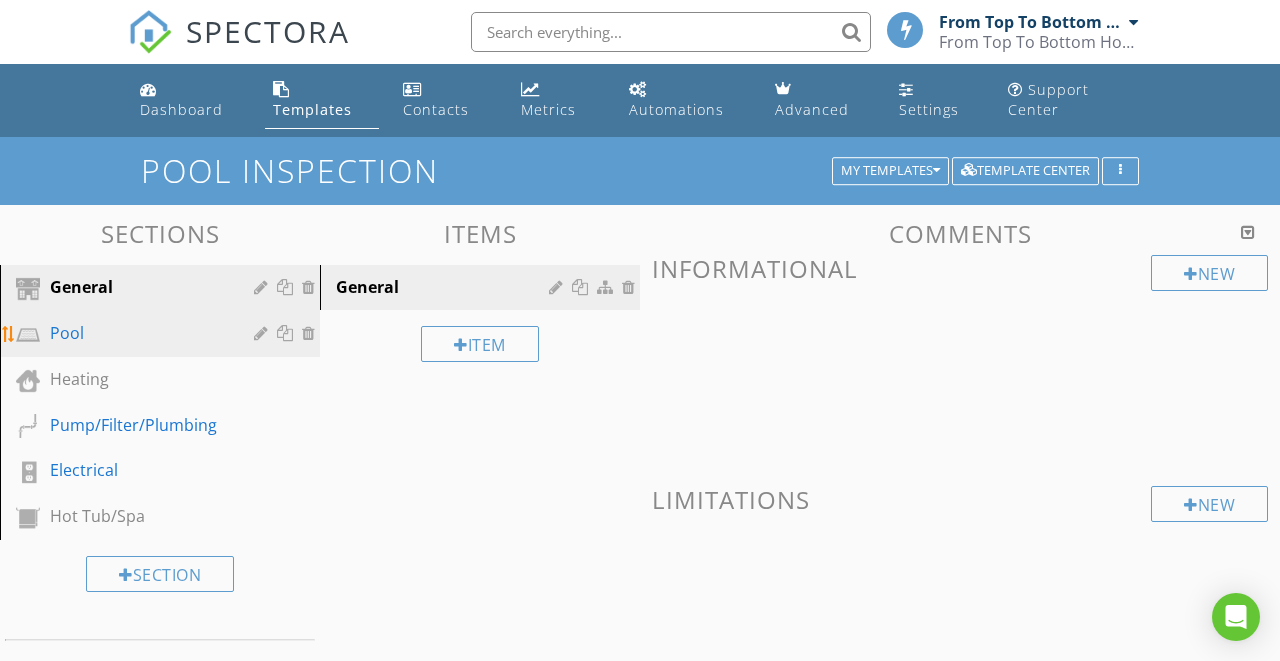 click at bounding box center [263, 333] 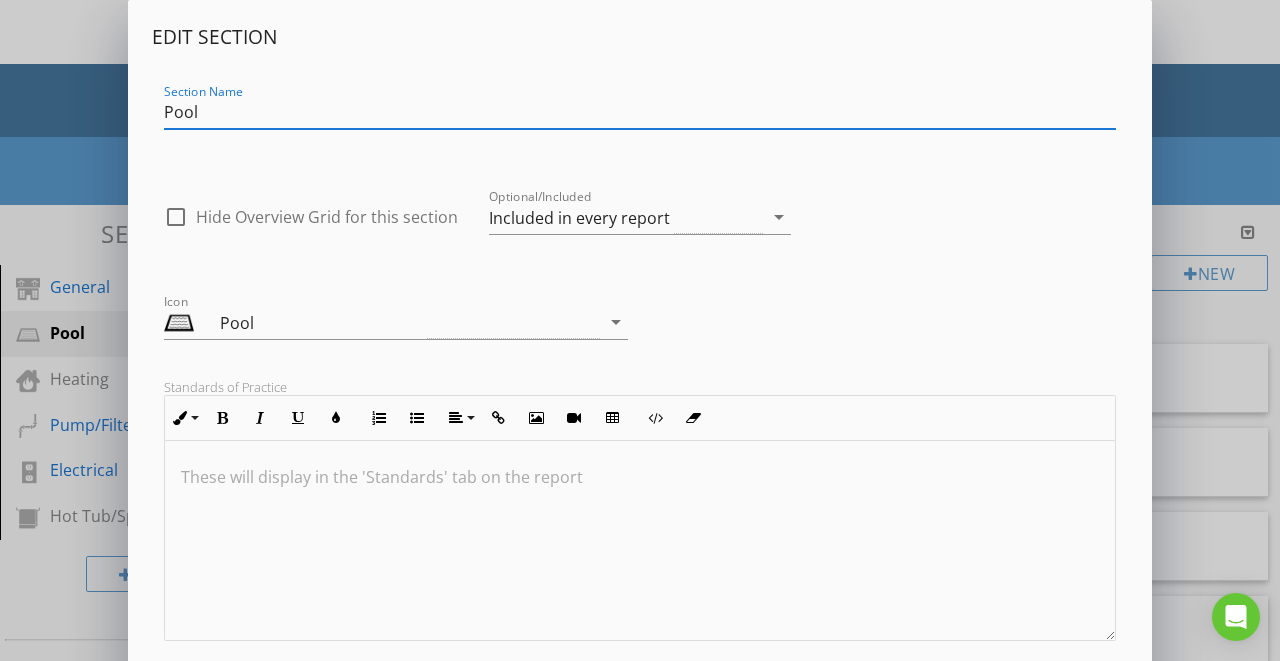 click on "Edit Section   Section Name Pool     check_box_outline_blank Hide Overview Grid for this section     Optional/Included Included in every report arrow_drop_down   Icon   Pool   arrow_drop_down     Standards of Practice   Inline Style XLarge Large Normal Small Light Small/Light Bold Italic Underline Colors Ordered List Unordered List Align Align Left Align Center Align Right Align Justify Insert Link Insert Image Insert Video Insert Table Code View Clear Formatting These will display in the 'Standards' tab on the report   Reminders   Inline Style XLarge Large Normal Small Light Small/Light Bold Italic Underline Colors Ordered List Unordered List Align Align Left Align Center Align Right Align Justify Insert Link Insert Image Insert Video Insert Table Code View Clear Formatting Enter reminders for yourself for this section (accessible in the mobile app)
Save" at bounding box center [640, 529] 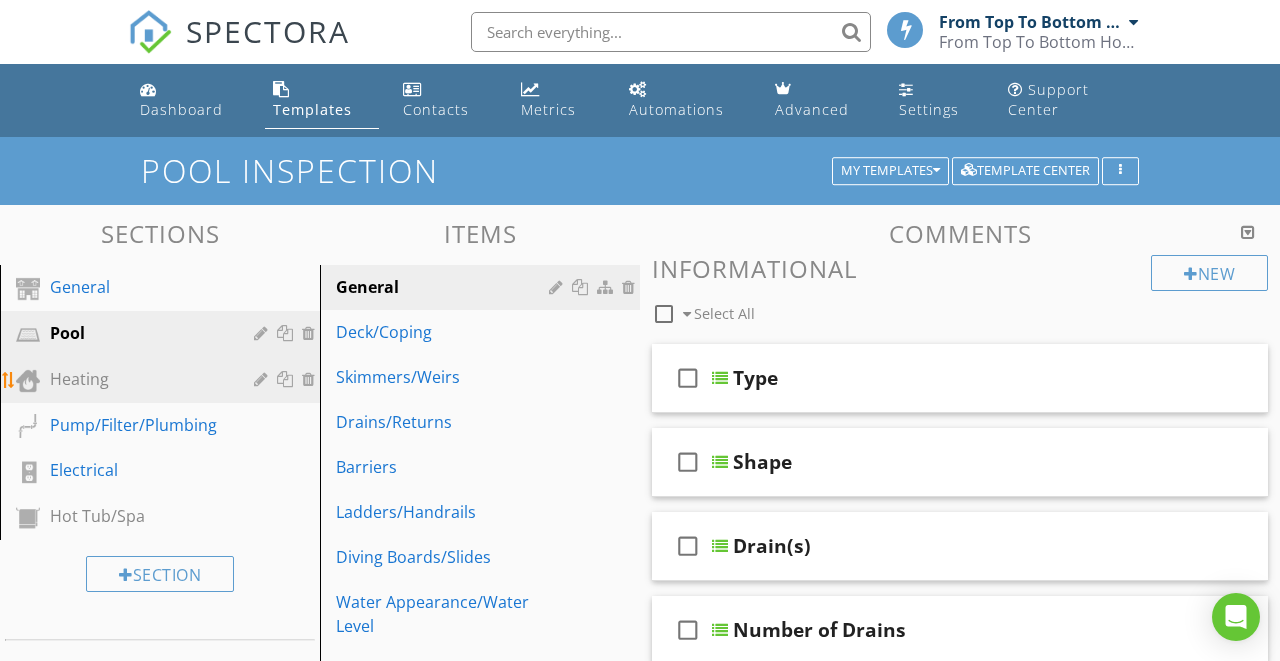 click at bounding box center [263, 379] 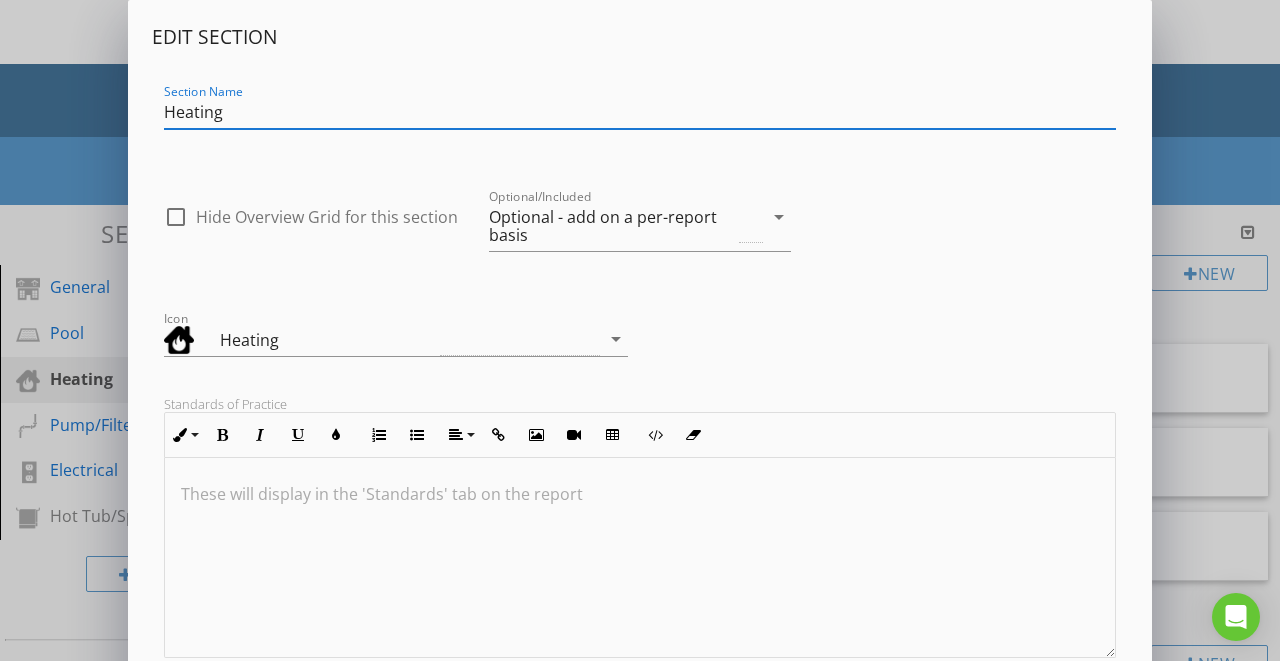 click on "Edit Section   Section Name Heating     check_box_outline_blank Hide Overview Grid for this section     Optional/Included Optional - add on a per-report basis arrow_drop_down   Icon   Heating   arrow_drop_down     Standards of Practice   Inline Style XLarge Large Normal Small Light Small/Light Bold Italic Underline Colors Ordered List Unordered List Align Align Left Align Center Align Right Align Justify Insert Link Insert Image Insert Video Insert Table Code View Clear Formatting These will display in the 'Standards' tab on the report   Reminders   Inline Style XLarge Large Normal Small Light Small/Light Bold Italic Underline Colors Ordered List Unordered List Align Align Left Align Center Align Right Align Justify Insert Link Insert Image Insert Video Insert Table Code View Clear Formatting Enter reminders for yourself for this section (accessible in the mobile app)
Save" at bounding box center [640, 538] 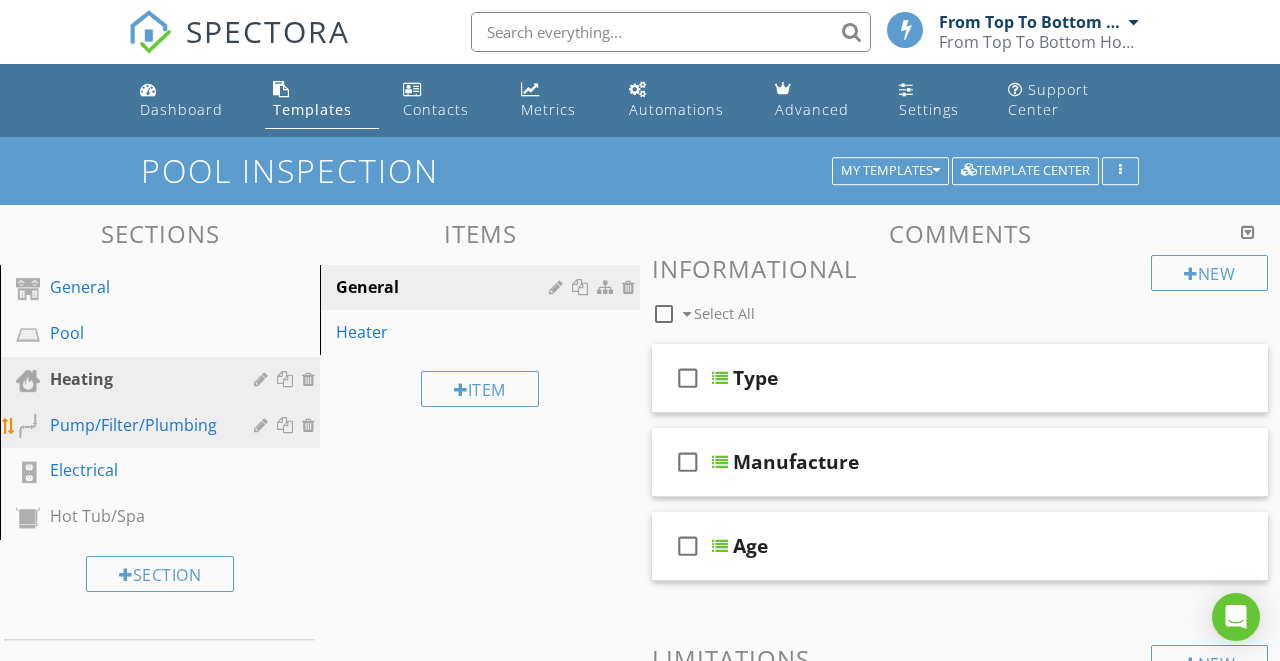 click at bounding box center (263, 425) 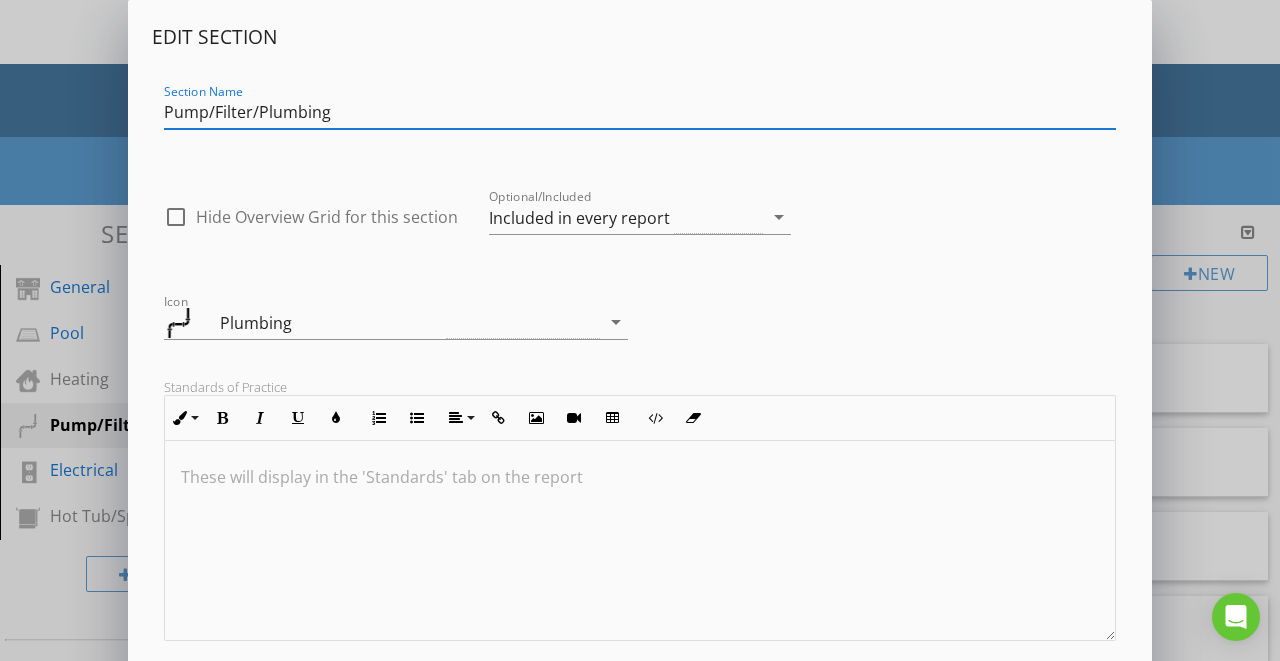 click on "Edit Section   Section Name Pump/Filter/Plumbing     check_box_outline_blank Hide Overview Grid for this section     Optional/Included Included in every report arrow_drop_down   Icon   Plumbing   arrow_drop_down     Standards of Practice   Inline Style XLarge Large Normal Small Light Small/Light Bold Italic Underline Colors Ordered List Unordered List Align Align Left Align Center Align Right Align Justify Insert Link Insert Image Insert Video Insert Table Code View Clear Formatting These will display in the 'Standards' tab on the report   Reminders   Inline Style XLarge Large Normal Small Light Small/Light Bold Italic Underline Colors Ordered List Unordered List Align Align Left Align Center Align Right Align Justify Insert Link Insert Image Insert Video Insert Table Code View Clear Formatting Enter reminders for yourself for this section (accessible in the mobile app)
Save" at bounding box center [640, 529] 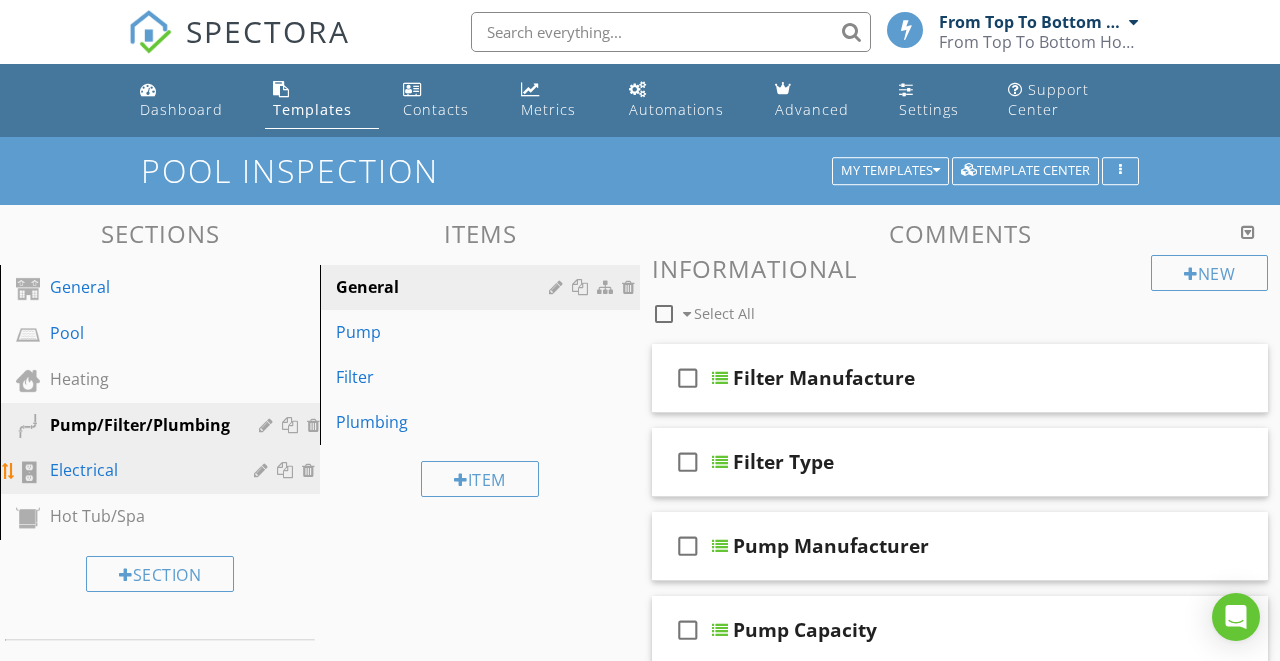 click at bounding box center (263, 470) 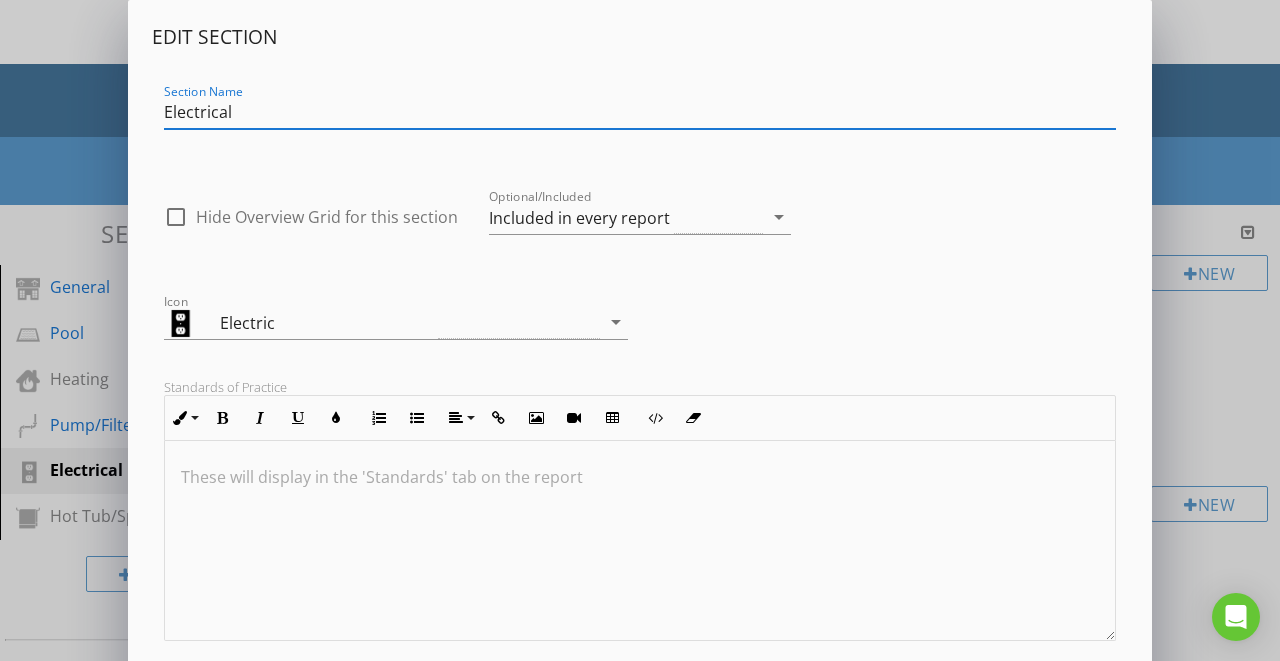 click on "Edit Section   Section Name Electrical     check_box_outline_blank Hide Overview Grid for this section     Optional/Included Included in every report arrow_drop_down   Icon   Electric   arrow_drop_down     Standards of Practice   Inline Style XLarge Large Normal Small Light Small/Light Bold Italic Underline Colors Ordered List Unordered List Align Align Left Align Center Align Right Align Justify Insert Link Insert Image Insert Video Insert Table Code View Clear Formatting These will display in the 'Standards' tab on the report   Reminders   Inline Style XLarge Large Normal Small Light Small/Light Bold Italic Underline Colors Ordered List Unordered List Align Align Left Align Center Align Right Align Justify Insert Link Insert Image Insert Video Insert Table Code View Clear Formatting Enter reminders for yourself for this section (accessible in the mobile app)
Save" at bounding box center [640, 529] 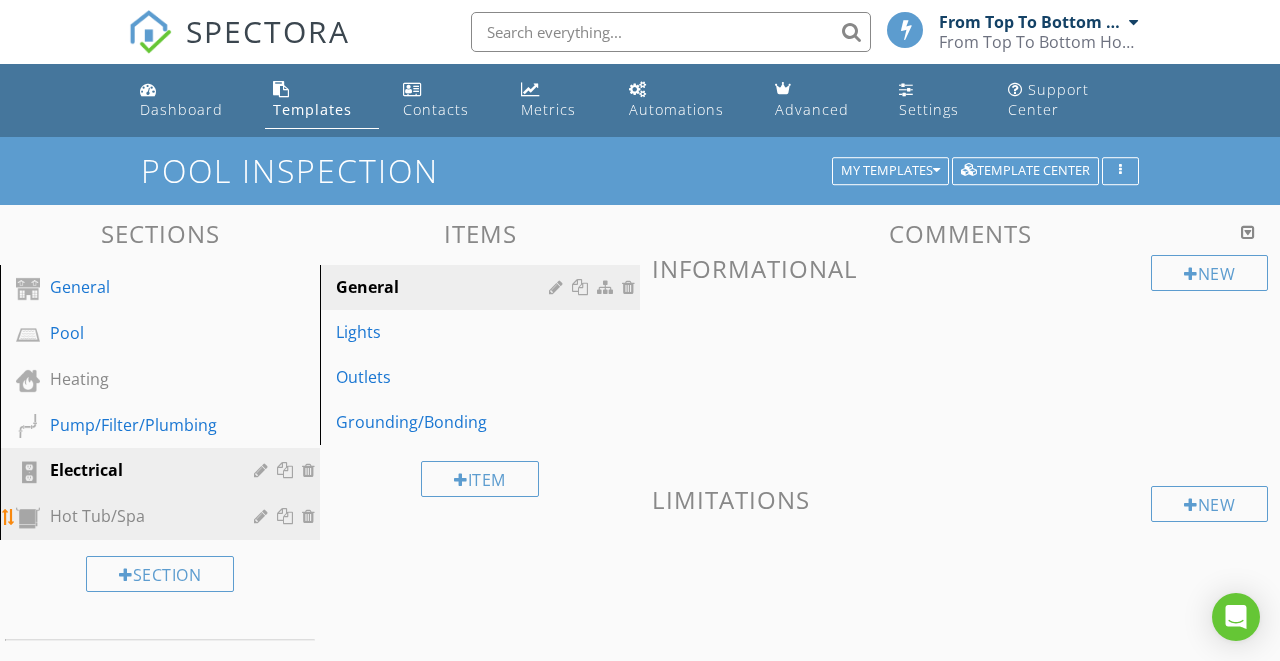 click at bounding box center (263, 516) 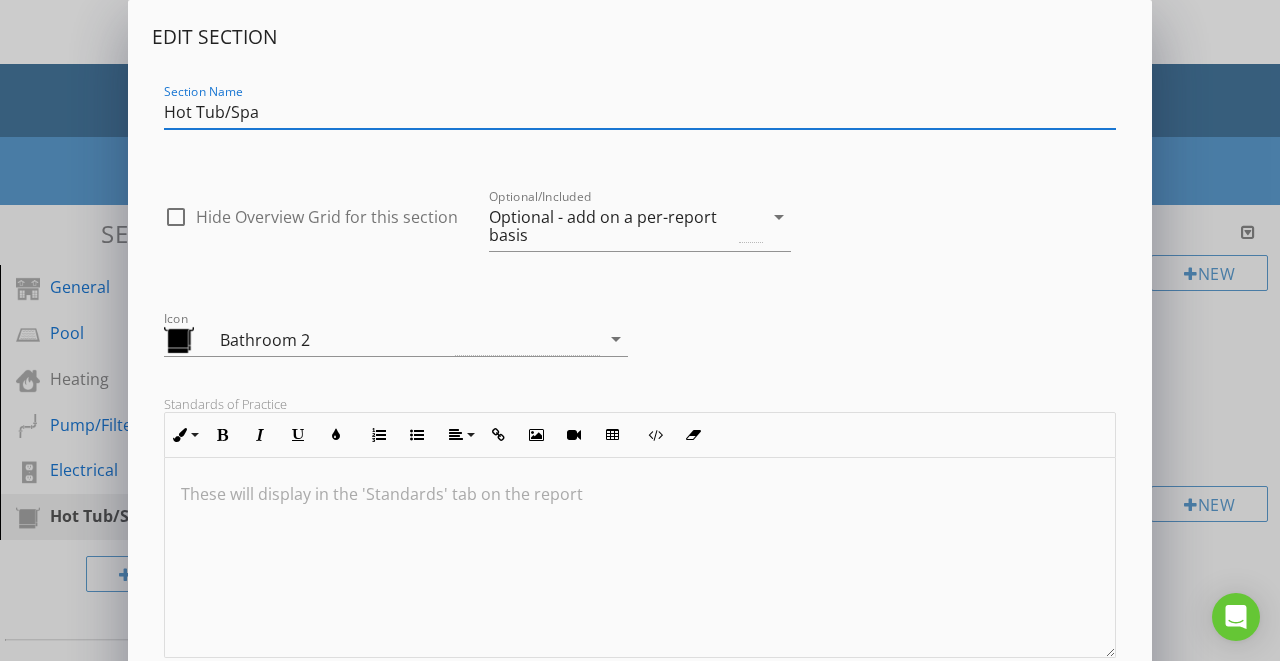 click on "Edit Section   Section Name Hot Tub/Spa     check_box_outline_blank Hide Overview Grid for this section     Optional/Included Optional - add on a per-report basis arrow_drop_down   Icon   Bathroom 2   arrow_drop_down     Standards of Practice   Inline Style XLarge Large Normal Small Light Small/Light Bold Italic Underline Colors Ordered List Unordered List Align Align Left Align Center Align Right Align Justify Insert Link Insert Image Insert Video Insert Table Code View Clear Formatting These will display in the 'Standards' tab on the report   Reminders   Inline Style XLarge Large Normal Small Light Small/Light Bold Italic Underline Colors Ordered List Unordered List Align Align Left Align Center Align Right Align Justify Insert Link Insert Image Insert Video Insert Table Code View Clear Formatting Enter reminders for yourself for this section (accessible in the mobile app)
Save" at bounding box center (640, 538) 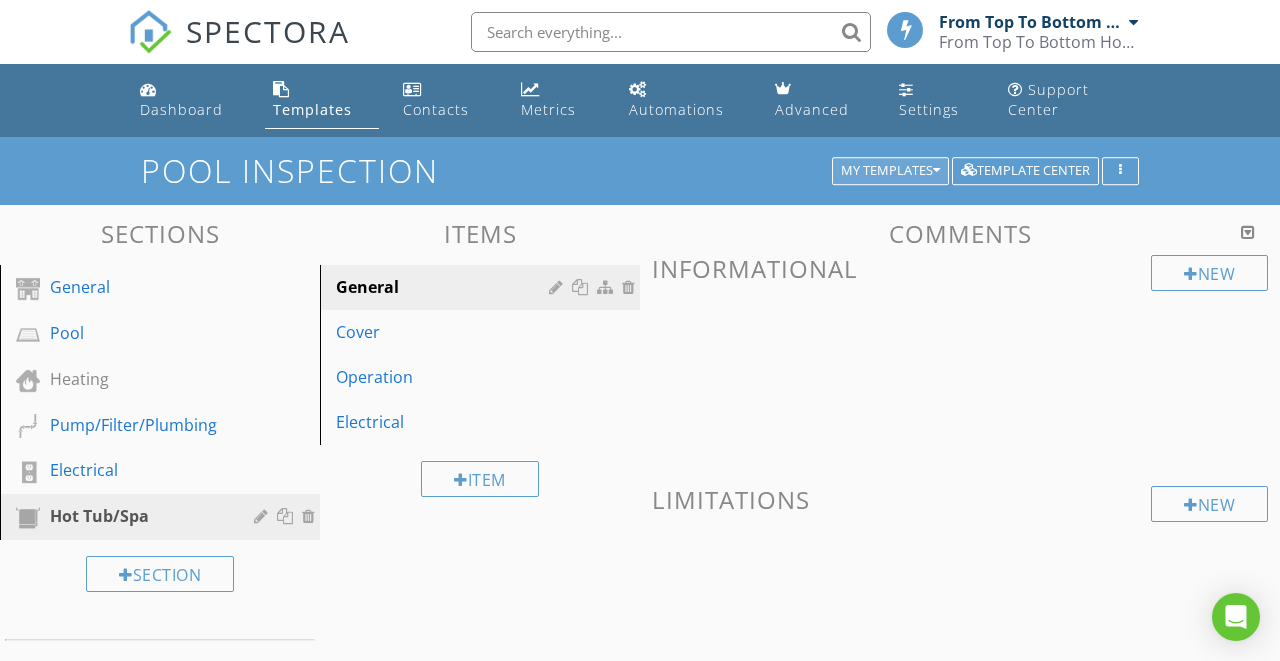click on "My Templates" at bounding box center (890, 171) 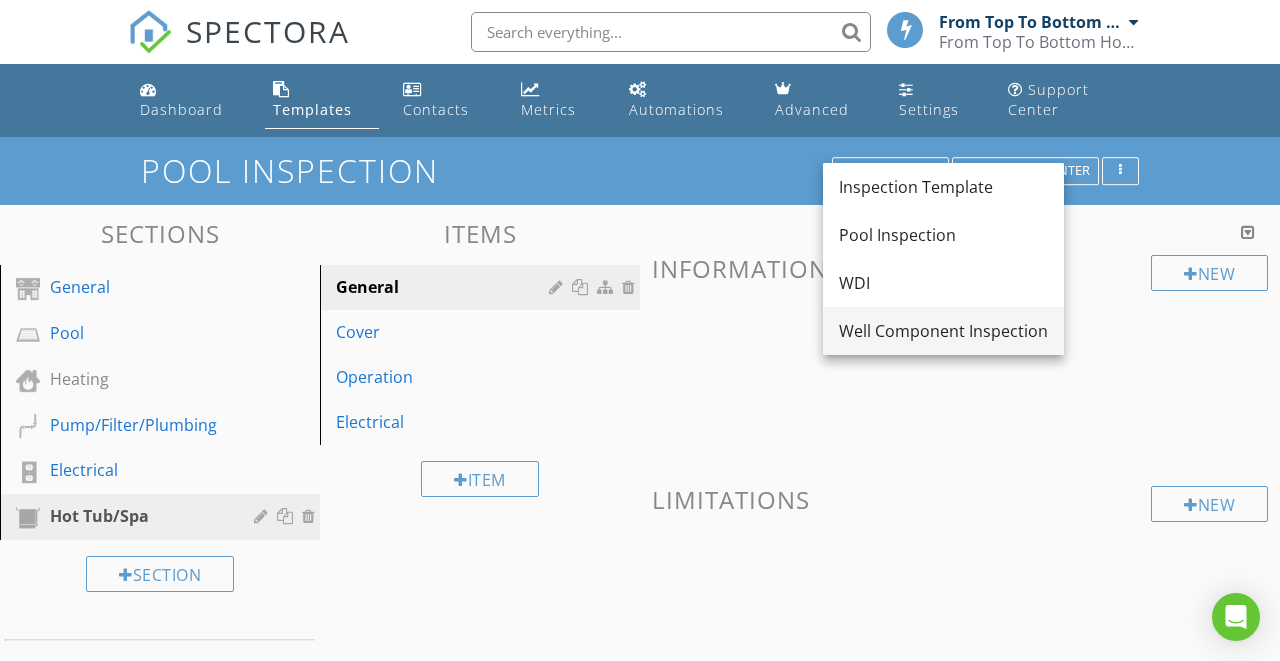 click on "Well Component Inspection" at bounding box center [943, 331] 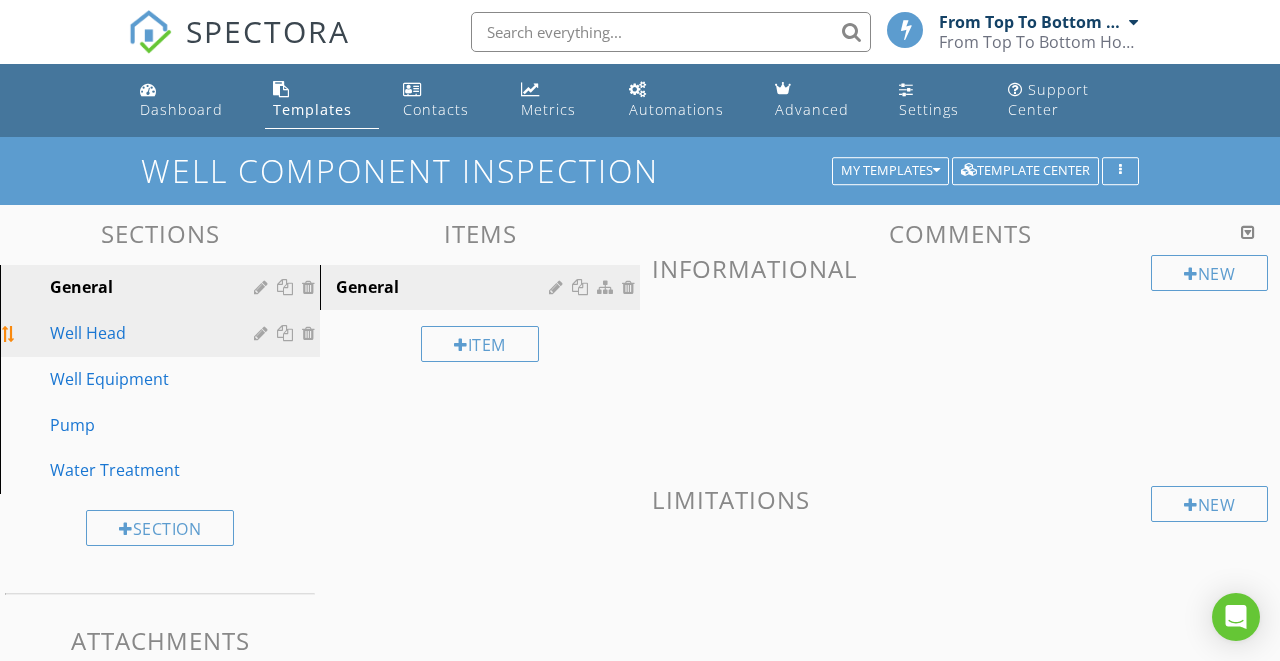click on "Well Head" at bounding box center [137, 333] 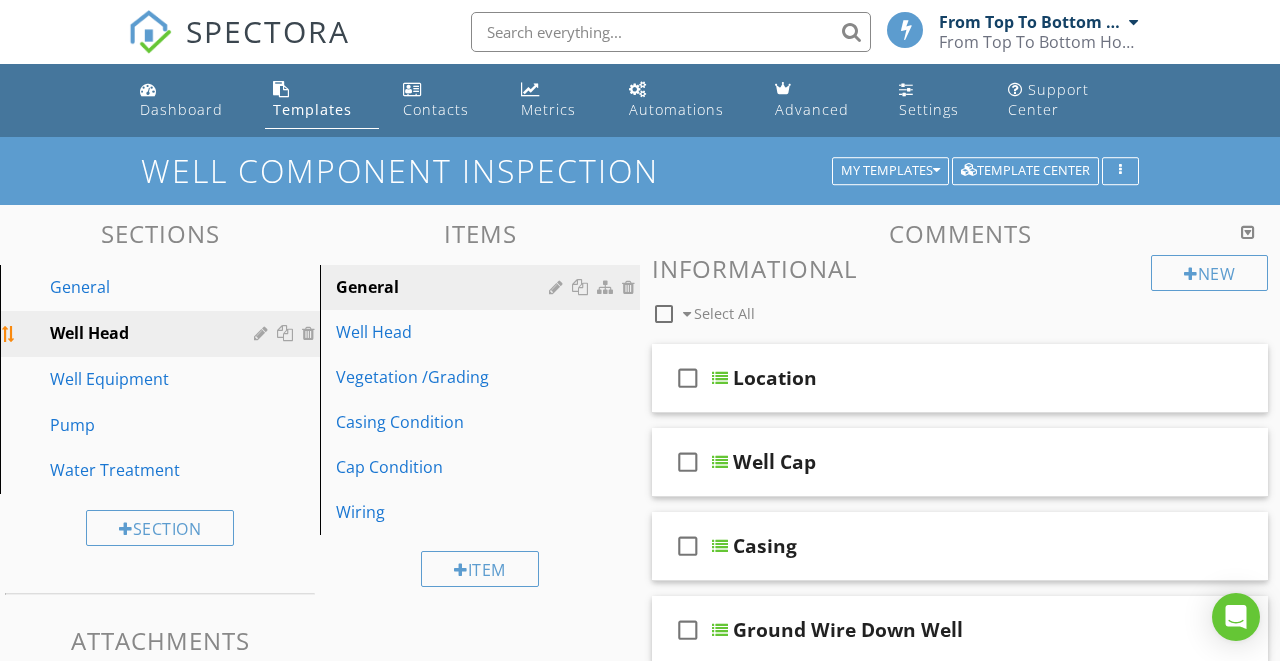 click at bounding box center [263, 333] 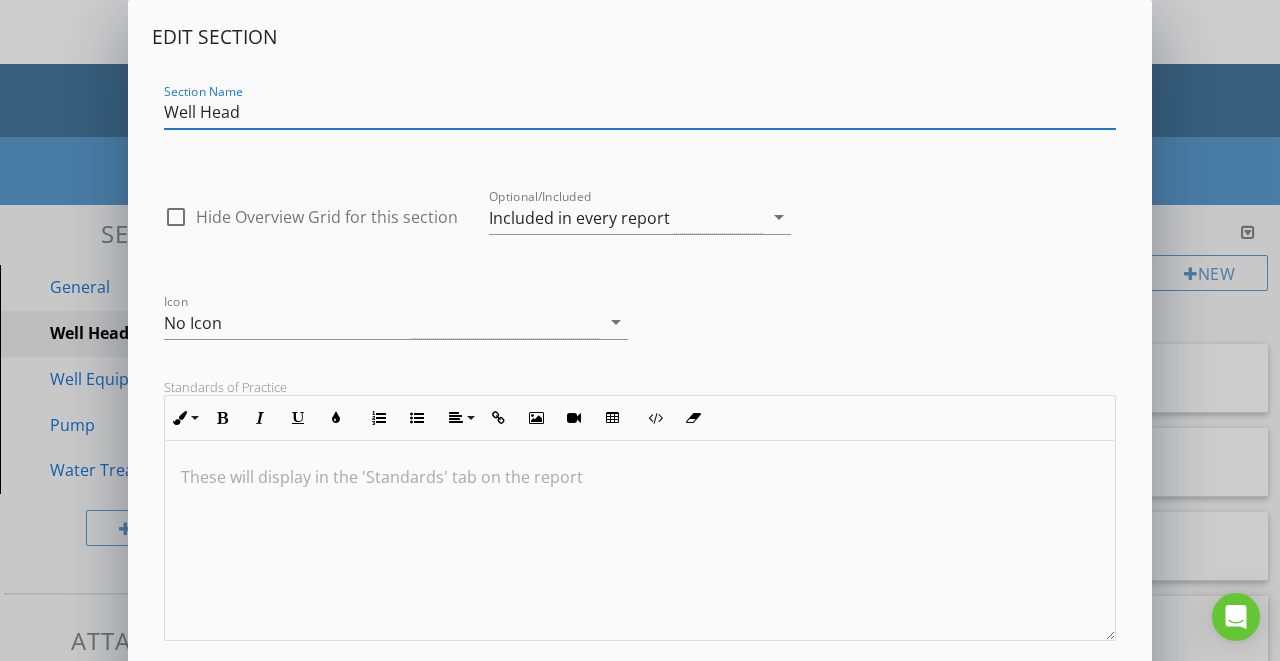 click on "Edit Section   Section Name Well Head     check_box_outline_blank Hide Overview Grid for this section     Optional/Included Included in every report arrow_drop_down   Icon   No Icon   arrow_drop_down     Standards of Practice   Inline Style XLarge Large Normal Small Light Small/Light Bold Italic Underline Colors Ordered List Unordered List Align Align Left Align Center Align Right Align Justify Insert Link Insert Image Insert Video Insert Table Code View Clear Formatting These will display in the 'Standards' tab on the report   Reminders   Inline Style XLarge Large Normal Small Light Small/Light Bold Italic Underline Colors Ordered List Unordered List Align Align Left Align Center Align Right Align Justify Insert Link Insert Image Insert Video Insert Table Code View Clear Formatting Enter reminders for yourself for this section (accessible in the mobile app)
Save" at bounding box center (640, 529) 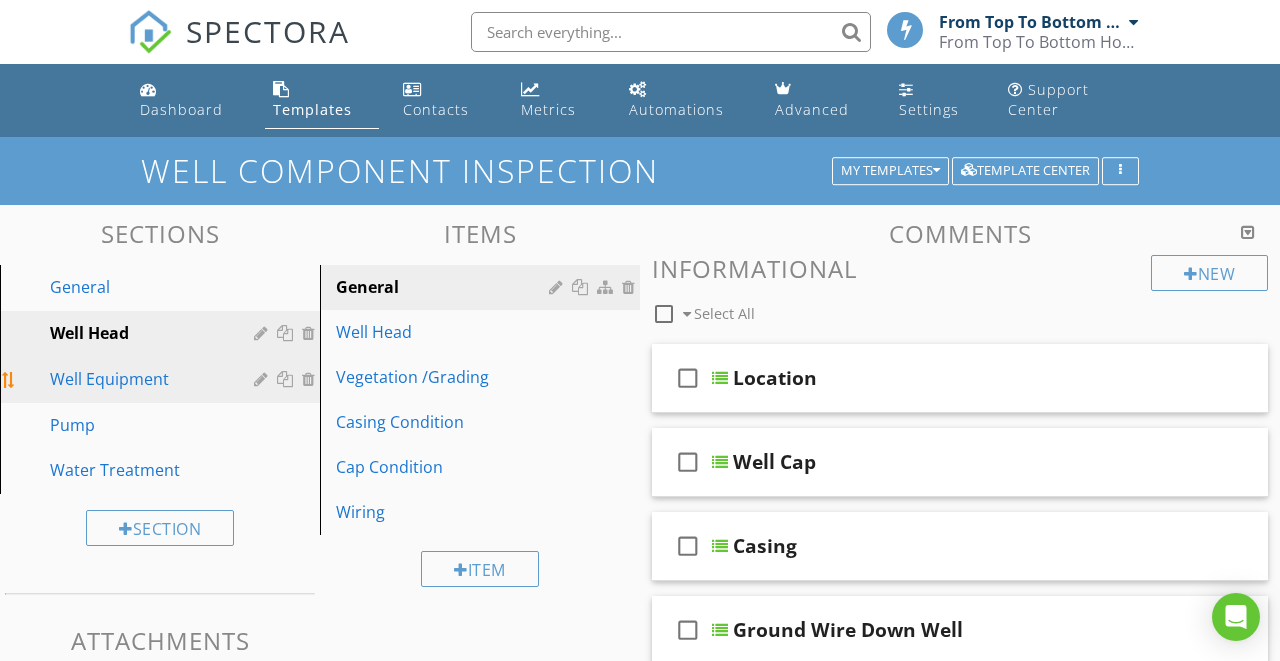 click at bounding box center (263, 379) 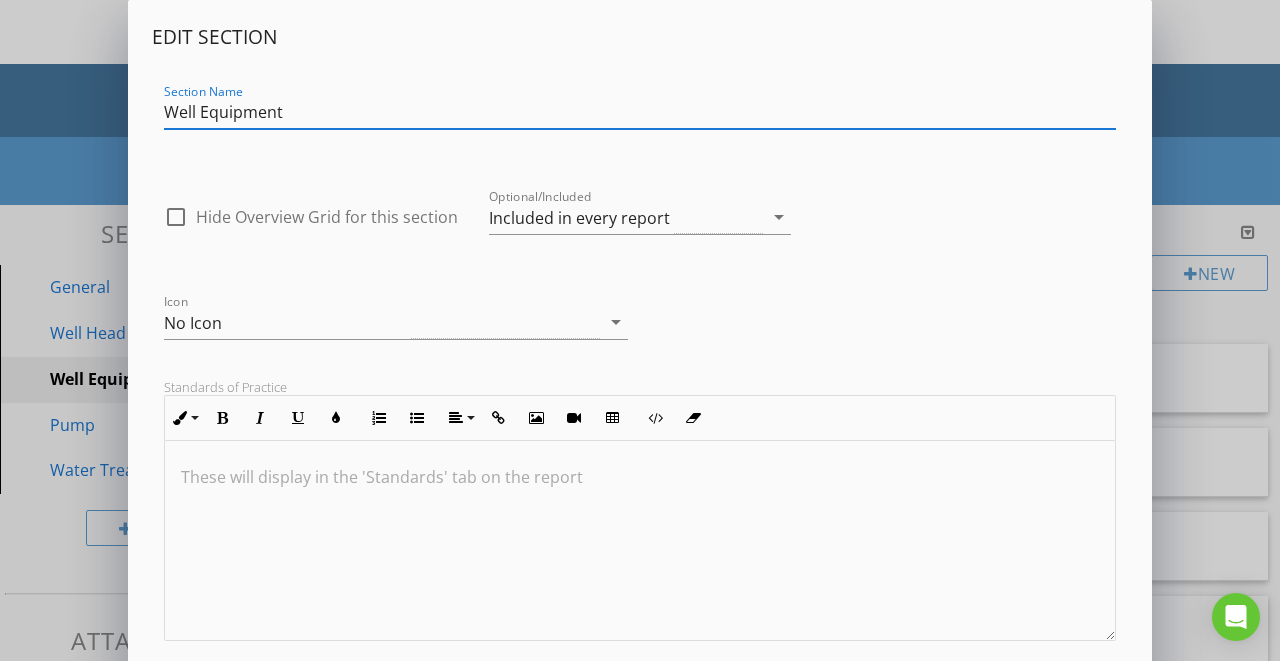 click on "Edit Section   Section Name Well Equipment     check_box_outline_blank Hide Overview Grid for this section     Optional/Included Included in every report arrow_drop_down   Icon   No Icon   arrow_drop_down     Standards of Practice   Inline Style XLarge Large Normal Small Light Small/Light Bold Italic Underline Colors Ordered List Unordered List Align Align Left Align Center Align Right Align Justify Insert Link Insert Image Insert Video Insert Table Code View Clear Formatting These will display in the 'Standards' tab on the report   Reminders   Inline Style XLarge Large Normal Small Light Small/Light Bold Italic Underline Colors Ordered List Unordered List Align Align Left Align Center Align Right Align Justify Insert Link Insert Image Insert Video Insert Table Code View Clear Formatting Enter reminders for yourself for this section (accessible in the mobile app)
Save" at bounding box center [640, 529] 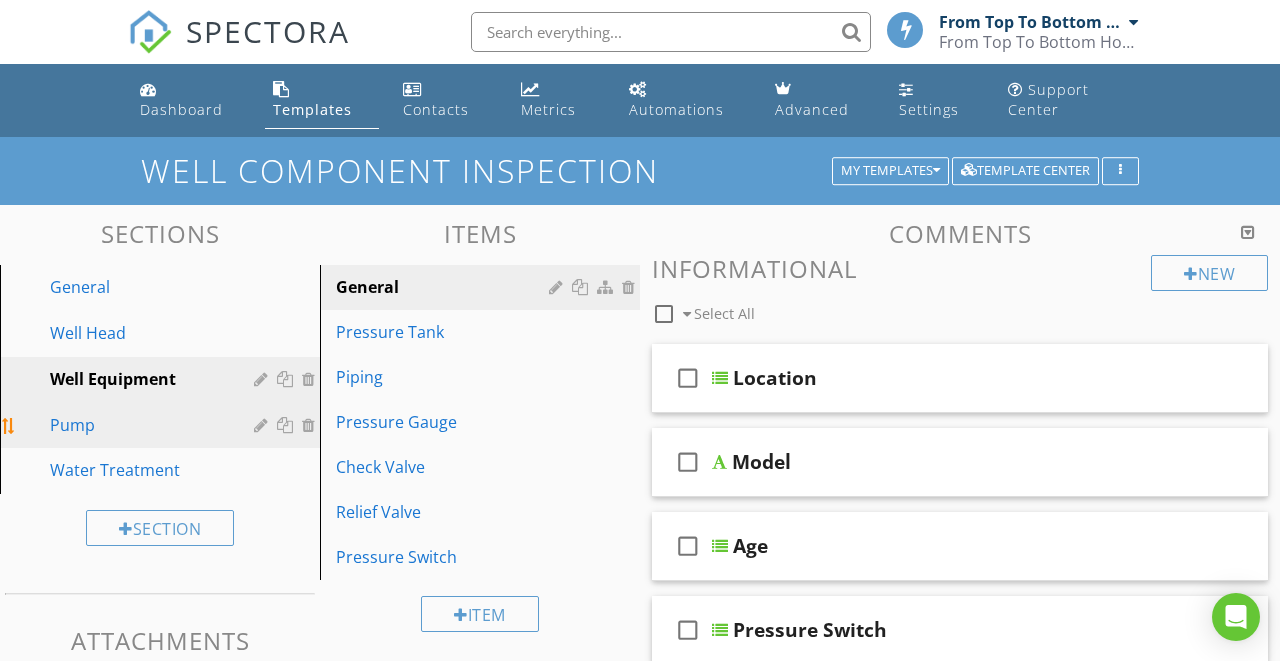 click at bounding box center (263, 425) 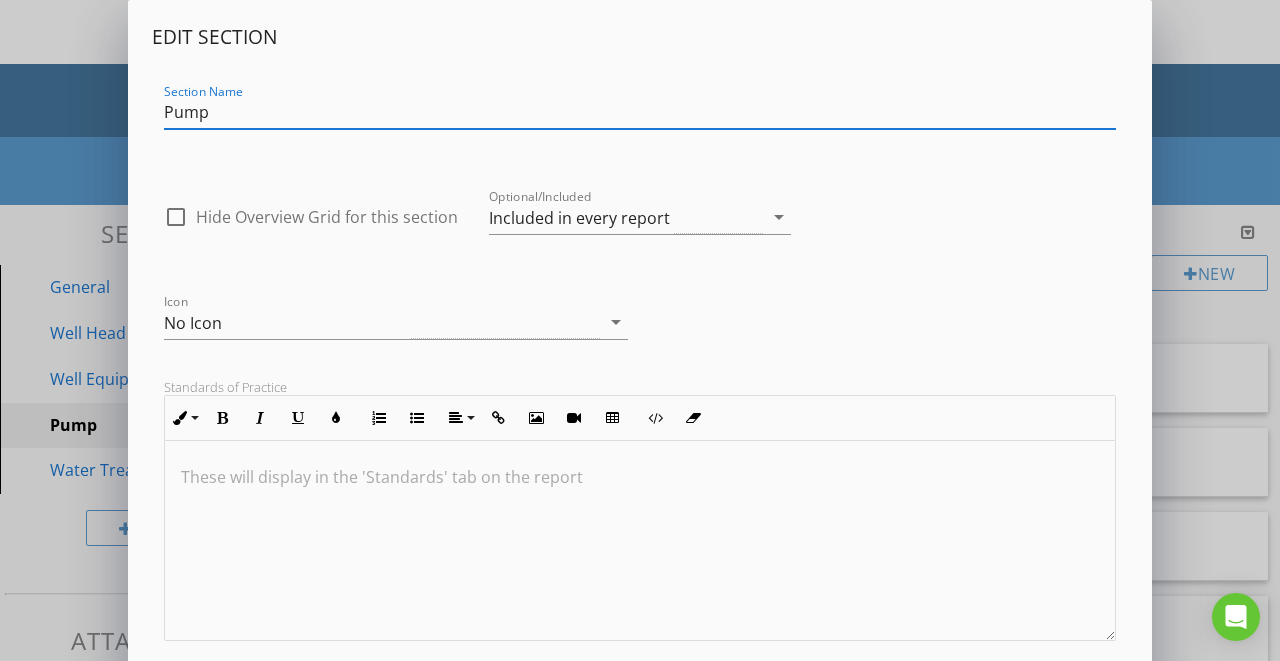 click on "Edit Section   Section Name Pump     check_box_outline_blank Hide Overview Grid for this section     Optional/Included Included in every report arrow_drop_down   Icon   No Icon   arrow_drop_down     Standards of Practice   Inline Style XLarge Large Normal Small Light Small/Light Bold Italic Underline Colors Ordered List Unordered List Align Align Left Align Center Align Right Align Justify Insert Link Insert Image Insert Video Insert Table Code View Clear Formatting These will display in the 'Standards' tab on the report   Reminders   Inline Style XLarge Large Normal Small Light Small/Light Bold Italic Underline Colors Ordered List Unordered List Align Align Left Align Center Align Right Align Justify Insert Link Insert Image Insert Video Insert Table Code View Clear Formatting Enter reminders for yourself for this section (accessible in the mobile app)
Save" at bounding box center (640, 529) 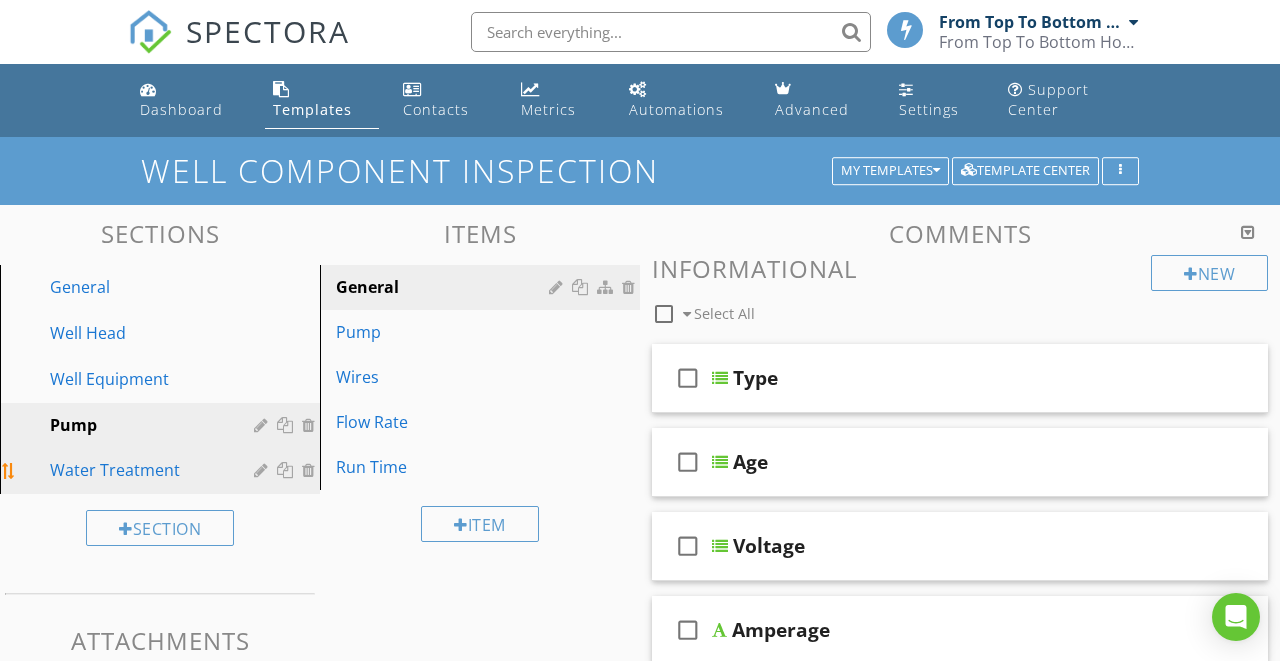click at bounding box center [263, 470] 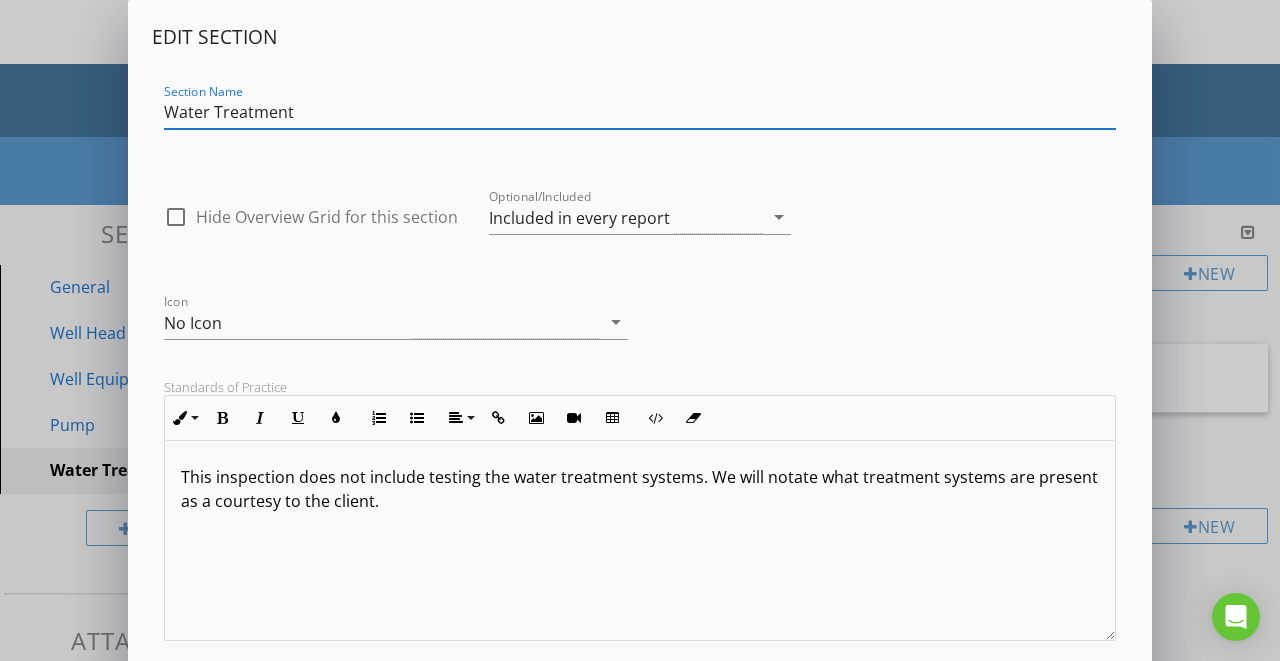 click on "Edit Section   Section Name Water Treatment     check_box_outline_blank Hide Overview Grid for this section     Optional/Included Included in every report arrow_drop_down   Icon   No Icon   arrow_drop_down     Standards of Practice   Inline Style XLarge Large Normal Small Light Small/Light Bold Italic Underline Colors Ordered List Unordered List Align Align Left Align Center Align Right Align Justify Insert Link Insert Image Insert Video Insert Table Code View Clear Formatting This inspection does not include testing the water treatment systems. We will notate what treatment systems are present as a courtesy to the client. These will display in the 'Standards' tab on the report <p>This inspection does not include testing the water treatment systems. We will notate what treatment systems are present as a courtesy to the client.</p>   Reminders   Inline Style XLarge Large Normal Small Light Small/Light Bold Italic Underline Colors Ordered List Unordered List Align Align Left Align Center Align Right" at bounding box center [640, 529] 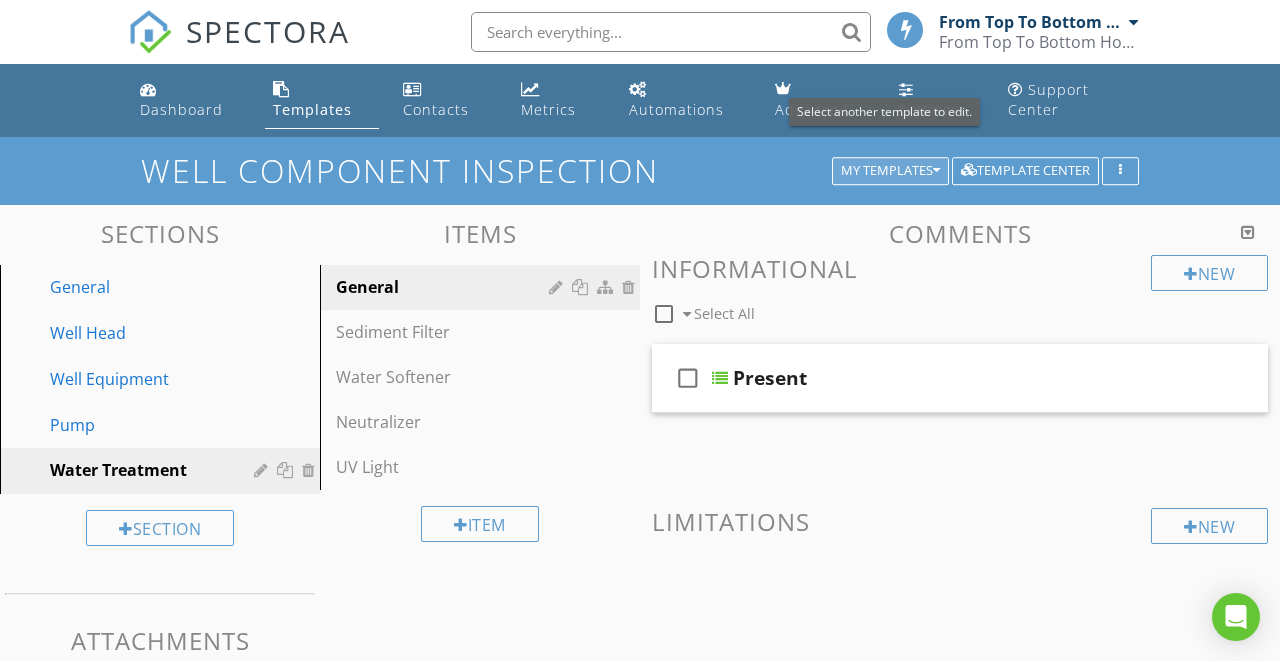 click on "My Templates" at bounding box center [890, 171] 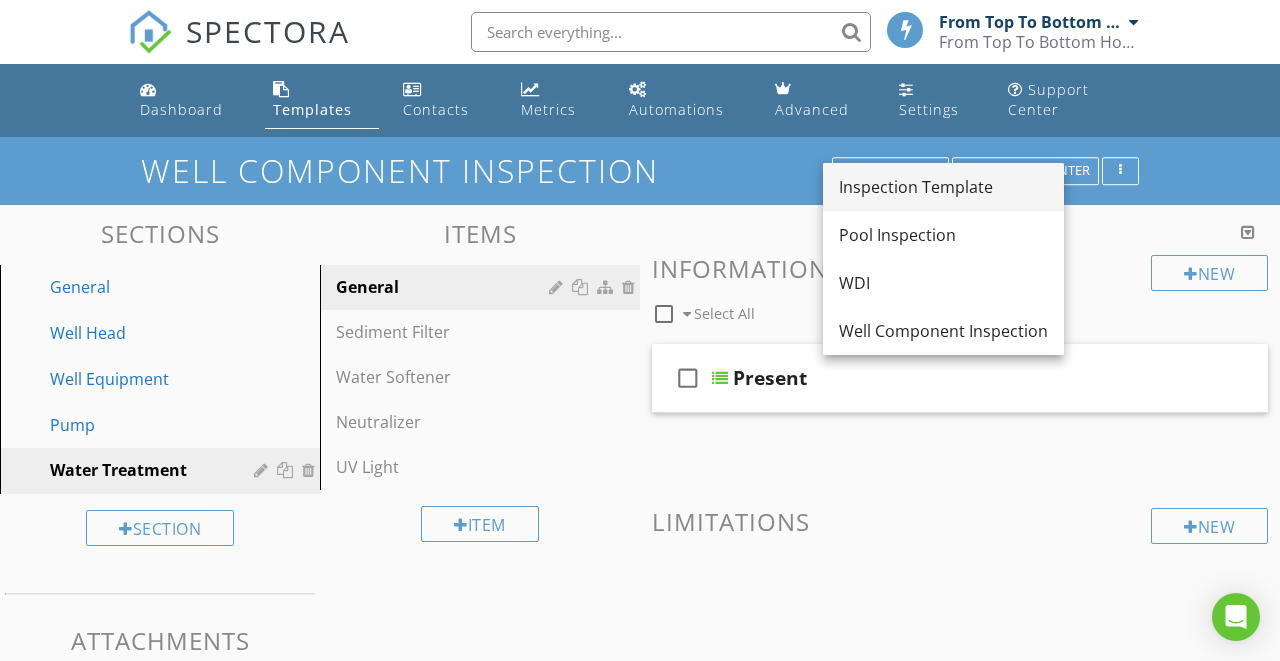 click on "Inspection Template" at bounding box center [943, 187] 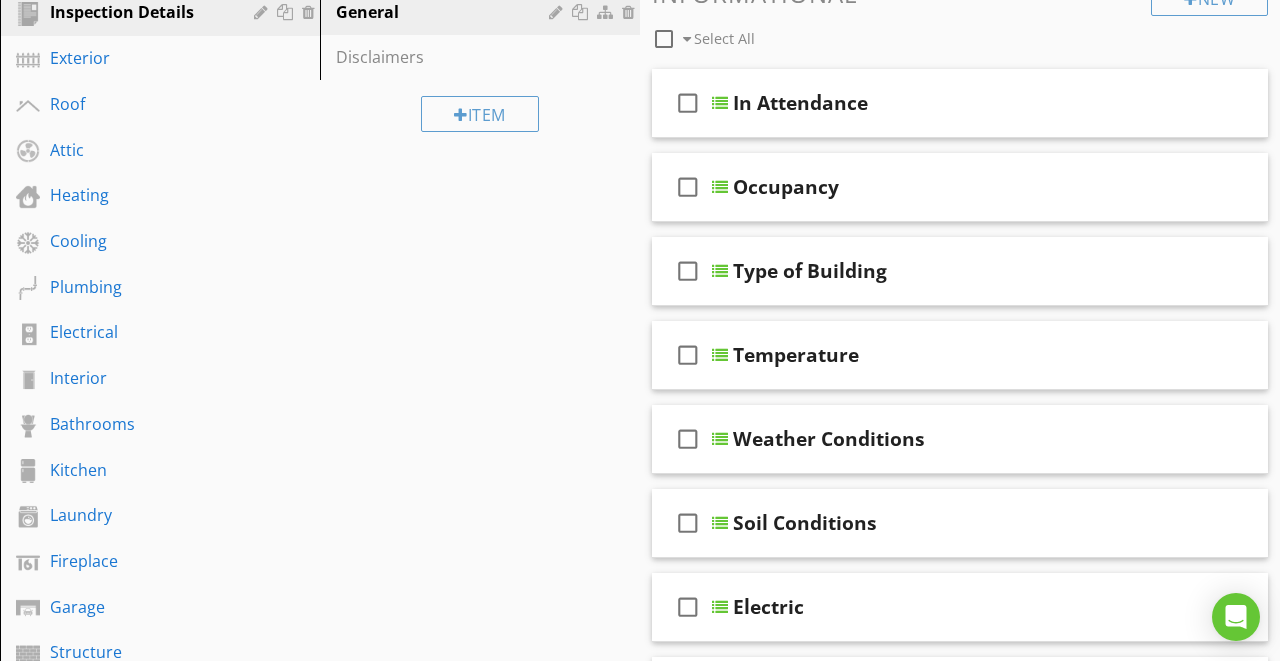 scroll, scrollTop: 122, scrollLeft: 0, axis: vertical 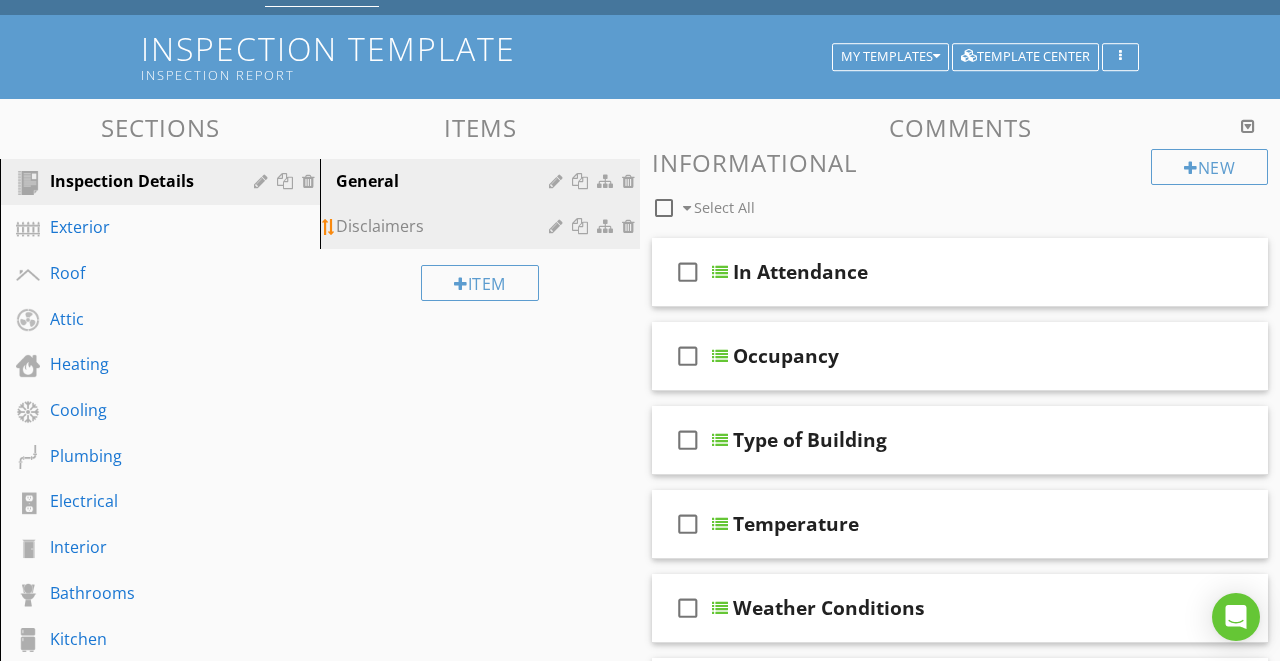click on "Disclaimers" at bounding box center [445, 226] 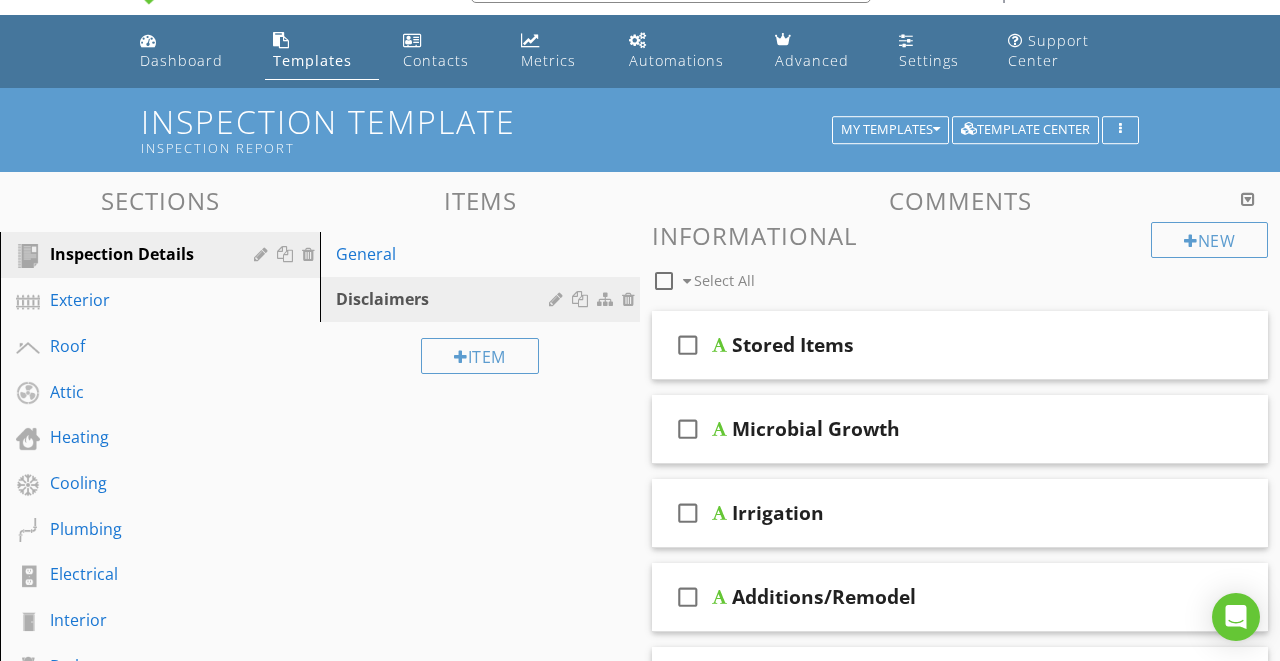 scroll, scrollTop: 47, scrollLeft: 0, axis: vertical 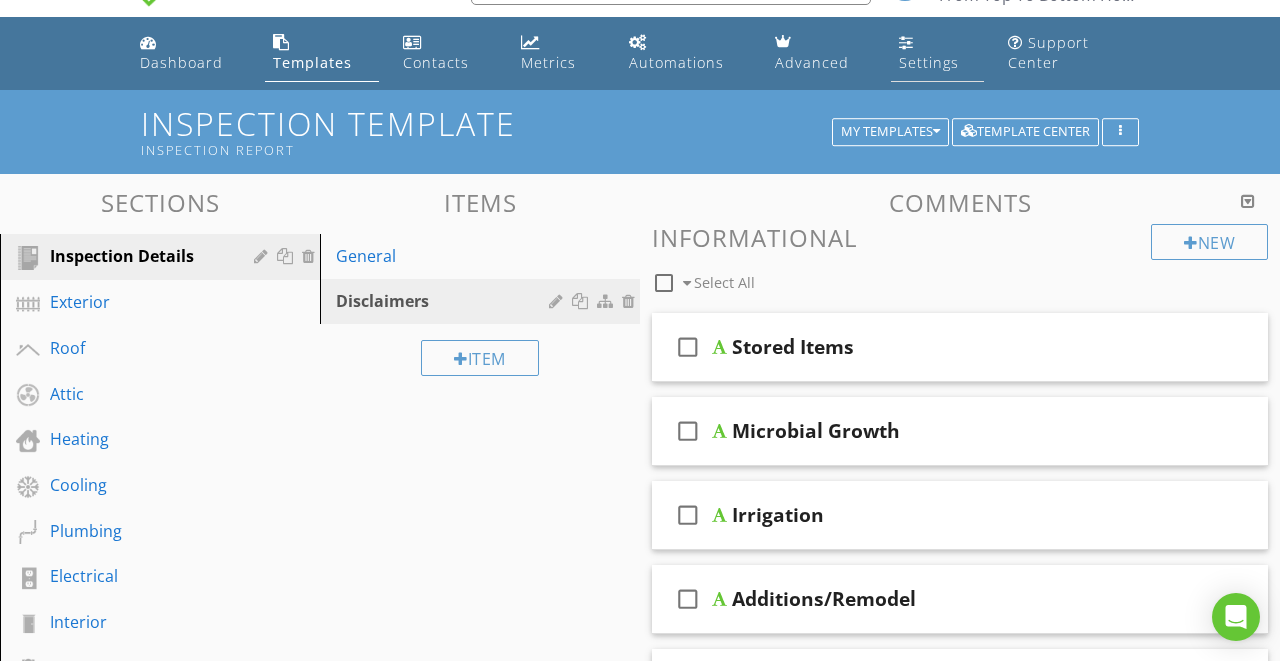 click on "Settings" at bounding box center (929, 62) 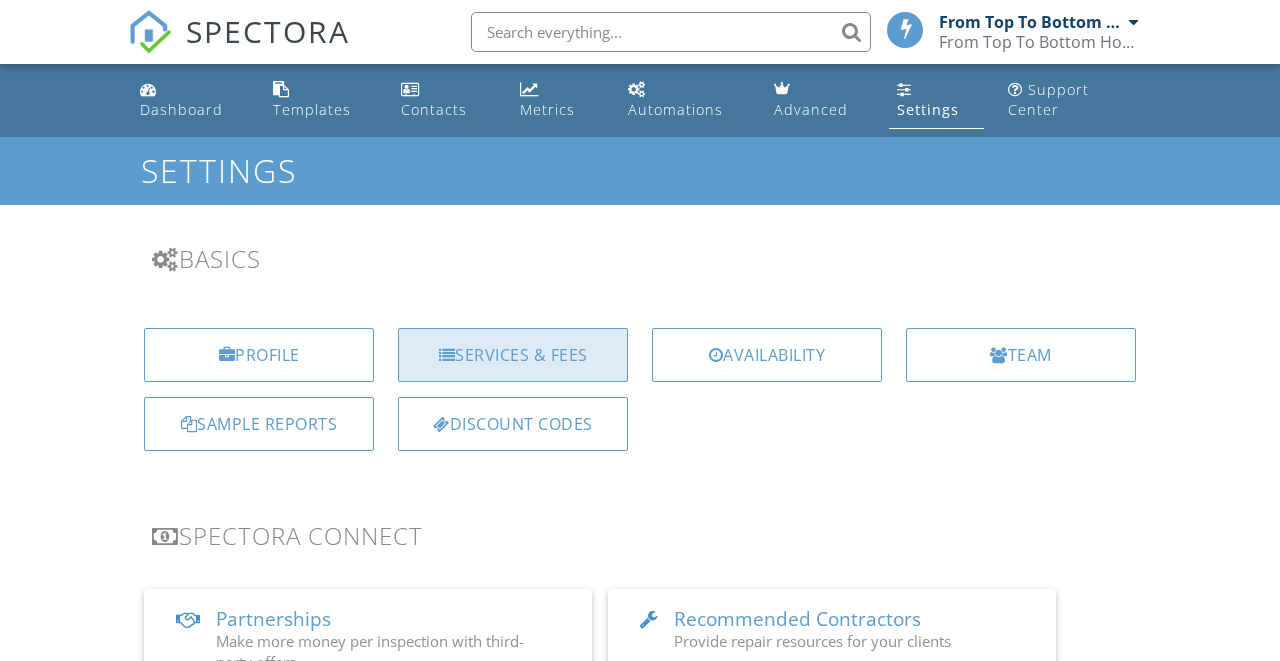 scroll, scrollTop: 0, scrollLeft: 0, axis: both 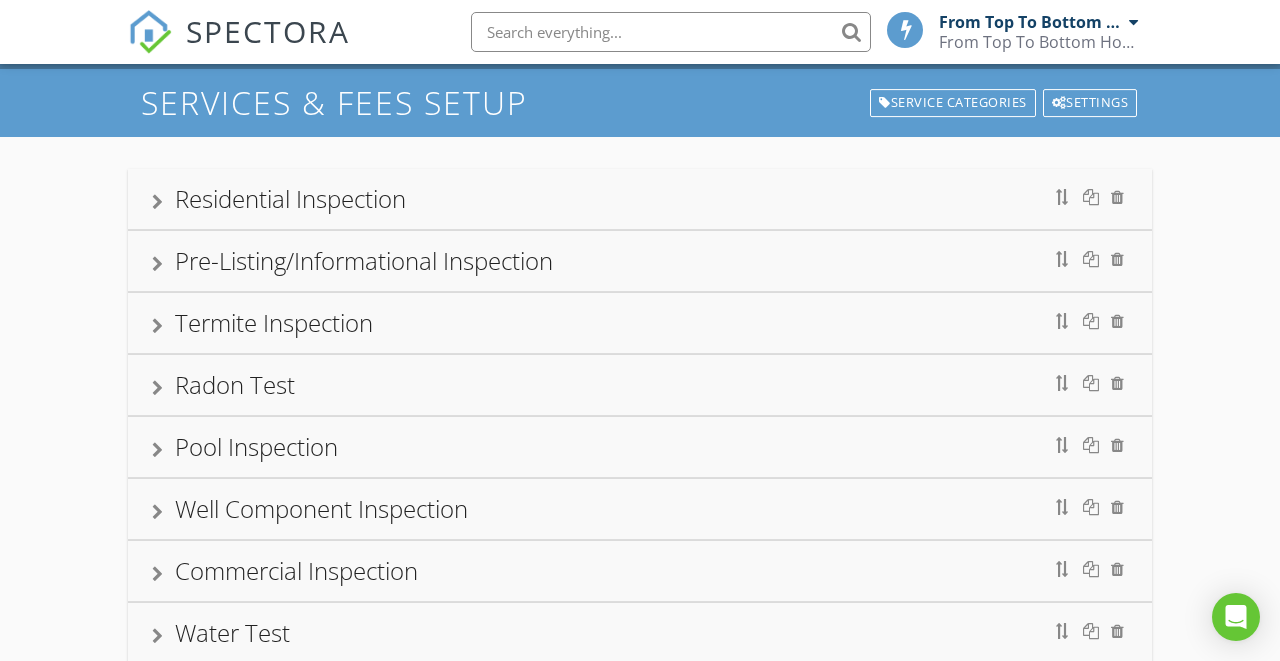 click on "Residential Inspection" at bounding box center (640, 199) 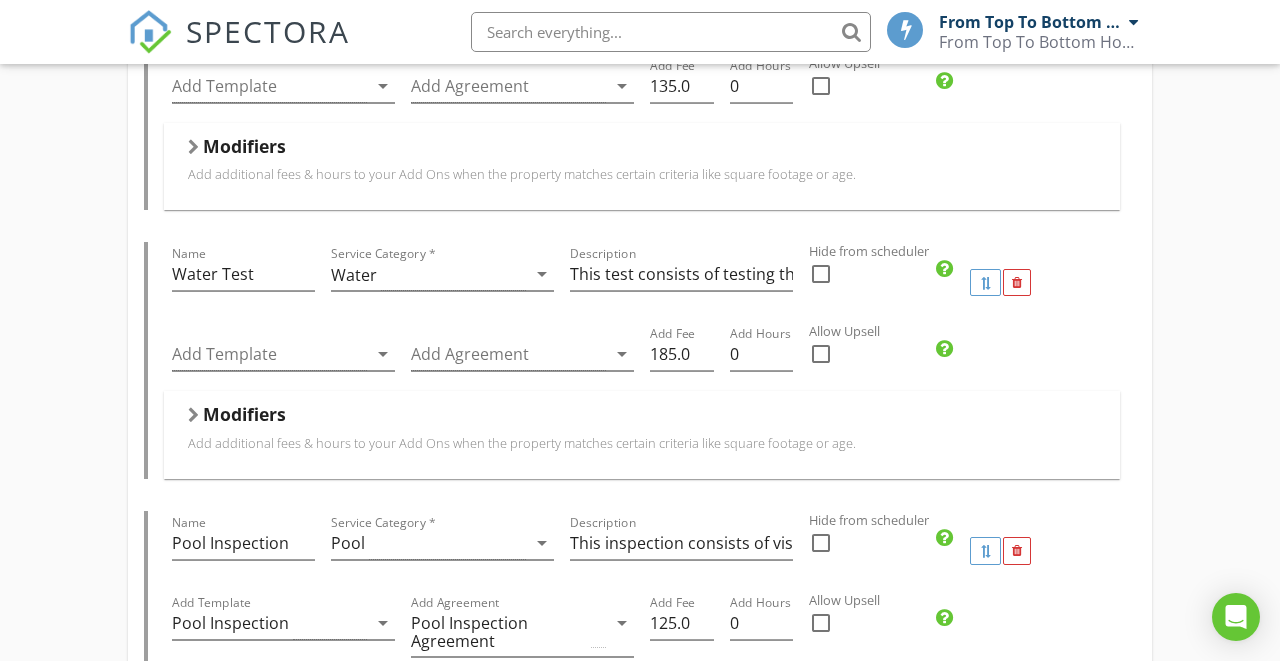 scroll, scrollTop: 896, scrollLeft: 0, axis: vertical 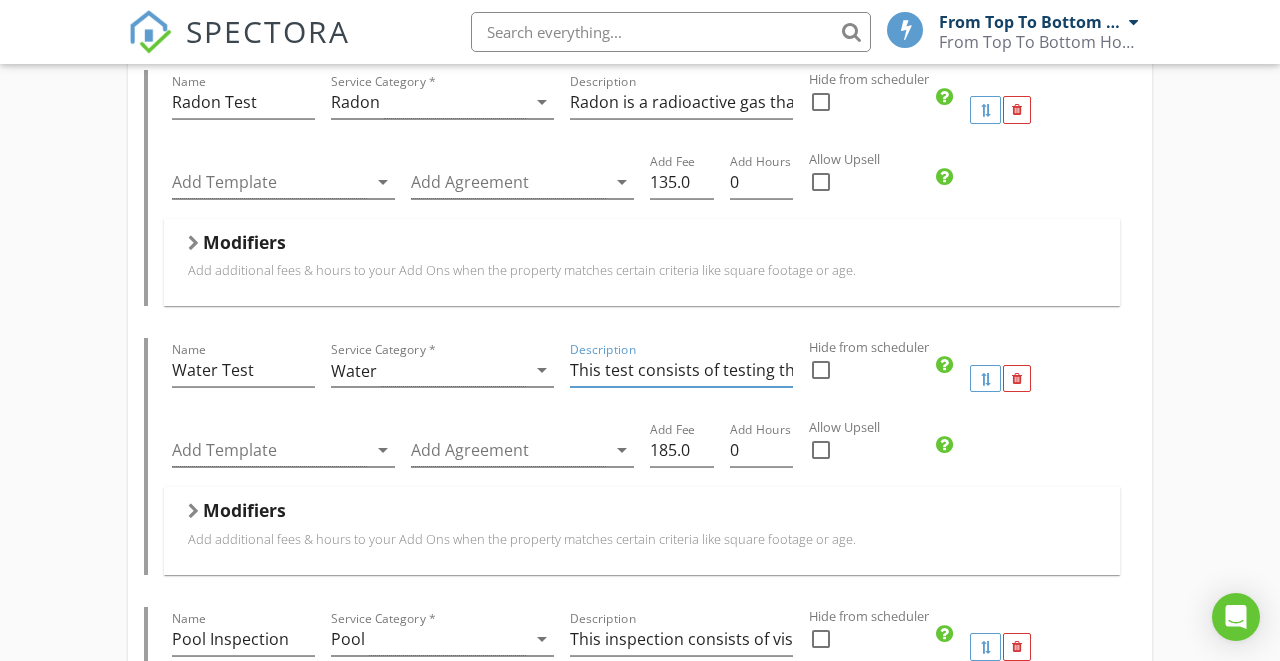 drag, startPoint x: 742, startPoint y: 345, endPoint x: 859, endPoint y: 350, distance: 117.10679 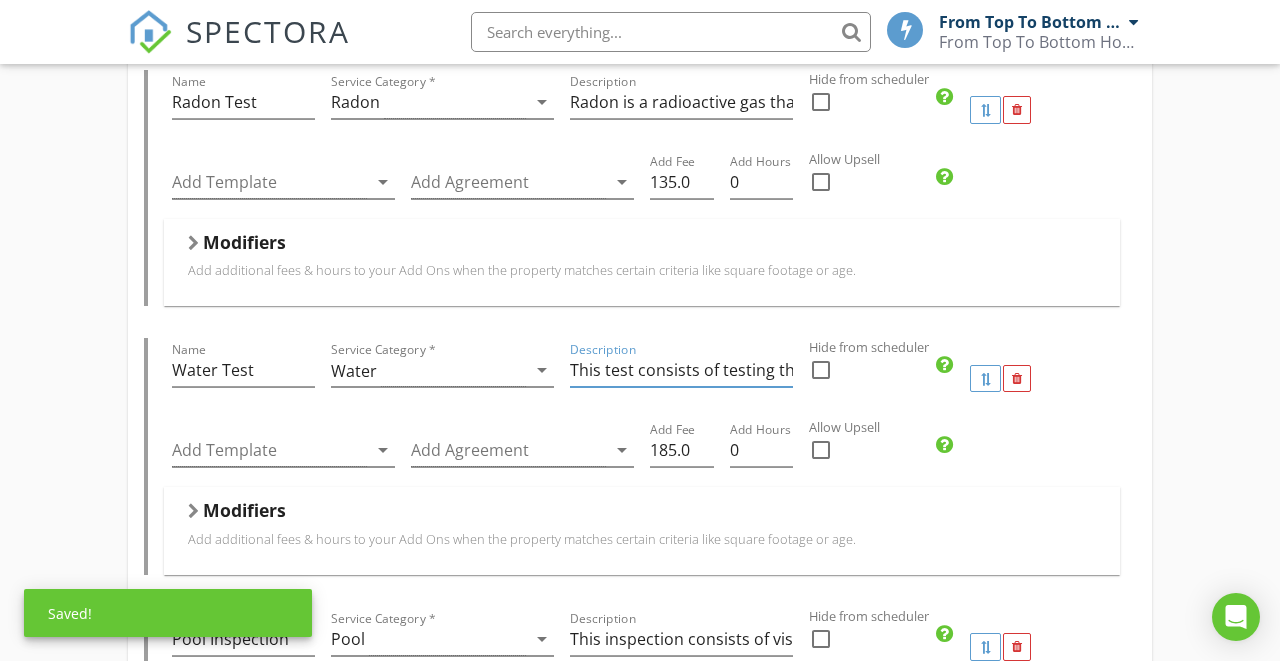 click on "Residential Inspection   Name Residential Inspection   Service Category * Residential arrow_drop_down   Description General home inspection. Additional services are discounted when added along with this inspection.   Hidden from scheduler   check_box_outline_blank     Template(s) Inspection Template arrow_drop_down   Agreement(s) Inspection Agreement arrow_drop_down   $   Base Cost 325.0   Base Duration (HRs) 2.5               Modifiers
Add additional fees & hours to your service when the
property matches certain criteria like square footage or age.
When Sq. Ft. arrow_drop_down   Type Range arrow_drop_down   Greater than (>) 1100   Less than or Equal to (<=) 1500       Add Fee 50.0   Add Hours 0   When Sq. Ft. arrow_drop_down   Type Range arrow_drop_down   Greater than (>) 1501   Less than or Equal to (<=) 2000       Add Fee 100.0   Add Hours 0   When Sq. Ft. arrow_drop_down   Type Range arrow_drop_down   Greater than (>) 2001   2500       Add Fee" at bounding box center (640, 2524) 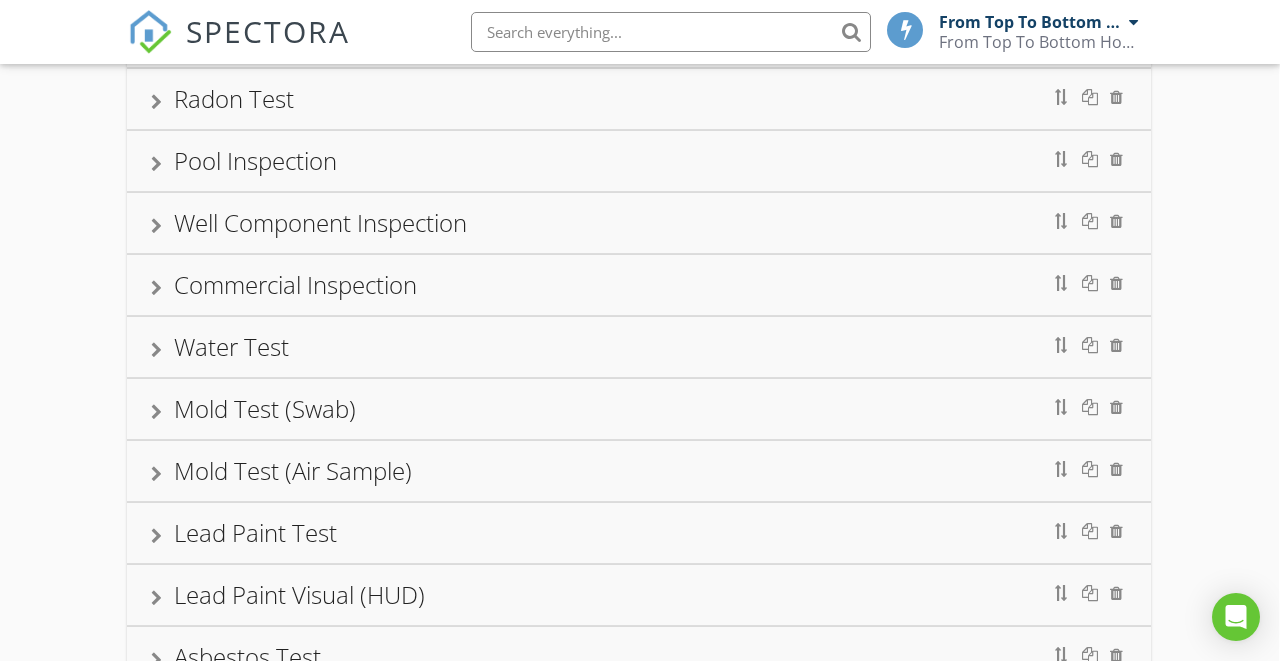 scroll, scrollTop: 5708, scrollLeft: 2, axis: both 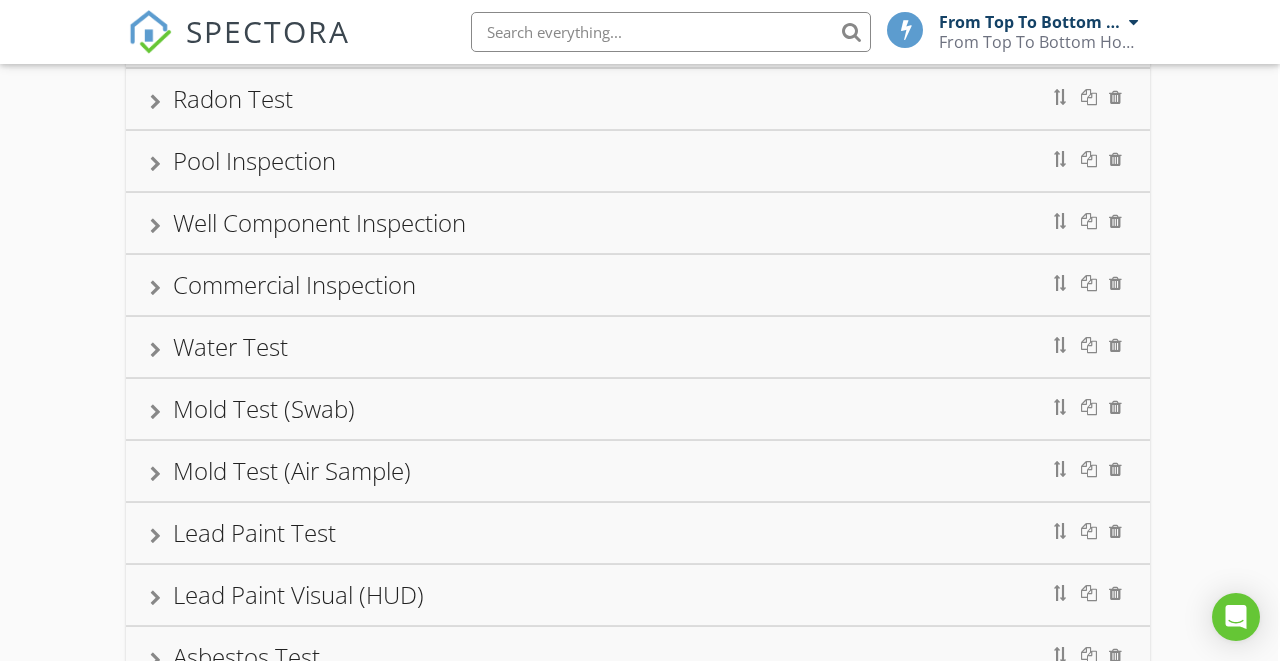 click on "Water Test" at bounding box center [638, 347] 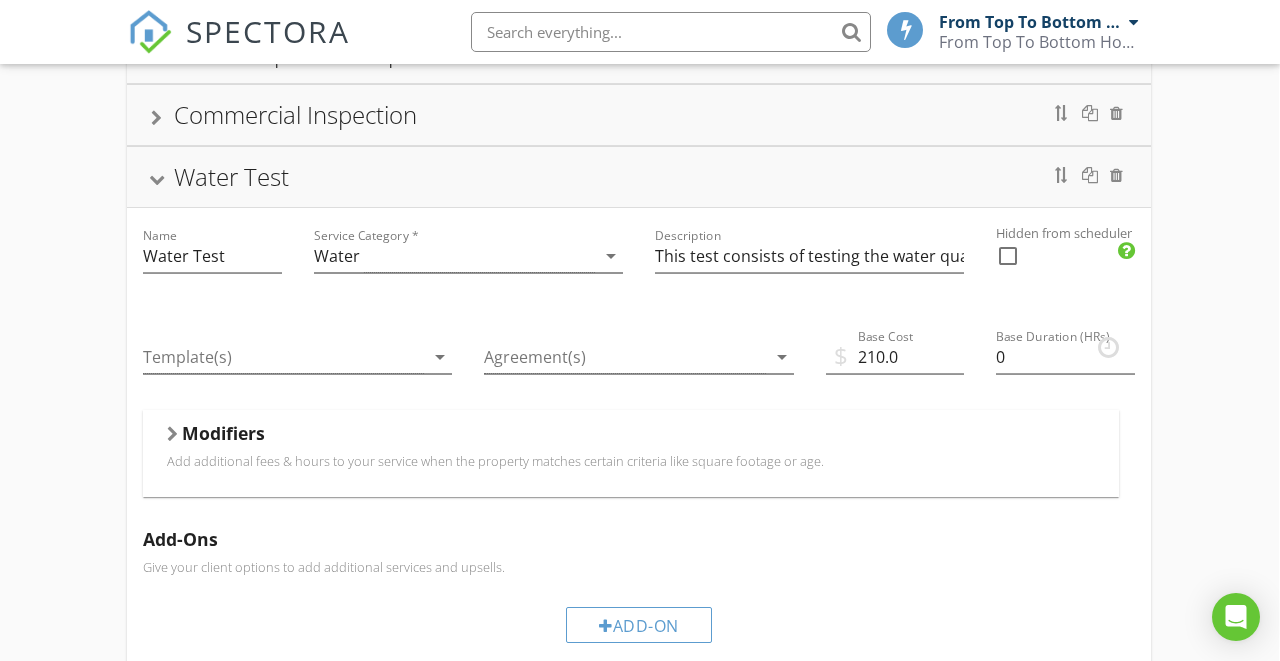 scroll, scrollTop: 522, scrollLeft: 1, axis: both 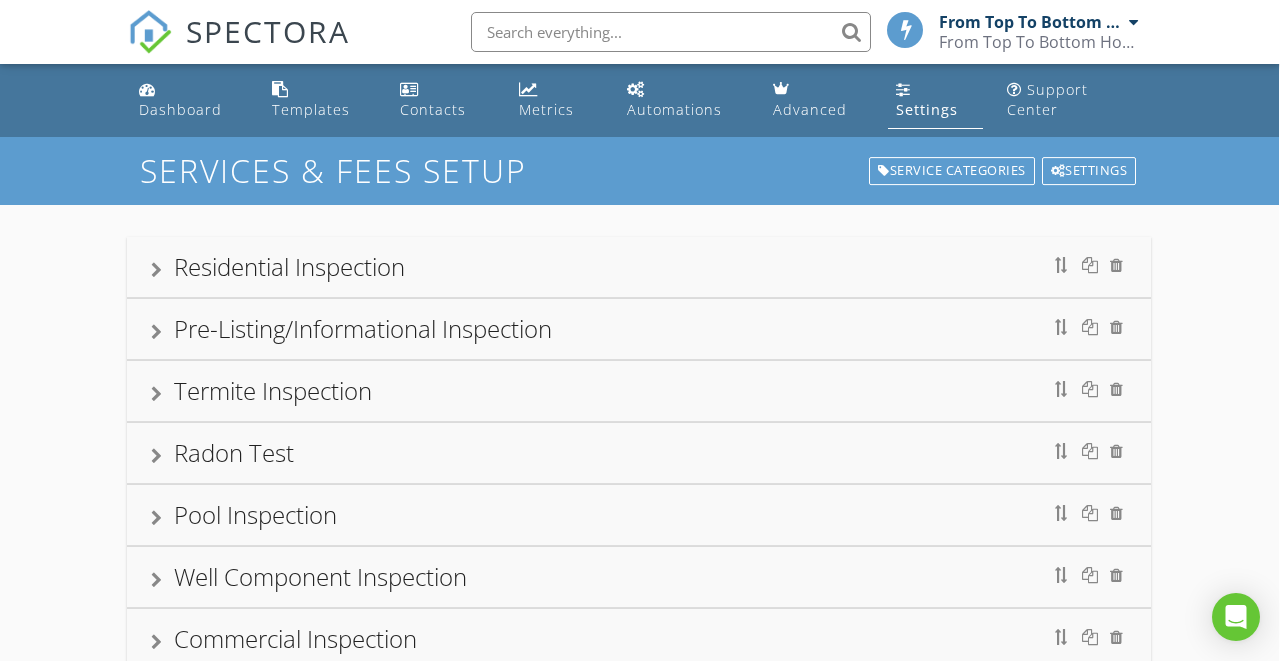 click on "Residential Inspection" at bounding box center (639, 267) 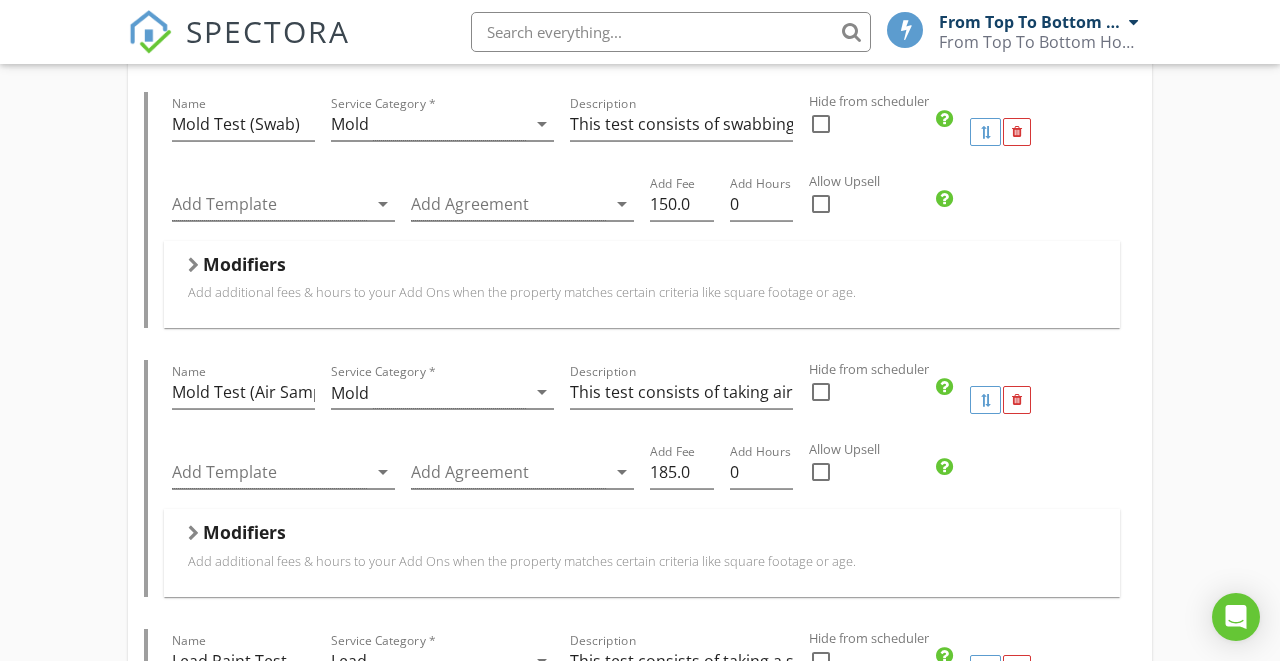 scroll, scrollTop: 1891, scrollLeft: 0, axis: vertical 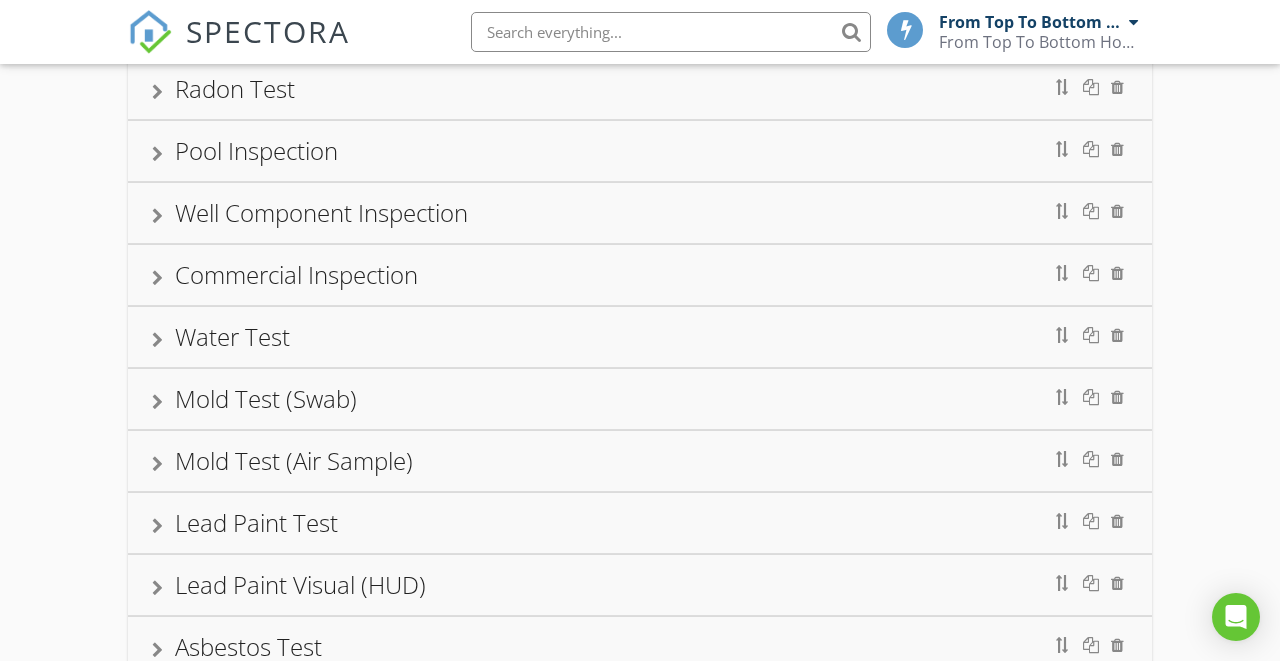 click on "Water Test" at bounding box center (640, 337) 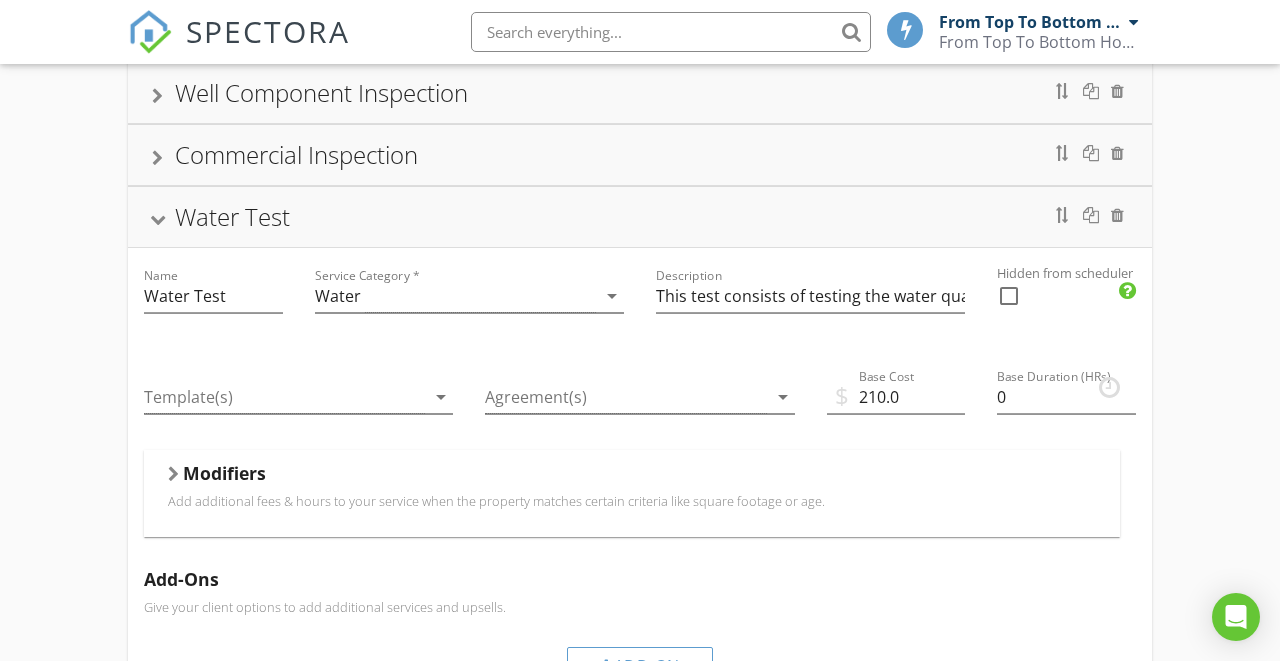 scroll, scrollTop: 485, scrollLeft: 0, axis: vertical 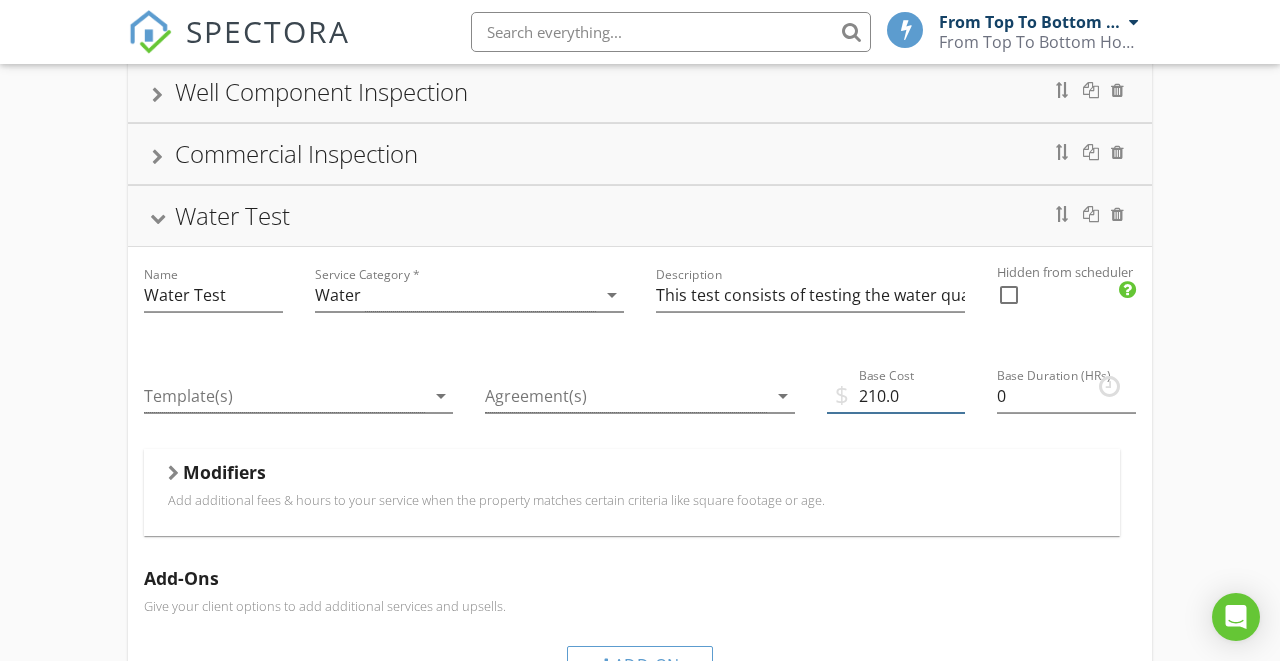 click on "210.0" at bounding box center [896, 396] 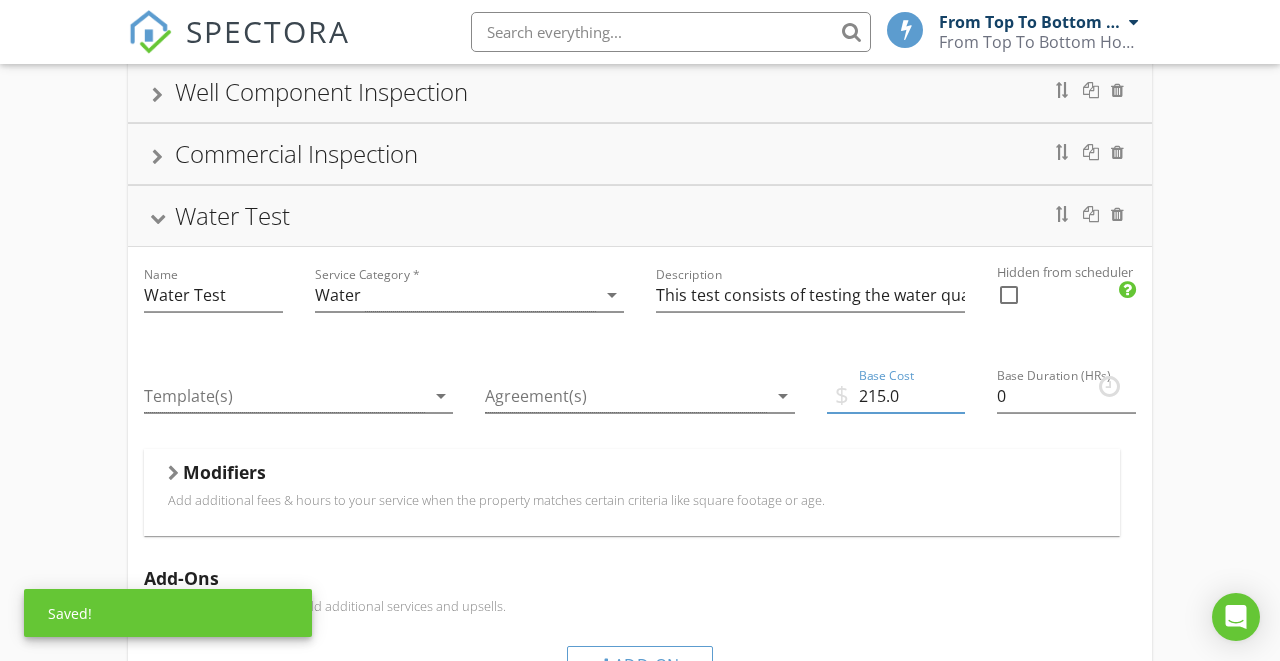 type on "215.0" 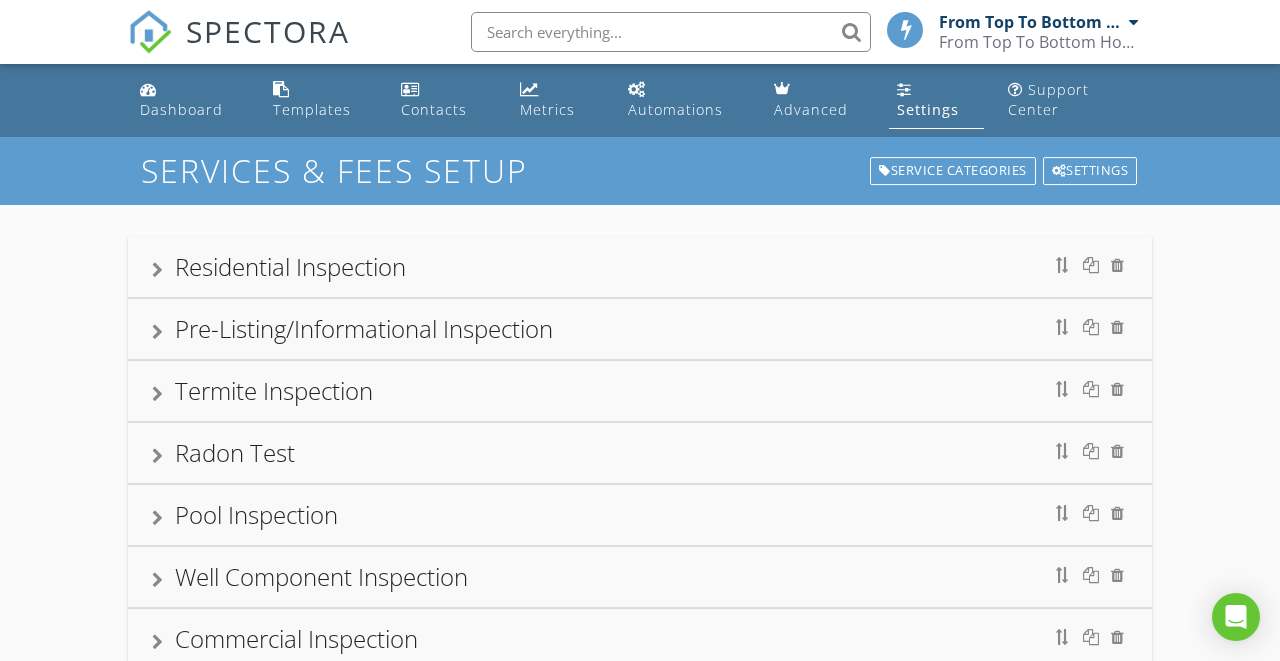 scroll, scrollTop: 0, scrollLeft: 0, axis: both 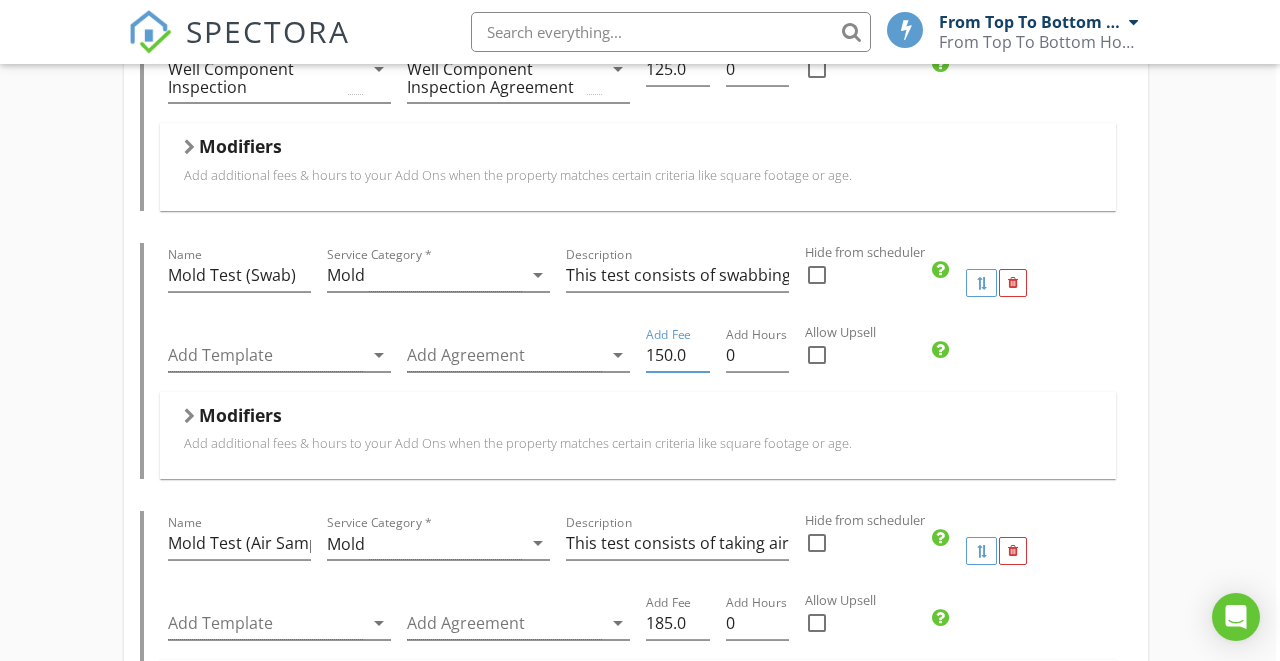click on "150.0" at bounding box center [678, 355] 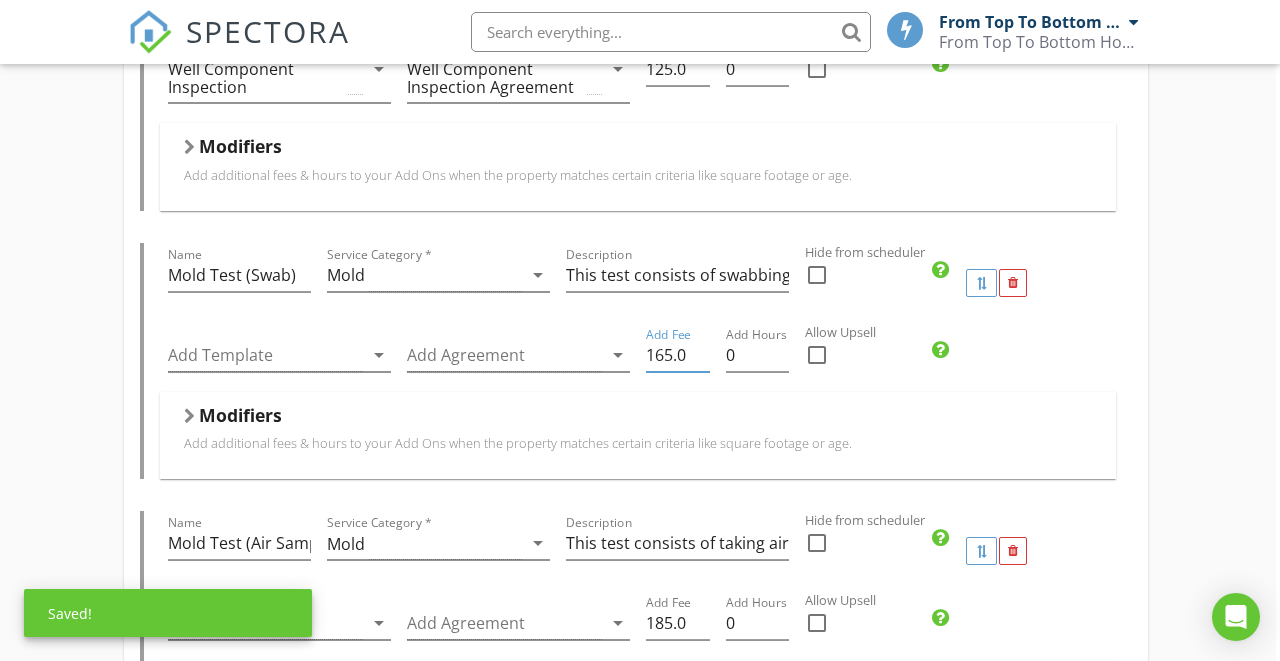 type on "165.0" 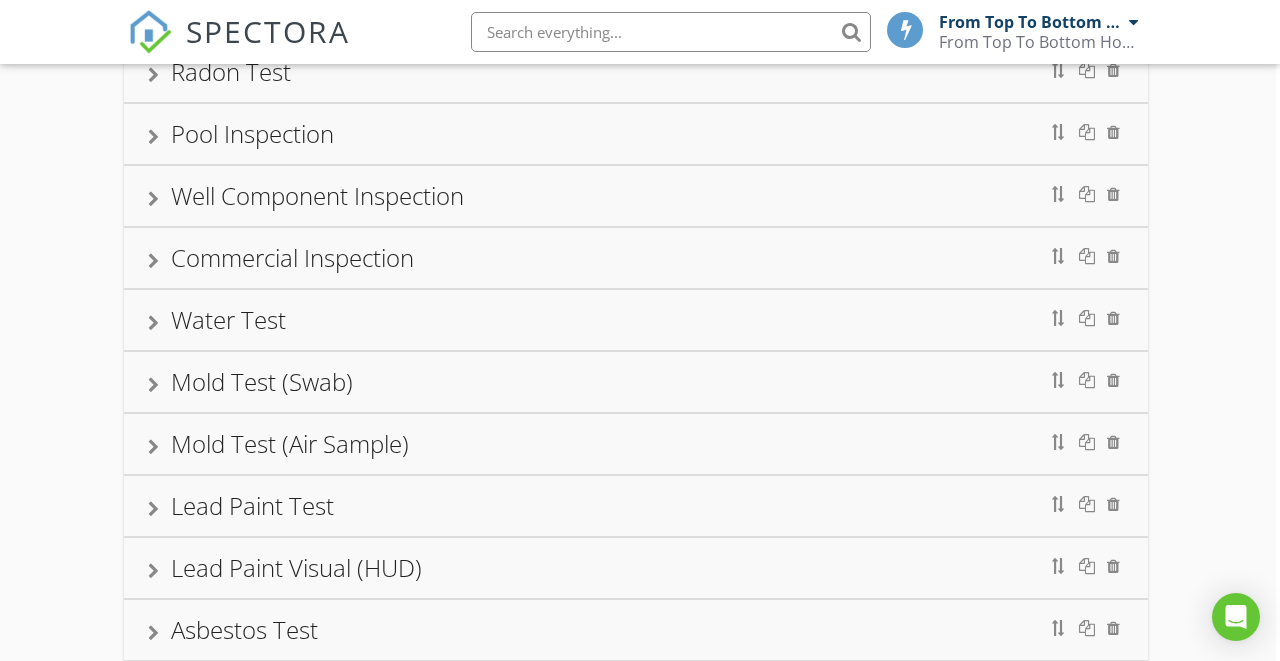 scroll, scrollTop: 5734, scrollLeft: 4, axis: both 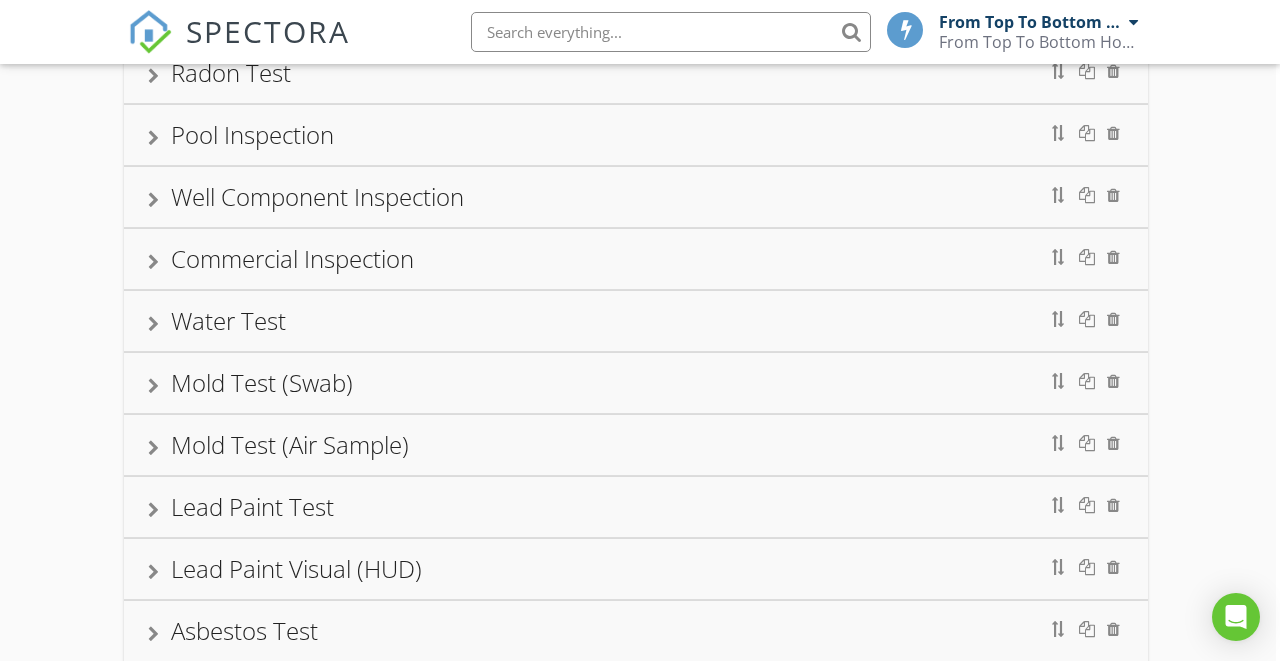 click on "Mold Test (Swab)" at bounding box center [636, 383] 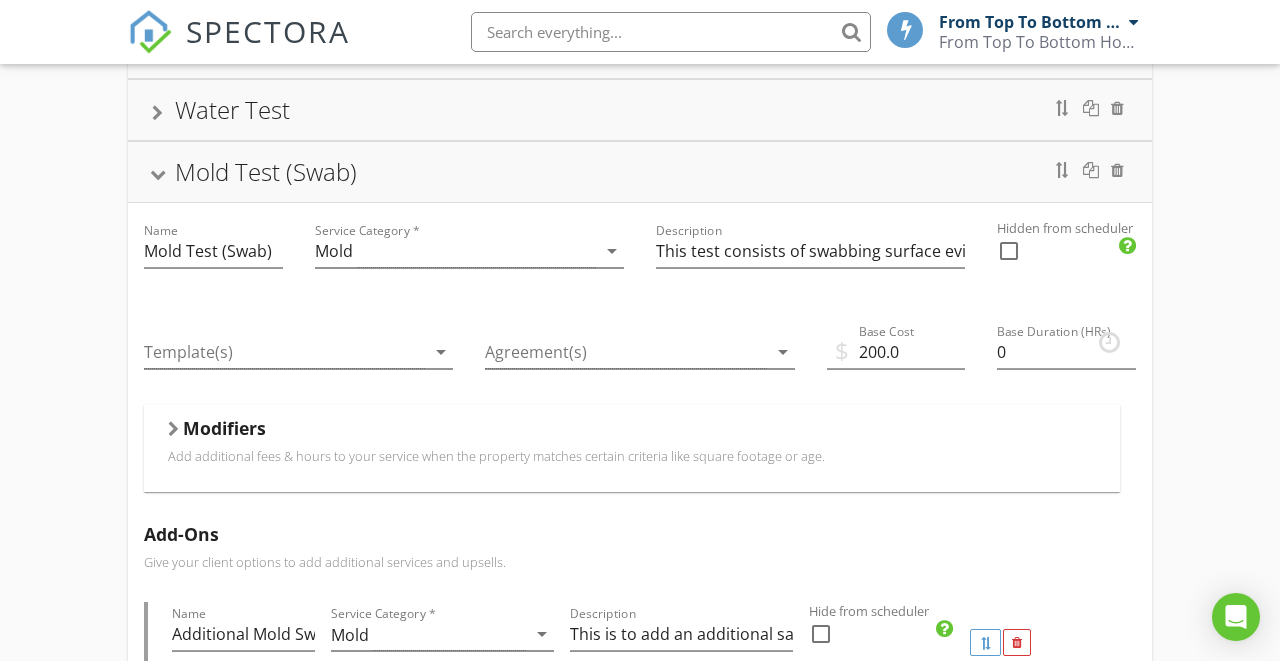 scroll, scrollTop: 574, scrollLeft: 0, axis: vertical 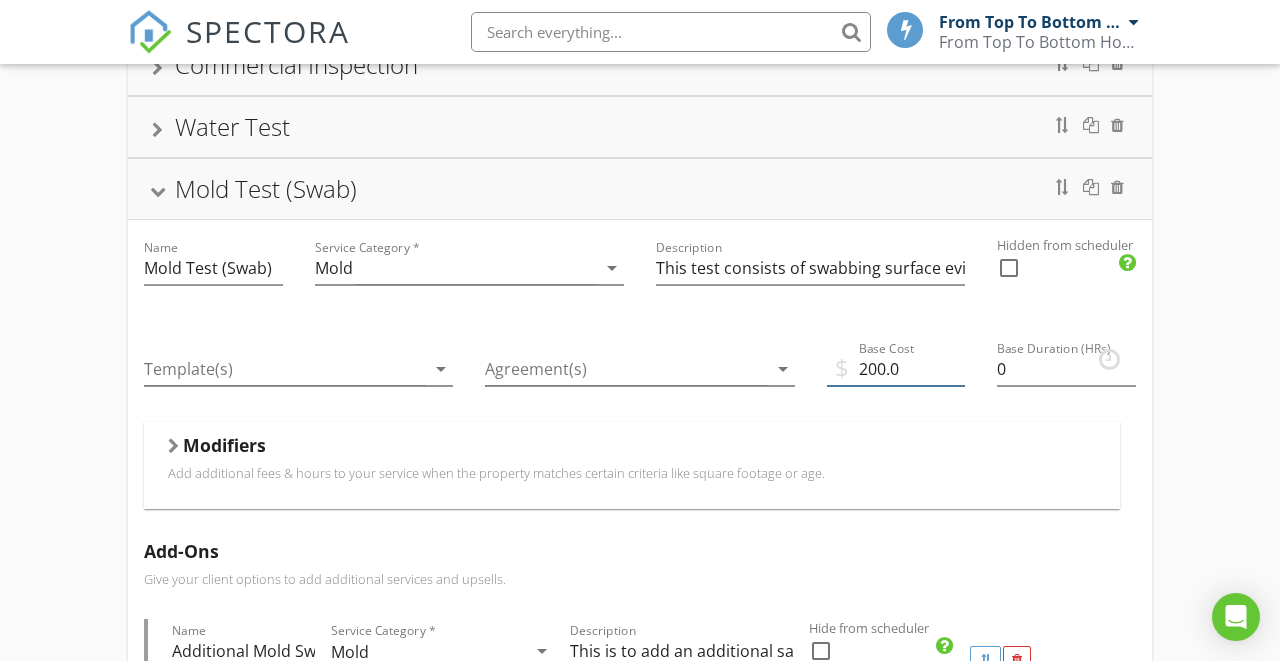 click on "200.0" at bounding box center (896, 369) 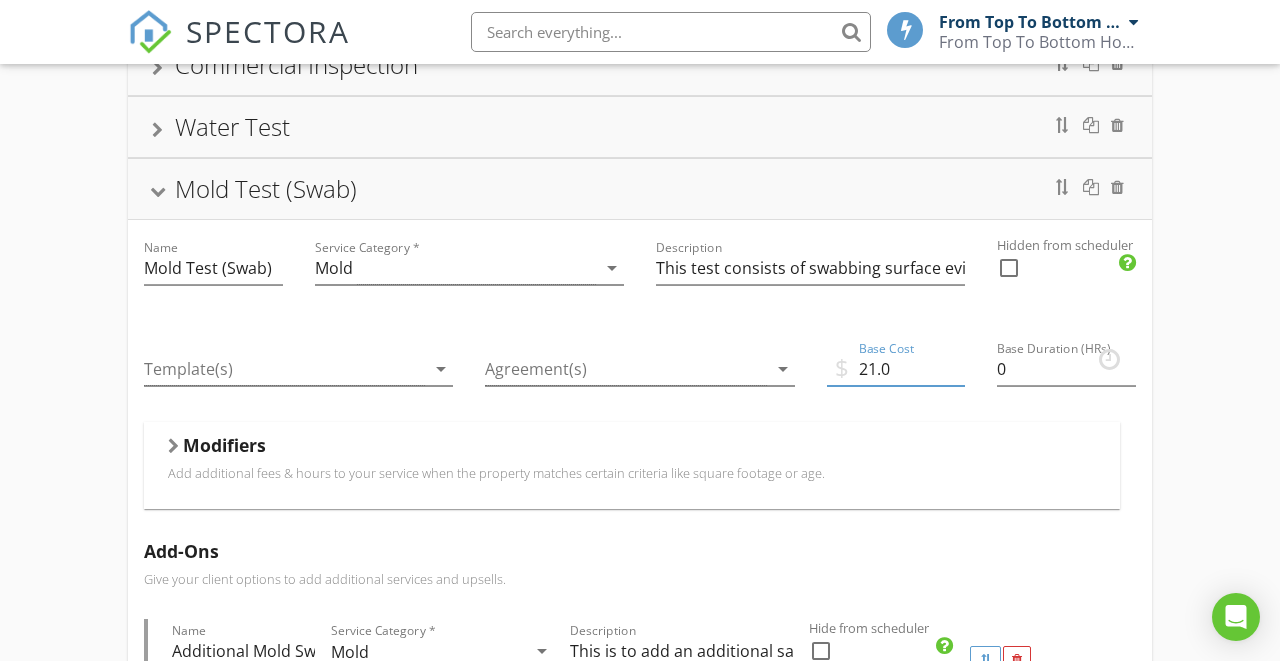 type on "215.0" 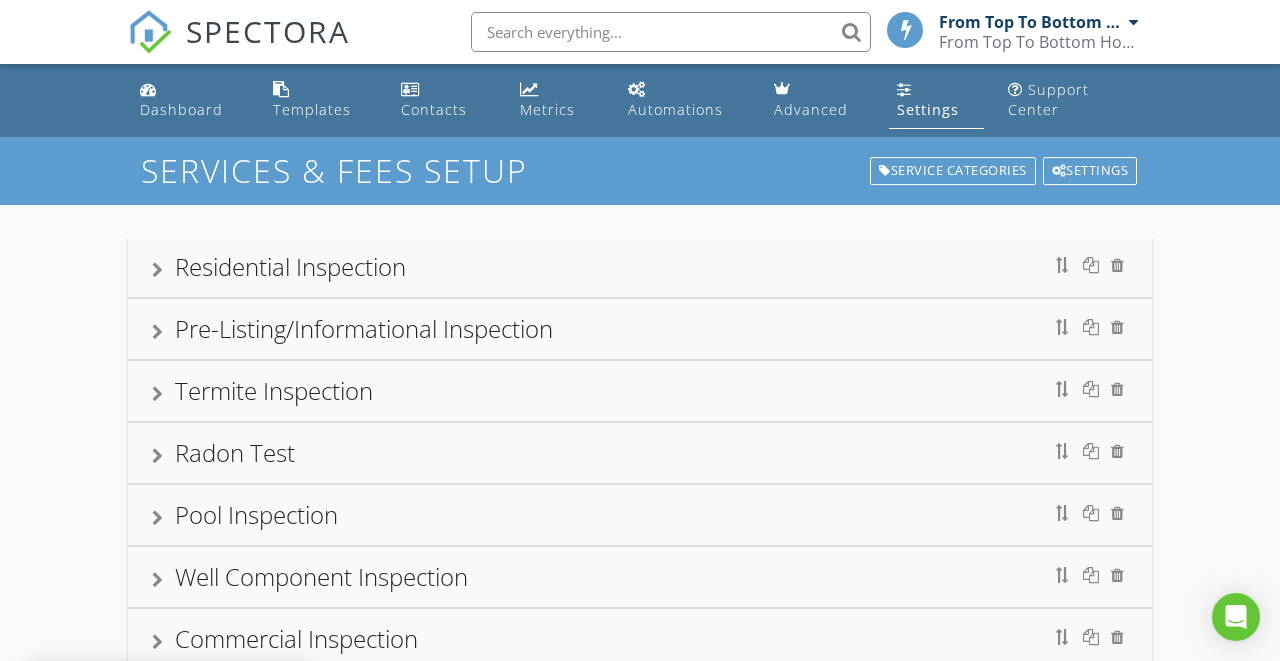 scroll, scrollTop: 0, scrollLeft: 0, axis: both 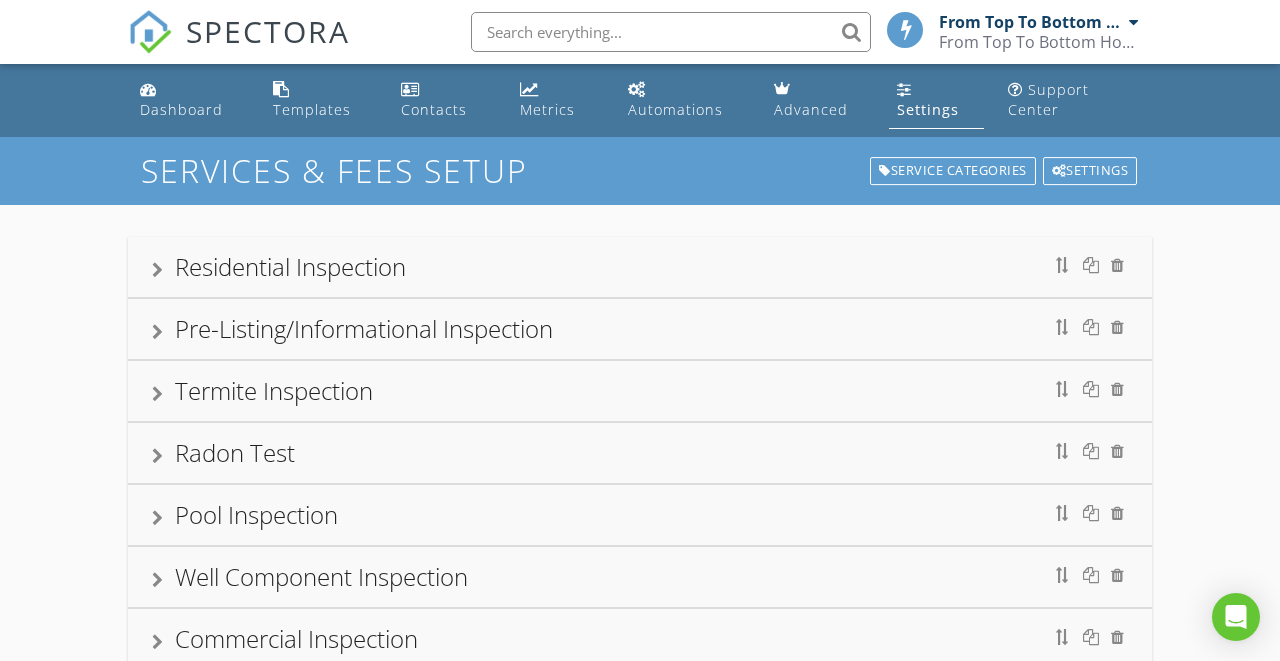click on "Residential Inspection" at bounding box center (640, 267) 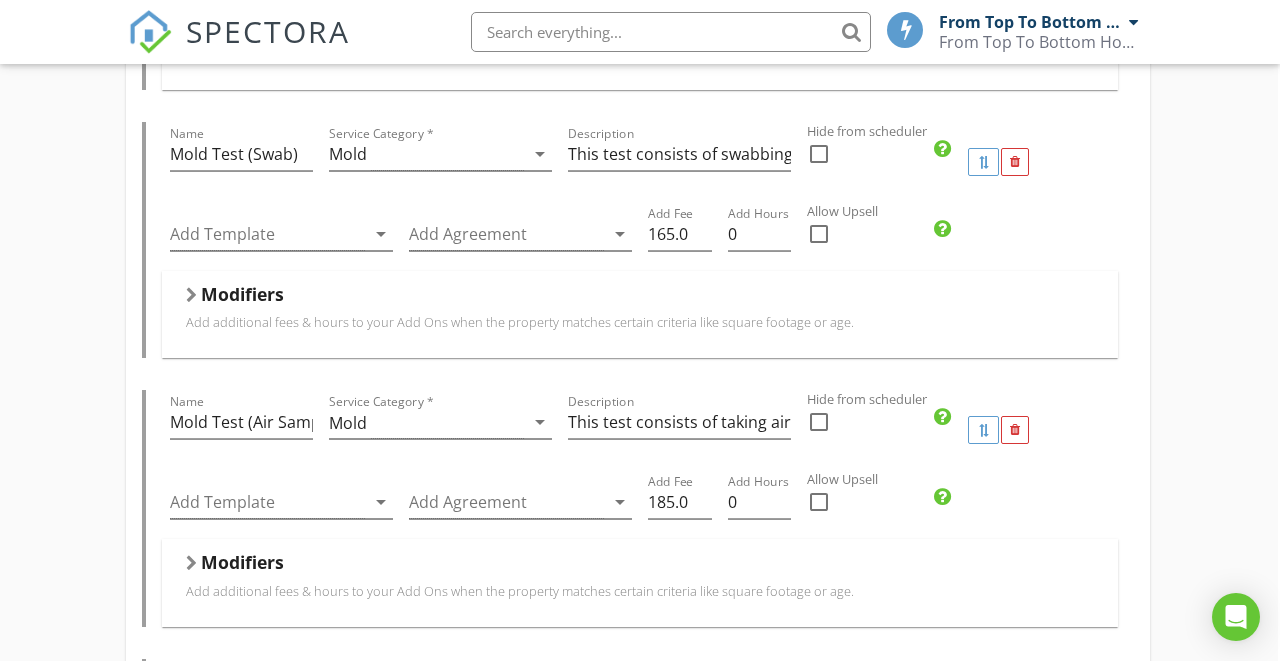 scroll, scrollTop: 1946, scrollLeft: 2, axis: both 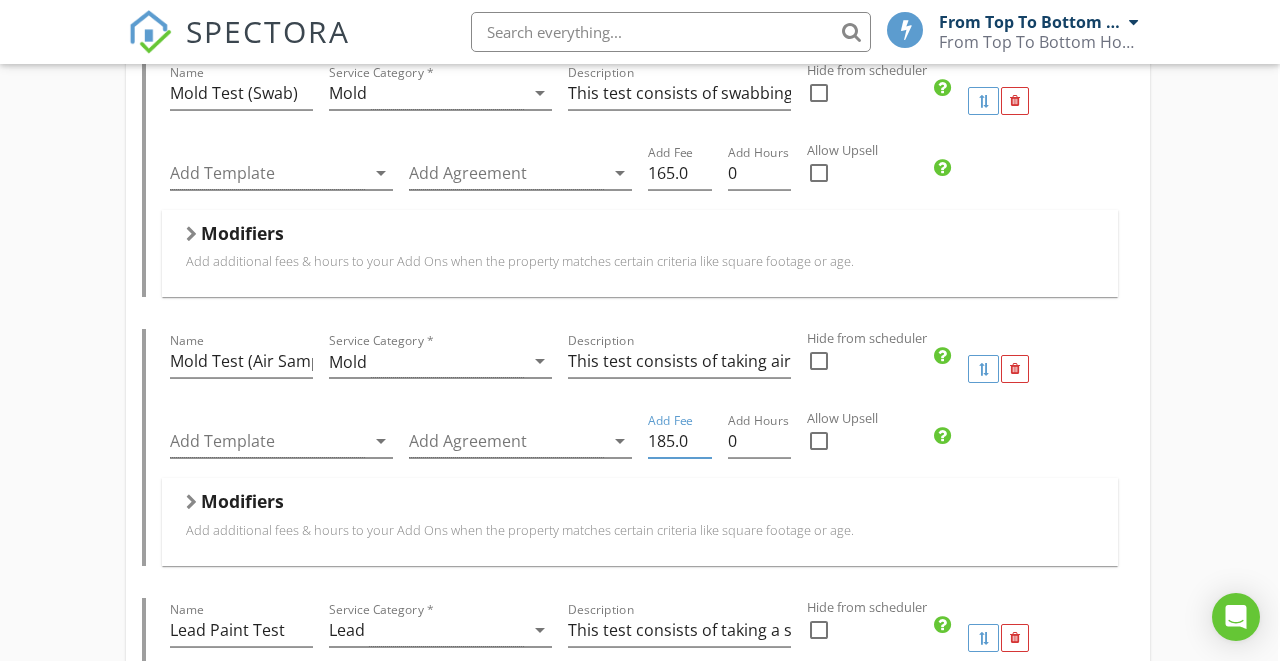 click on "185.0" at bounding box center (680, 441) 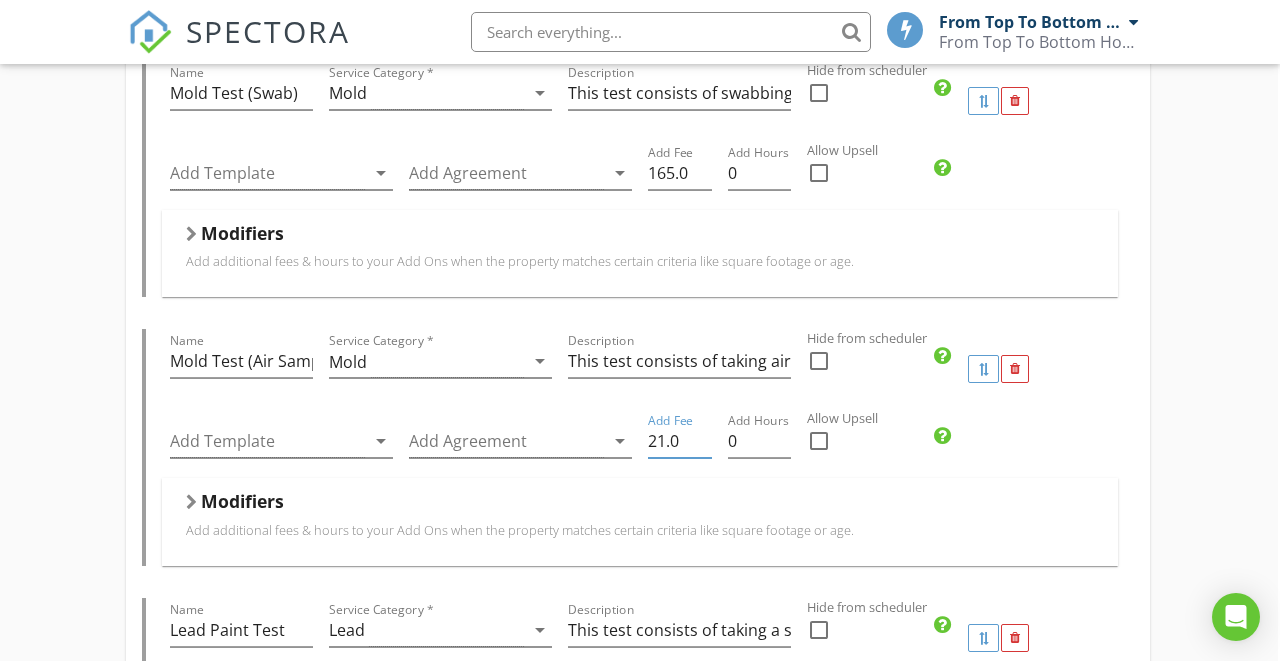 type on "215.0" 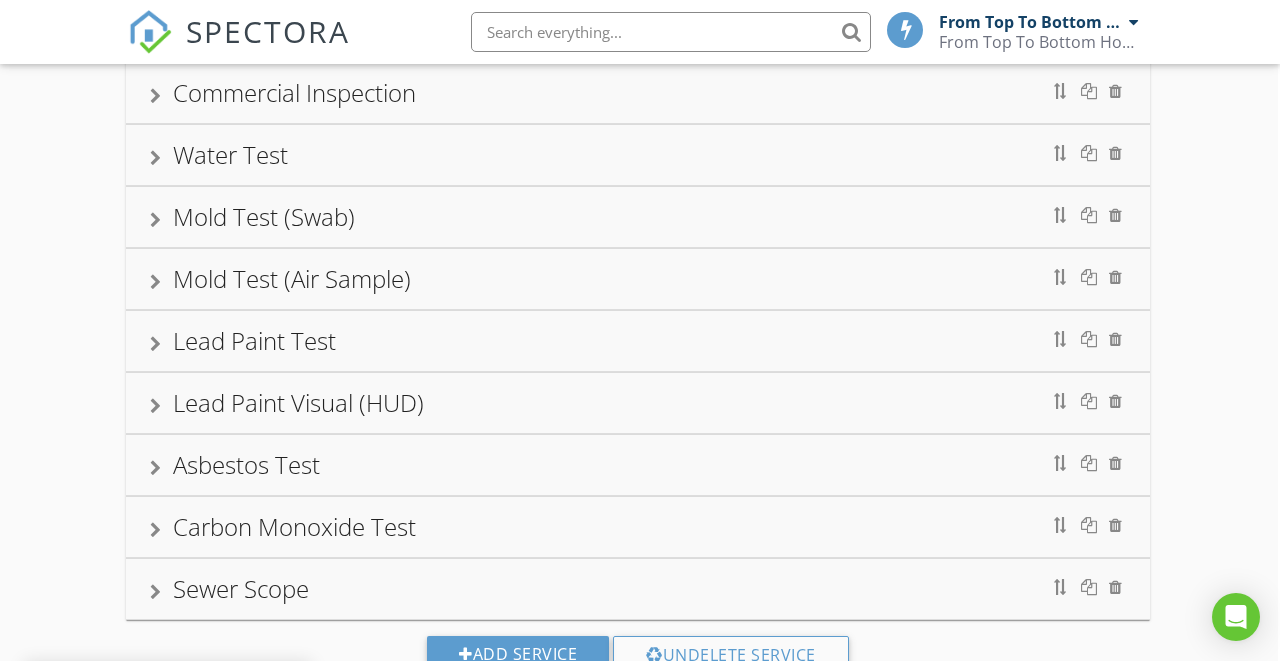 scroll, scrollTop: 5892, scrollLeft: 2, axis: both 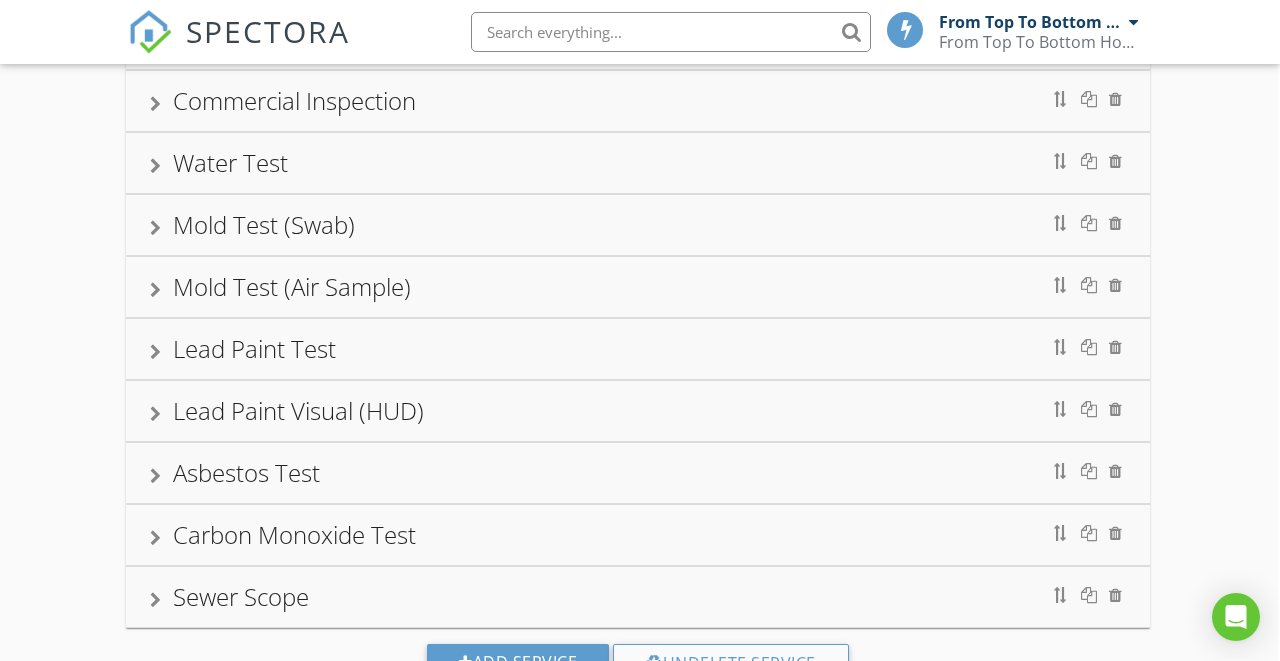 click on "Mold Test (Air Sample)" at bounding box center [638, 287] 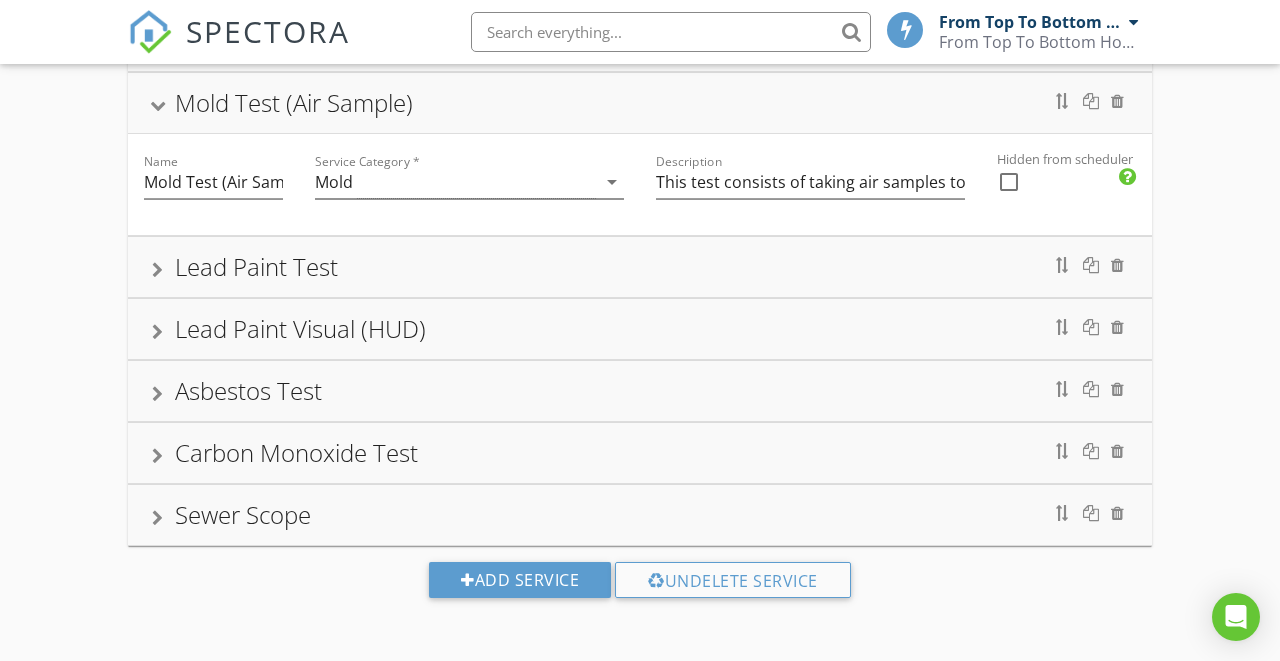 scroll, scrollTop: 701, scrollLeft: 0, axis: vertical 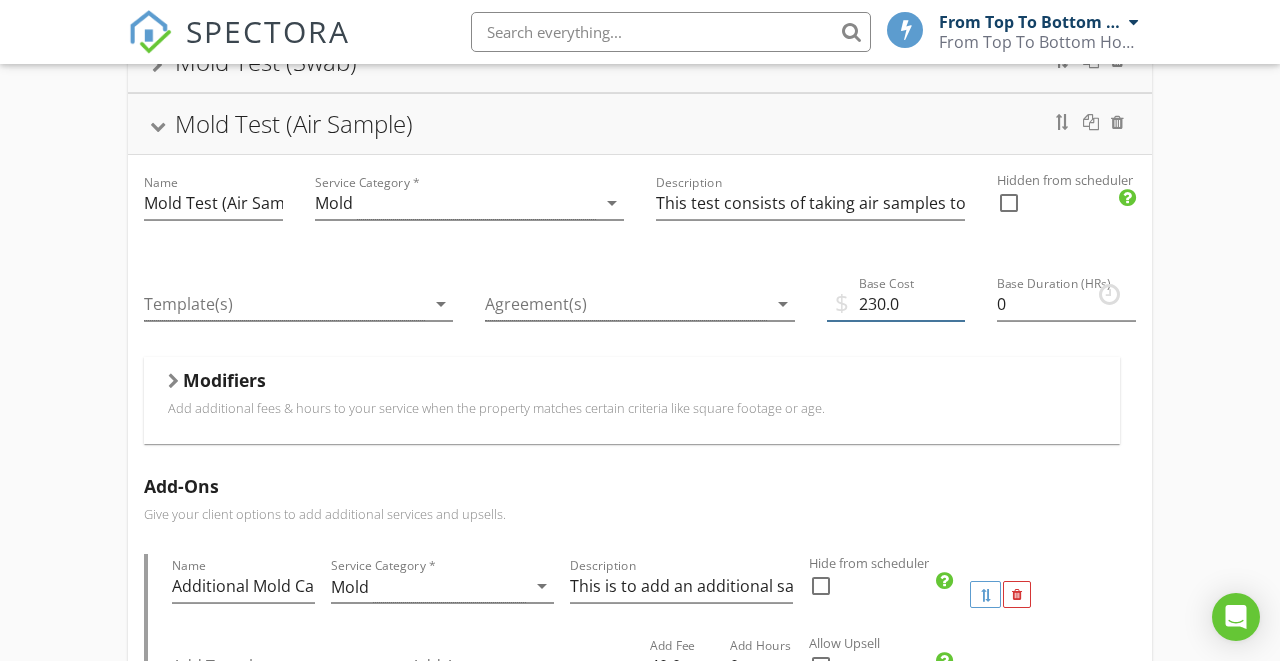 click on "230.0" at bounding box center (896, 304) 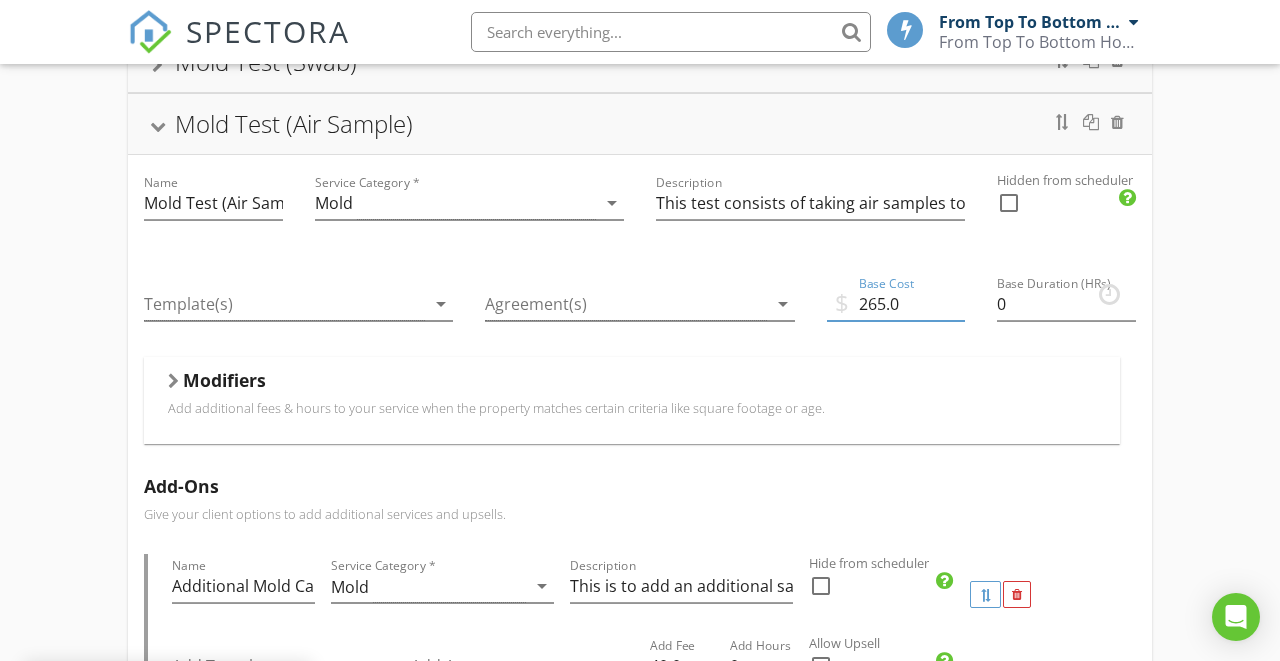 type on "265.0" 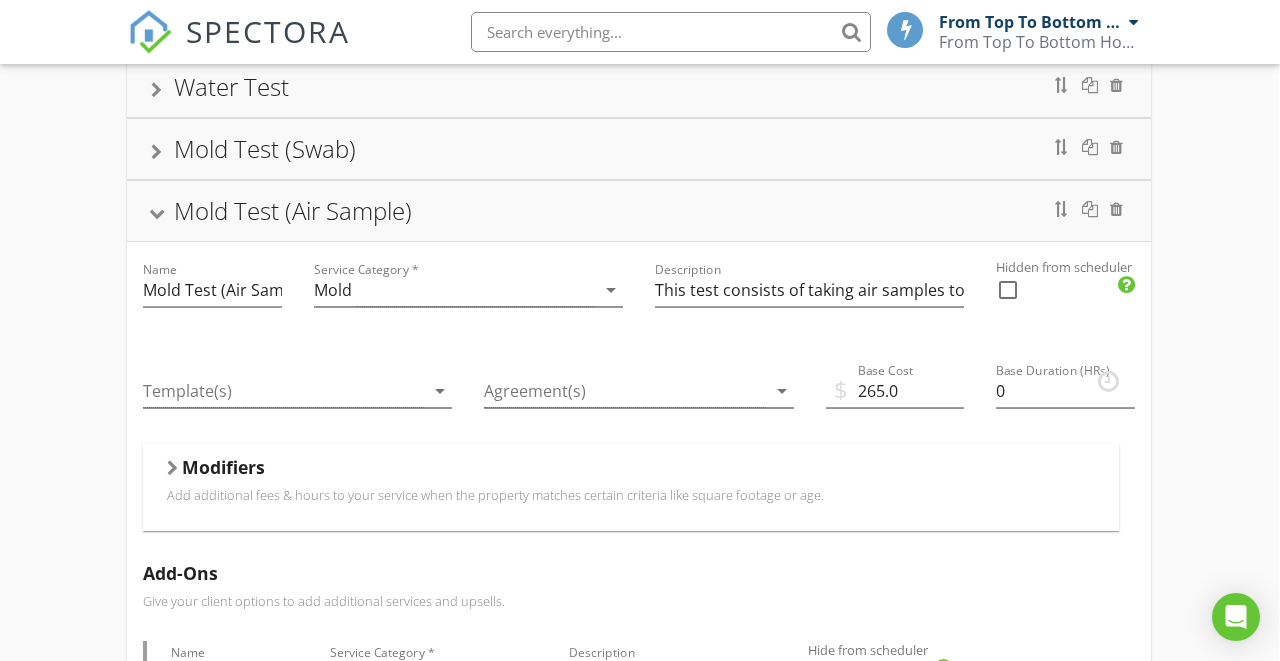 scroll, scrollTop: 613, scrollLeft: 1, axis: both 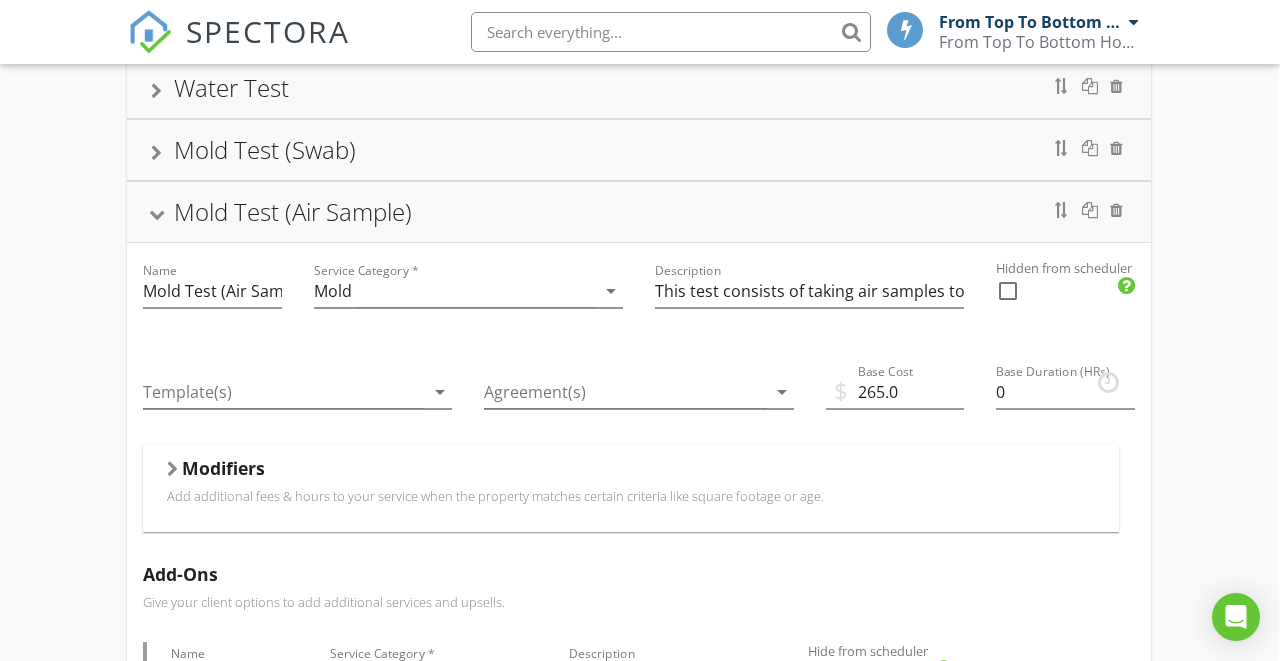 click on "Mold Test (Air Sample)" at bounding box center [639, 212] 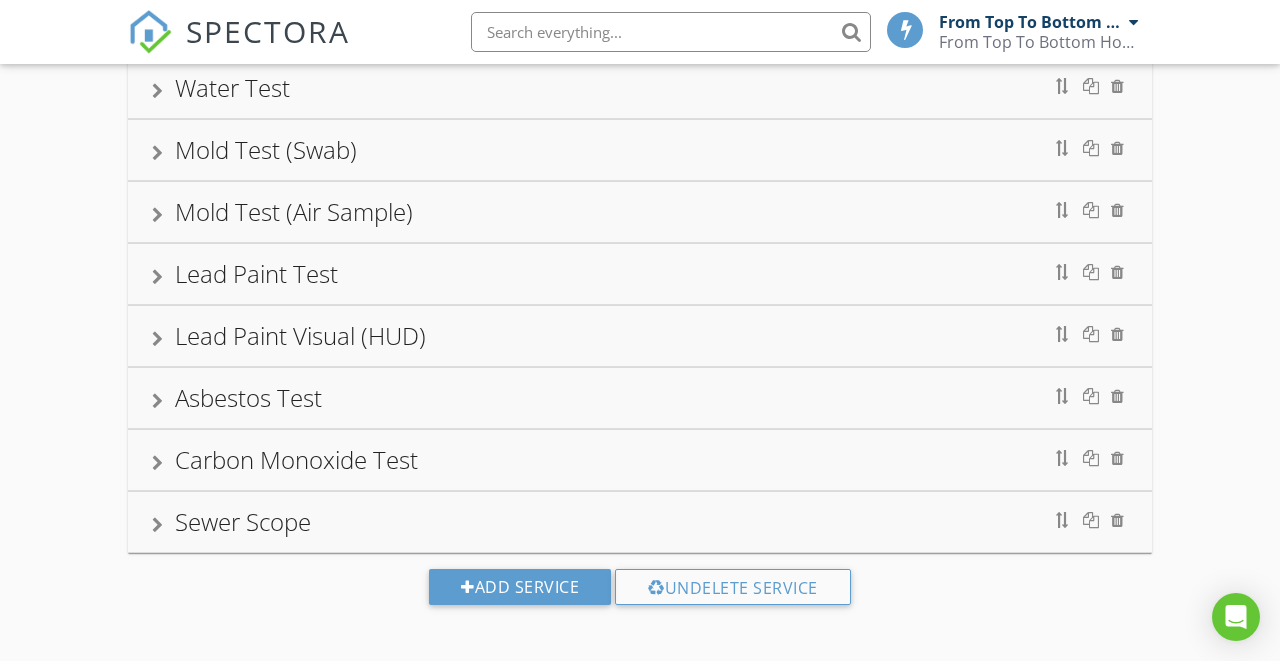 scroll, scrollTop: 598, scrollLeft: 0, axis: vertical 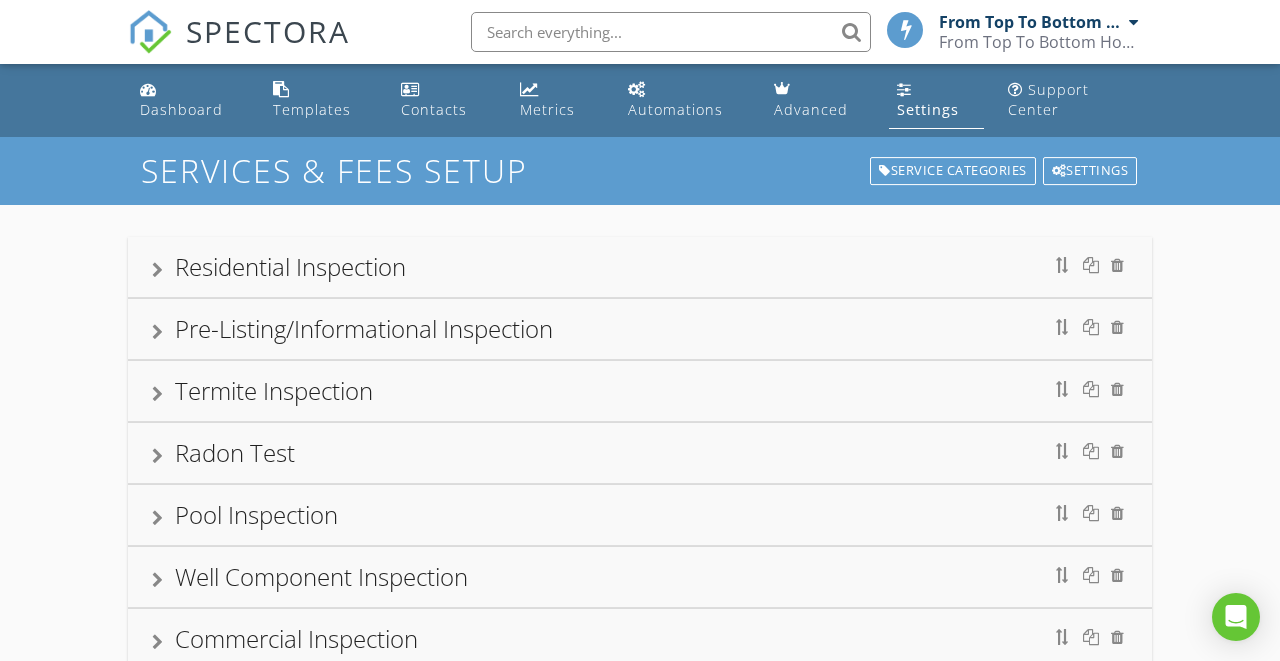 click on "Residential Inspection" at bounding box center (640, 267) 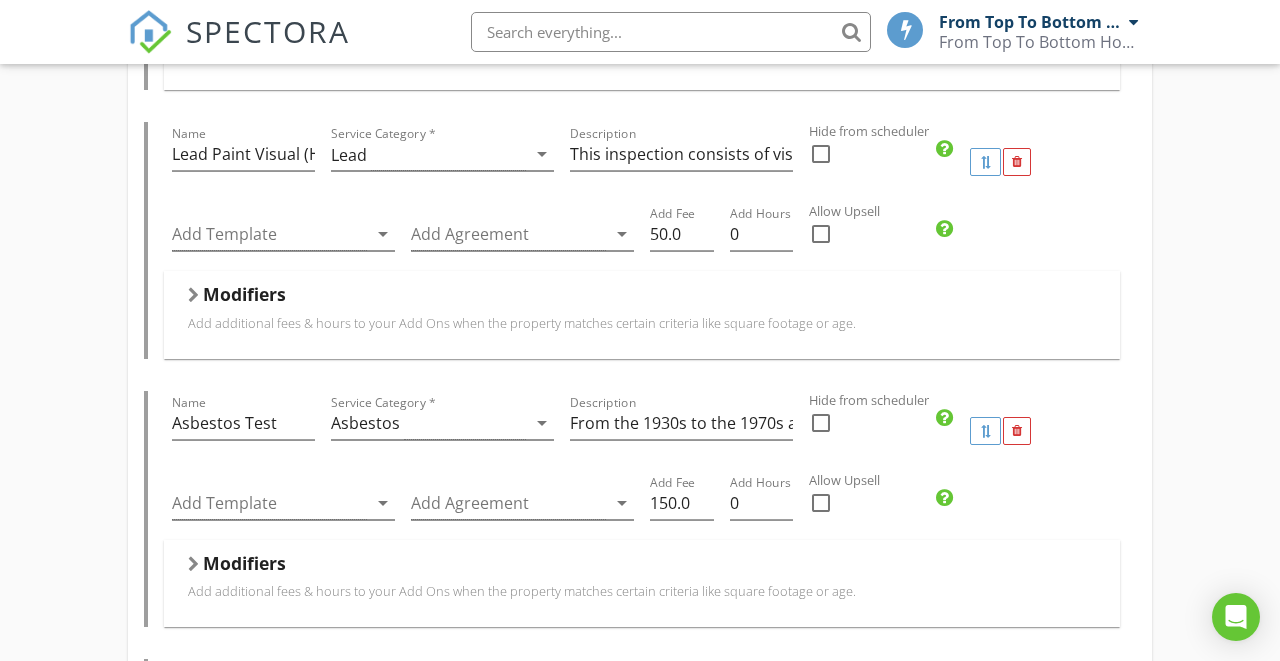 scroll, scrollTop: 2763, scrollLeft: 0, axis: vertical 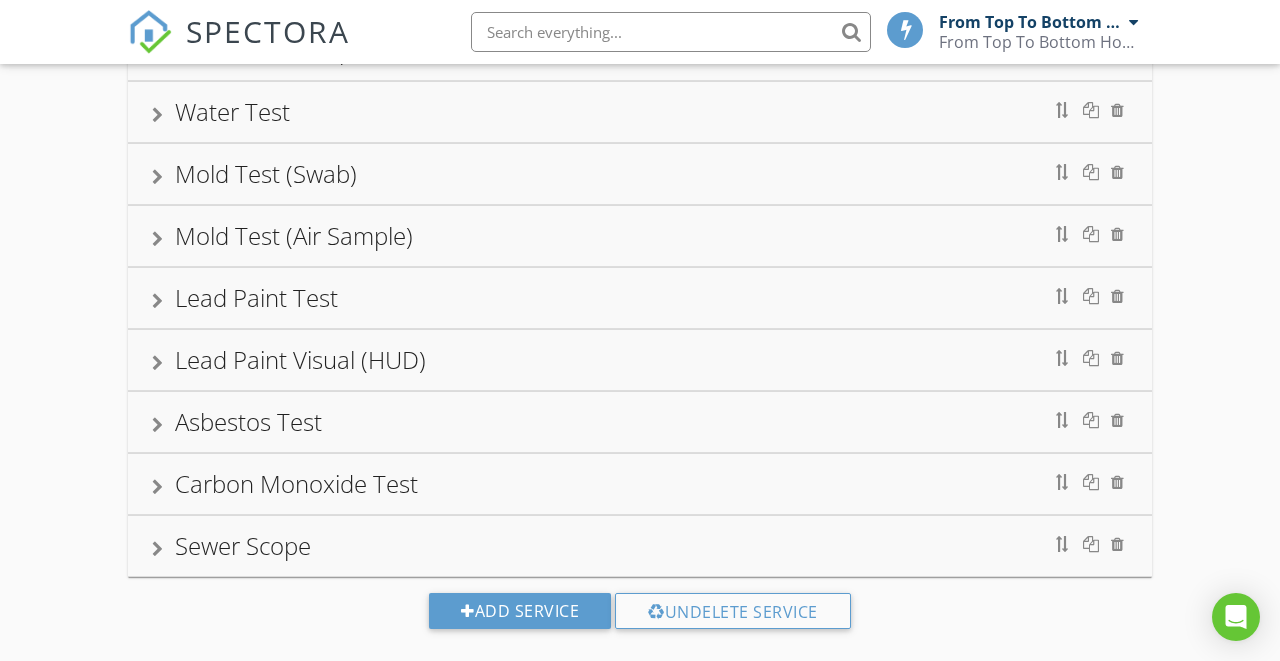 click on "Asbestos Test" at bounding box center (640, 422) 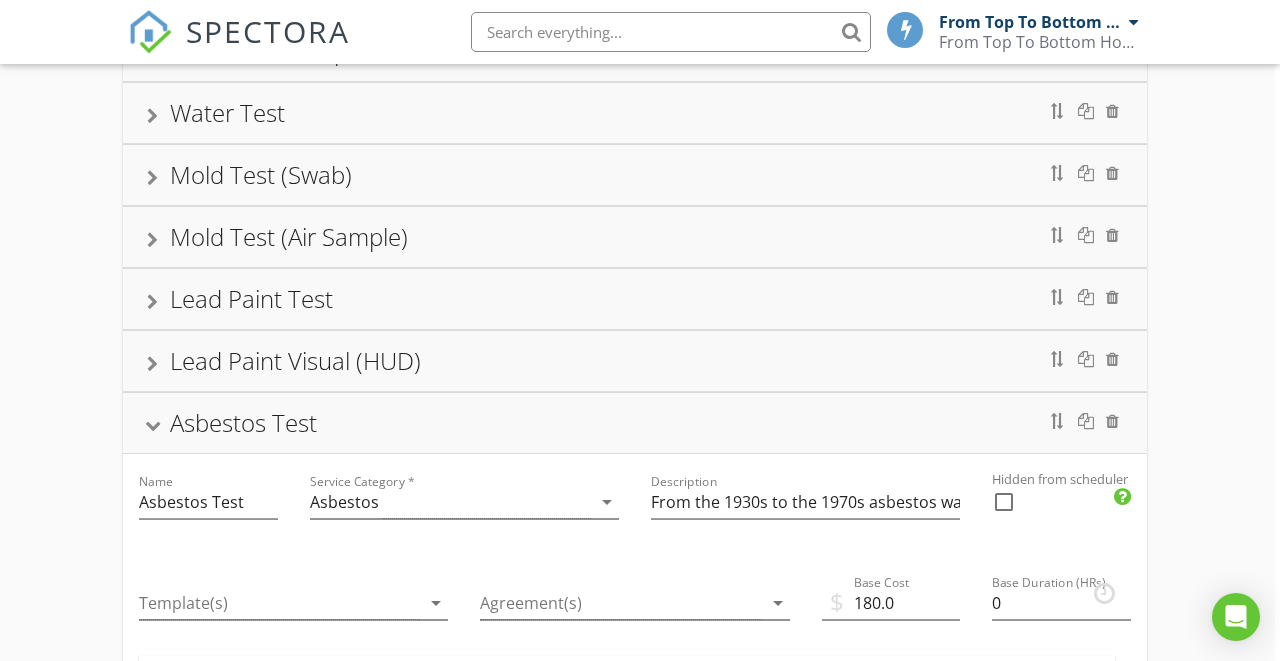 scroll, scrollTop: 588, scrollLeft: 7, axis: both 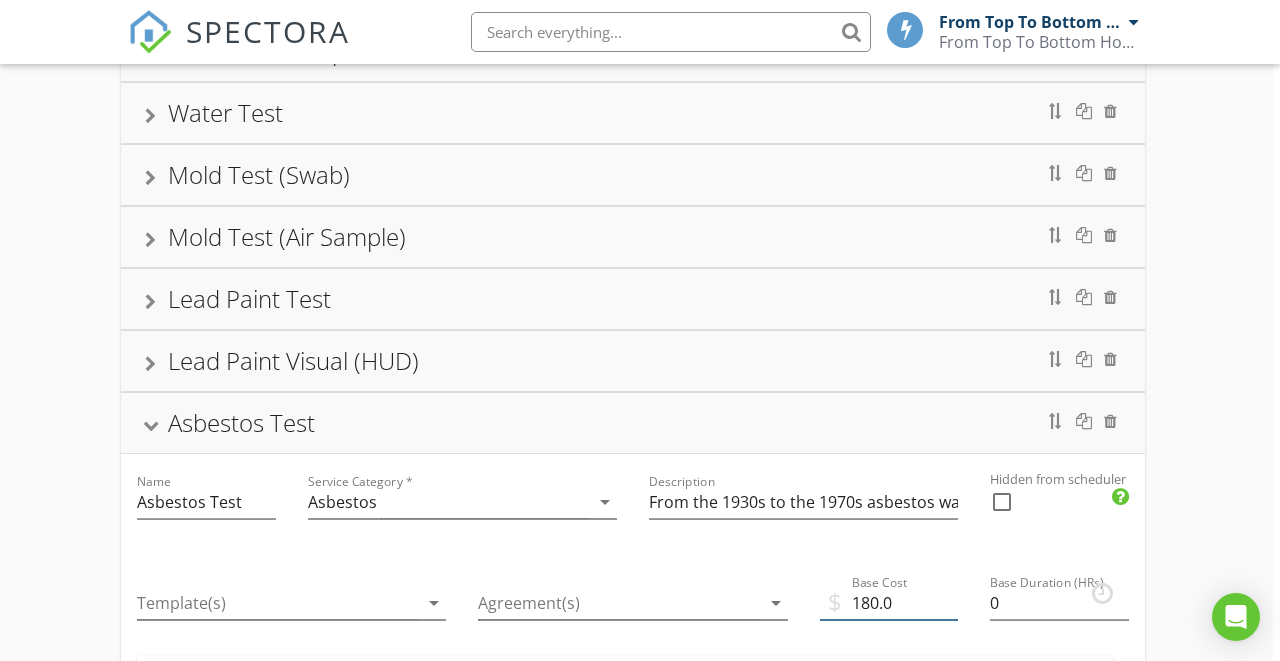 click on "180.0" at bounding box center [889, 603] 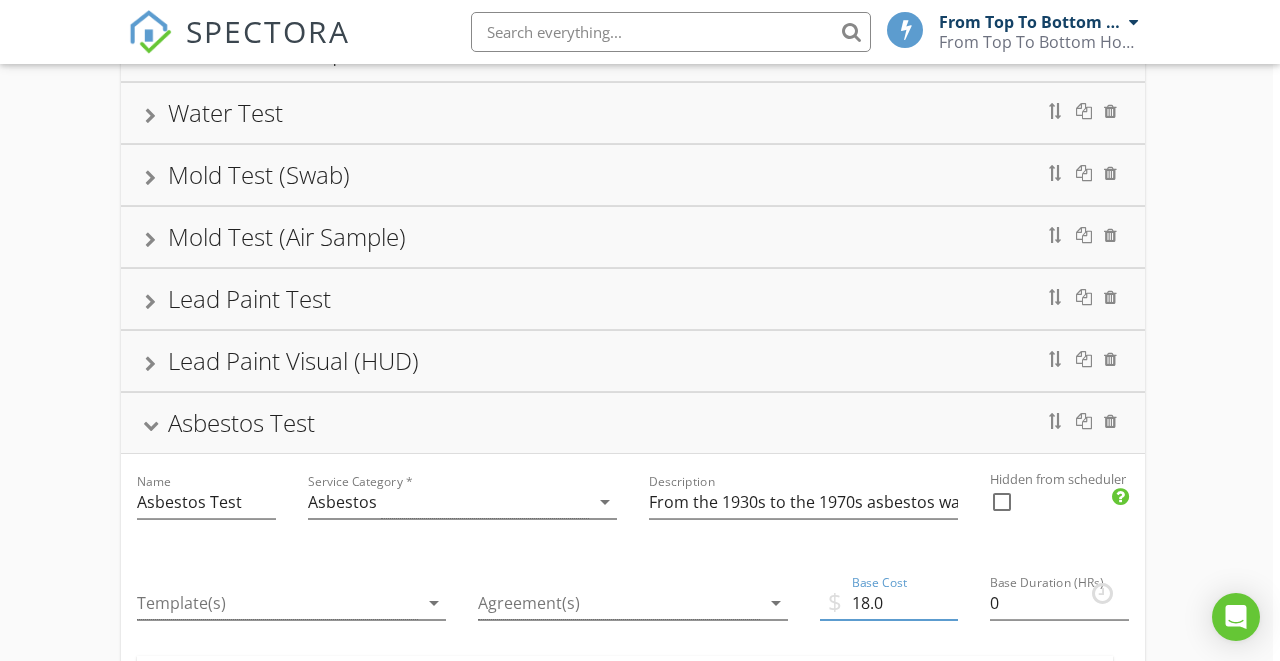 type on "185.0" 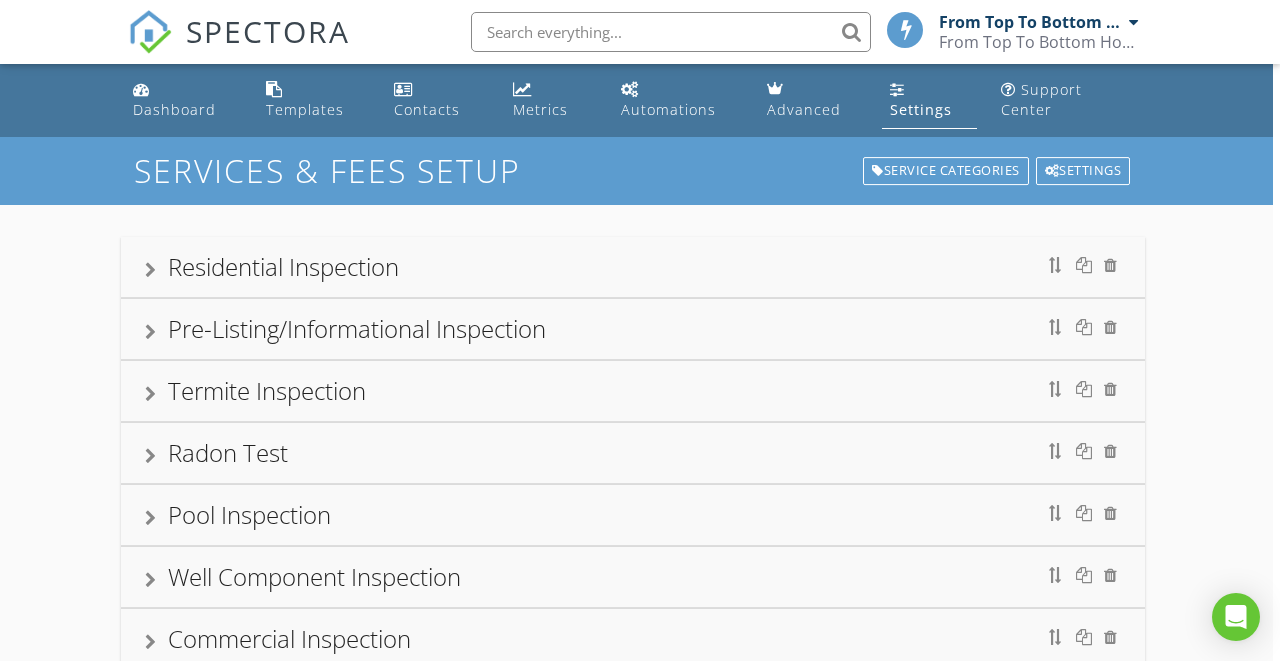 scroll, scrollTop: 0, scrollLeft: 7, axis: horizontal 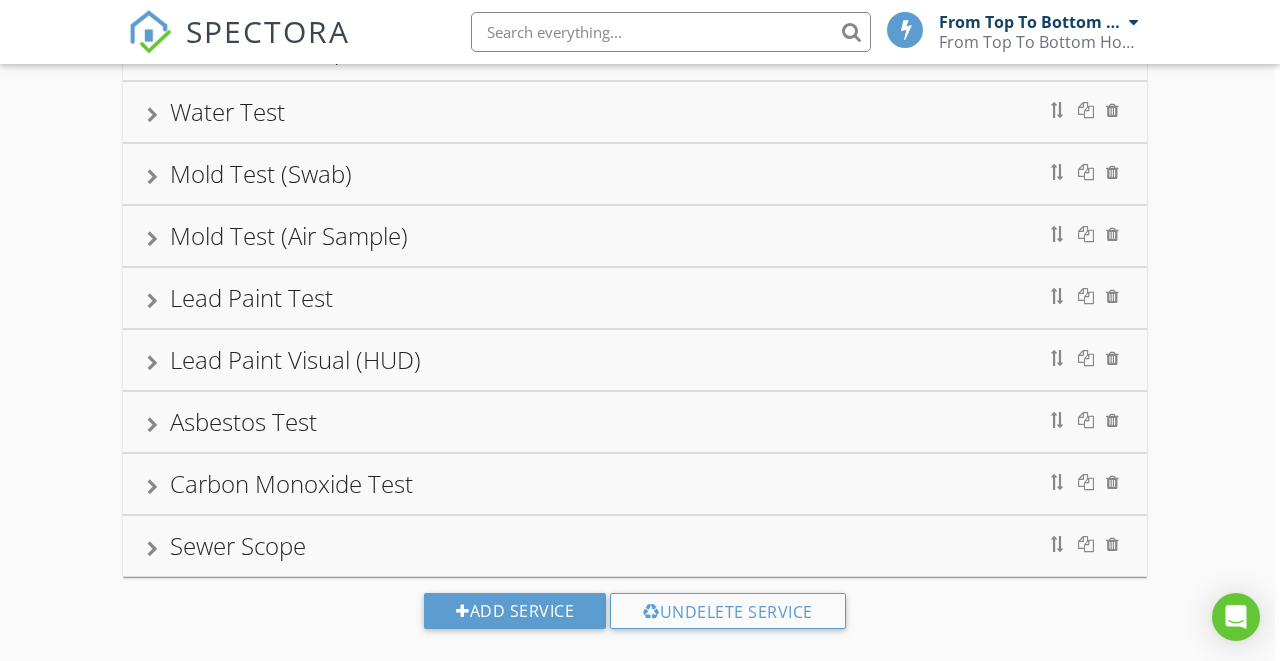 click on "Mold Test (Air Sample)" at bounding box center (635, 236) 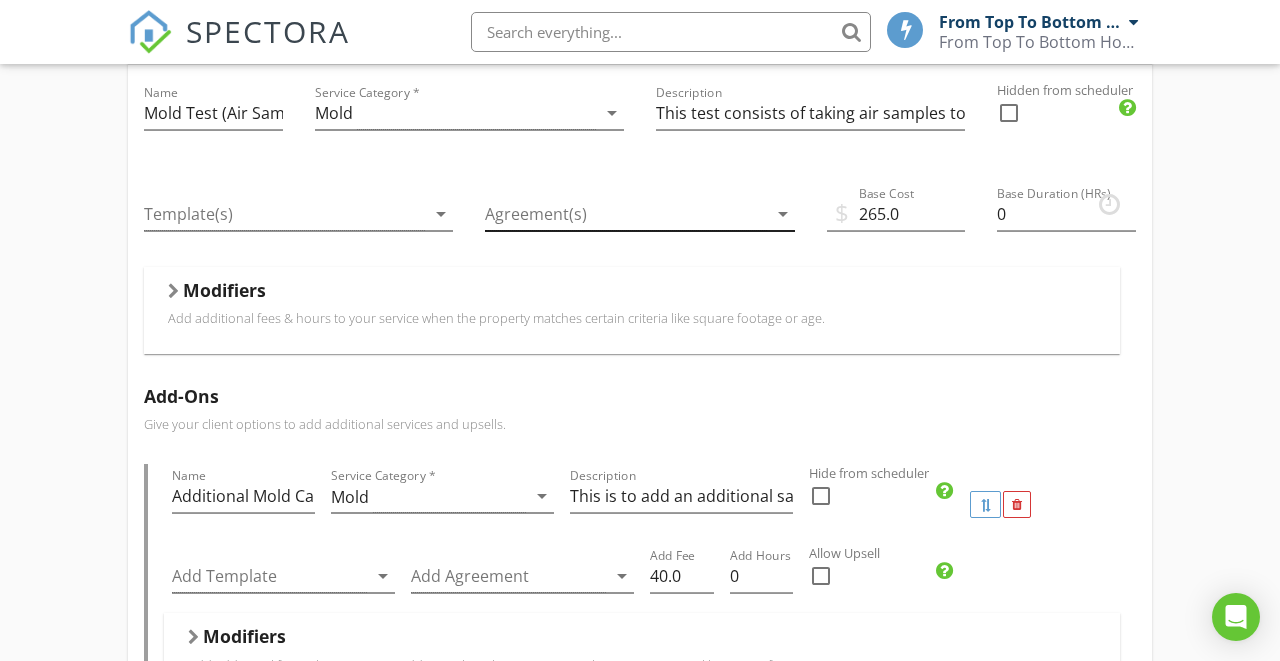 scroll, scrollTop: 844, scrollLeft: 1, axis: both 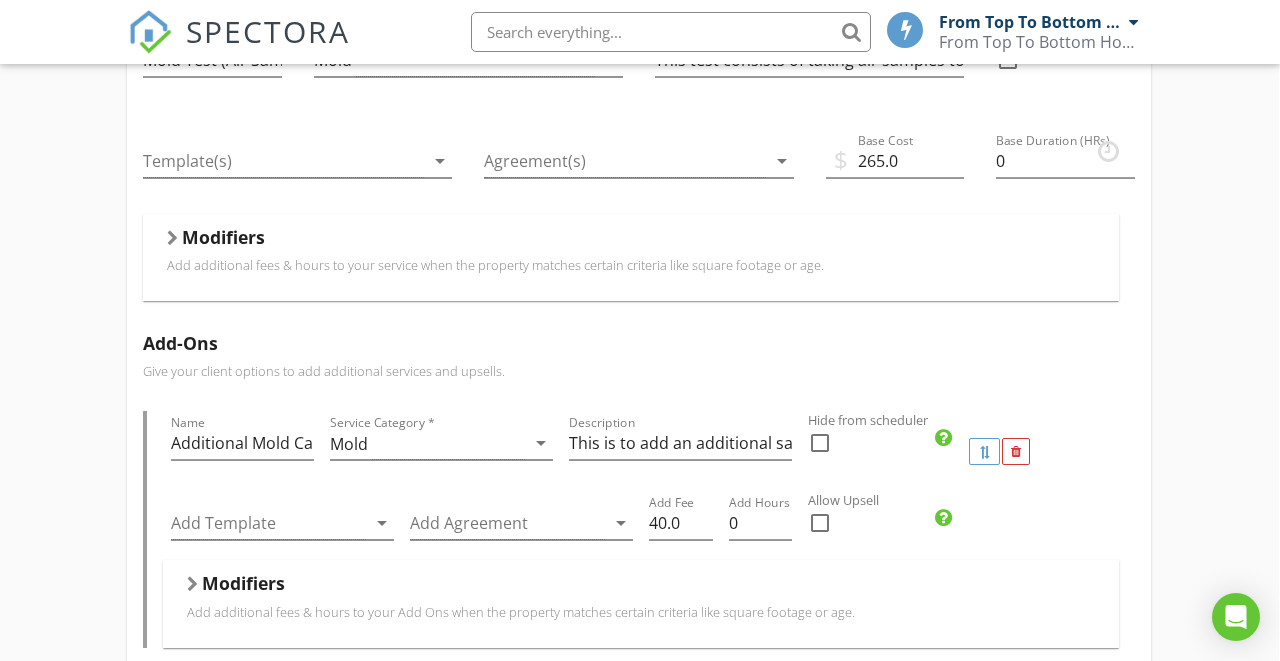 click at bounding box center (820, 443) 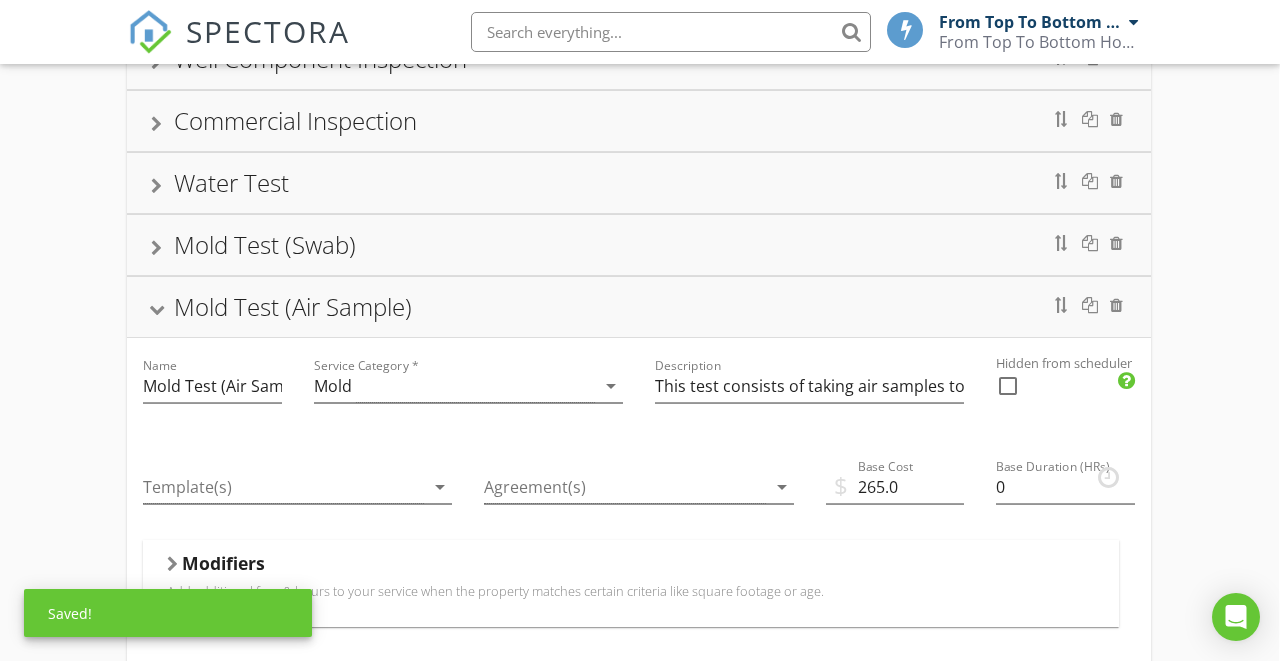 scroll, scrollTop: 508, scrollLeft: 1, axis: both 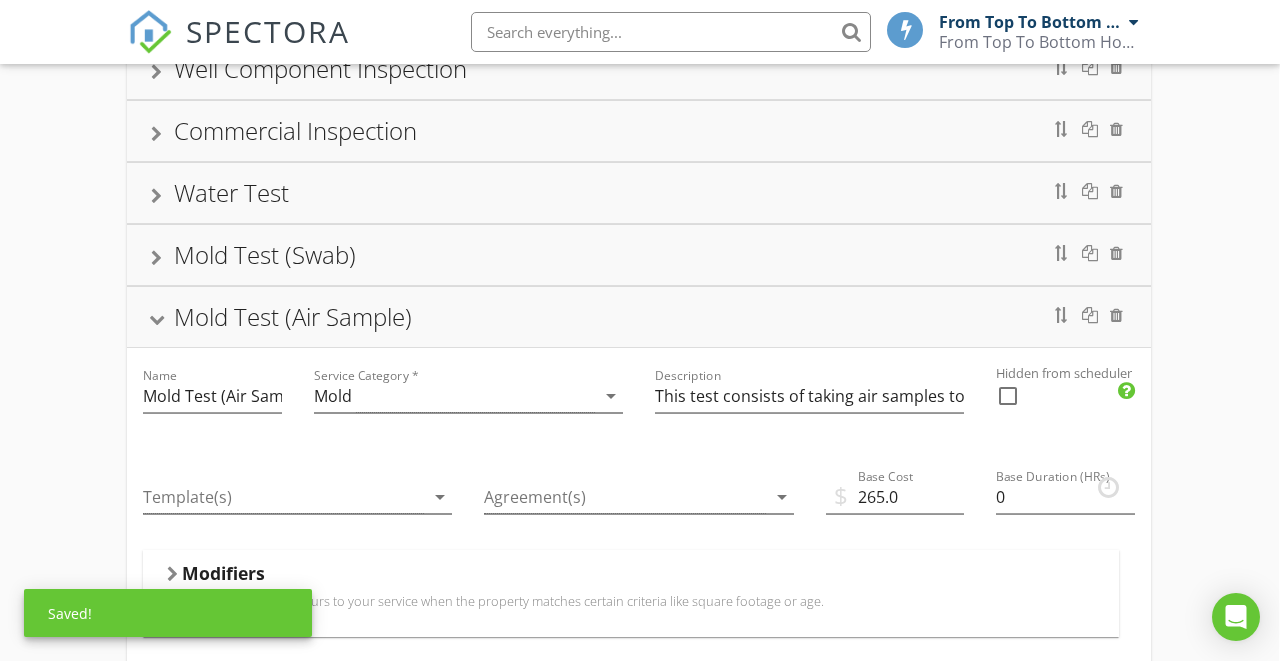 click on "Mold Test (Swab)" at bounding box center [639, 255] 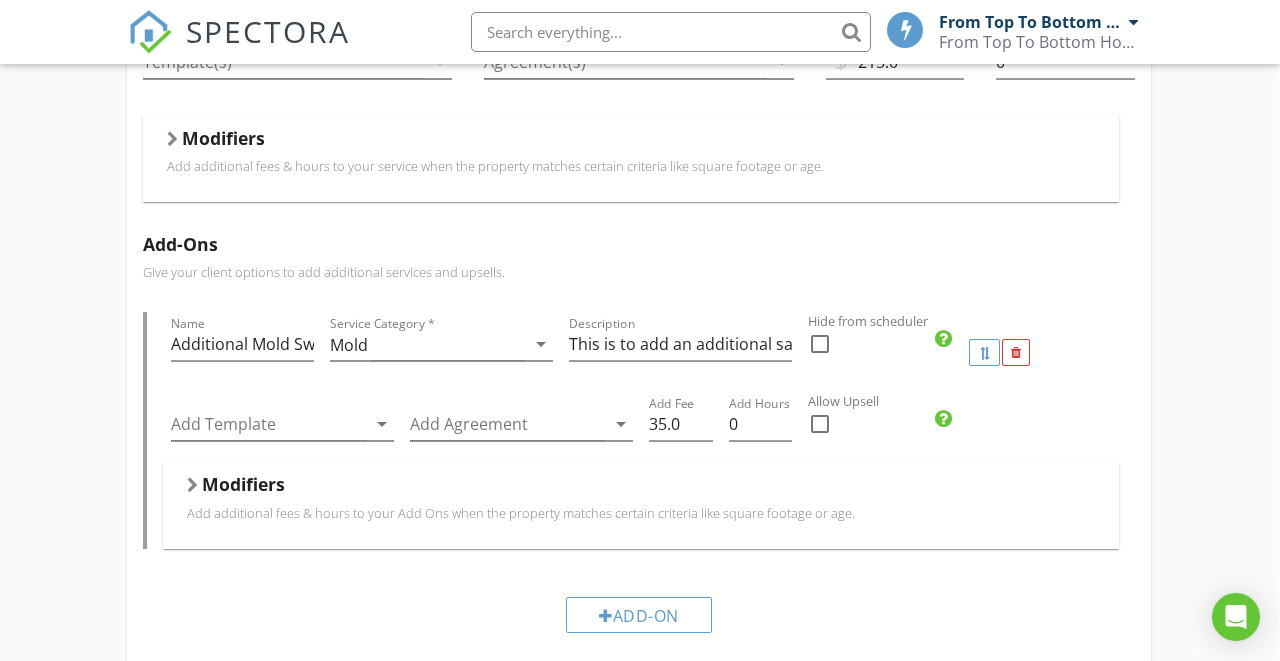 scroll, scrollTop: 880, scrollLeft: 1, axis: both 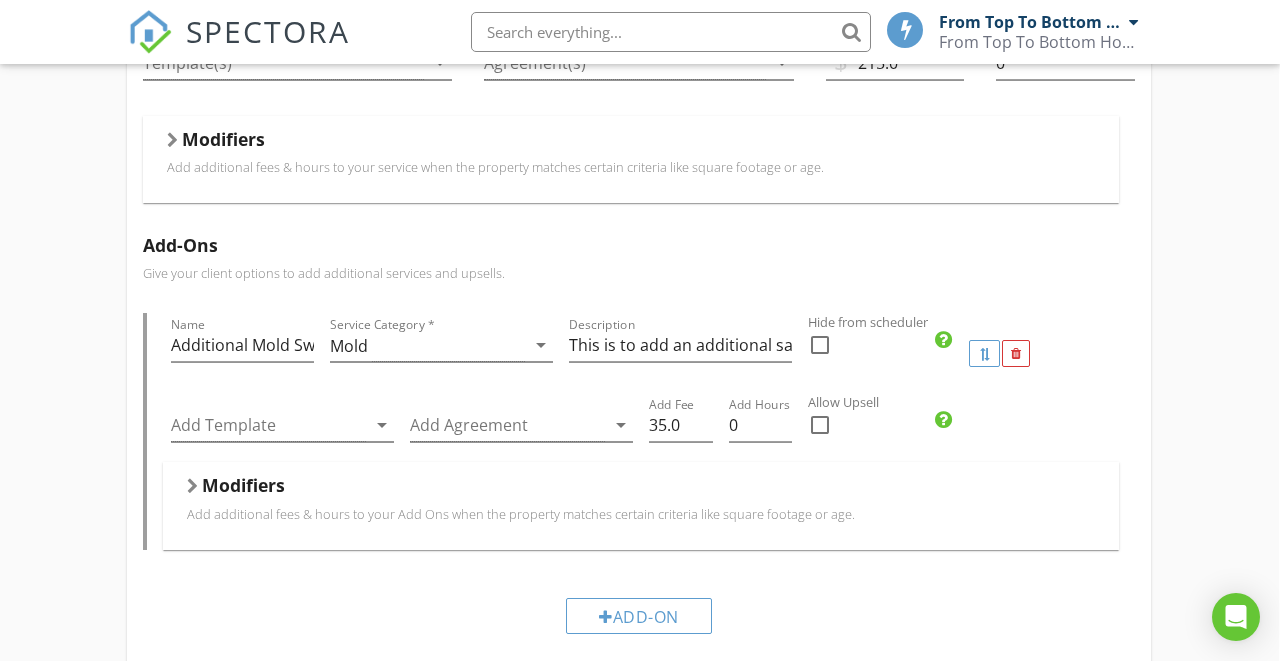 click at bounding box center (820, 345) 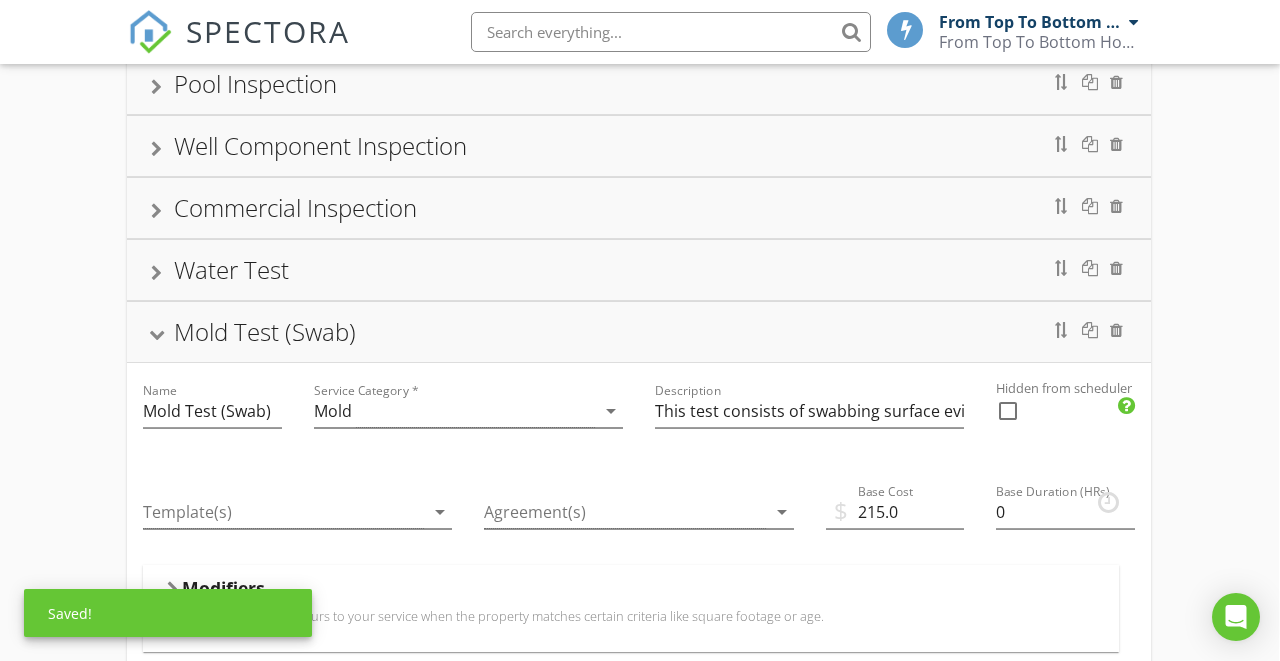 scroll, scrollTop: 430, scrollLeft: 1, axis: both 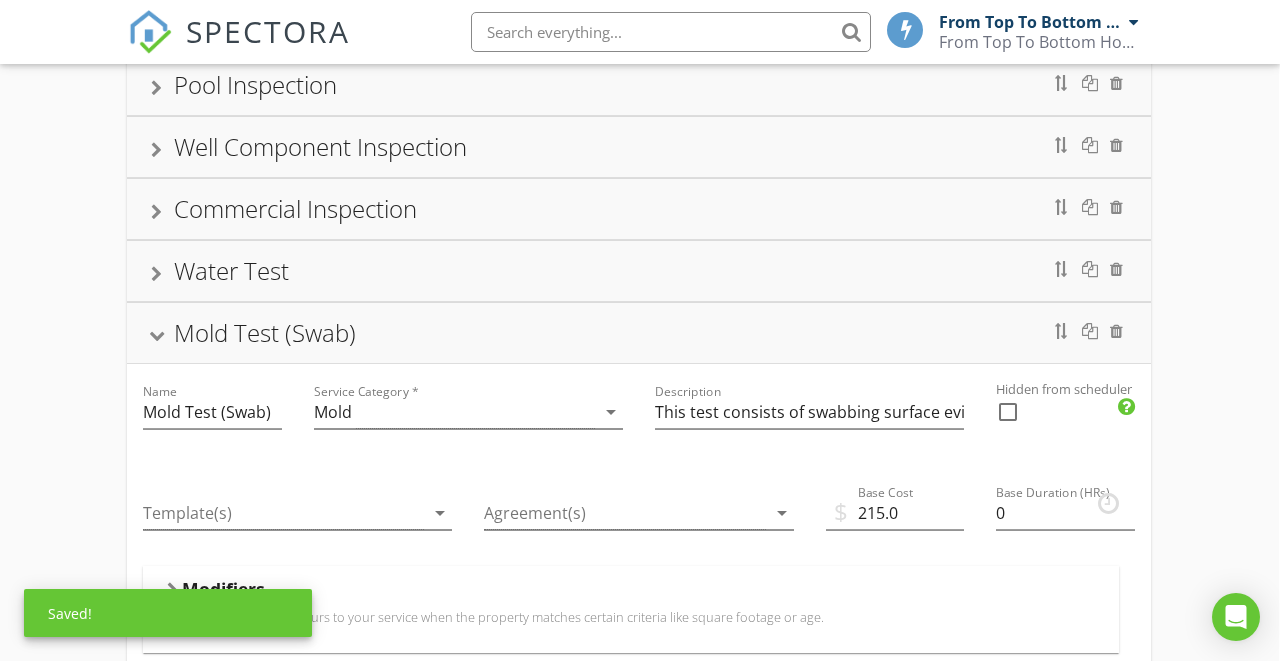 click on "Water Test" at bounding box center (639, 271) 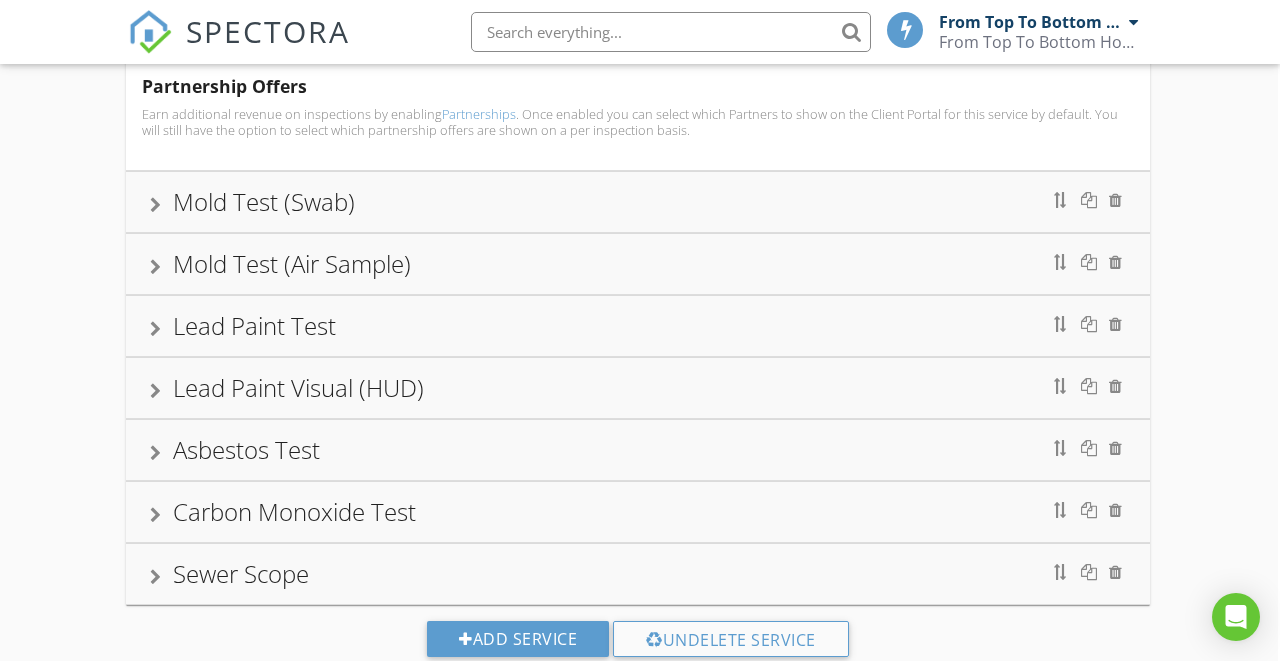 scroll, scrollTop: 1298, scrollLeft: 2, axis: both 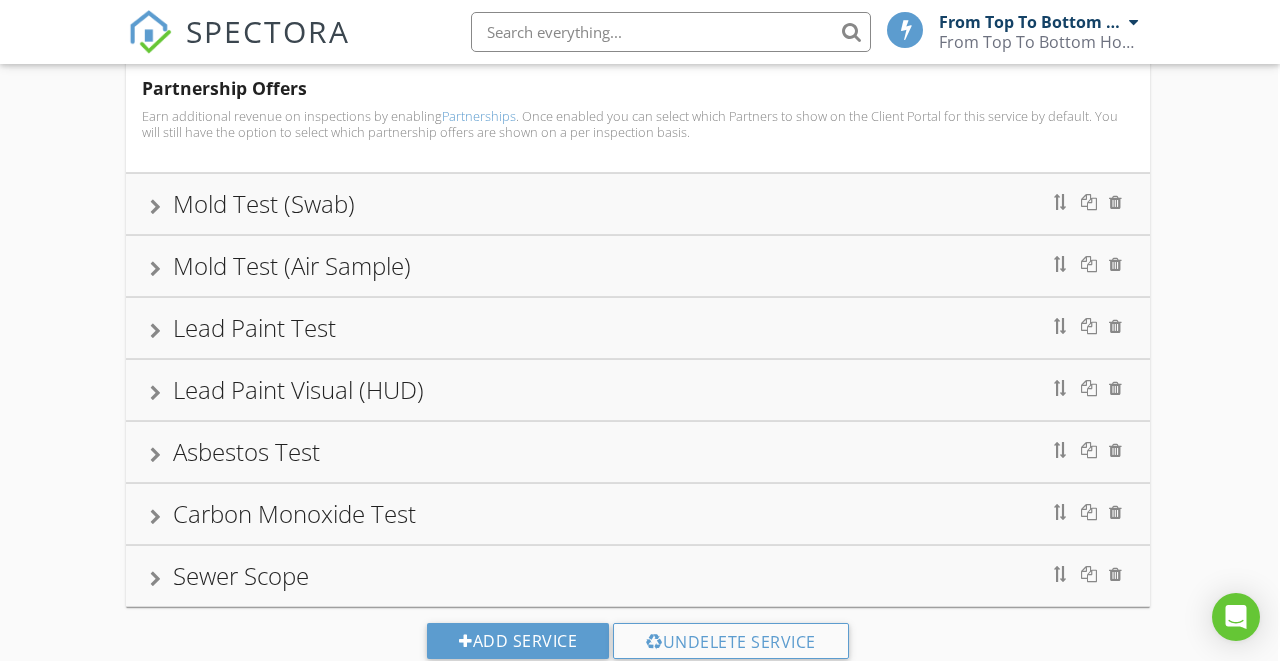 click on "Lead Paint Test" at bounding box center [638, 328] 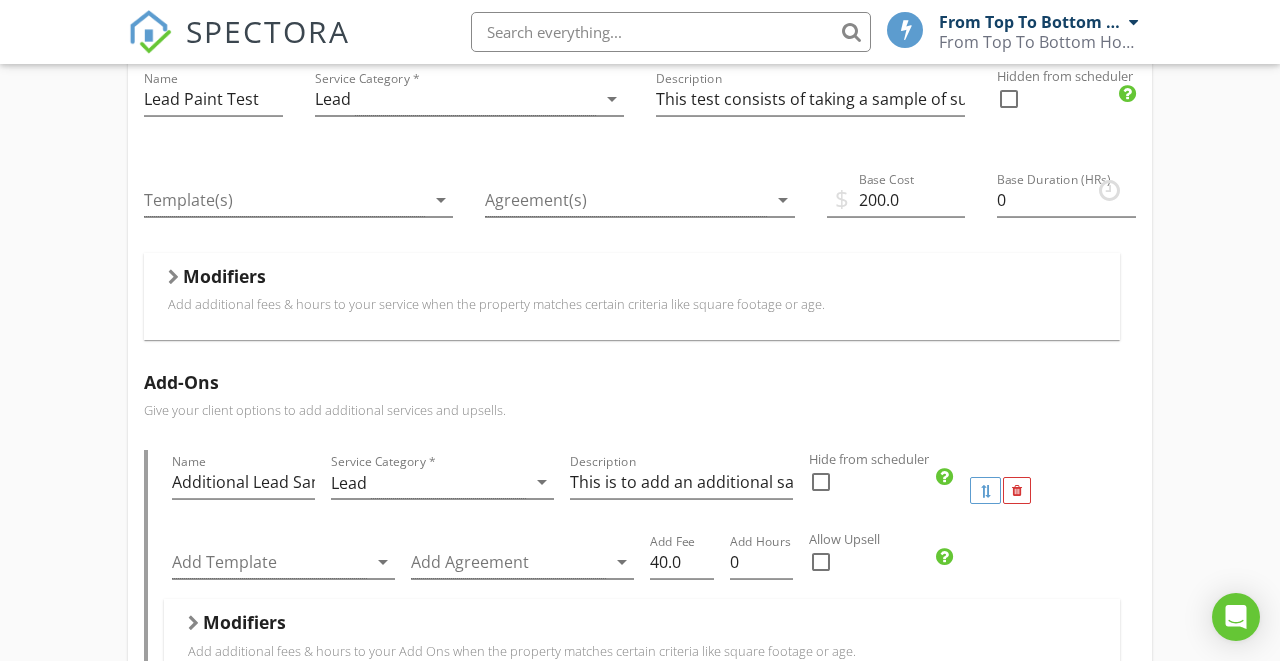 scroll, scrollTop: 866, scrollLeft: 0, axis: vertical 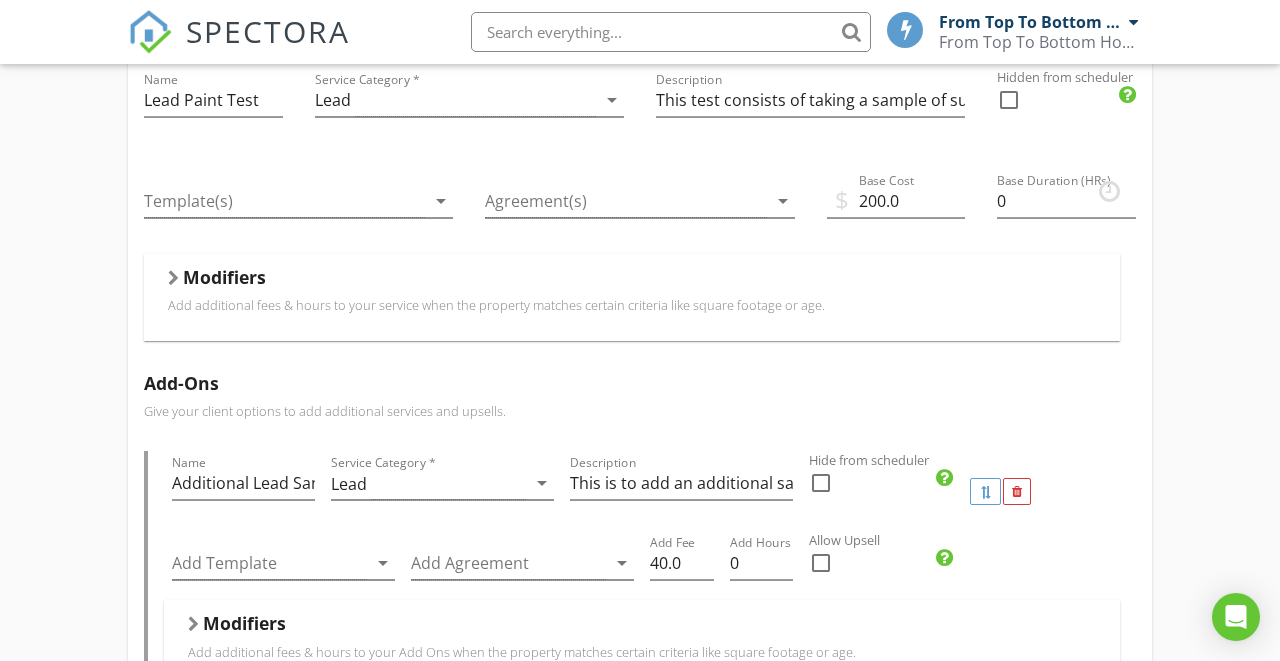 click at bounding box center [821, 483] 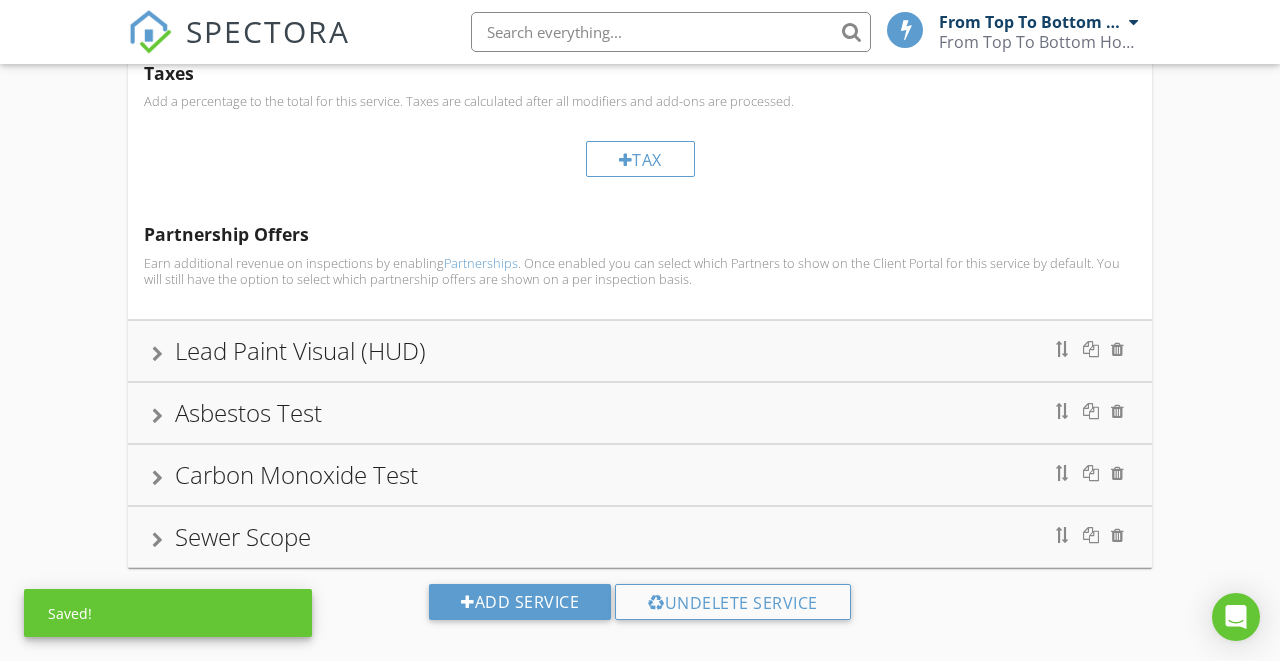 scroll, scrollTop: 1621, scrollLeft: 0, axis: vertical 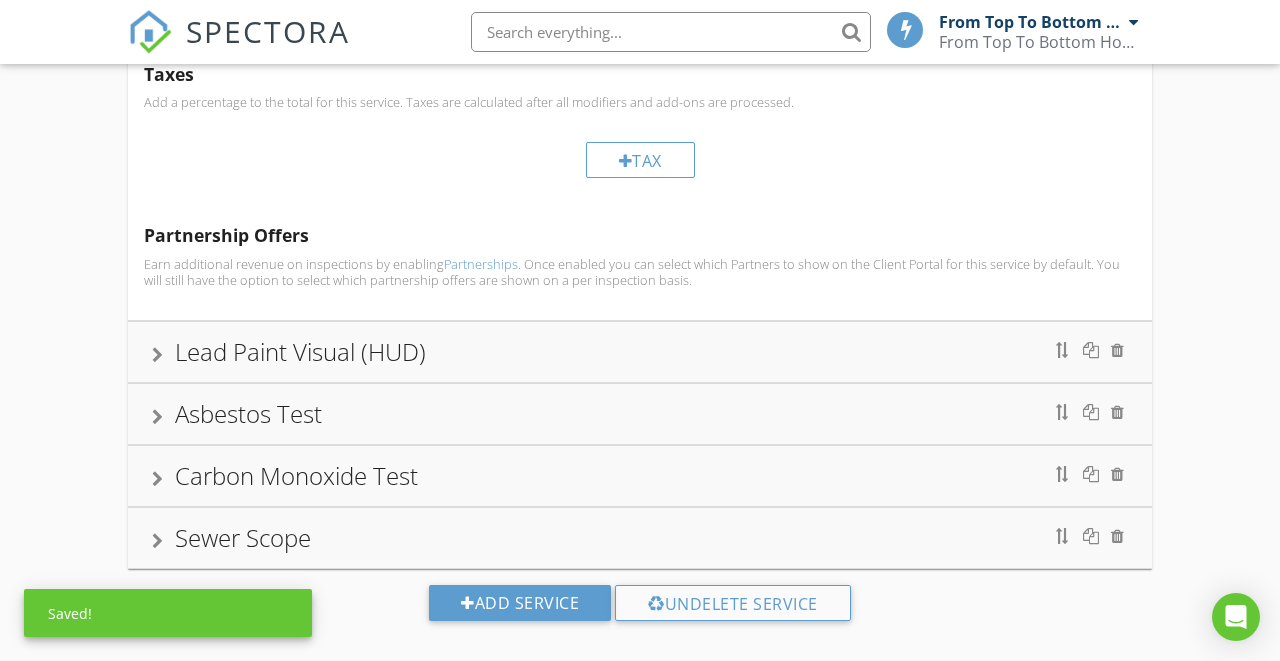 click on "Asbestos Test" at bounding box center (640, 414) 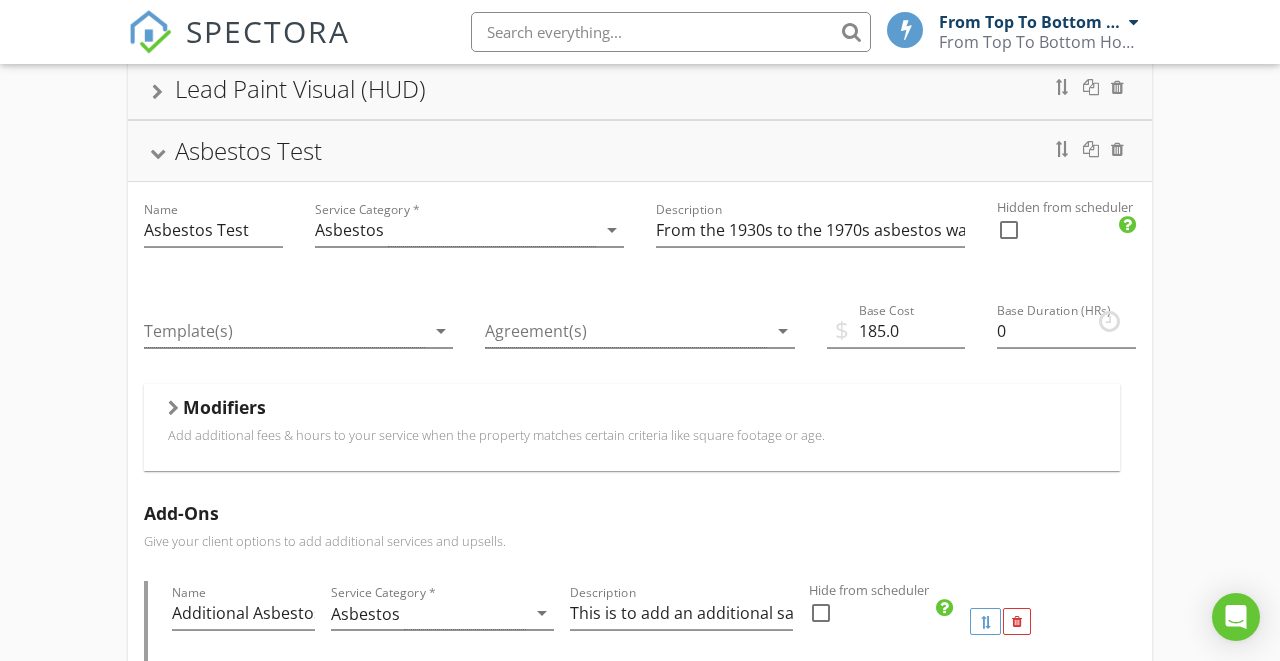 scroll, scrollTop: 895, scrollLeft: 0, axis: vertical 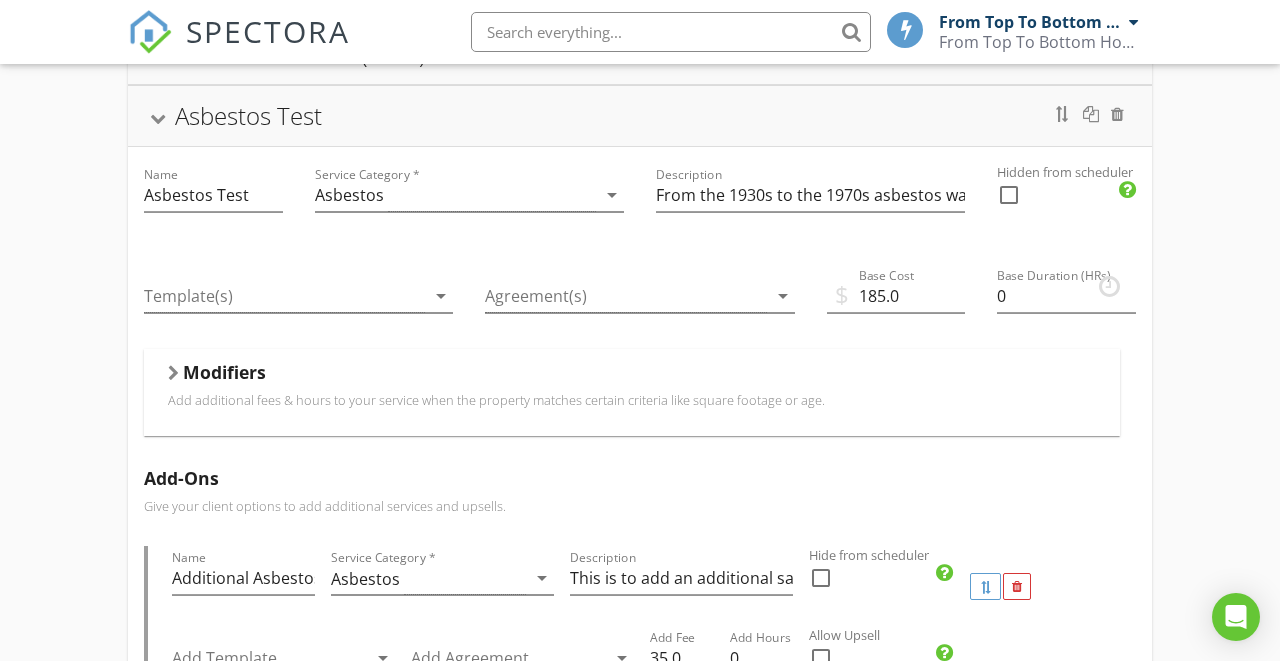 click at bounding box center (821, 578) 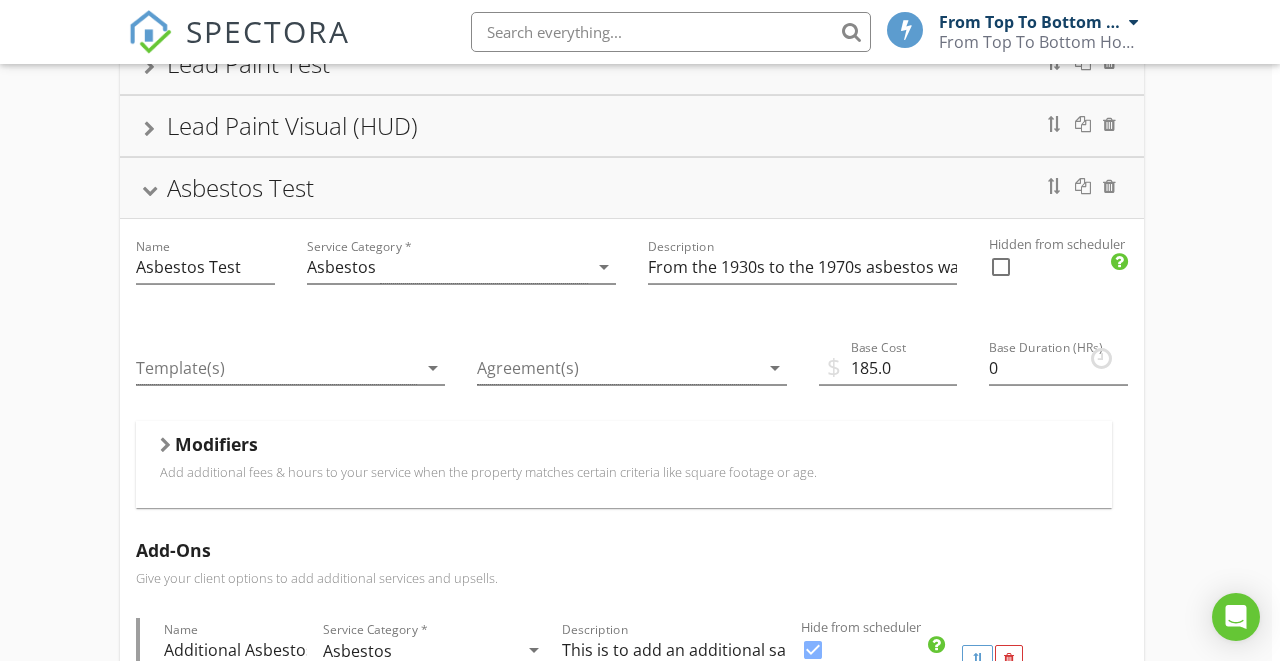 scroll, scrollTop: 817, scrollLeft: 8, axis: both 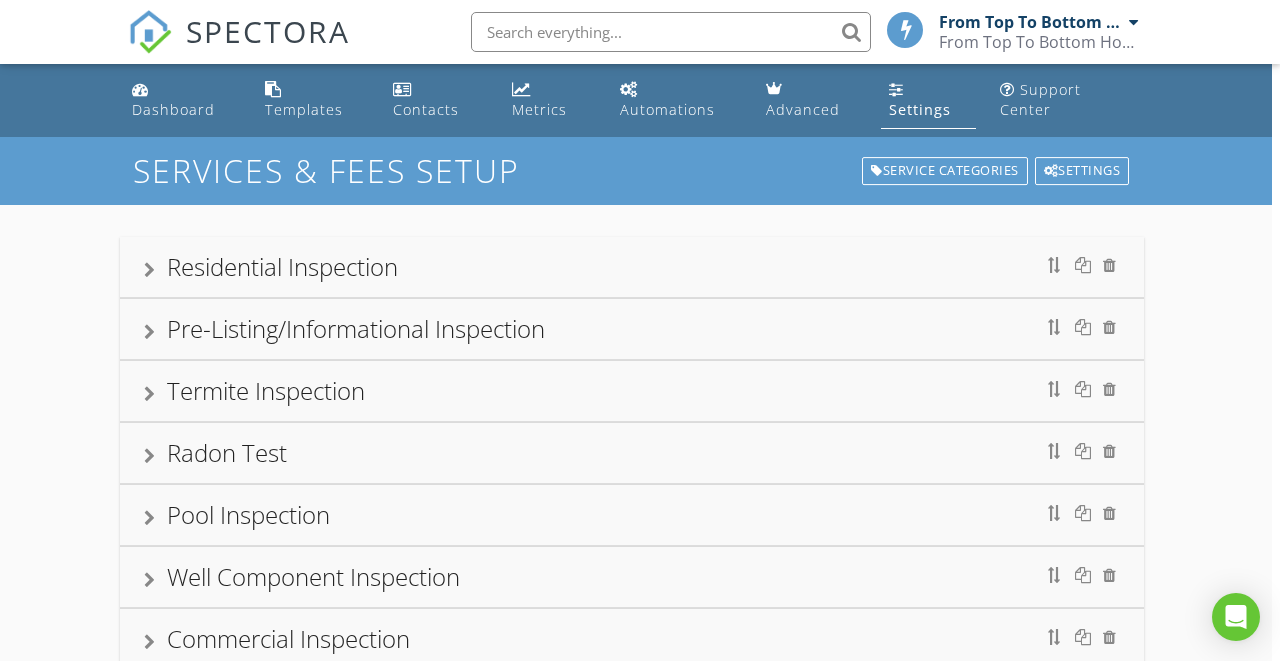 click on "Residential Inspection" at bounding box center [632, 267] 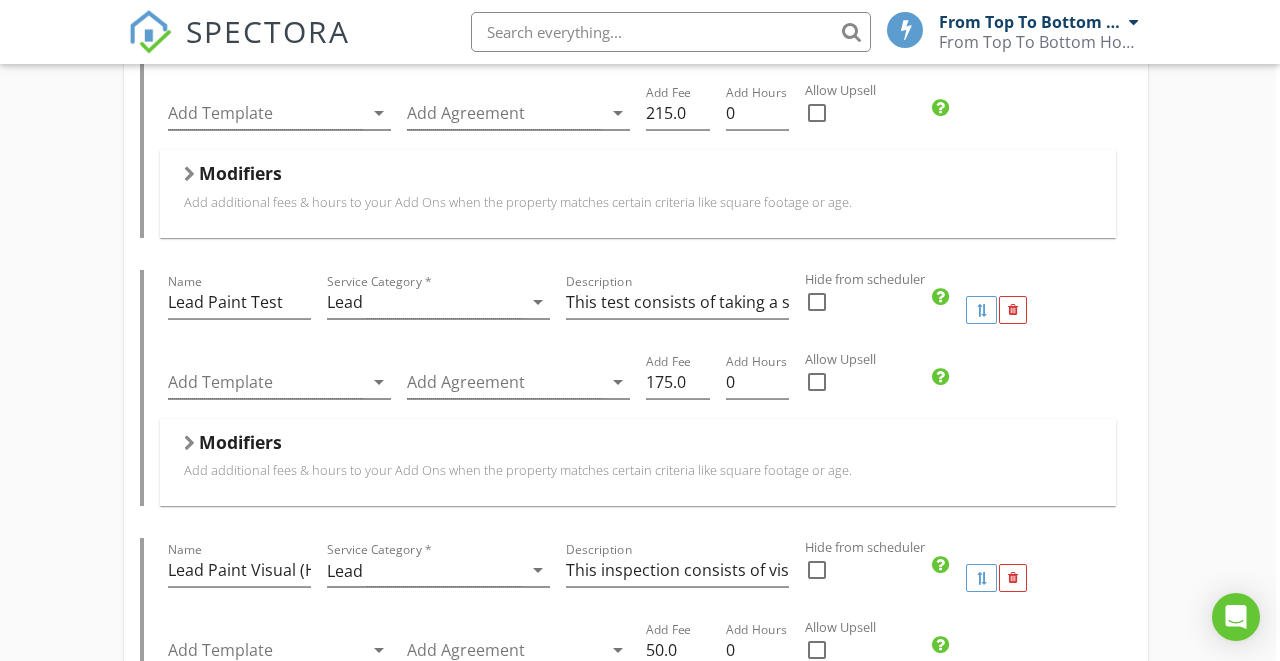 scroll, scrollTop: 2340, scrollLeft: 5, axis: both 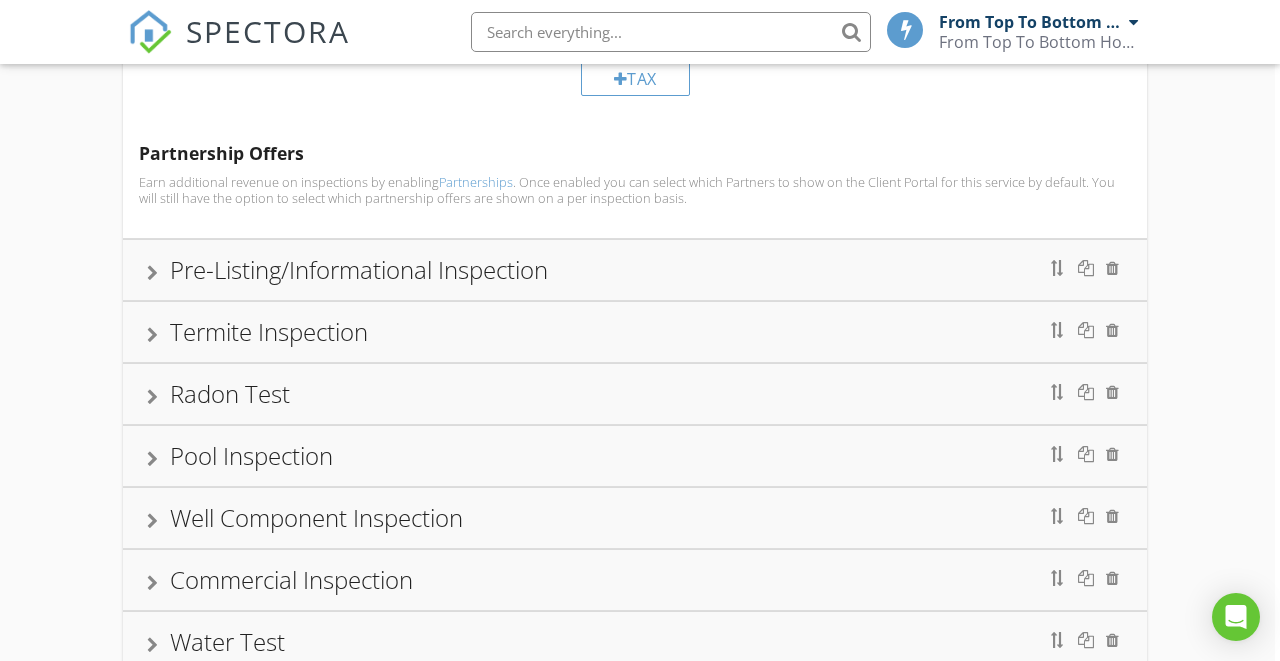 click on "Pre-Listing/Informational Inspection" at bounding box center (359, 269) 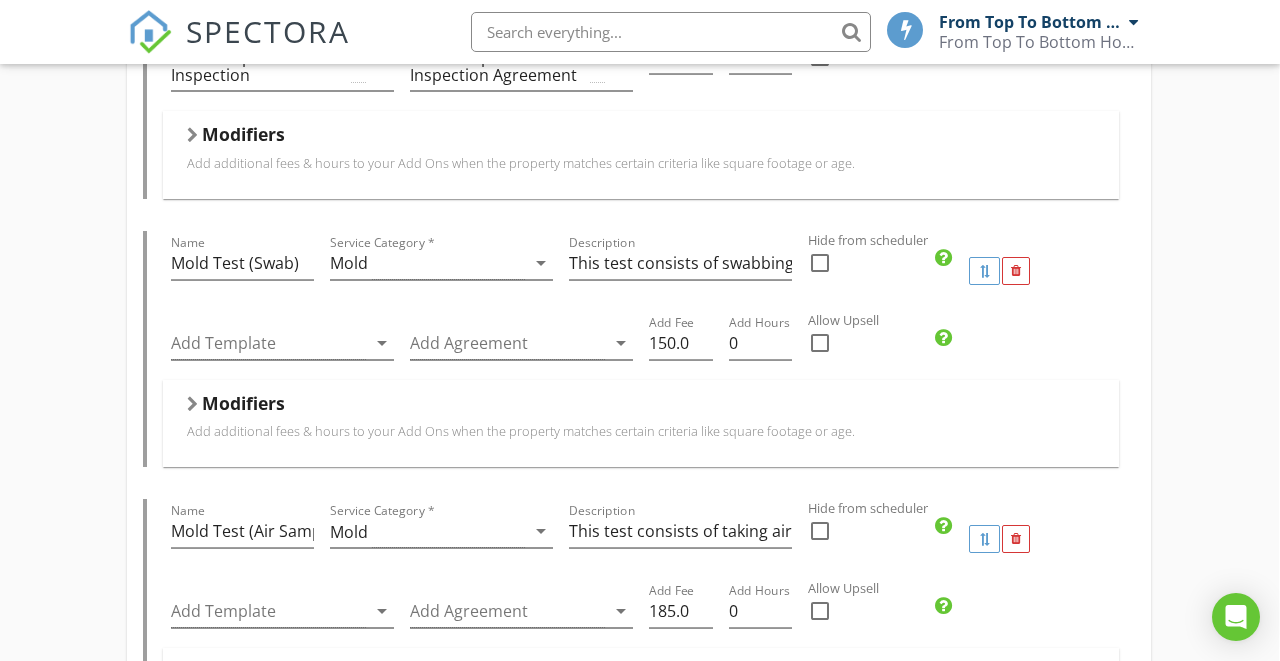 scroll, scrollTop: 1941, scrollLeft: 1, axis: both 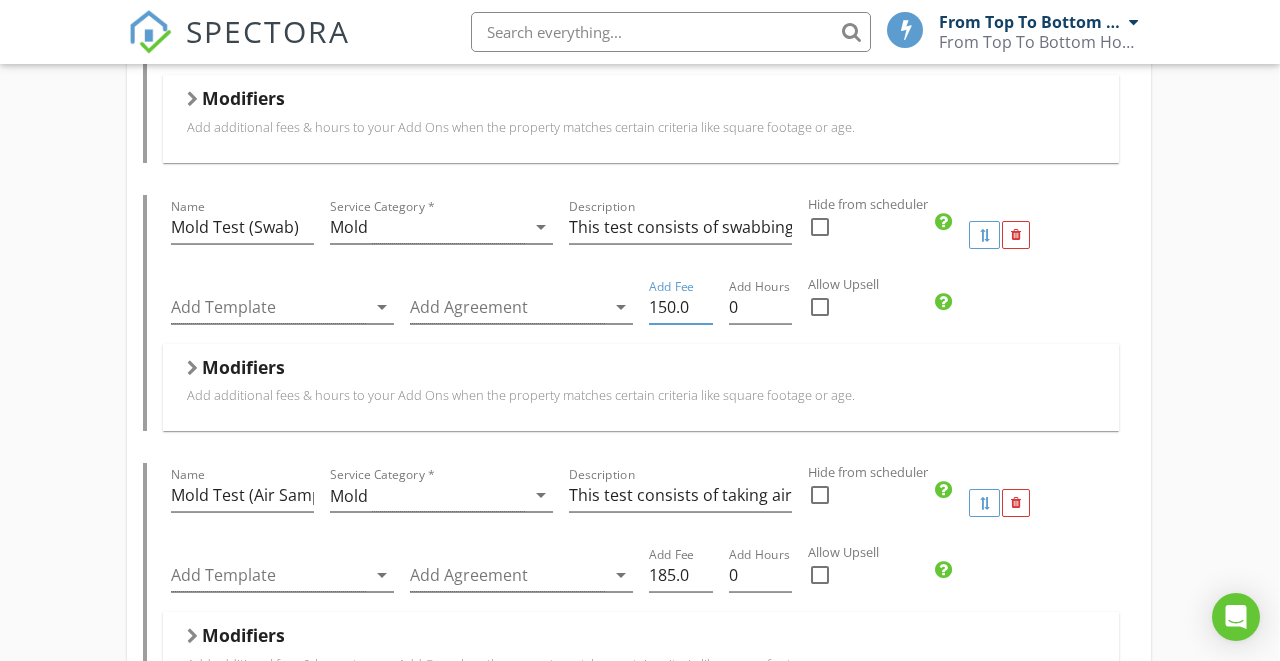 click on "150.0" at bounding box center (681, 307) 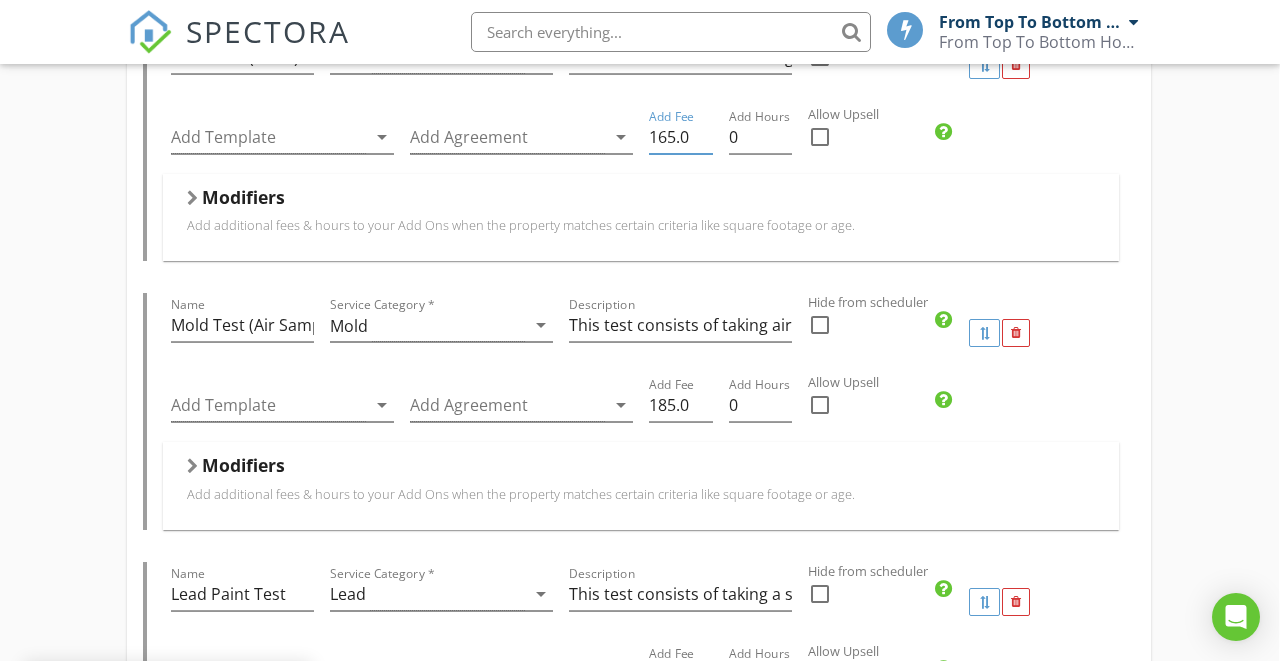 scroll, scrollTop: 2112, scrollLeft: 1, axis: both 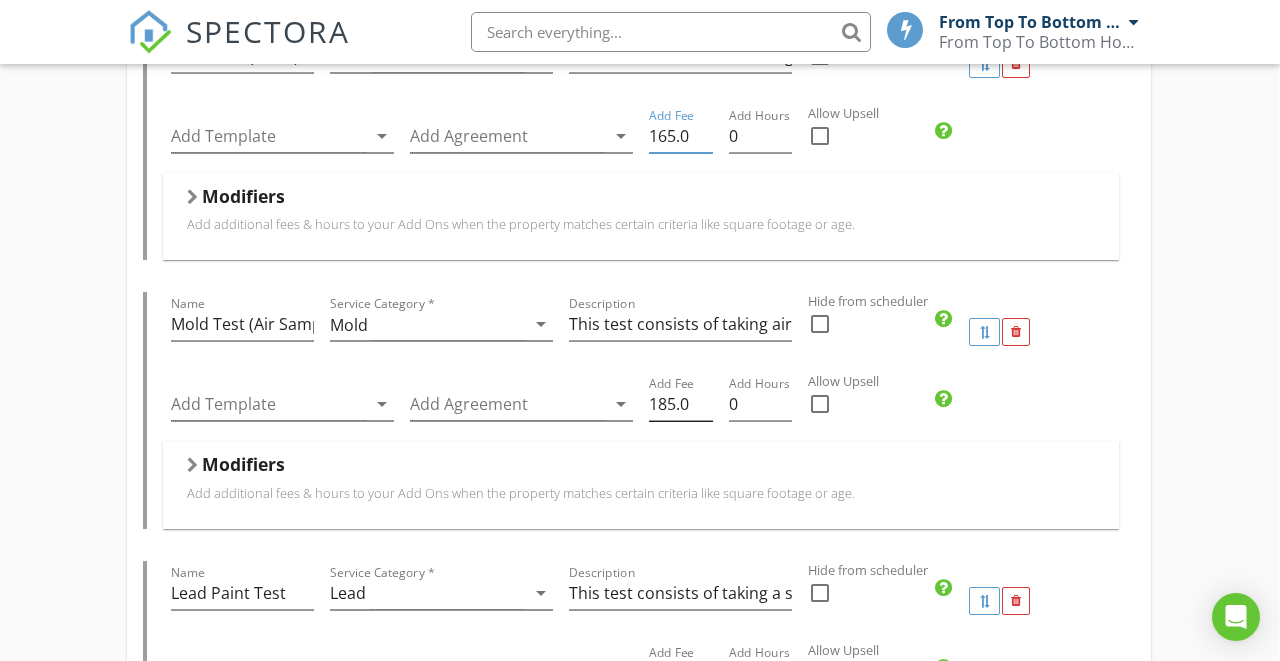 type on "165.0" 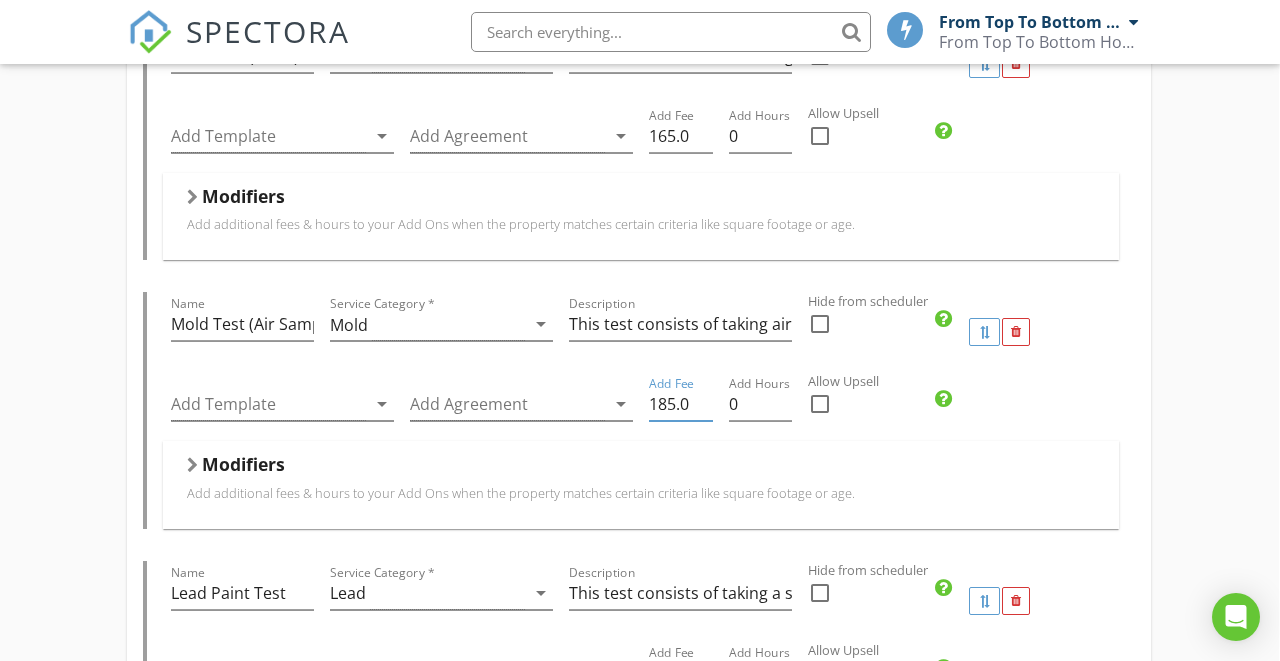 click on "185.0" at bounding box center (681, 404) 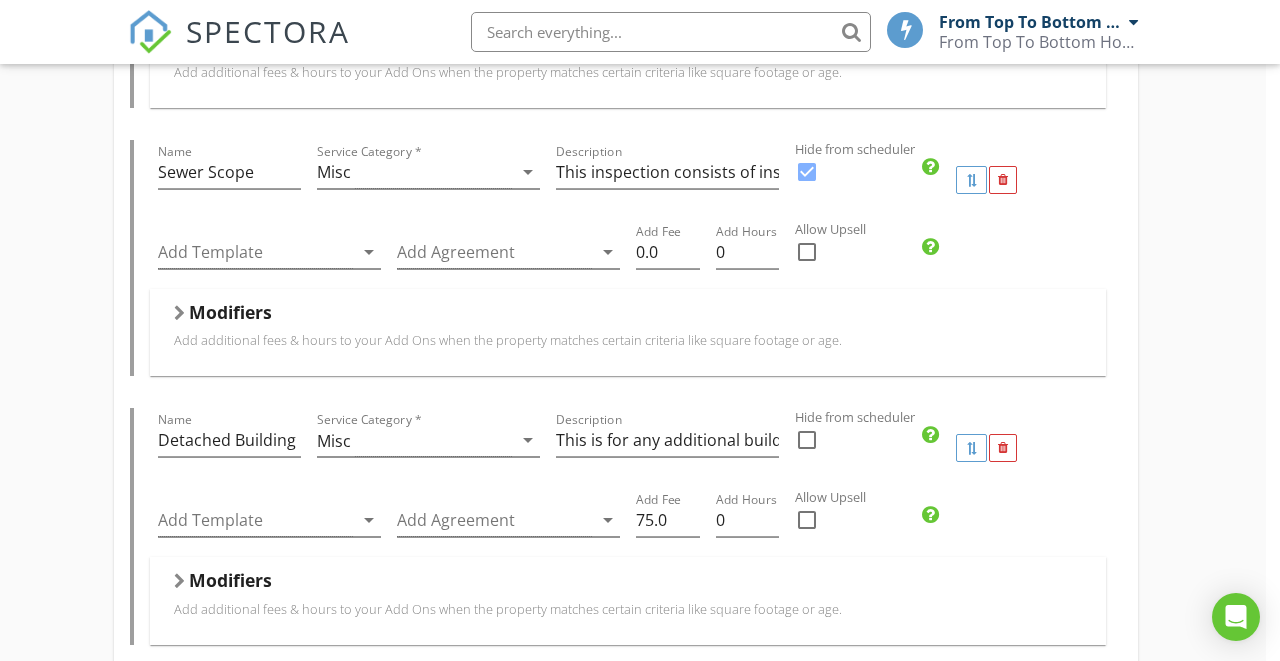 scroll, scrollTop: 3633, scrollLeft: 14, axis: both 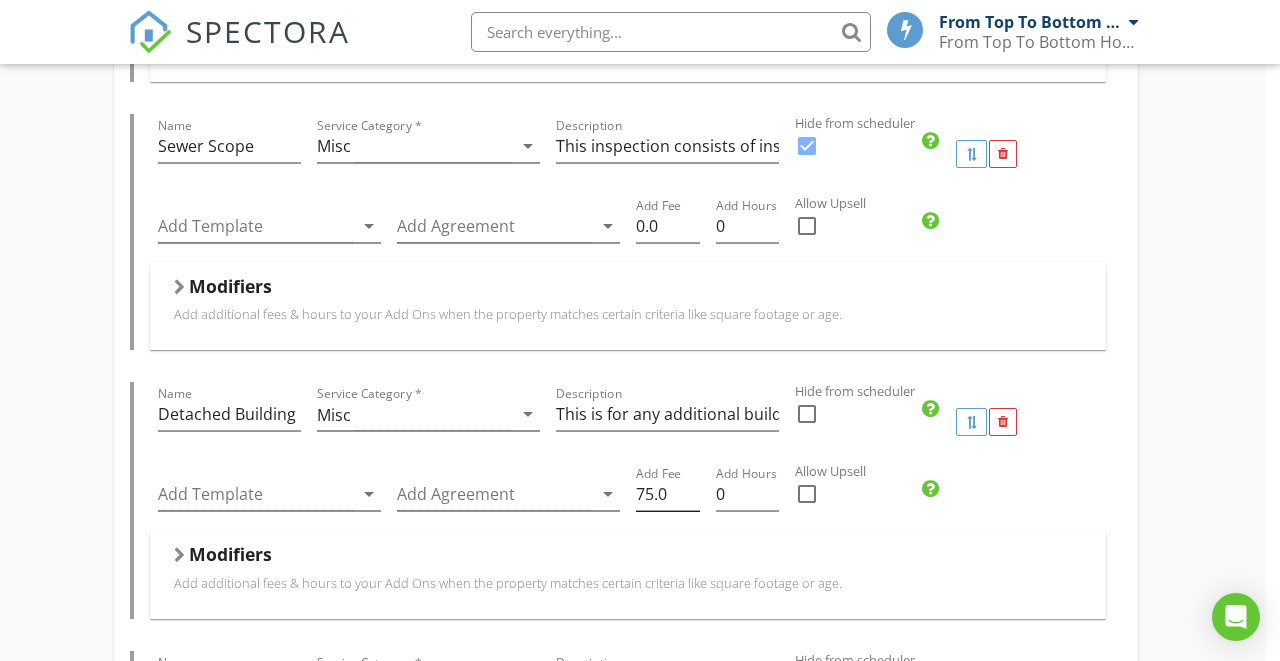 type on "215.0" 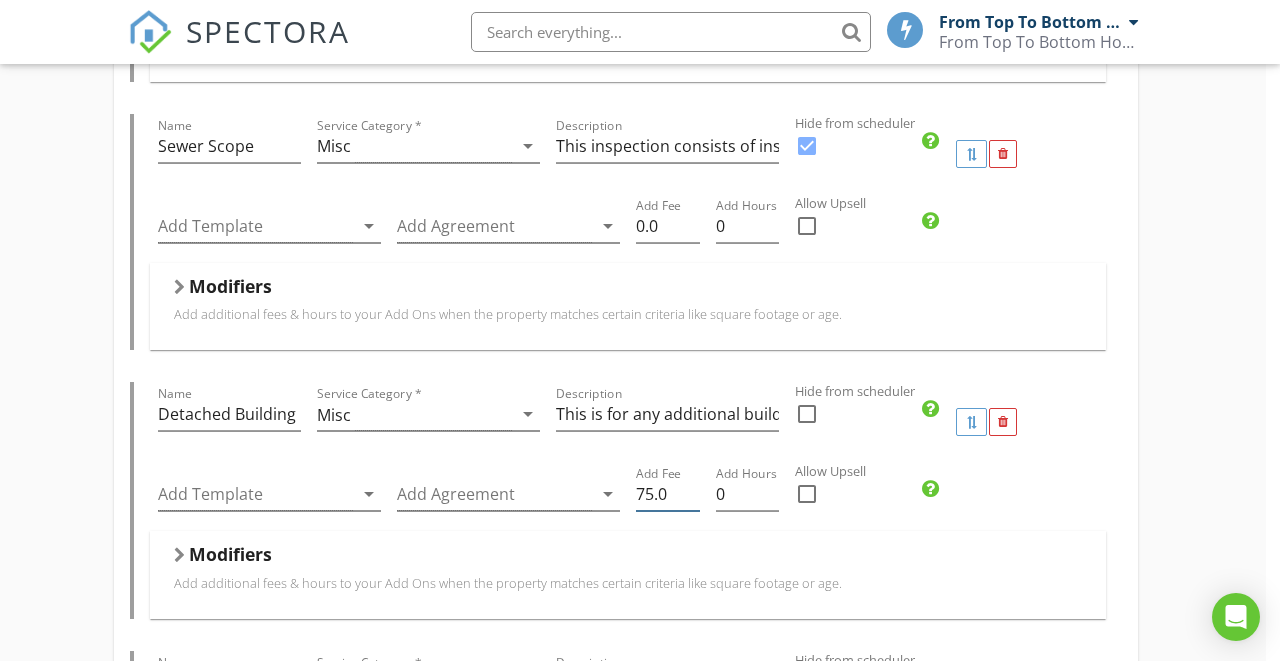 click on "75.0" at bounding box center (668, 494) 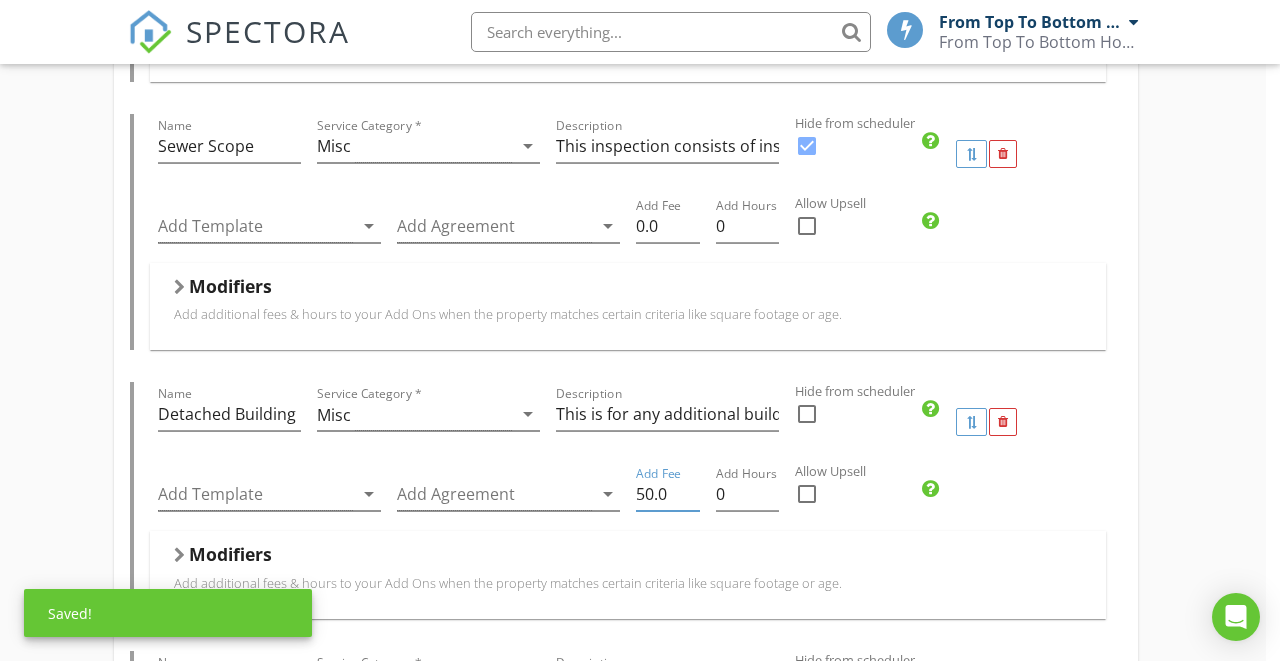 type on "50.0" 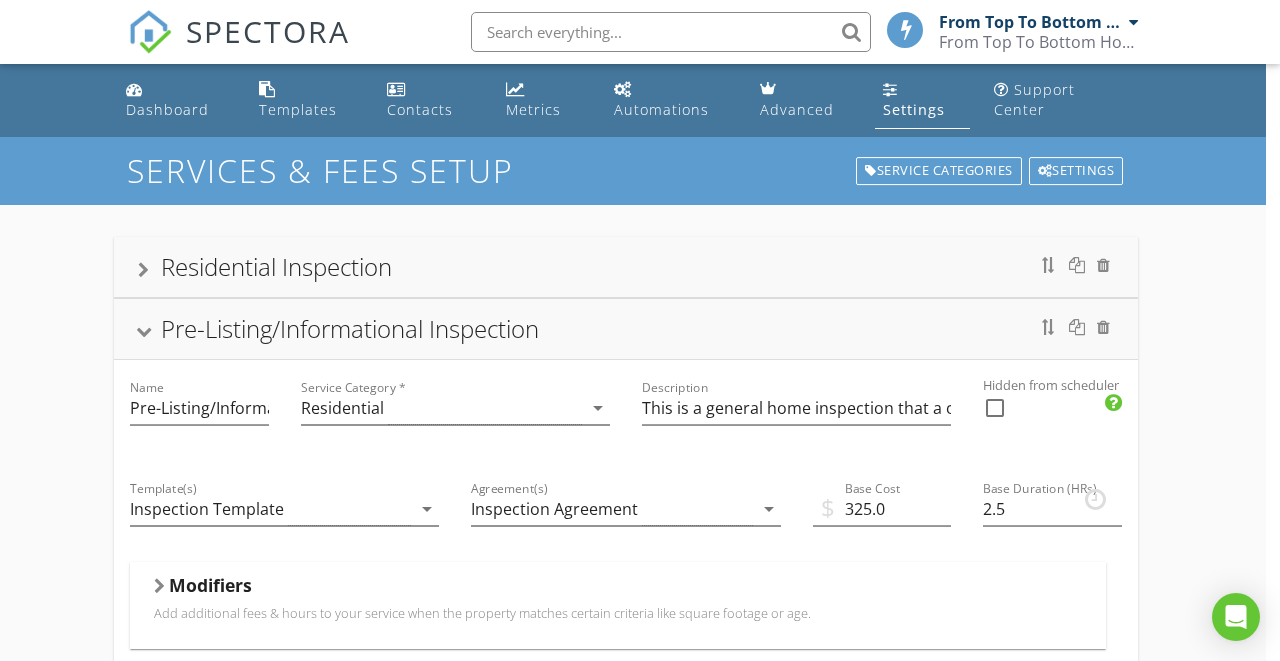 scroll, scrollTop: 0, scrollLeft: 14, axis: horizontal 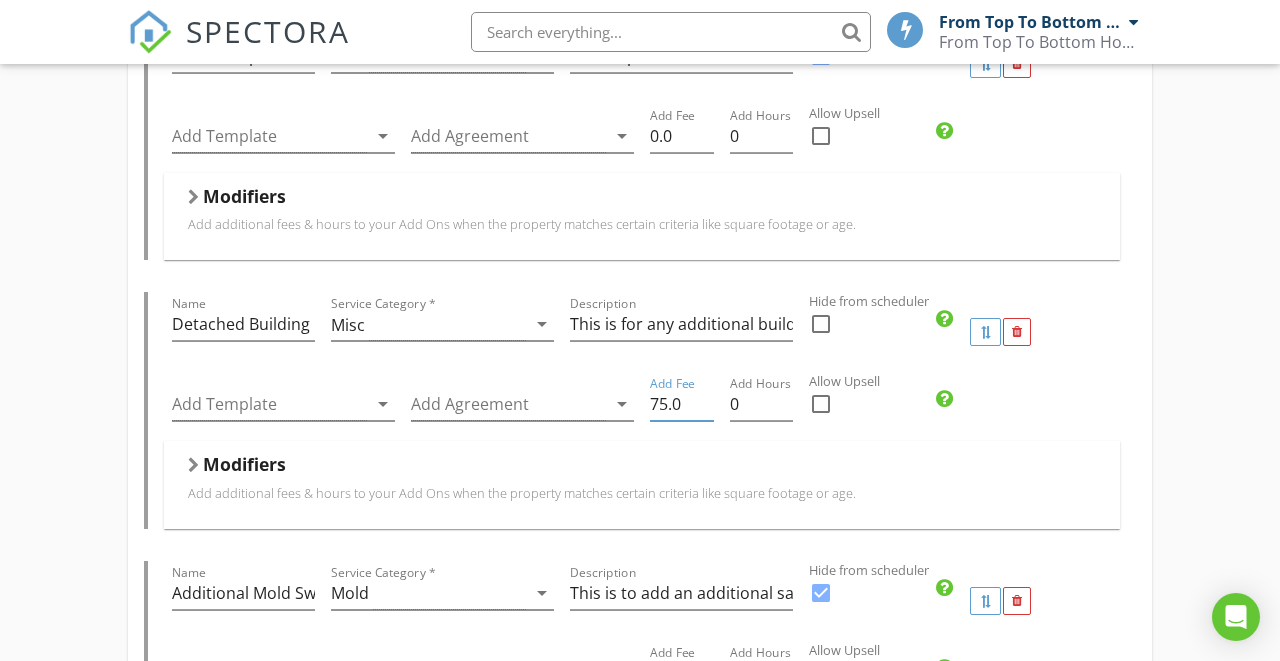 click on "75.0" at bounding box center [682, 404] 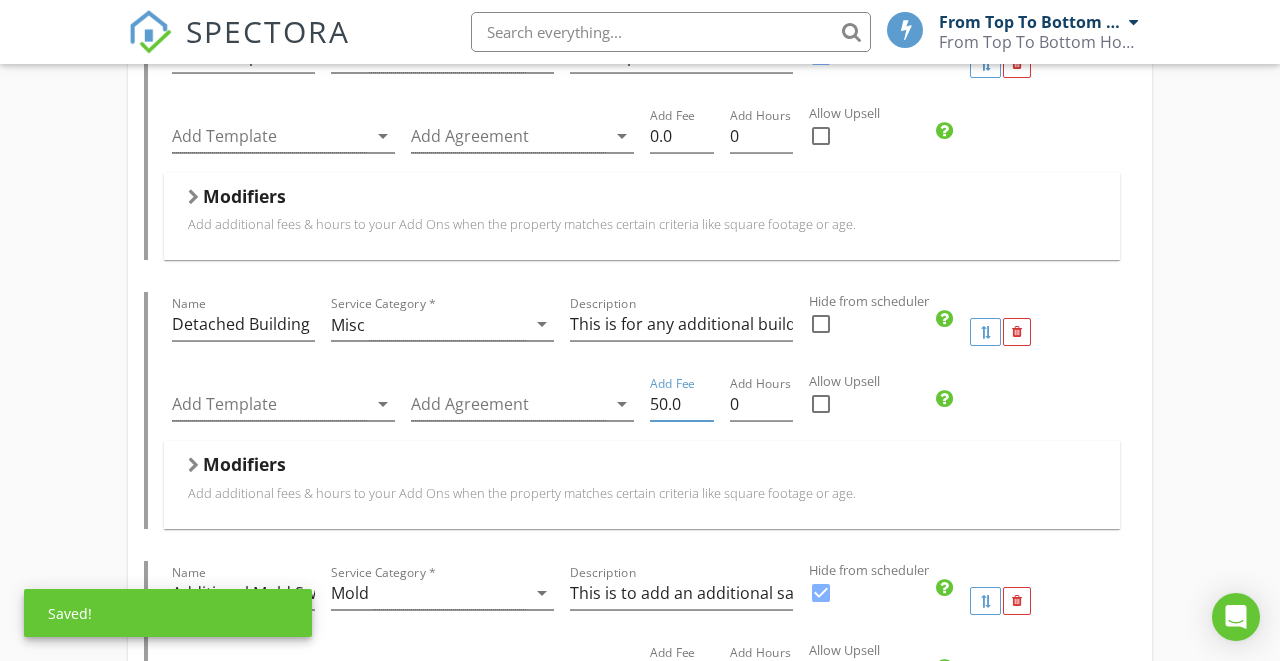 type on "50.0" 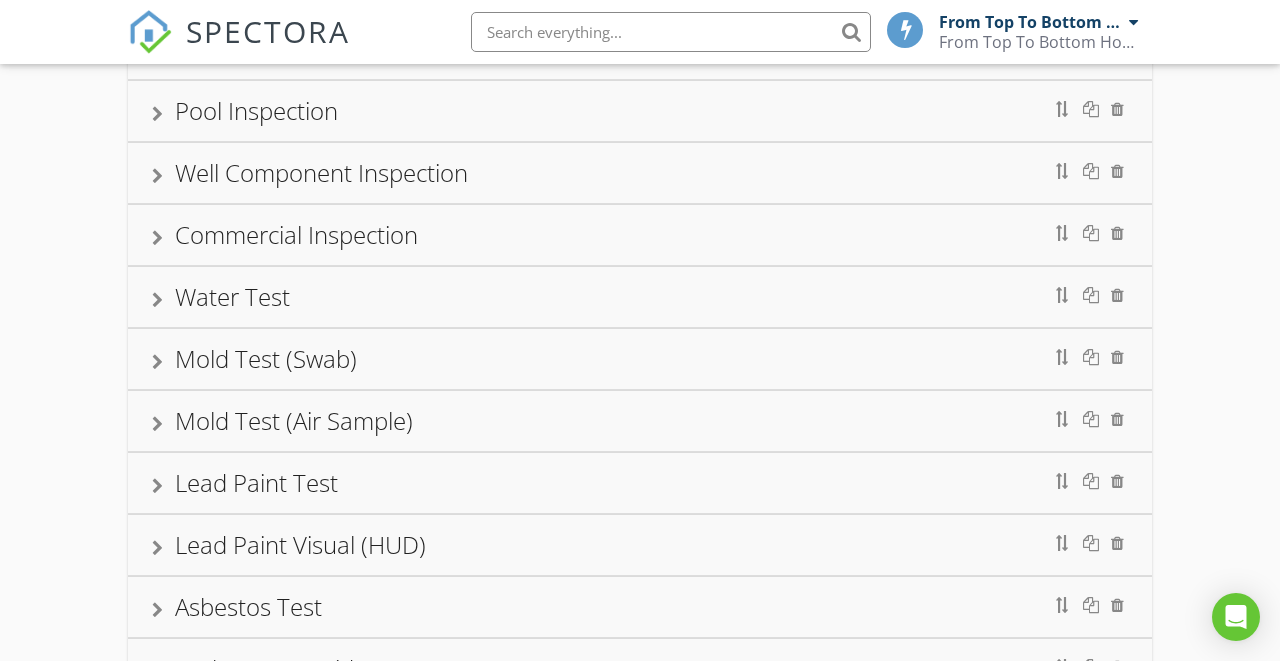 scroll, scrollTop: 5754, scrollLeft: 0, axis: vertical 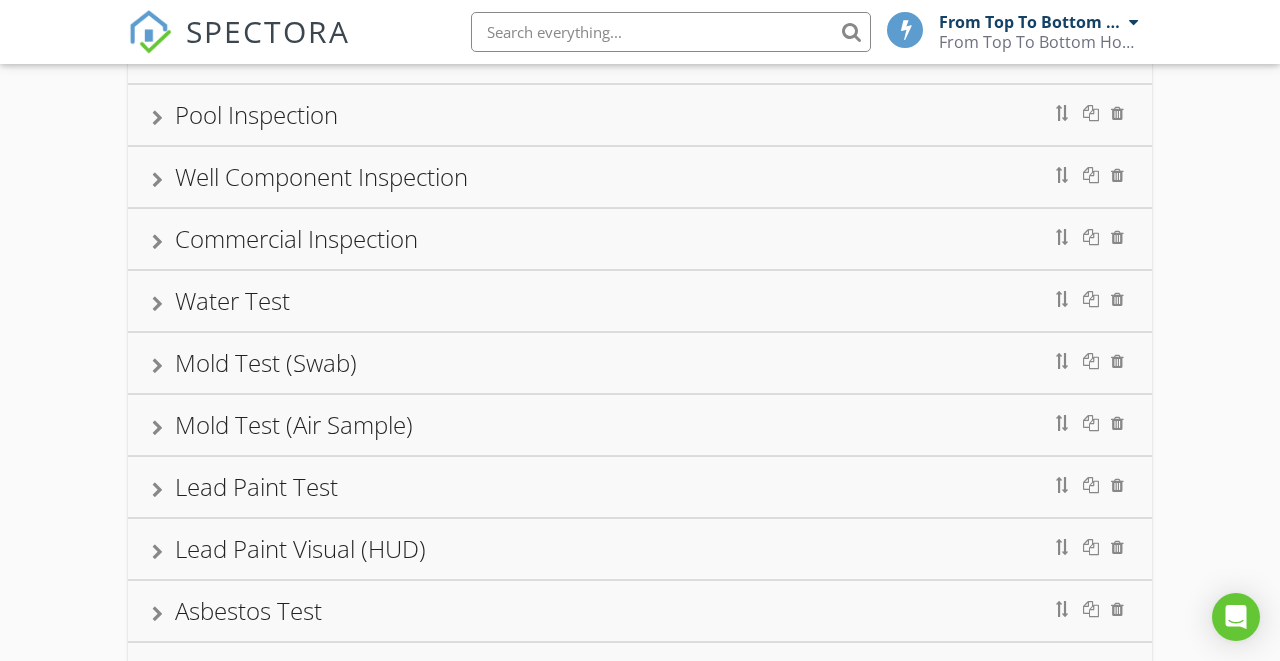 click on "Mold Test (Swab)" at bounding box center (640, 363) 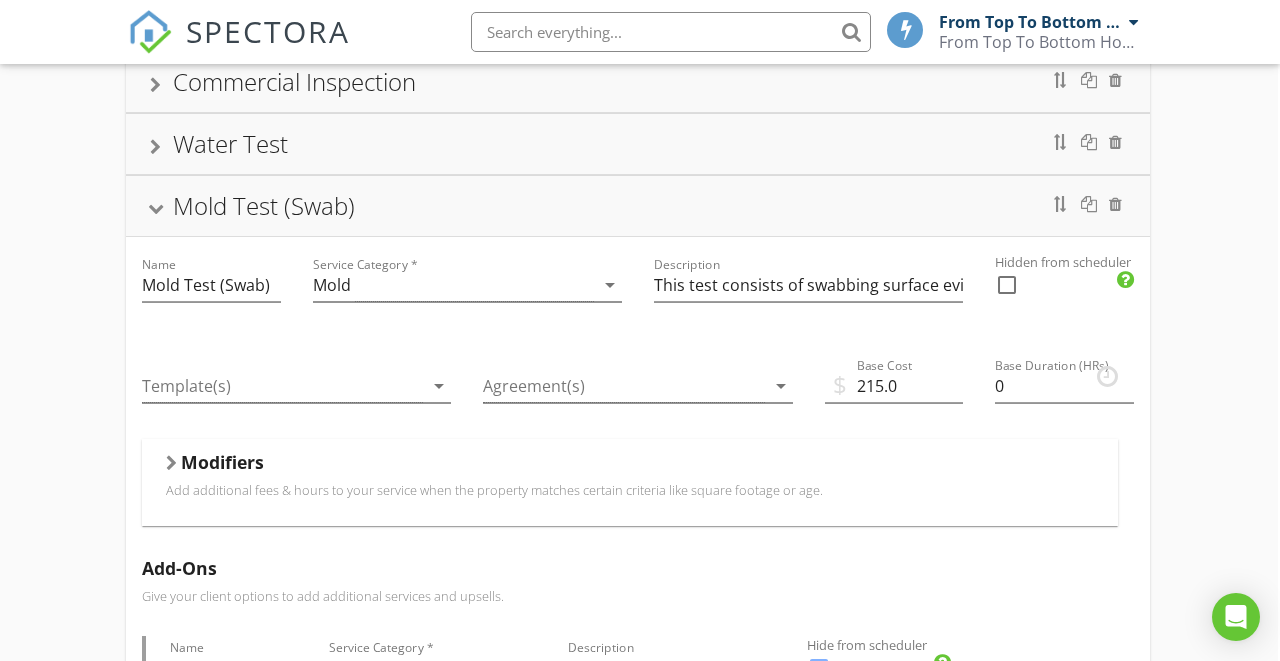 scroll, scrollTop: 558, scrollLeft: 2, axis: both 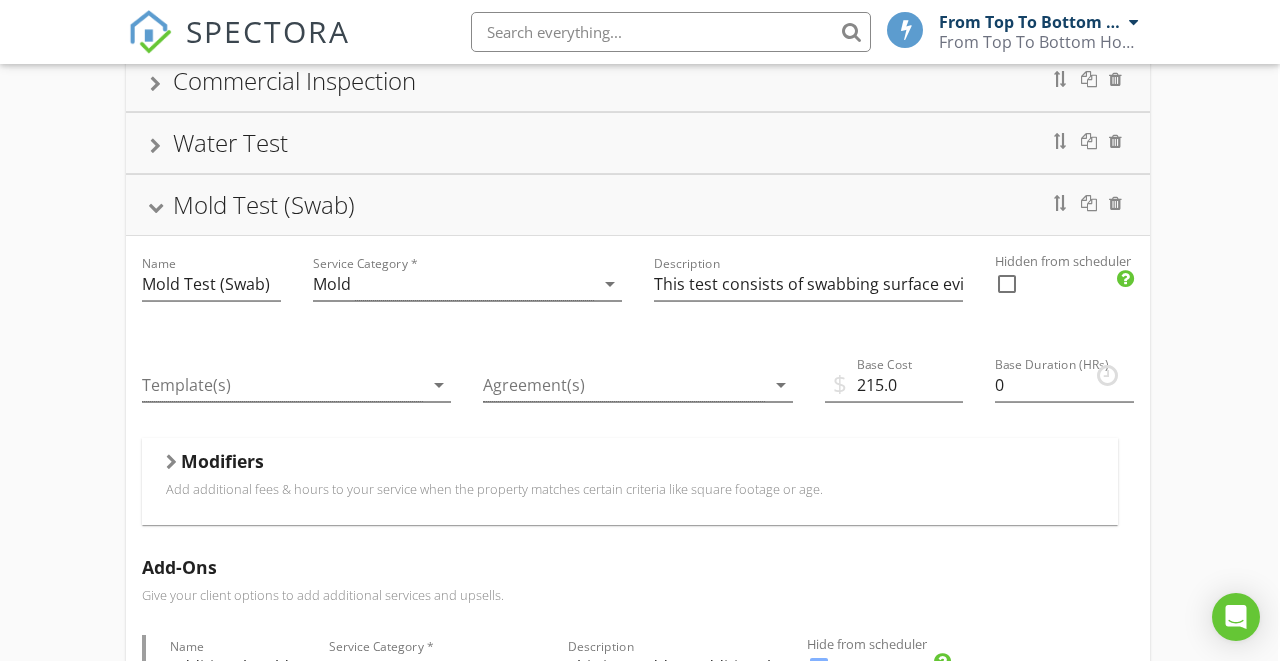 click on "Mold Test (Swab)" at bounding box center (638, 205) 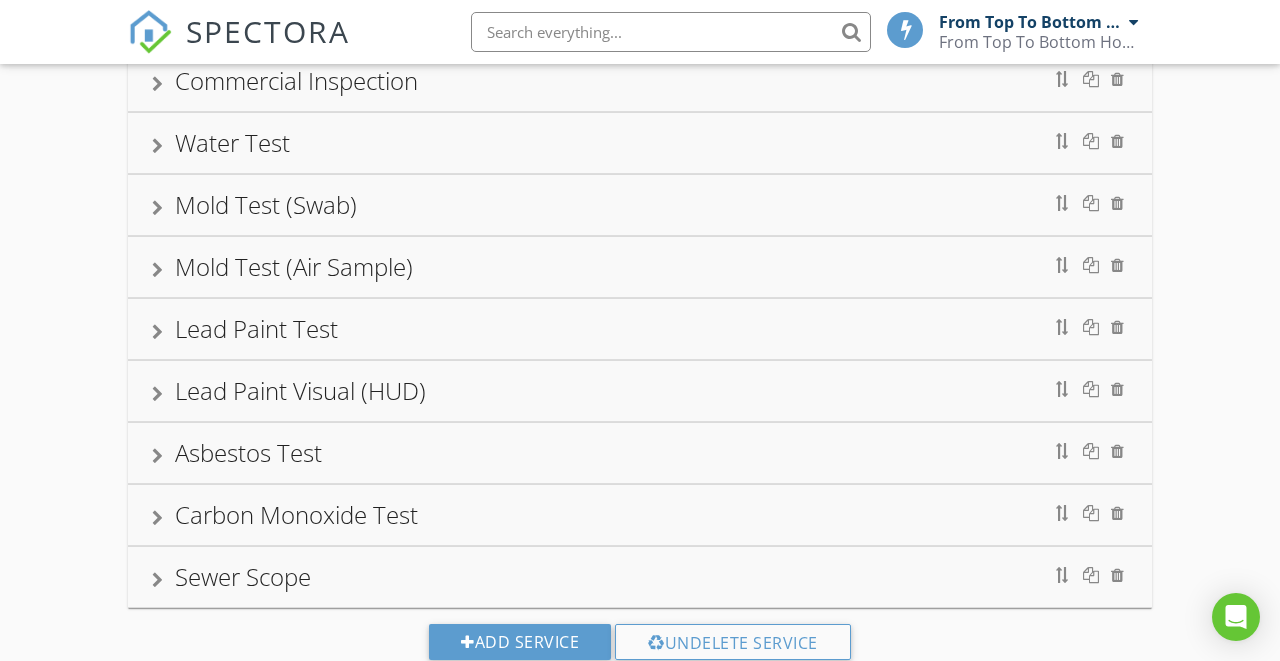 scroll, scrollTop: 558, scrollLeft: 0, axis: vertical 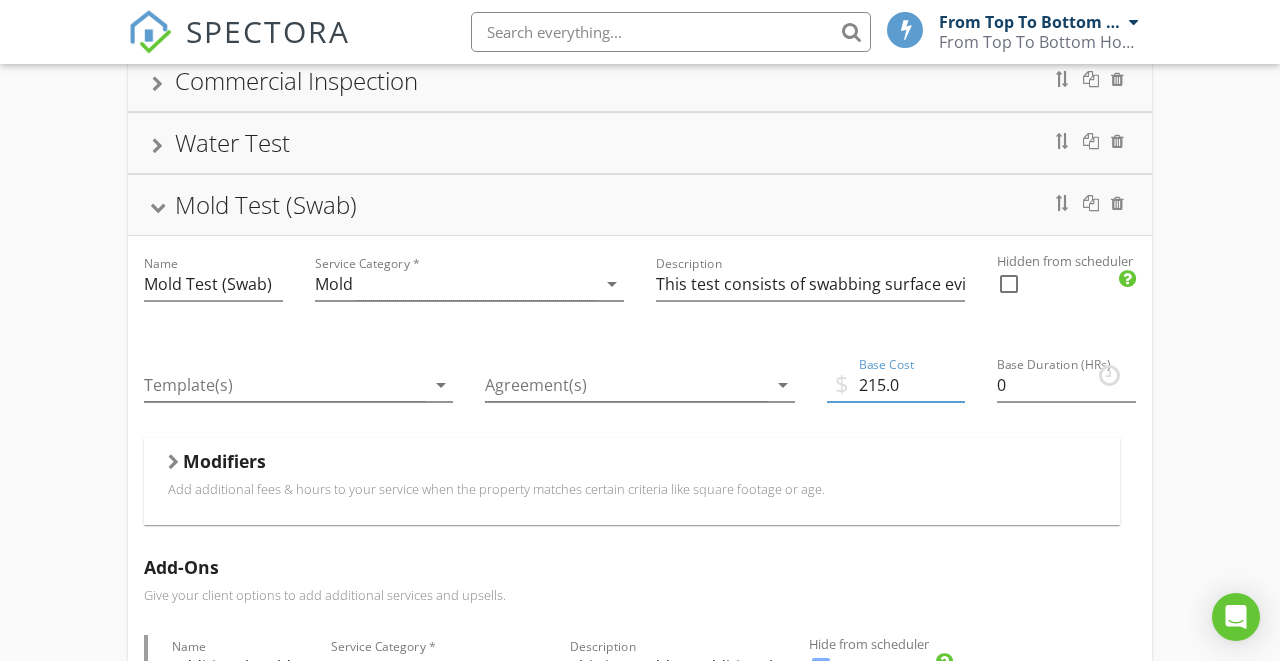 click on "215.0" at bounding box center [896, 385] 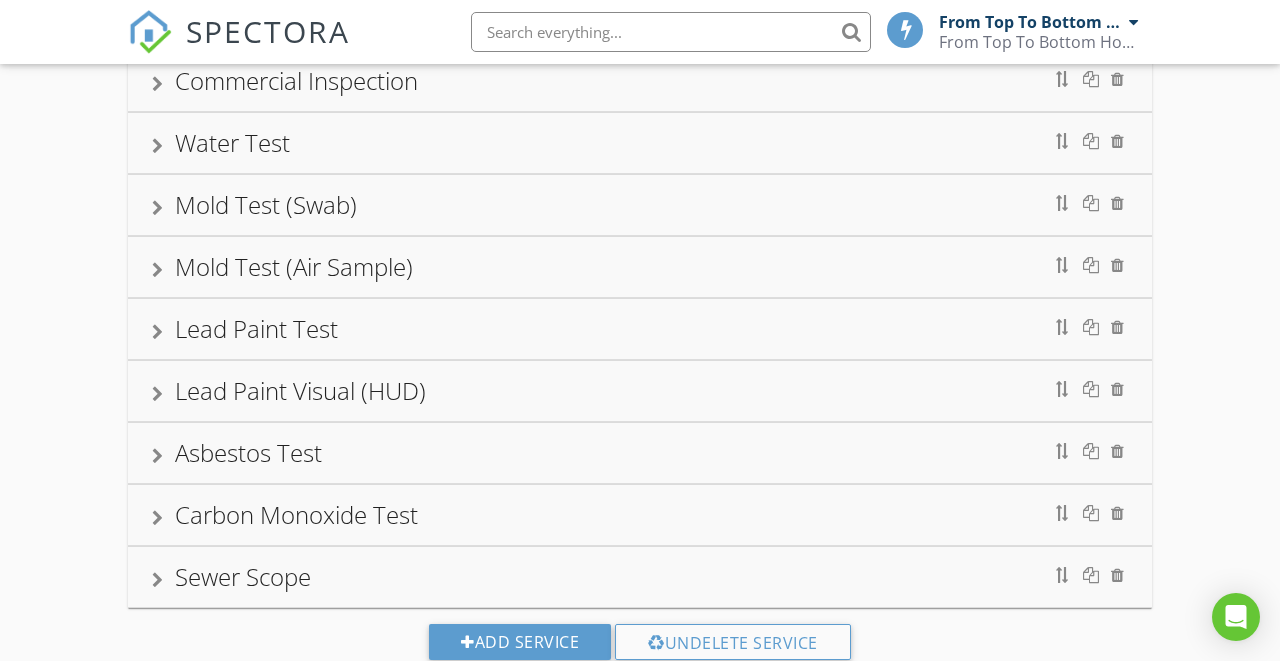 click on "Mold Test (Air Sample)" at bounding box center (640, 267) 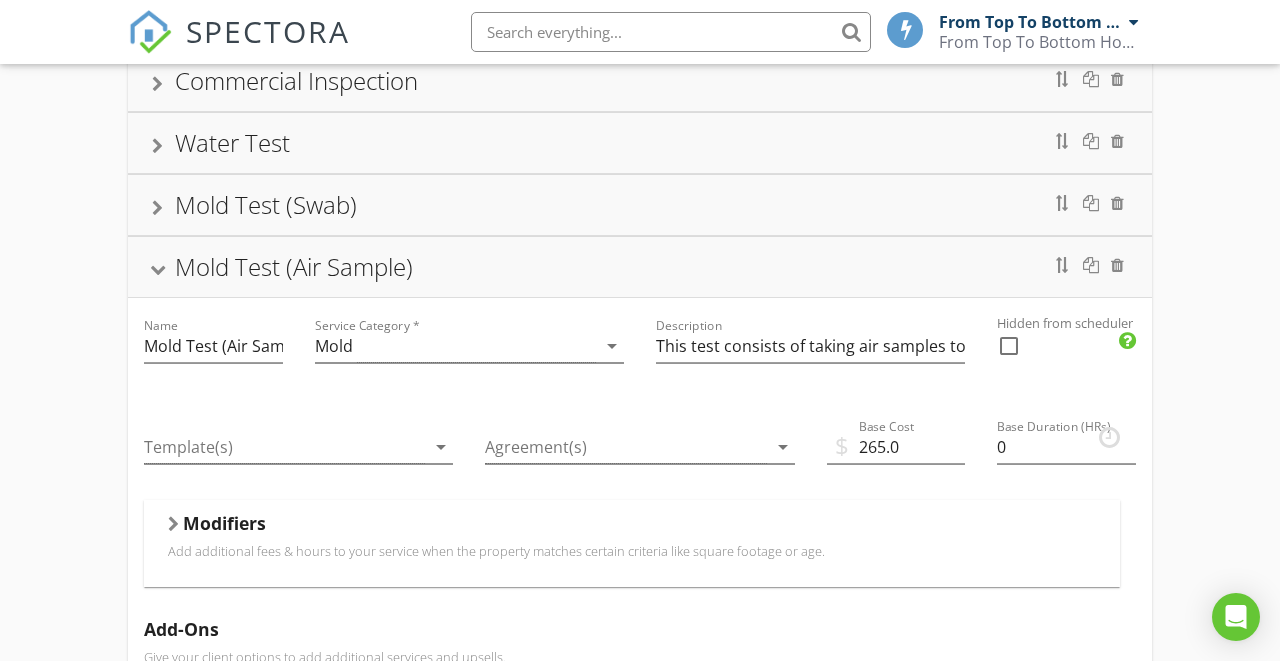 click on "Mold Test (Air Sample)" at bounding box center (640, 267) 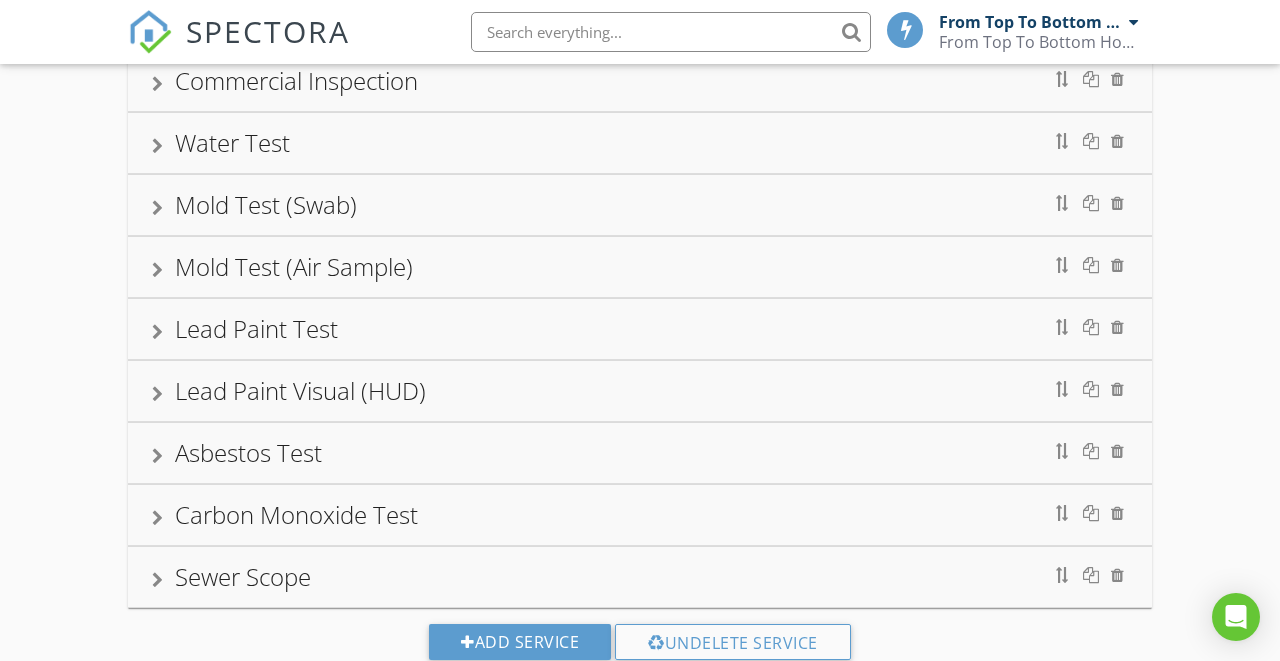 click on "Lead Paint Test" at bounding box center (640, 329) 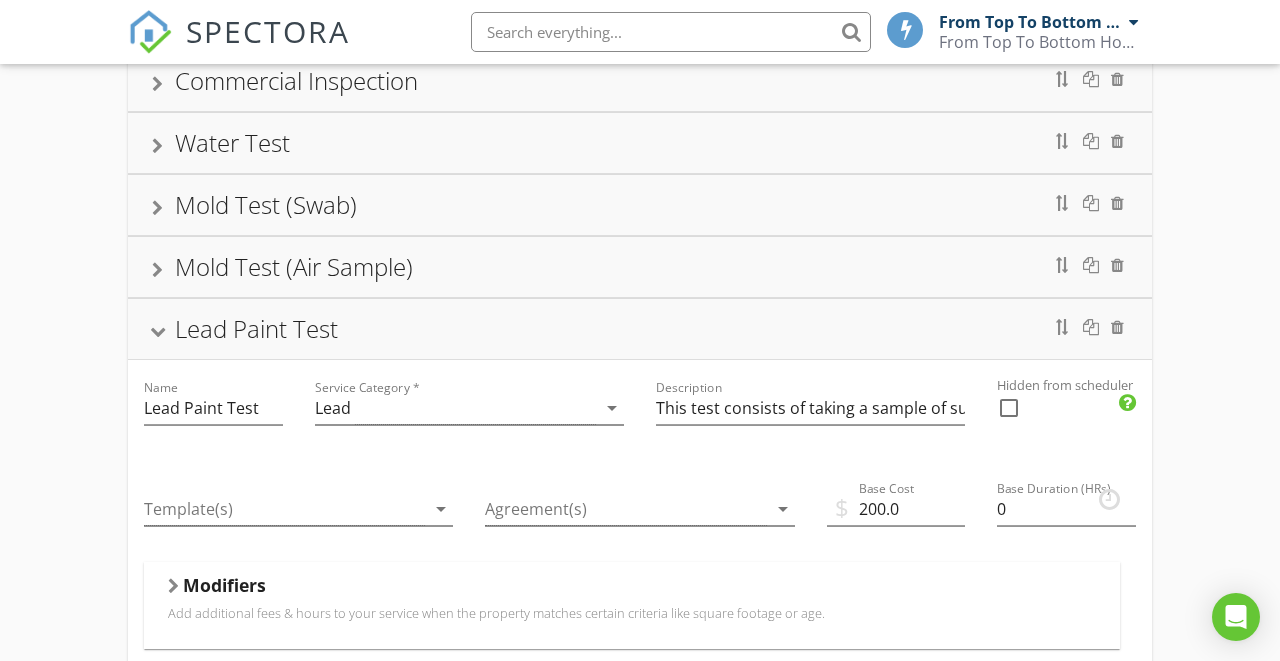 click on "Lead Paint Test" at bounding box center [640, 329] 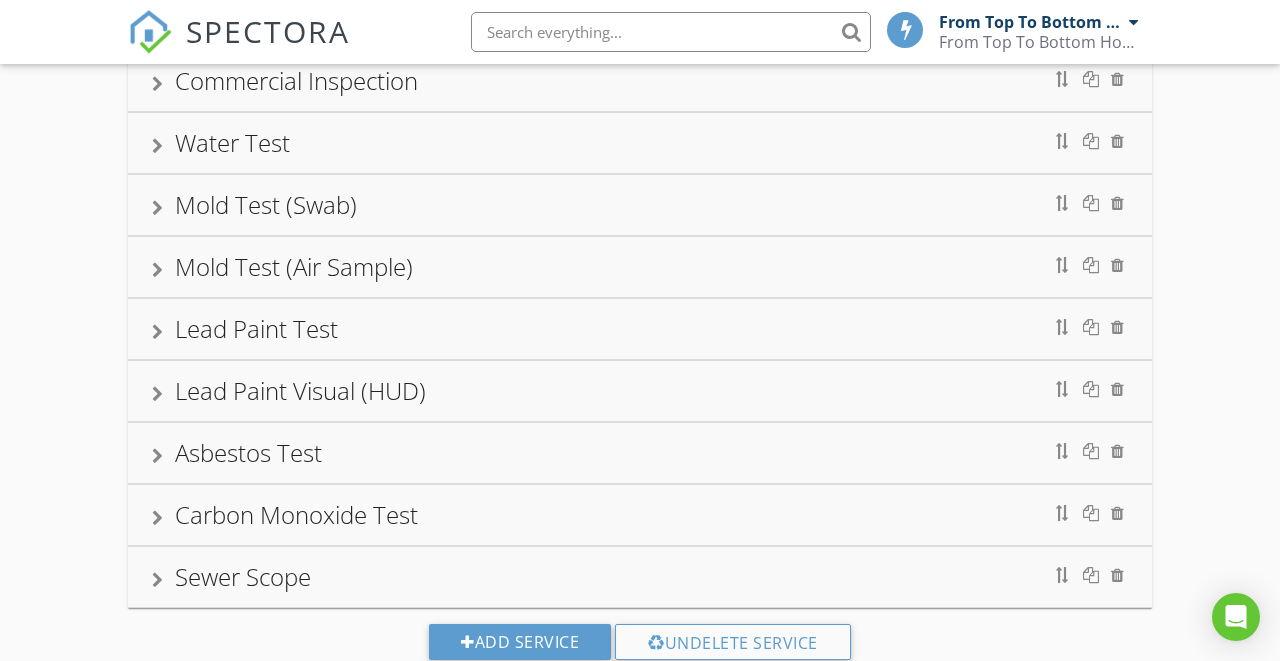click on "Asbestos Test" at bounding box center [640, 453] 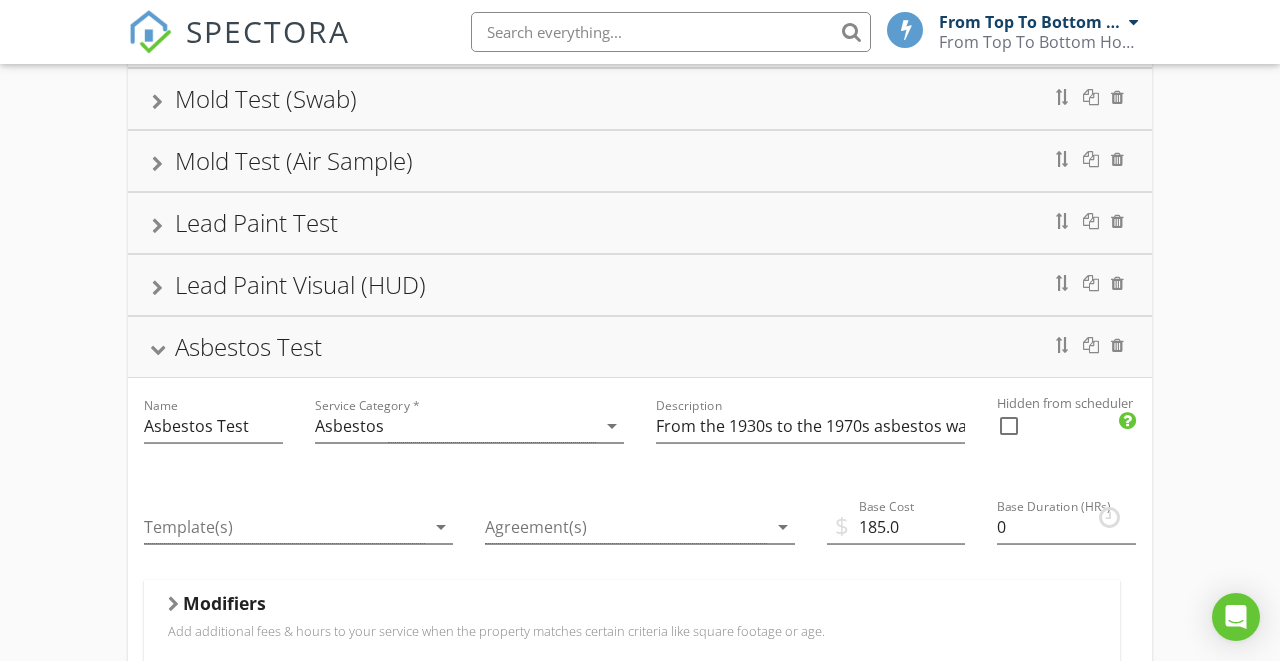 scroll, scrollTop: 676, scrollLeft: 0, axis: vertical 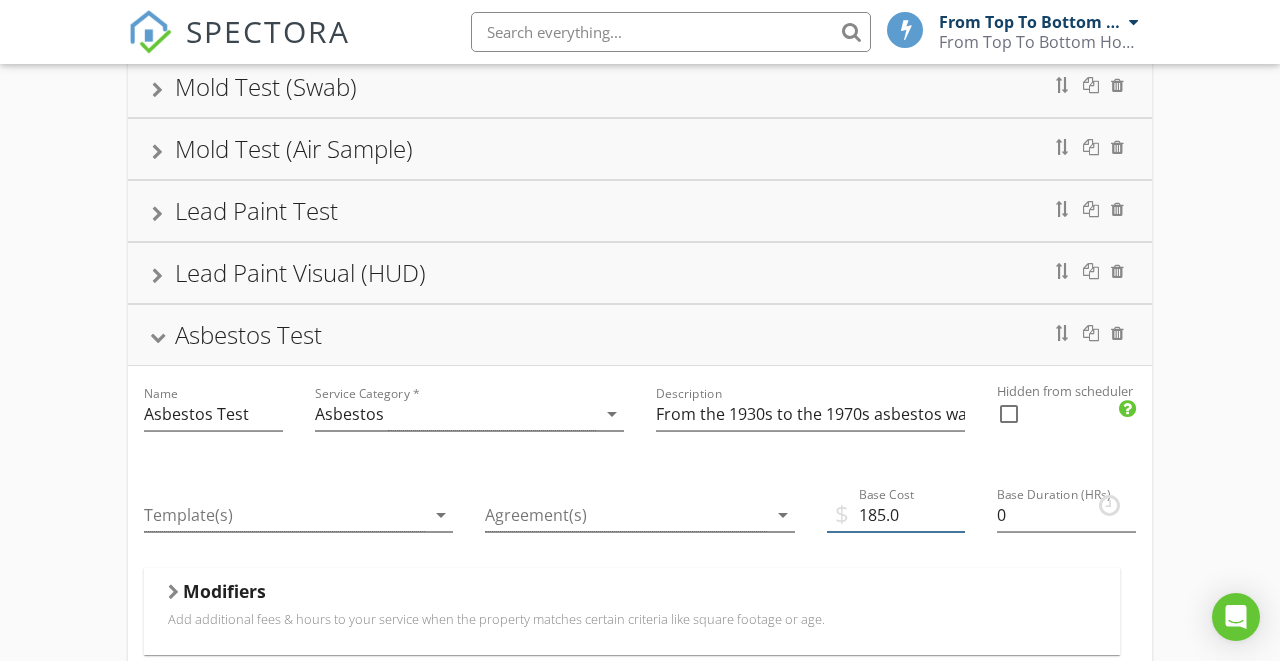 click on "185.0" at bounding box center (896, 515) 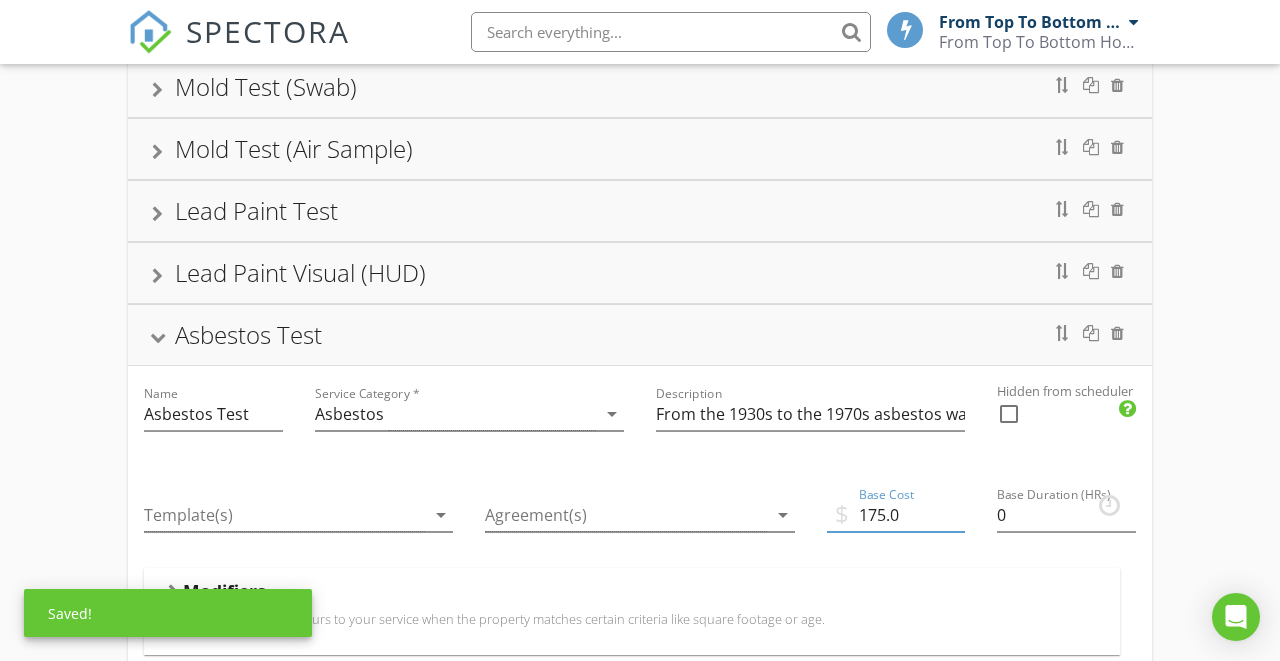 type on "175.0" 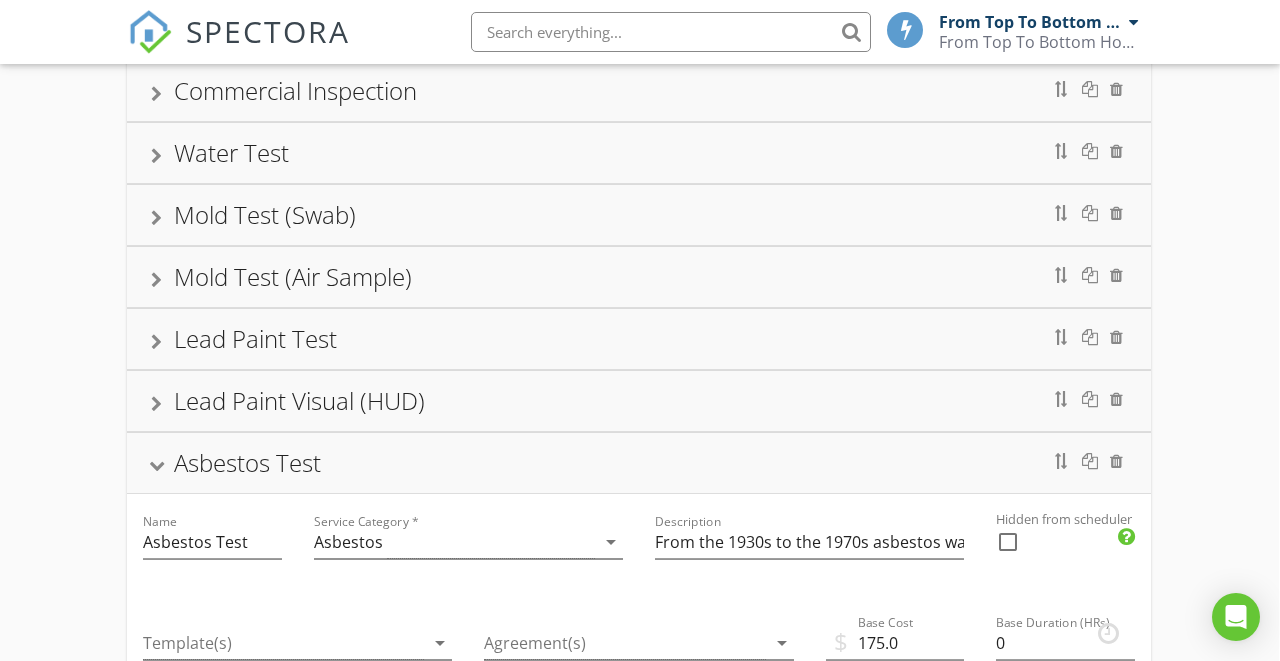 scroll, scrollTop: 426, scrollLeft: 1, axis: both 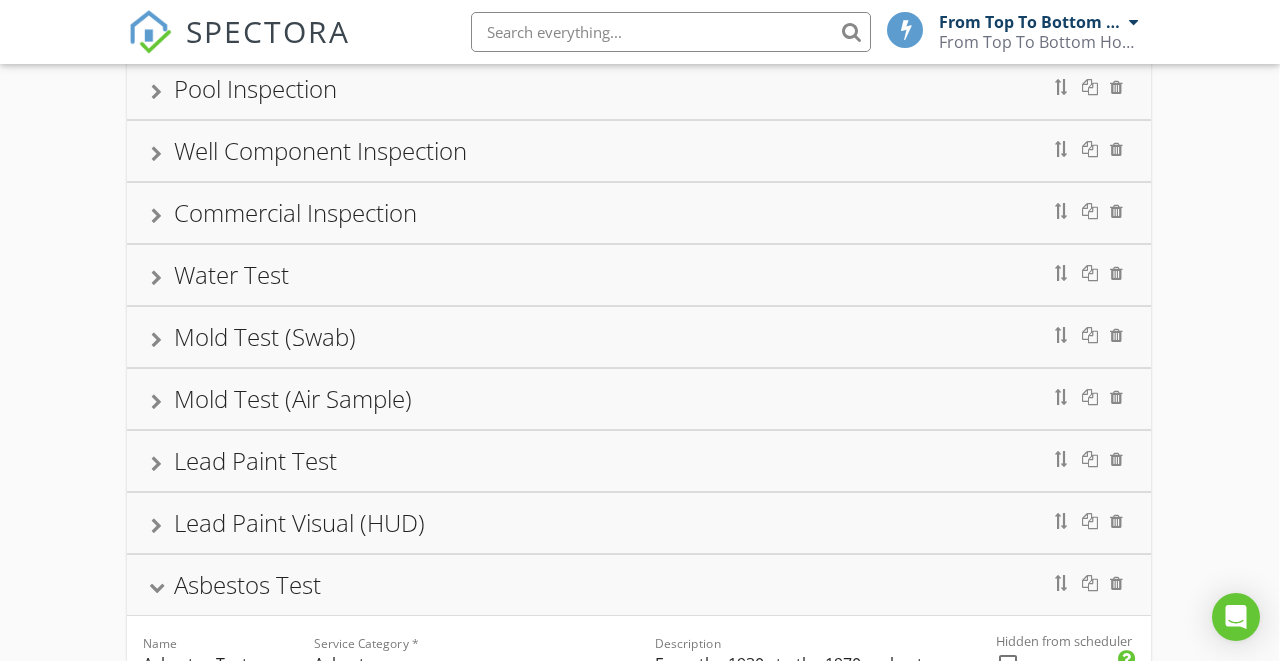 click on "Water Test" at bounding box center (639, 275) 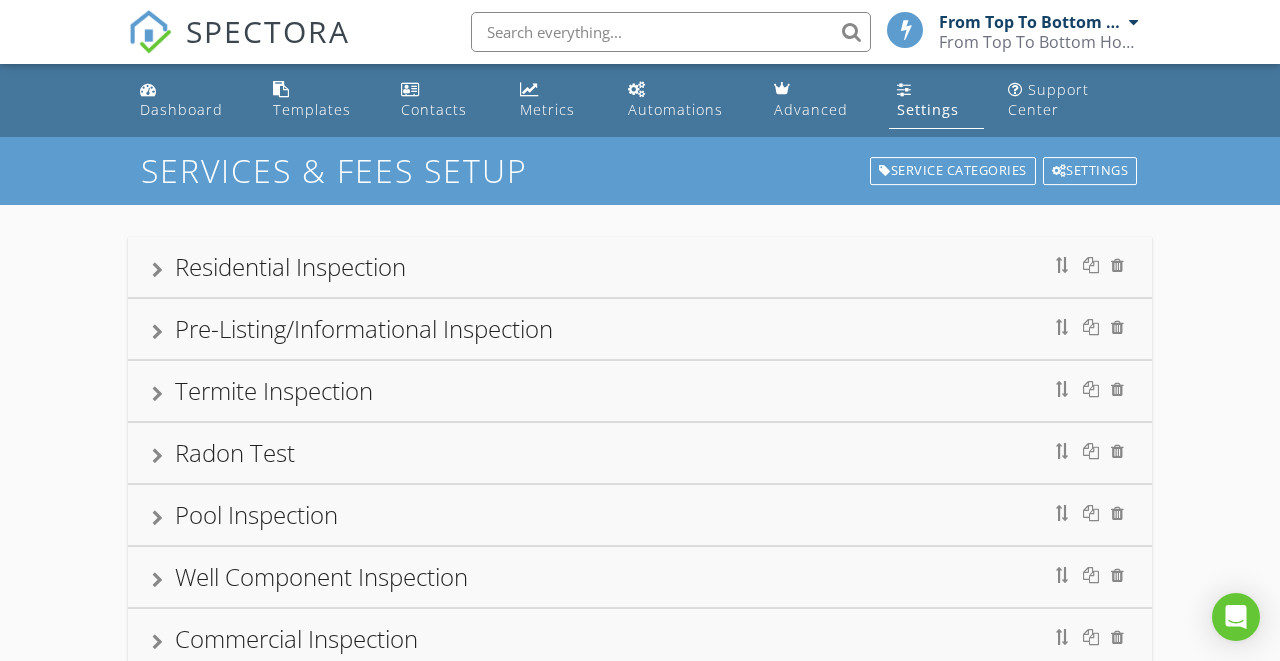 scroll, scrollTop: 0, scrollLeft: 0, axis: both 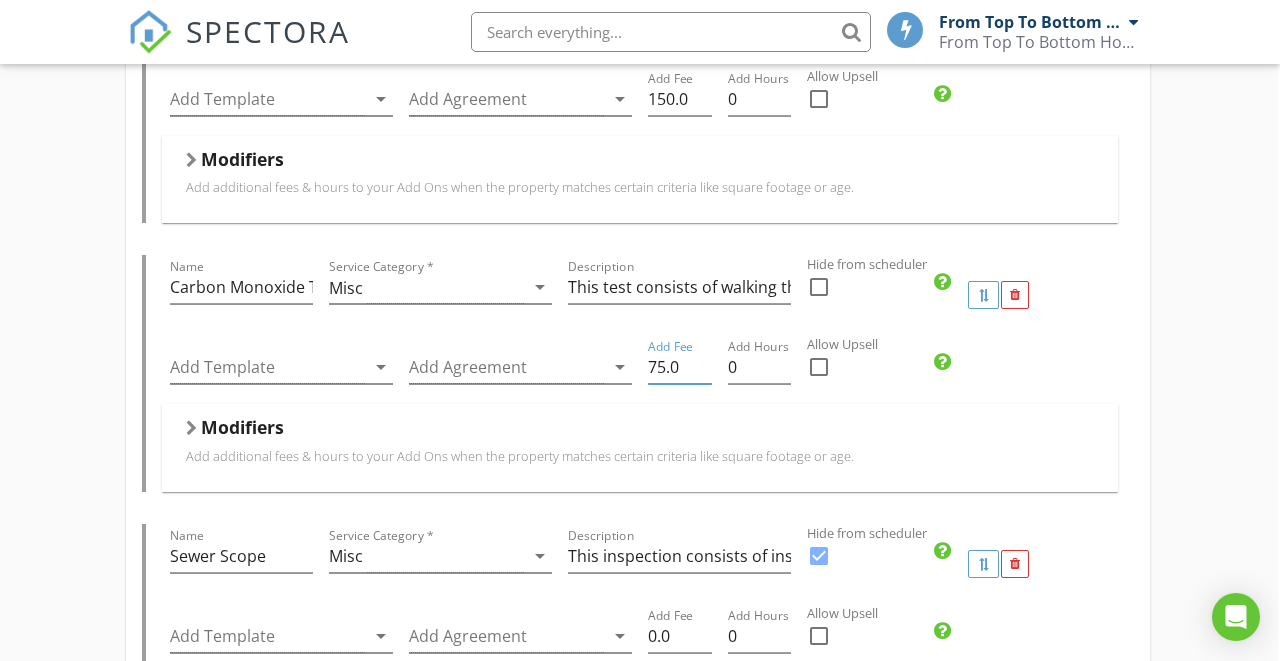 click on "75.0" at bounding box center [680, 367] 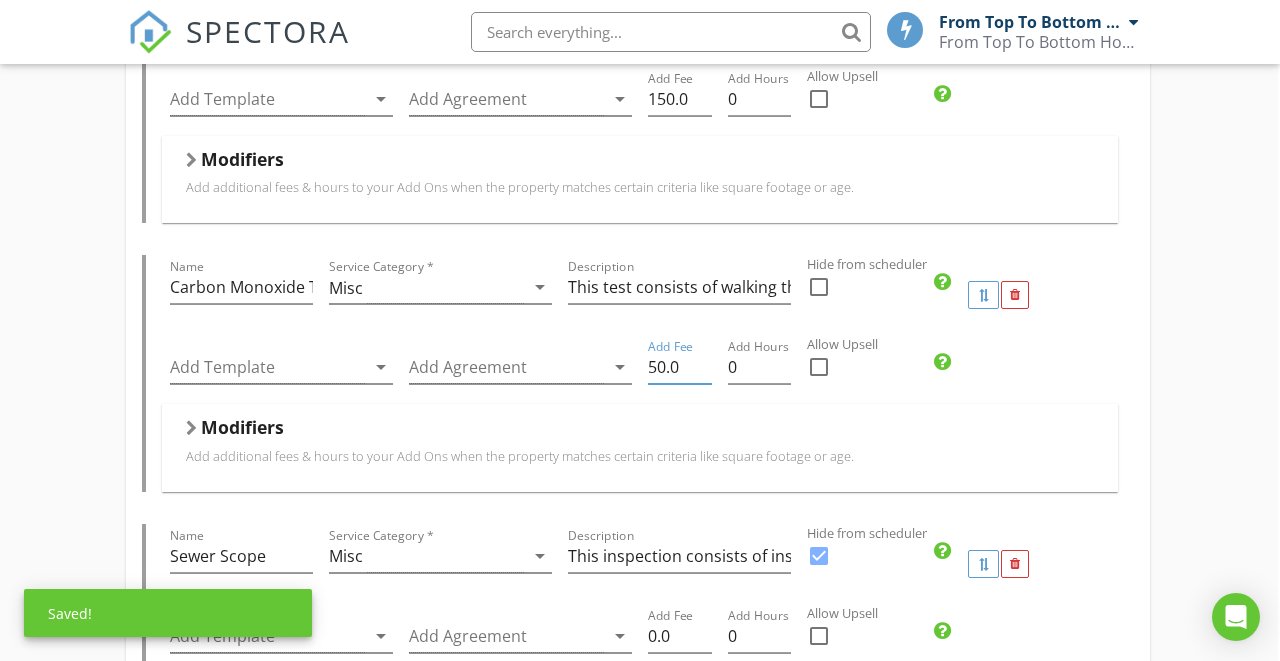 type on "50.0" 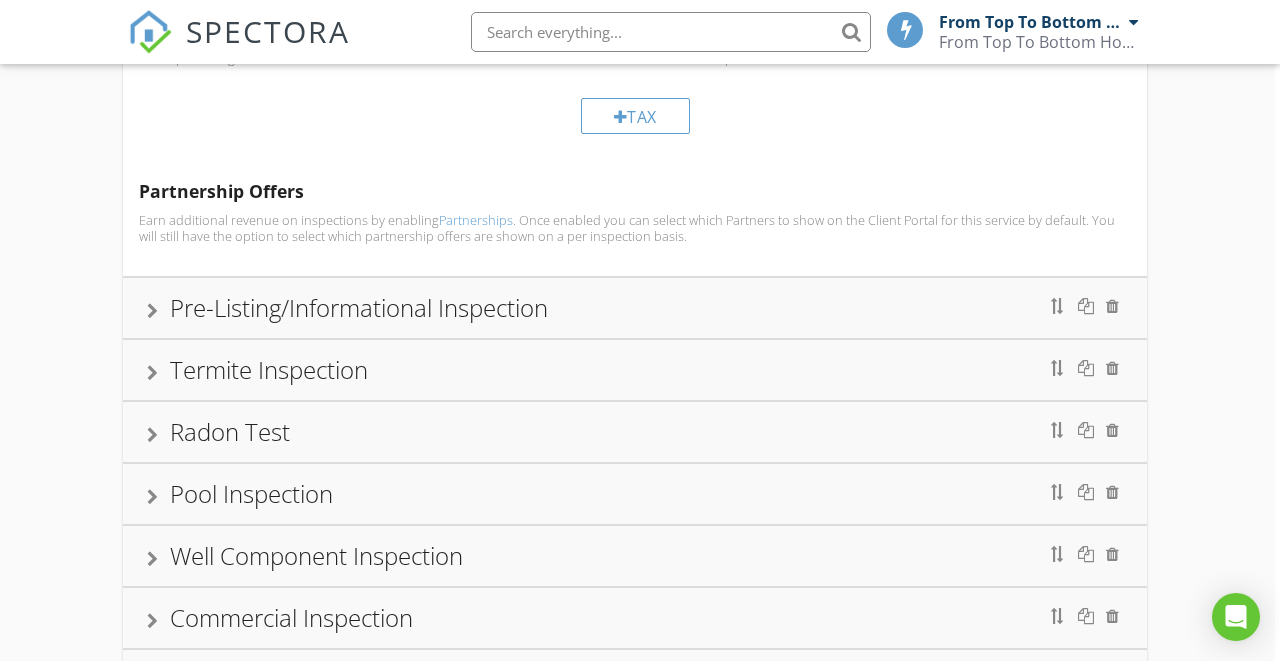 scroll, scrollTop: 5380, scrollLeft: 5, axis: both 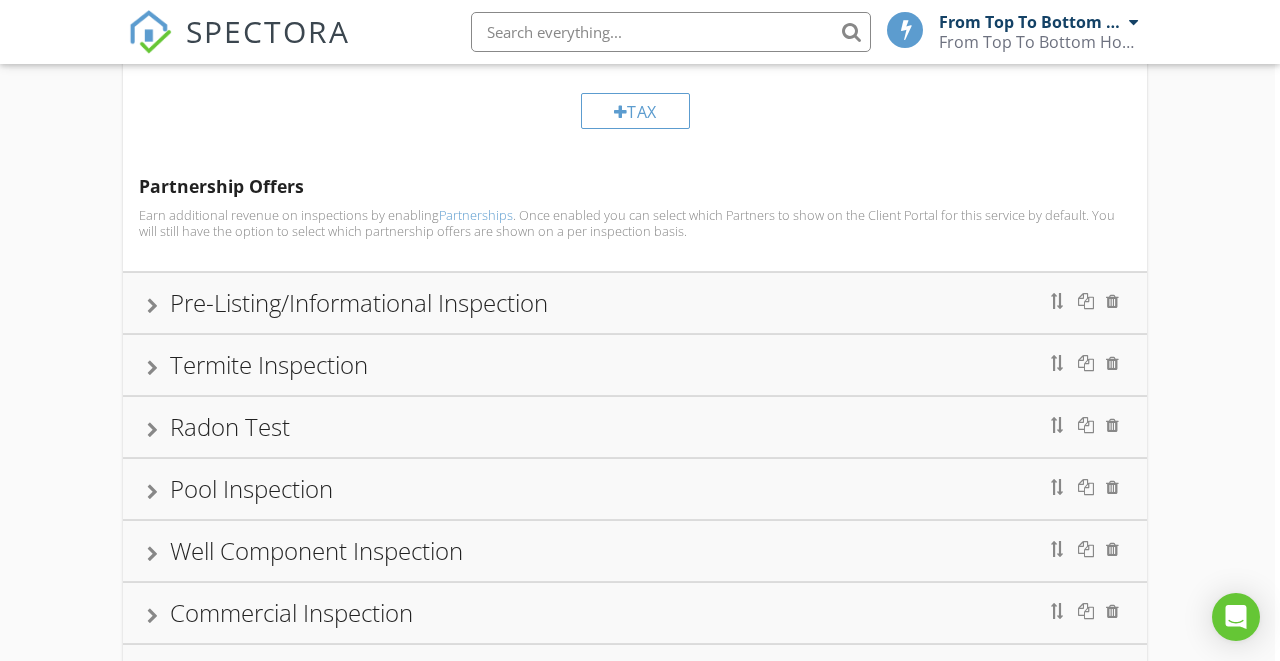 click on "Pre-Listing/Informational Inspection" at bounding box center [635, 303] 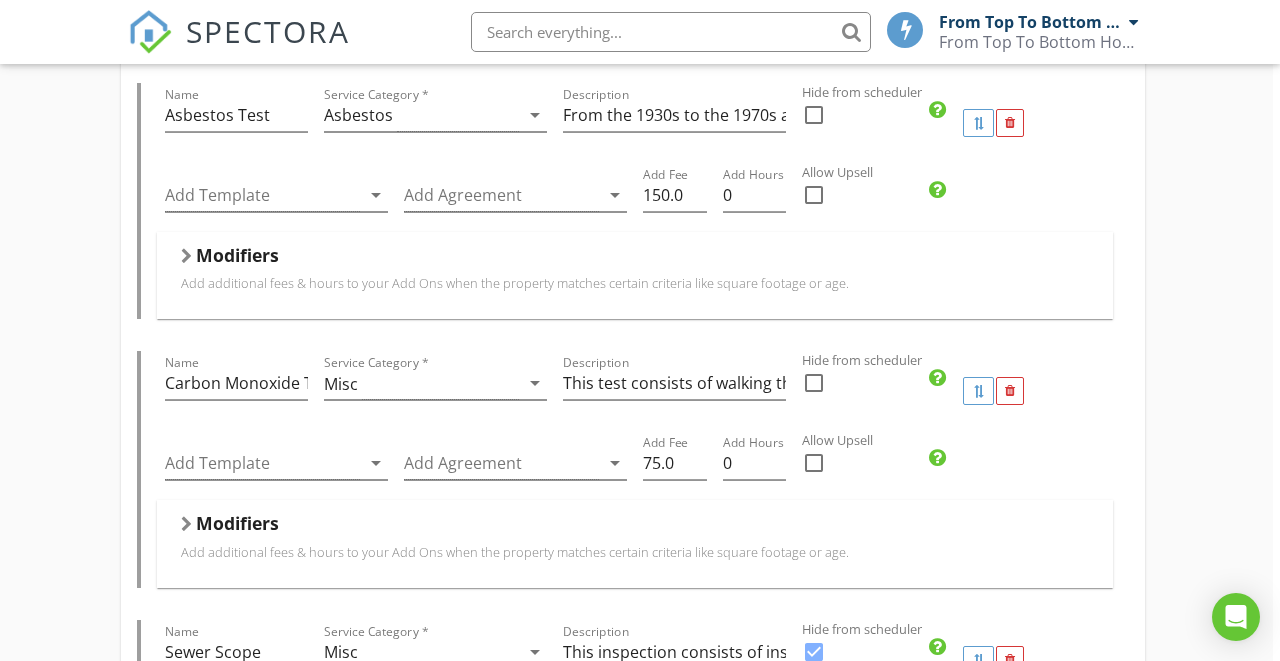 scroll, scrollTop: 3124, scrollLeft: 7, axis: both 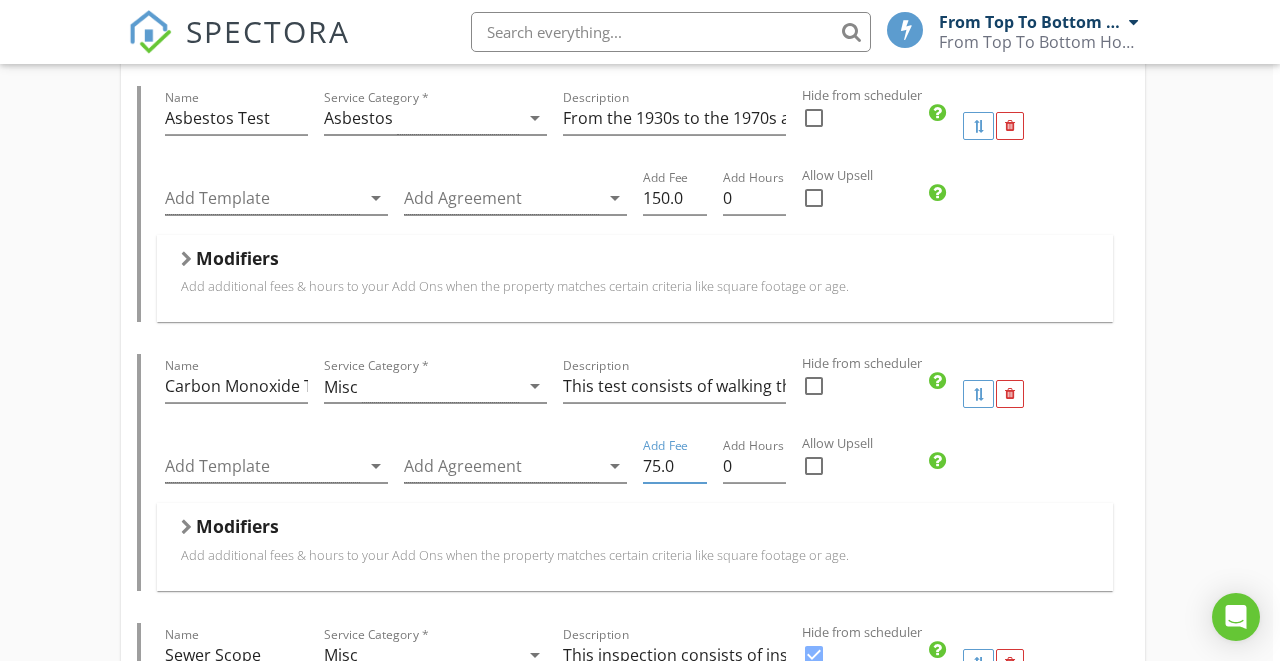 click on "75.0" at bounding box center (675, 466) 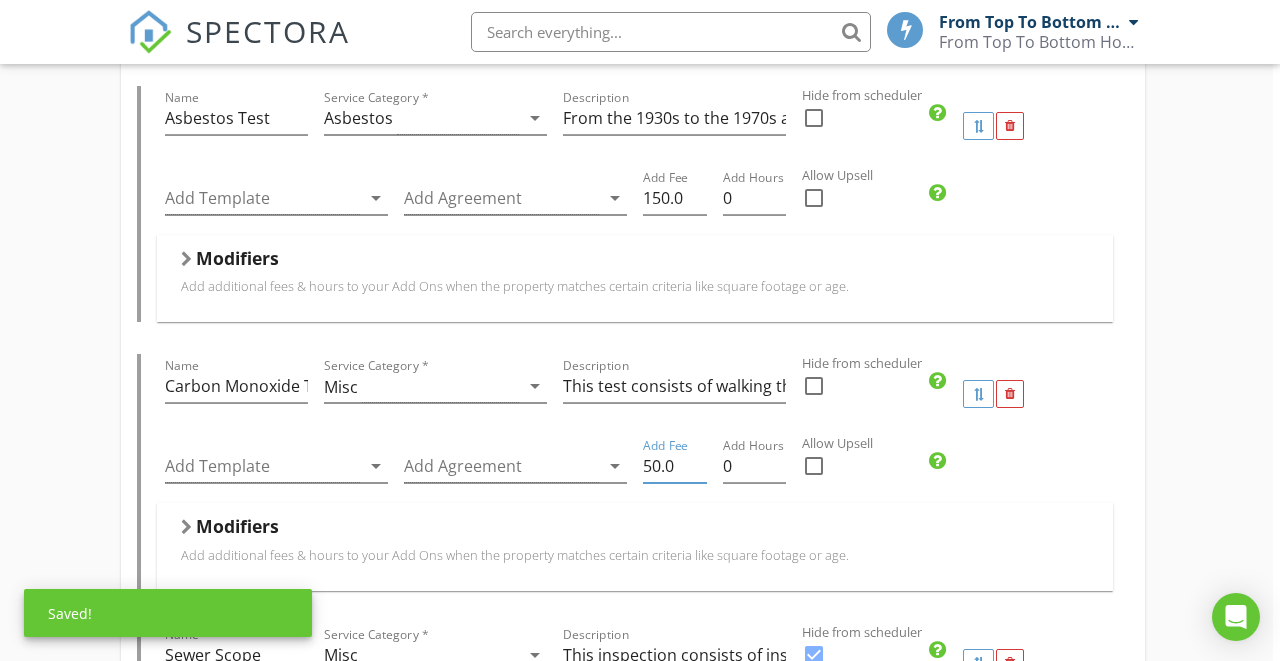type on "50.0" 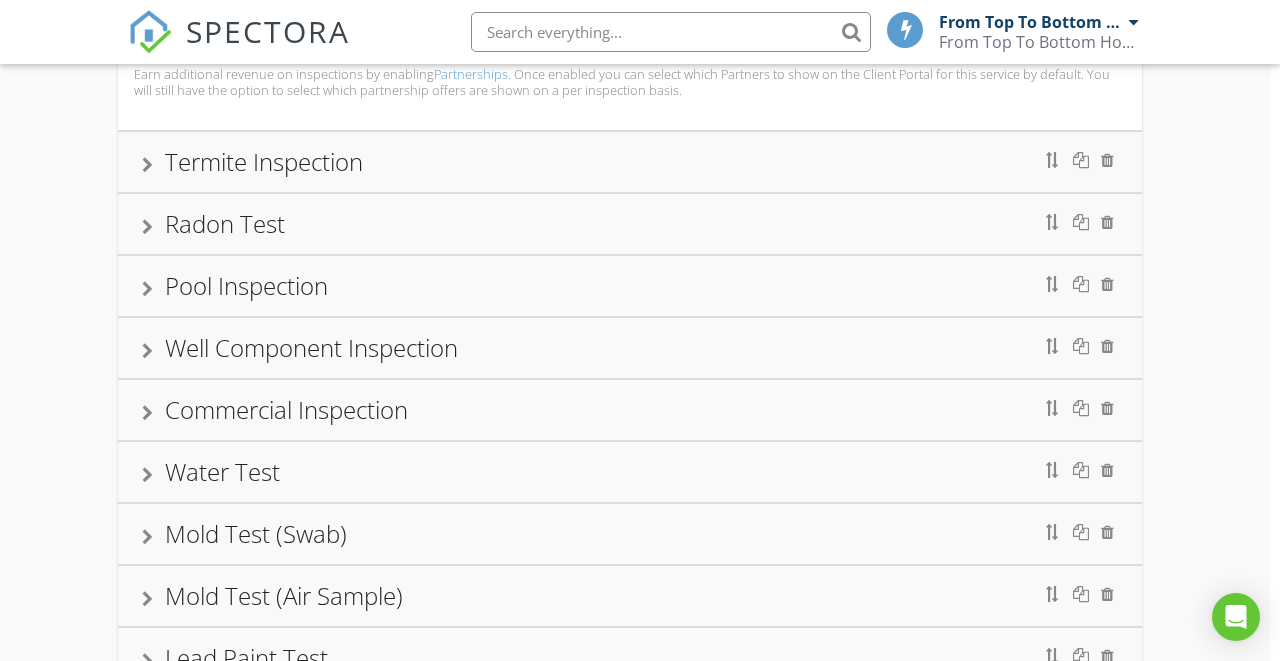 scroll, scrollTop: 5627, scrollLeft: 10, axis: both 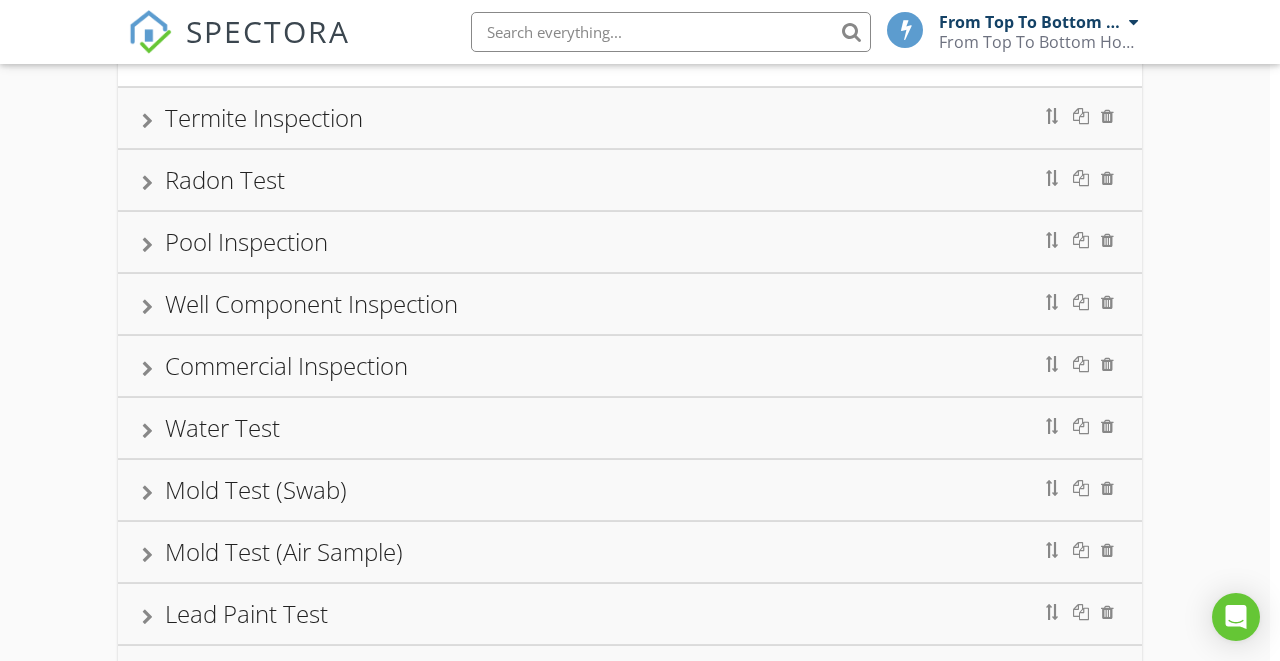 click on "Termite Inspection" at bounding box center (630, 118) 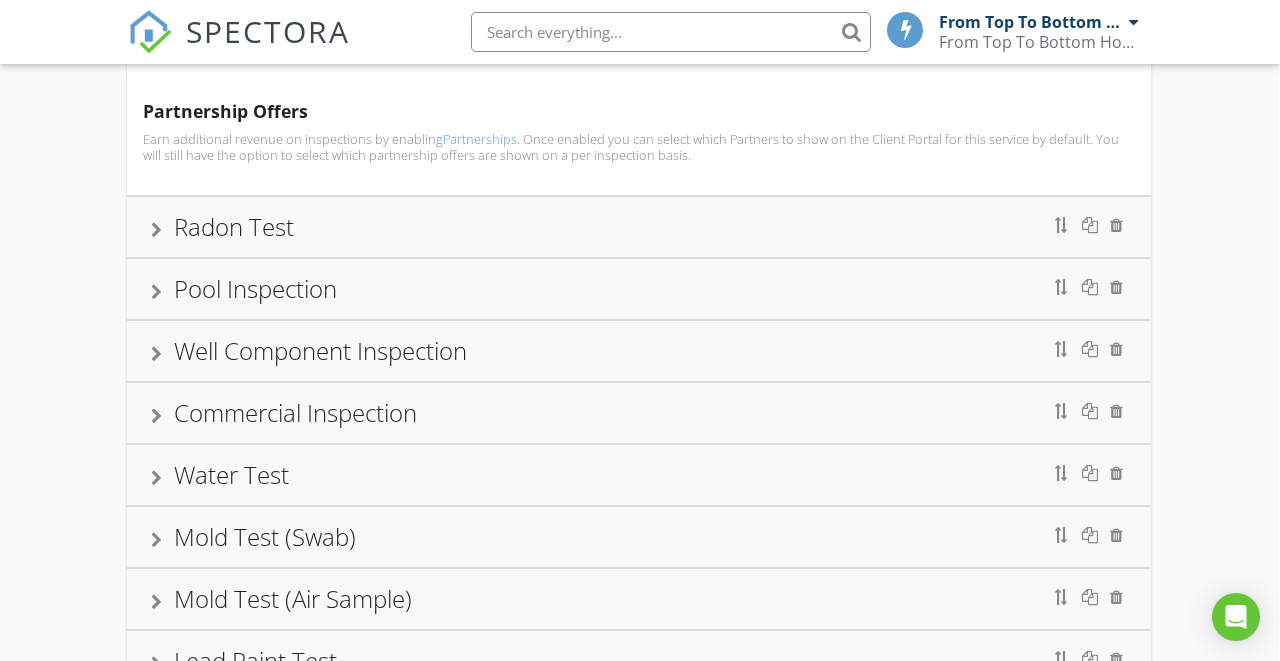 scroll, scrollTop: 967, scrollLeft: 1, axis: both 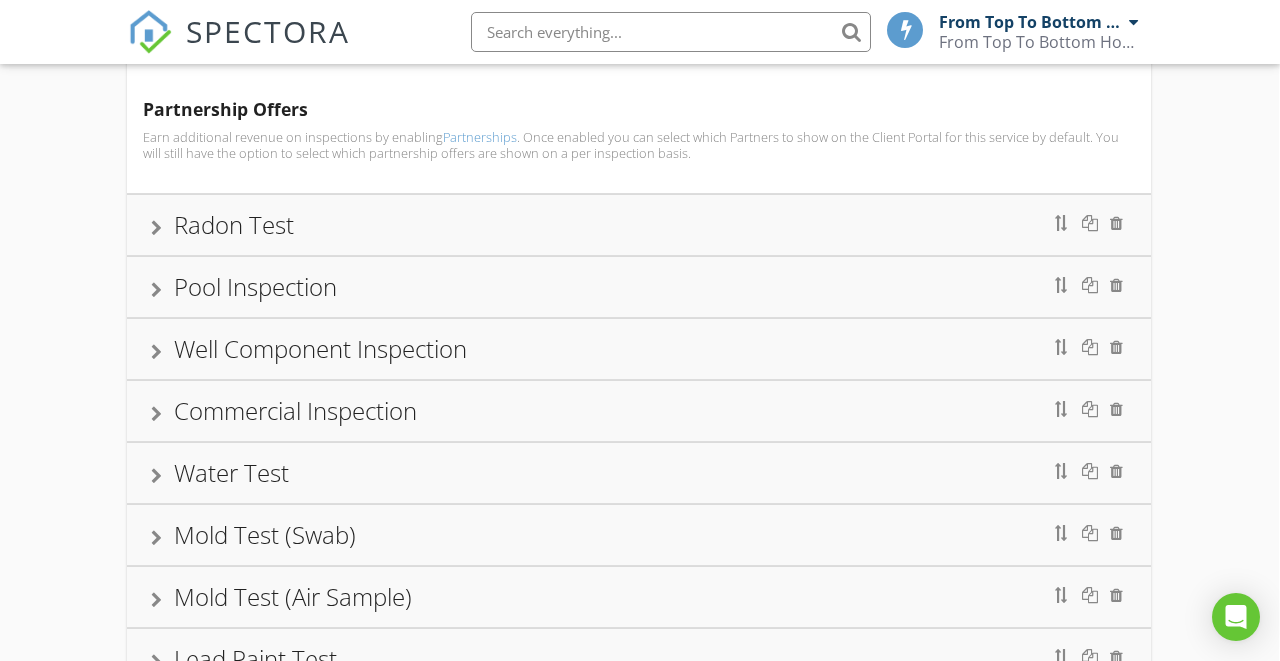 click on "Radon Test" at bounding box center (639, 225) 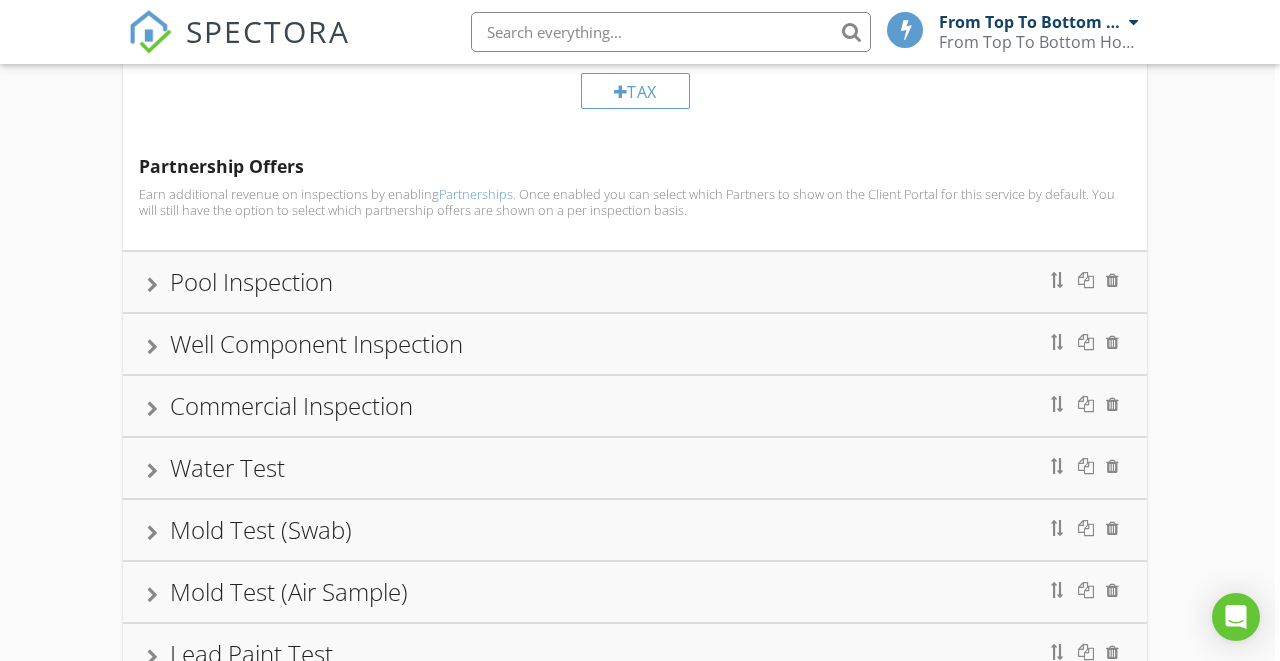 scroll, scrollTop: 1018, scrollLeft: 5, axis: both 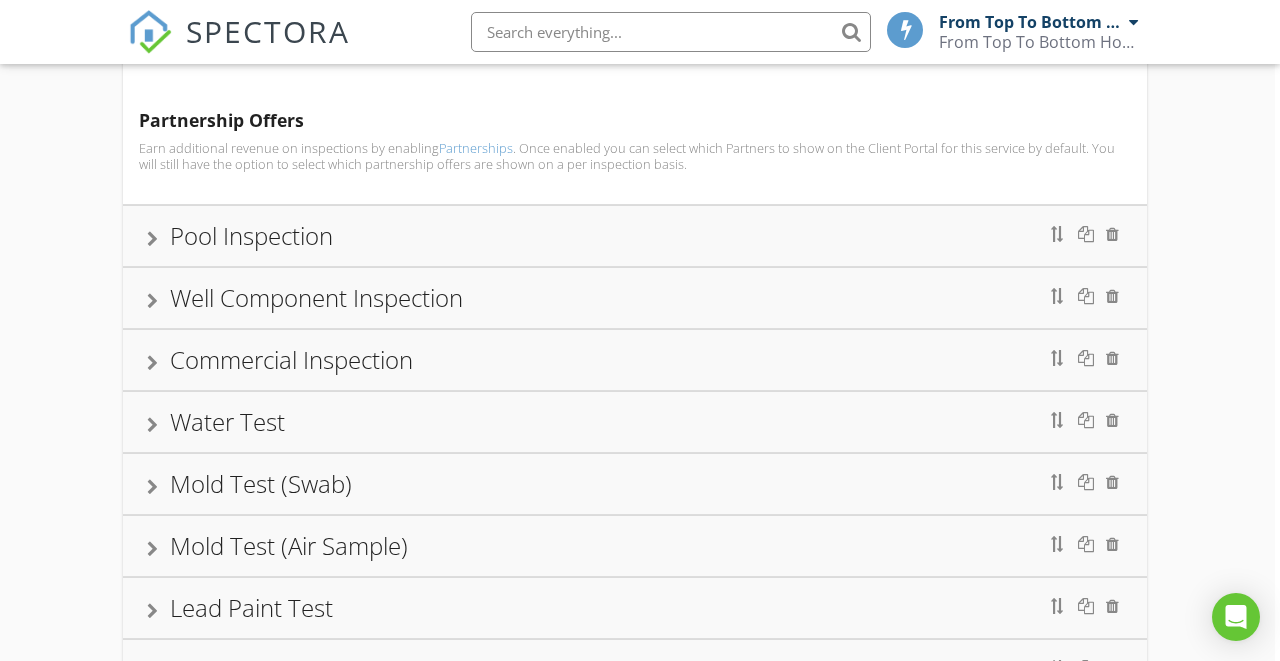 click on "Pool Inspection" at bounding box center (635, 236) 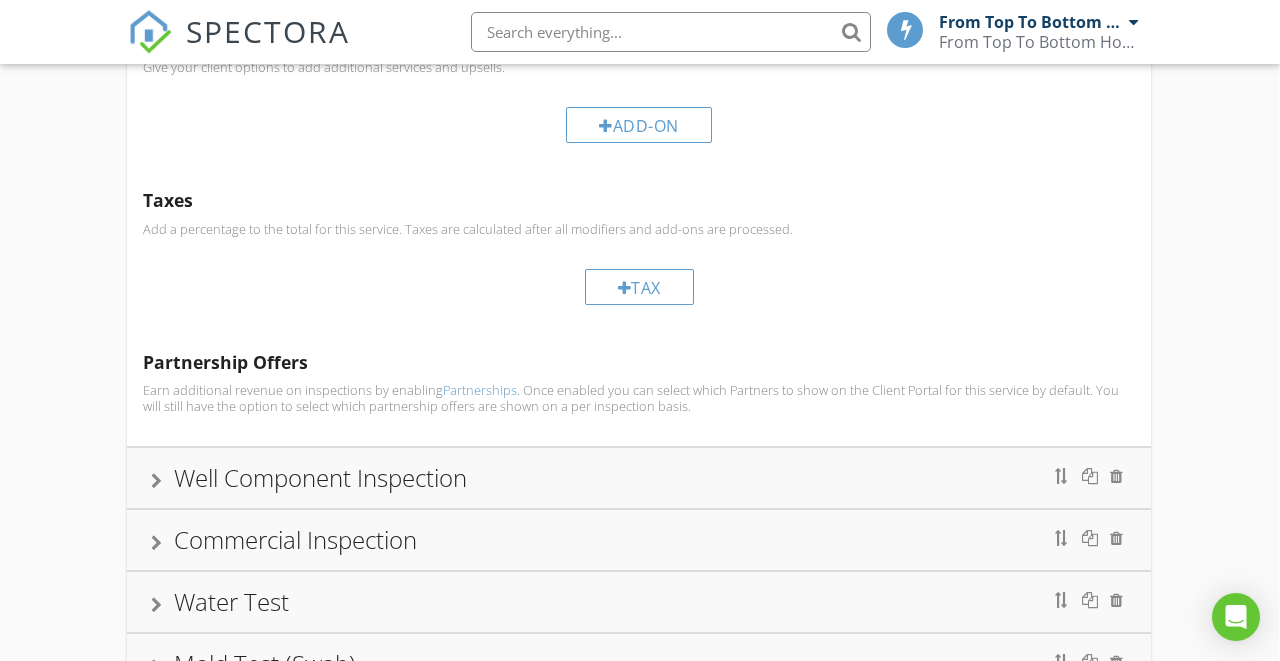scroll, scrollTop: 915, scrollLeft: 1, axis: both 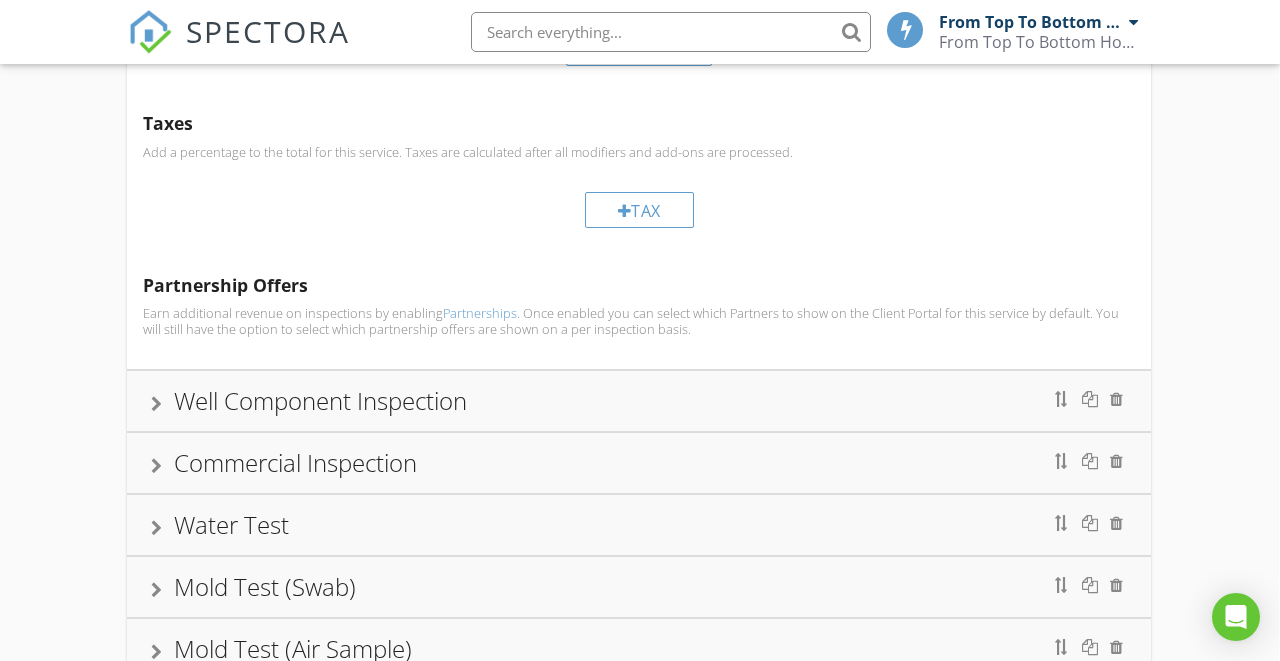 click on "Well Component Inspection" at bounding box center [639, 401] 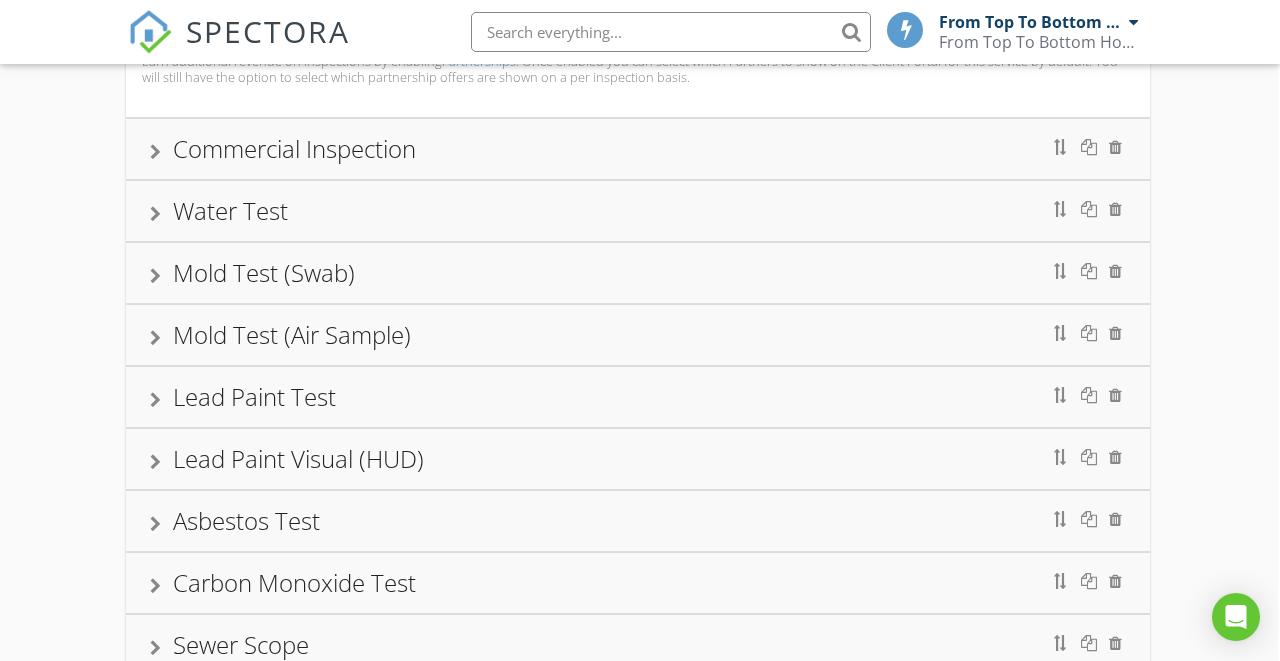 scroll, scrollTop: 1275, scrollLeft: 2, axis: both 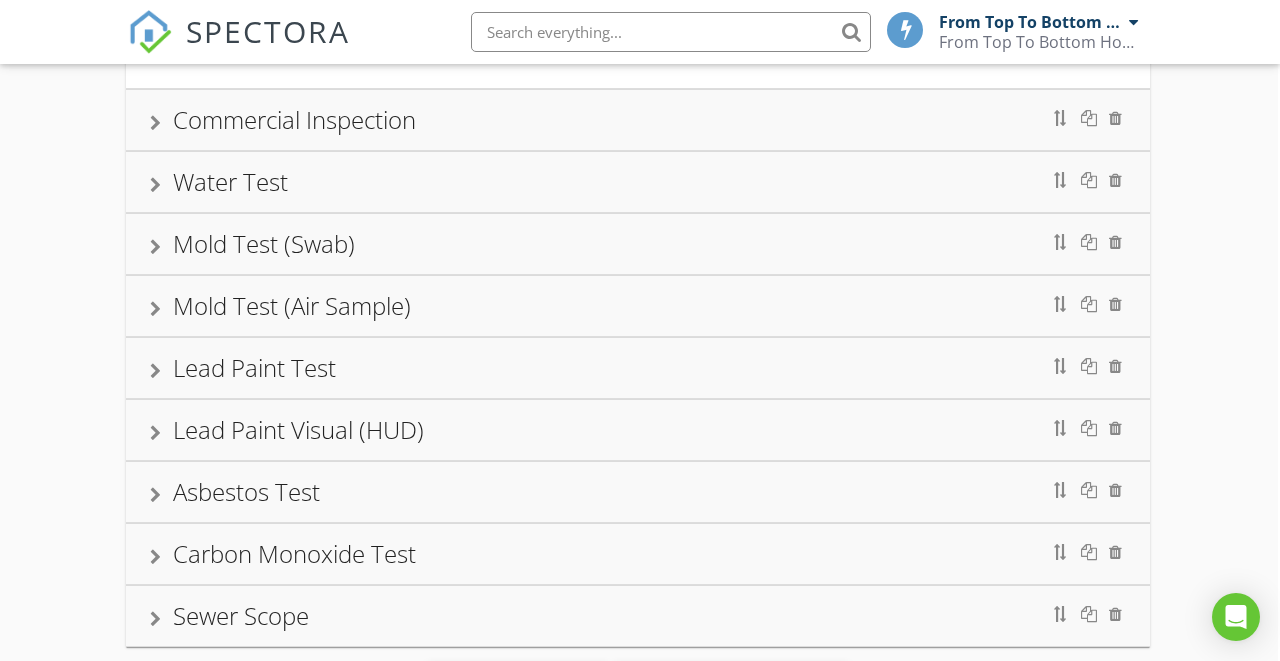click on "Commercial Inspection" at bounding box center [638, 120] 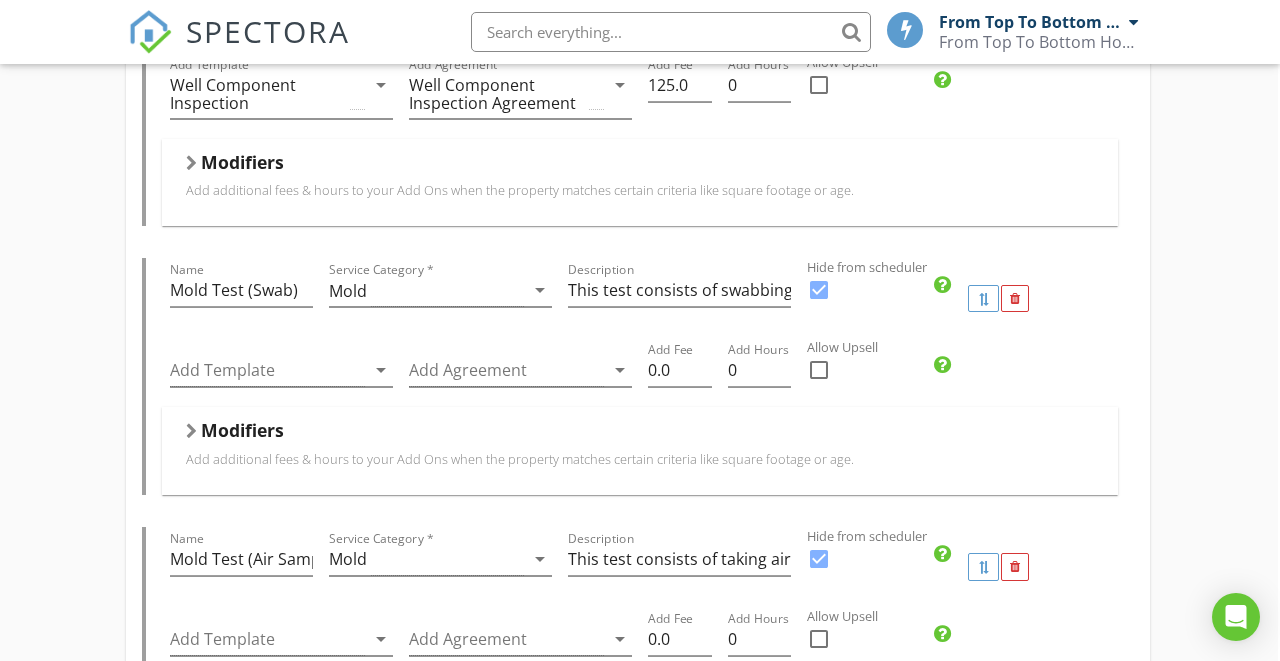 scroll, scrollTop: 1918, scrollLeft: 2, axis: both 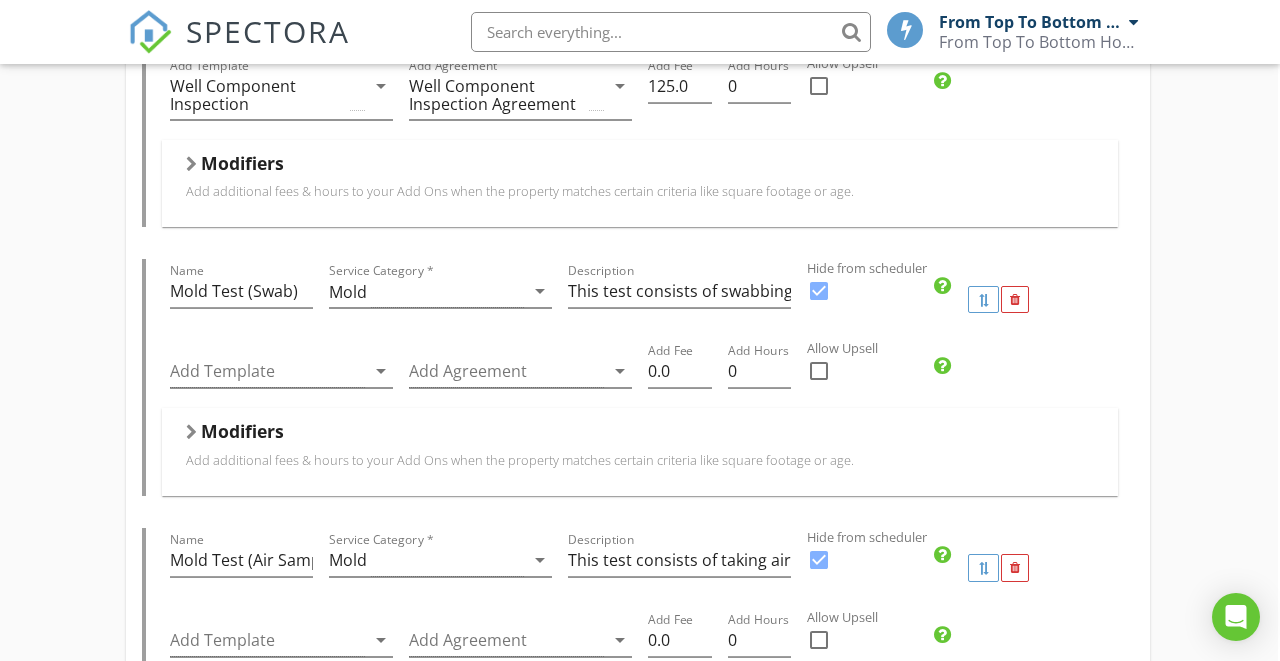 click at bounding box center [819, 291] 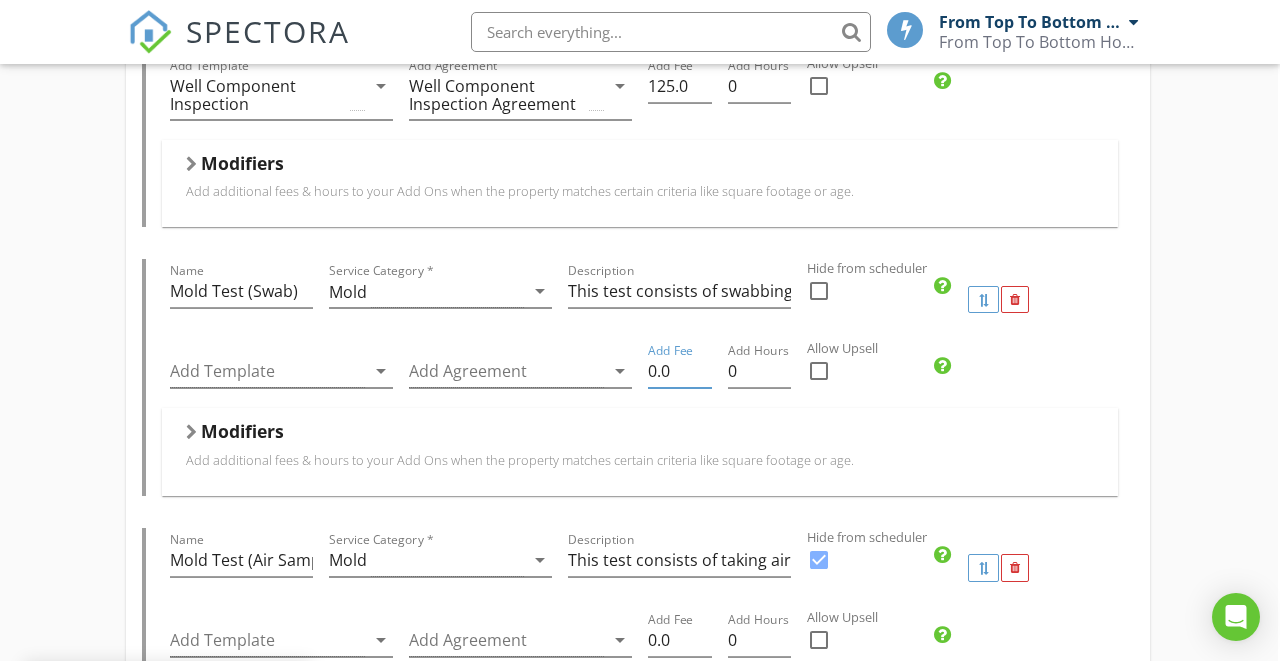 click on "0.0" at bounding box center (680, 371) 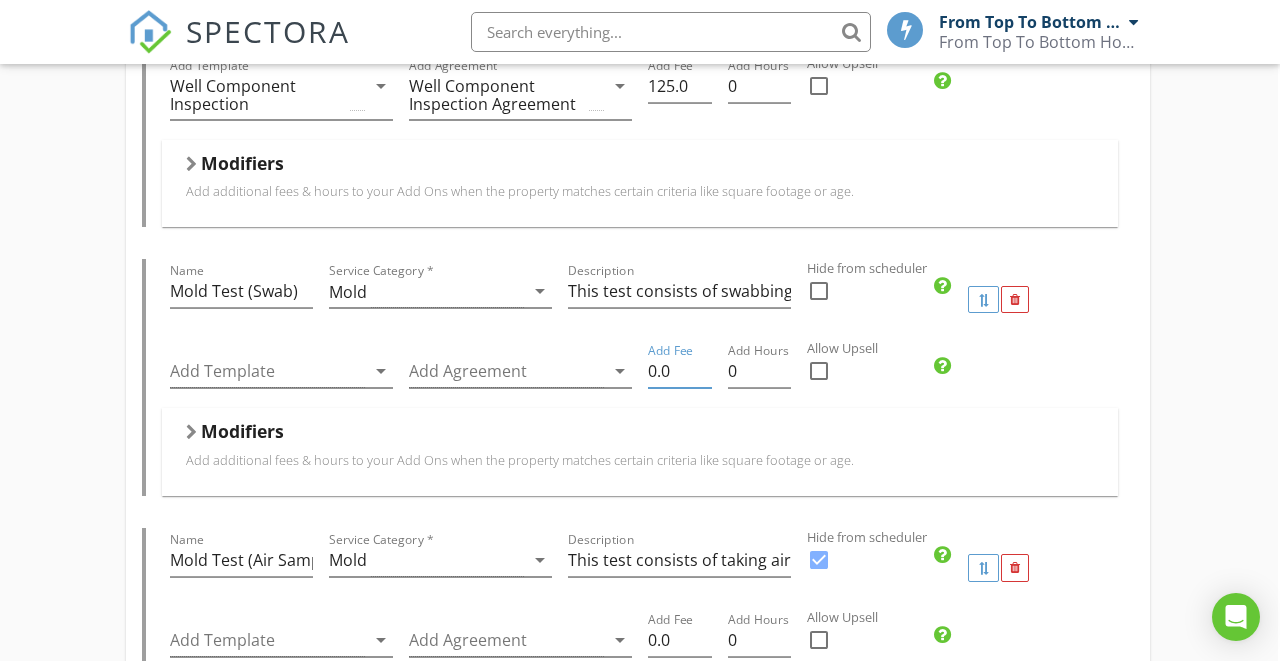 type on "0" 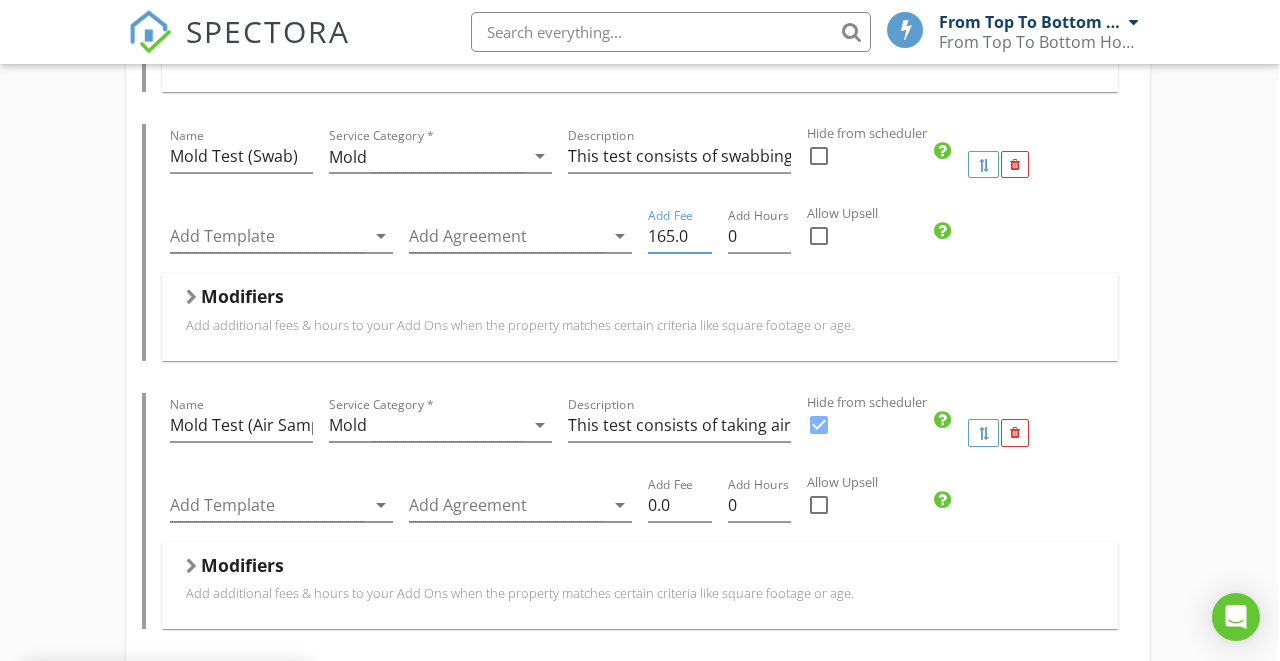 scroll, scrollTop: 2070, scrollLeft: 2, axis: both 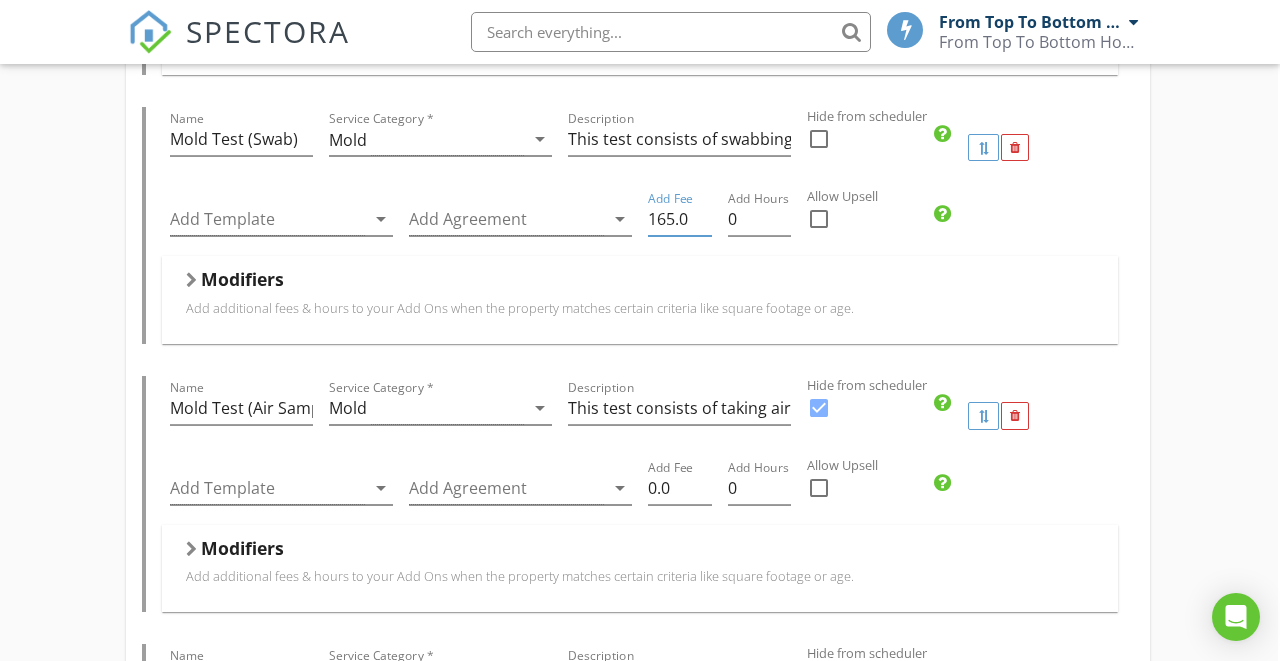 type on "165.0" 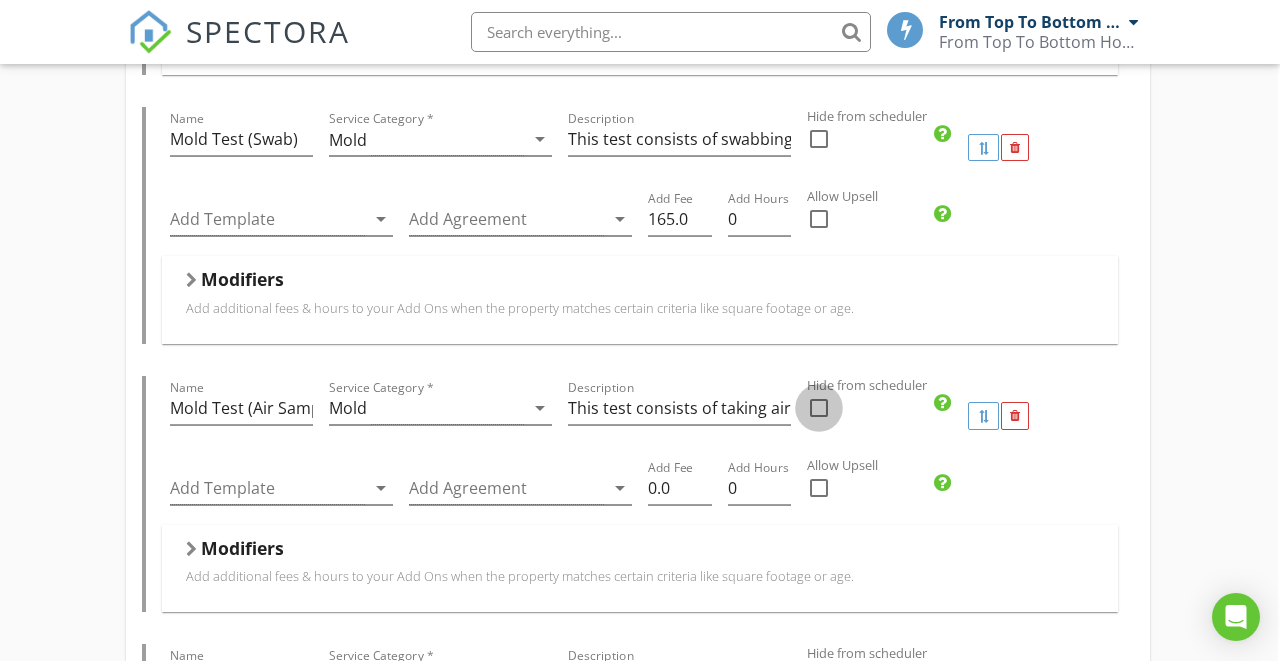 checkbox on "false" 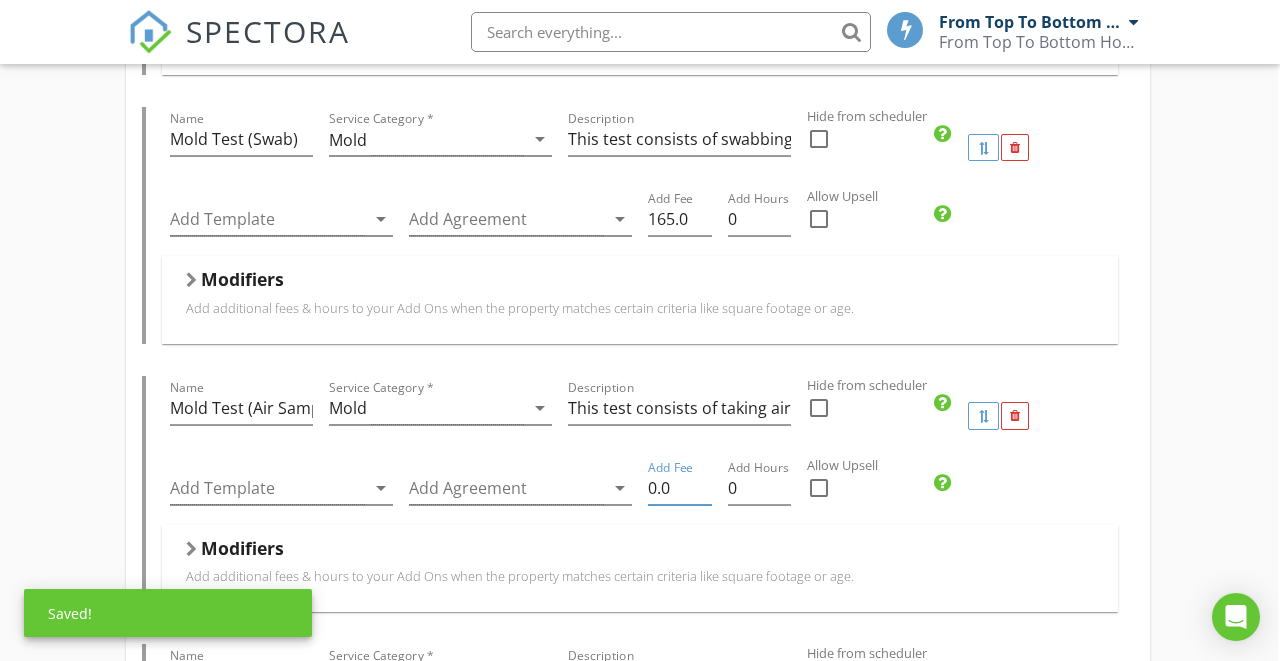 click on "0.0" at bounding box center [680, 488] 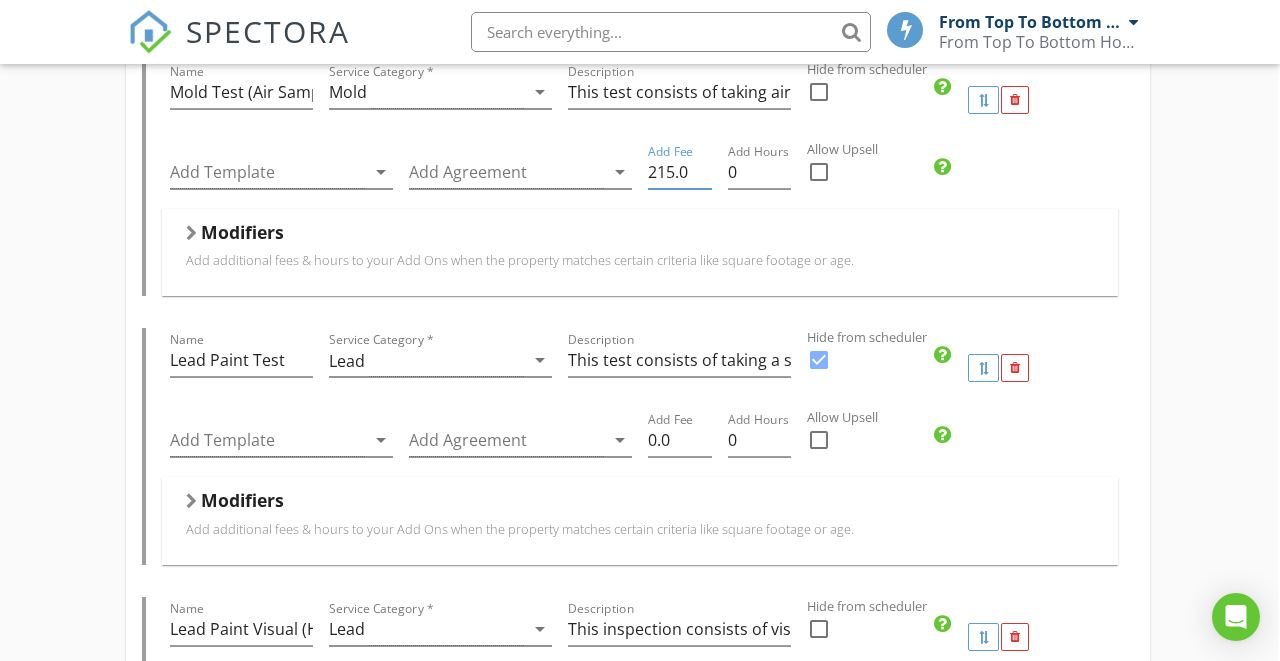 scroll, scrollTop: 2464, scrollLeft: 2, axis: both 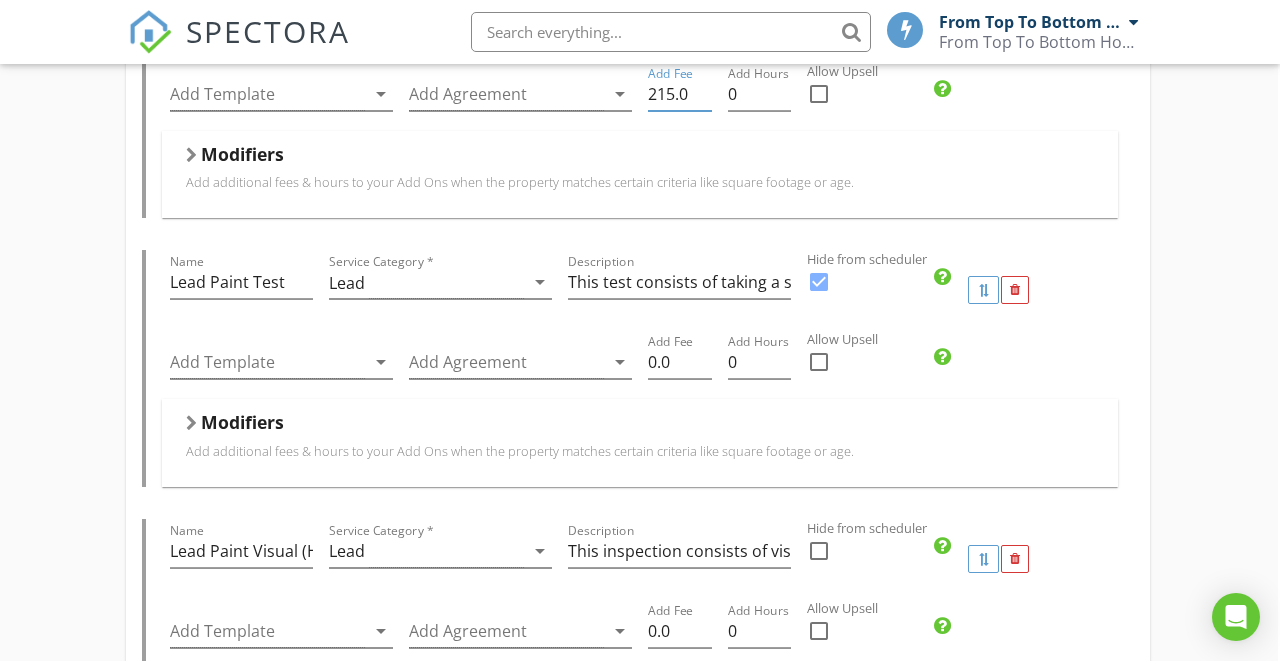 type on "215.0" 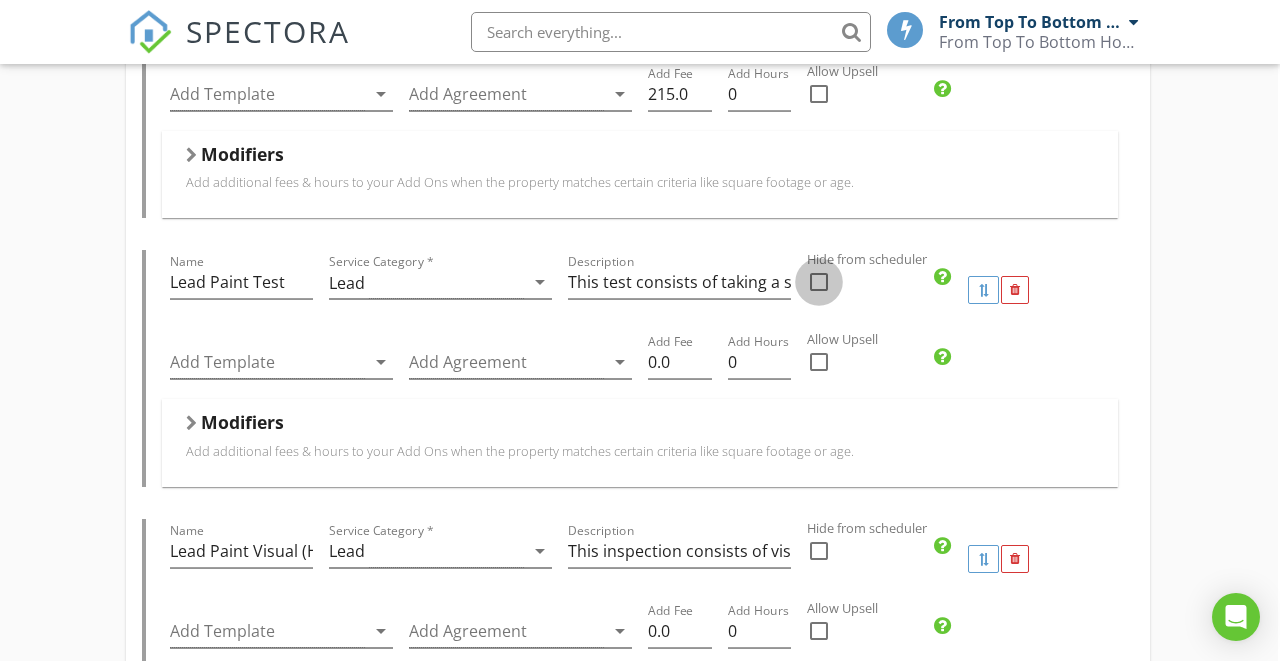 checkbox on "false" 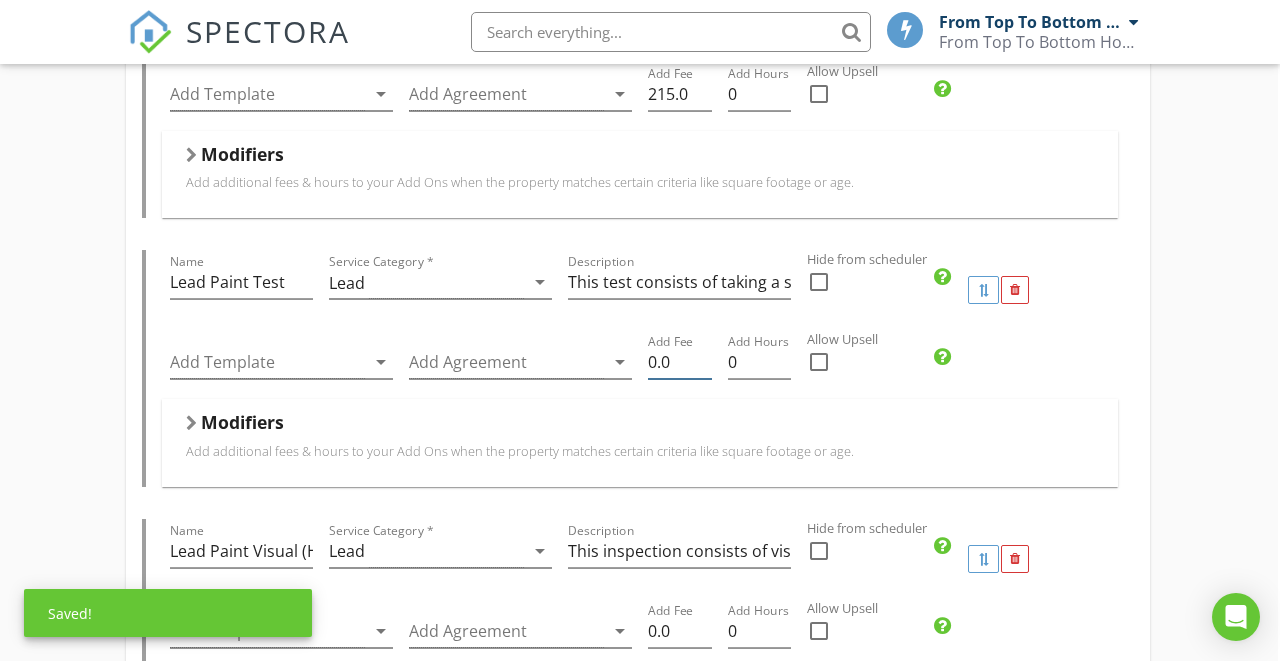 click on "0.0" at bounding box center [680, 362] 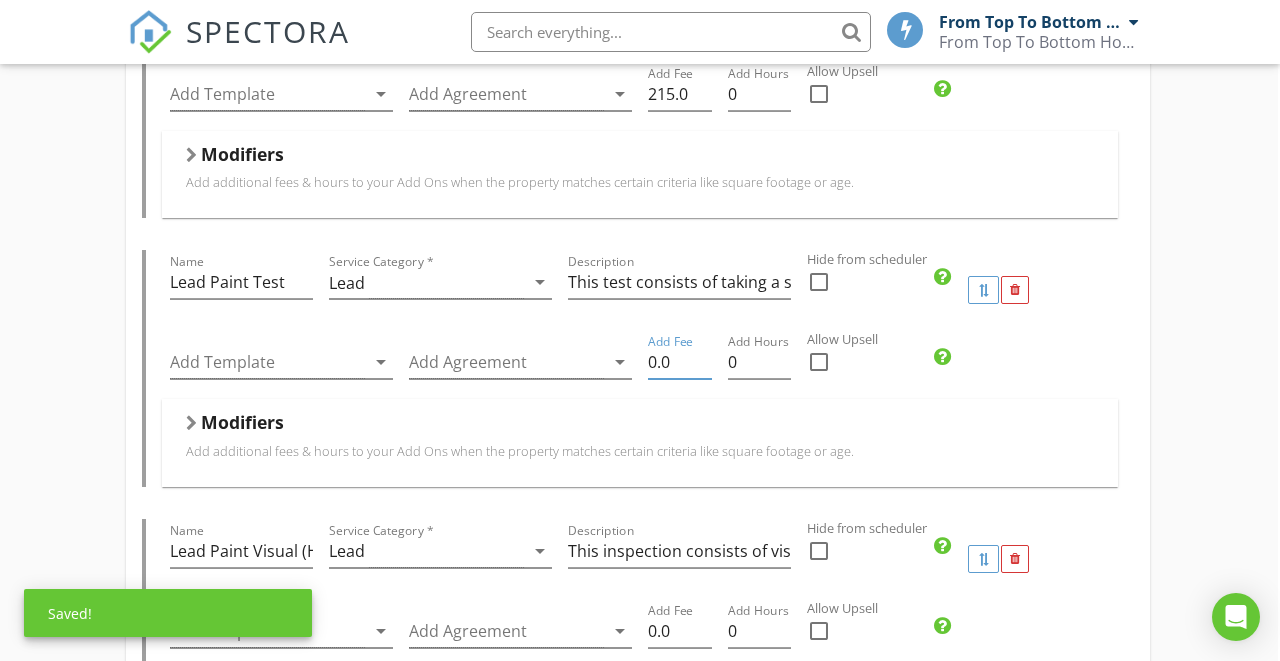 type on "0" 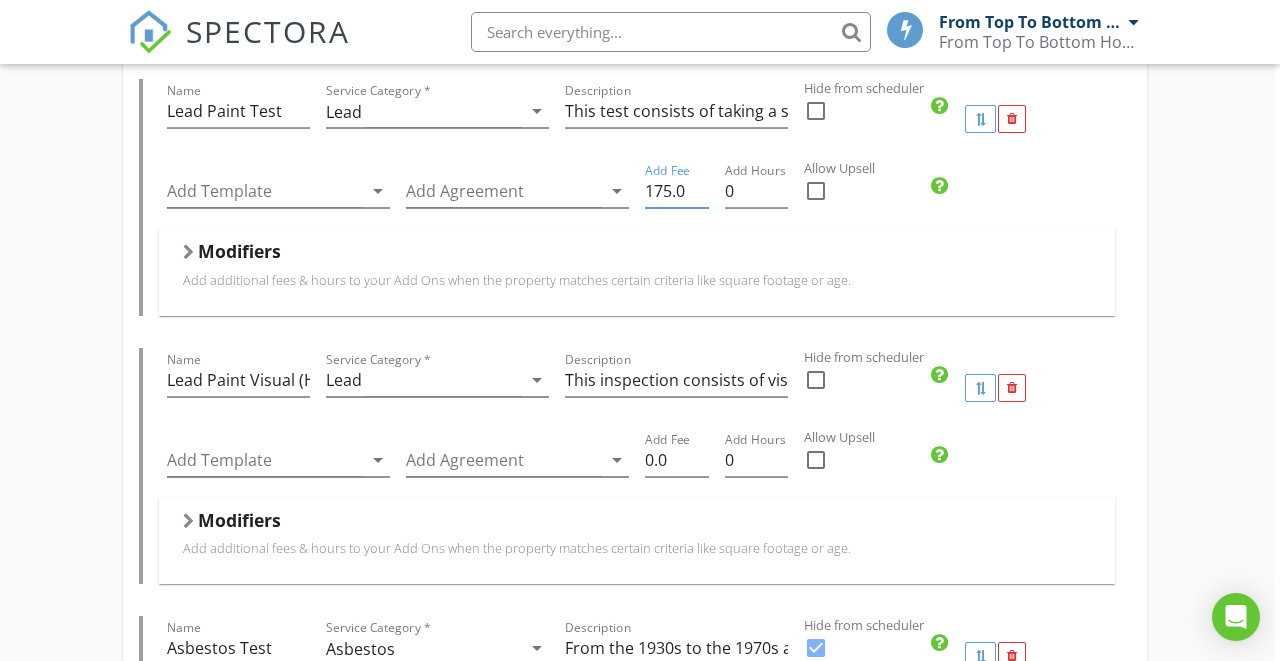 scroll, scrollTop: 2642, scrollLeft: 5, axis: both 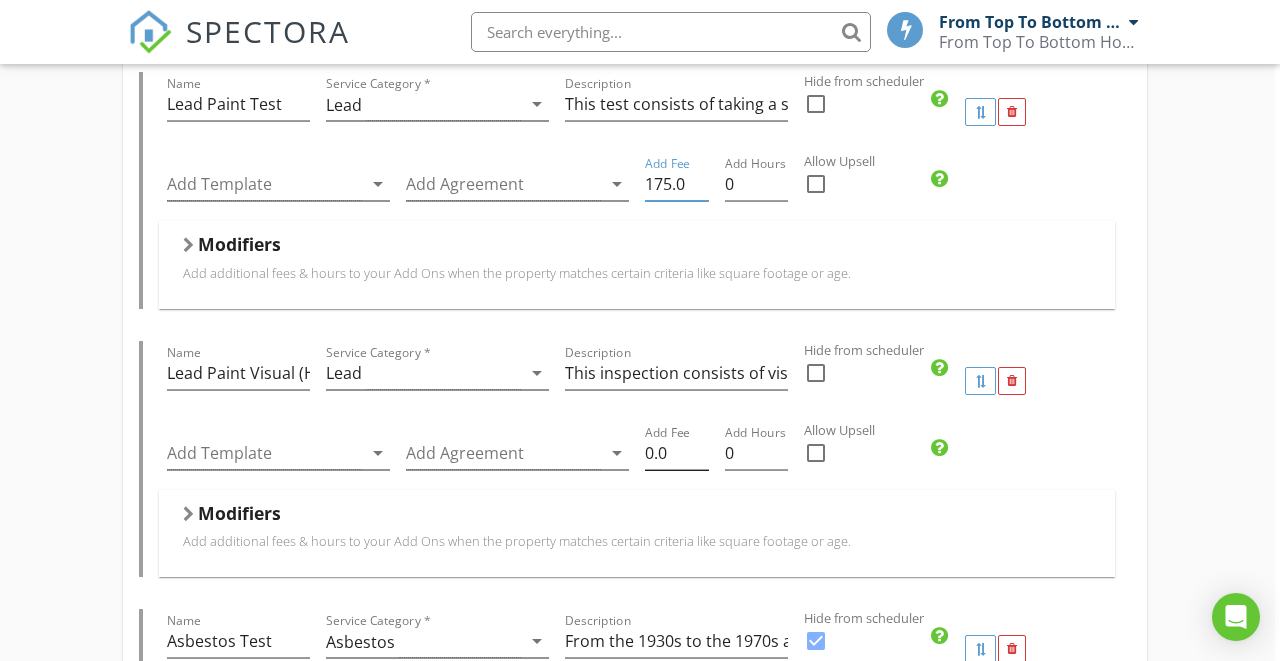 type on "175.0" 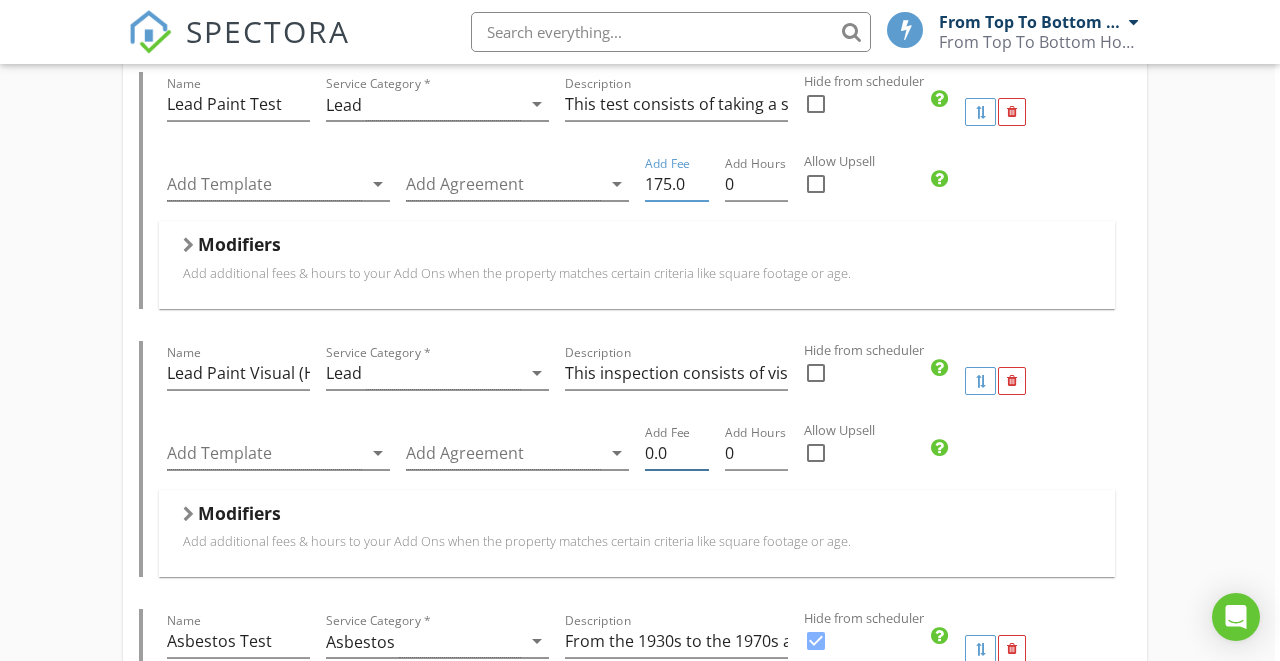 click on "0.0" at bounding box center (677, 453) 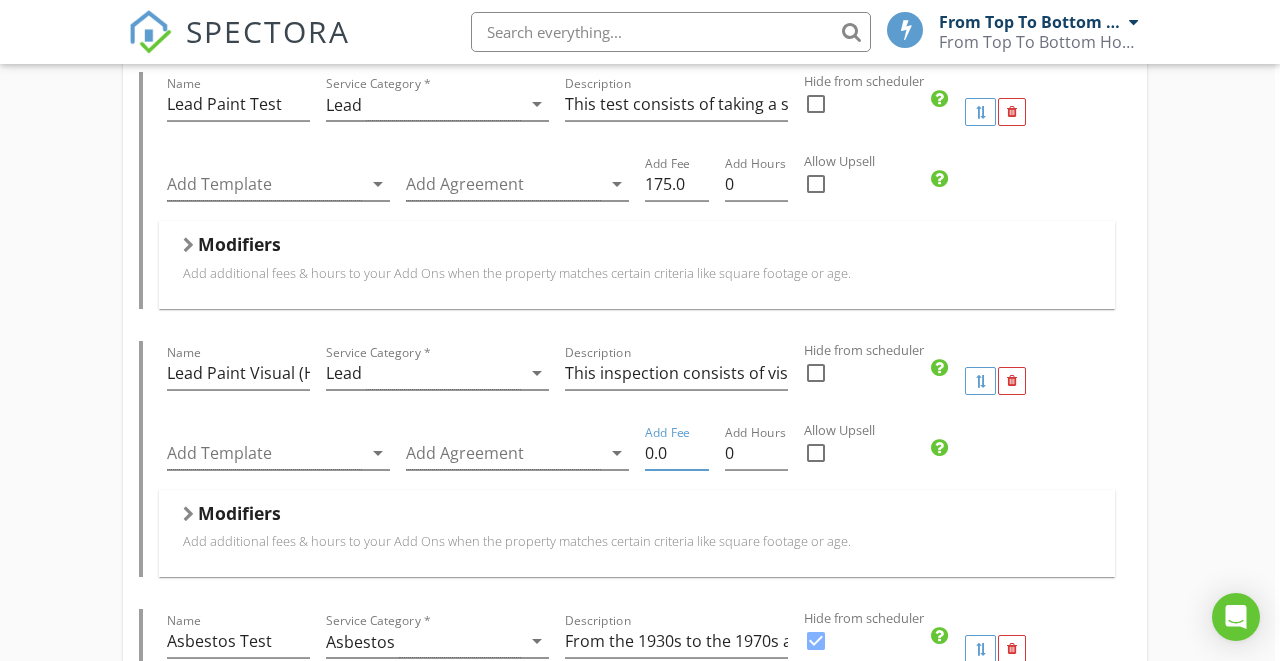 type on "0" 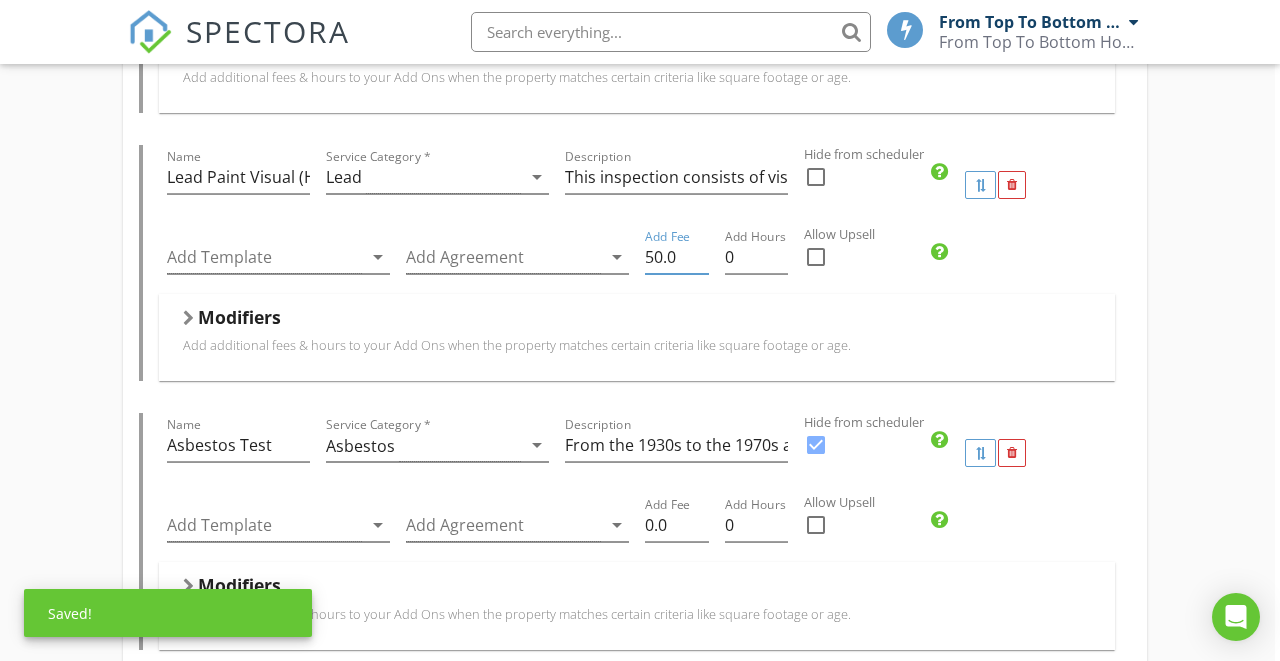 scroll, scrollTop: 2843, scrollLeft: 5, axis: both 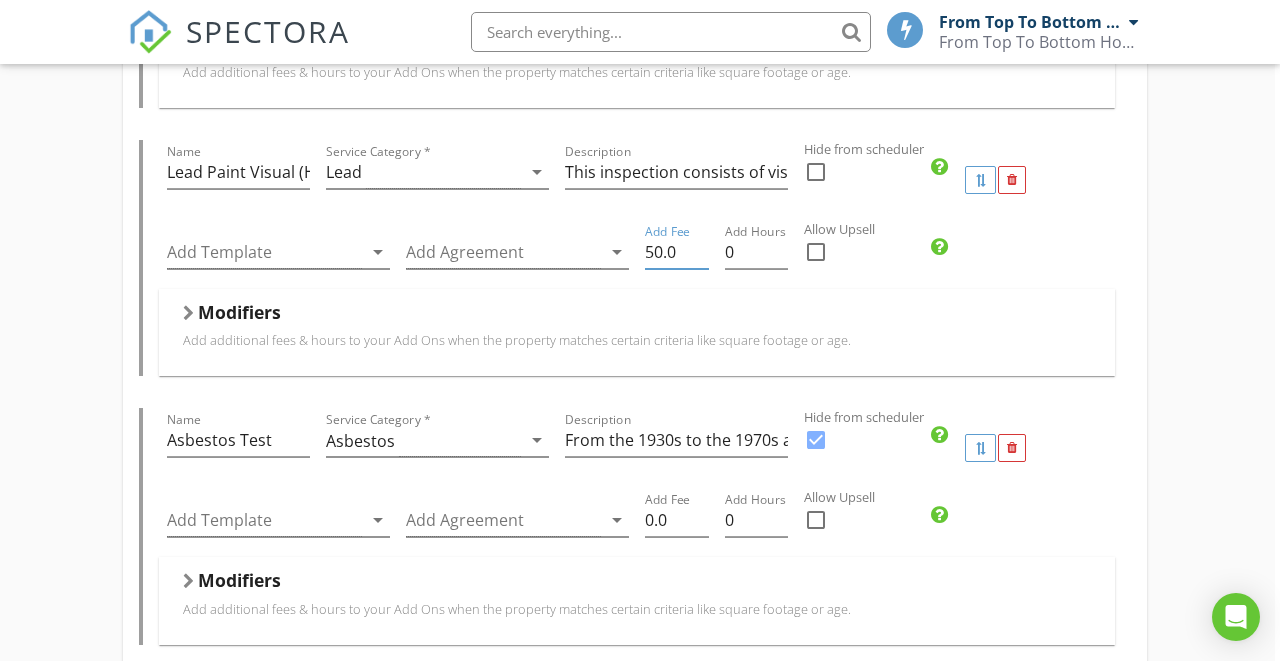 type on "50.0" 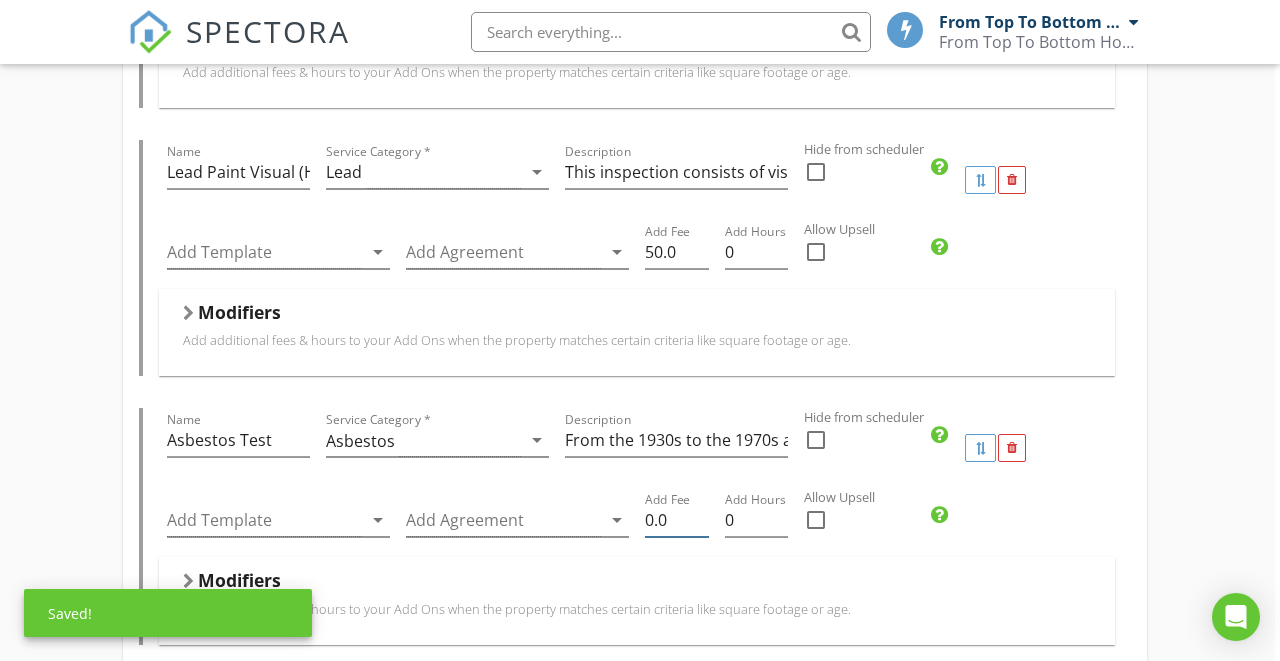 click on "0.0" at bounding box center [677, 520] 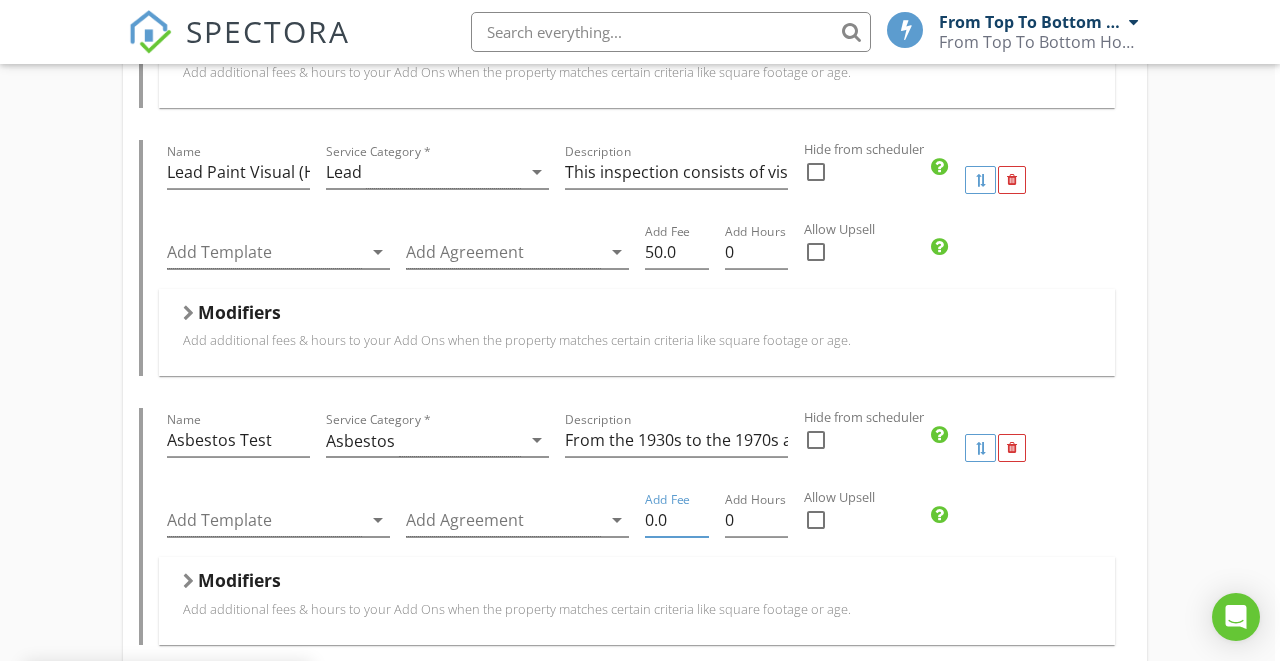 click on "0.0" at bounding box center (677, 520) 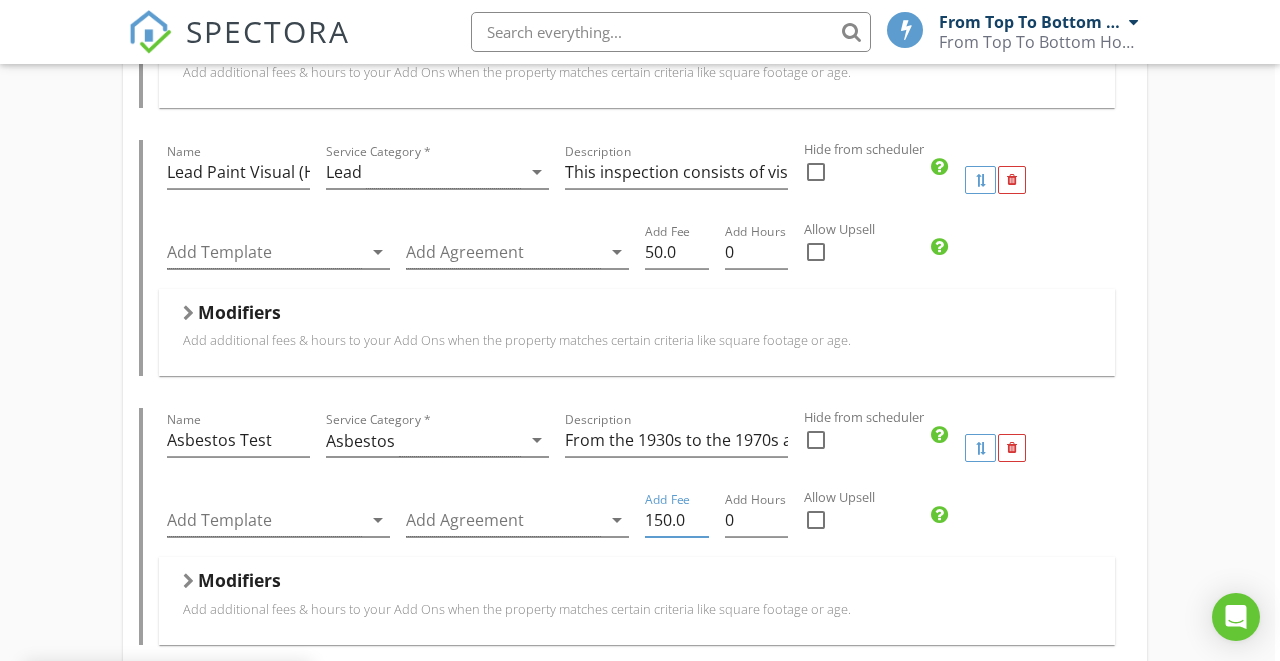 type on "150.0" 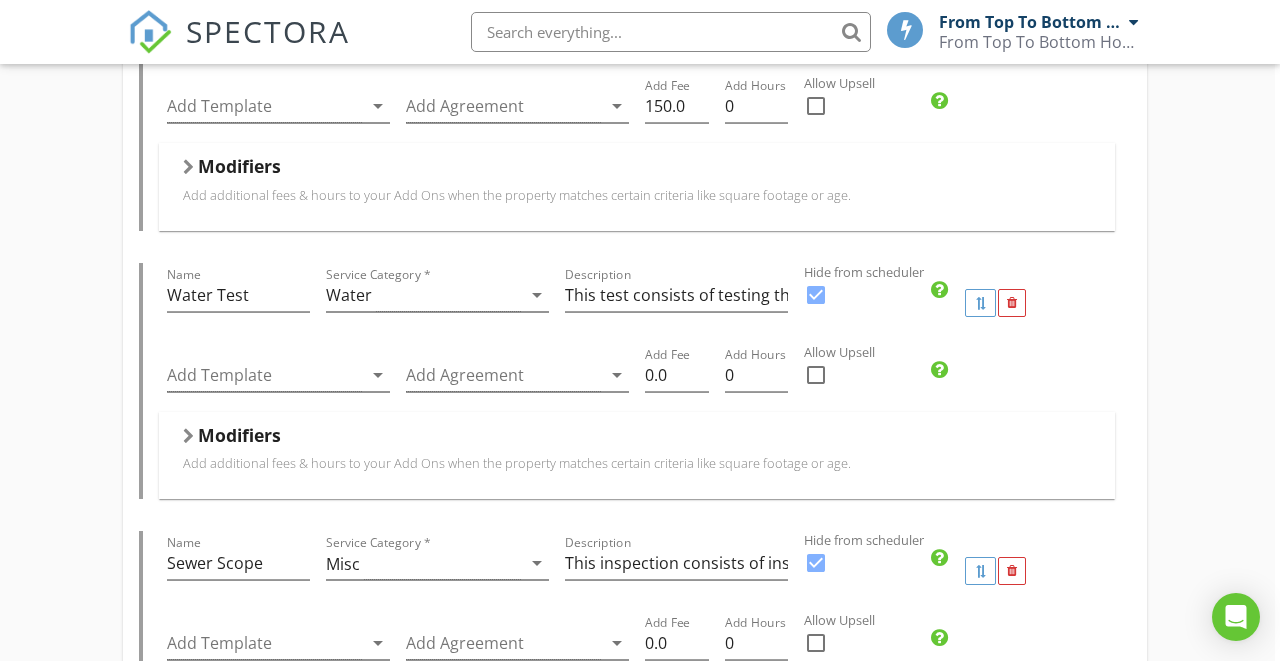 scroll, scrollTop: 3262, scrollLeft: 5, axis: both 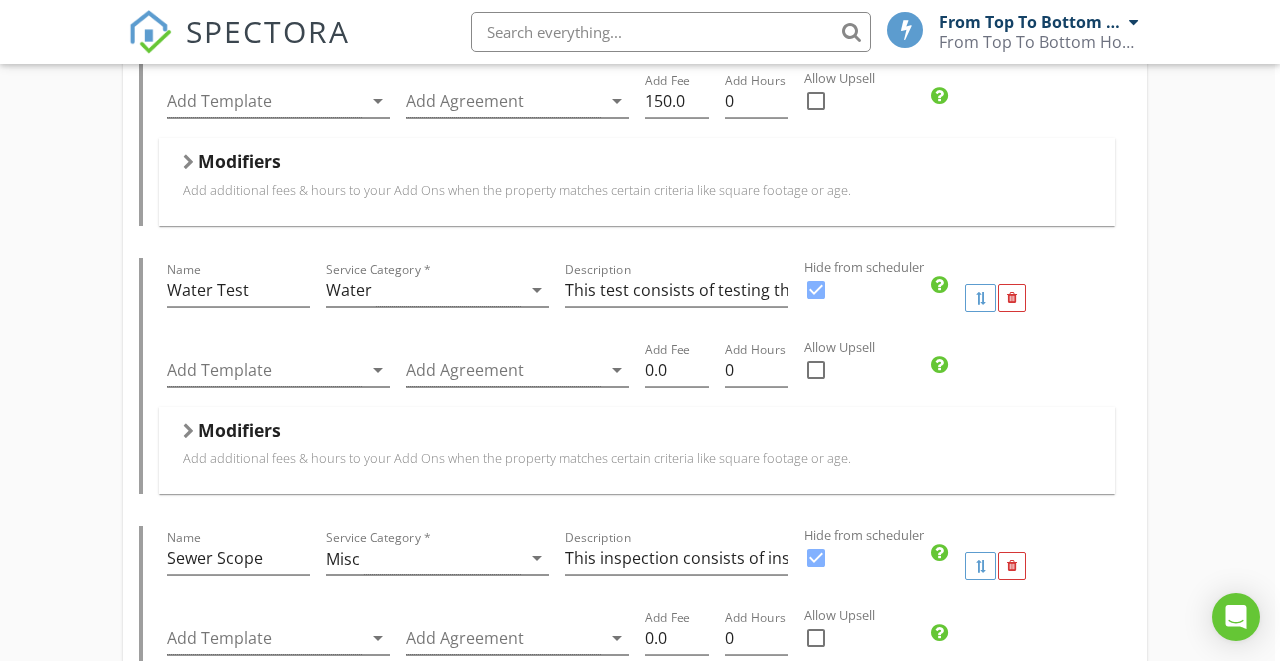 click at bounding box center (816, 290) 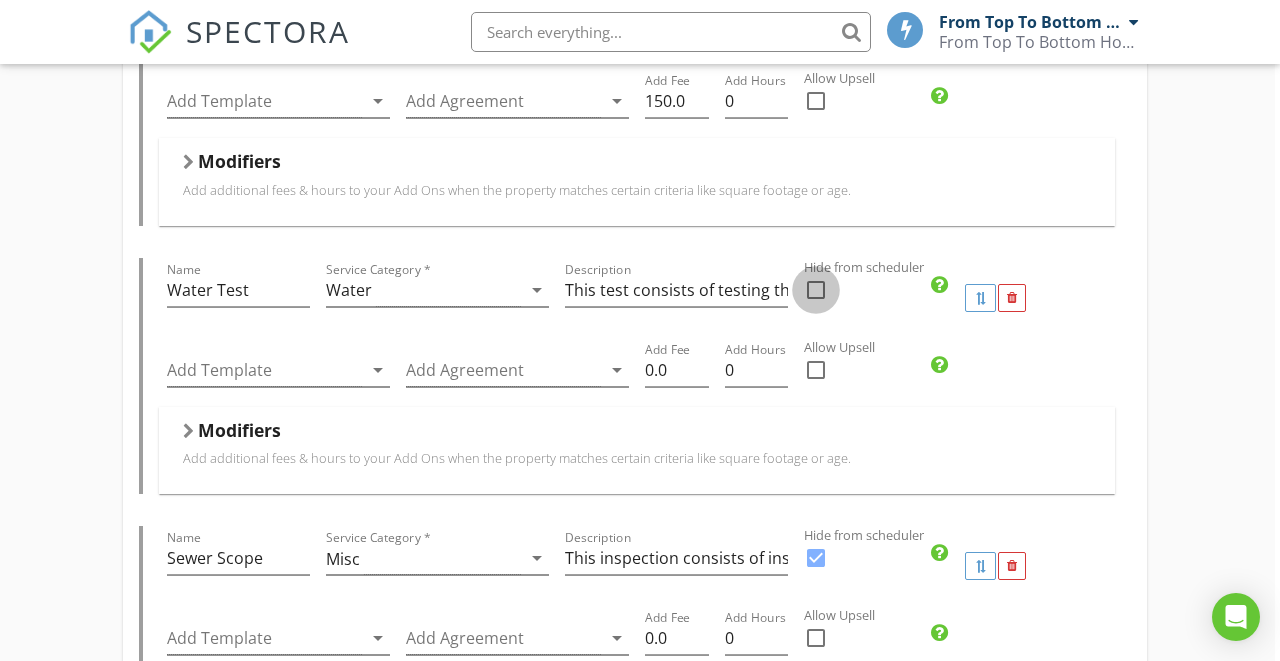 checkbox on "false" 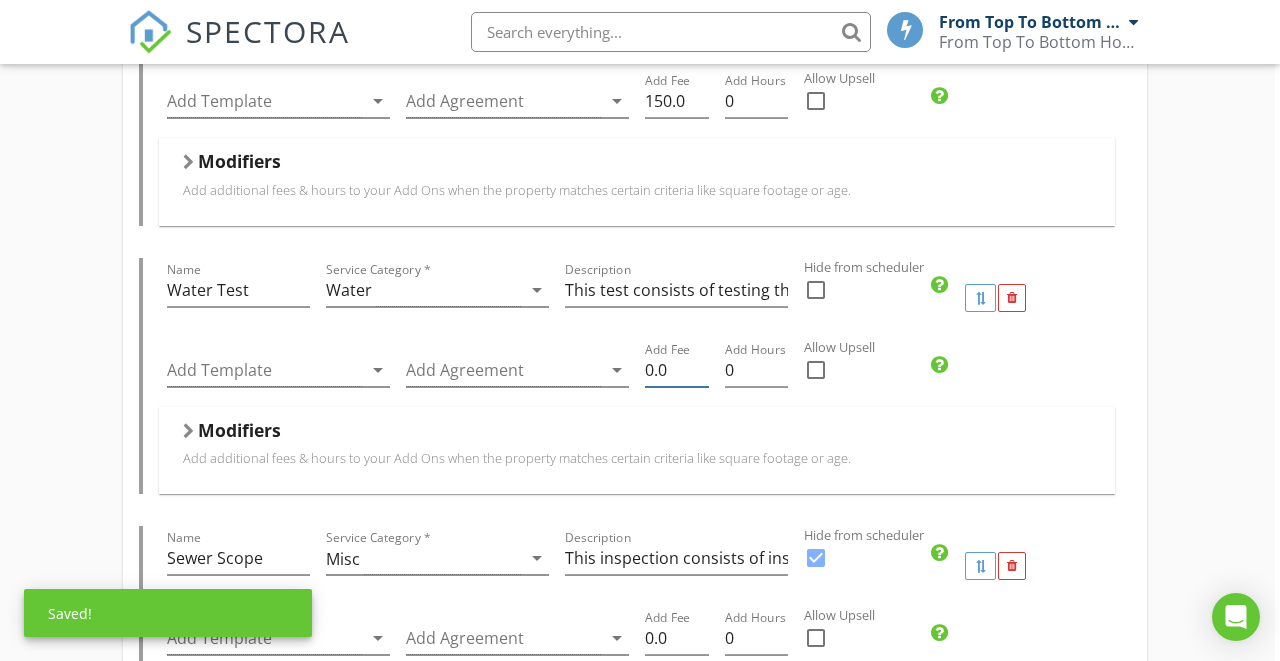 click on "0.0" at bounding box center (677, 370) 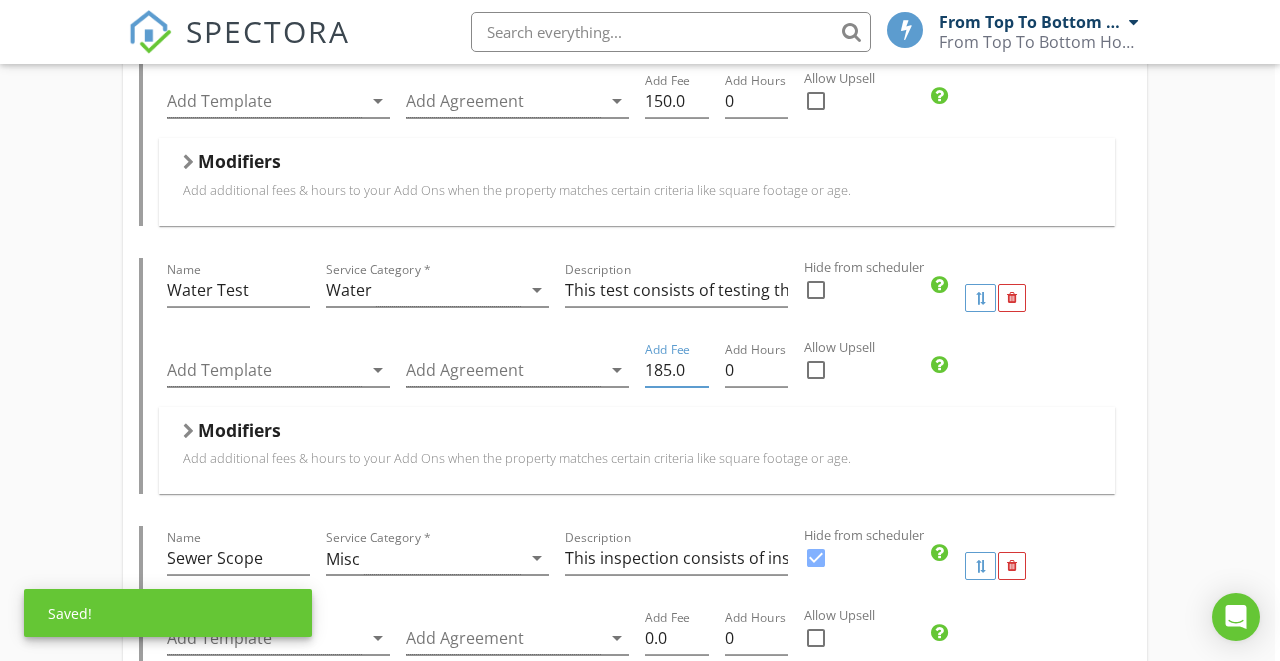 type on "185.0" 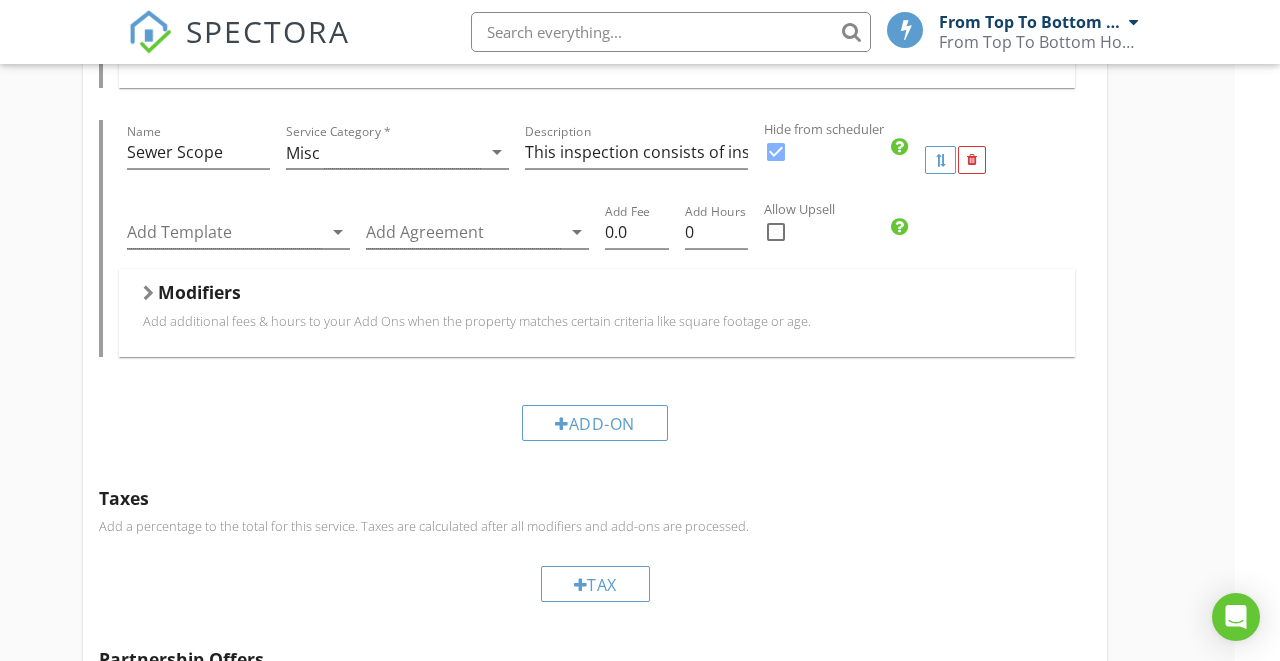 scroll, scrollTop: 3662, scrollLeft: 45, axis: both 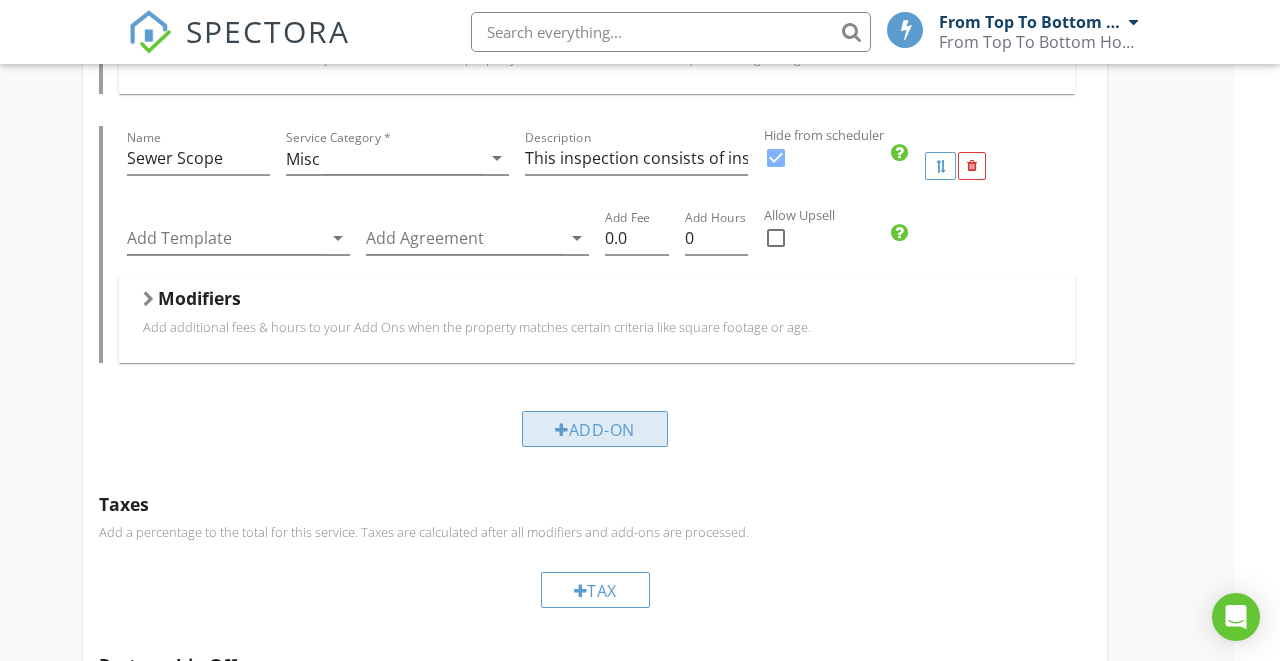 click on "Add-On" at bounding box center [595, 429] 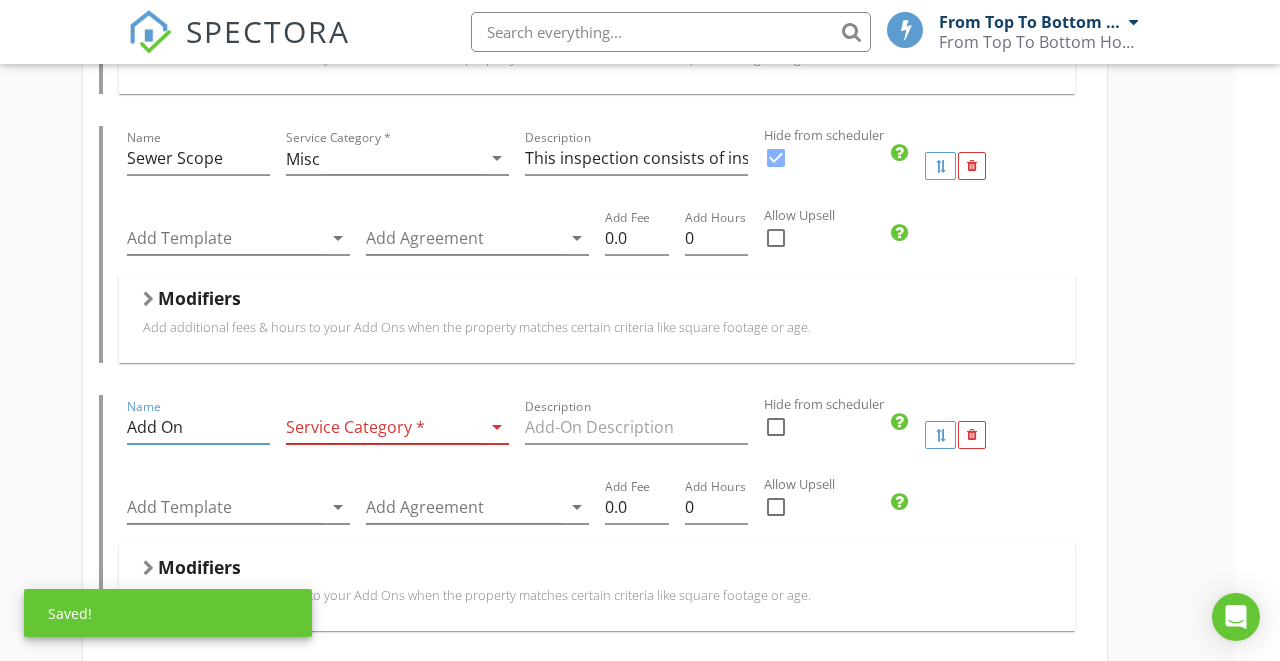 click on "Add On" at bounding box center (198, 427) 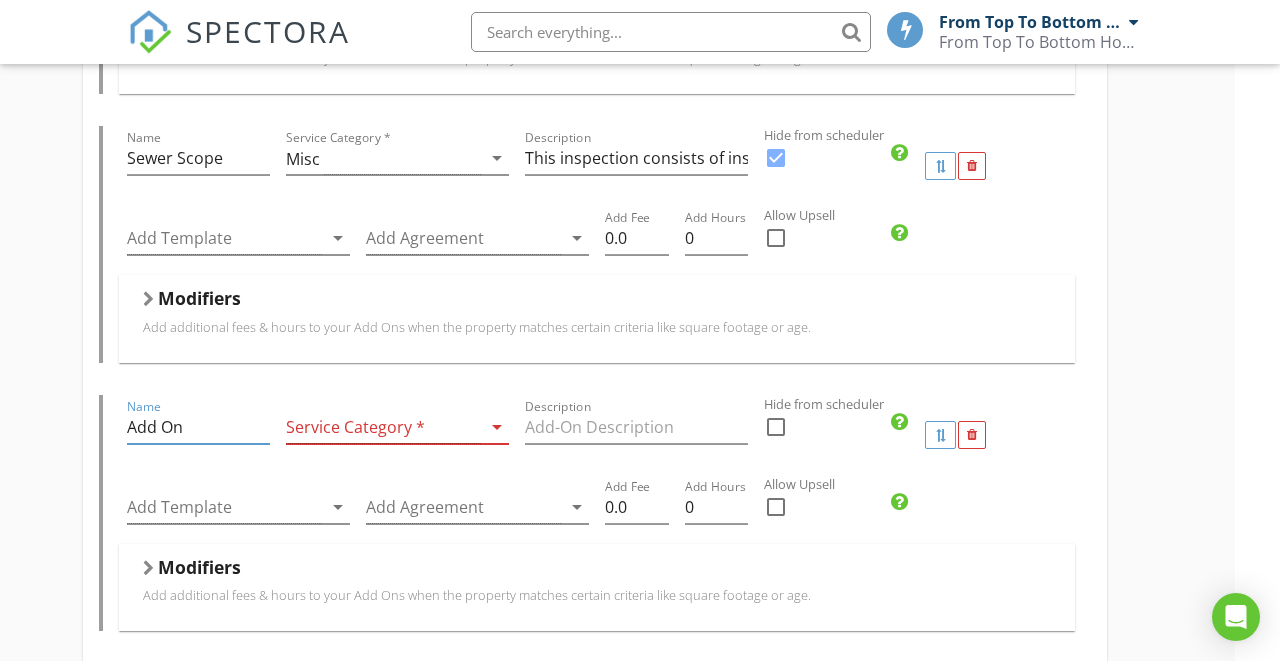click on "Add On" at bounding box center (198, 427) 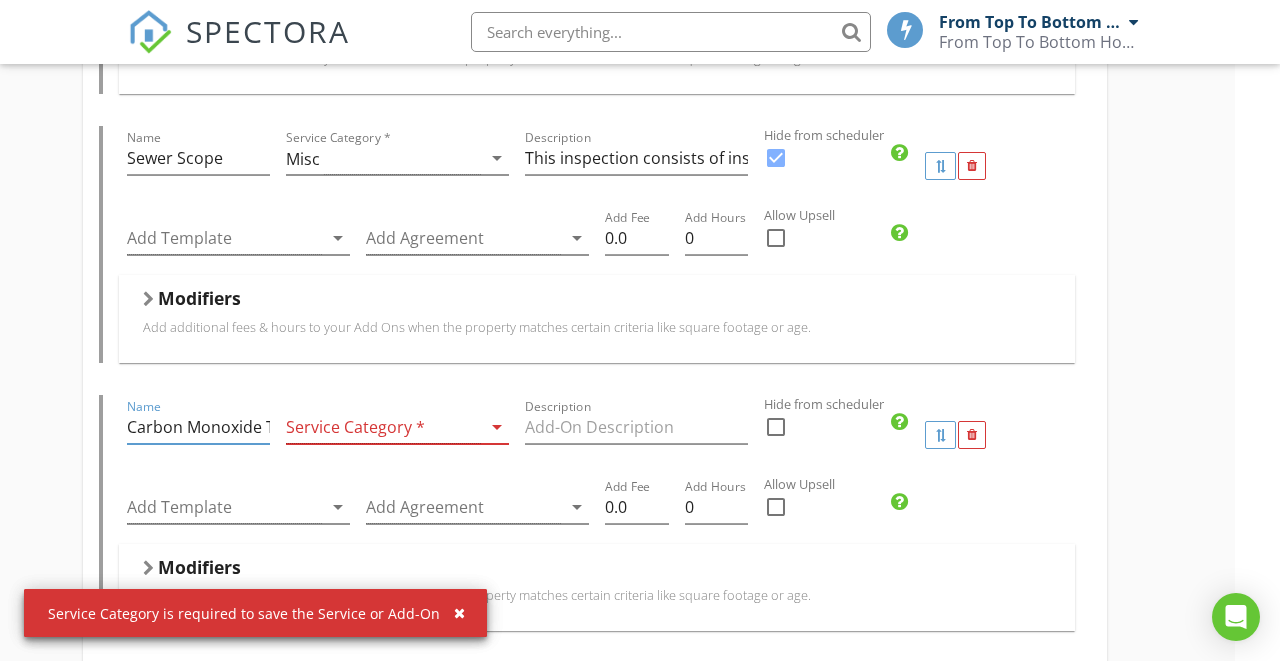 type on "Carbon Monoxide Test" 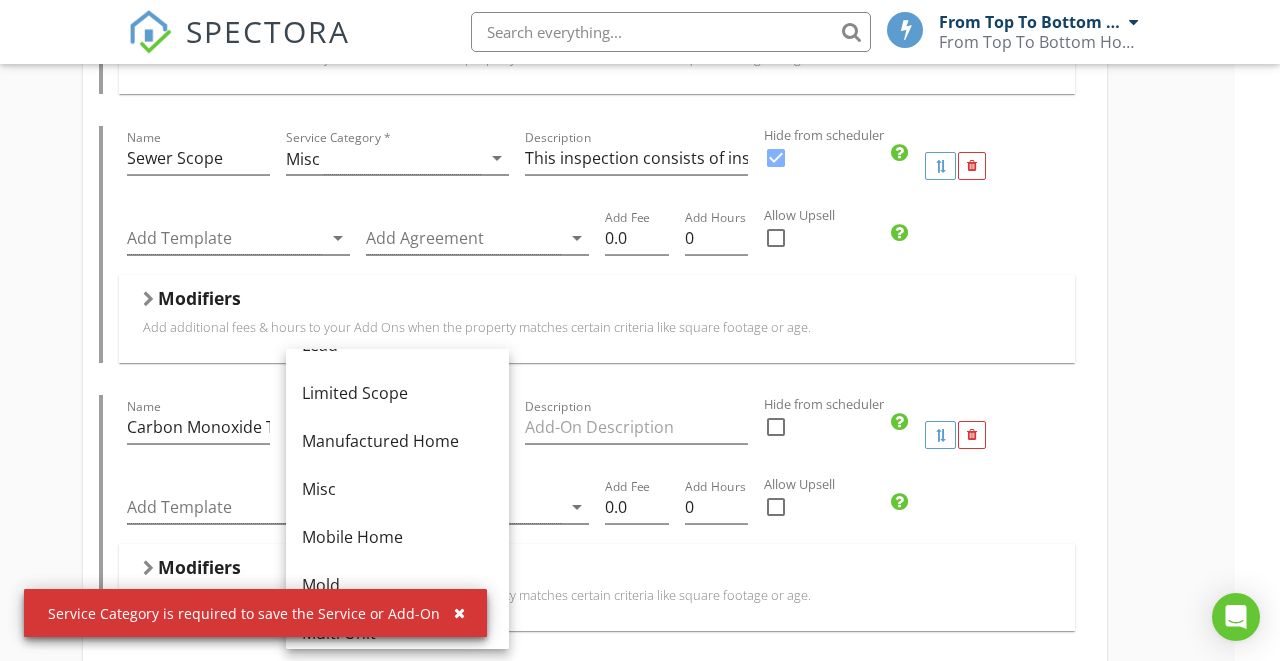 scroll, scrollTop: 328, scrollLeft: 0, axis: vertical 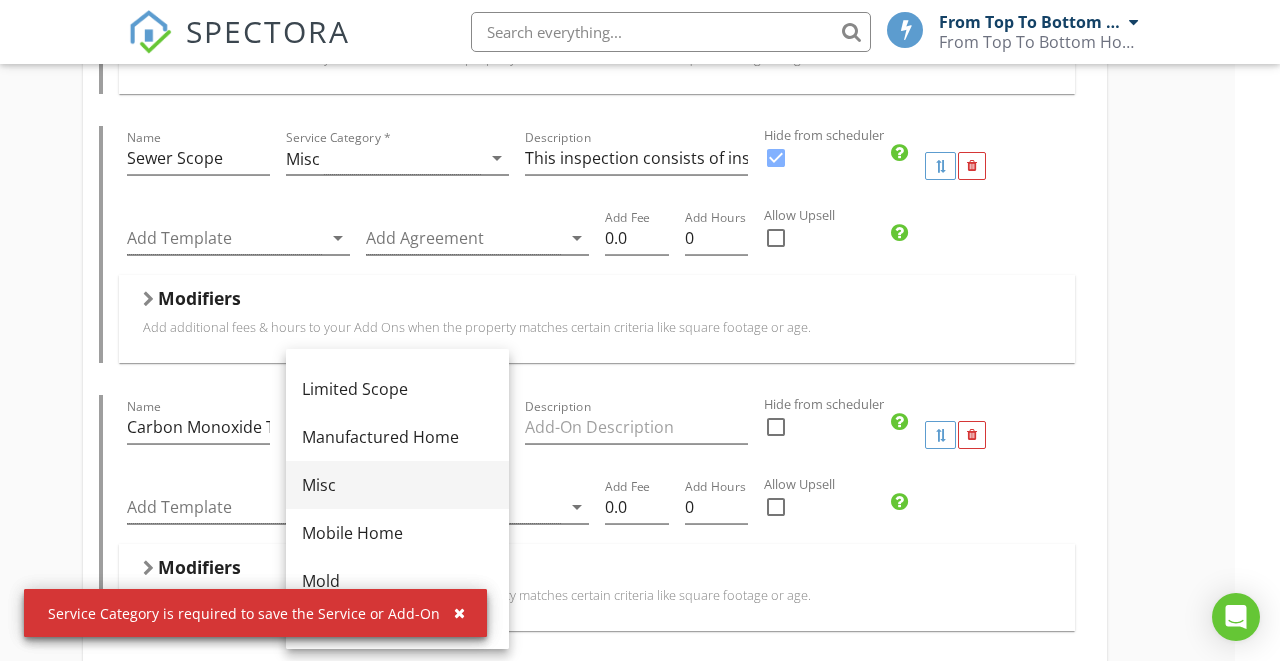 click on "Misc" at bounding box center [397, 485] 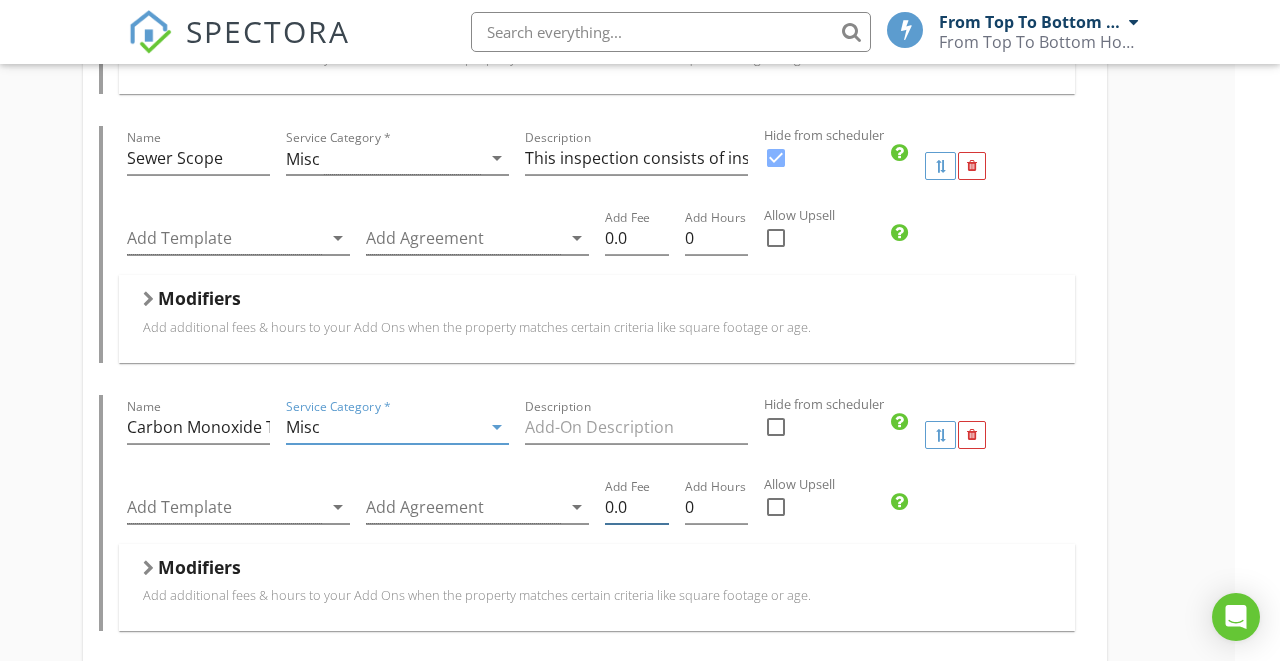 click on "0.0" at bounding box center [637, 507] 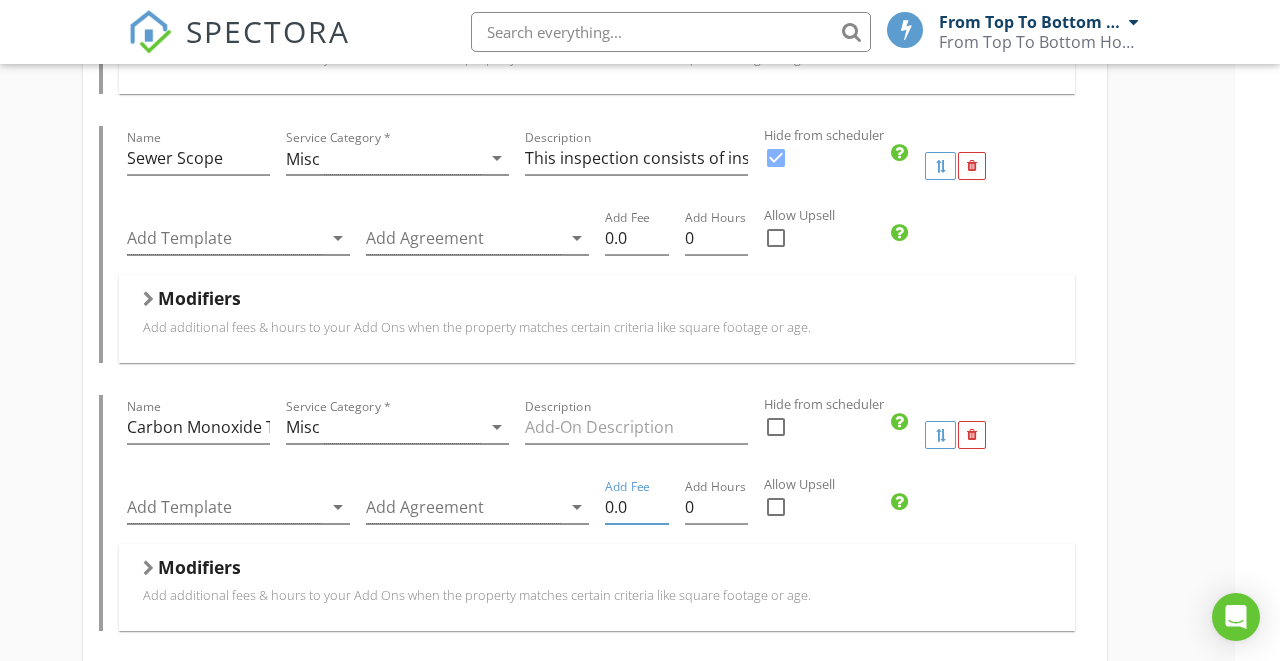 click on "0.0" at bounding box center (637, 507) 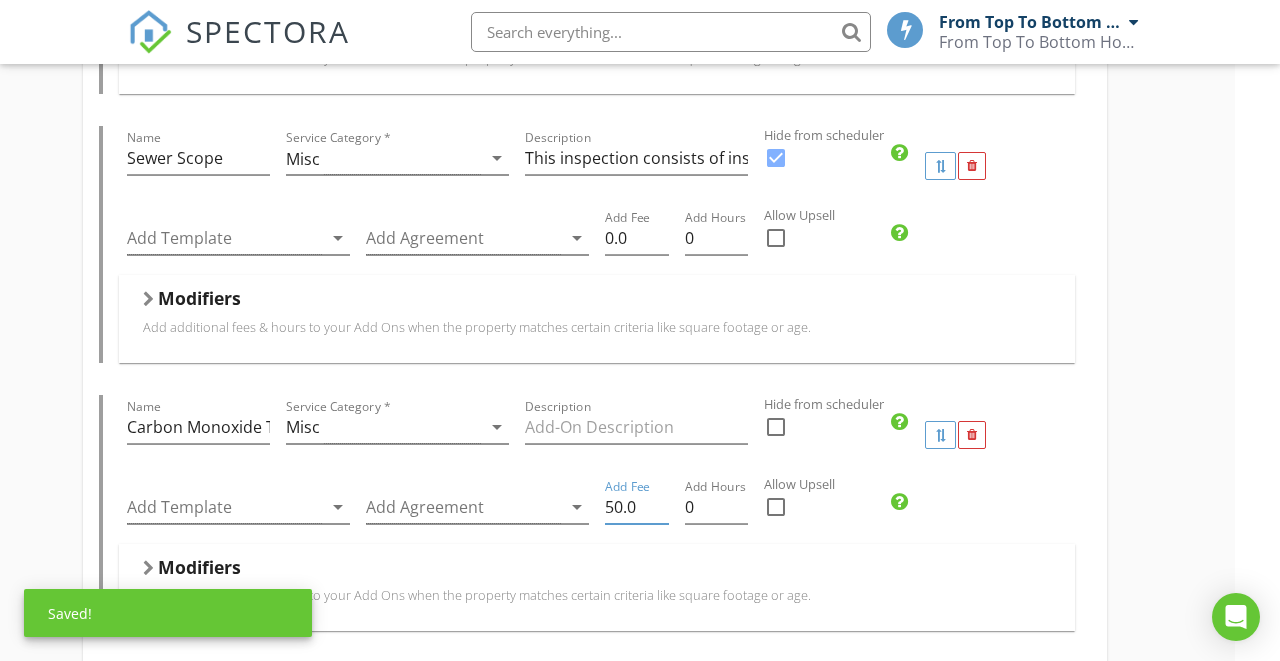 type on "50.0" 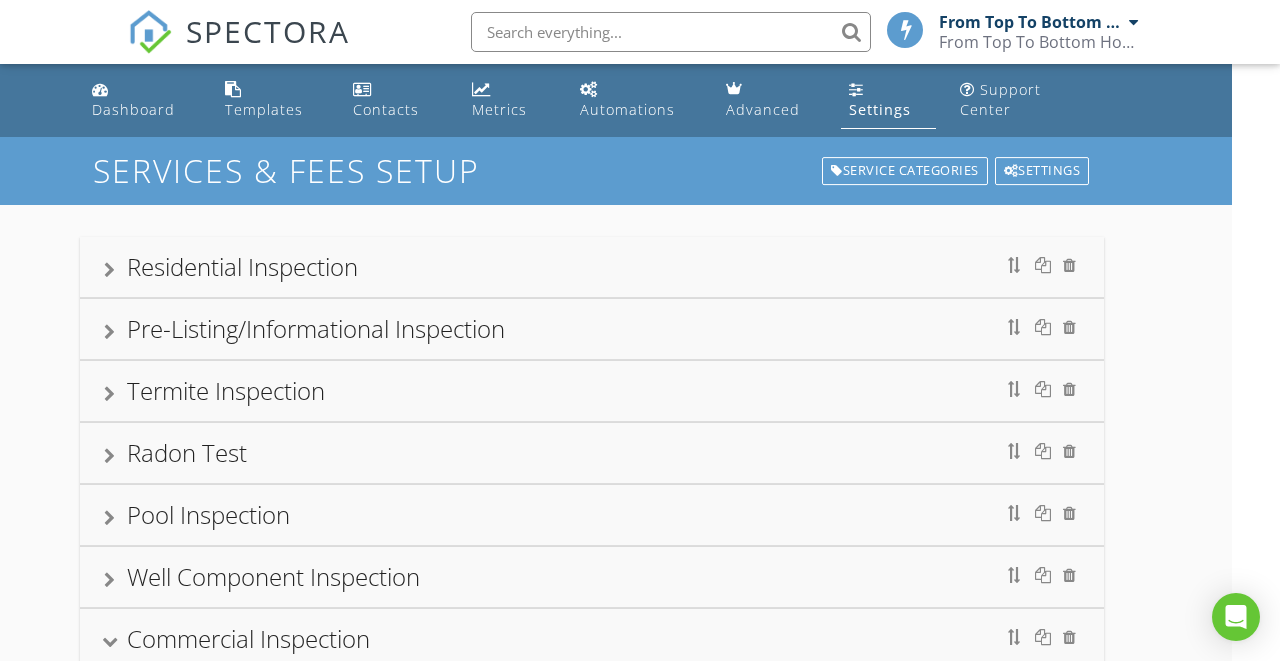 scroll, scrollTop: 0, scrollLeft: 48, axis: horizontal 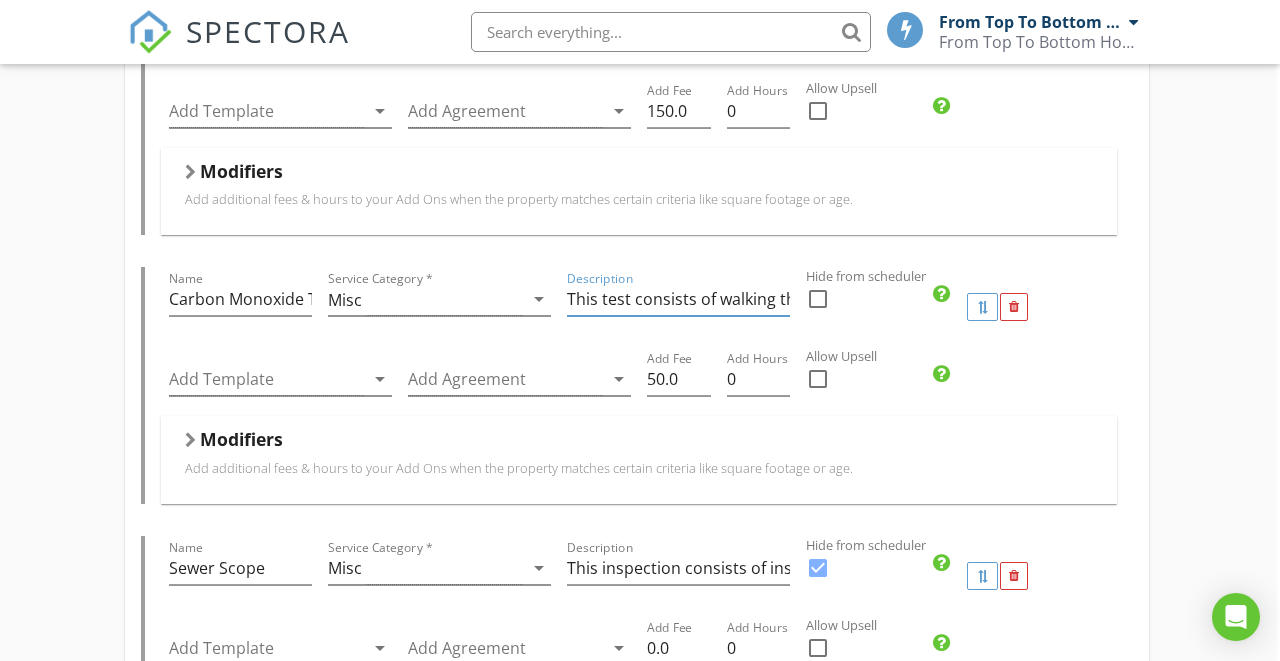 drag, startPoint x: 571, startPoint y: 273, endPoint x: 833, endPoint y: 281, distance: 262.1221 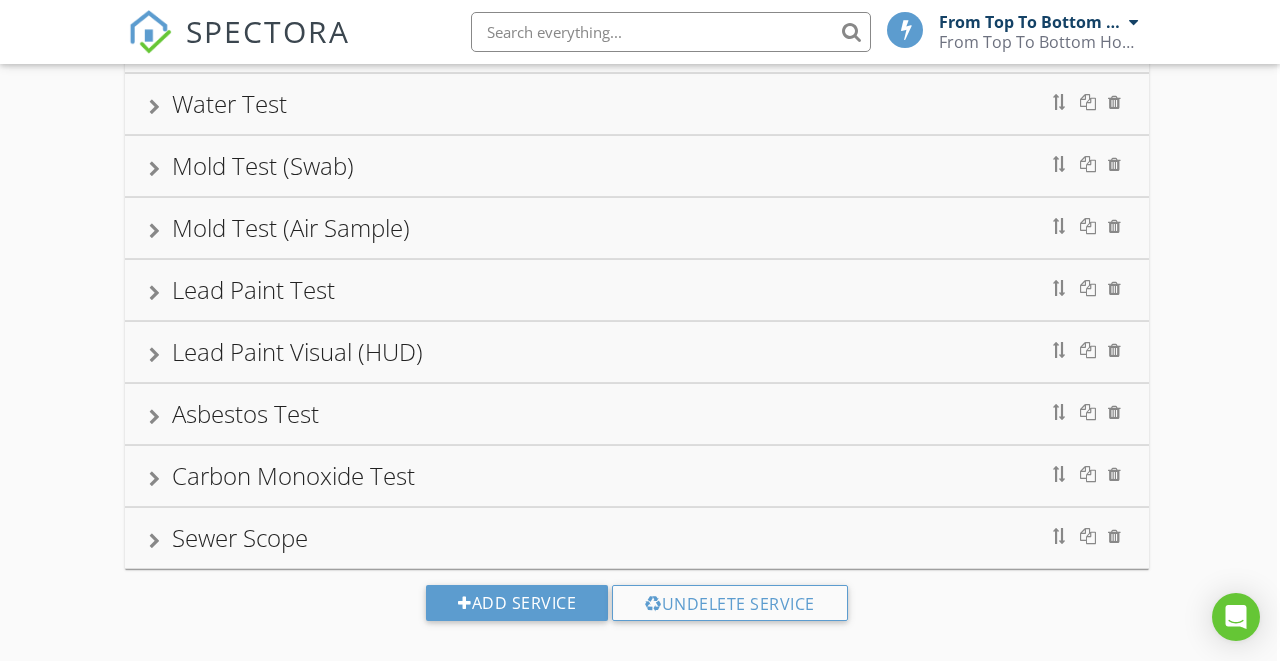 scroll, scrollTop: 5684, scrollLeft: 3, axis: both 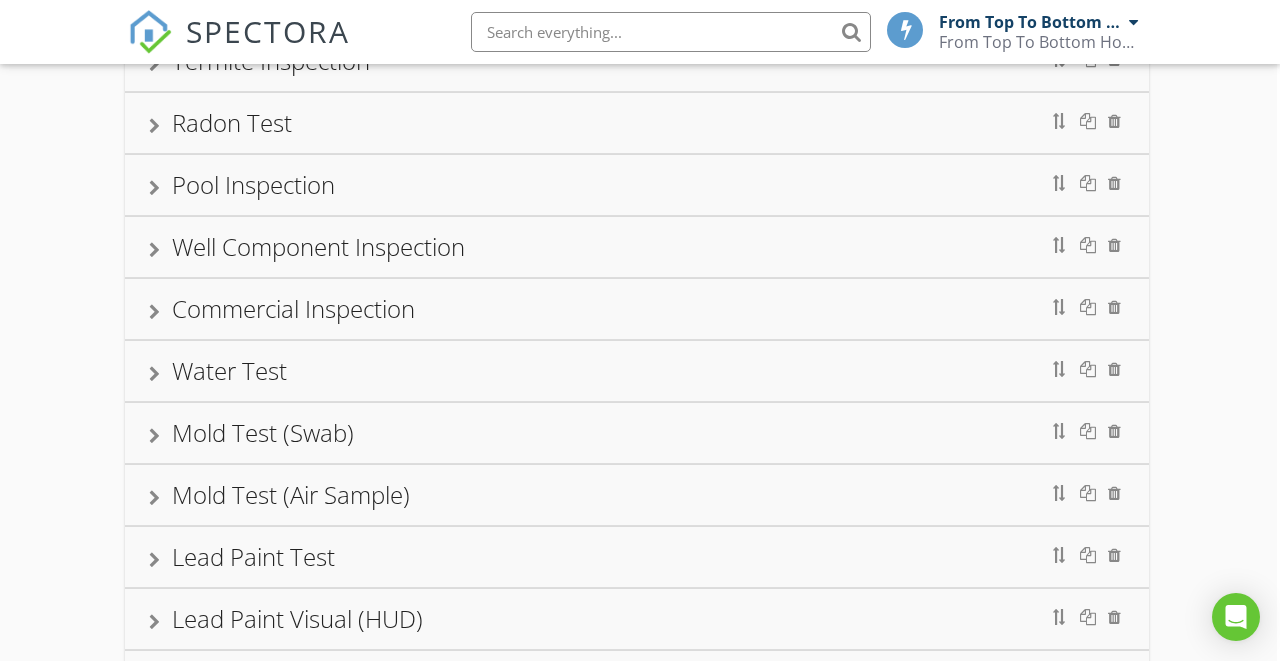 click on "Commercial Inspection" at bounding box center (637, 309) 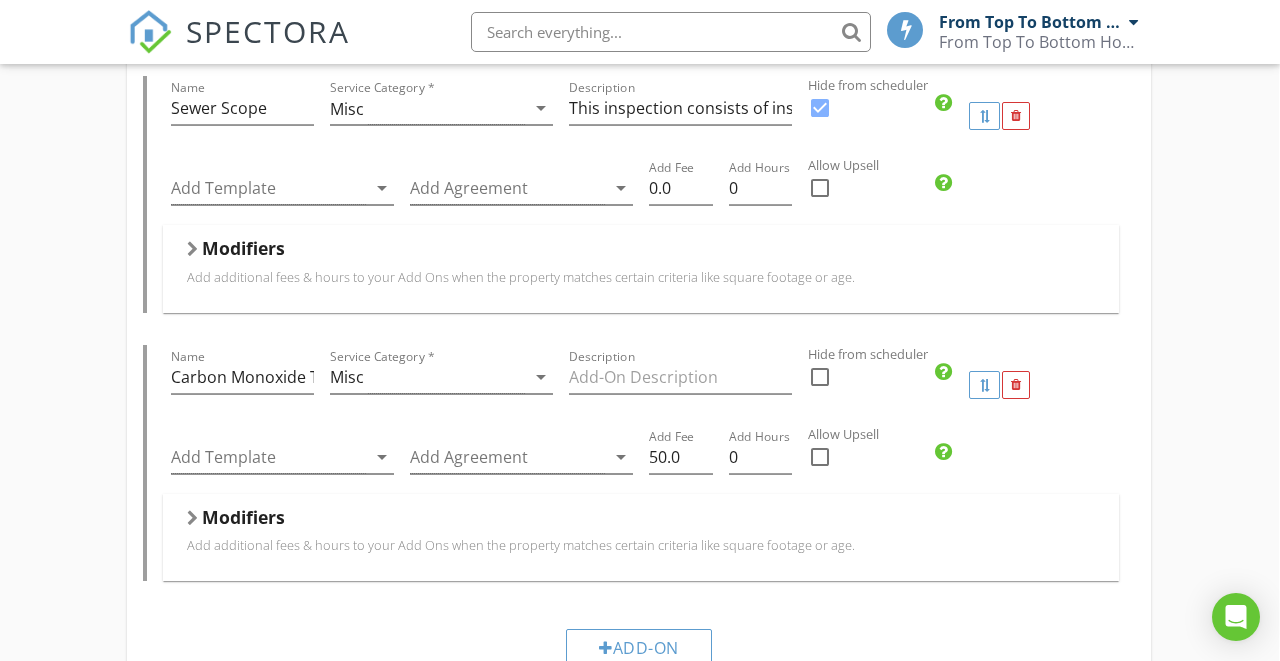 scroll, scrollTop: 3710, scrollLeft: 1, axis: both 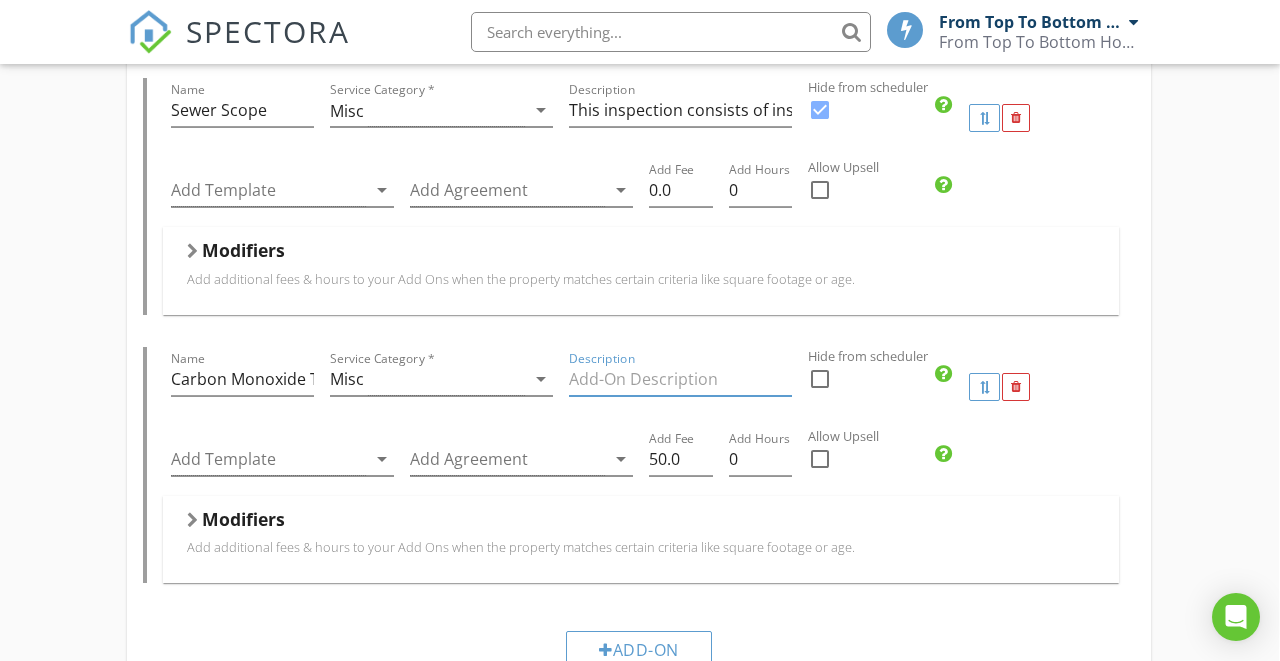 click at bounding box center (680, 379) 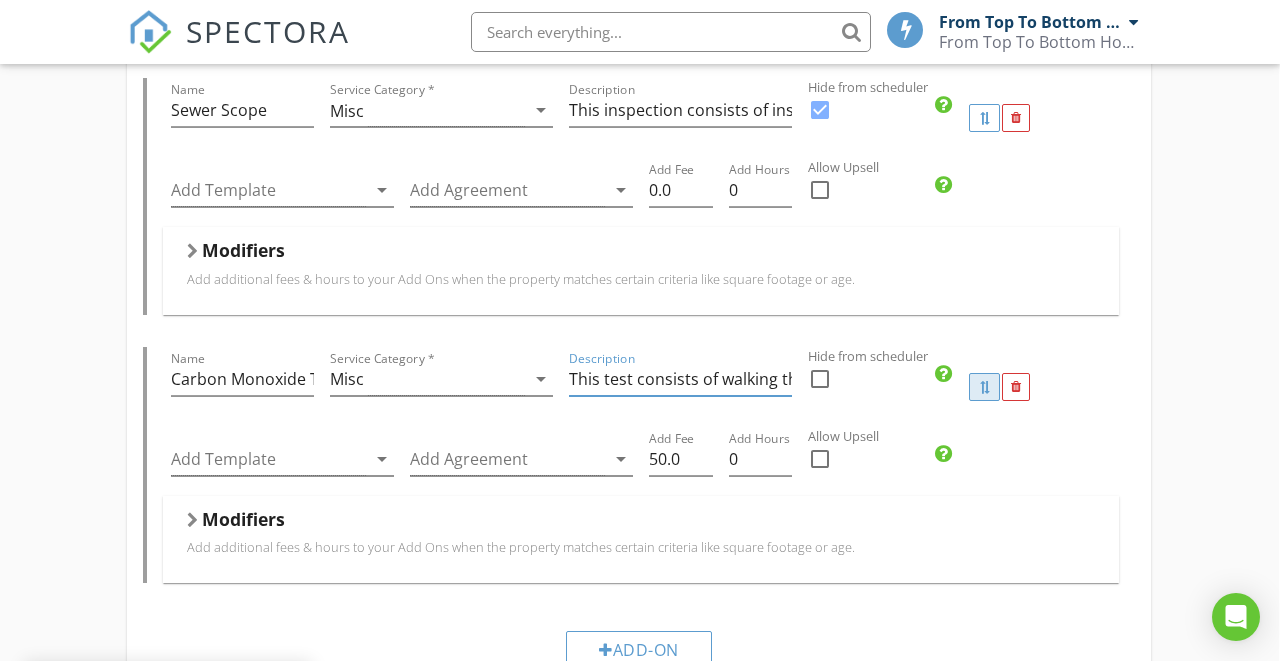 type on "This test consists of walking through the residence with a carbon monoxide meter to test for elevated levels. We will also scan around fuel burning appliances/systems within the scope of a standard home inspection." 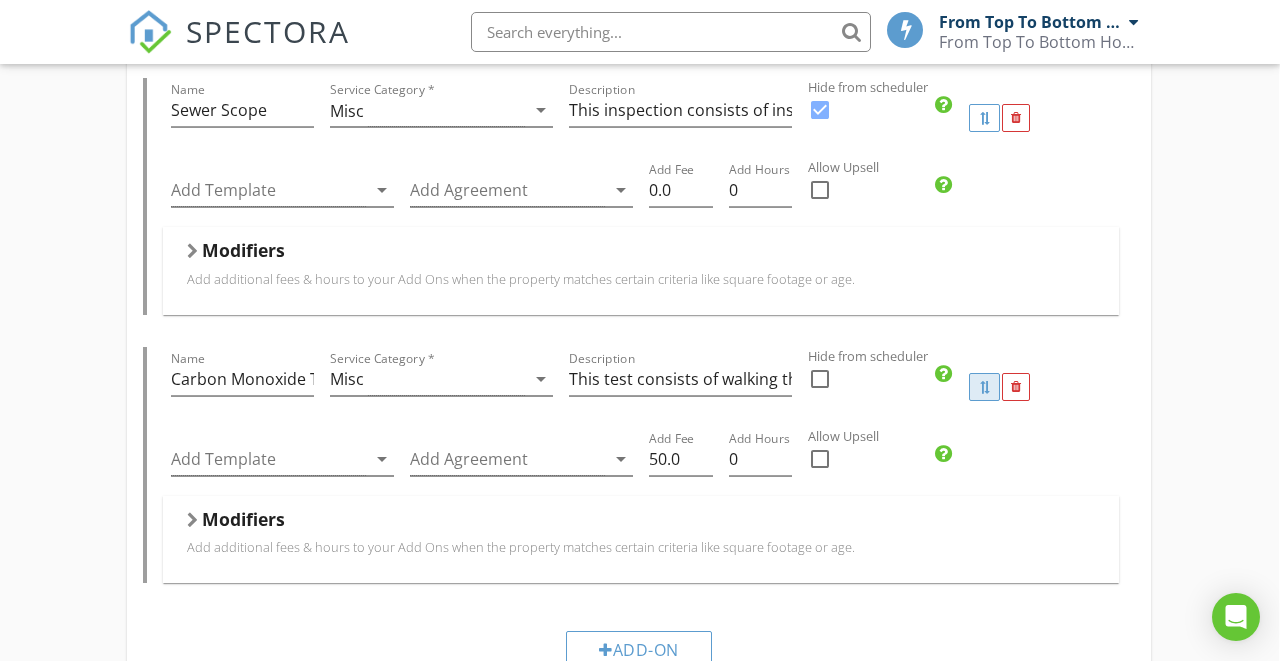 type 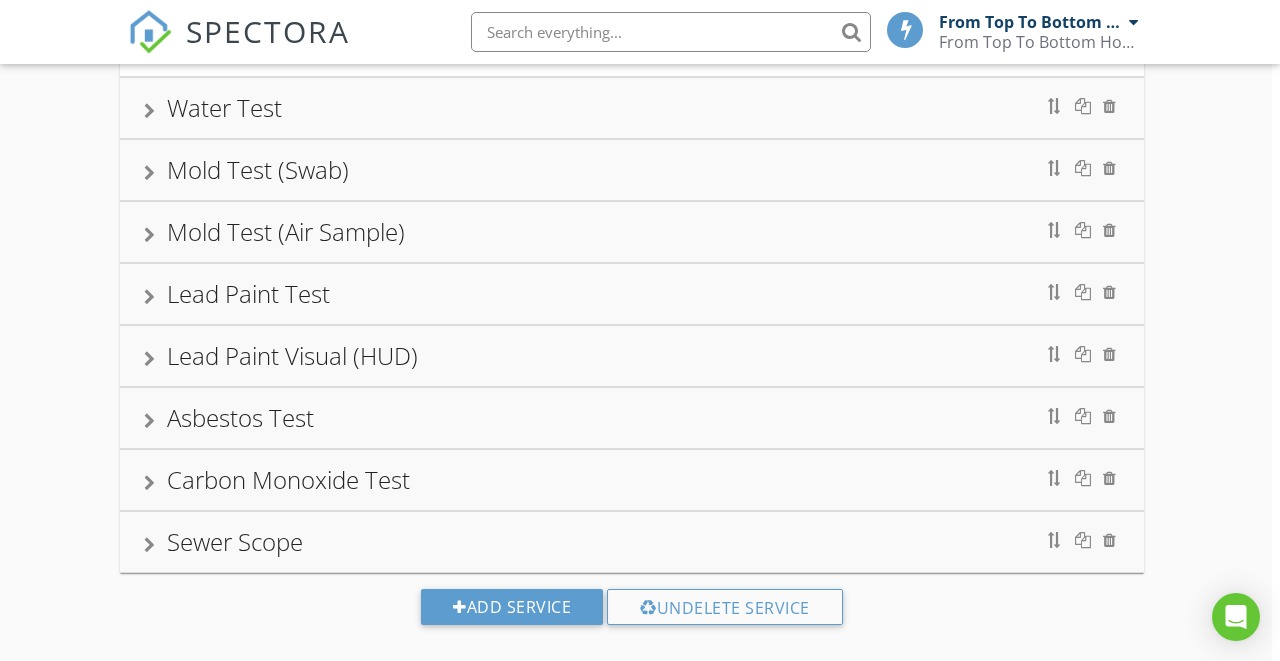 scroll, scrollTop: 4603, scrollLeft: 8, axis: both 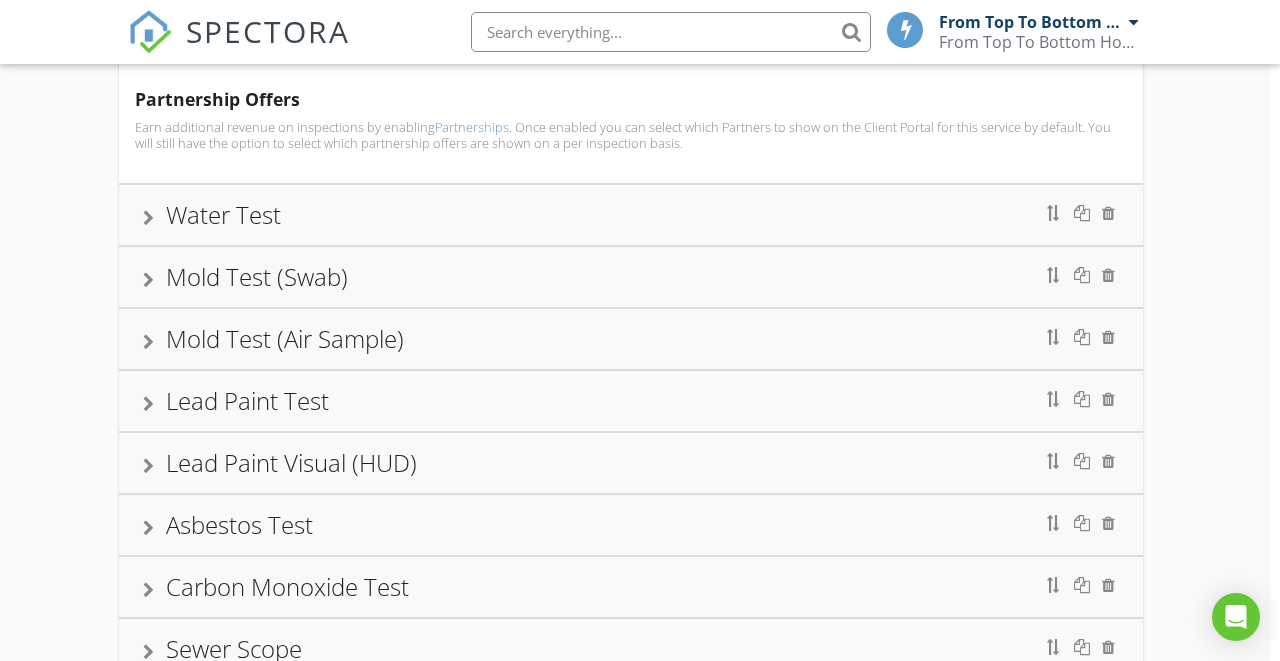 click on "Mold Test (Swab)" at bounding box center (631, 277) 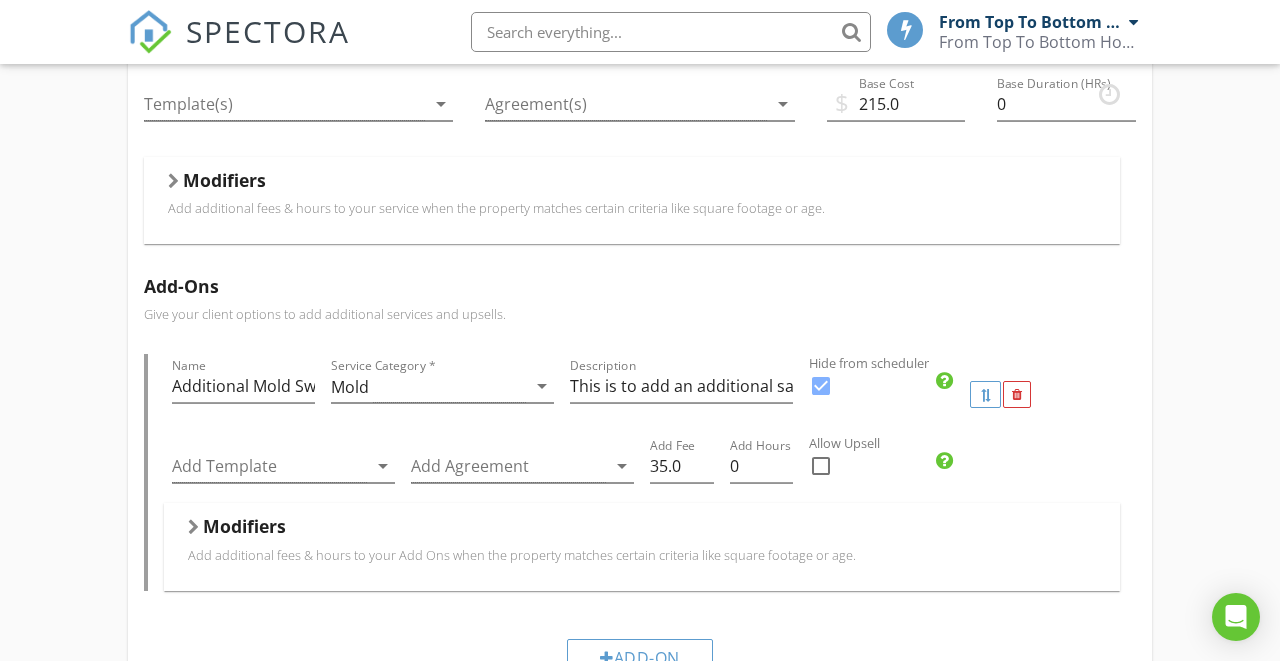 scroll, scrollTop: 838, scrollLeft: 0, axis: vertical 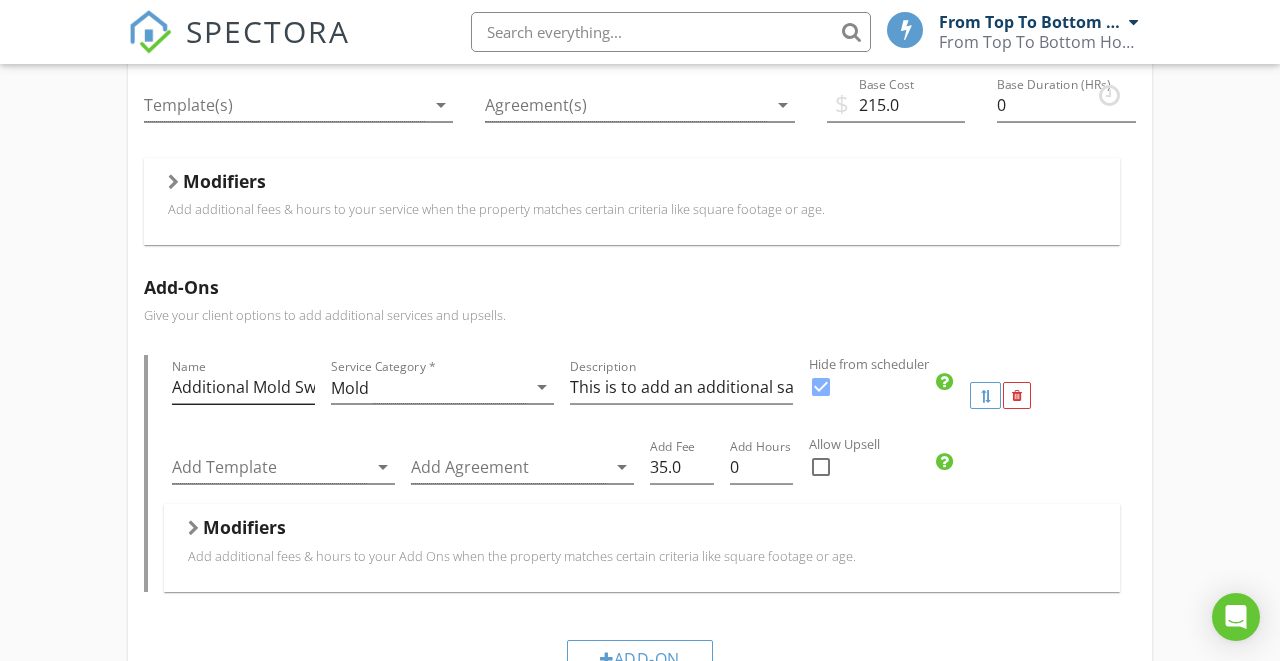 drag, startPoint x: 171, startPoint y: 370, endPoint x: 199, endPoint y: 369, distance: 28.01785 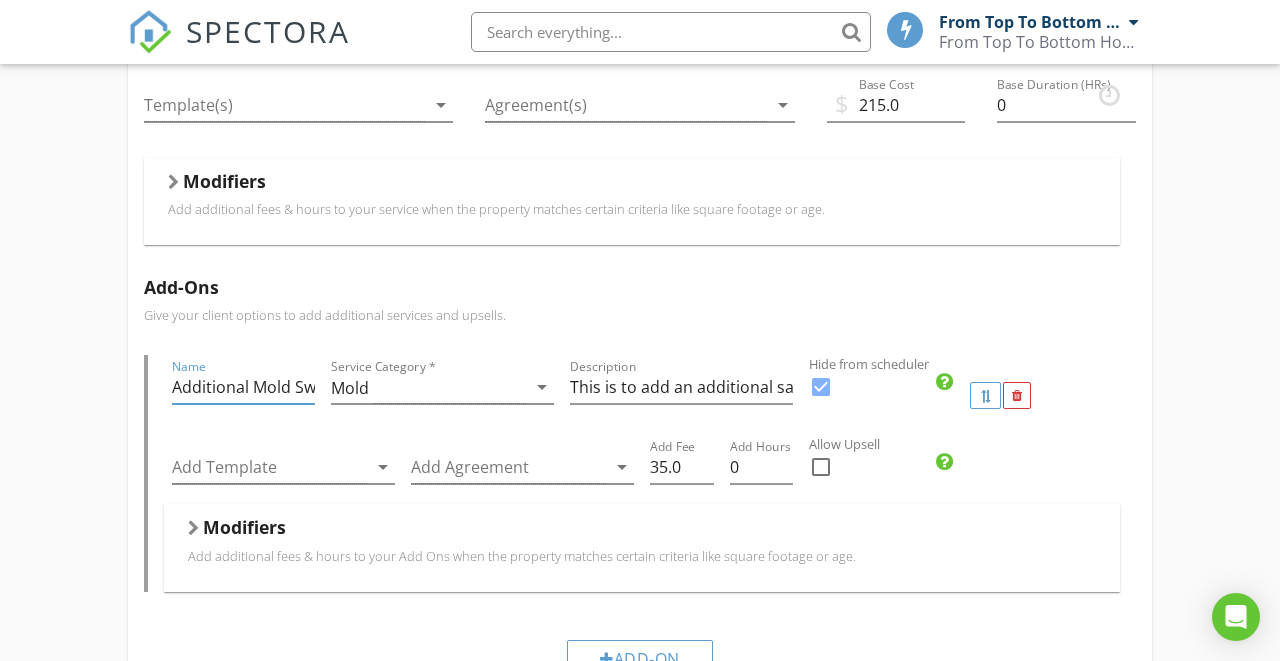 click on "Additional Mold Swab" at bounding box center [243, 387] 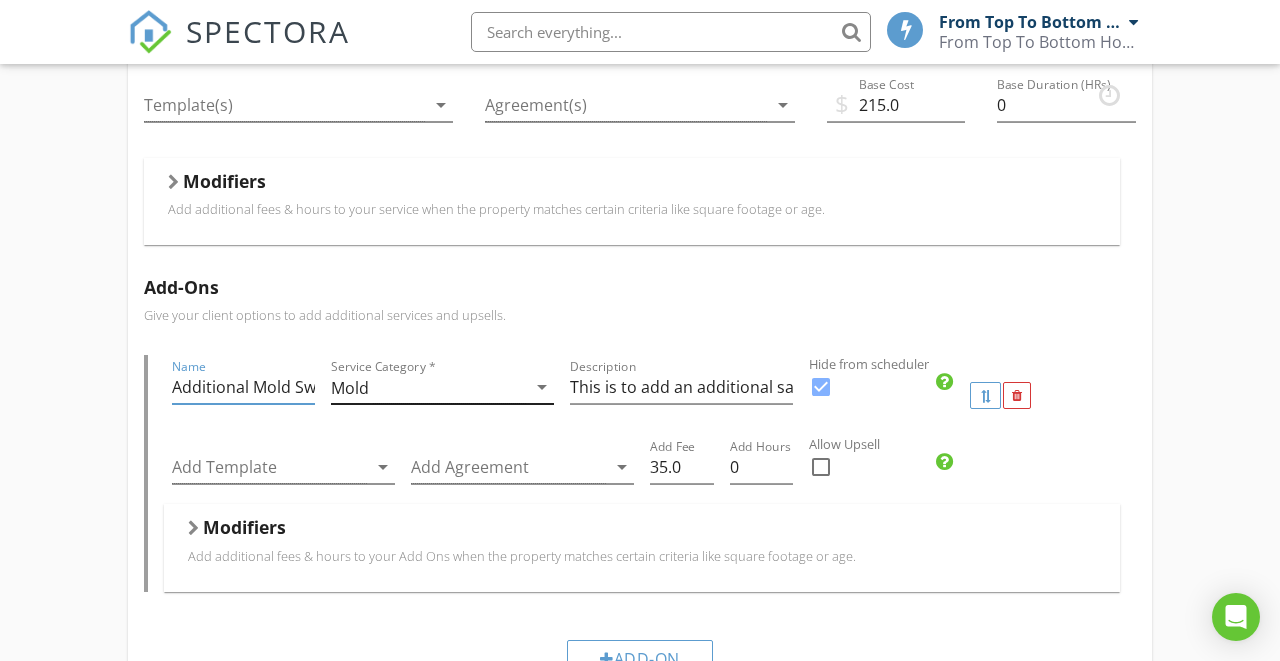 drag, startPoint x: 172, startPoint y: 369, endPoint x: 347, endPoint y: 369, distance: 175 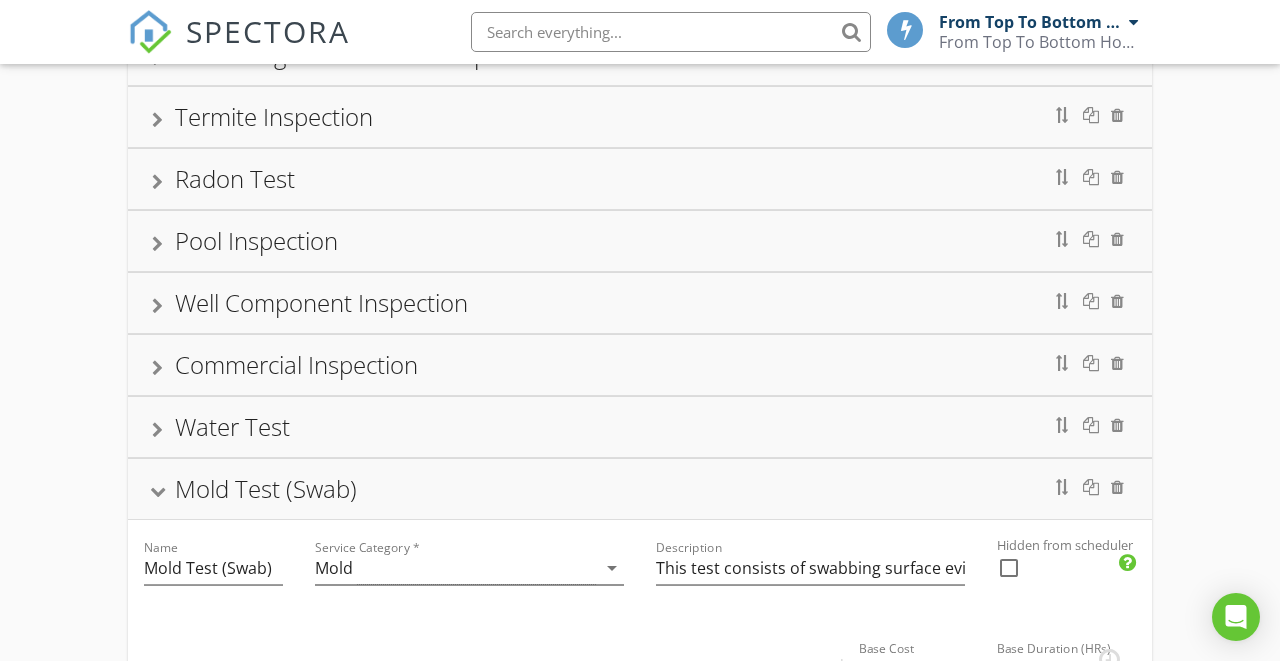 scroll, scrollTop: 240, scrollLeft: 0, axis: vertical 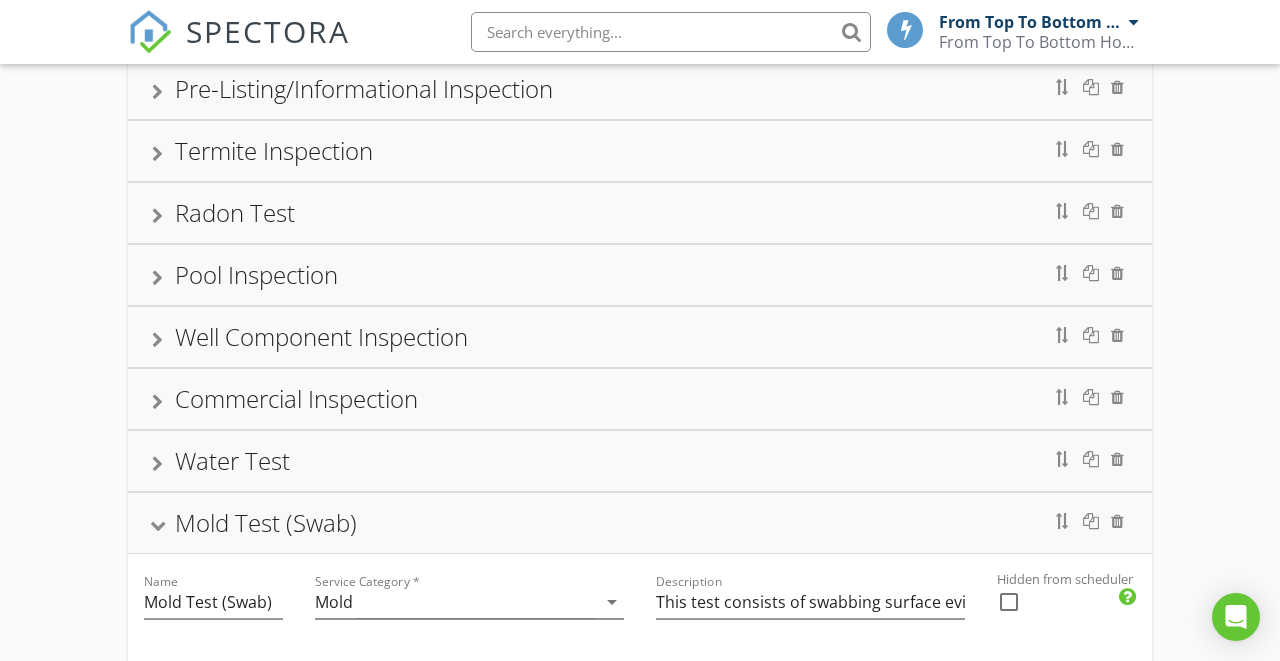 click on "Commercial Inspection" at bounding box center (296, 398) 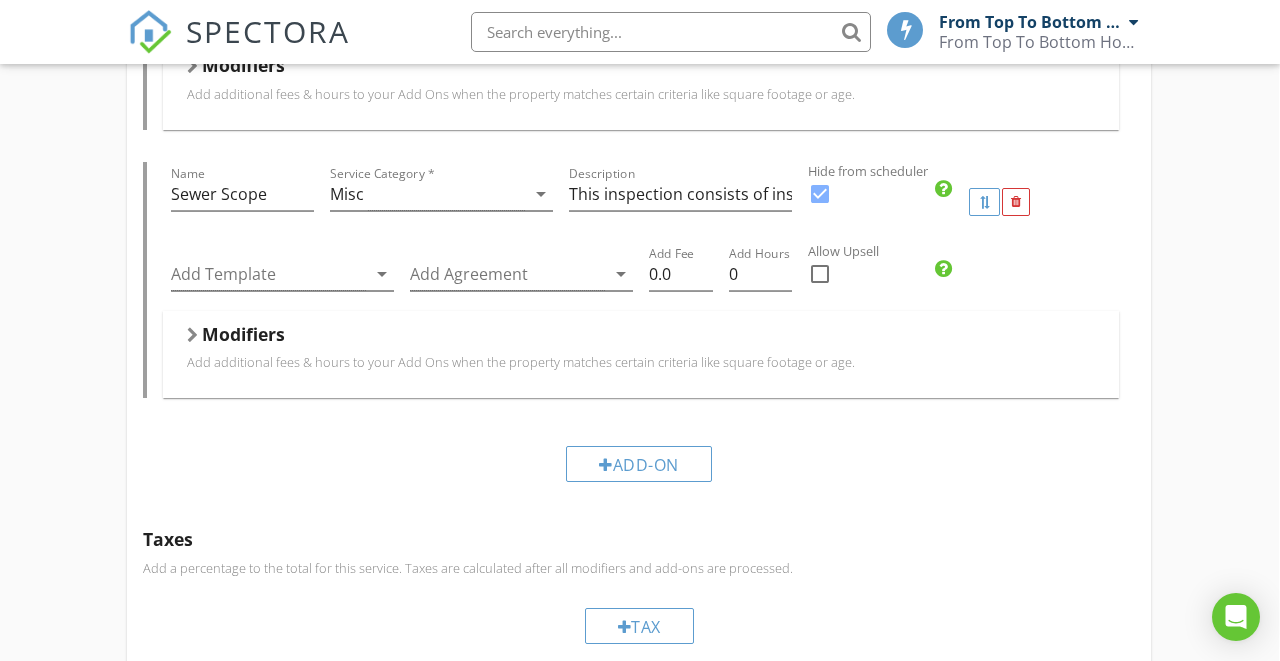 scroll, scrollTop: 3891, scrollLeft: 1, axis: both 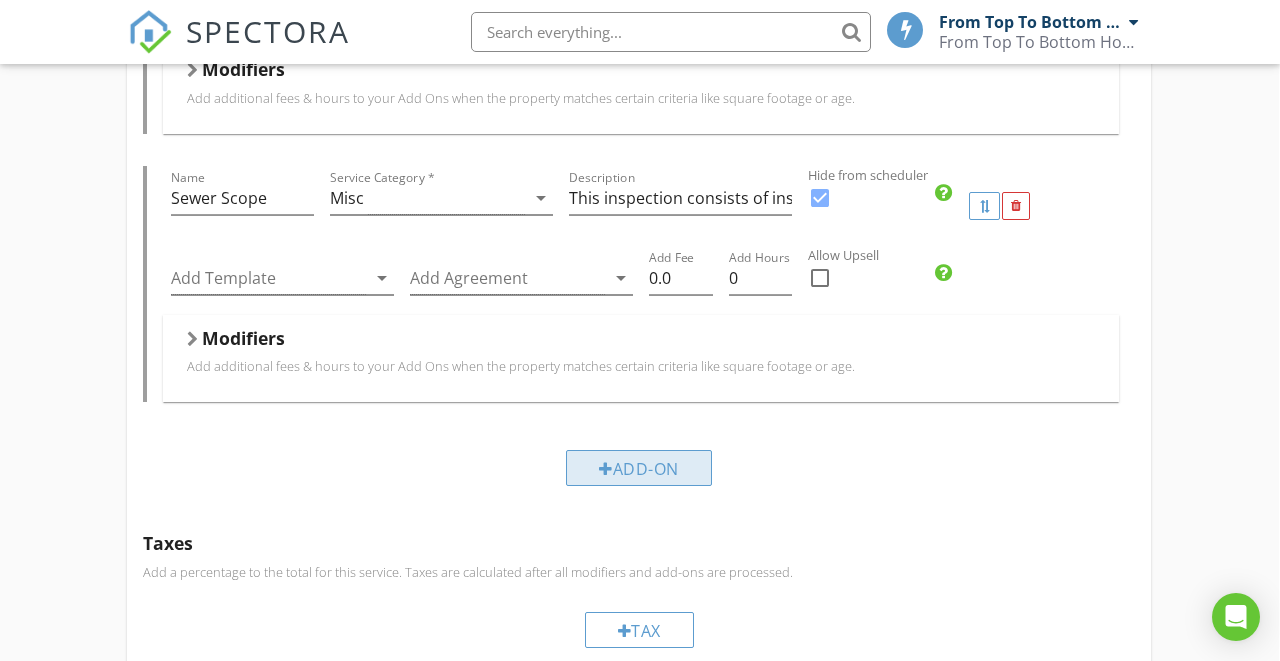 click on "Add-On" at bounding box center (639, 468) 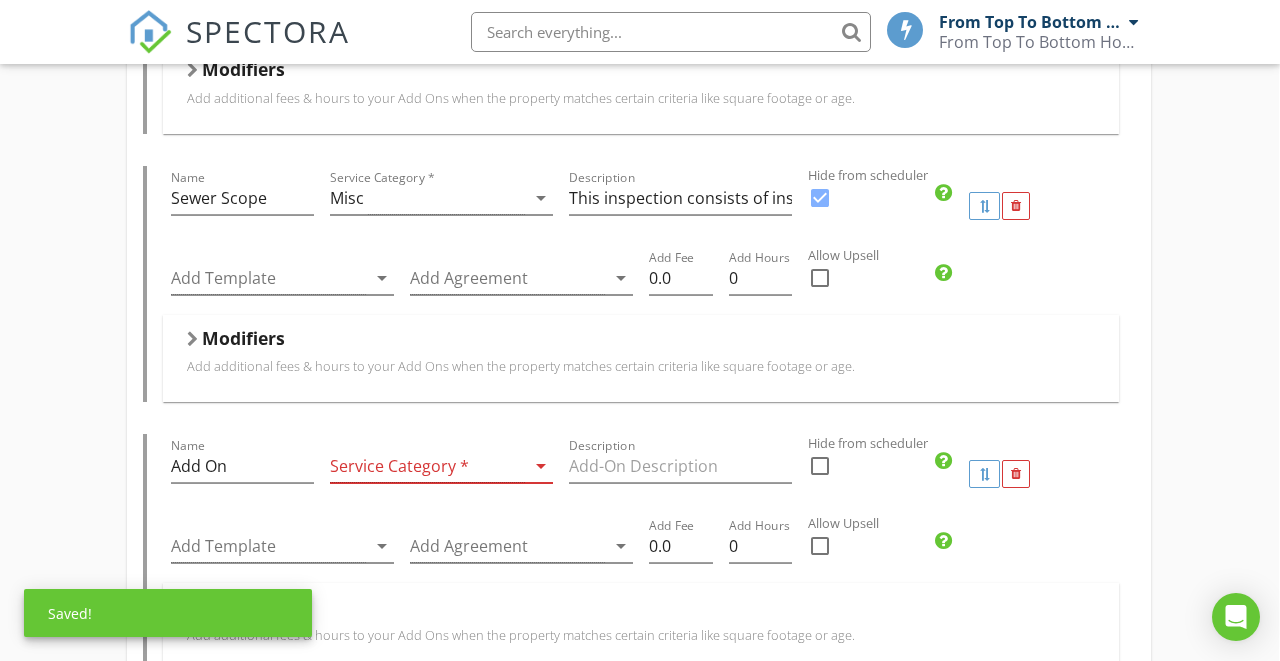 click at bounding box center [820, 466] 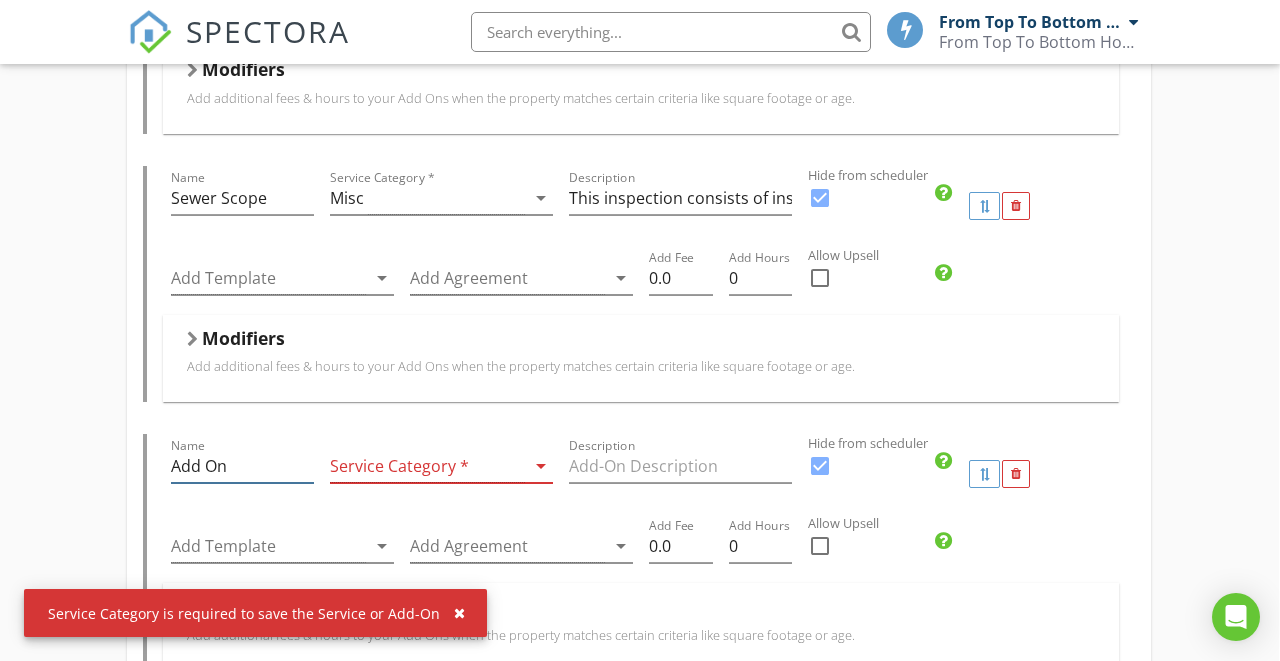 click on "Add On" at bounding box center (242, 466) 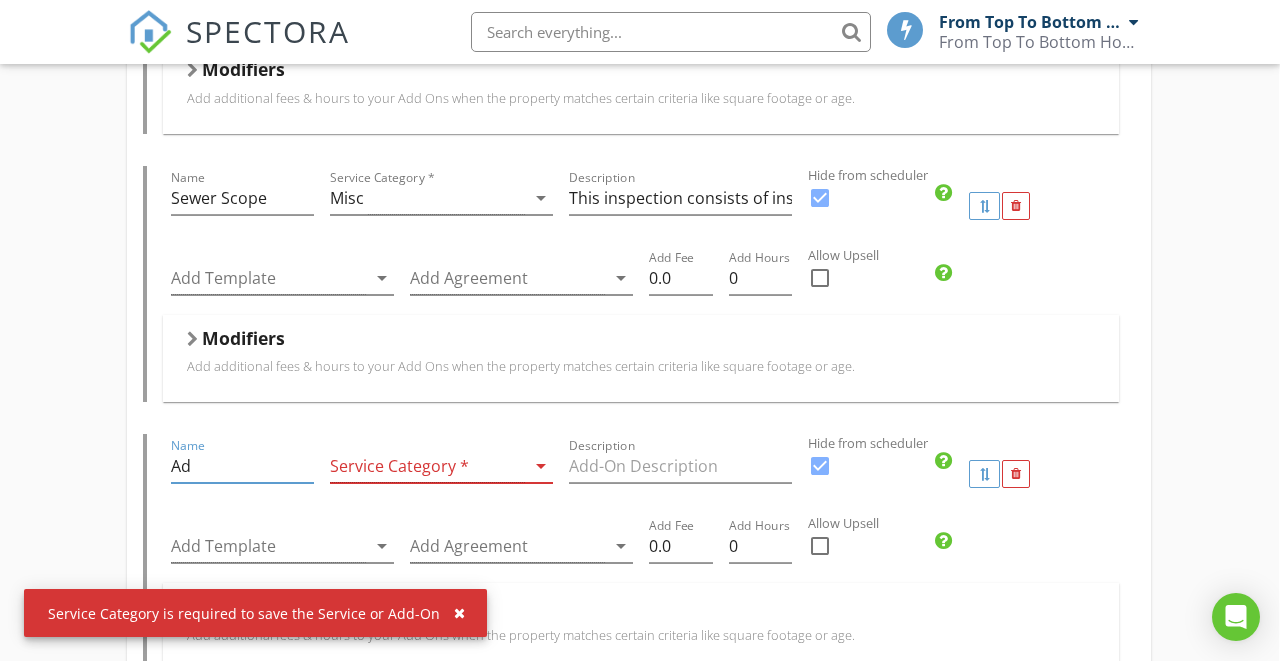 type on "A" 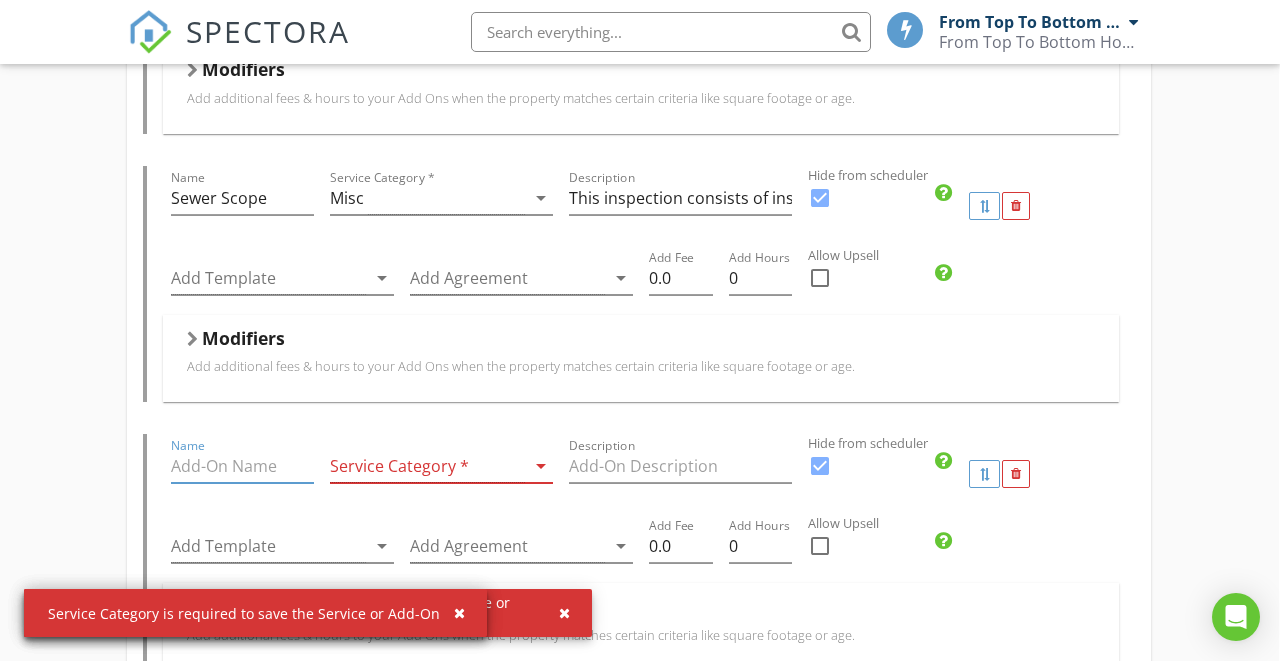 click at bounding box center (242, 466) 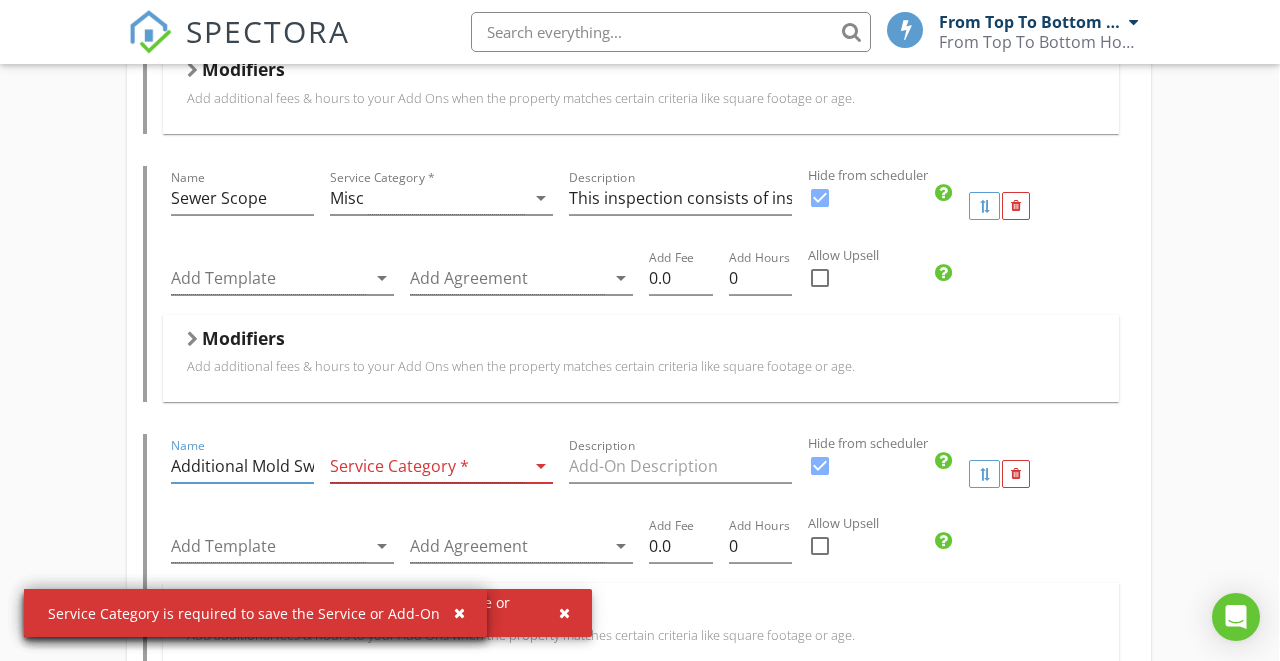type on "Additional Mold Swab" 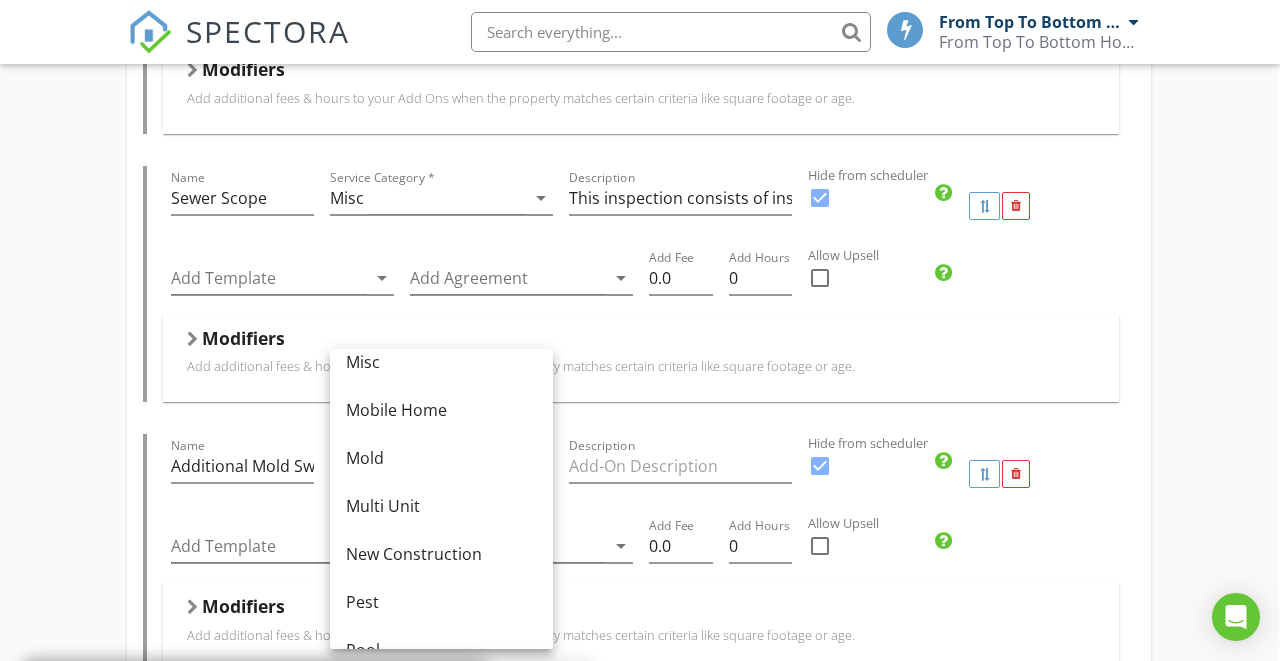 scroll, scrollTop: 455, scrollLeft: 0, axis: vertical 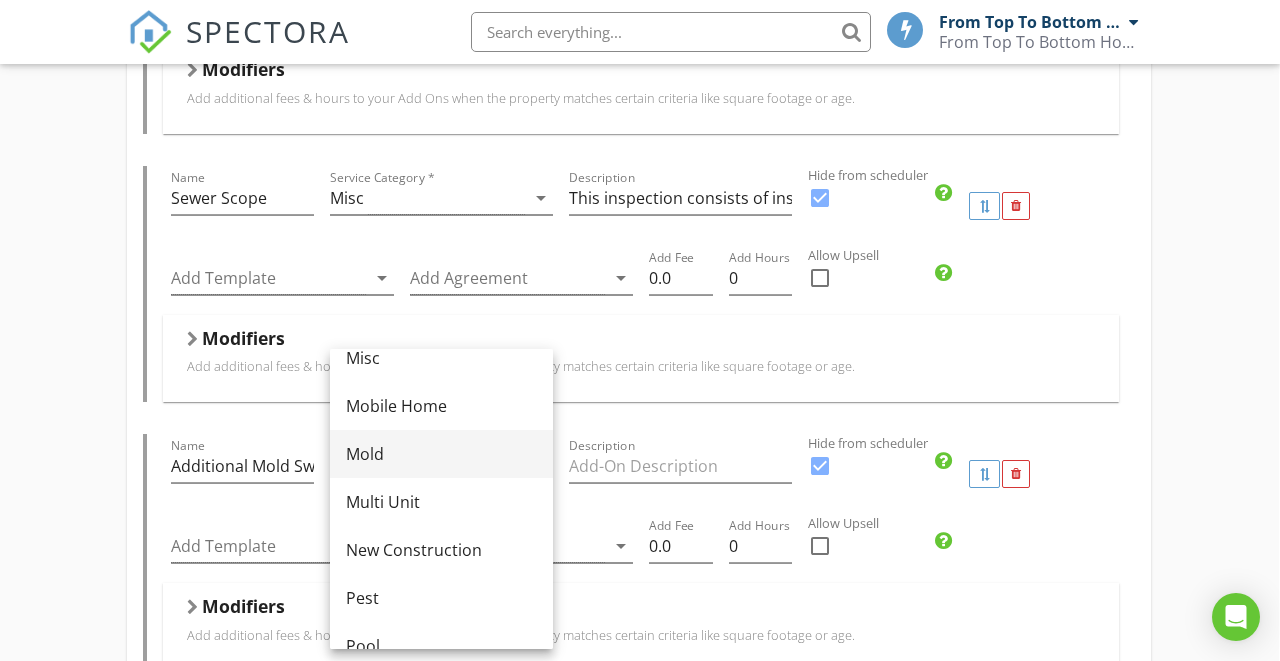 click on "Mold" at bounding box center (441, 454) 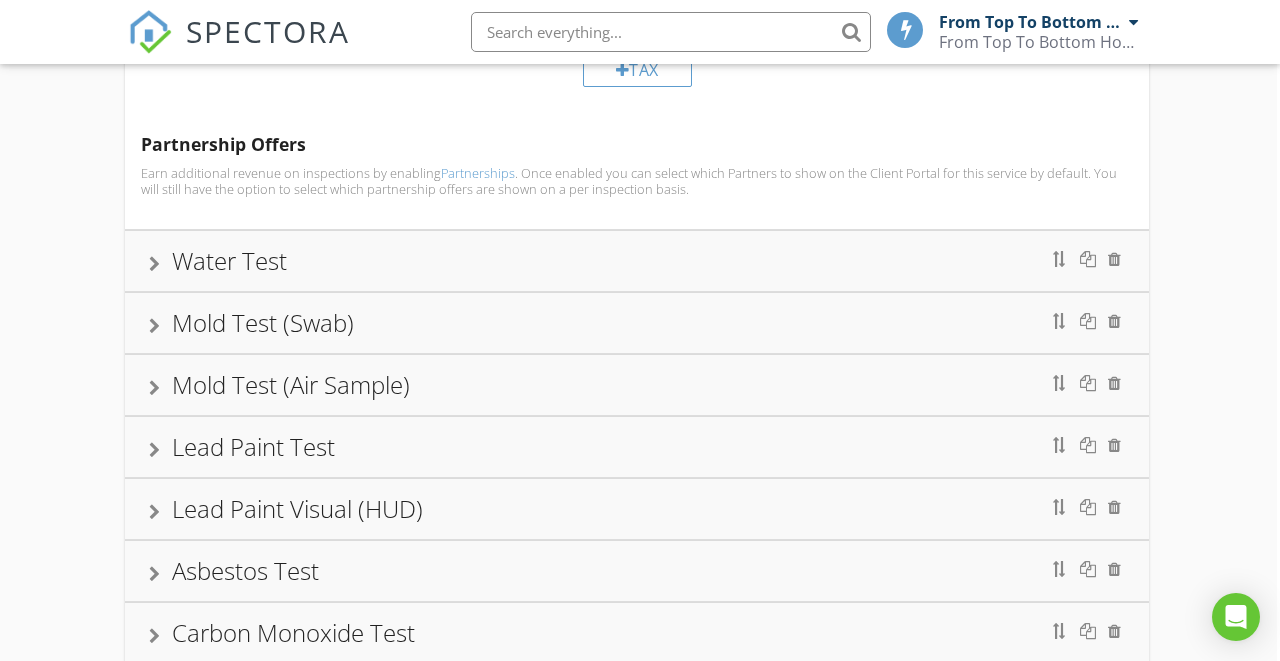 scroll, scrollTop: 4784, scrollLeft: 3, axis: both 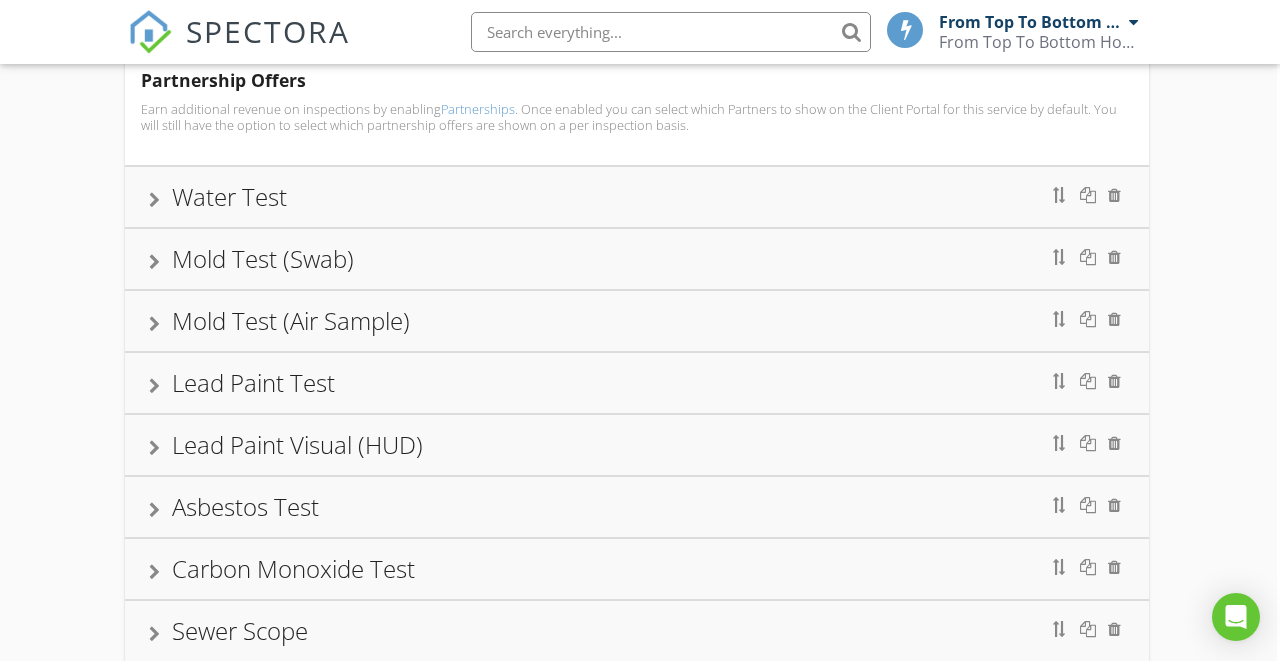 click on "Mold Test (Swab)" at bounding box center [637, 259] 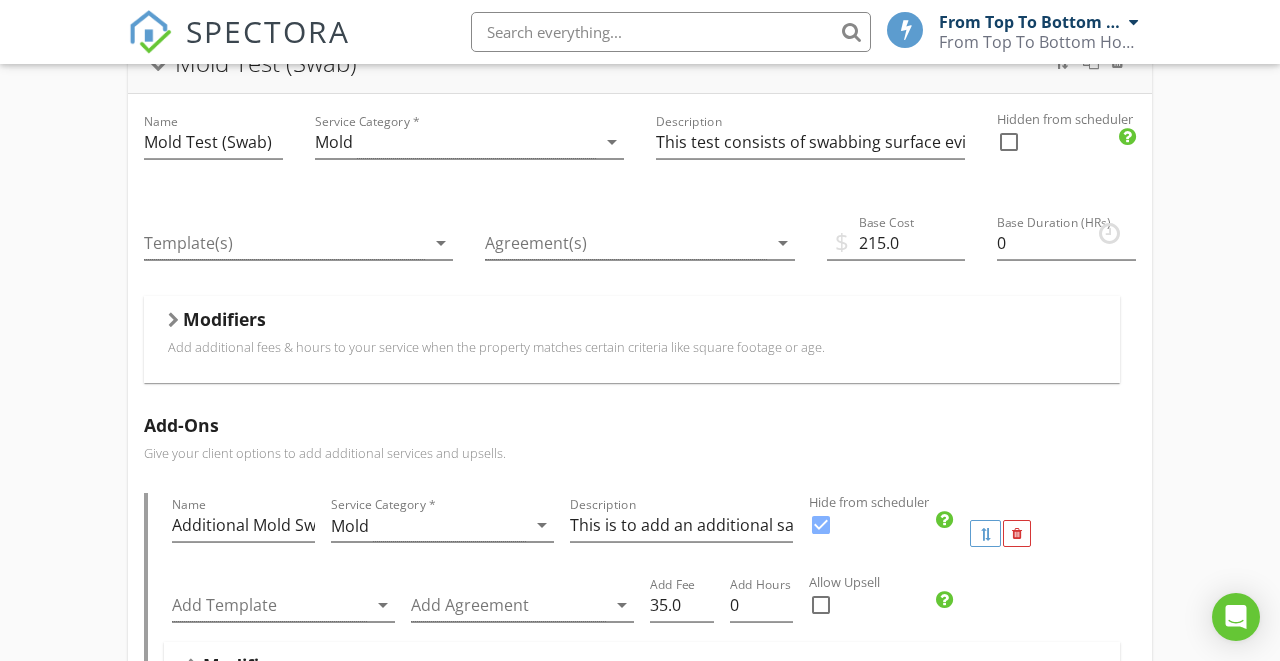 scroll, scrollTop: 764, scrollLeft: 0, axis: vertical 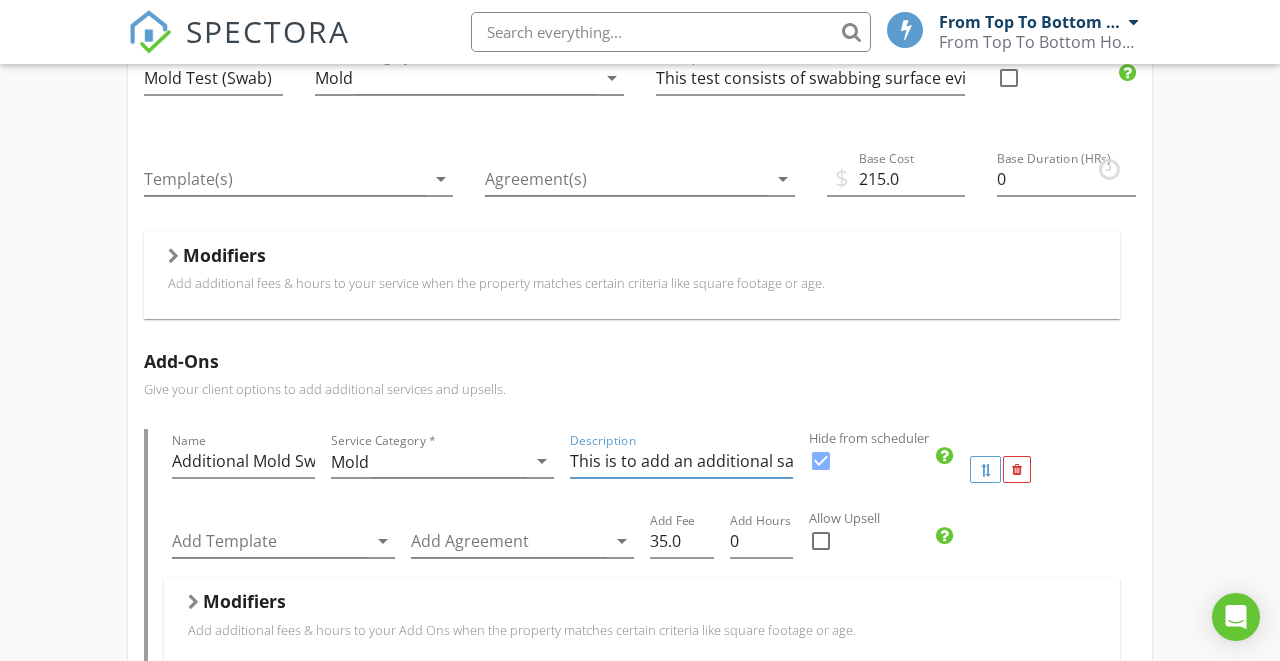 drag, startPoint x: 572, startPoint y: 444, endPoint x: 838, endPoint y: 444, distance: 266 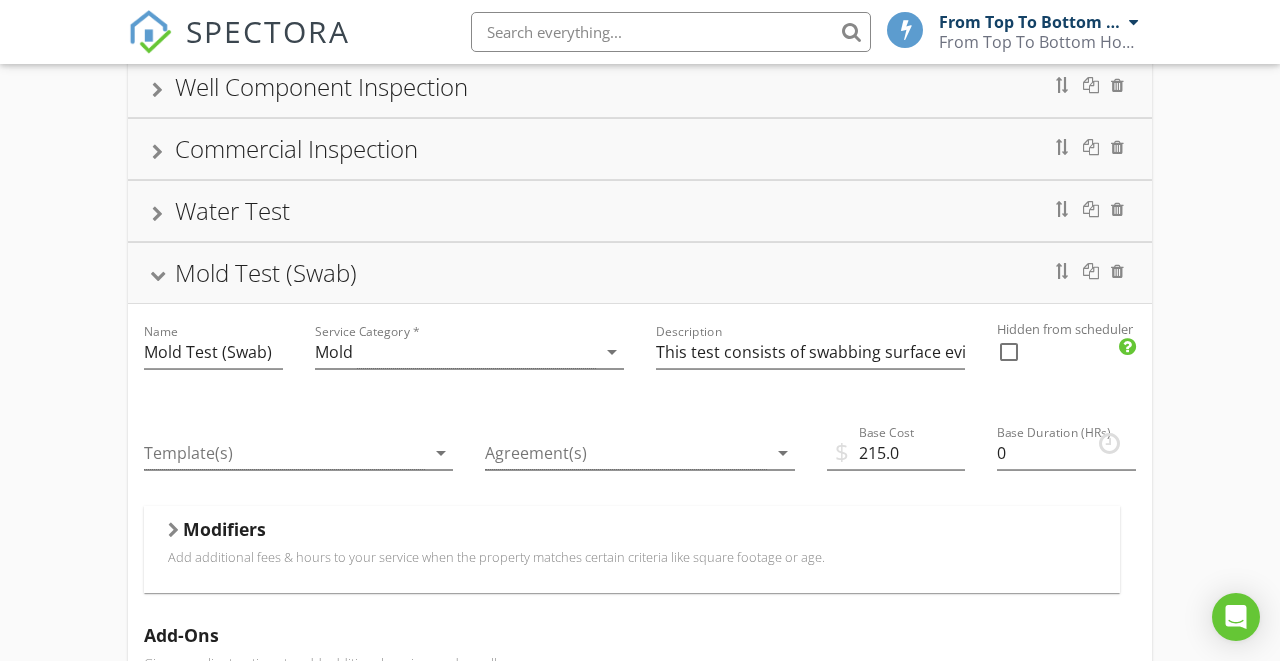 click on "Commercial Inspection" at bounding box center (640, 149) 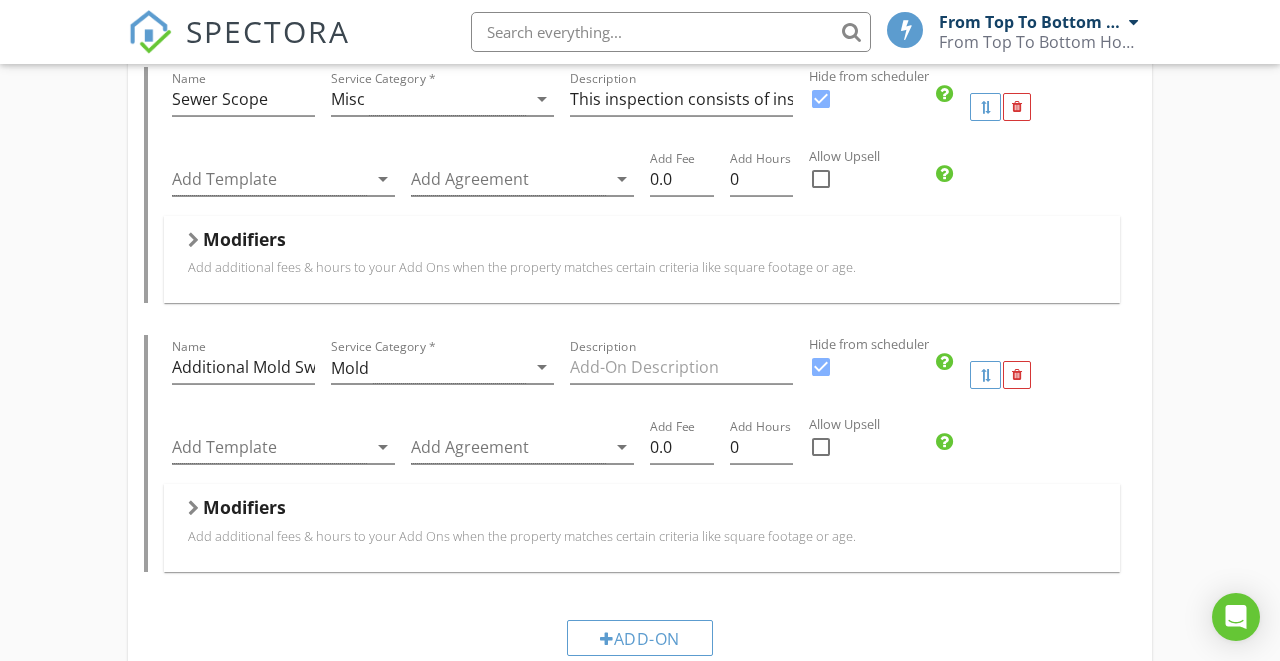 scroll, scrollTop: 3982, scrollLeft: 0, axis: vertical 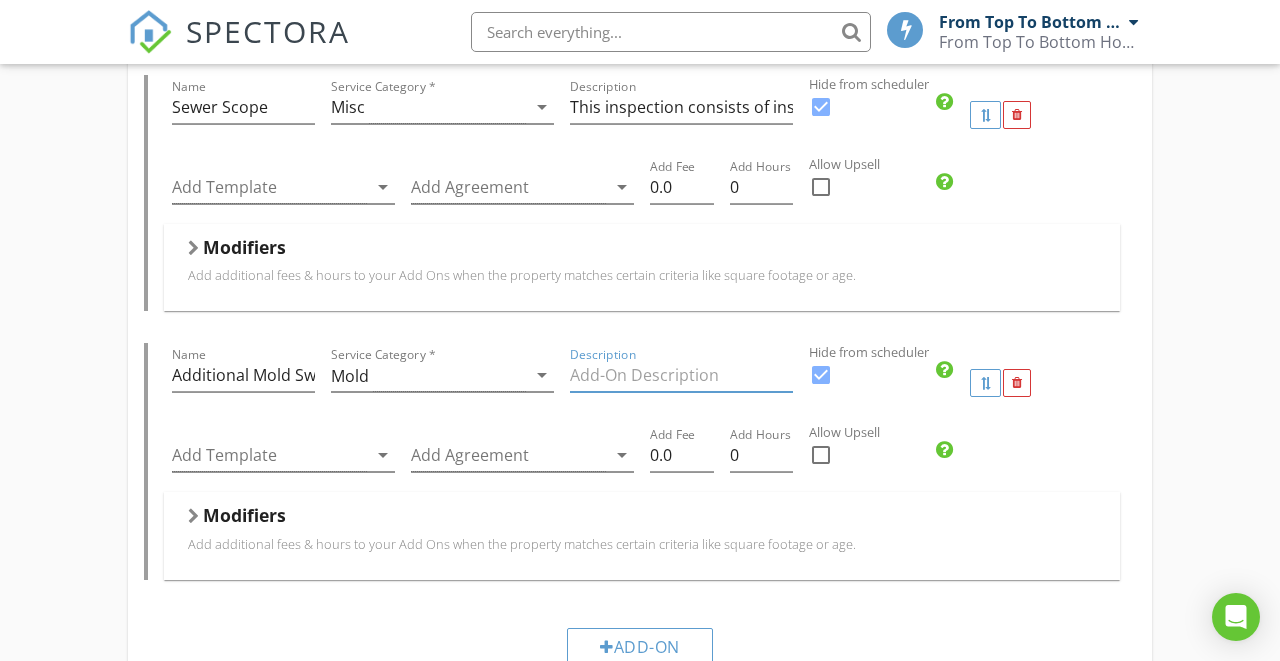 click at bounding box center [681, 375] 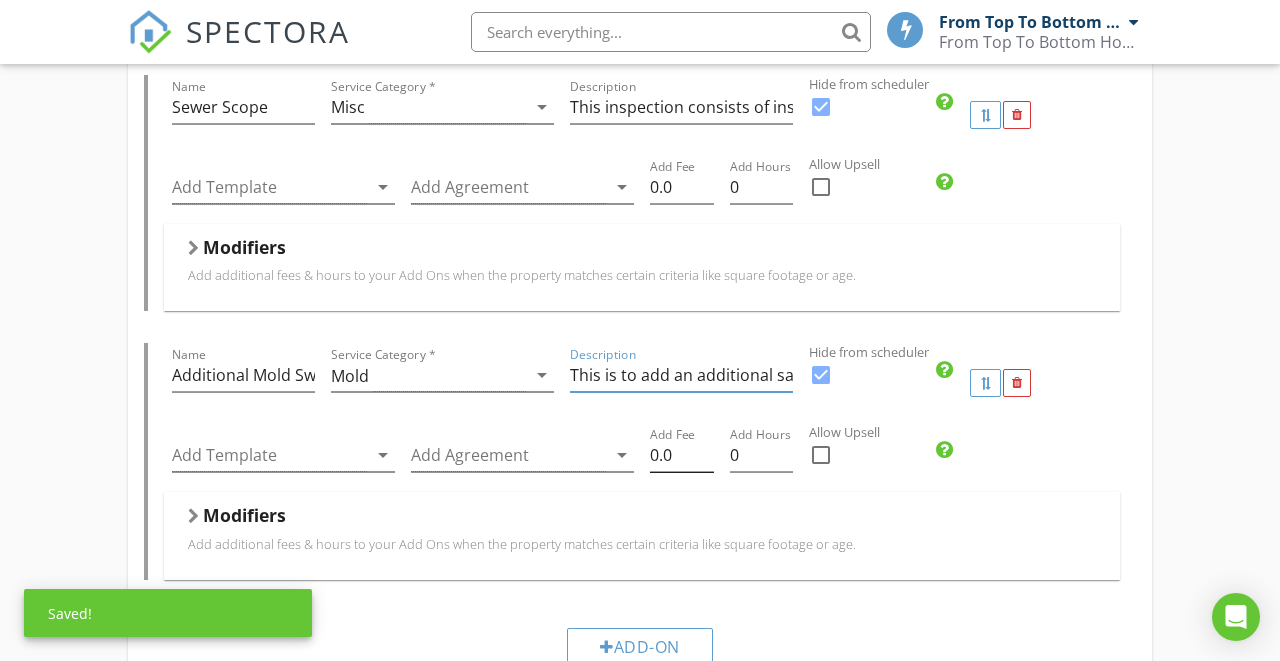 type on "This is to add an additional sample for mold swab test" 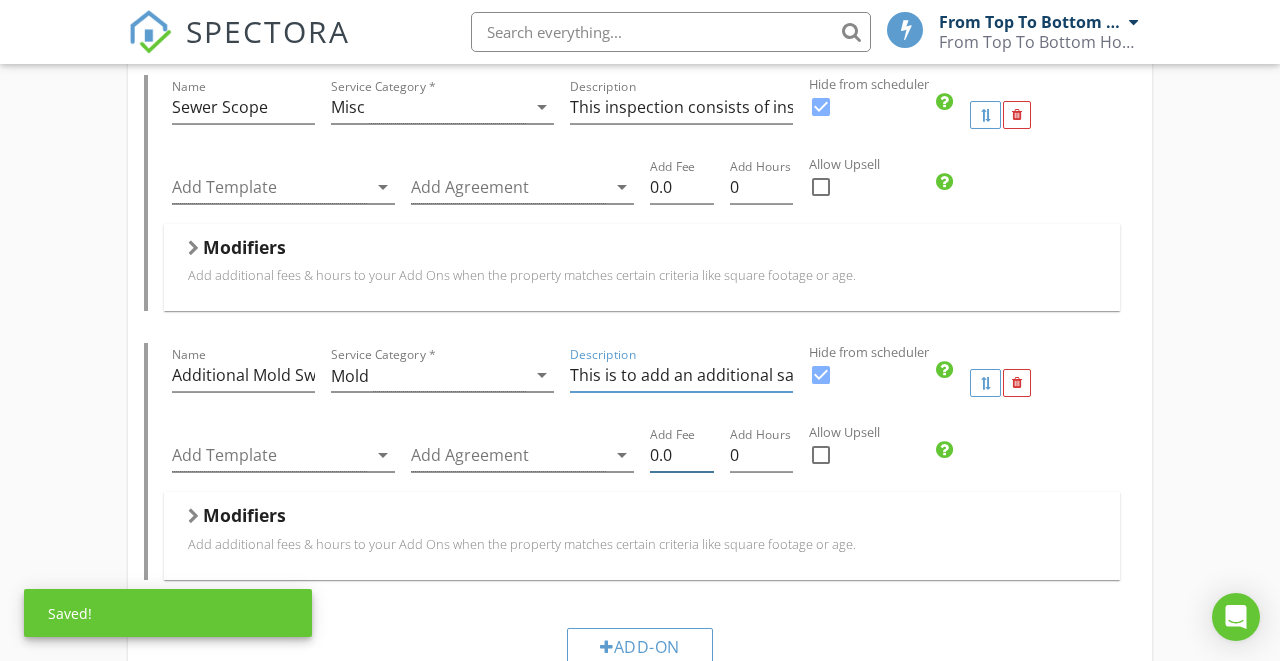 click on "0.0" at bounding box center (682, 455) 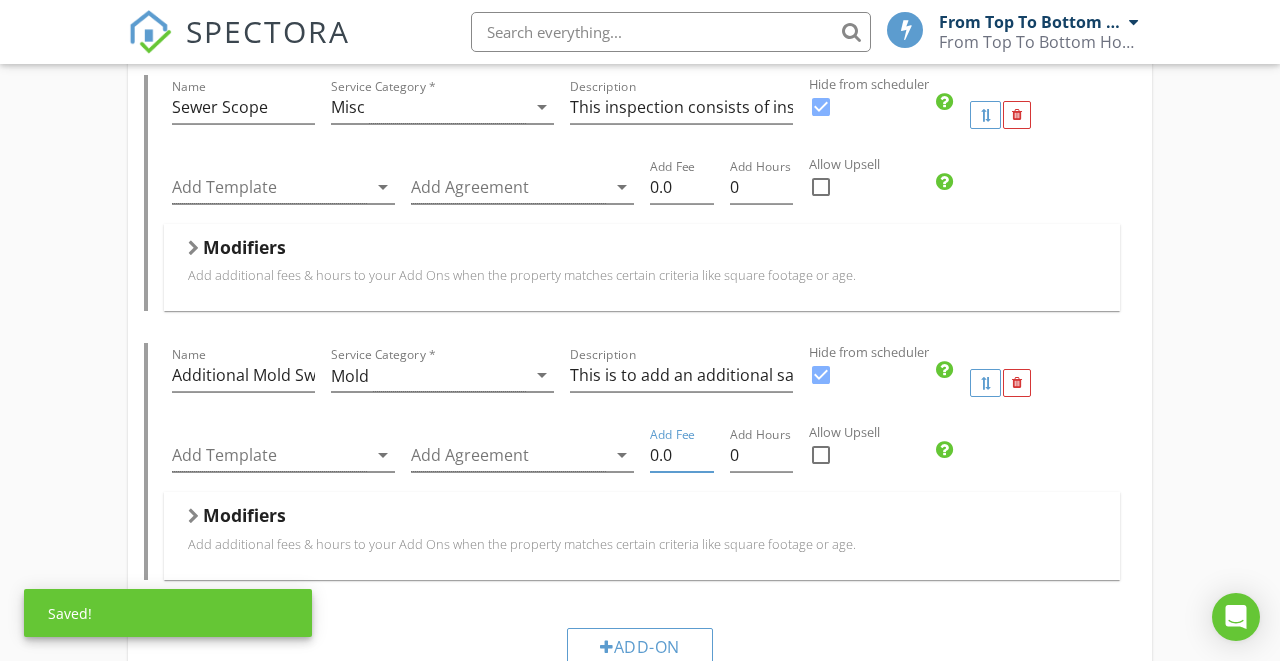 type on "0" 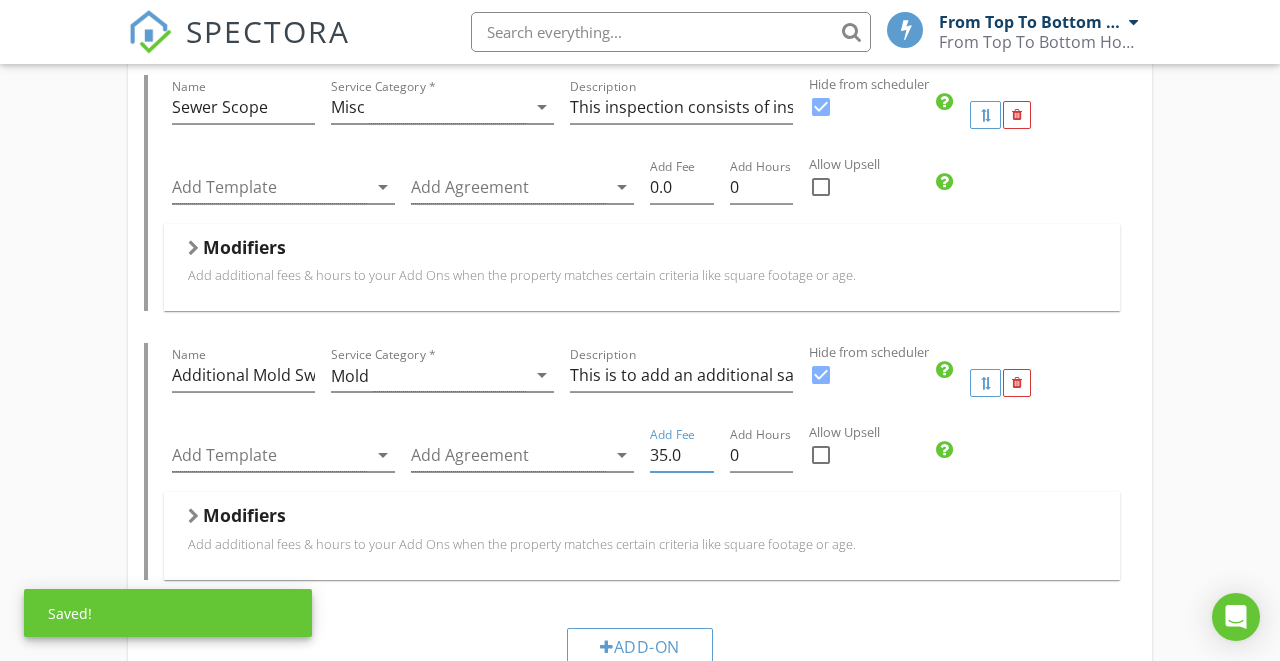 type on "35.0" 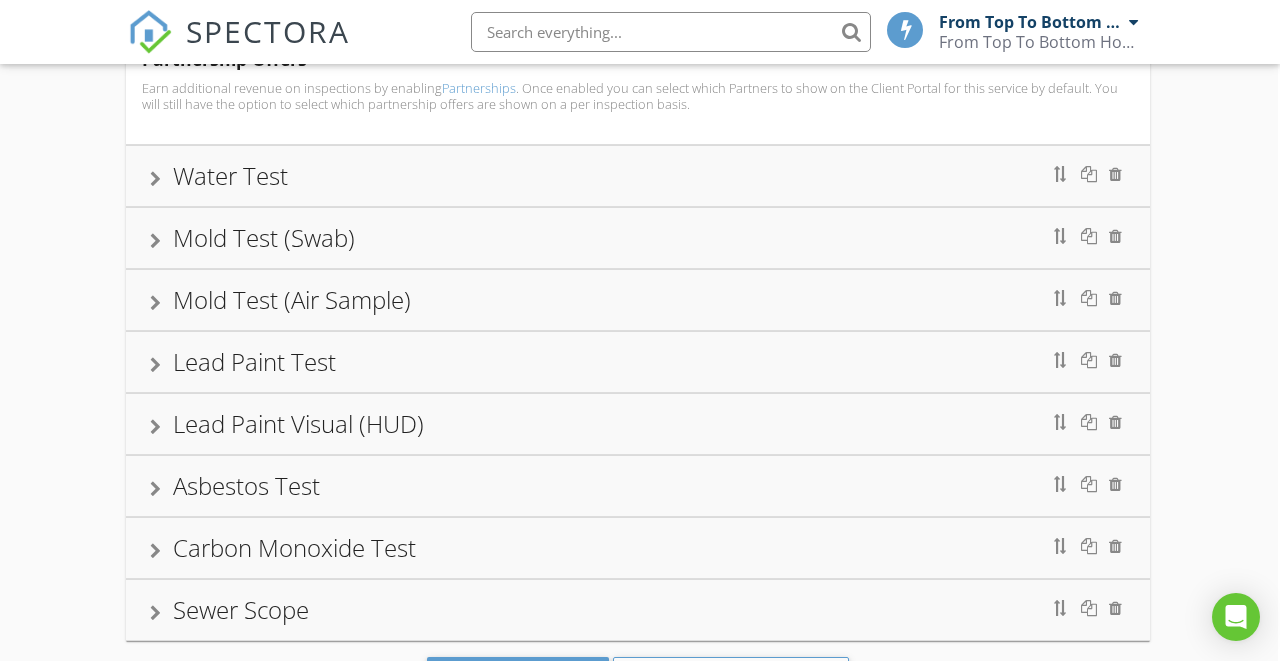 scroll, scrollTop: 4806, scrollLeft: 2, axis: both 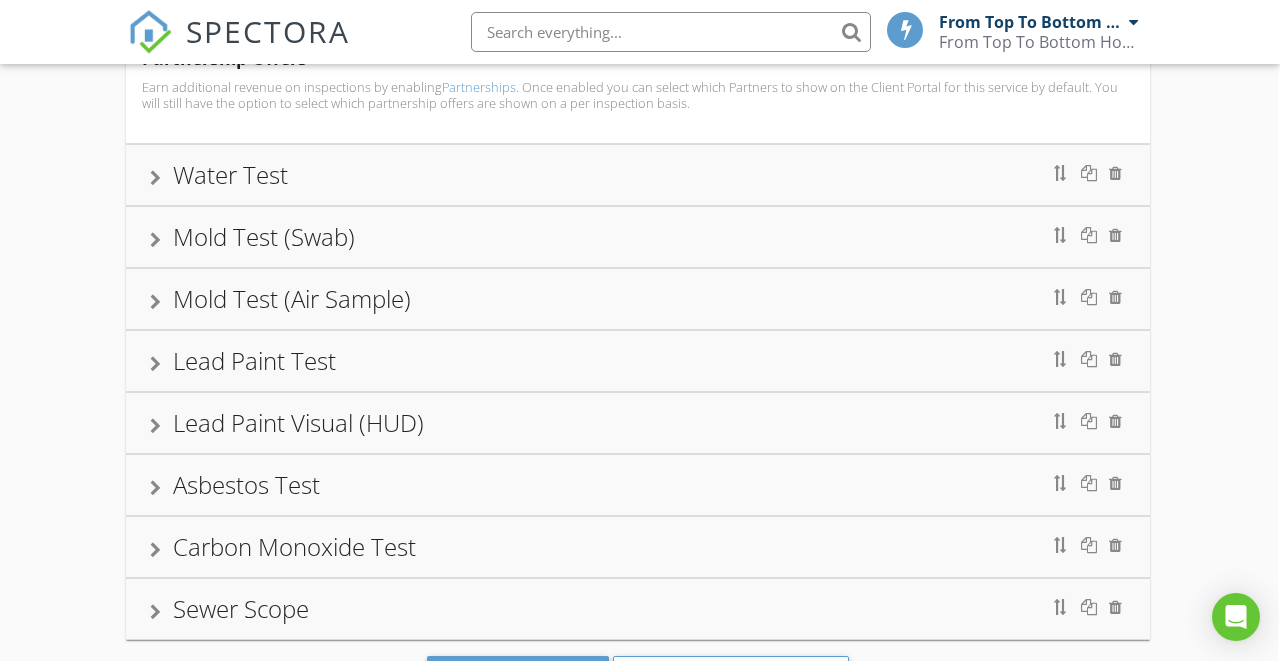 click on "Mold Test (Air Sample)" at bounding box center [638, 299] 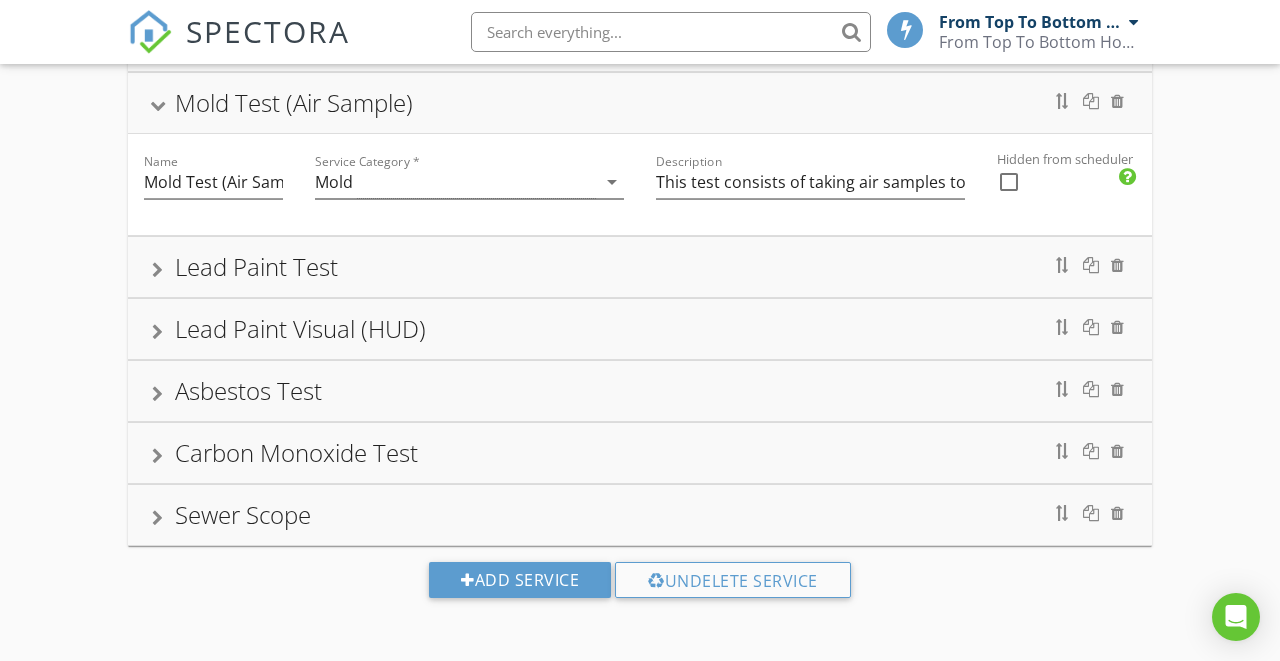 scroll, scrollTop: 700, scrollLeft: 0, axis: vertical 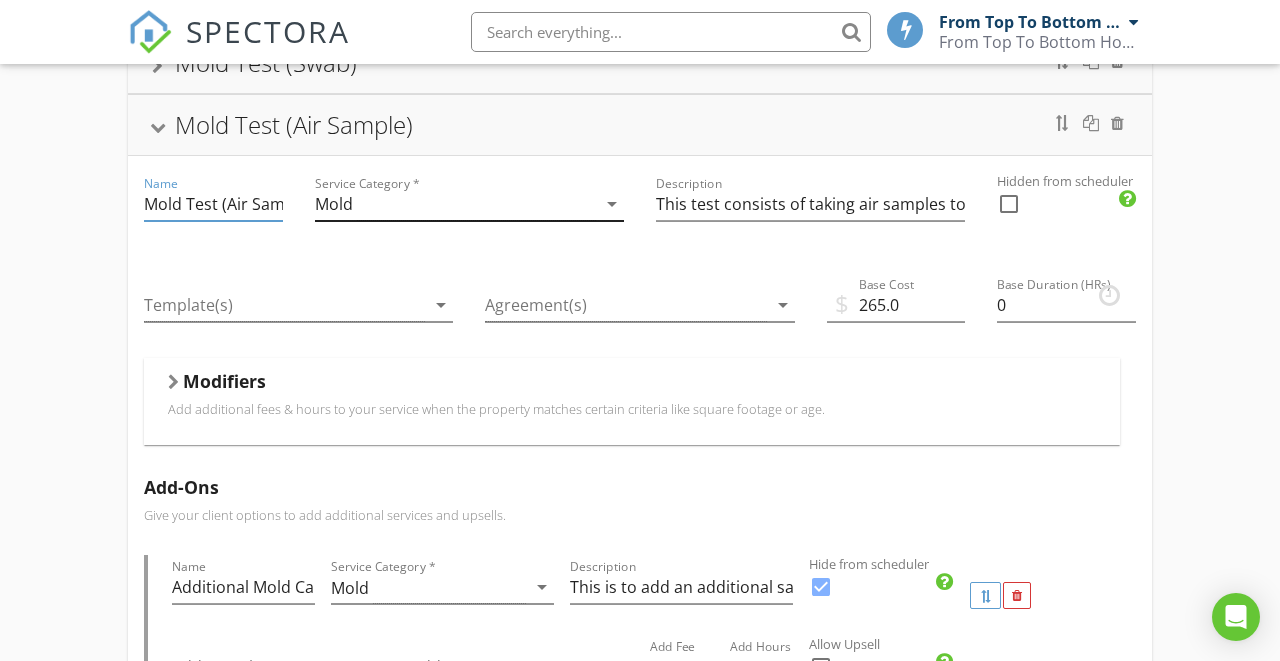 drag, startPoint x: 146, startPoint y: 184, endPoint x: 326, endPoint y: 179, distance: 180.06943 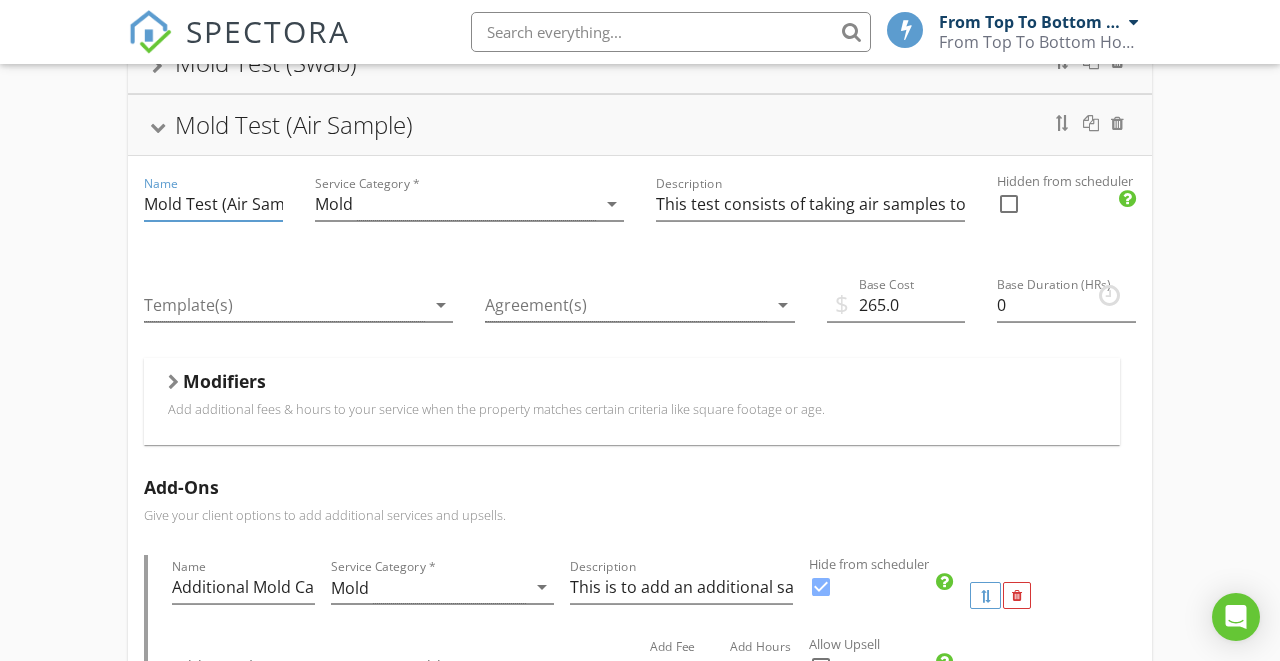 click on "Residential Inspection   Name Residential Inspection   Service Category * Residential arrow_drop_down   Description General home inspection. Additional services are discounted when added along with this inspection.   Hidden from scheduler   check_box_outline_blank             Pre-Listing/Informational Inspection   Name Pre-Listing/Informational Inspection   Service Category * Residential arrow_drop_down   Description This is a general home inspection that a client may wish to have conducted prior to listing their home for sale or for informational purposes. Additional services are discounted when added along with this inspection.   Hidden from scheduler   check_box_outline_blank             Termite Inspection   Name Termite Inspection   Service Category * Pest arrow_drop_down   Description This inspection identifies evidence of pests including termites, carpenter bees, carpenter ants and/or wood boring beetles. This is for a WDI inspection alone without a home inspection.   Hidden from scheduler" at bounding box center (640, 555) 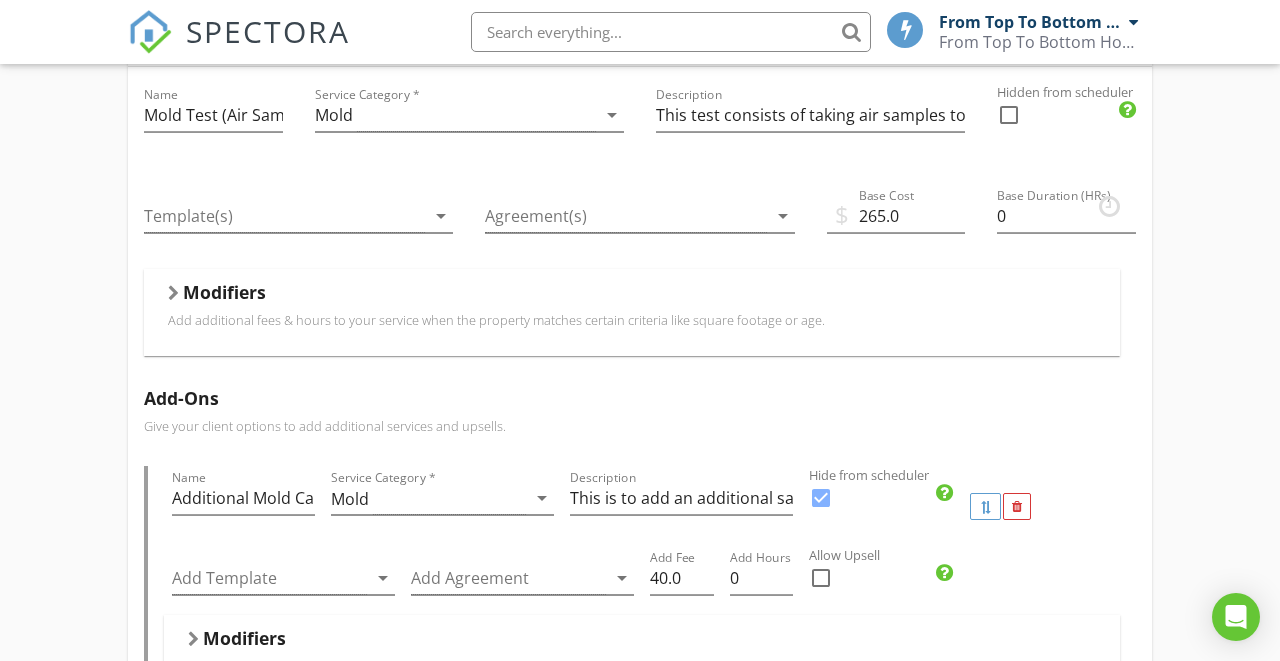 scroll, scrollTop: 794, scrollLeft: 0, axis: vertical 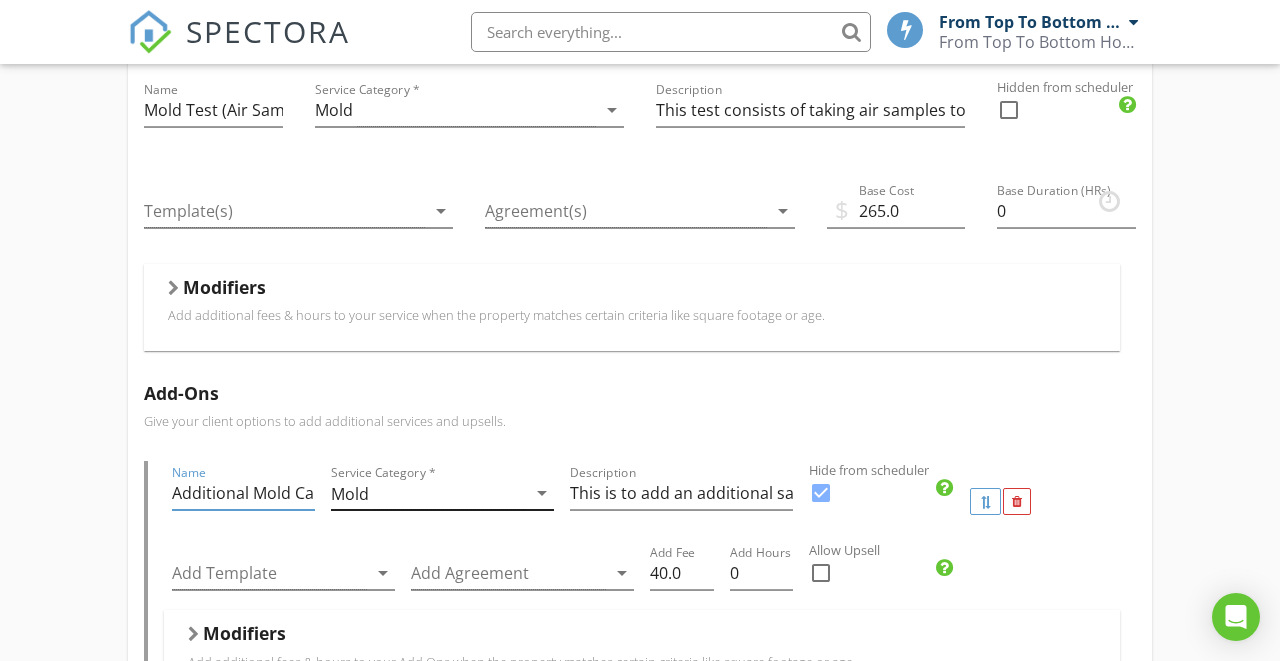 drag, startPoint x: 172, startPoint y: 476, endPoint x: 363, endPoint y: 471, distance: 191.06543 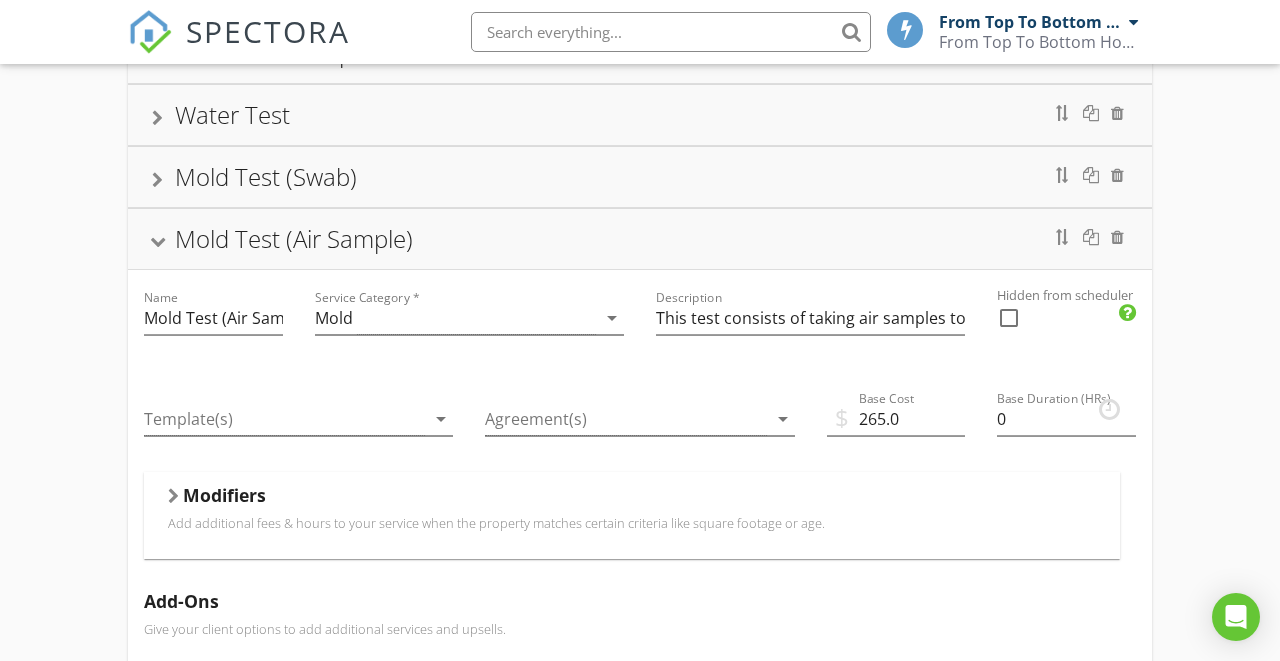 scroll, scrollTop: 378, scrollLeft: 0, axis: vertical 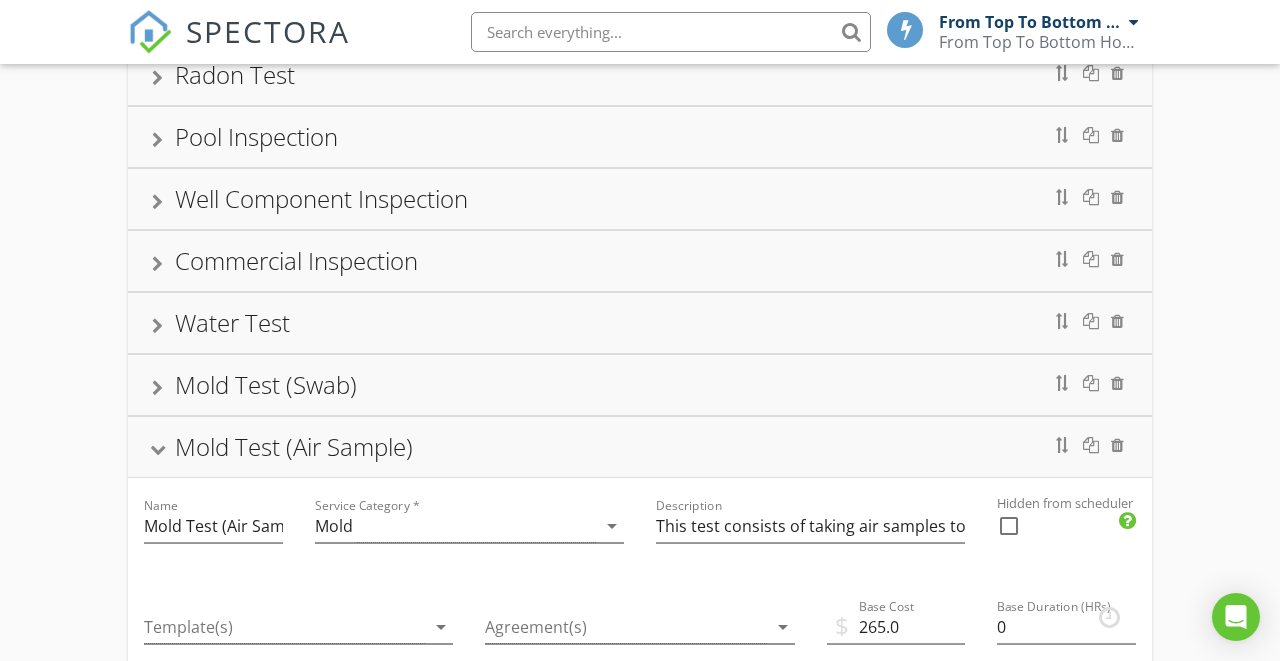 click on "Commercial Inspection" at bounding box center (296, 260) 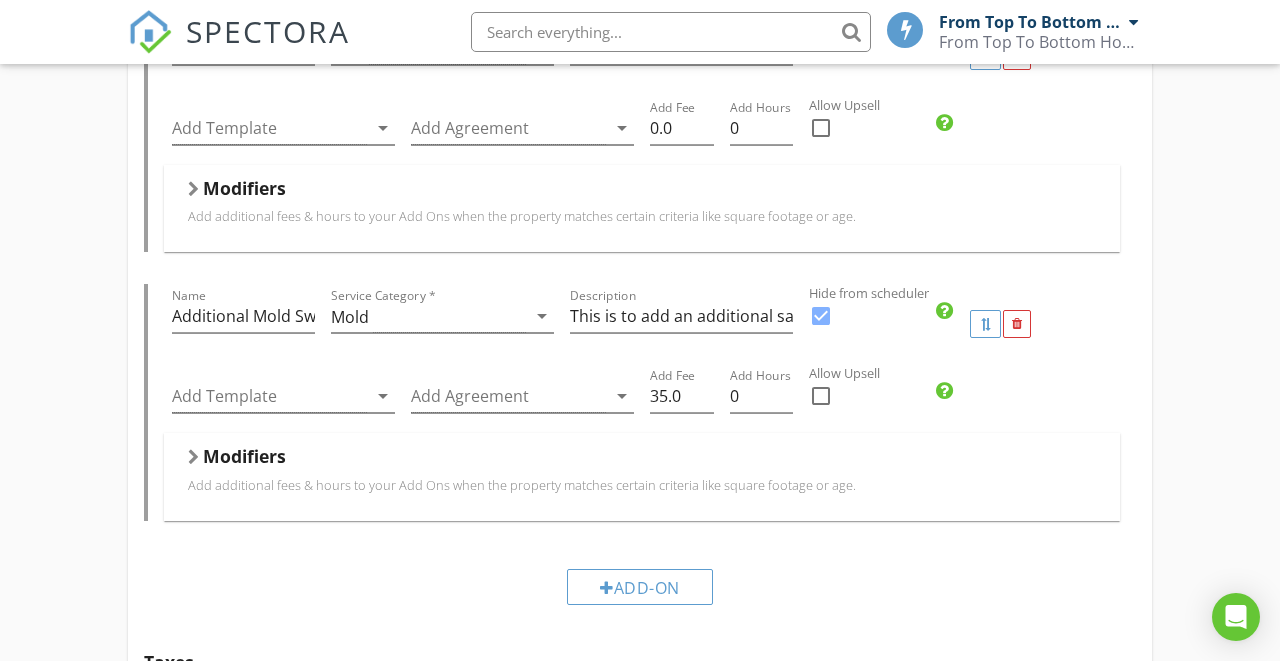 scroll, scrollTop: 4045, scrollLeft: 0, axis: vertical 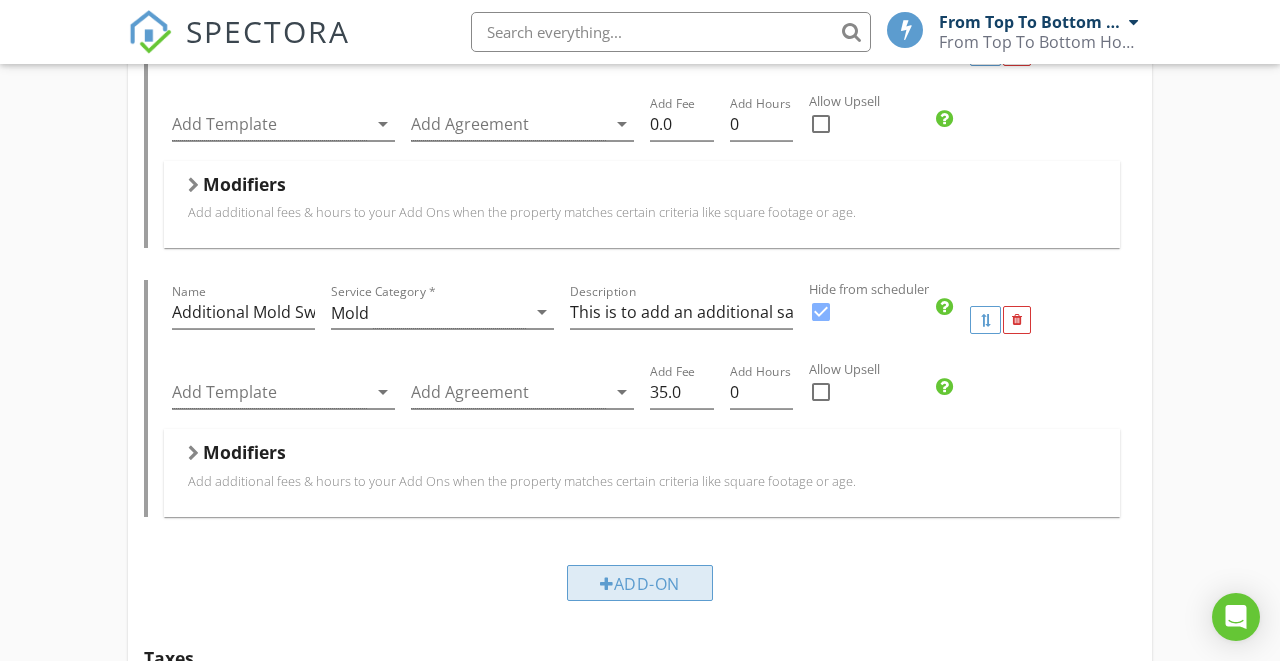 click on "Add-On" at bounding box center [640, 583] 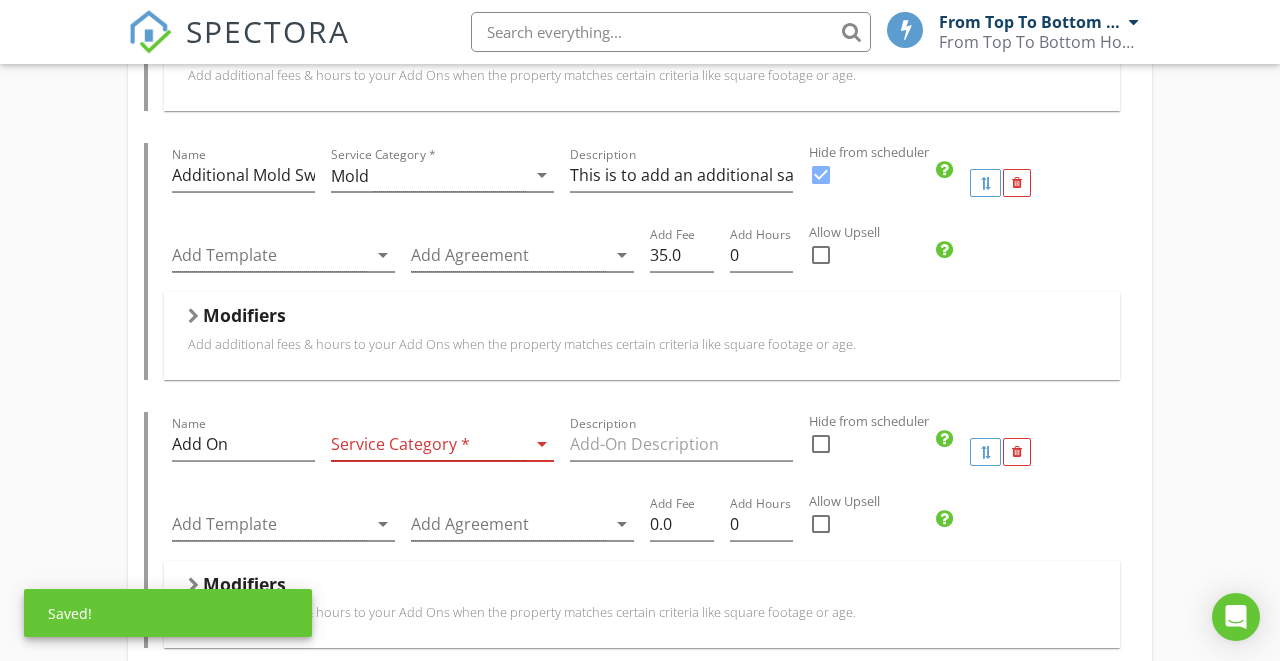 scroll, scrollTop: 4255, scrollLeft: 0, axis: vertical 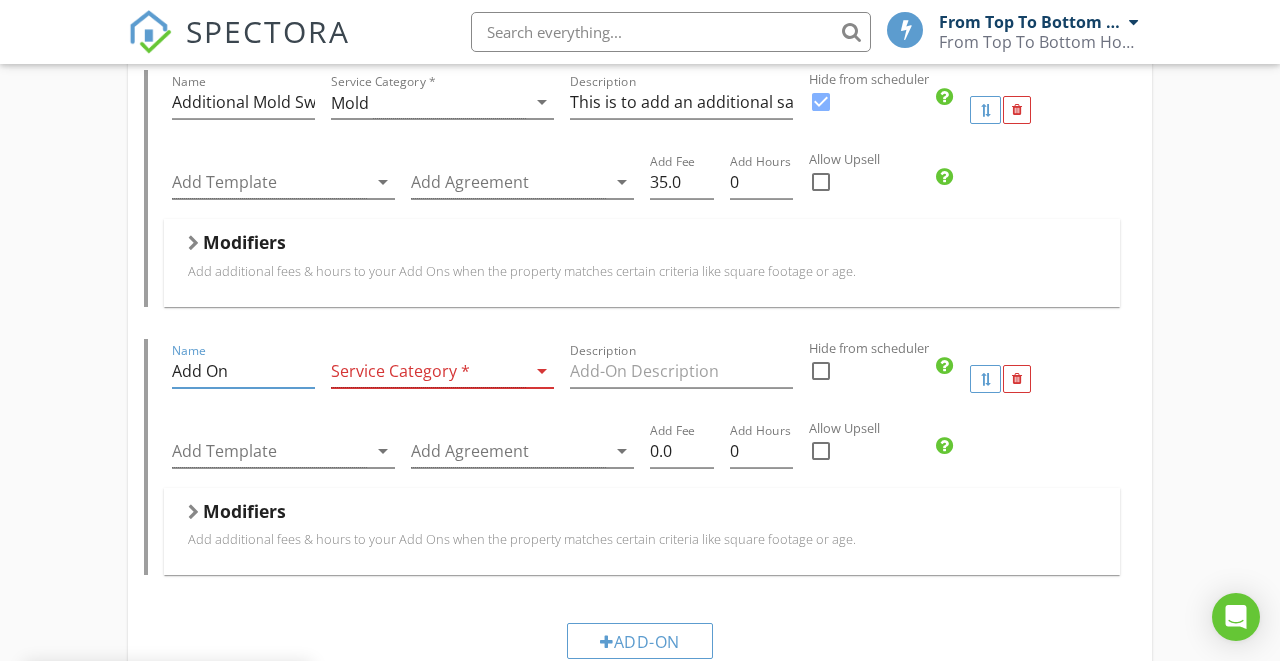 click on "Add On" at bounding box center [243, 371] 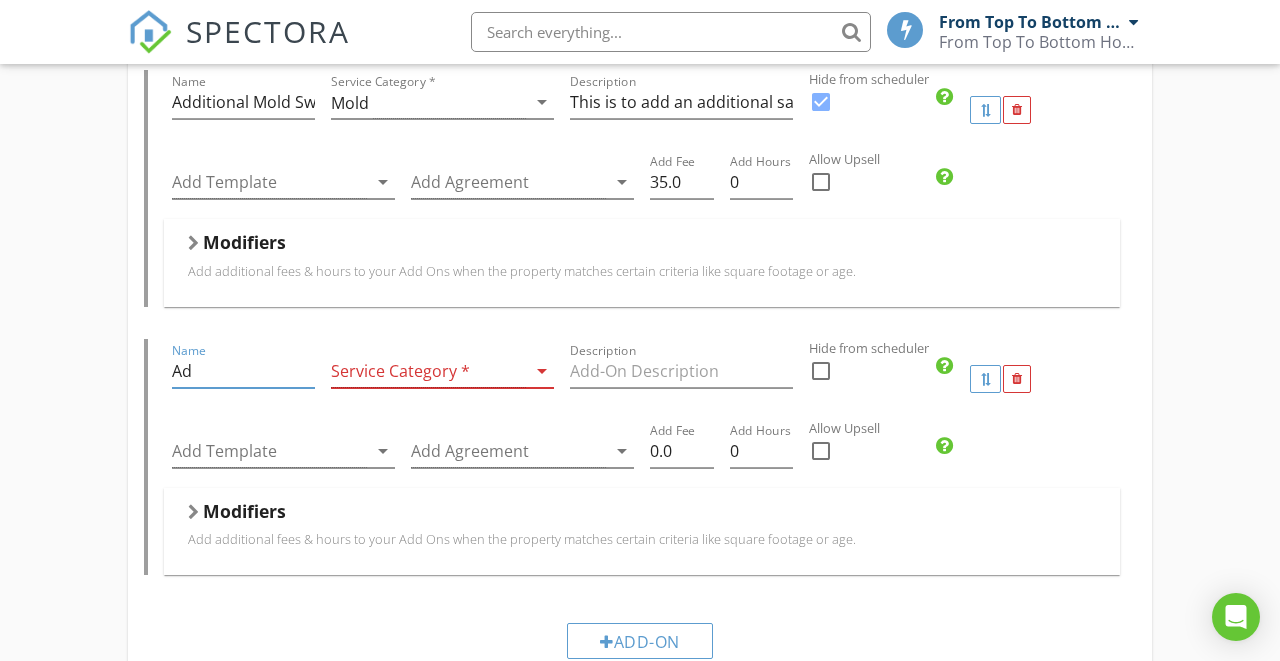 type on "A" 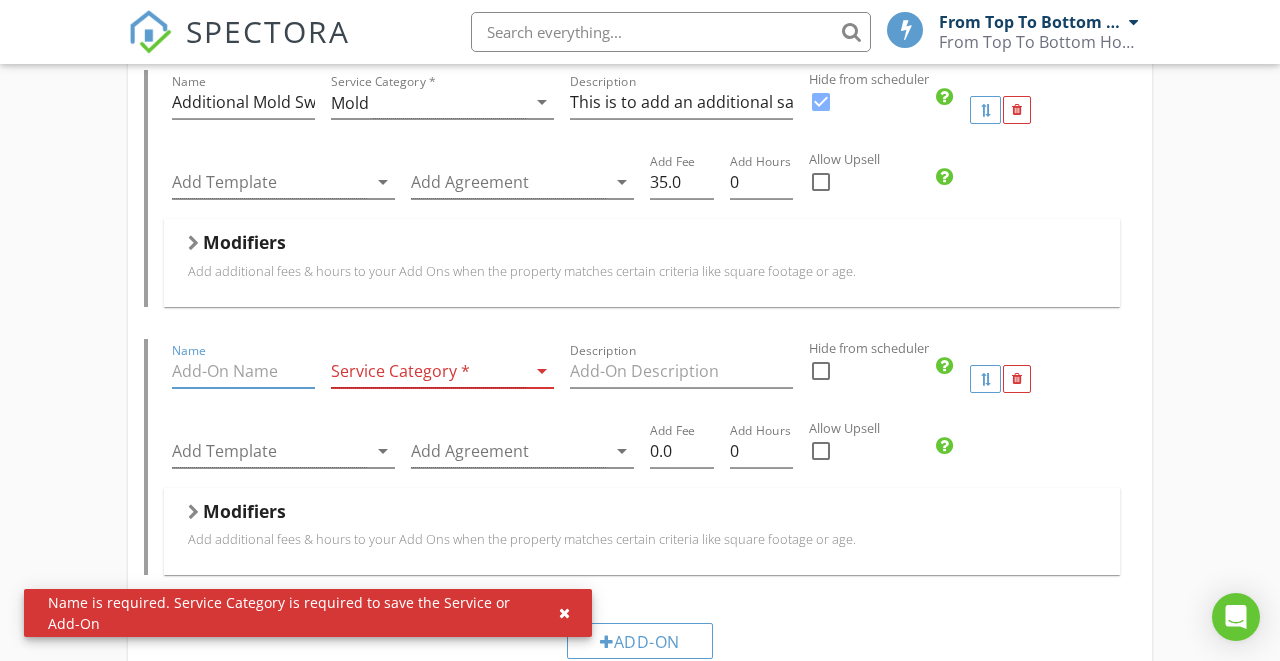 paste on "Additional Mold Canister" 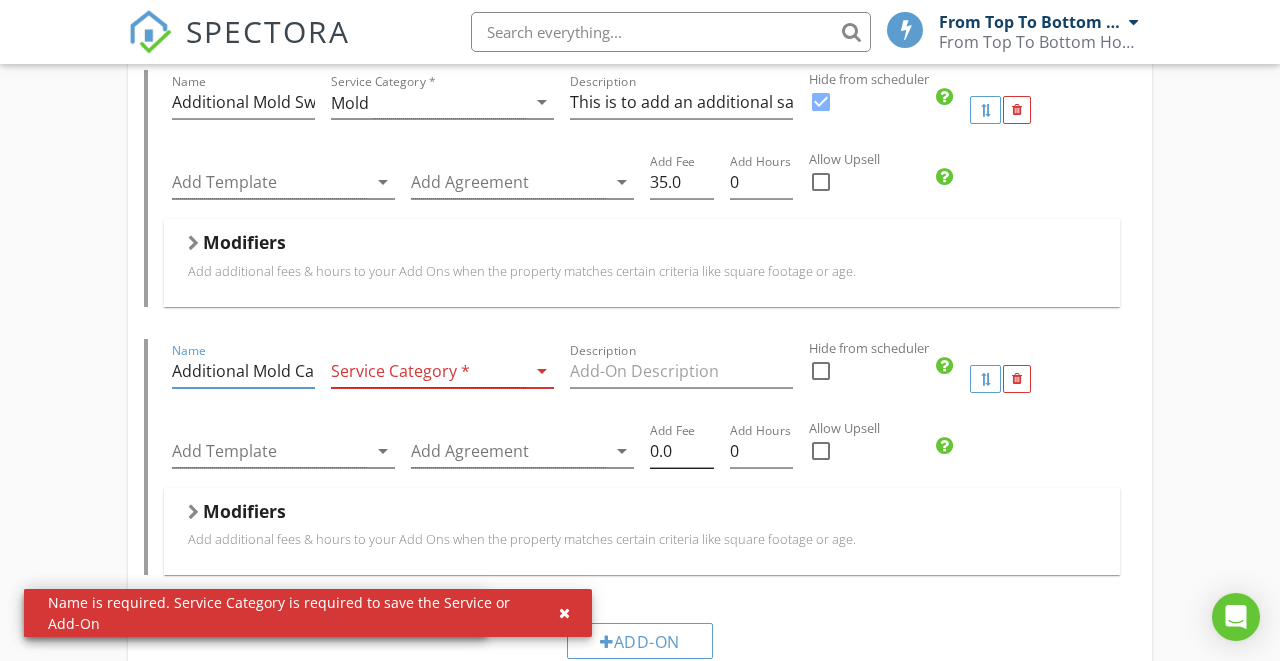 type on "Additional Mold Canister" 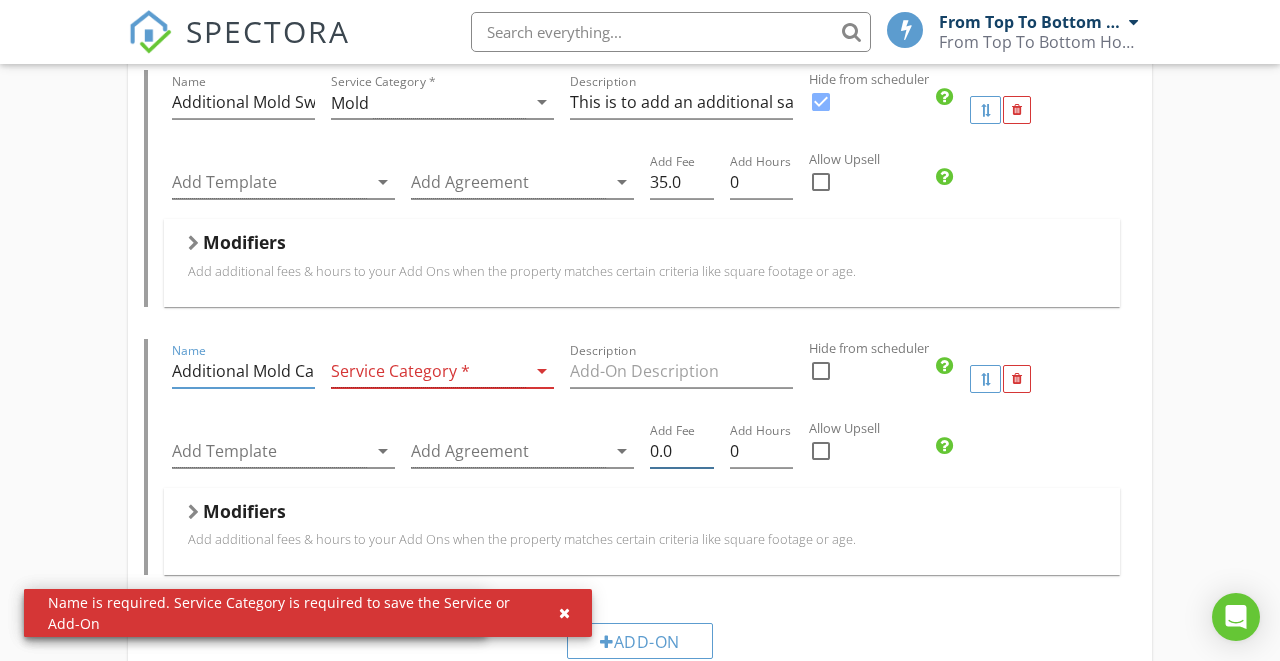 click on "0.0" at bounding box center [682, 451] 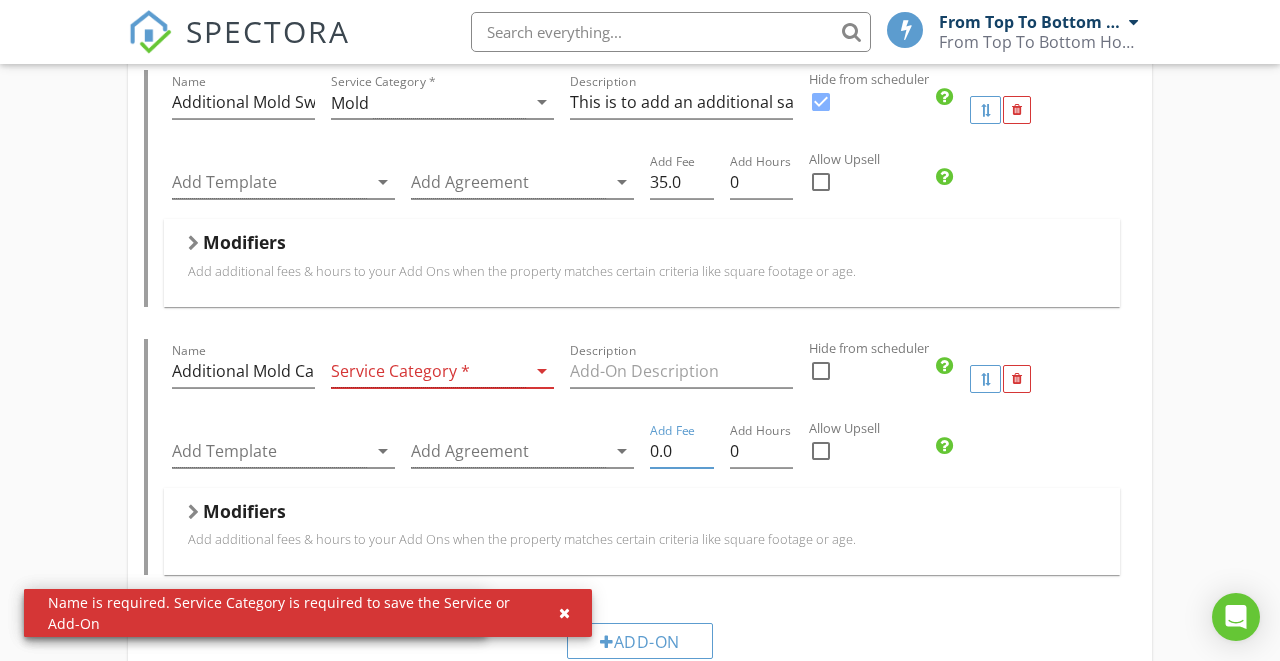 click on "0.0" at bounding box center [682, 451] 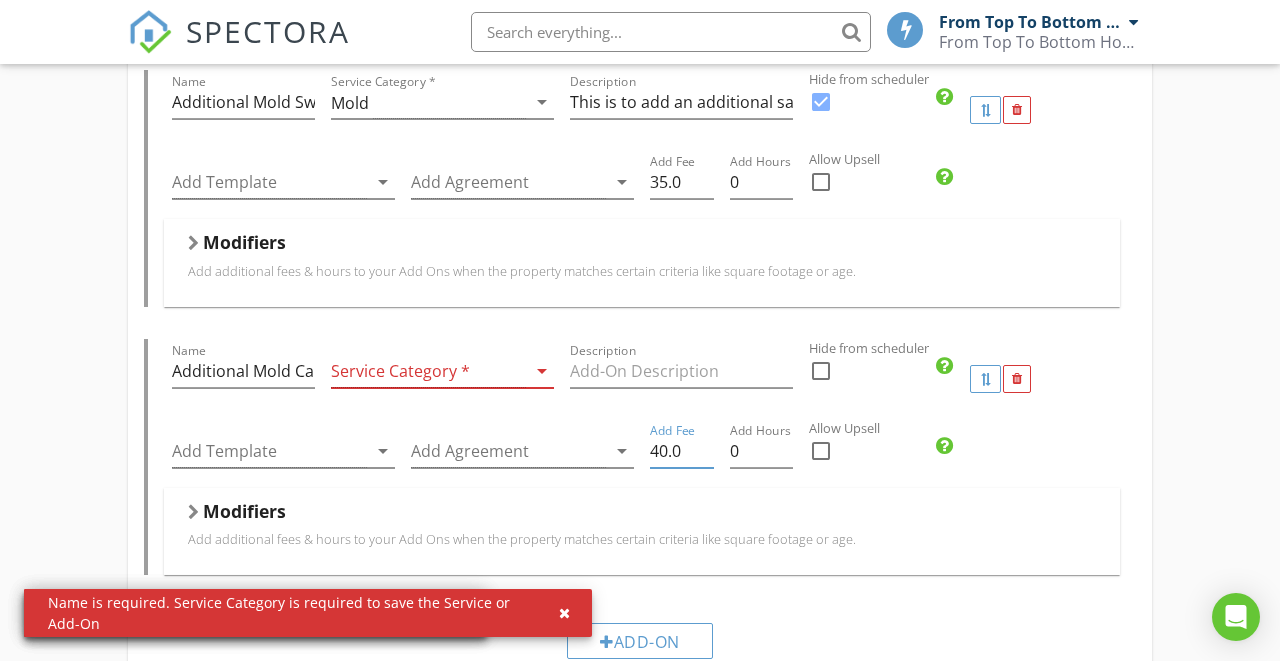 type on "40.0" 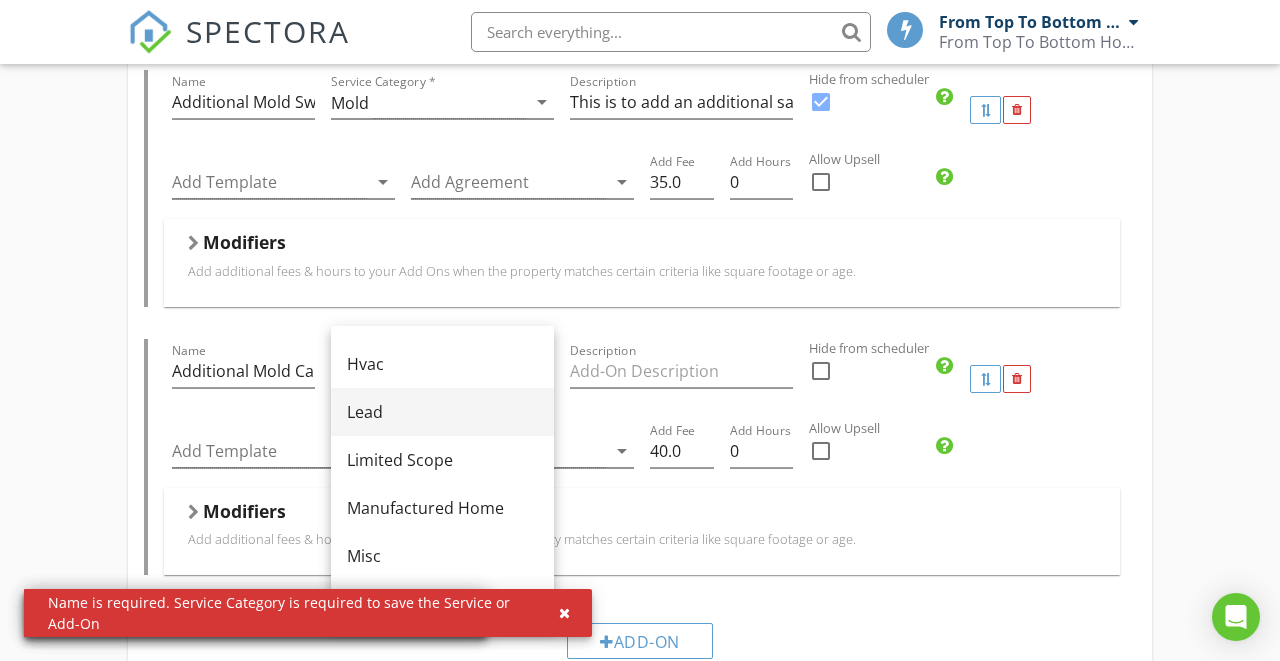 scroll, scrollTop: 389, scrollLeft: 0, axis: vertical 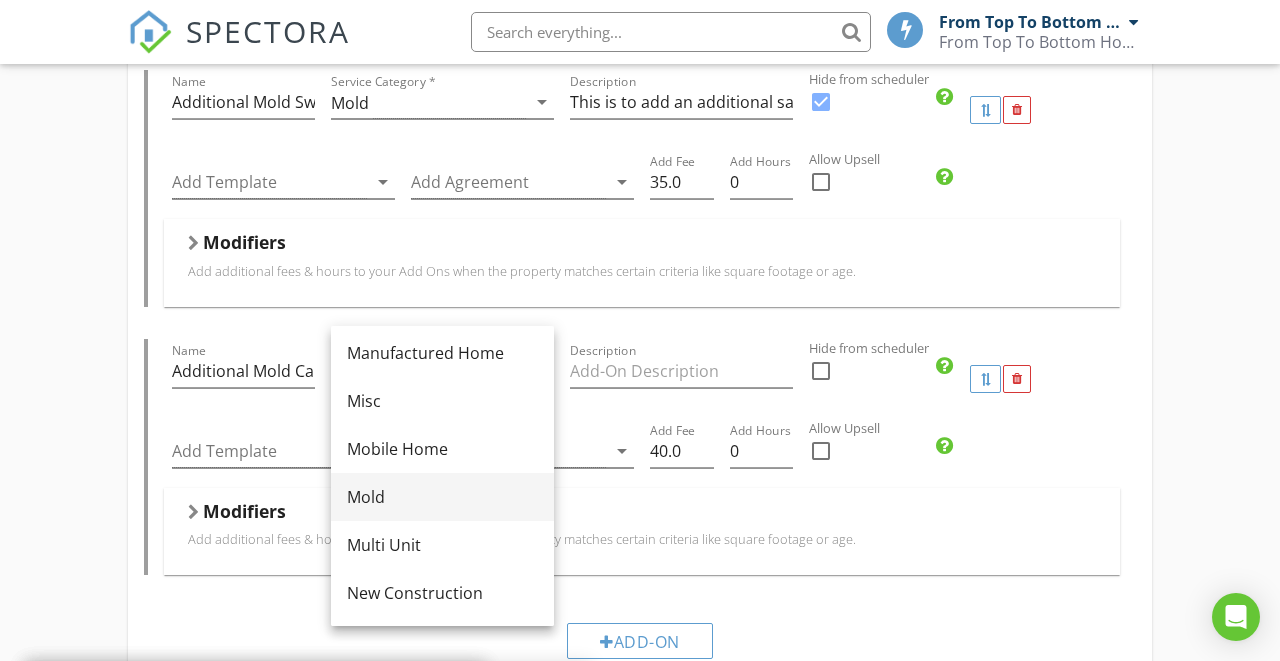 click on "Mold" at bounding box center [442, 497] 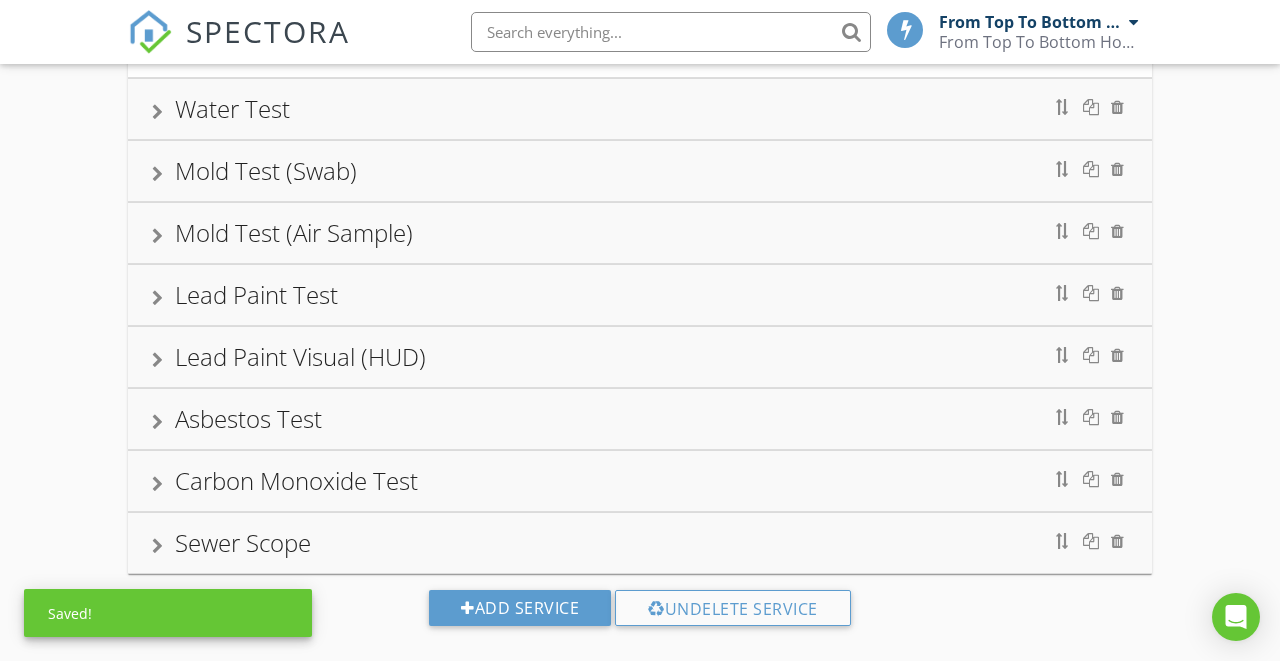 scroll, scrollTop: 5139, scrollLeft: 0, axis: vertical 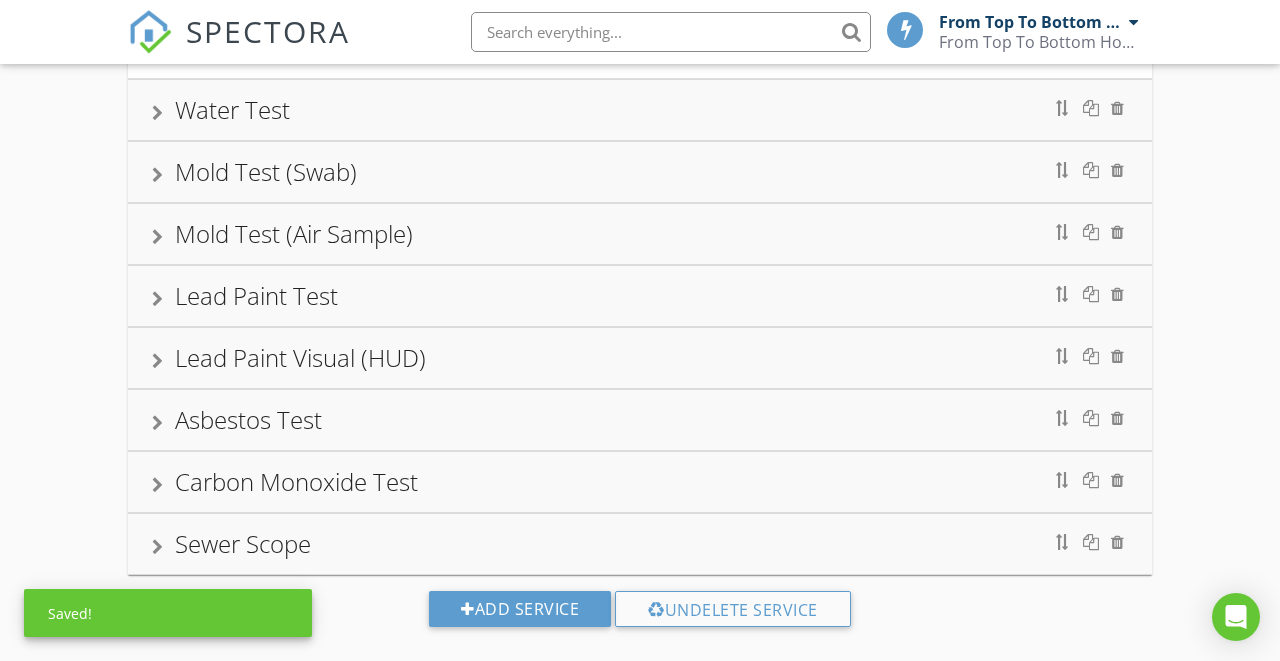 click on "Mold Test (Air Sample)" at bounding box center (640, 234) 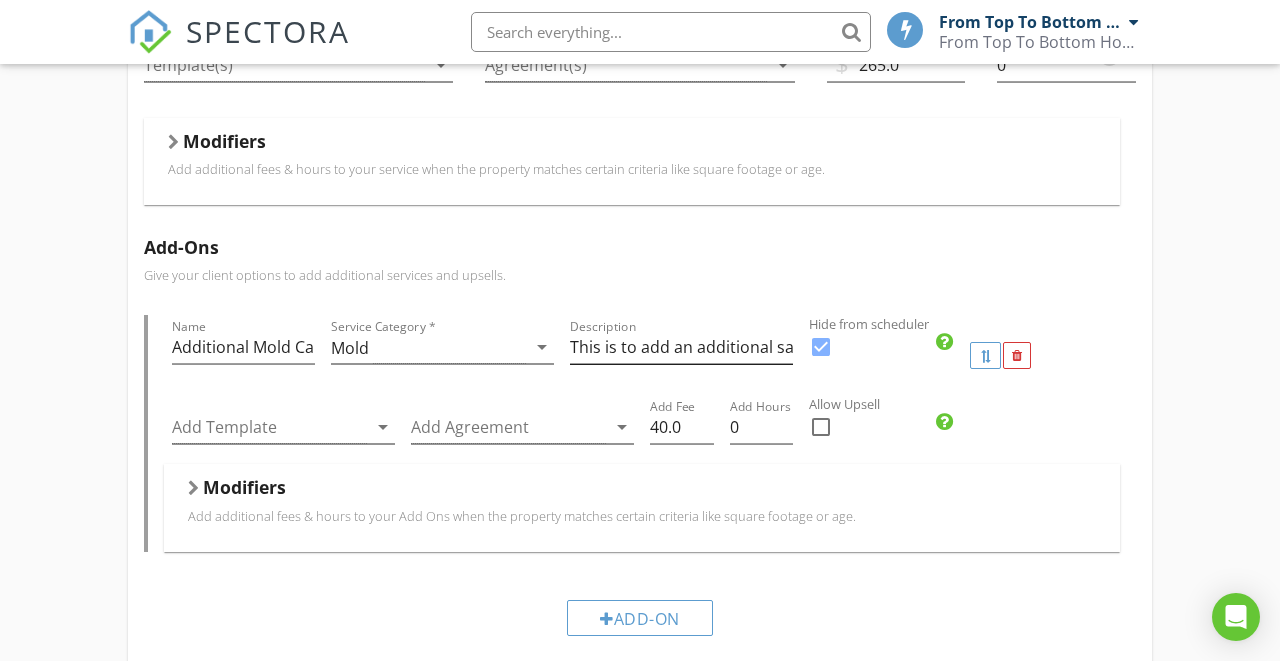 scroll, scrollTop: 944, scrollLeft: 0, axis: vertical 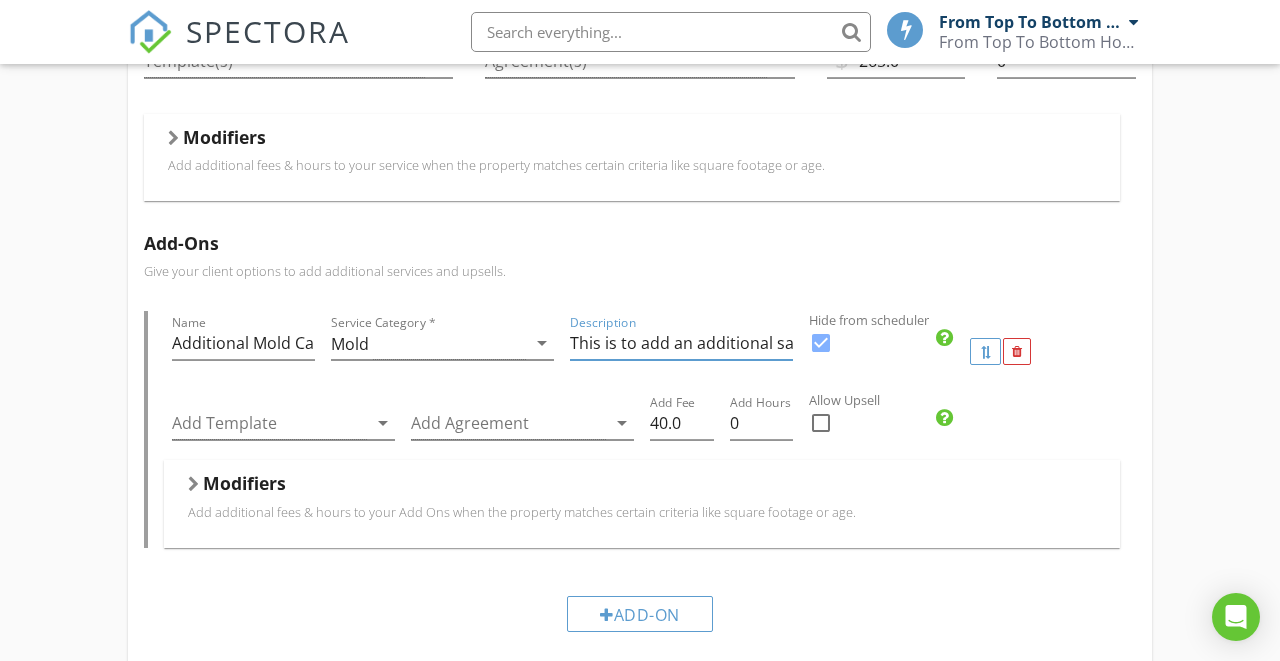 drag, startPoint x: 570, startPoint y: 321, endPoint x: 811, endPoint y: 313, distance: 241.13274 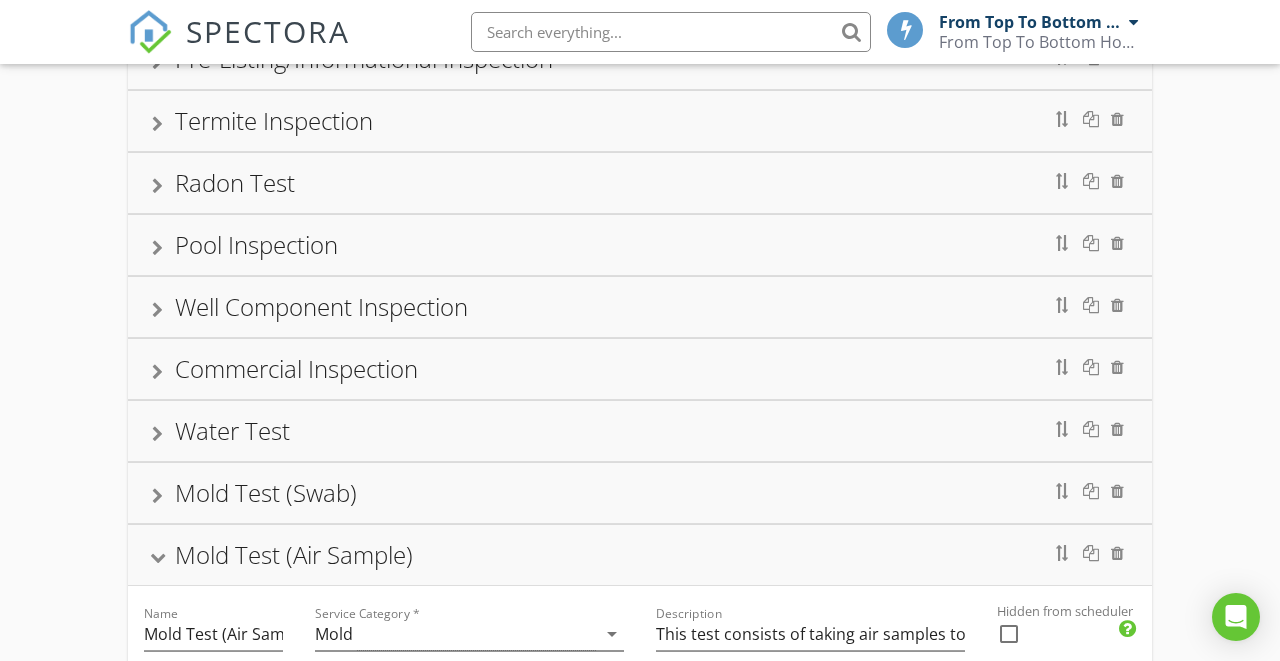 scroll, scrollTop: 232, scrollLeft: 0, axis: vertical 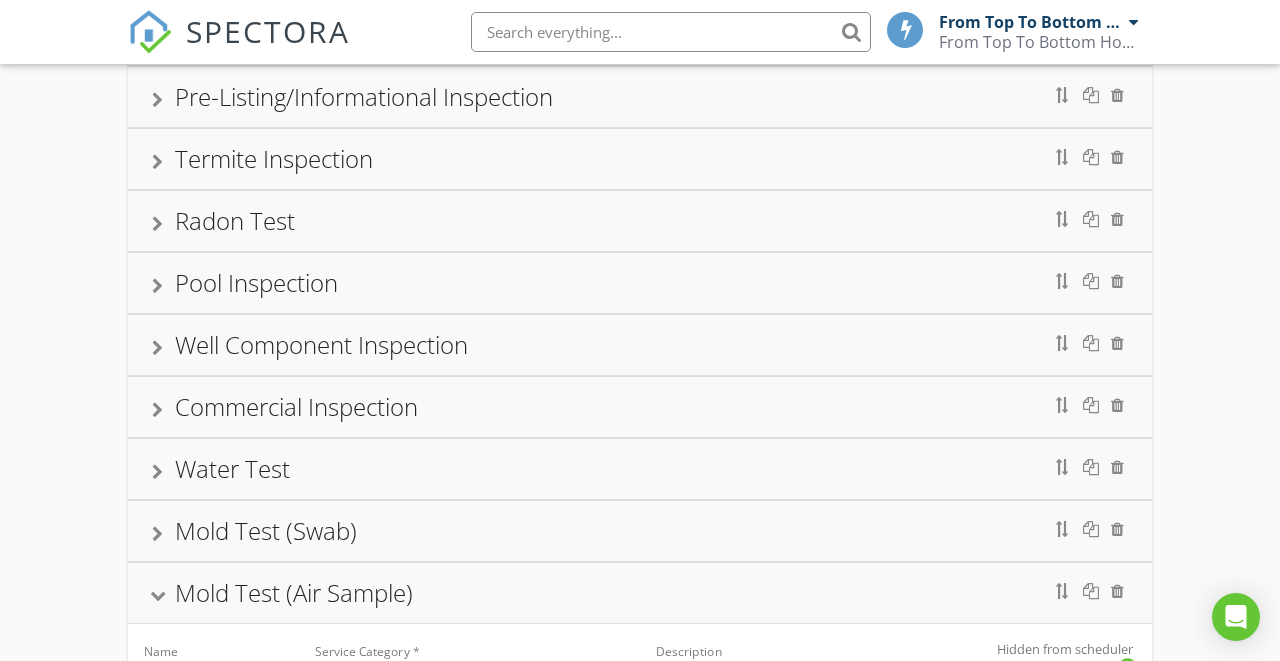 click on "Commercial Inspection" at bounding box center (296, 406) 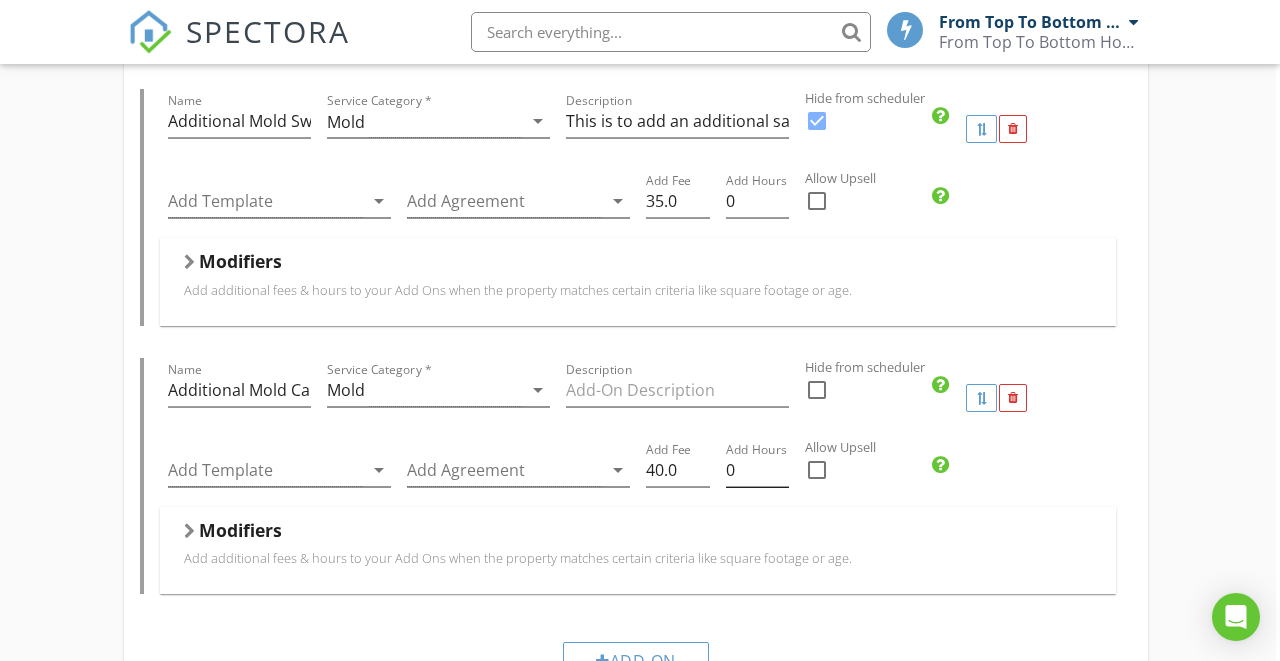 scroll, scrollTop: 4217, scrollLeft: 4, axis: both 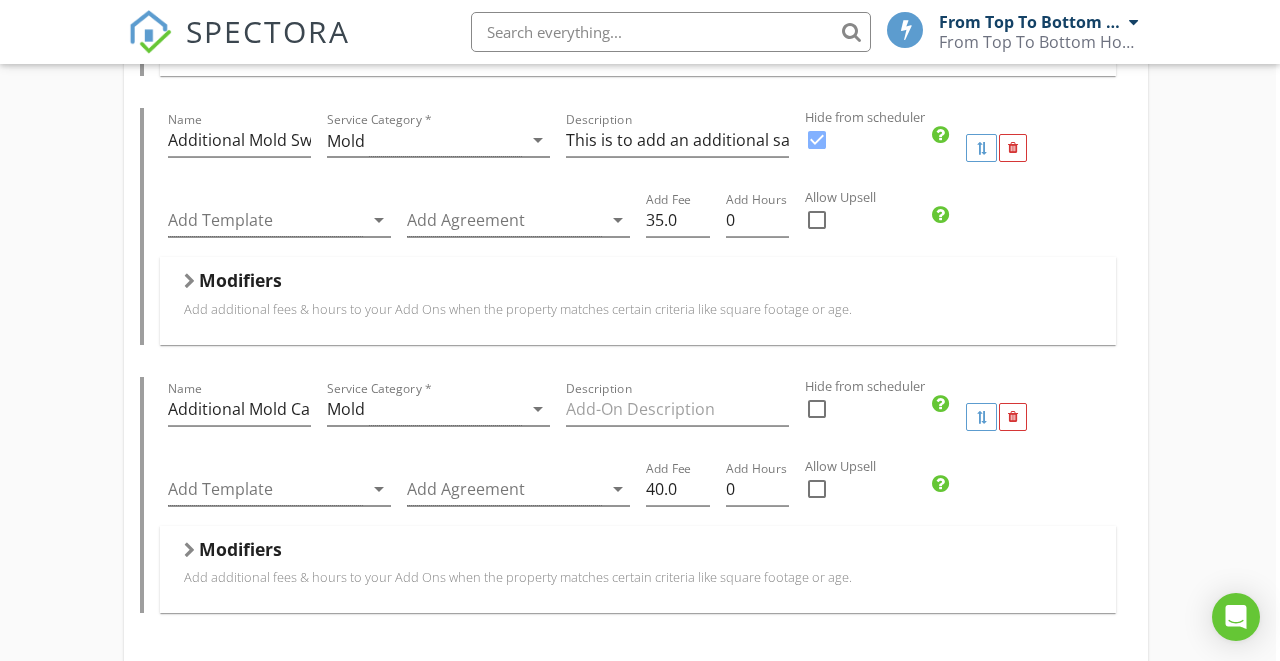 click at bounding box center (817, 409) 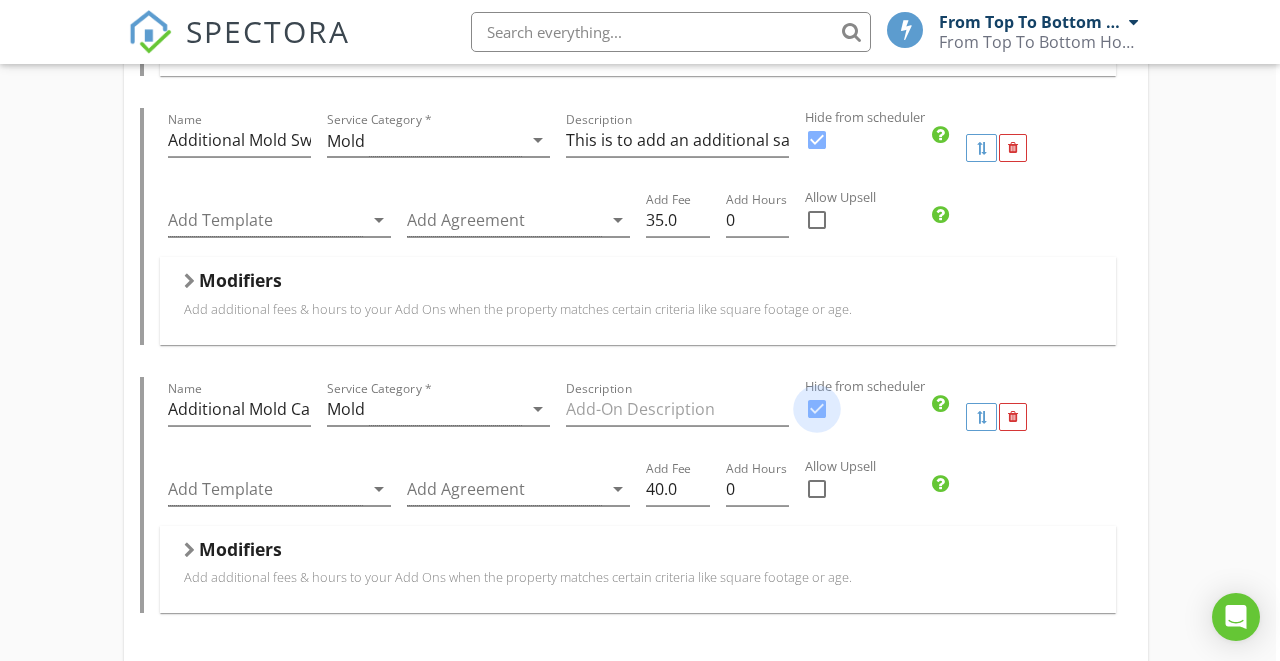 checkbox on "true" 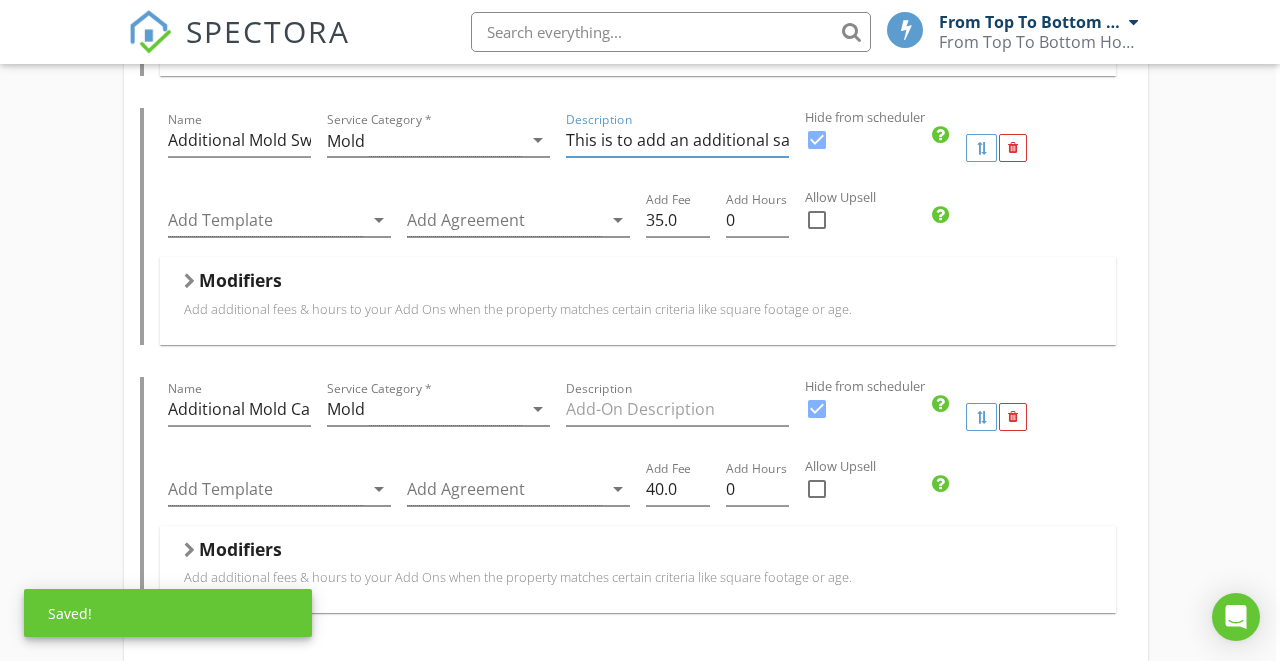 drag, startPoint x: 761, startPoint y: 113, endPoint x: 919, endPoint y: 120, distance: 158.15498 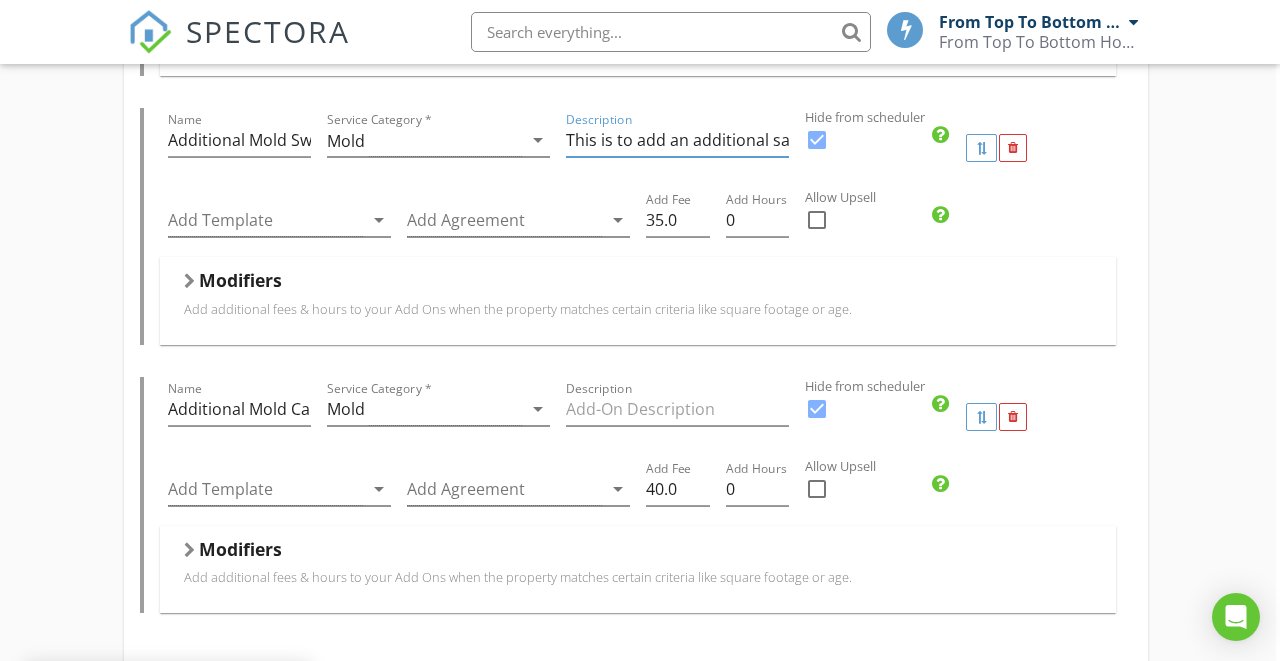 click on "This is to add an additional sample for mold swab test" at bounding box center [677, 140] 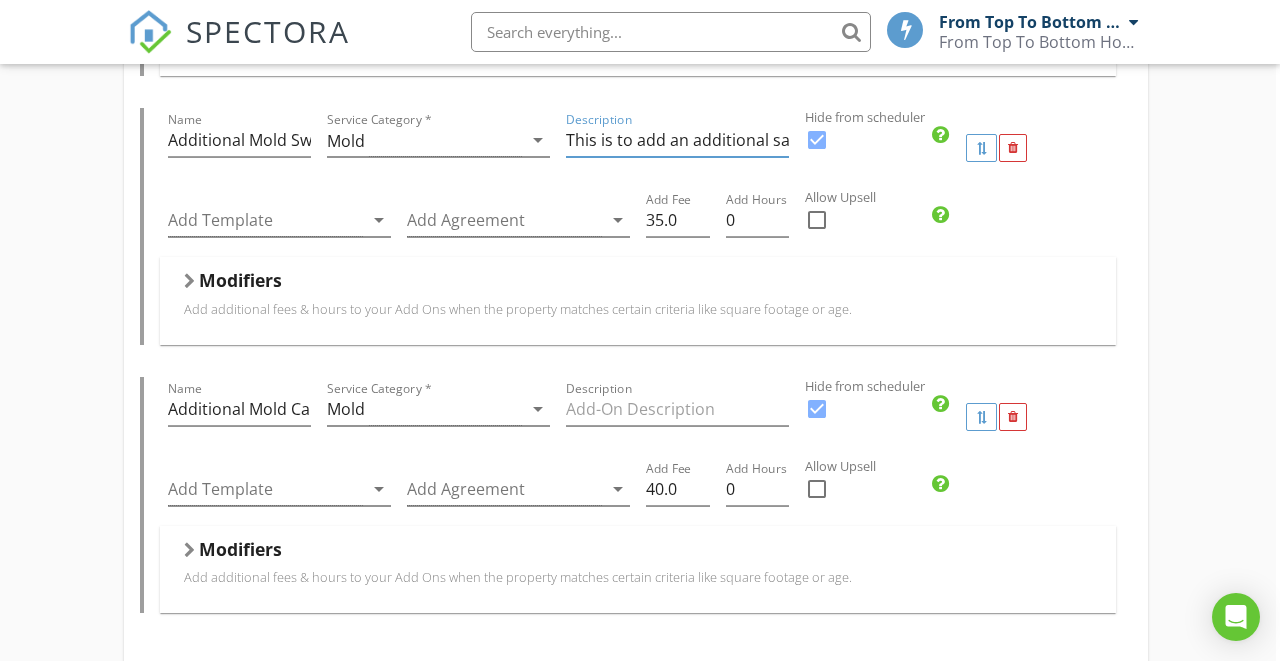 drag, startPoint x: 771, startPoint y: 114, endPoint x: 858, endPoint y: 114, distance: 87 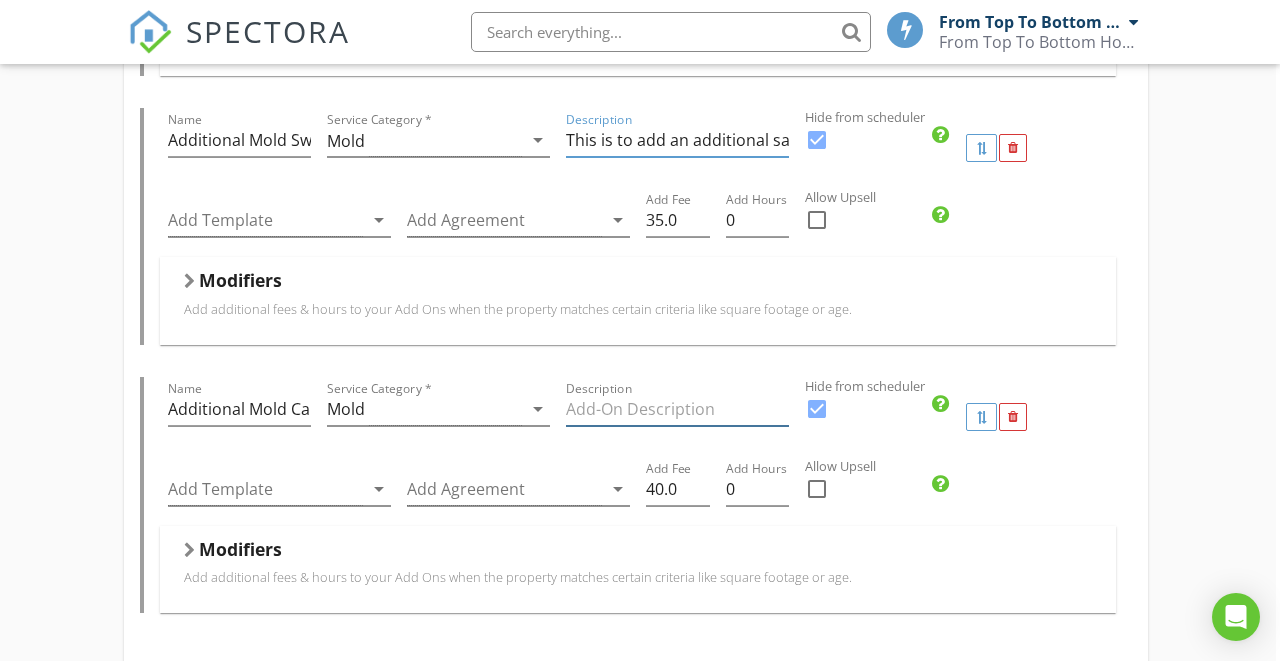 click at bounding box center [677, 409] 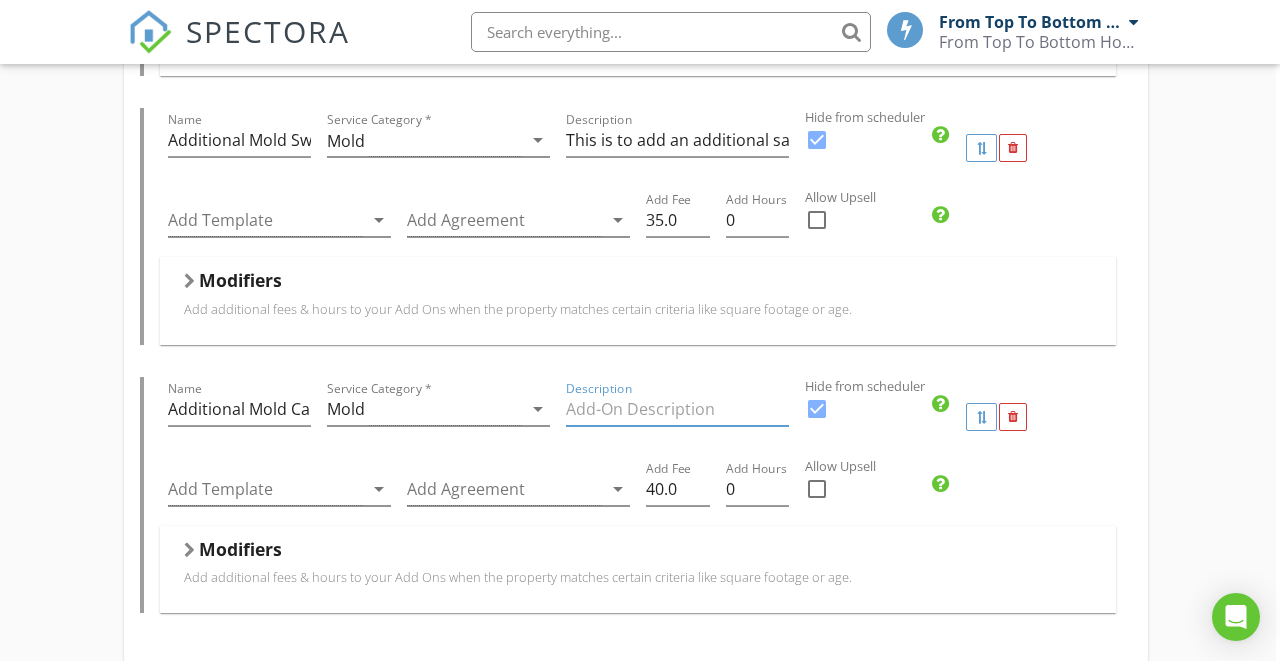 paste on "This is to add an additional sample to mold air test" 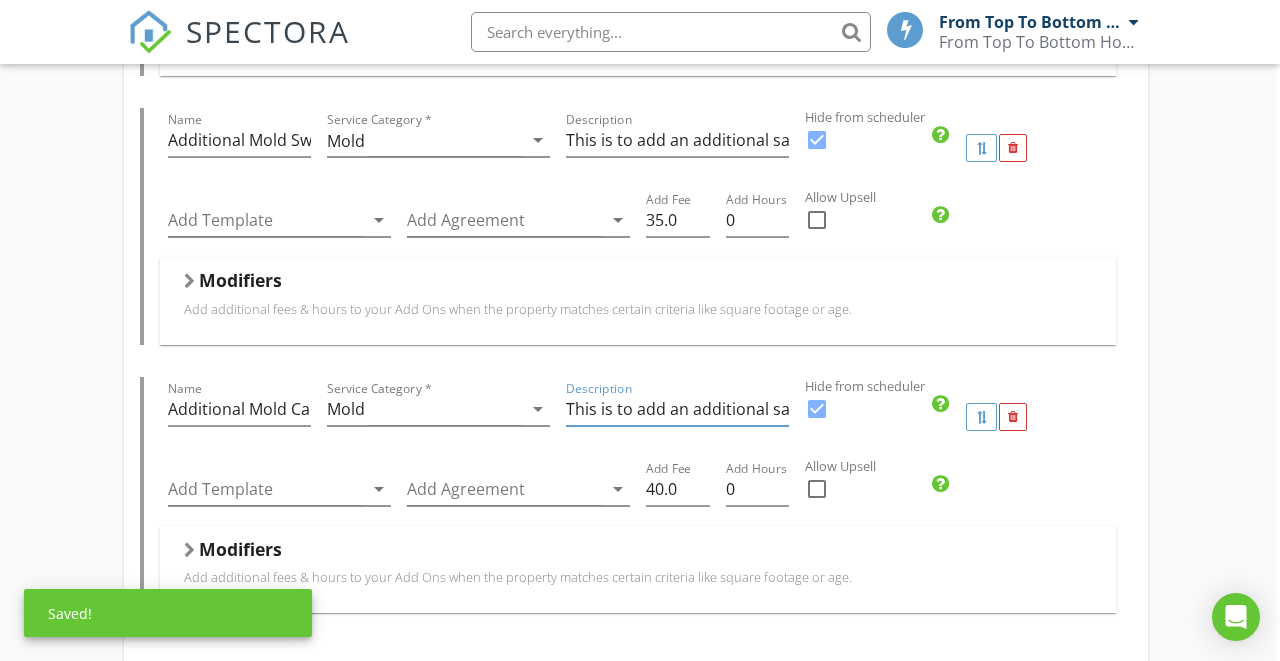 type on "This is to add an additional sample to mold air test" 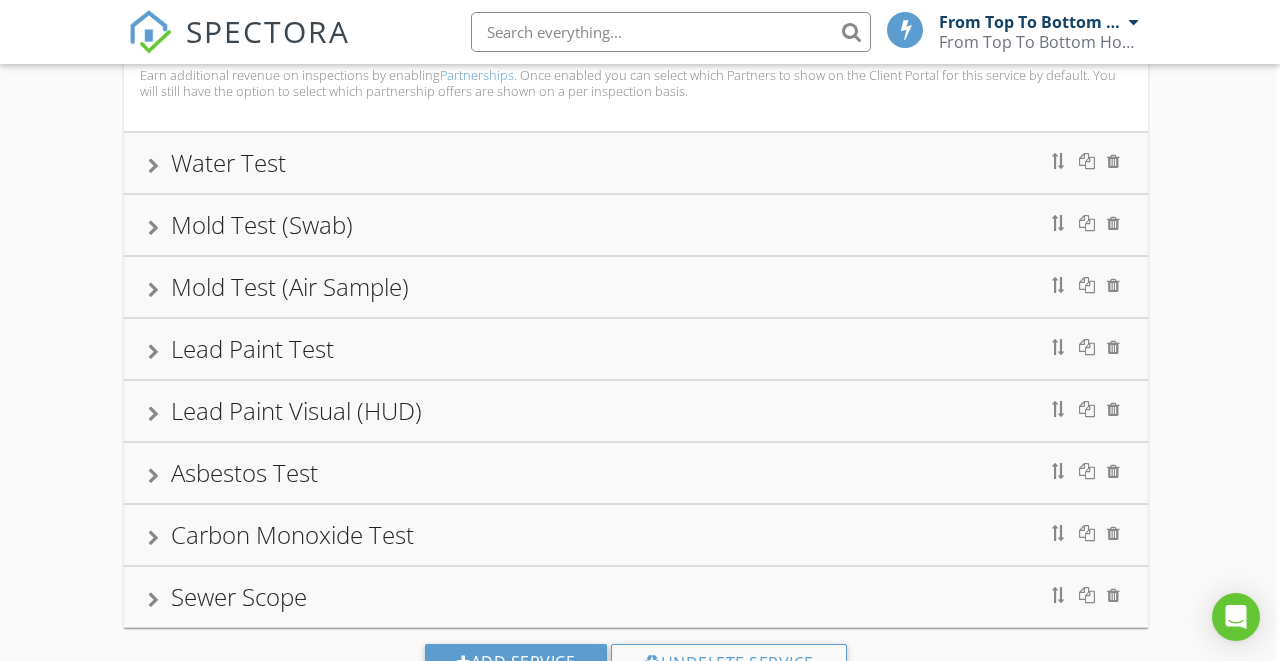 scroll, scrollTop: 5082, scrollLeft: 4, axis: both 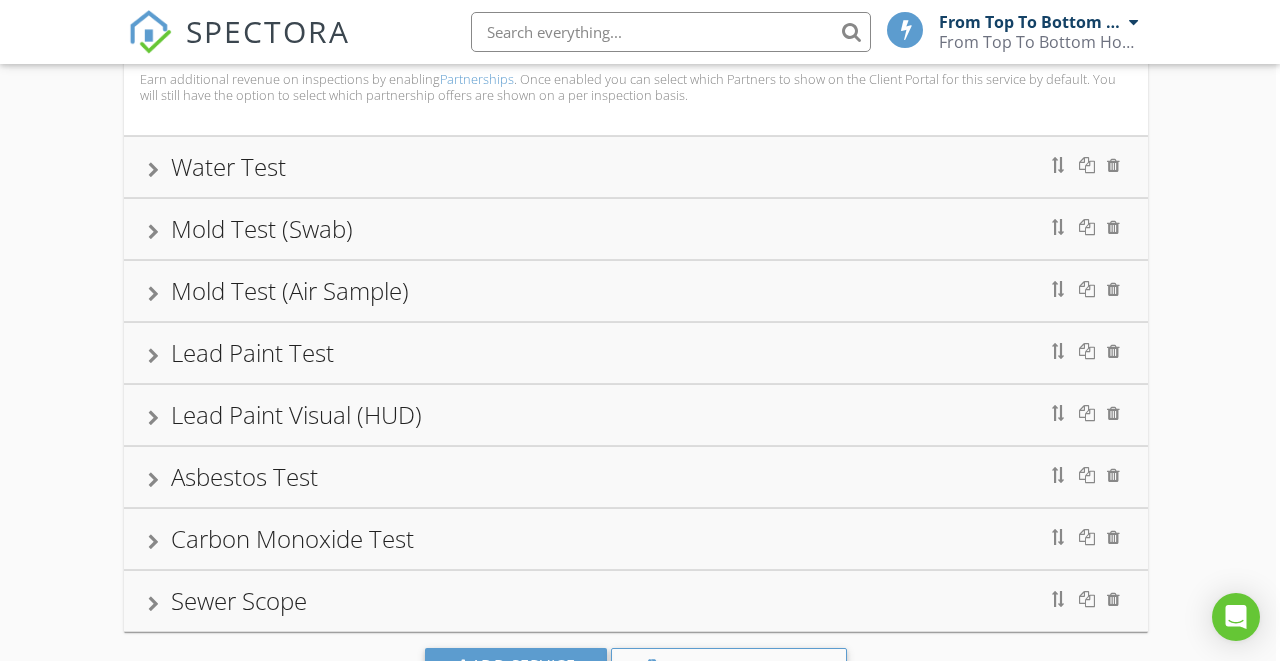 click on "Lead Paint Test" at bounding box center [636, 353] 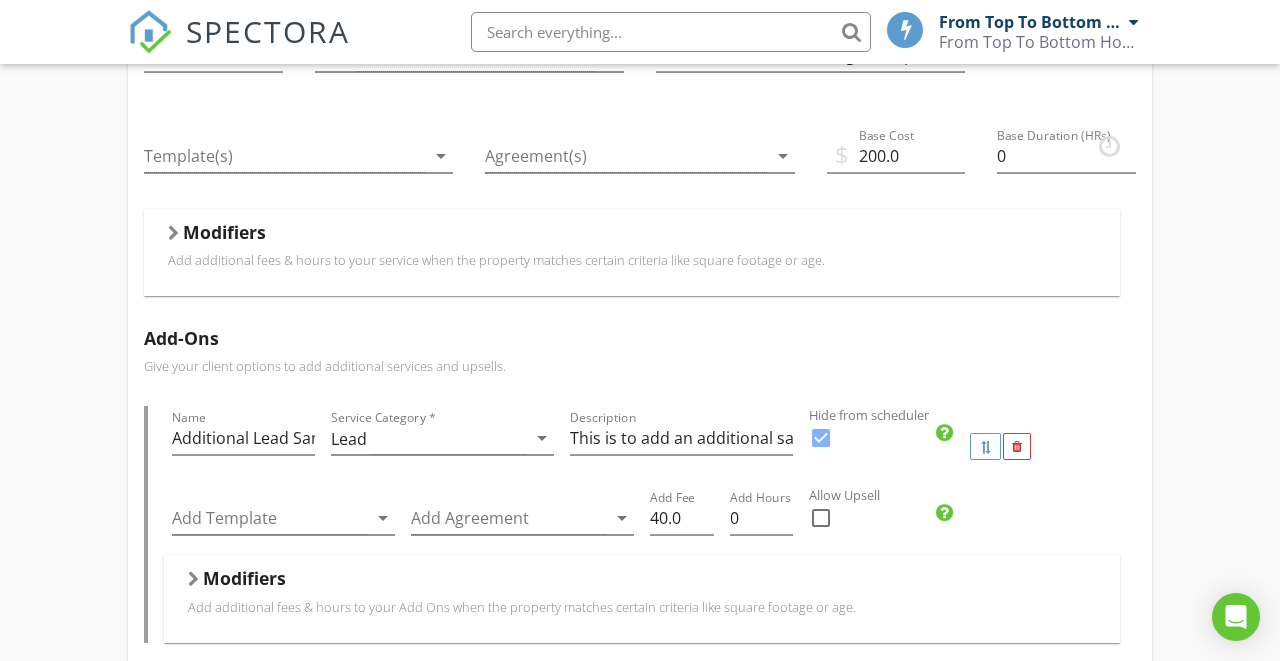 scroll, scrollTop: 952, scrollLeft: 0, axis: vertical 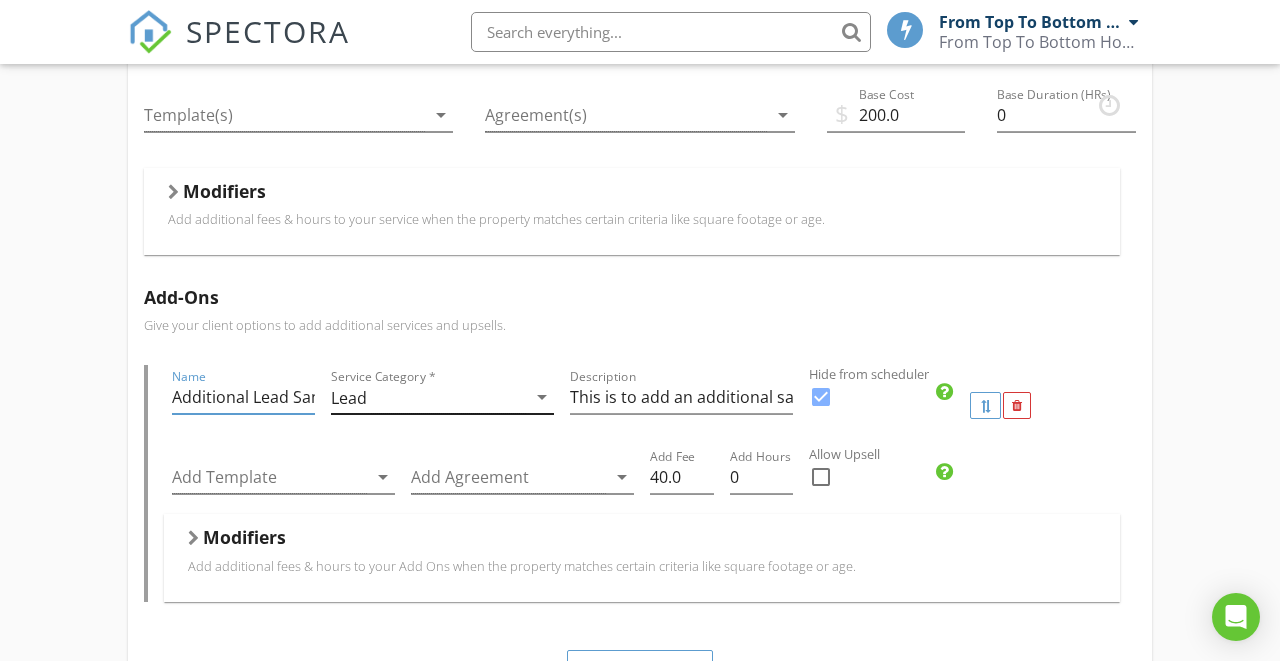 drag, startPoint x: 172, startPoint y: 377, endPoint x: 349, endPoint y: 371, distance: 177.10167 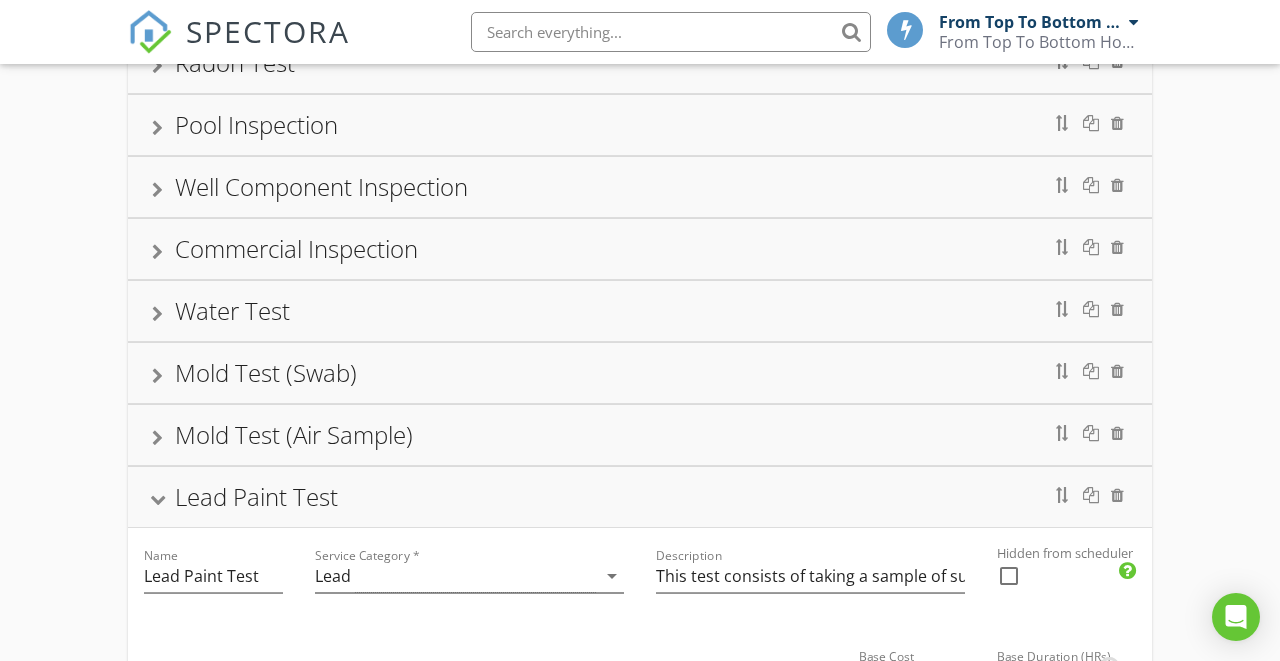 scroll, scrollTop: 381, scrollLeft: 0, axis: vertical 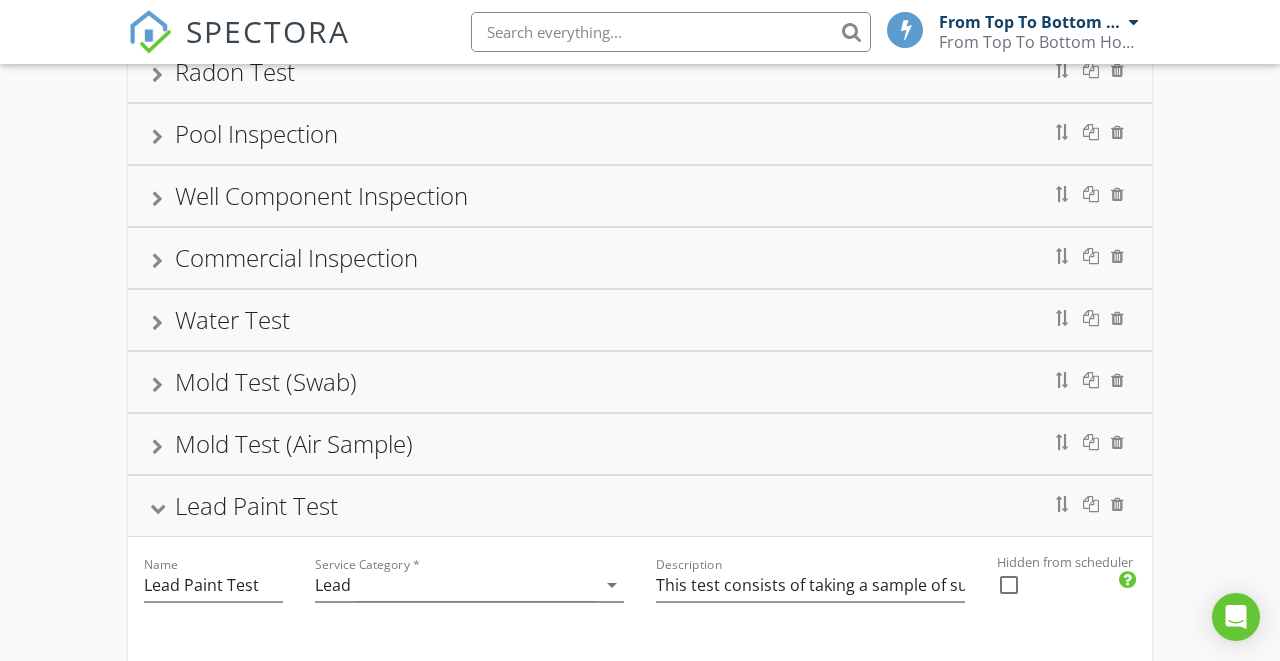 click on "Commercial Inspection" at bounding box center (296, 257) 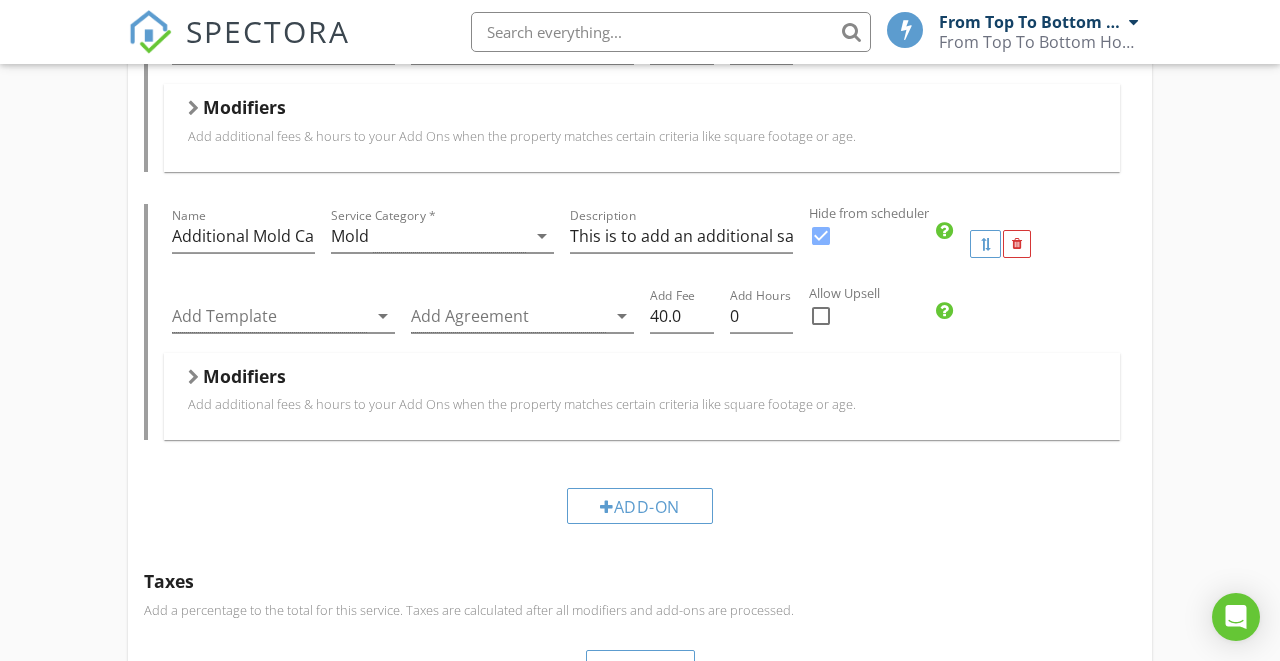 scroll, scrollTop: 4388, scrollLeft: 2, axis: both 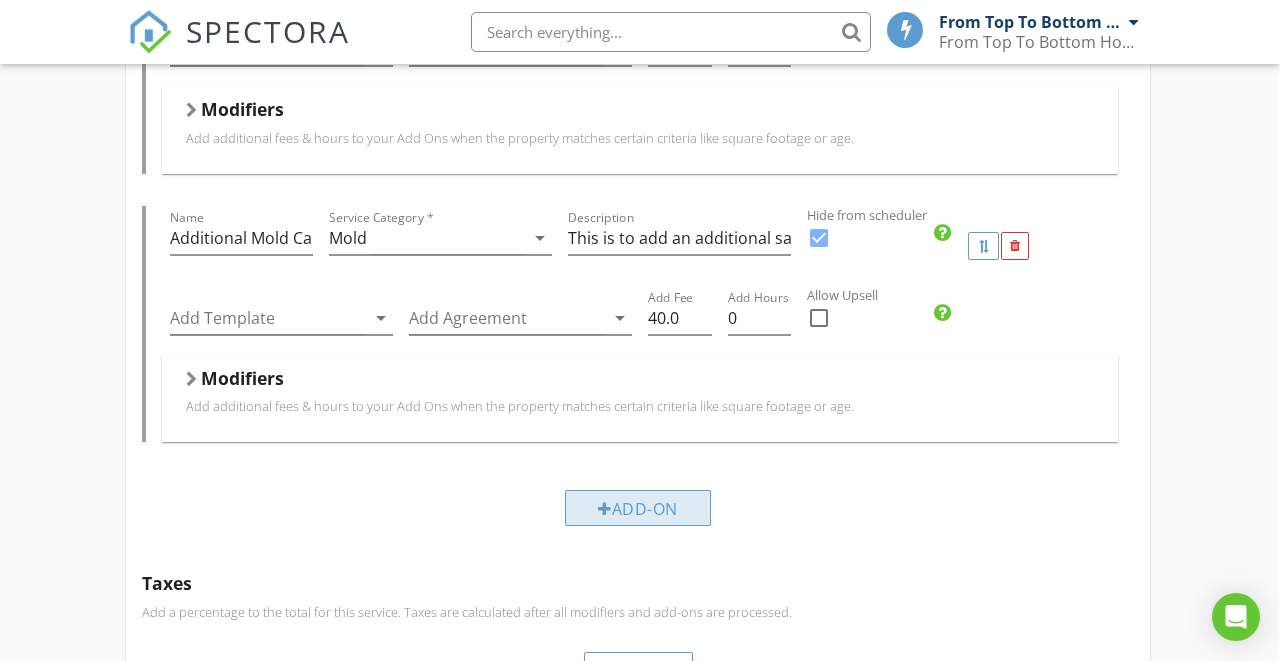 click on "Add-On" at bounding box center (638, 508) 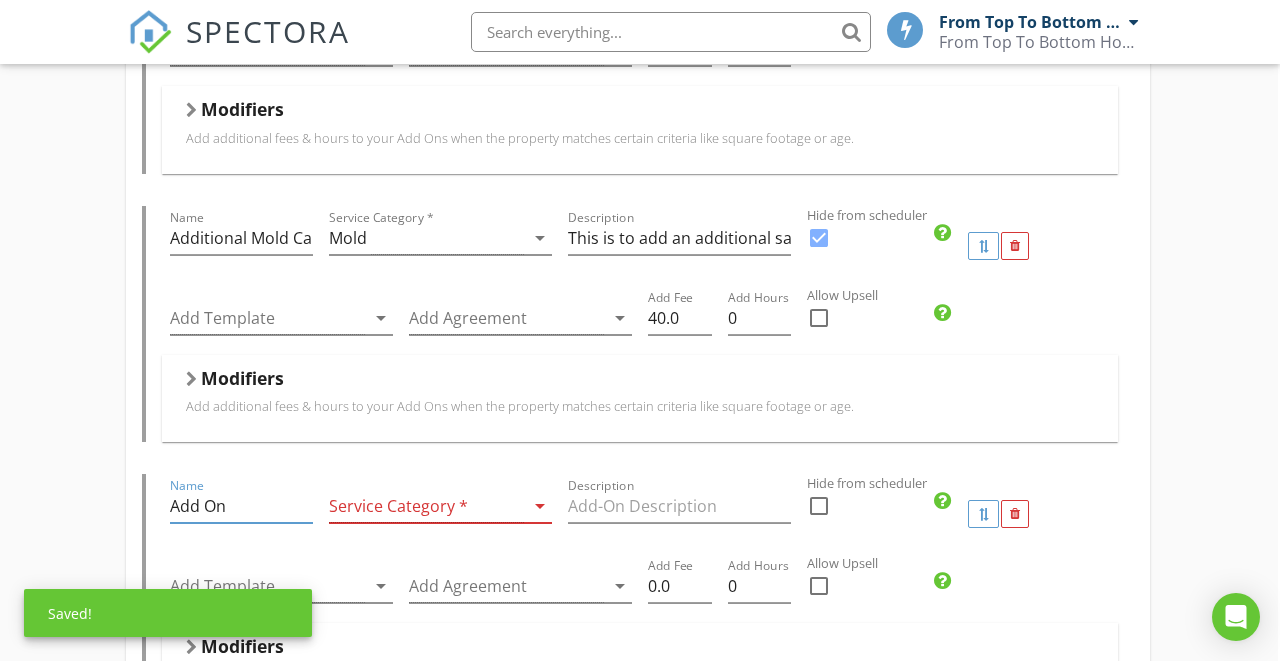 click on "Add On" at bounding box center (241, 506) 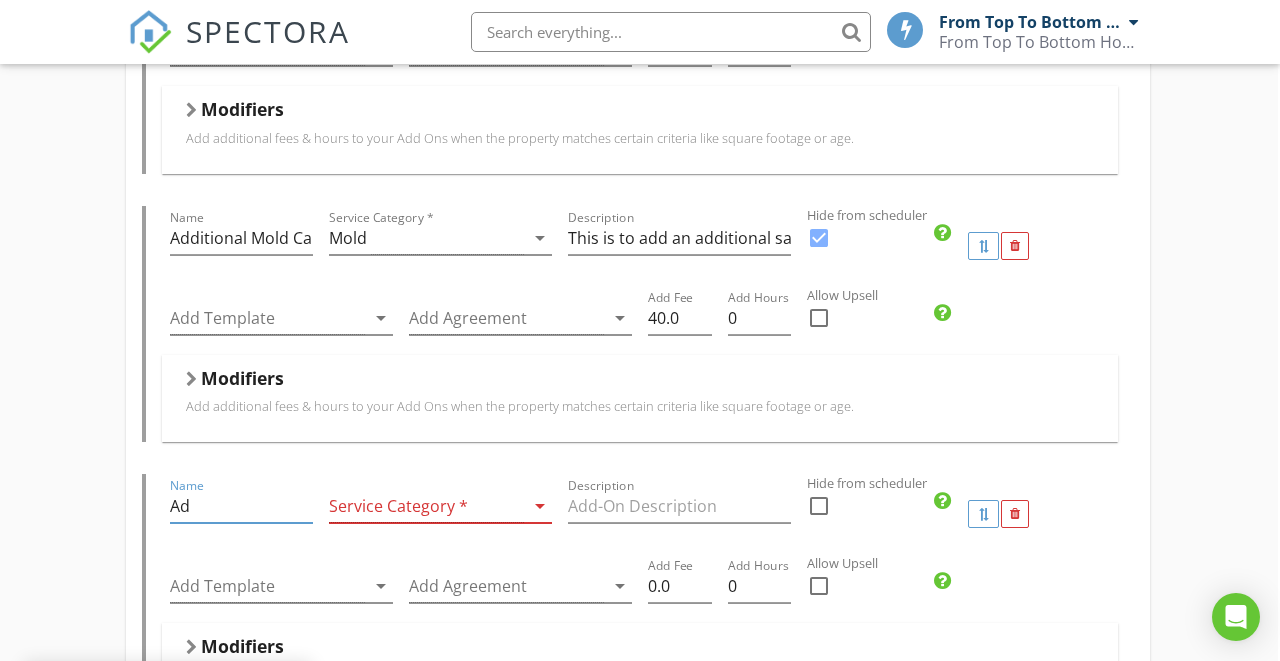 type on "A" 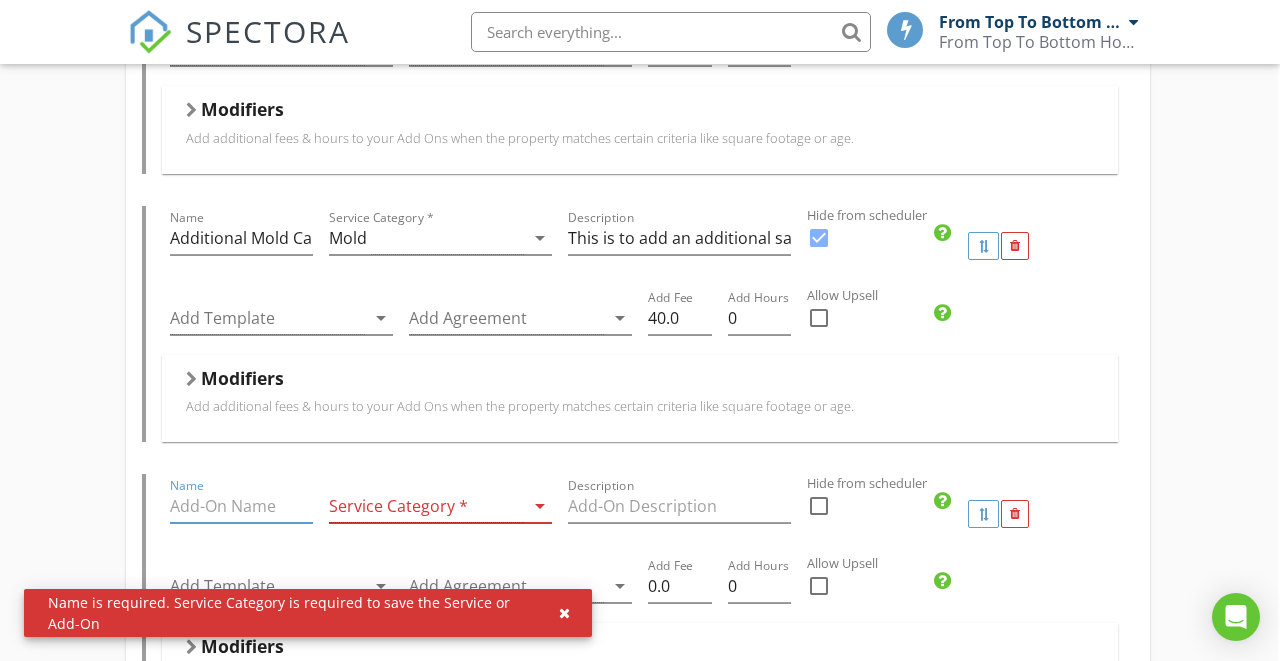 paste on "Additional Lead Sample" 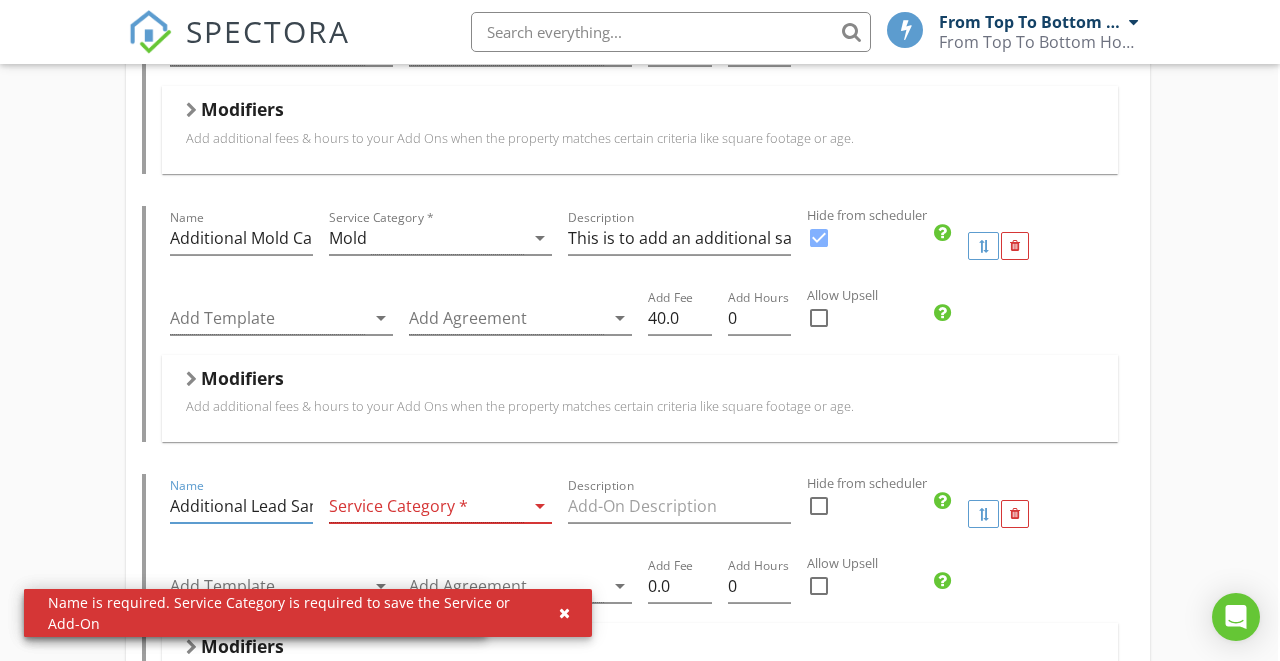 type on "Additional Lead Sample" 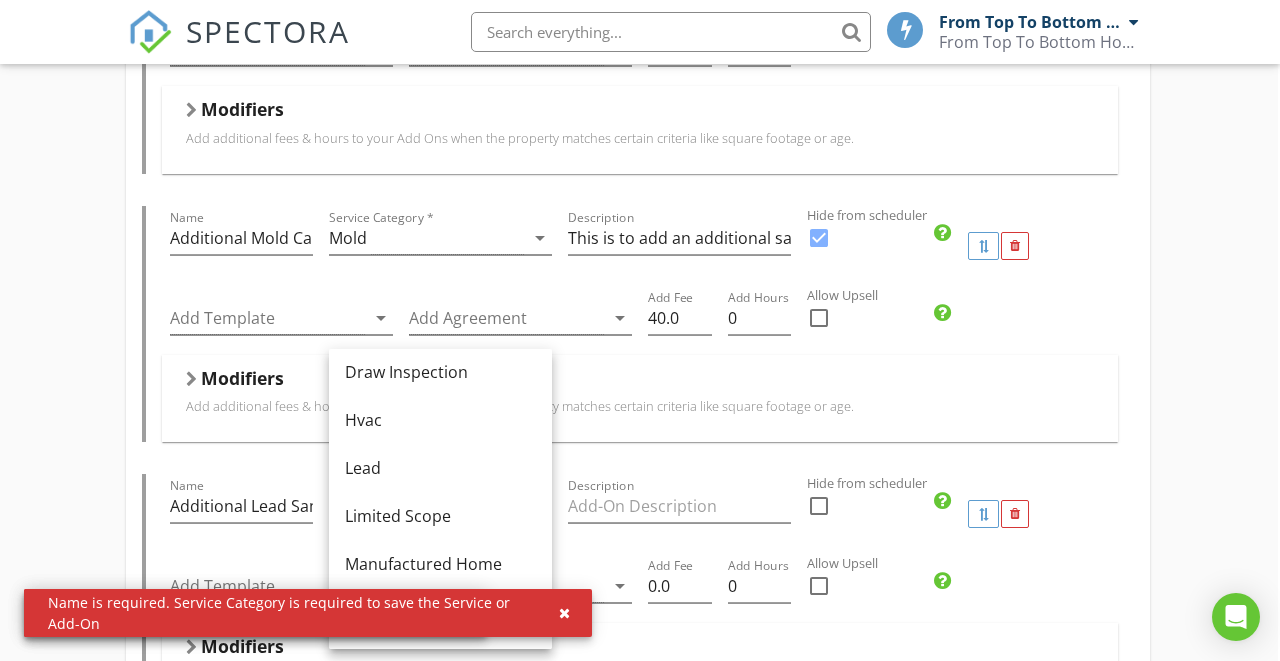 scroll, scrollTop: 249, scrollLeft: 0, axis: vertical 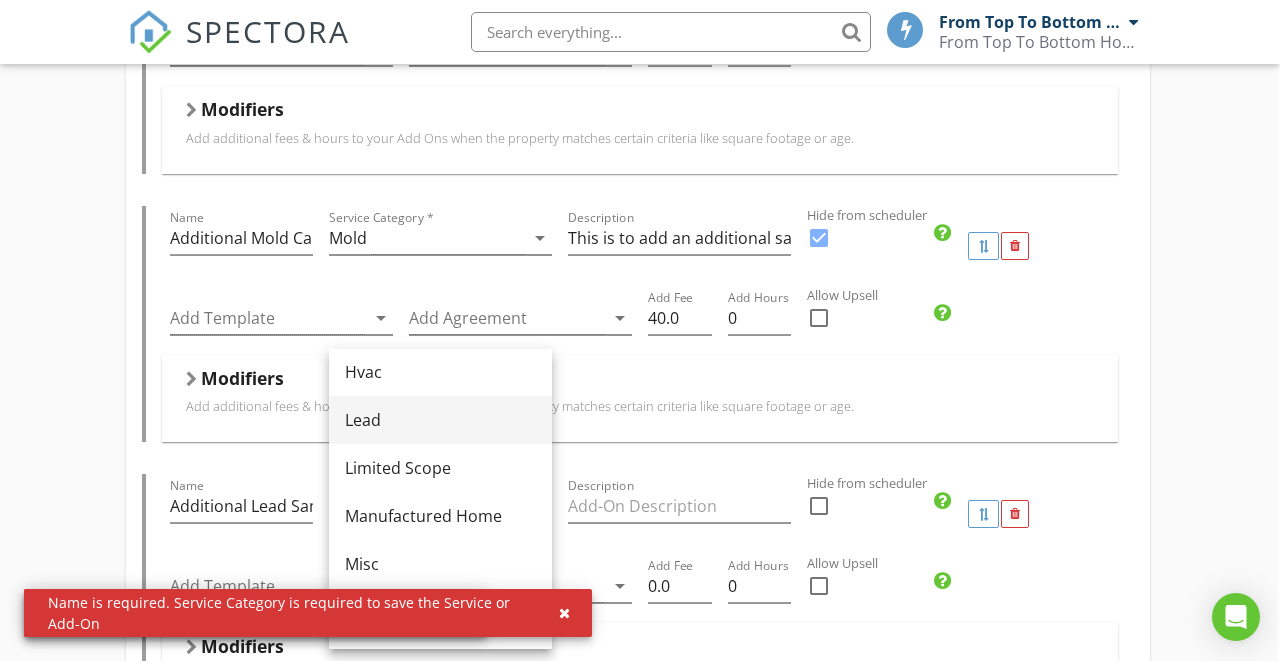 click on "Lead" at bounding box center [440, 420] 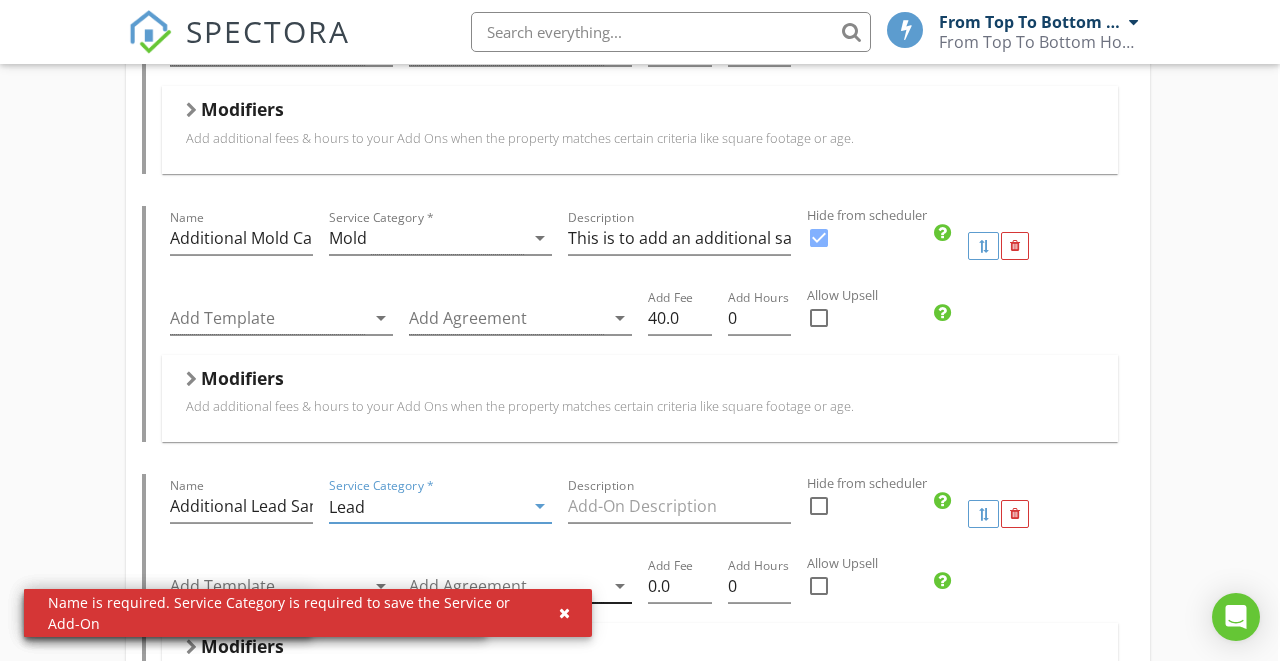 click at bounding box center [506, 586] 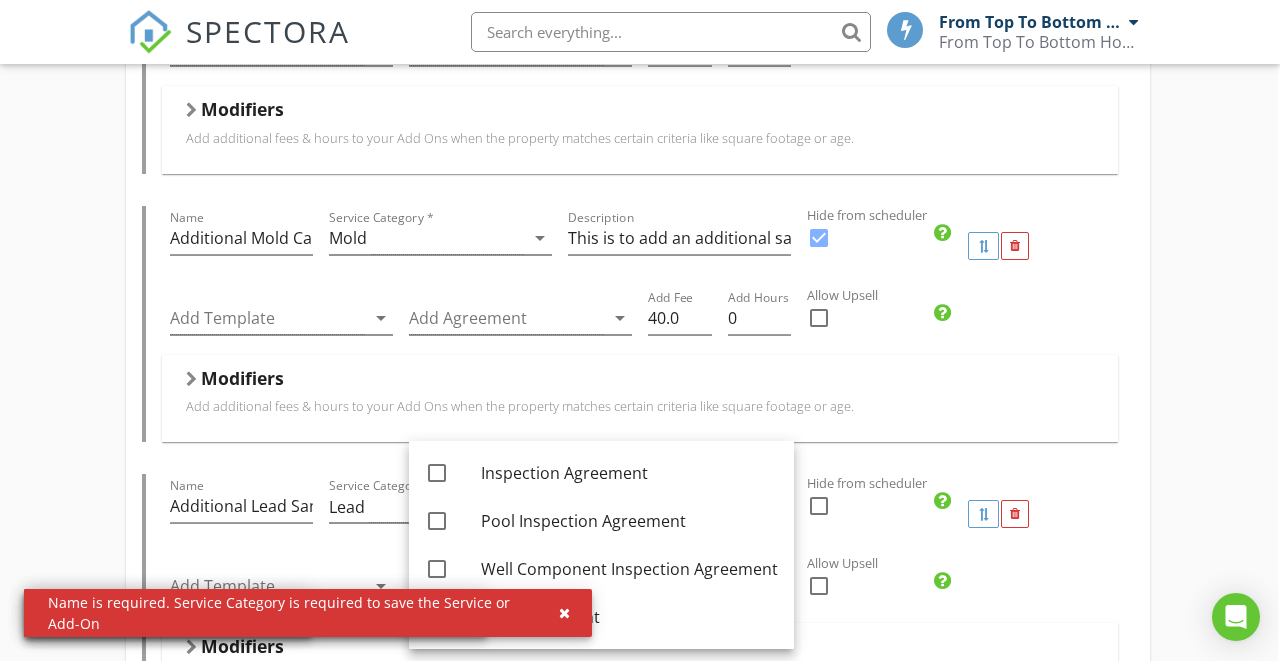 click on "Residential Inspection   Name Residential Inspection   Service Category * Residential arrow_drop_down   Description General home inspection. Additional services are discounted when added along with this inspection.   Hidden from scheduler   check_box_outline_blank             Pre-Listing/Informational Inspection   Name Pre-Listing/Informational Inspection   Service Category * Residential arrow_drop_down   Description This is a general home inspection that a client may wish to have conducted prior to listing their home for sale or for informational purposes. Additional services are discounted when added along with this inspection.   Hidden from scheduler   check_box_outline_blank             Termite Inspection   Name Termite Inspection   Service Category * Pest arrow_drop_down   Description This inspection identifies evidence of pests including termites, carpenter bees, carpenter ants and/or wood boring beetles. This is for a WDI inspection alone without a home inspection.   Hidden from scheduler" at bounding box center [638, -1237] 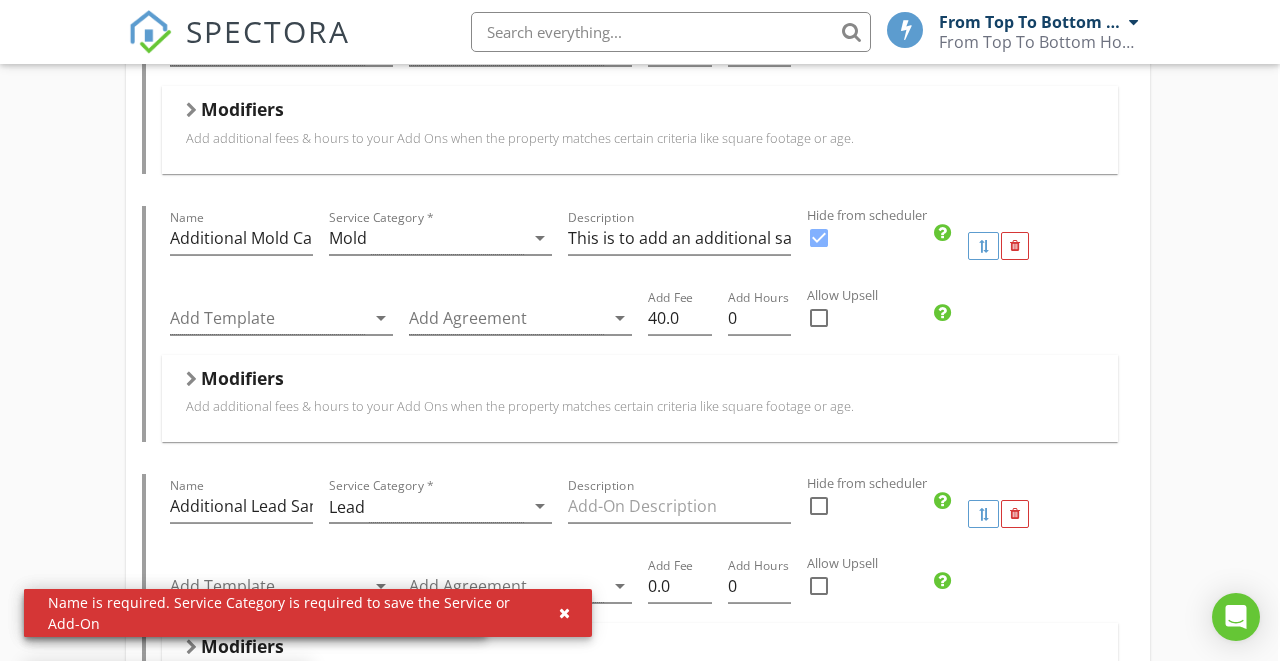 scroll, scrollTop: 4507, scrollLeft: 2, axis: both 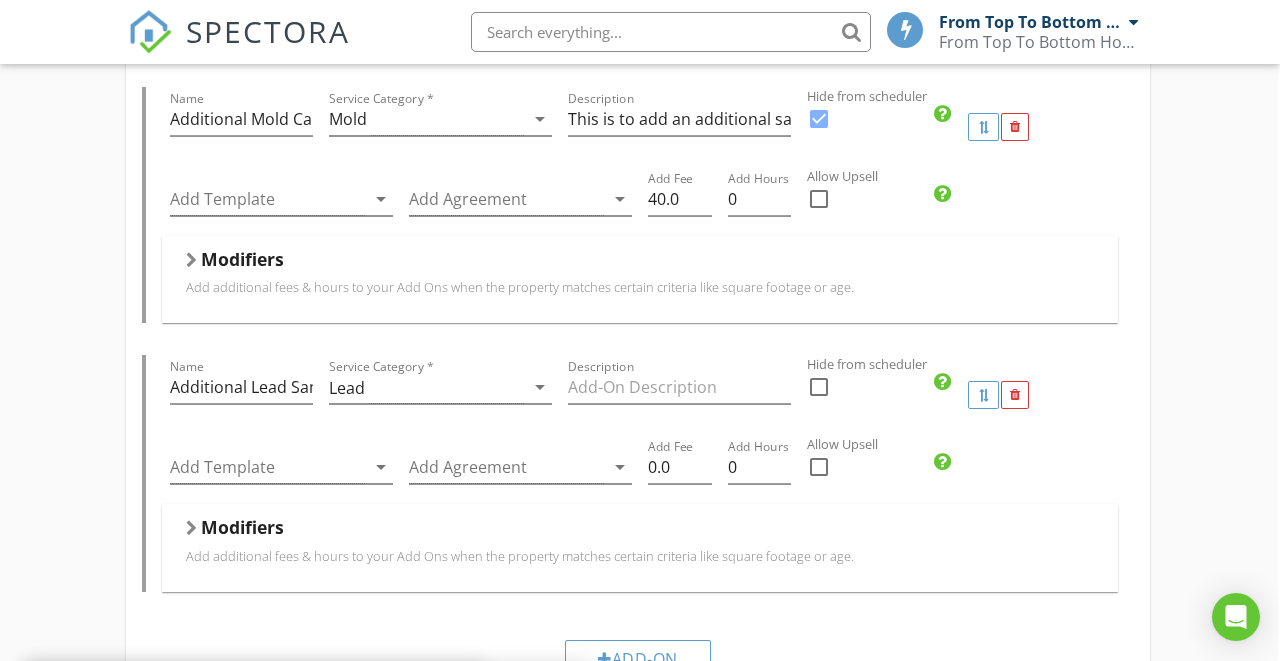 click at bounding box center [819, 387] 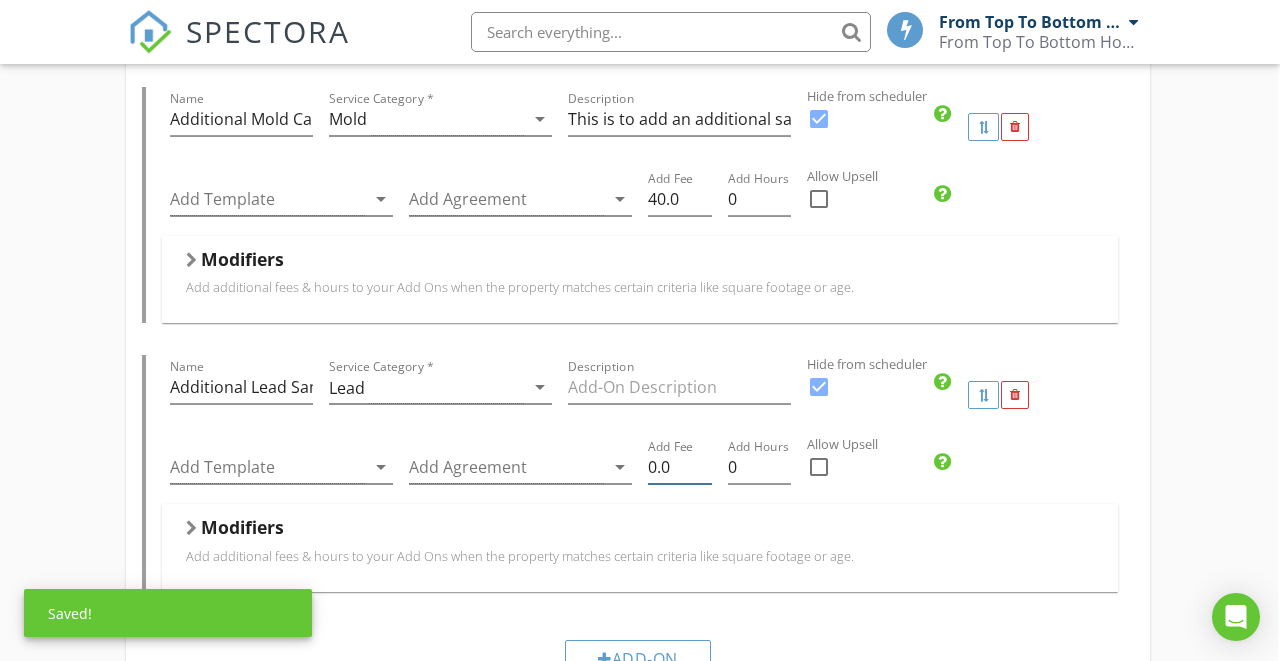 click on "0.0" at bounding box center (680, 467) 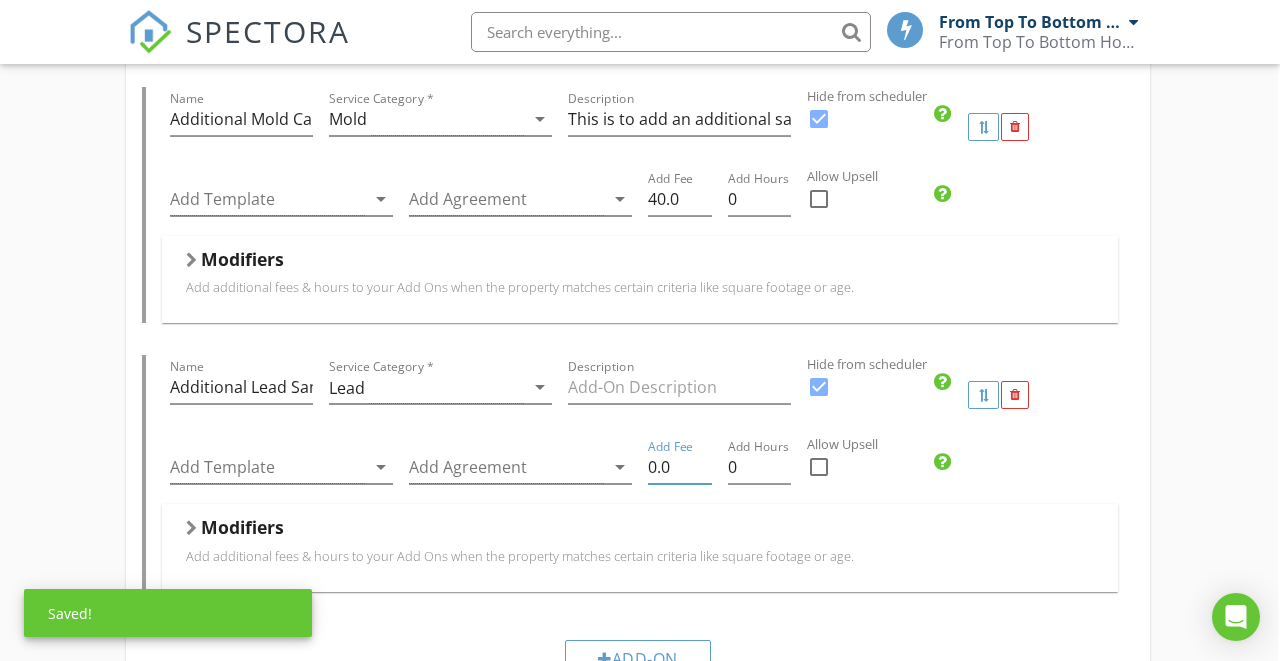 click on "0.0" at bounding box center (680, 467) 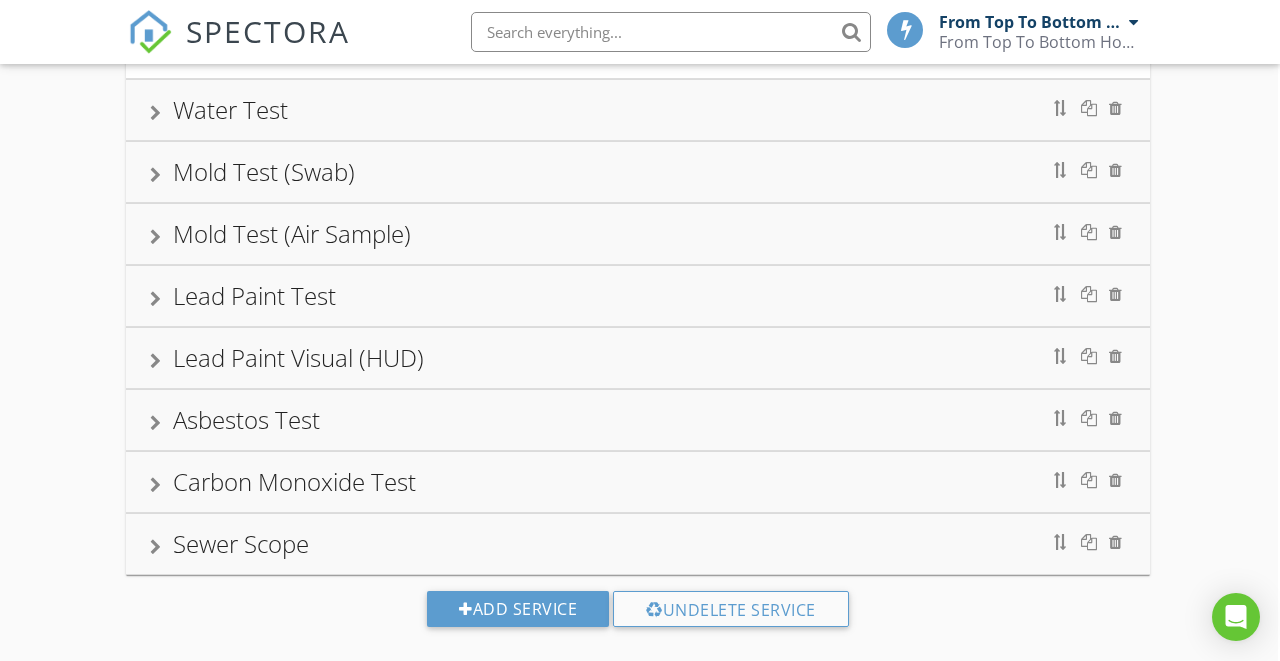 scroll, scrollTop: 5407, scrollLeft: 2, axis: both 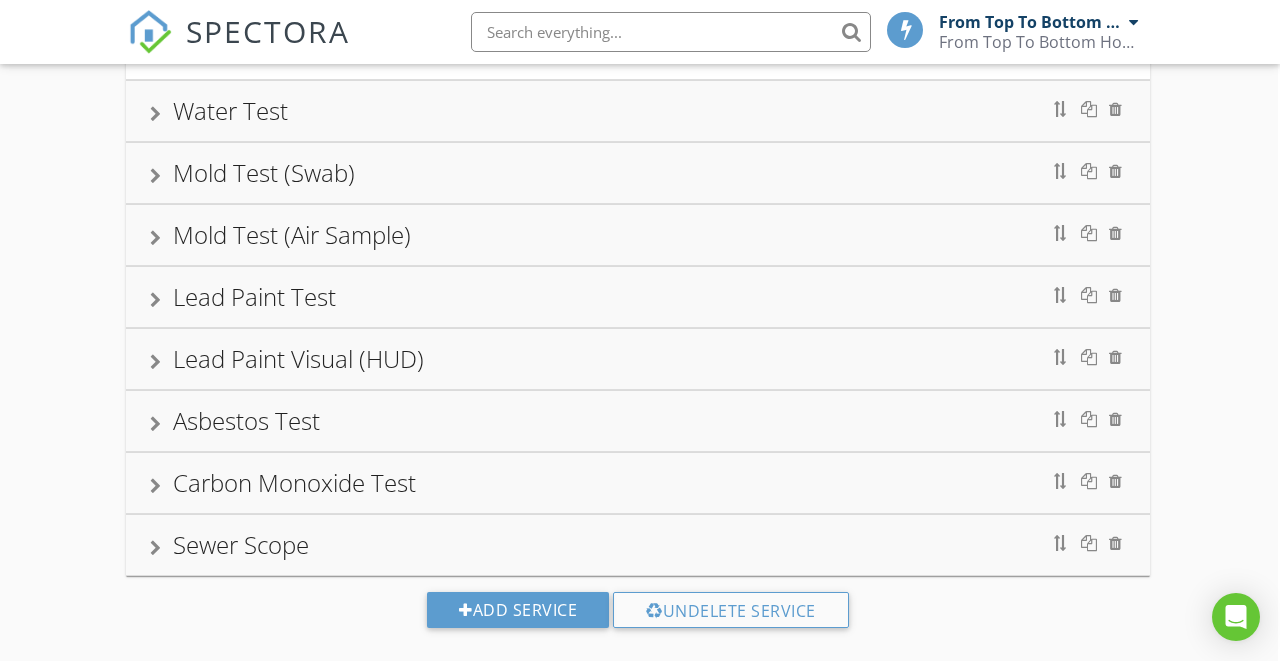 click on "Lead Paint Test" at bounding box center [638, 297] 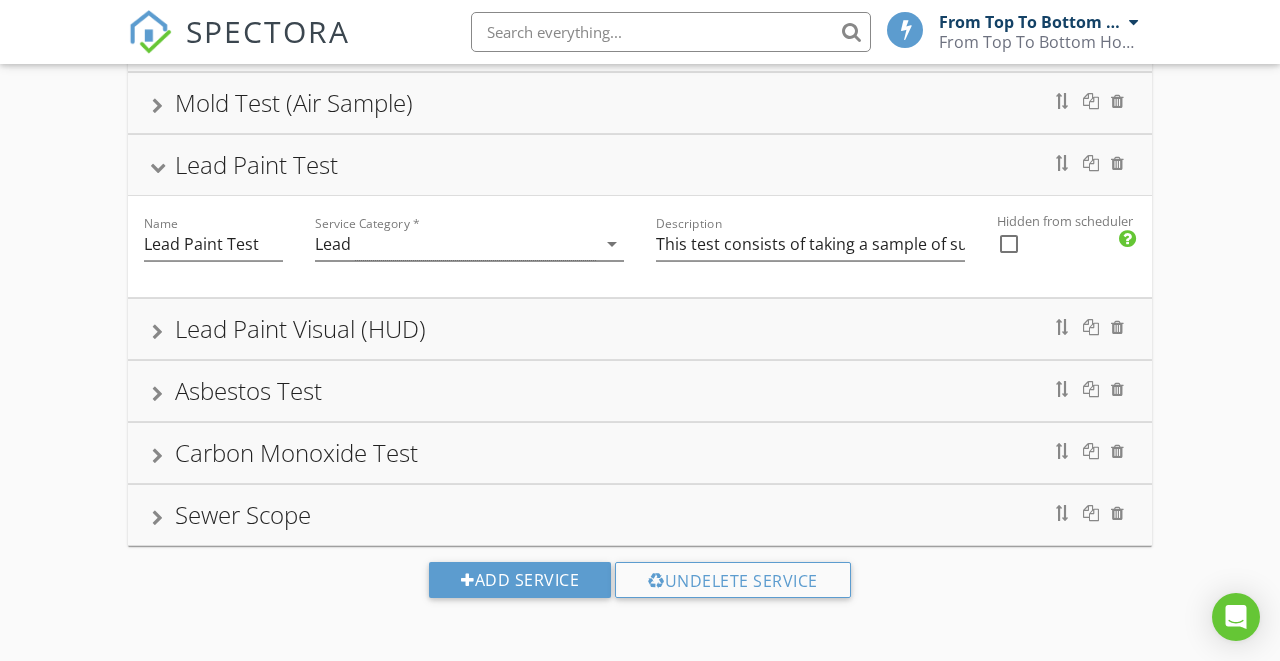 scroll, scrollTop: 701, scrollLeft: 0, axis: vertical 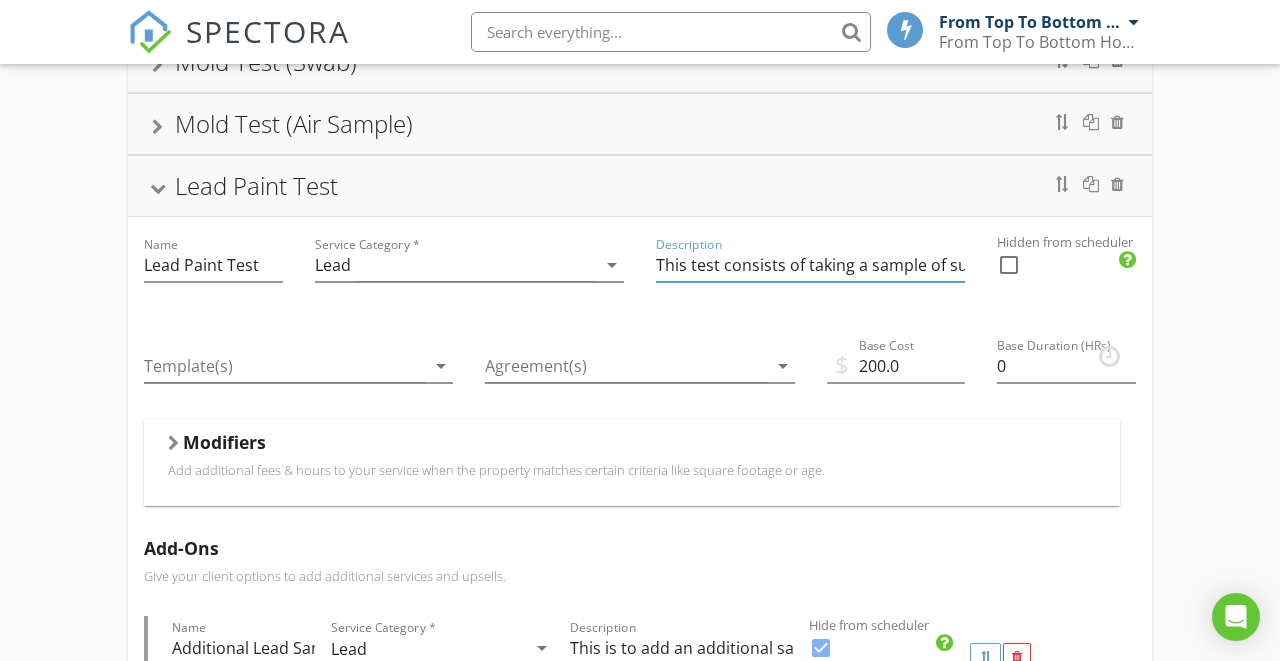 click on "This test consists of taking a sample of suspected lead paint. A report will be provided with results. This is for a lead test alone without a home inspection. $40 per additional sample." at bounding box center (810, 265) 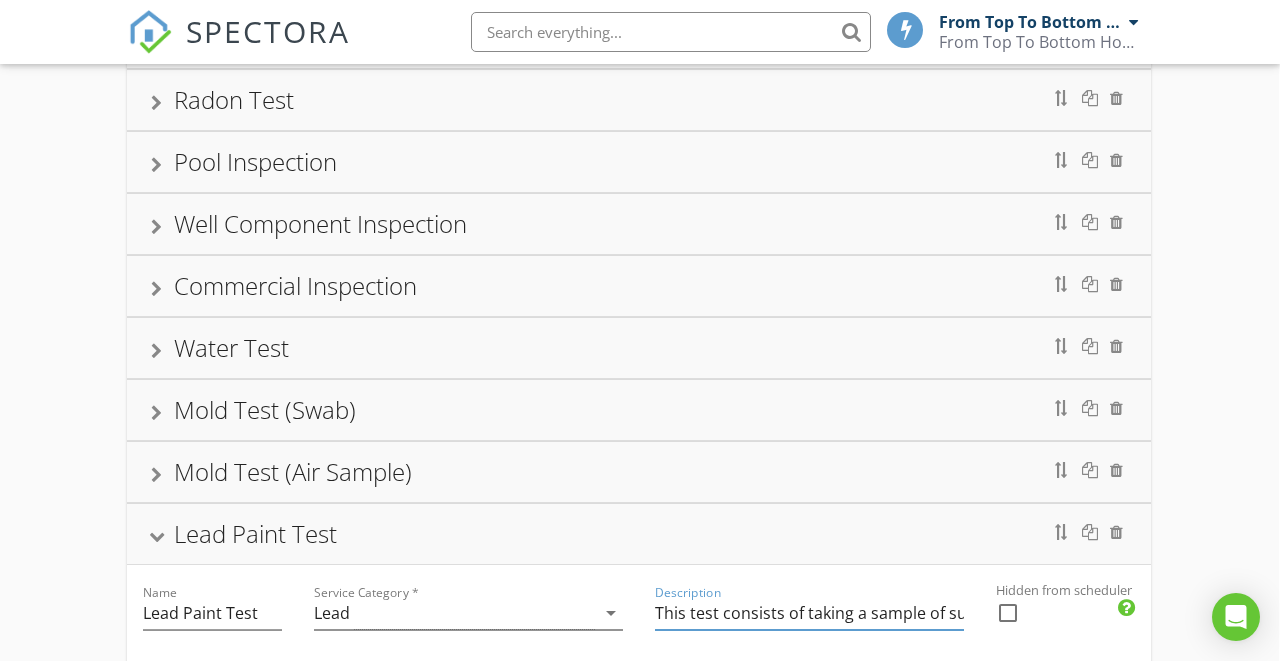 scroll, scrollTop: 347, scrollLeft: 1, axis: both 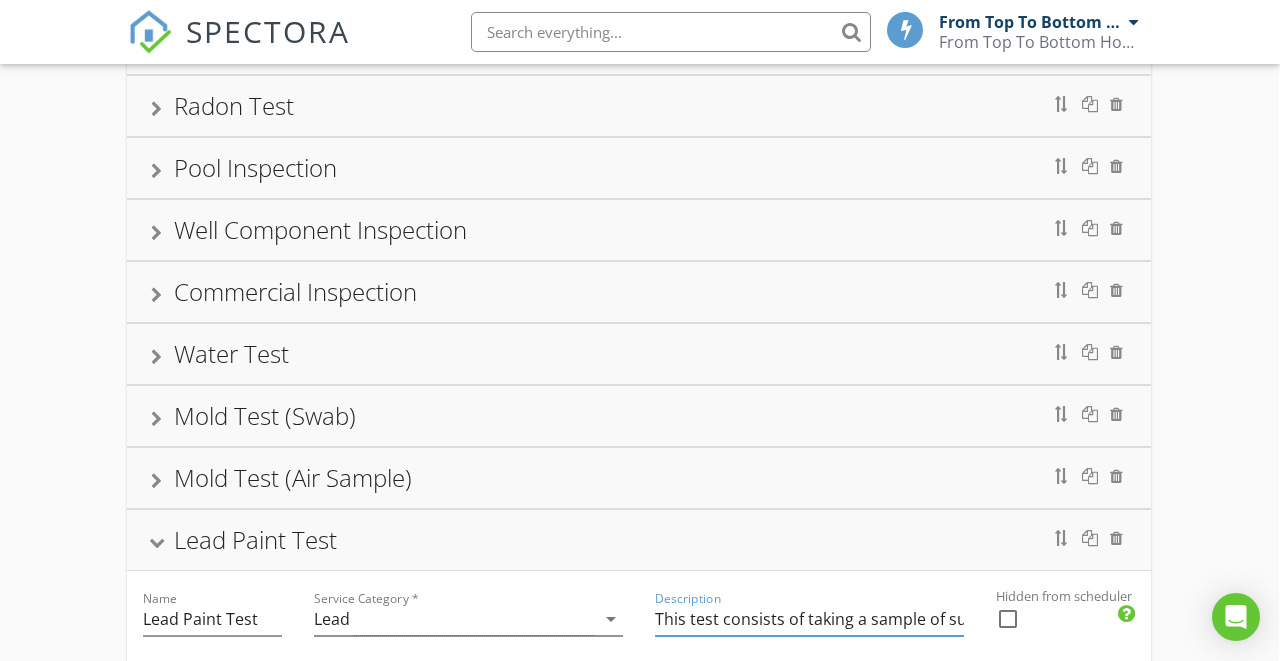 click on "Commercial Inspection" at bounding box center (639, 292) 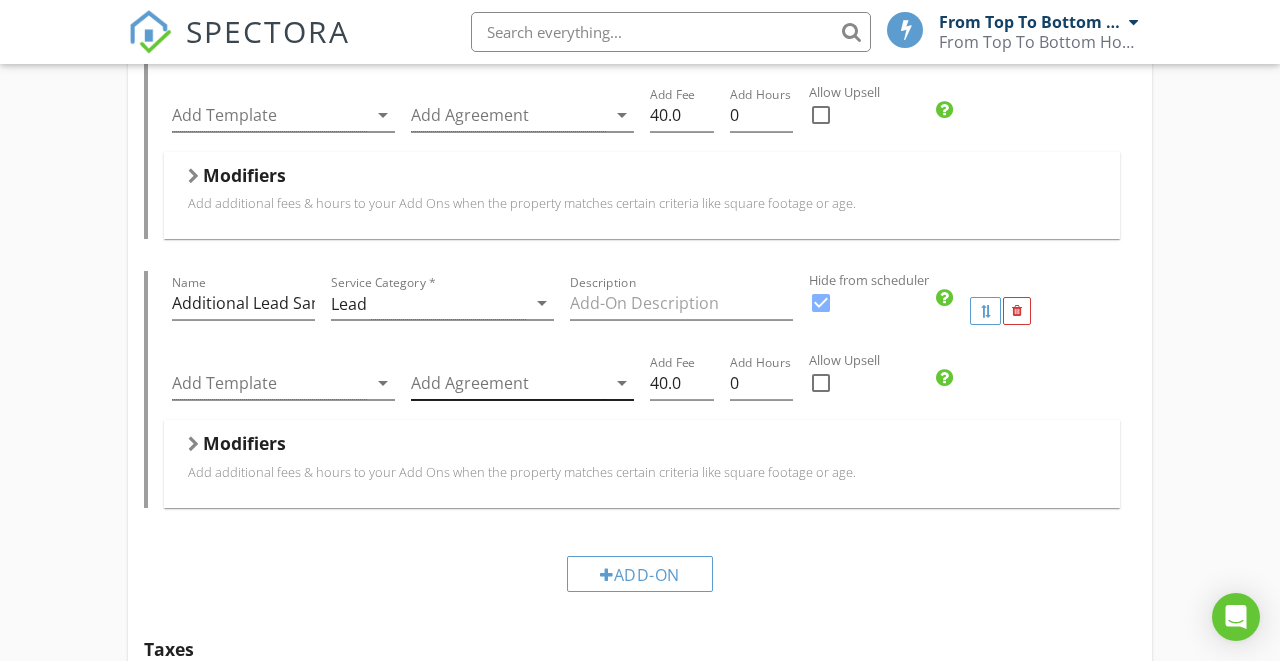 scroll, scrollTop: 4605, scrollLeft: 0, axis: vertical 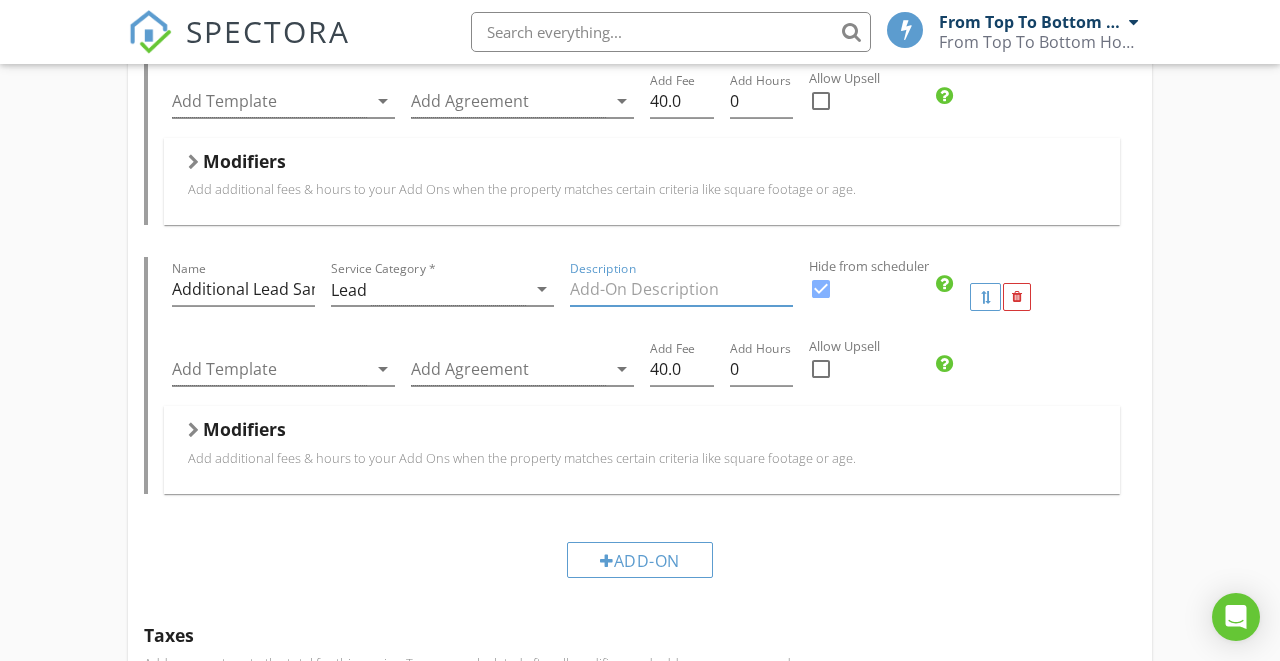click at bounding box center [681, 289] 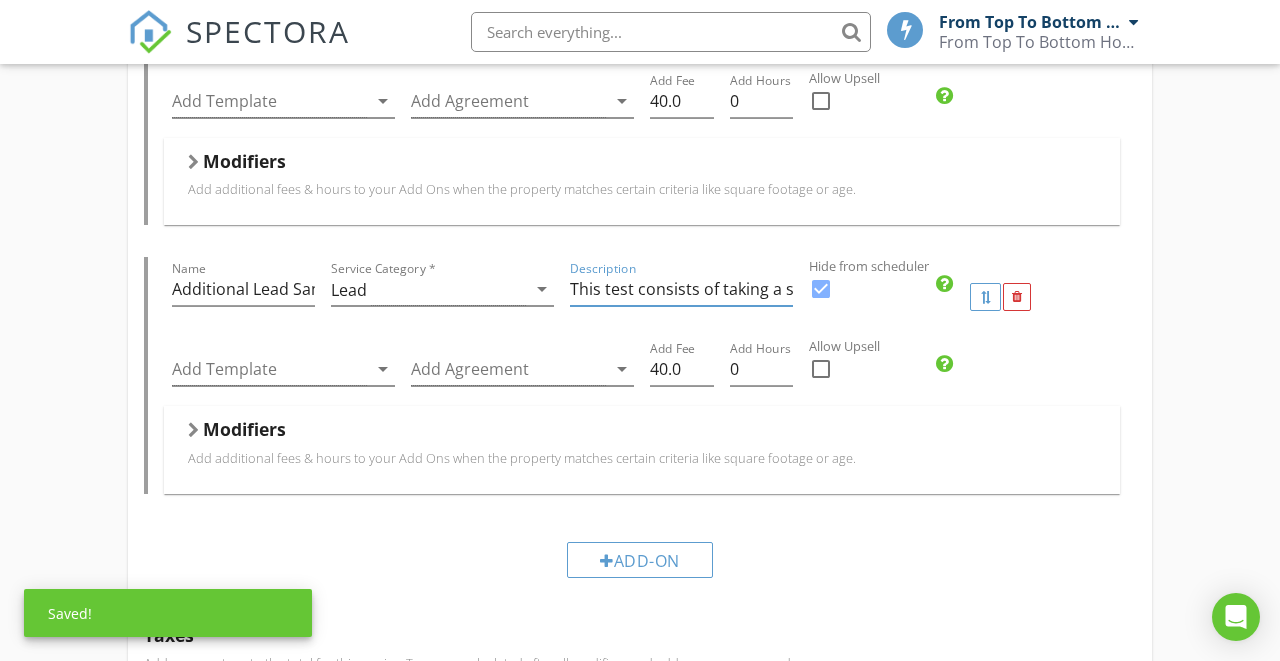 scroll, scrollTop: 4458, scrollLeft: 0, axis: vertical 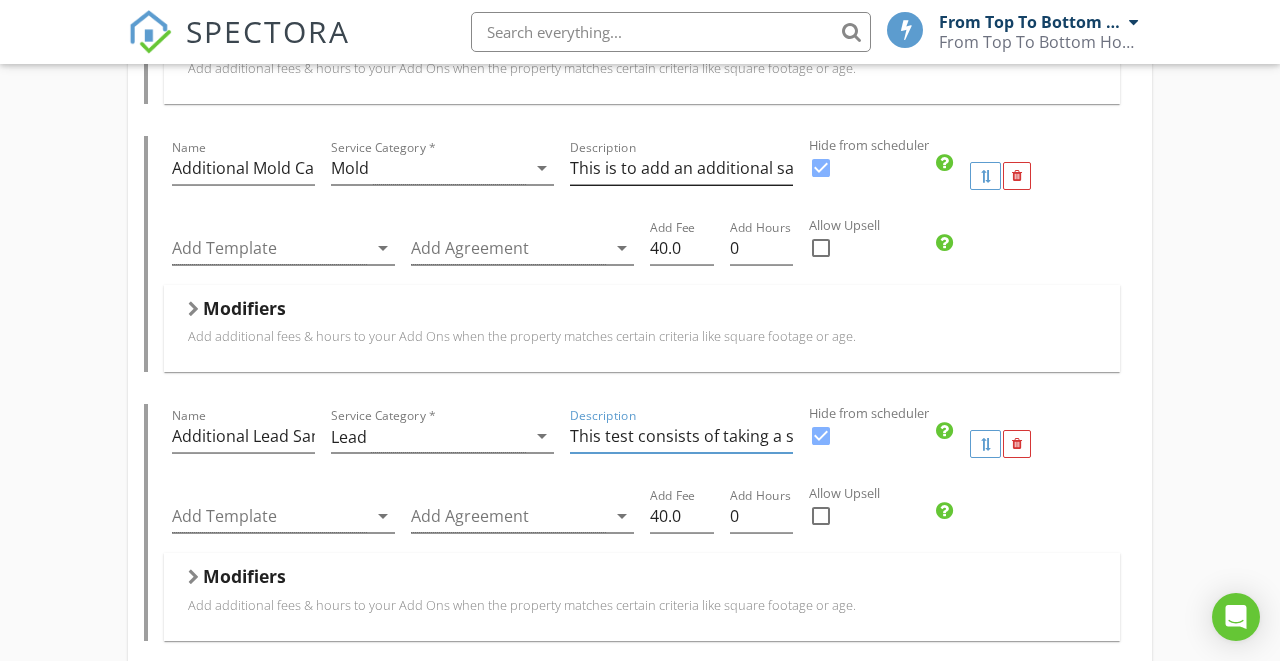 type on "This test consists of taking a sample of suspected lead paint. A report will be provided with results. This is for a lead test alone without a home inspection. $40 per additional sample." 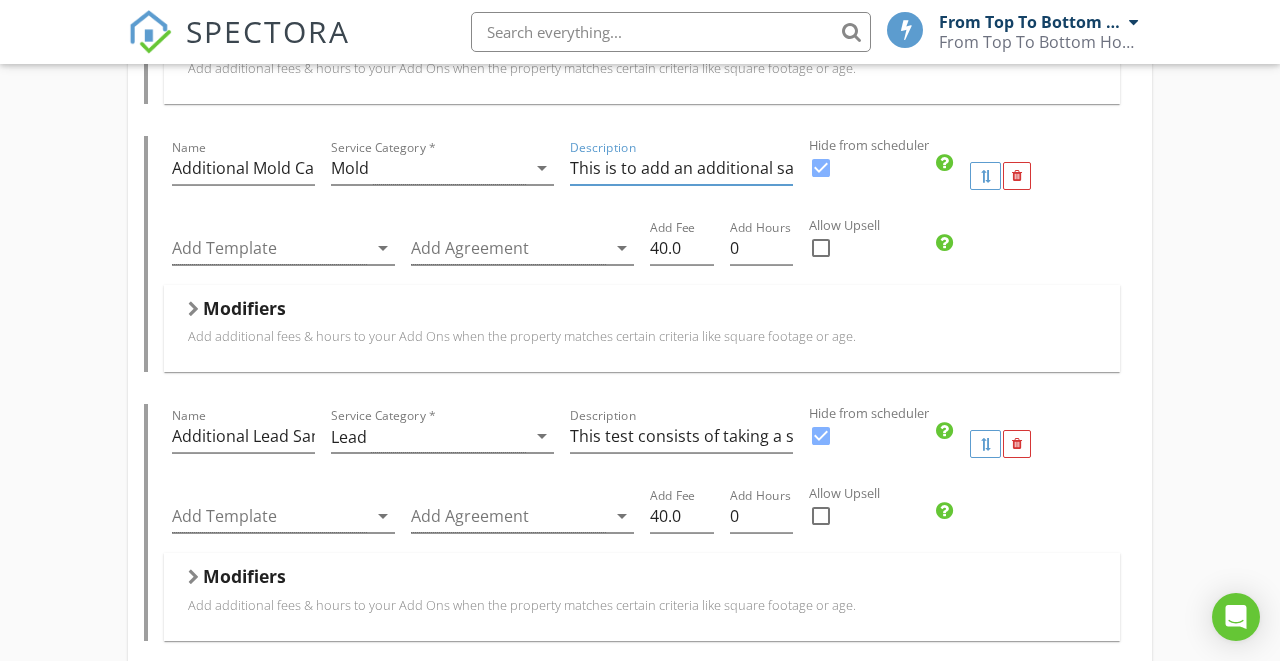 drag, startPoint x: 776, startPoint y: 142, endPoint x: 879, endPoint y: 141, distance: 103.00485 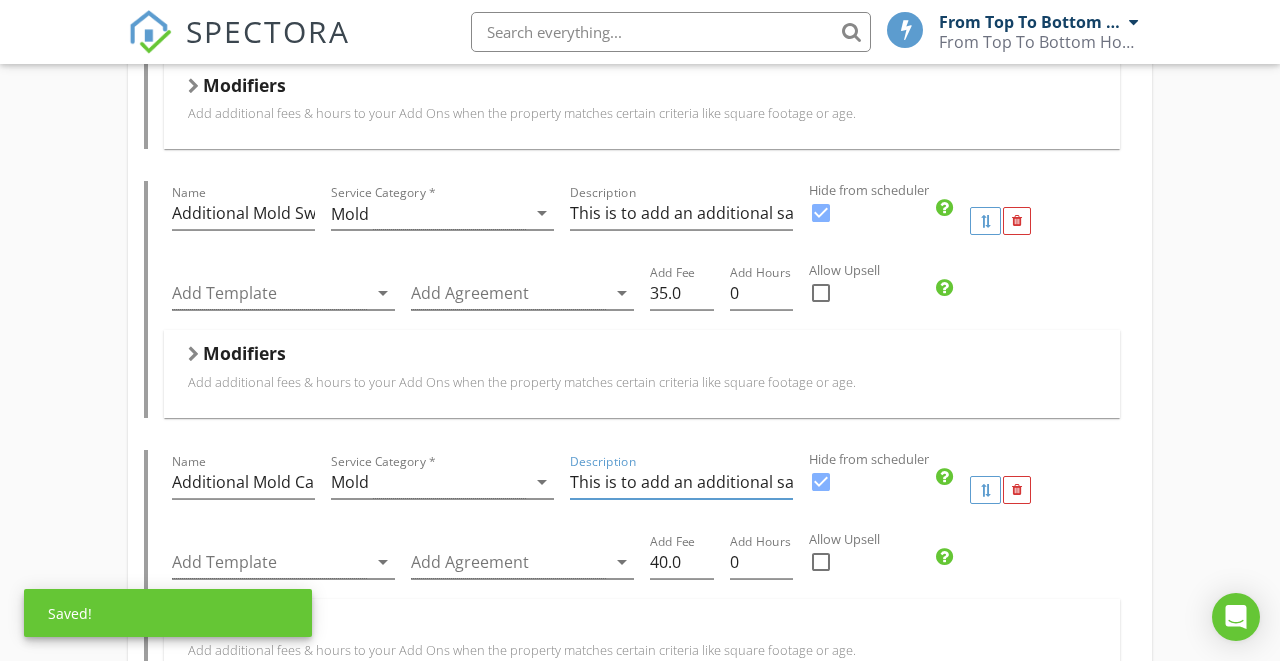 scroll, scrollTop: 4111, scrollLeft: 0, axis: vertical 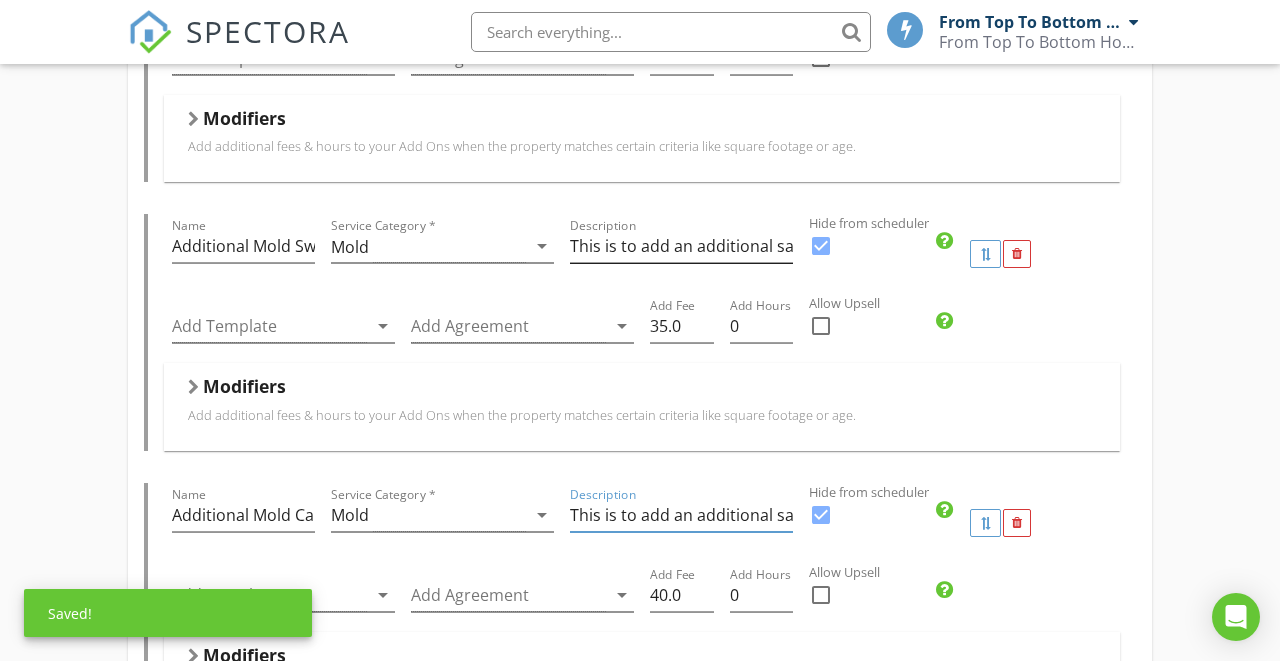 type on "This is to add an additional sample to mold air test." 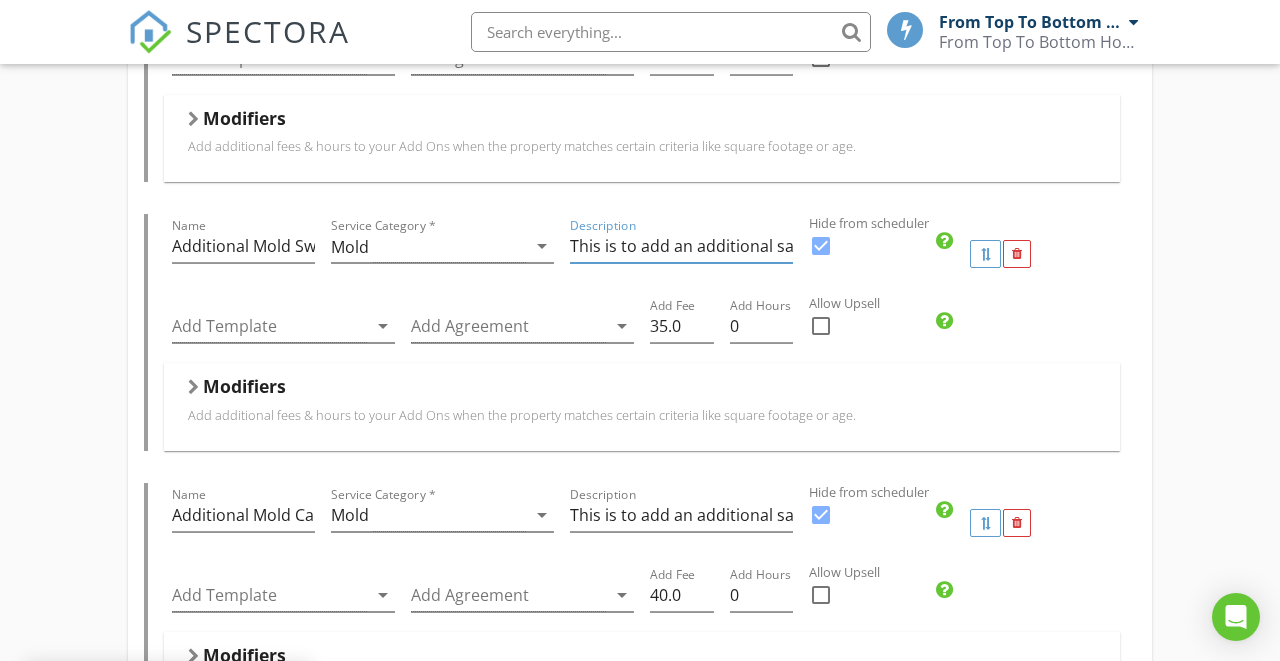drag, startPoint x: 699, startPoint y: 214, endPoint x: 855, endPoint y: 220, distance: 156.11534 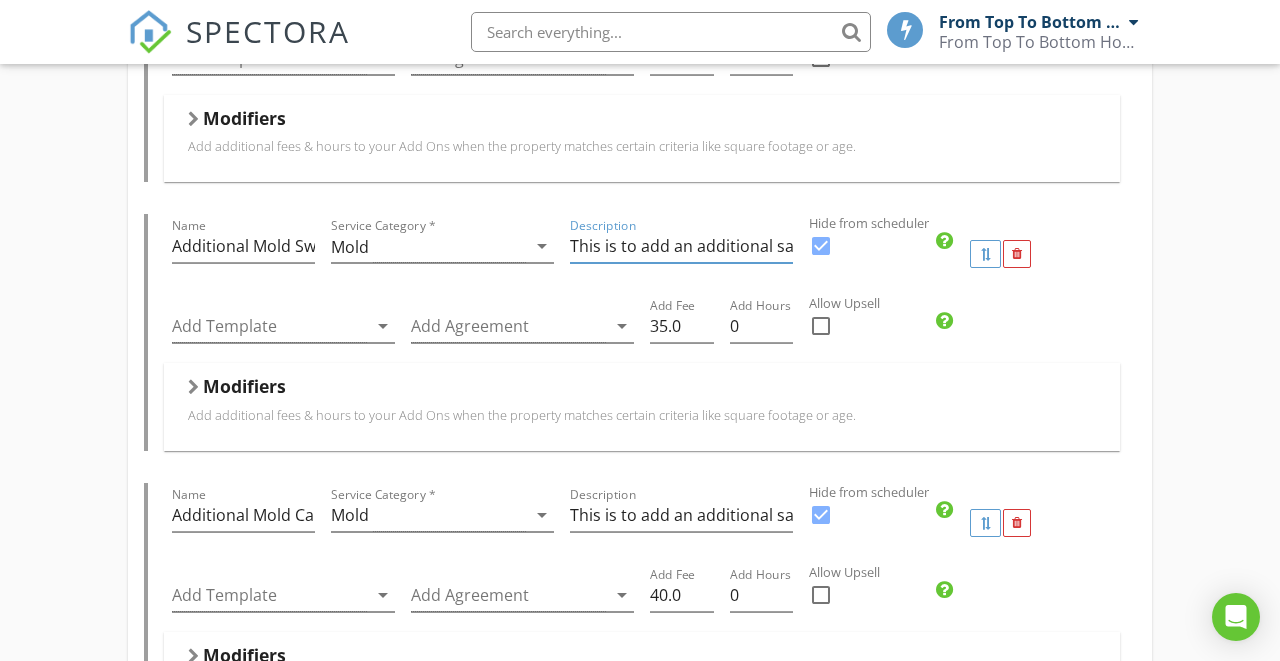 click on "This is to add an additional sample for mold swab test" at bounding box center [681, 246] 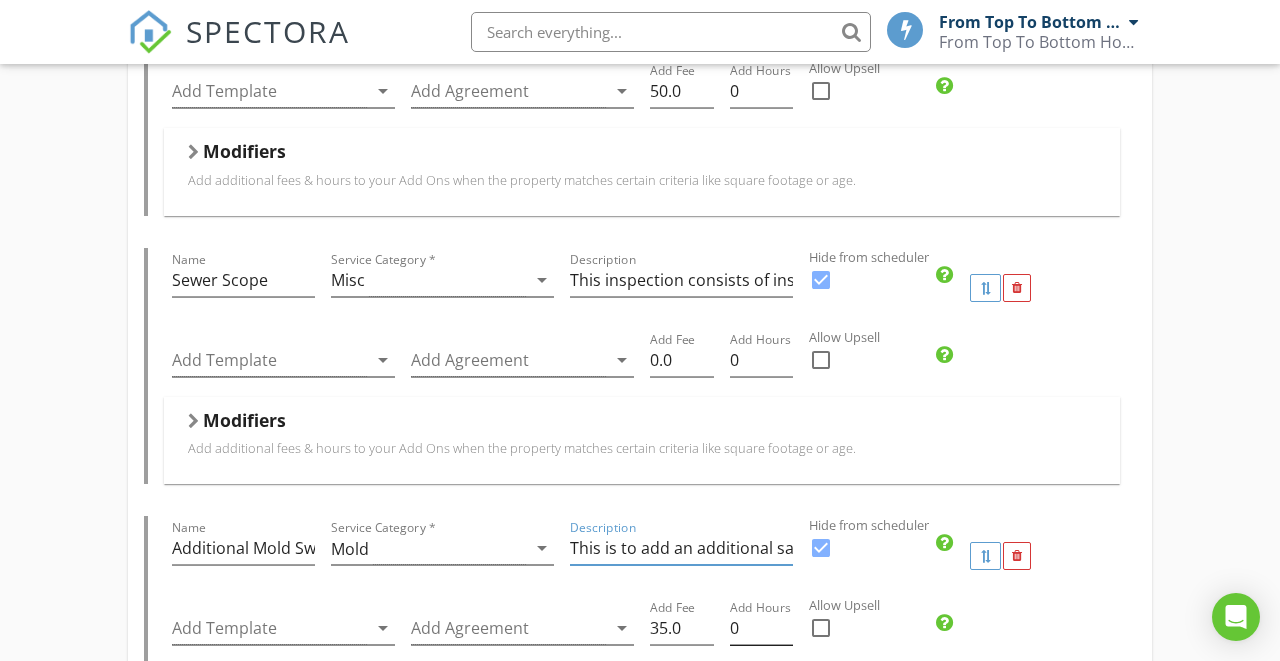 scroll, scrollTop: 3801, scrollLeft: 0, axis: vertical 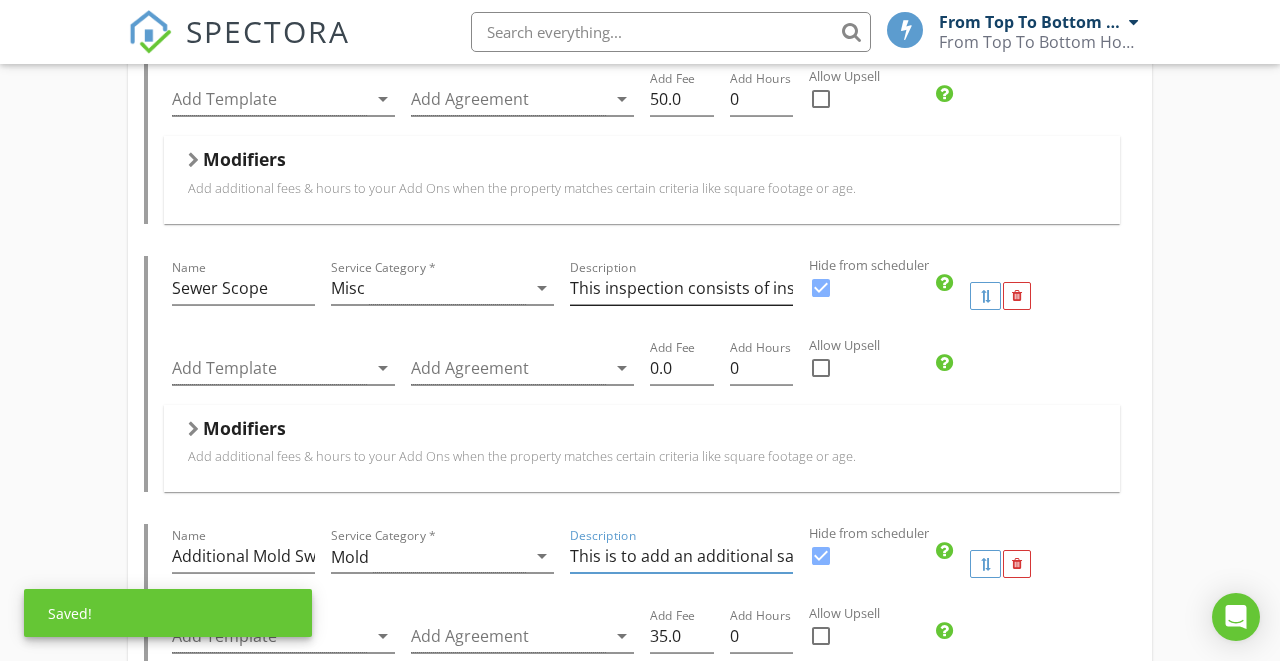 type on "This is to add an additional sample for mold swab test." 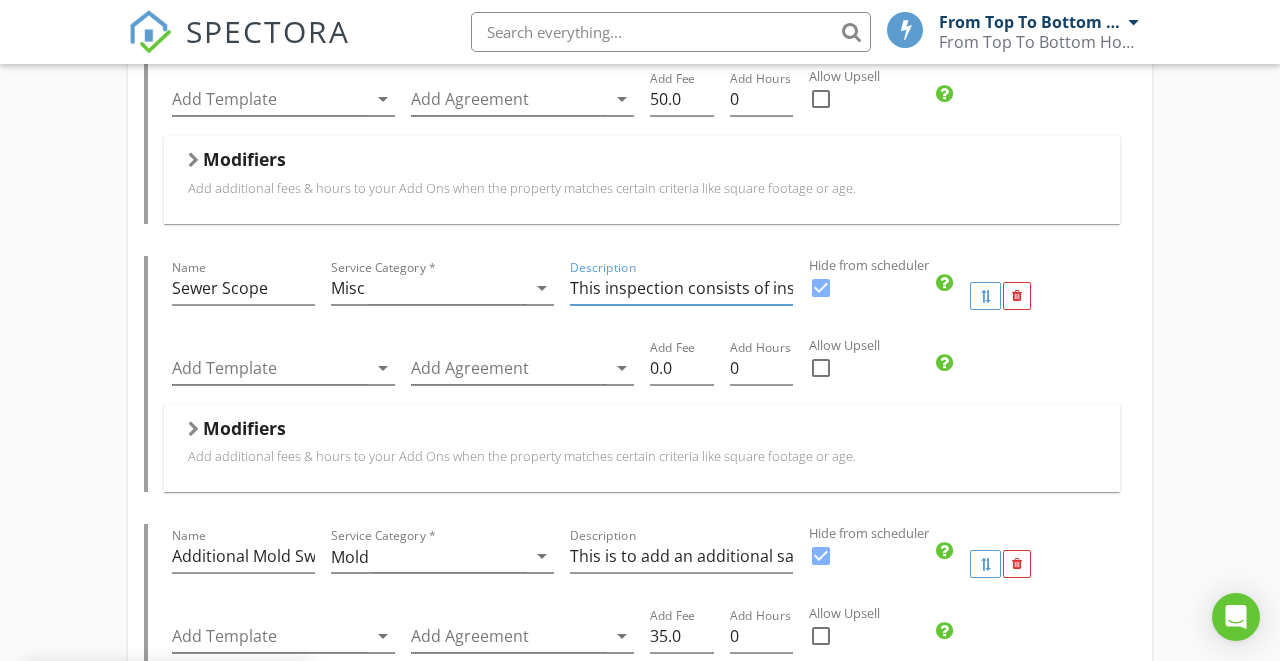 drag, startPoint x: 658, startPoint y: 256, endPoint x: 903, endPoint y: 260, distance: 245.03265 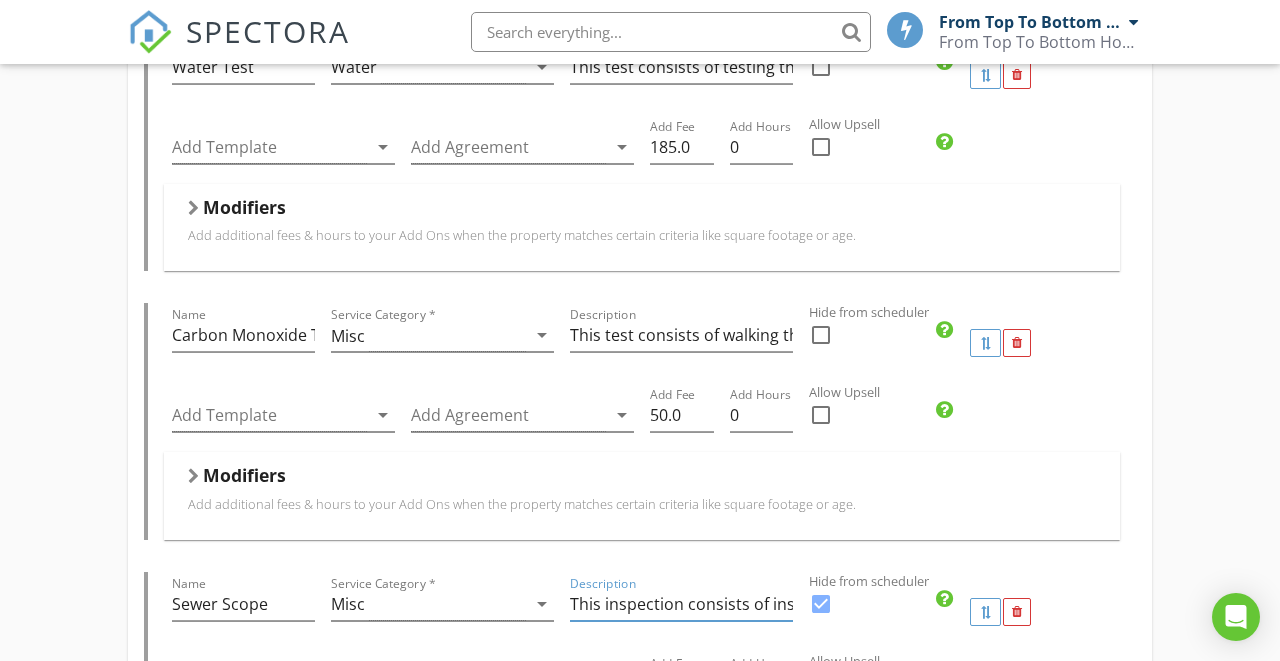 scroll, scrollTop: 3476, scrollLeft: 0, axis: vertical 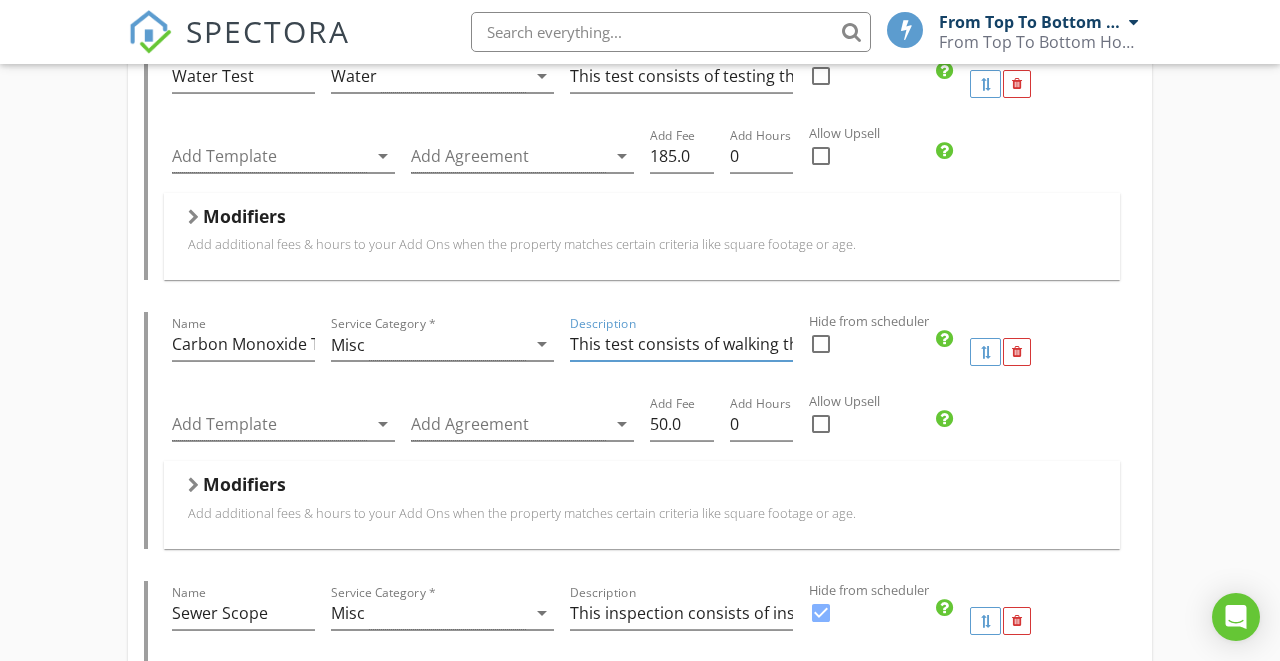 drag, startPoint x: 731, startPoint y: 323, endPoint x: 897, endPoint y: 325, distance: 166.01205 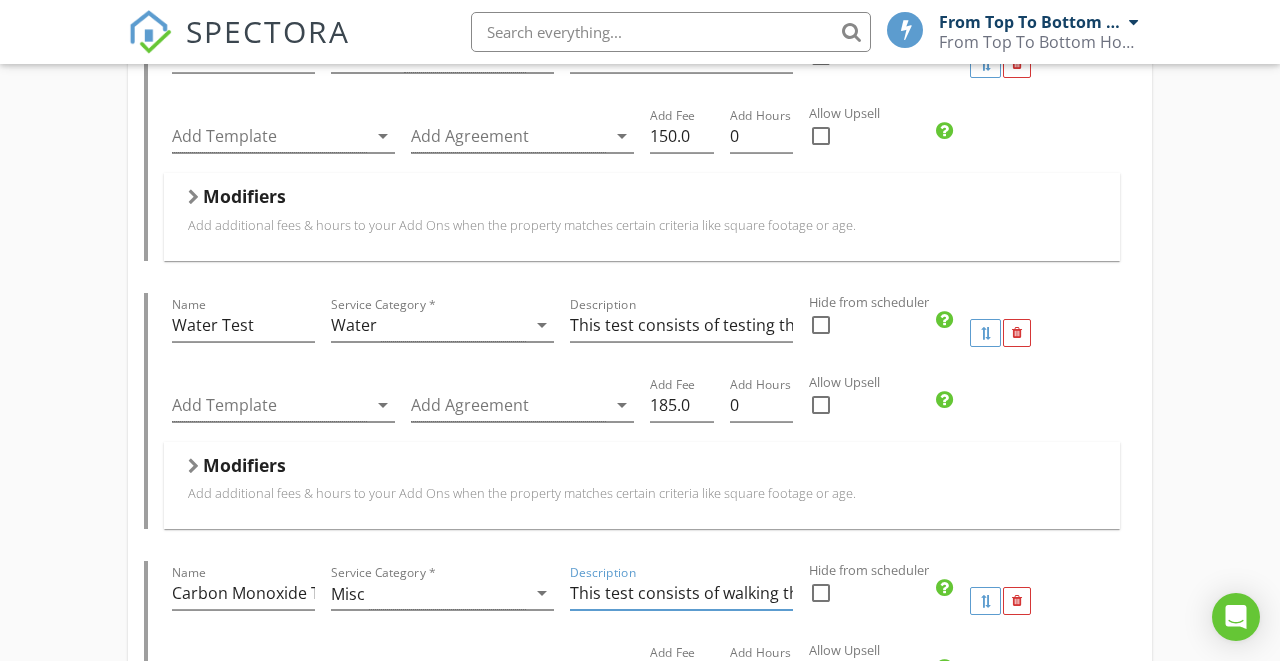 scroll, scrollTop: 3222, scrollLeft: 0, axis: vertical 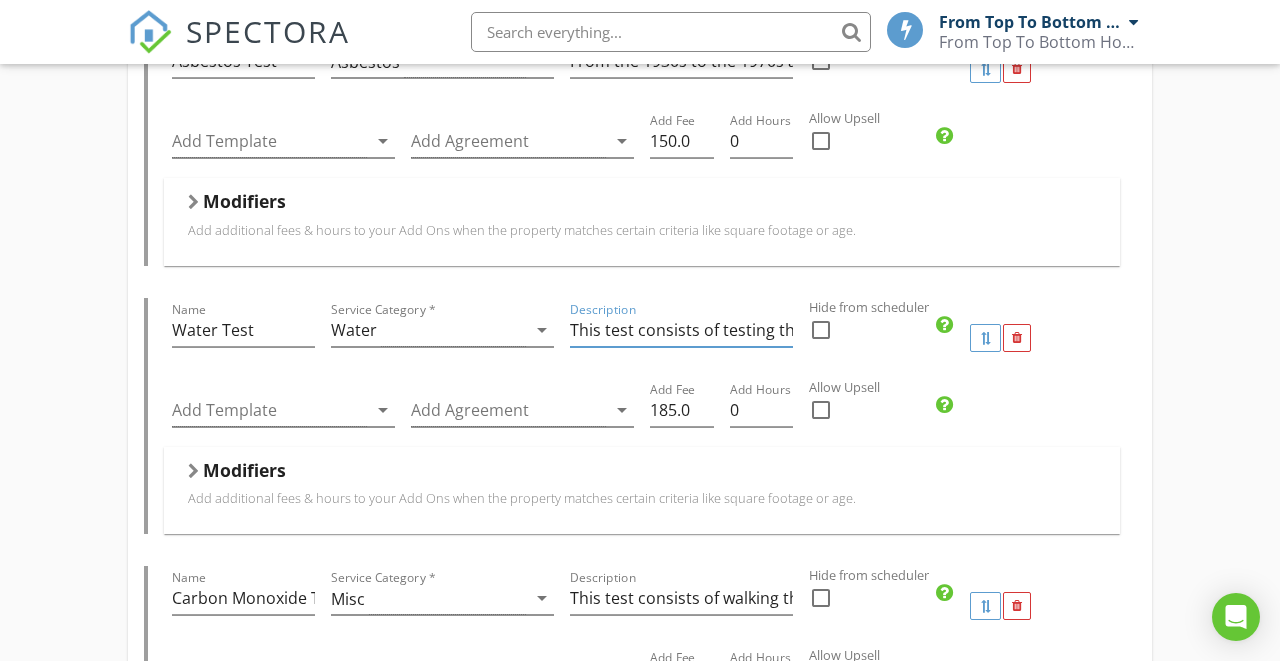 drag, startPoint x: 740, startPoint y: 306, endPoint x: 905, endPoint y: 304, distance: 165.01212 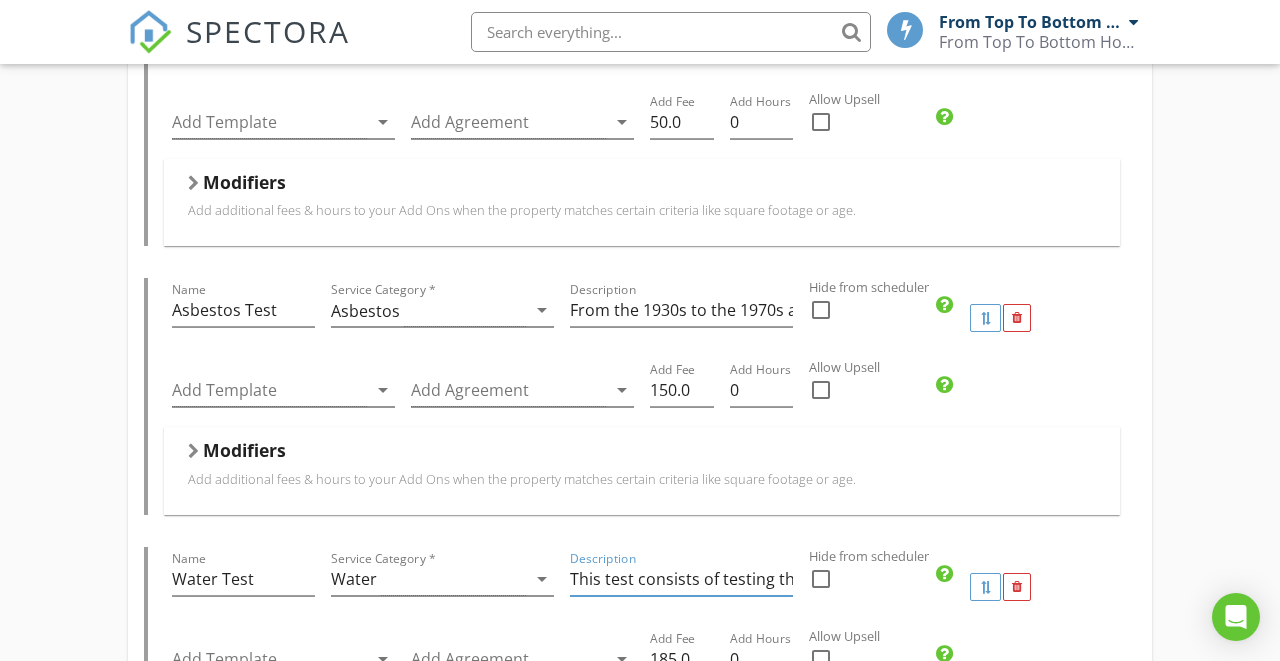 scroll, scrollTop: 2968, scrollLeft: 0, axis: vertical 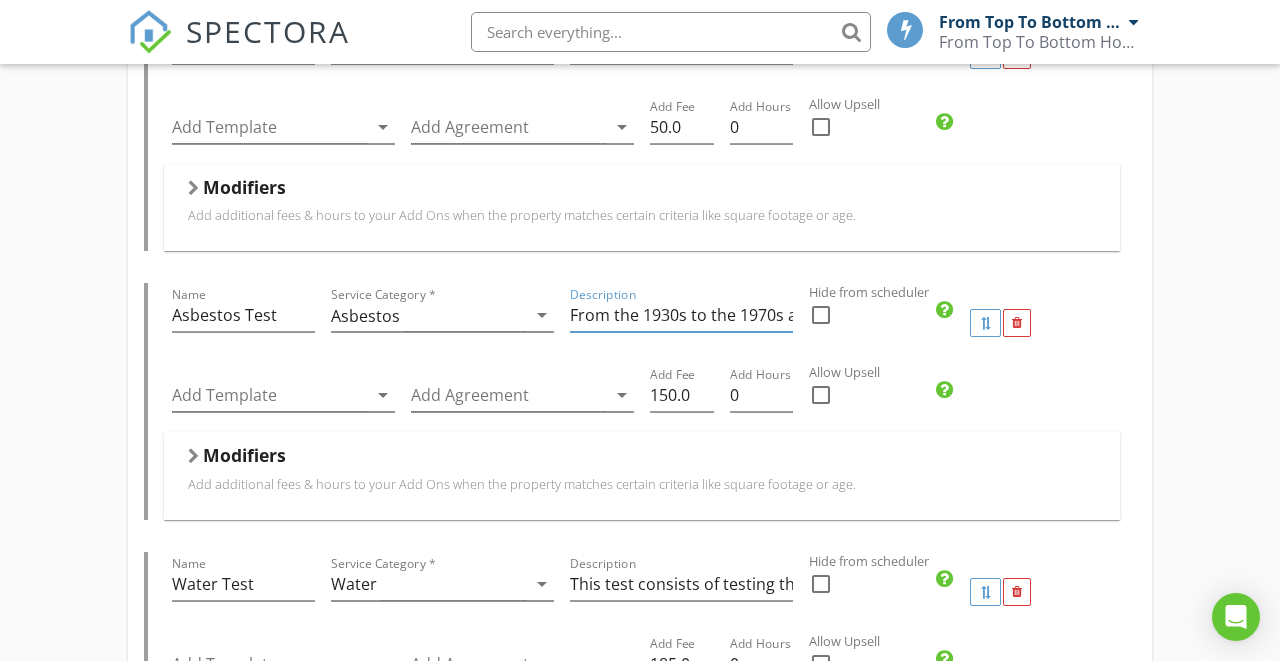 drag, startPoint x: 743, startPoint y: 287, endPoint x: 816, endPoint y: 285, distance: 73.02739 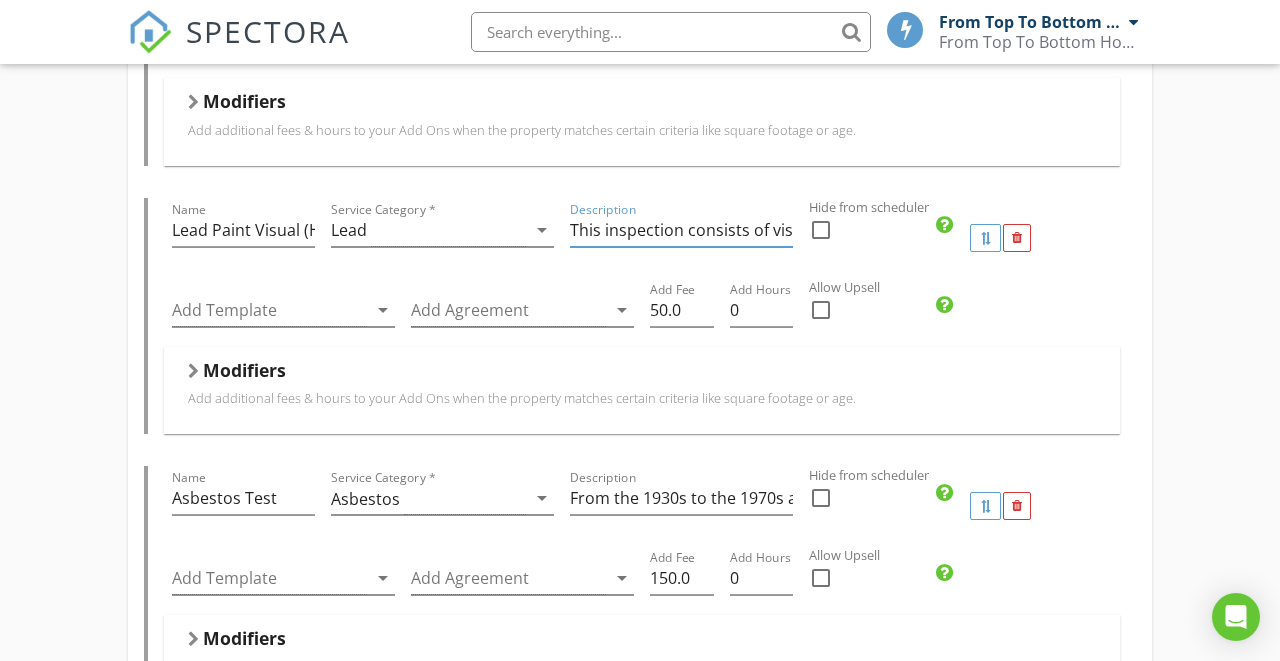 drag, startPoint x: 773, startPoint y: 204, endPoint x: 878, endPoint y: 207, distance: 105.04285 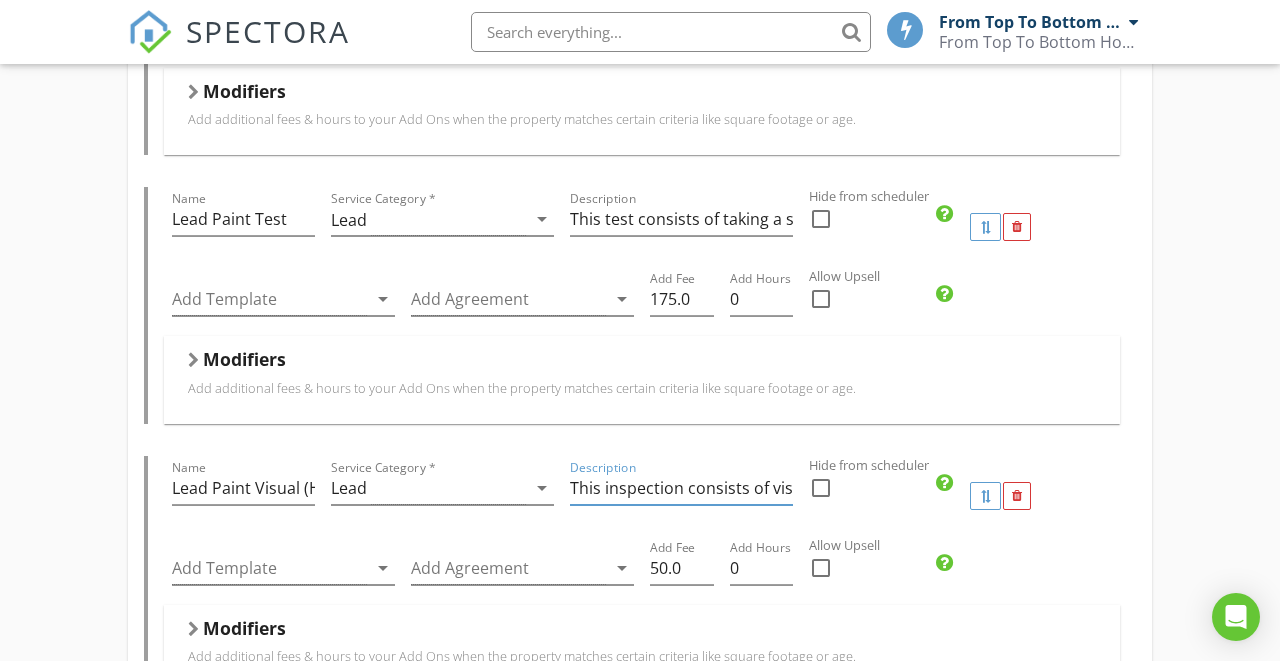 scroll, scrollTop: 2506, scrollLeft: 1, axis: both 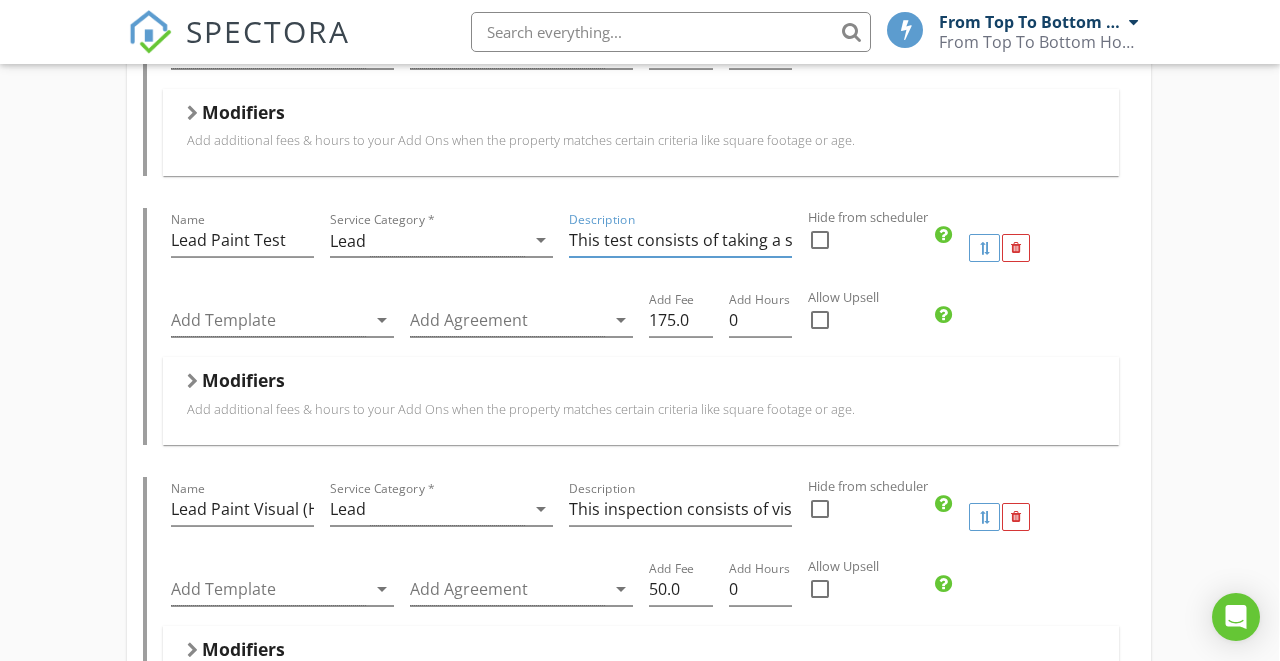 drag, startPoint x: 743, startPoint y: 212, endPoint x: 875, endPoint y: 218, distance: 132.13629 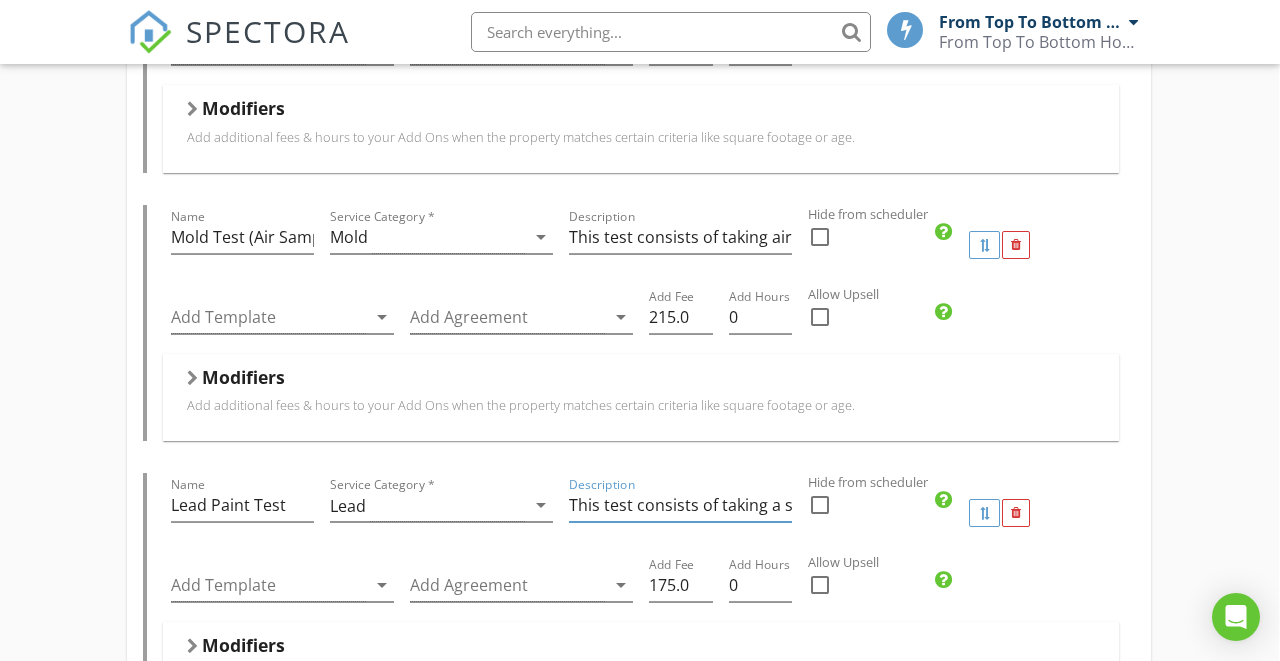 scroll, scrollTop: 2212, scrollLeft: 1, axis: both 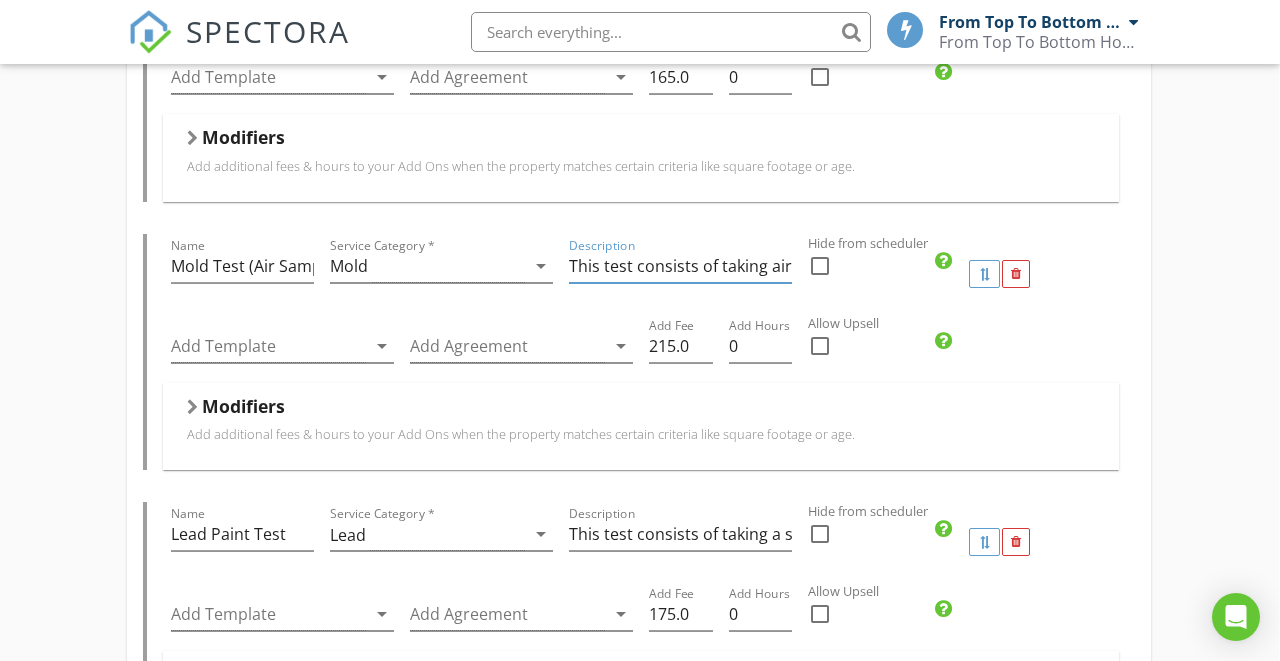 drag, startPoint x: 723, startPoint y: 231, endPoint x: 881, endPoint y: 240, distance: 158.25612 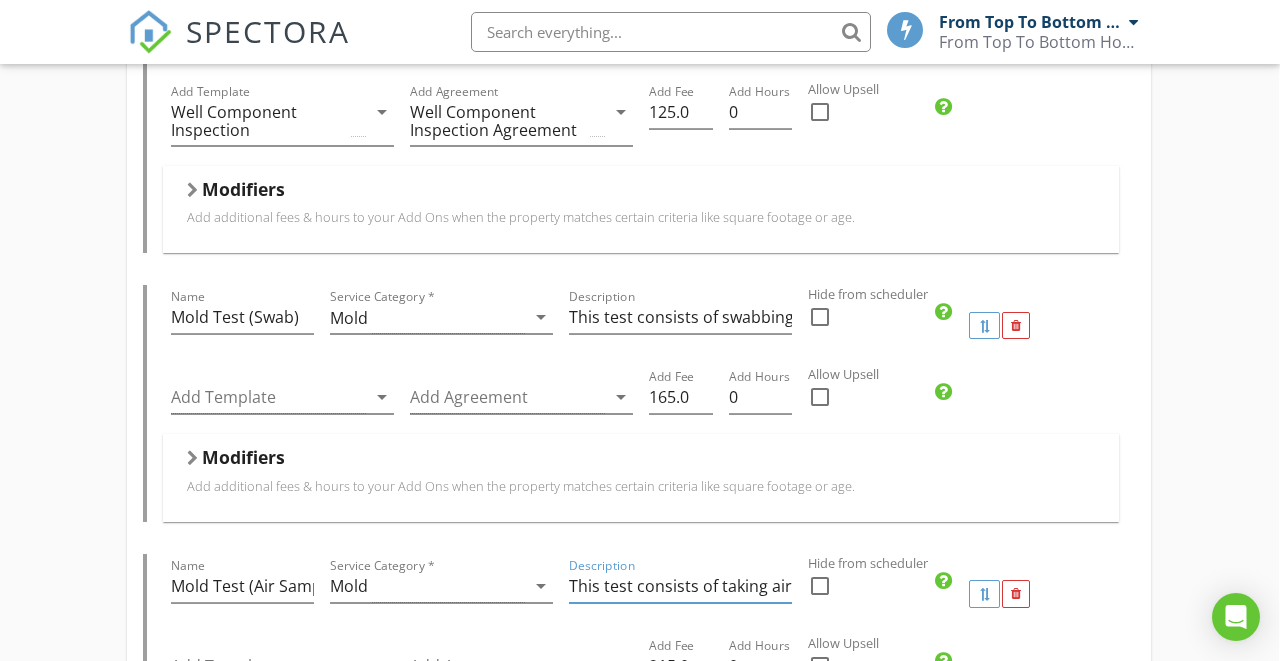 scroll, scrollTop: 1891, scrollLeft: 1, axis: both 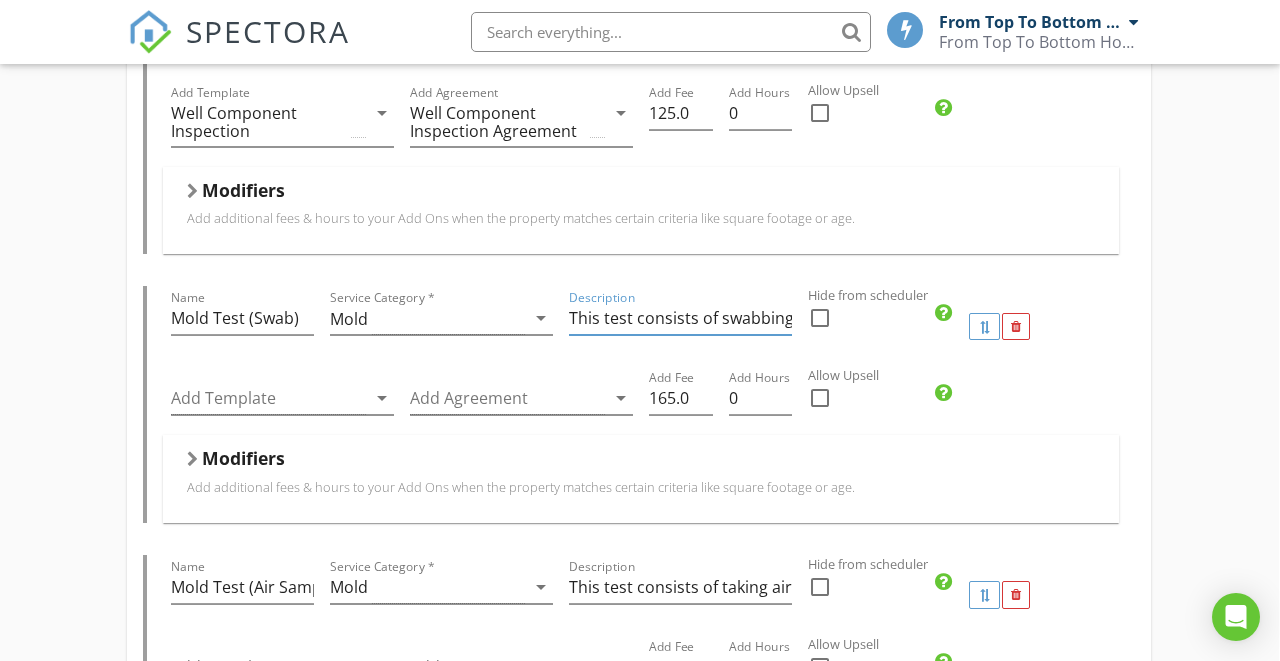 drag, startPoint x: 749, startPoint y: 288, endPoint x: 898, endPoint y: 300, distance: 149.48244 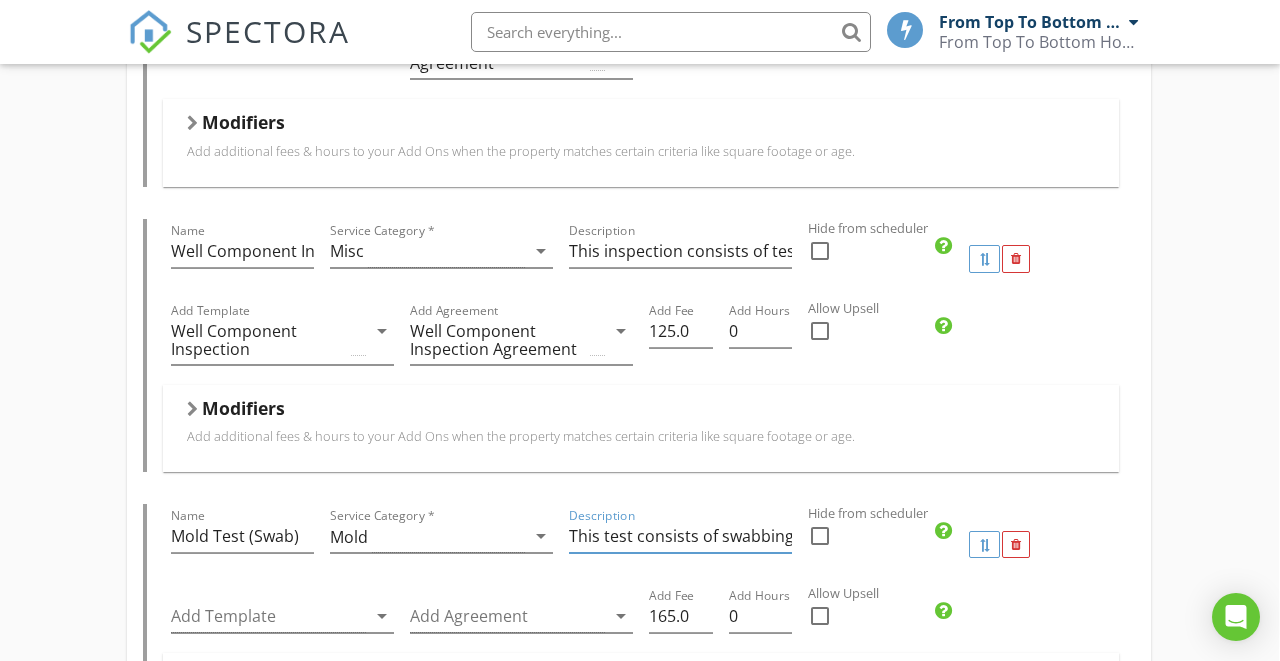 scroll, scrollTop: 1654, scrollLeft: 2, axis: both 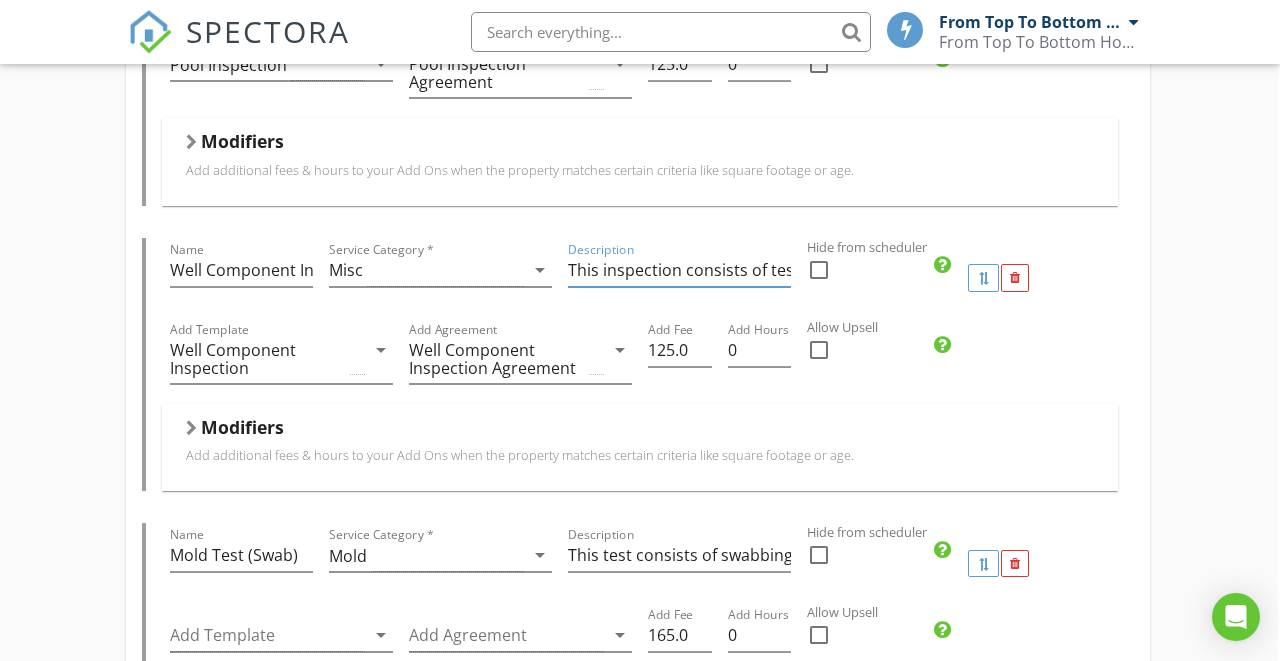 drag, startPoint x: 723, startPoint y: 246, endPoint x: 882, endPoint y: 245, distance: 159.00314 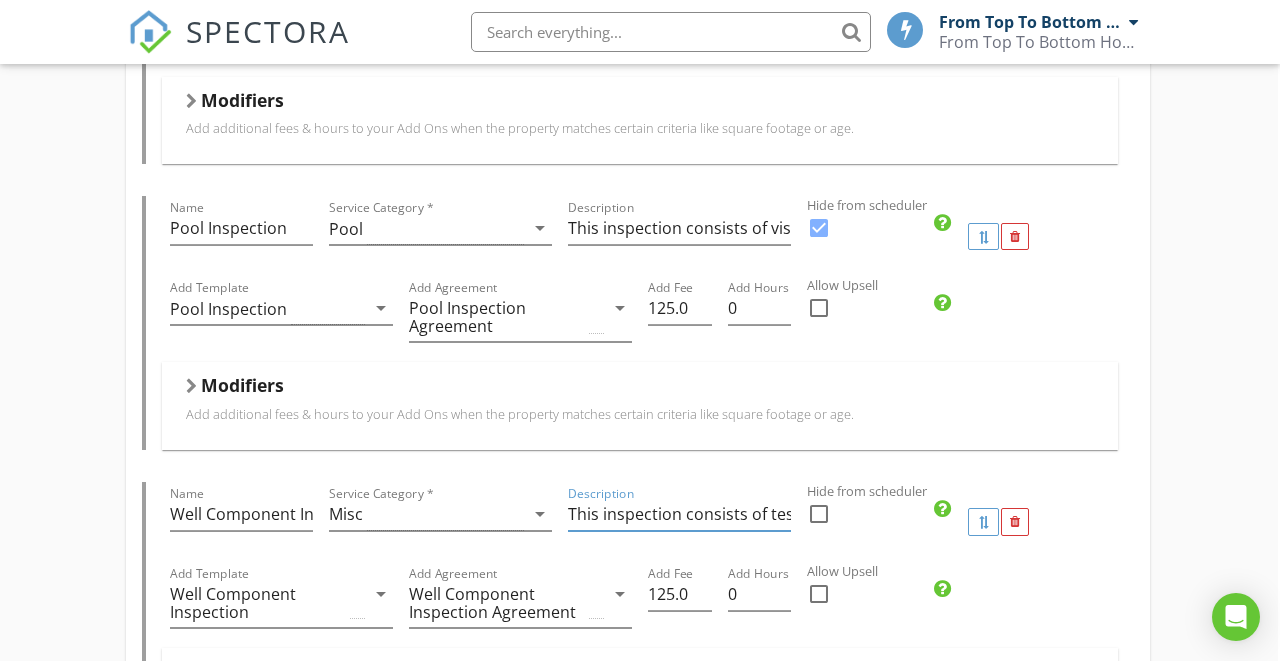 scroll, scrollTop: 1401, scrollLeft: 2, axis: both 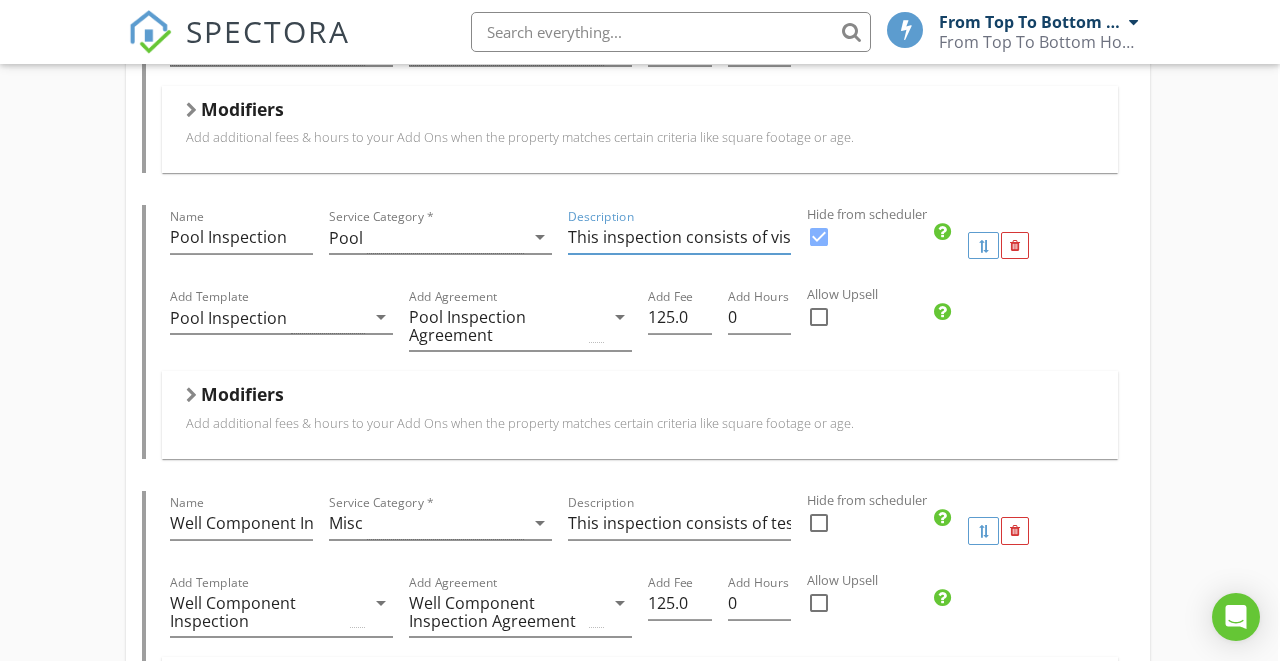 drag, startPoint x: 742, startPoint y: 212, endPoint x: 910, endPoint y: 220, distance: 168.19037 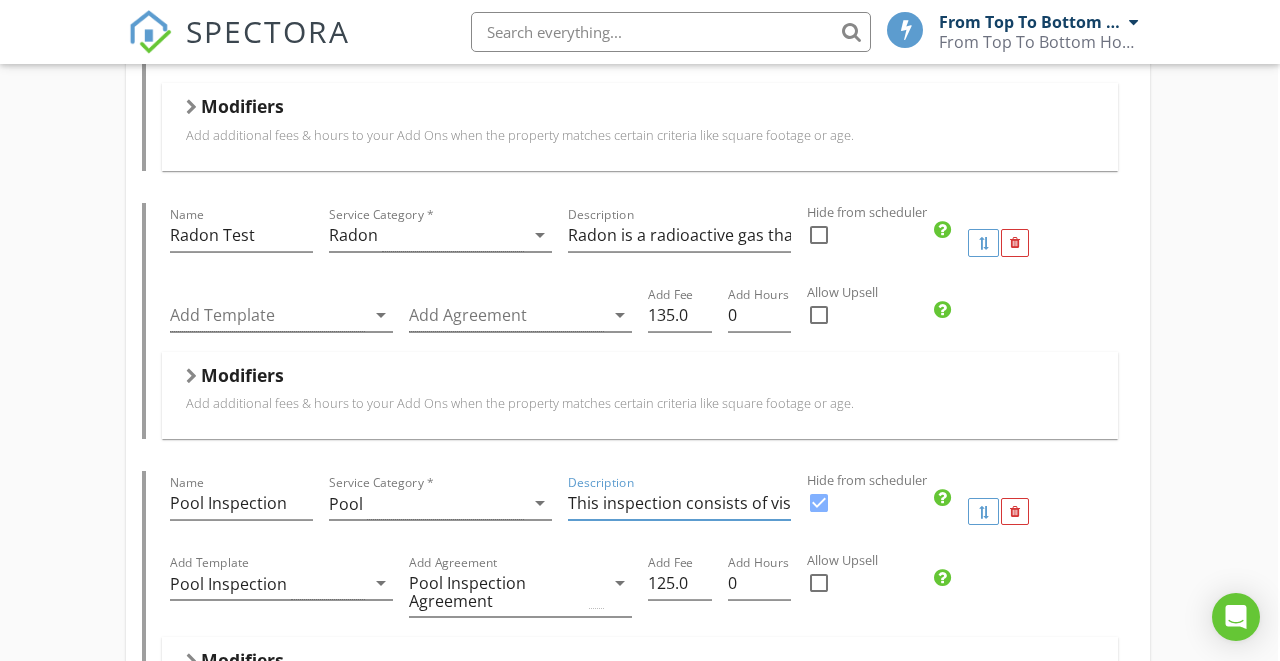 scroll, scrollTop: 1133, scrollLeft: 2, axis: both 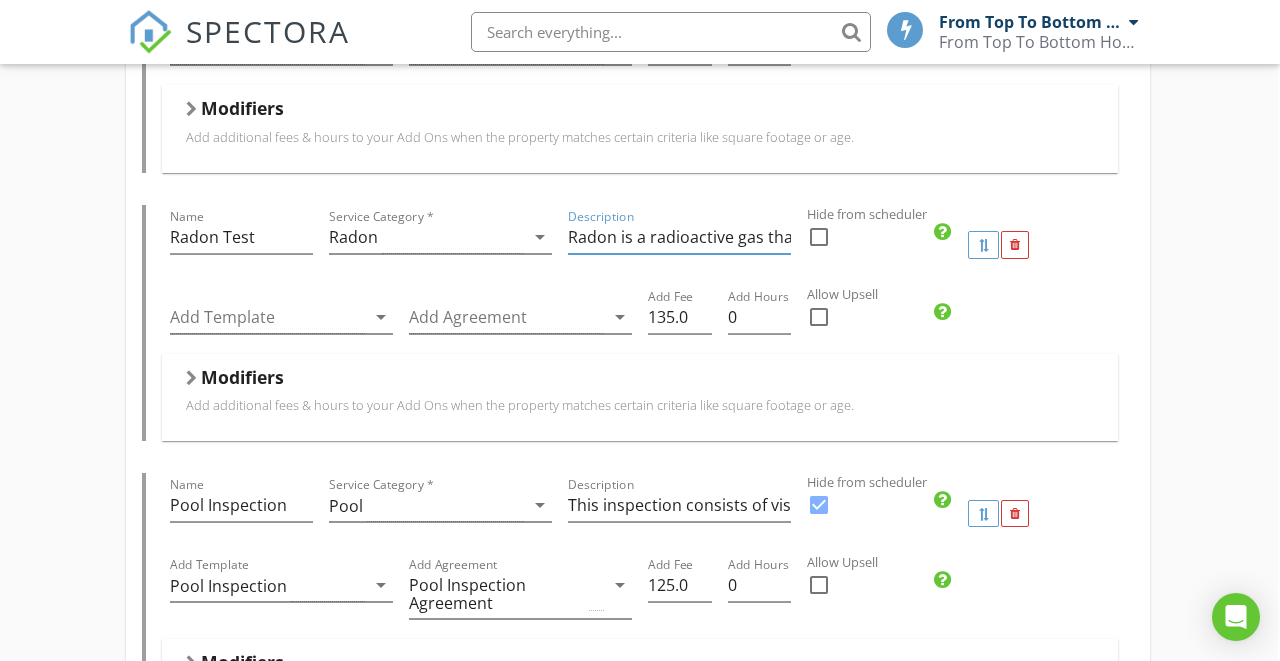 drag, startPoint x: 767, startPoint y: 212, endPoint x: 931, endPoint y: 207, distance: 164.0762 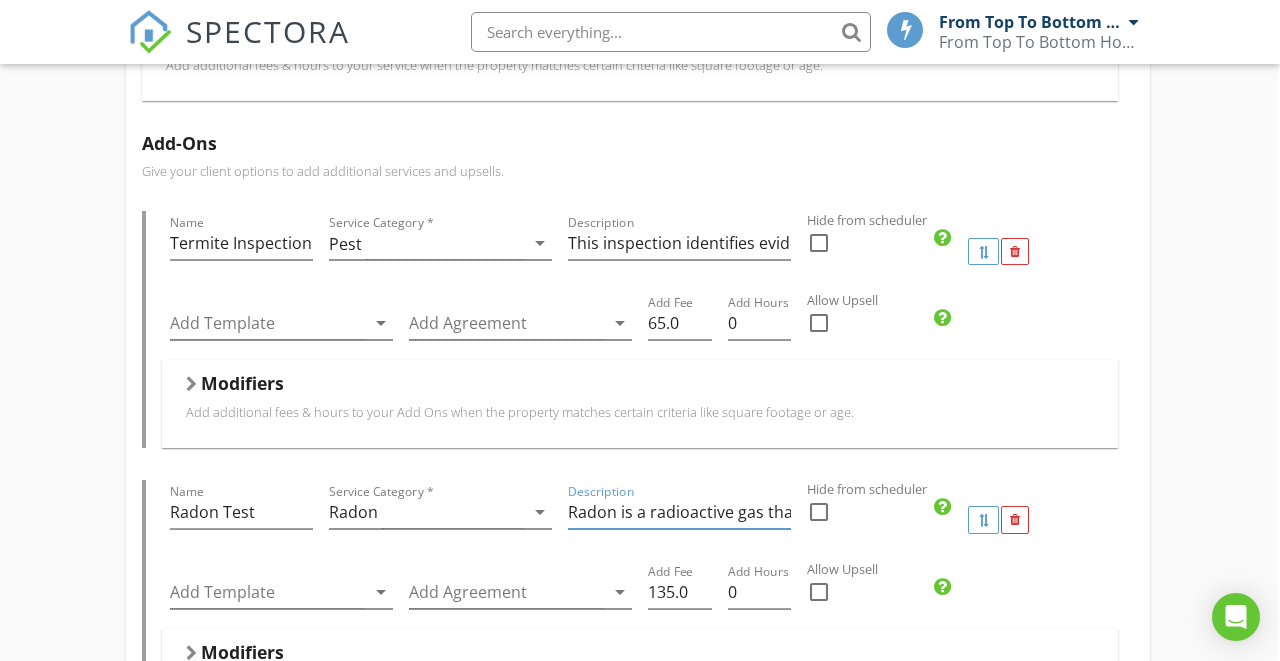 scroll, scrollTop: 833, scrollLeft: 3, axis: both 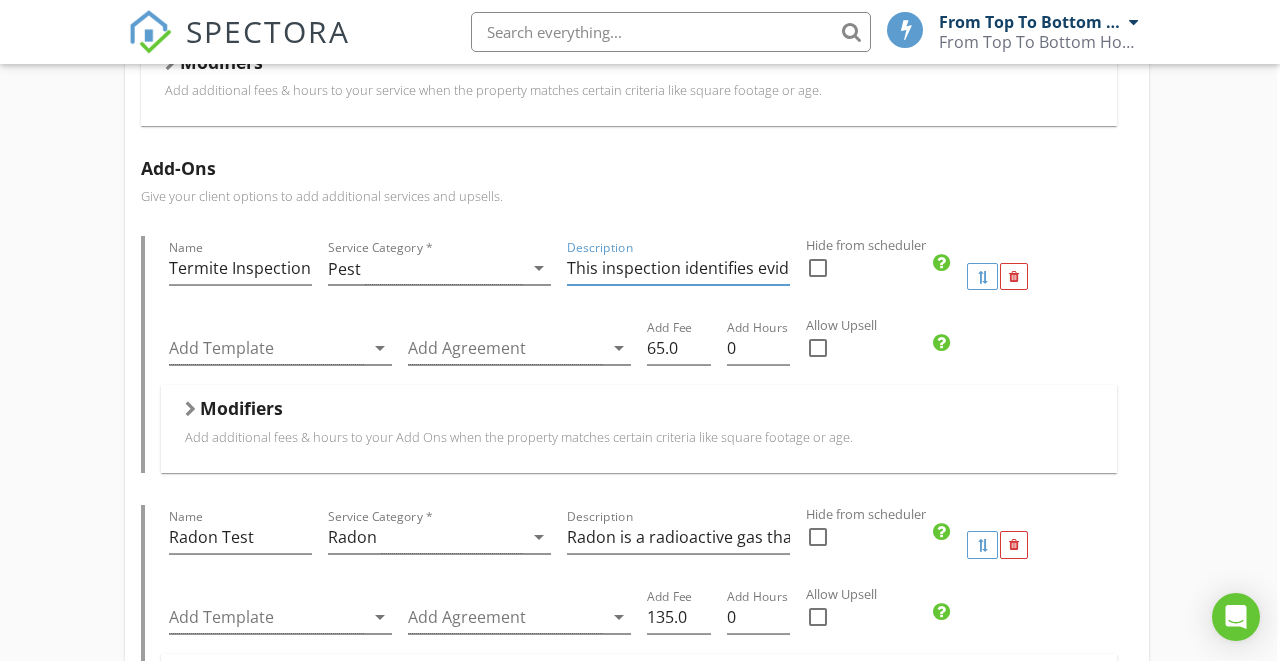 drag, startPoint x: 737, startPoint y: 248, endPoint x: 905, endPoint y: 264, distance: 168.76018 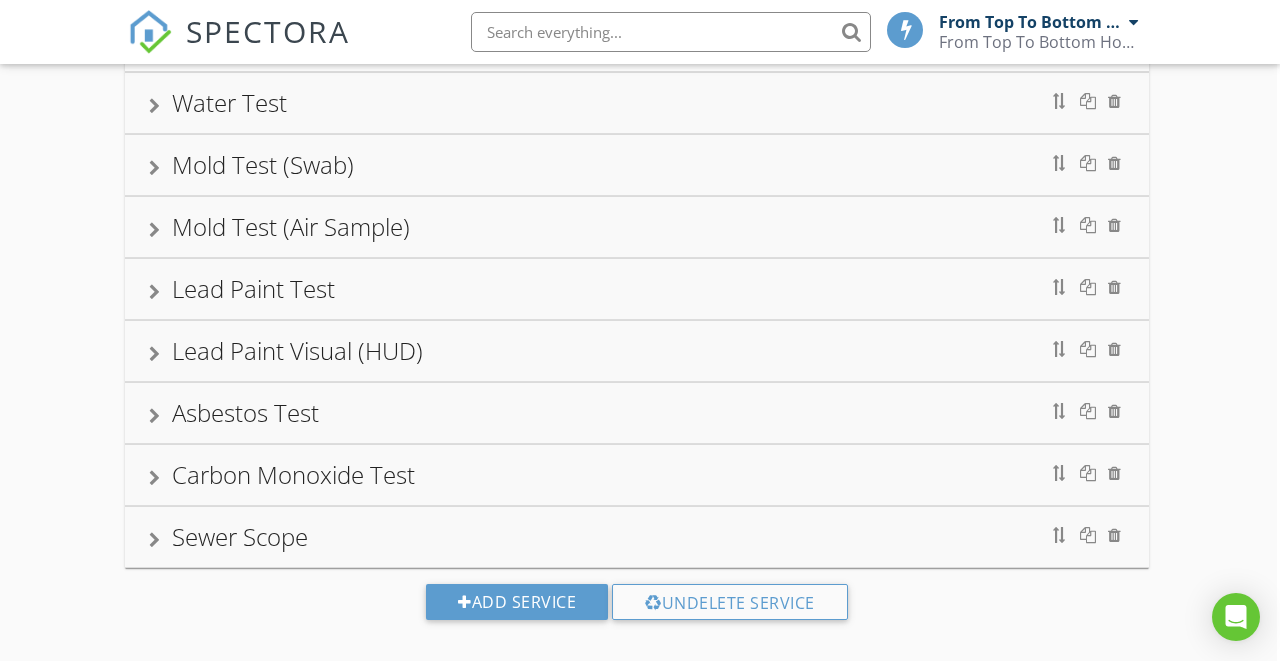 scroll, scrollTop: 5407, scrollLeft: 3, axis: both 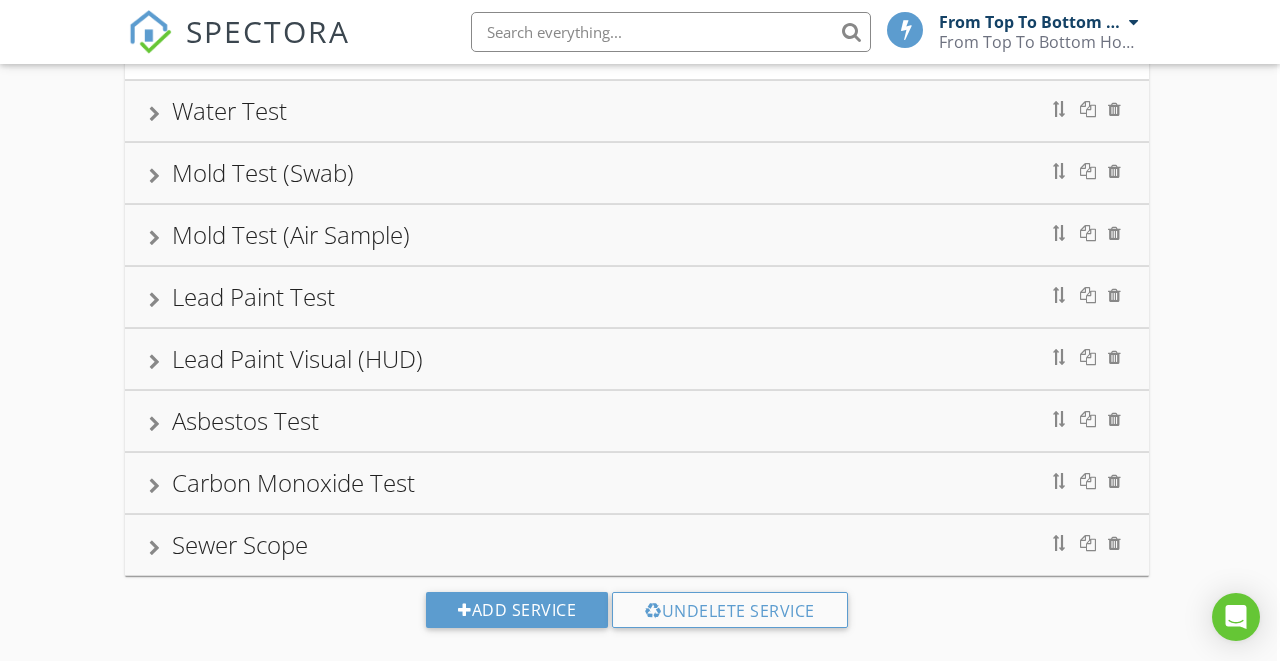 click on "Asbestos Test" at bounding box center [637, 421] 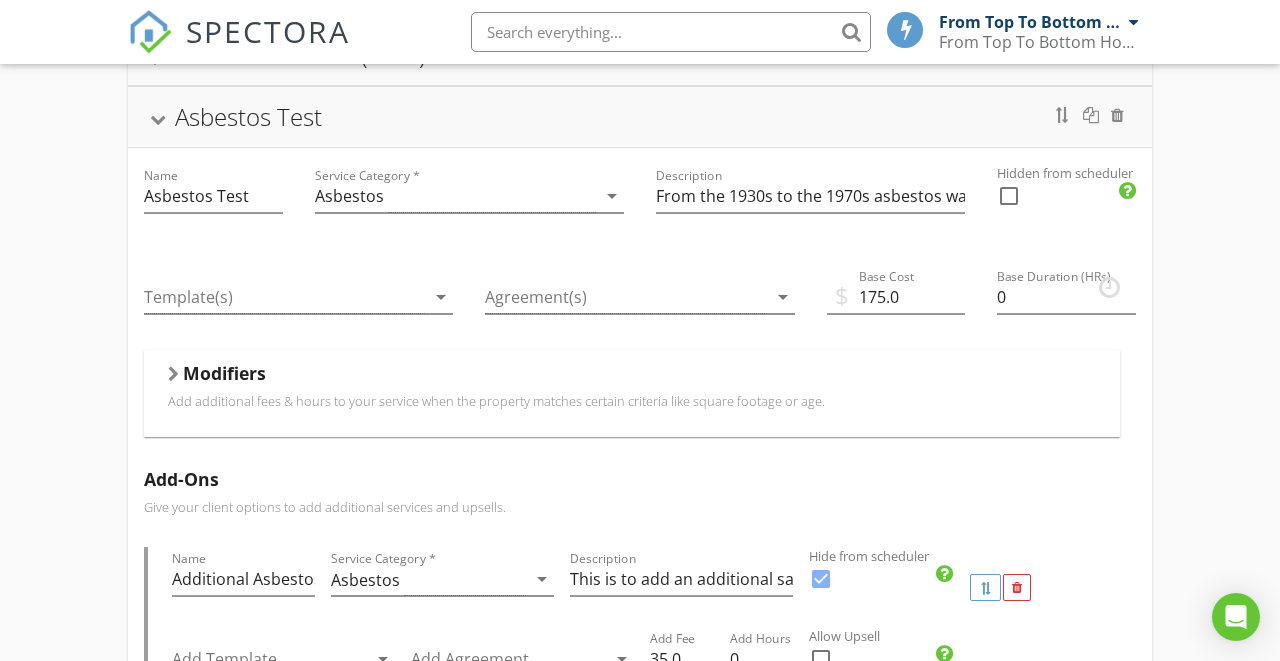 scroll, scrollTop: 1050, scrollLeft: 0, axis: vertical 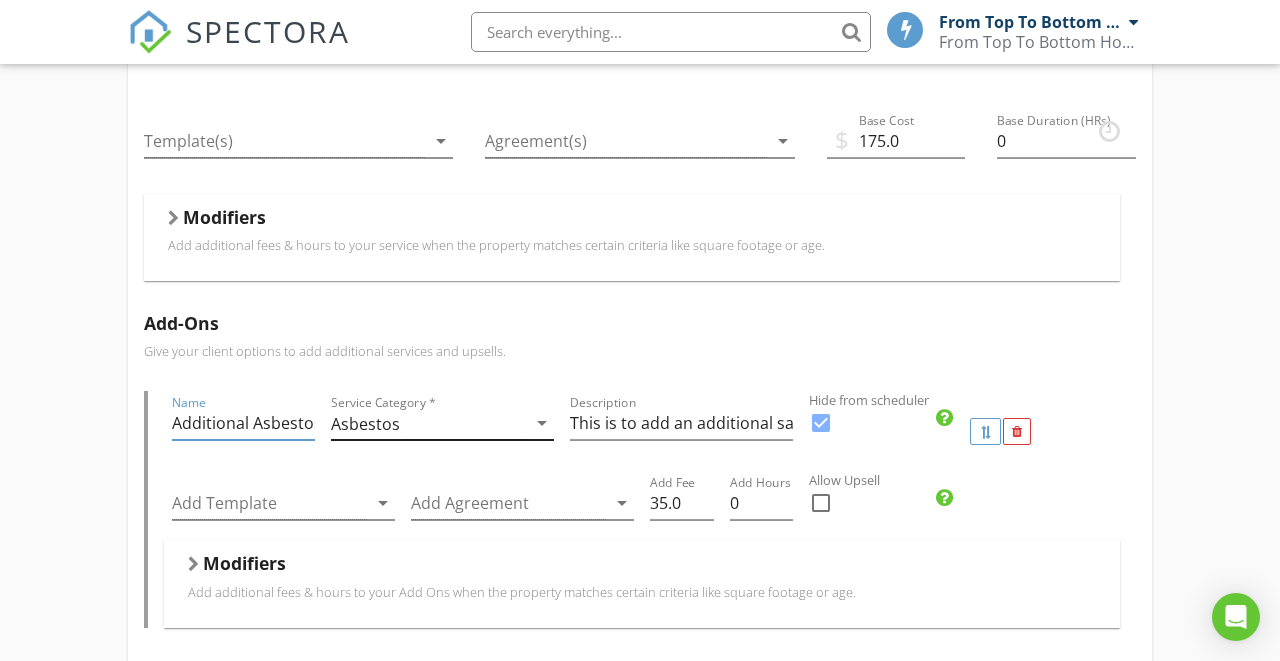 drag, startPoint x: 174, startPoint y: 404, endPoint x: 365, endPoint y: 413, distance: 191.21193 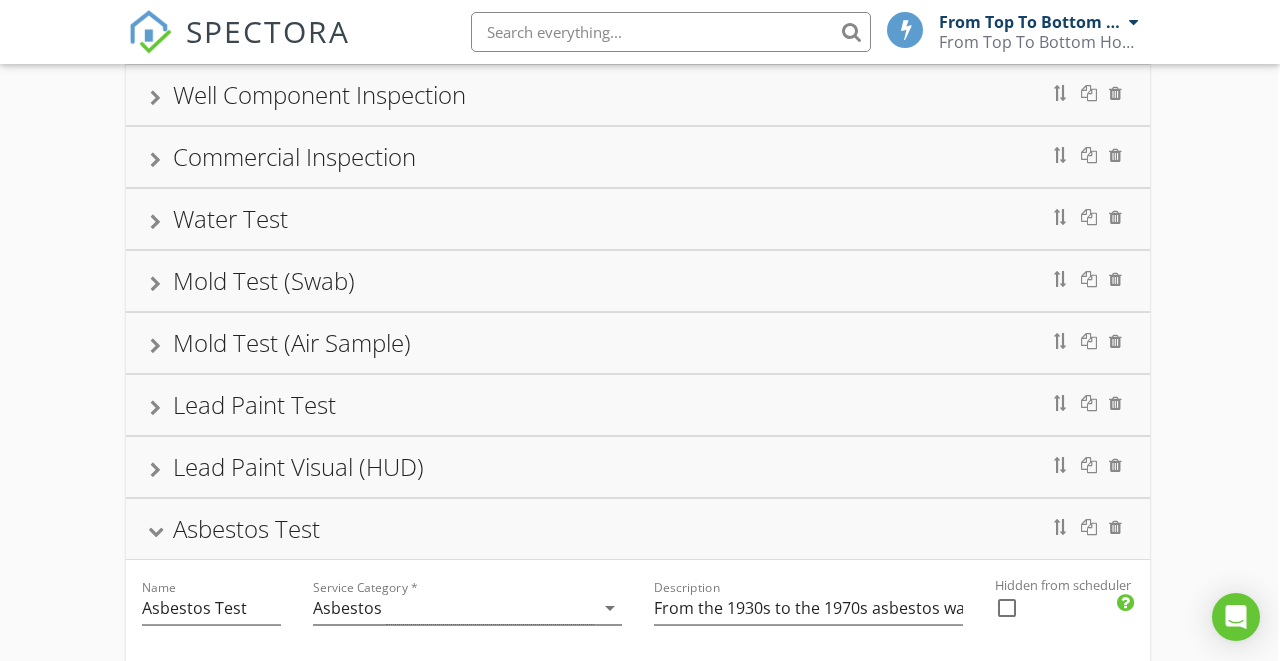 scroll, scrollTop: 498, scrollLeft: 2, axis: both 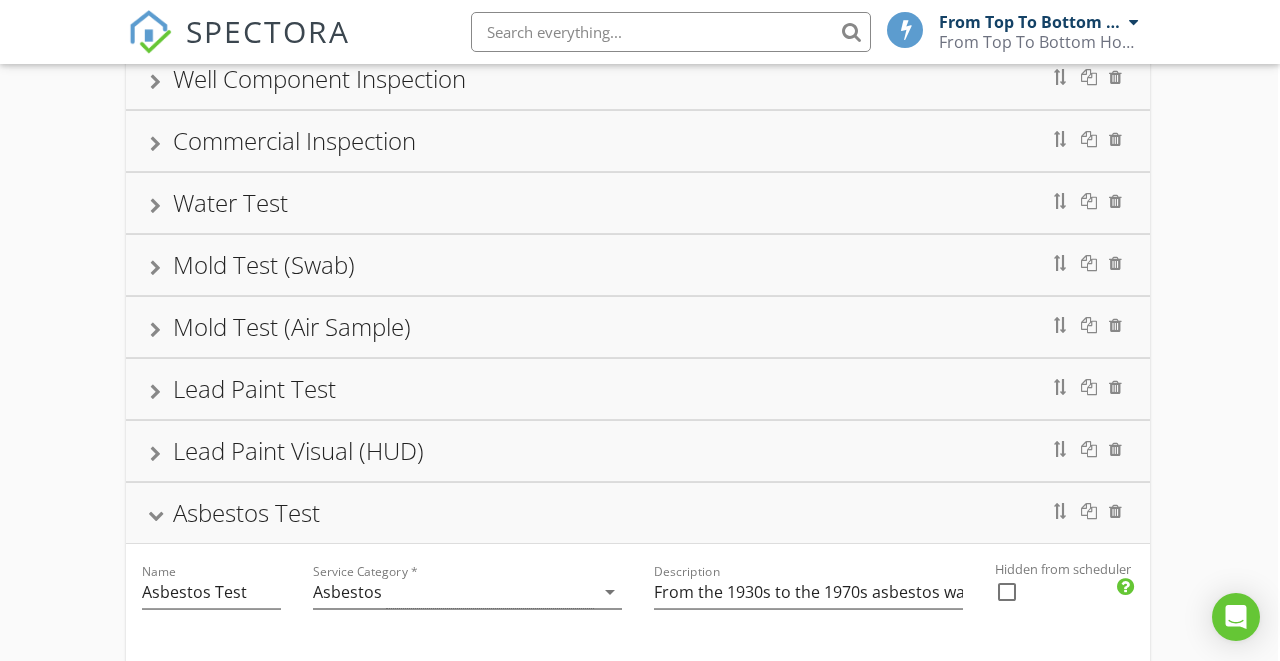 click on "Commercial Inspection" at bounding box center (638, 141) 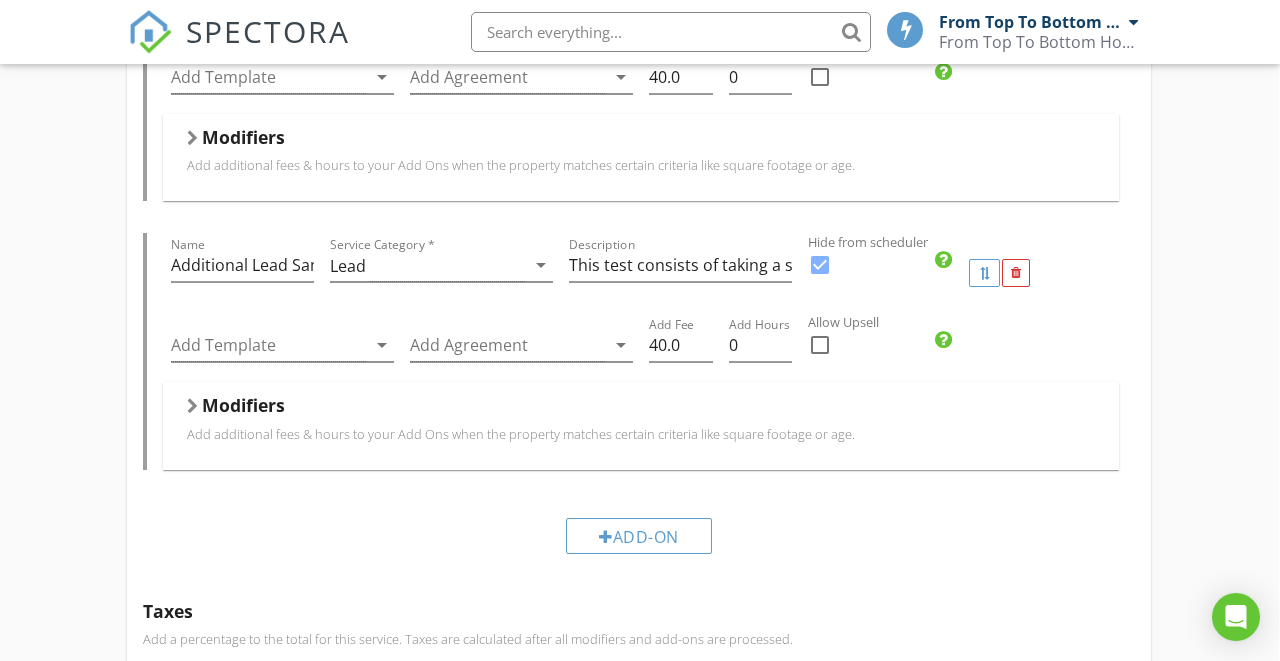 scroll, scrollTop: 4632, scrollLeft: 1, axis: both 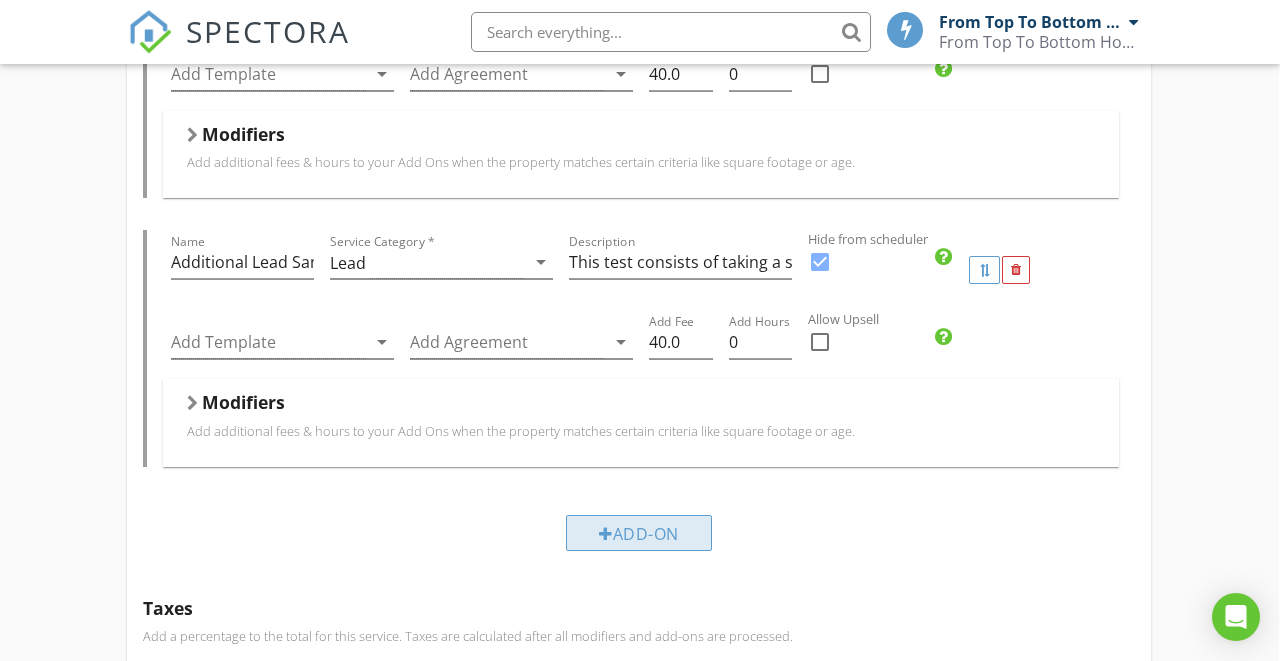 click on "Add-On" at bounding box center [639, 533] 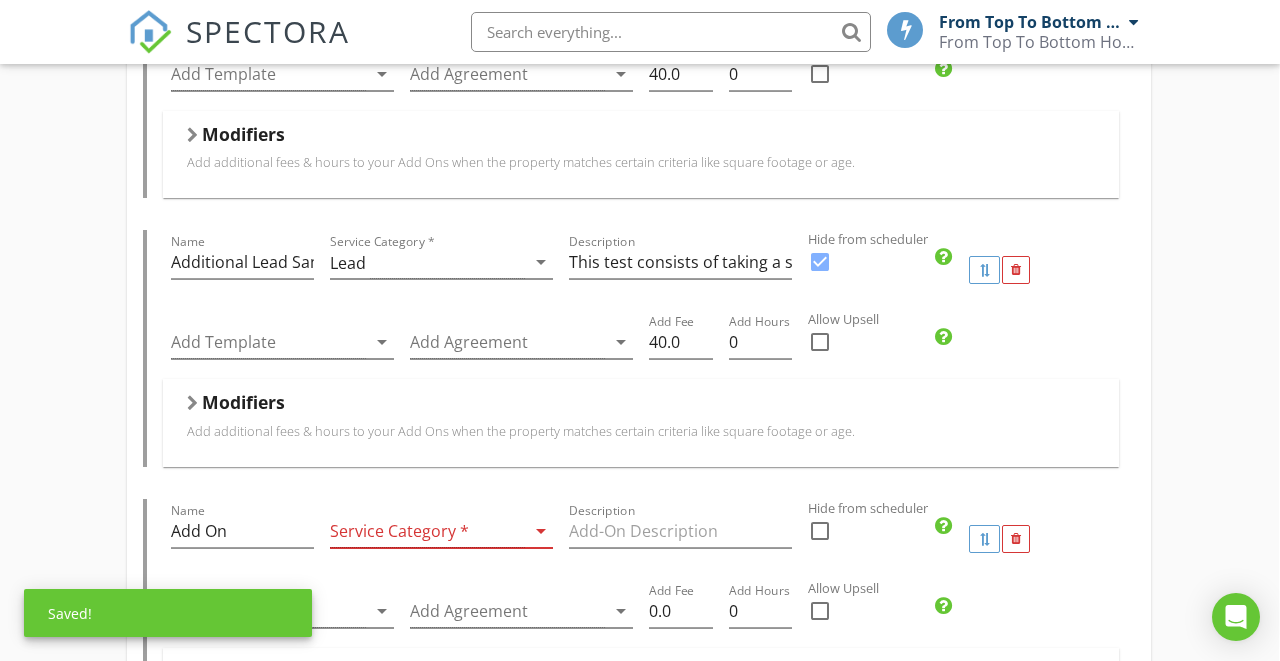 click at bounding box center [820, 531] 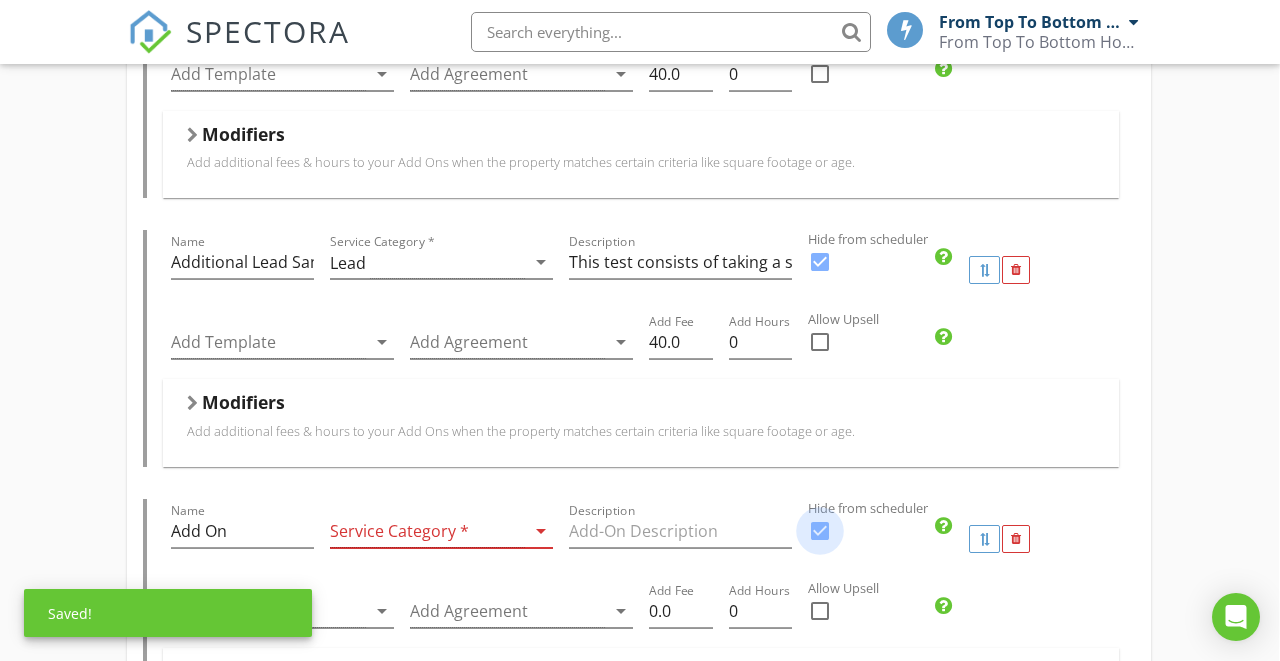 checkbox on "true" 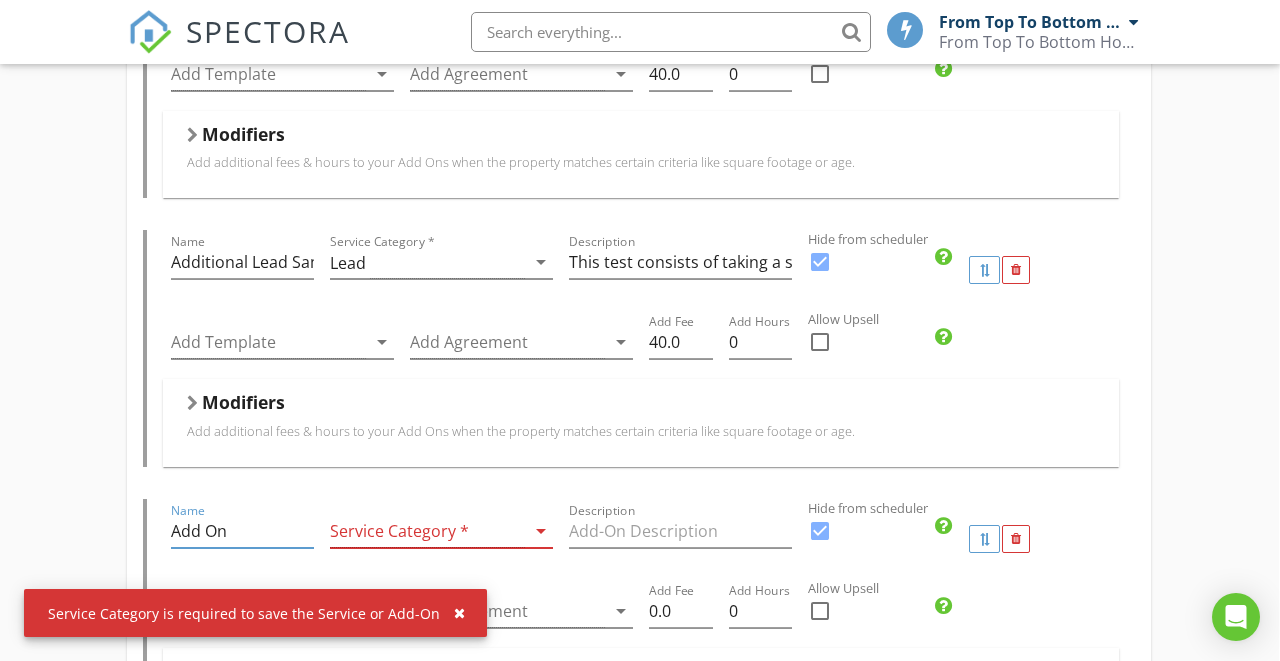 click on "Add On" at bounding box center [242, 531] 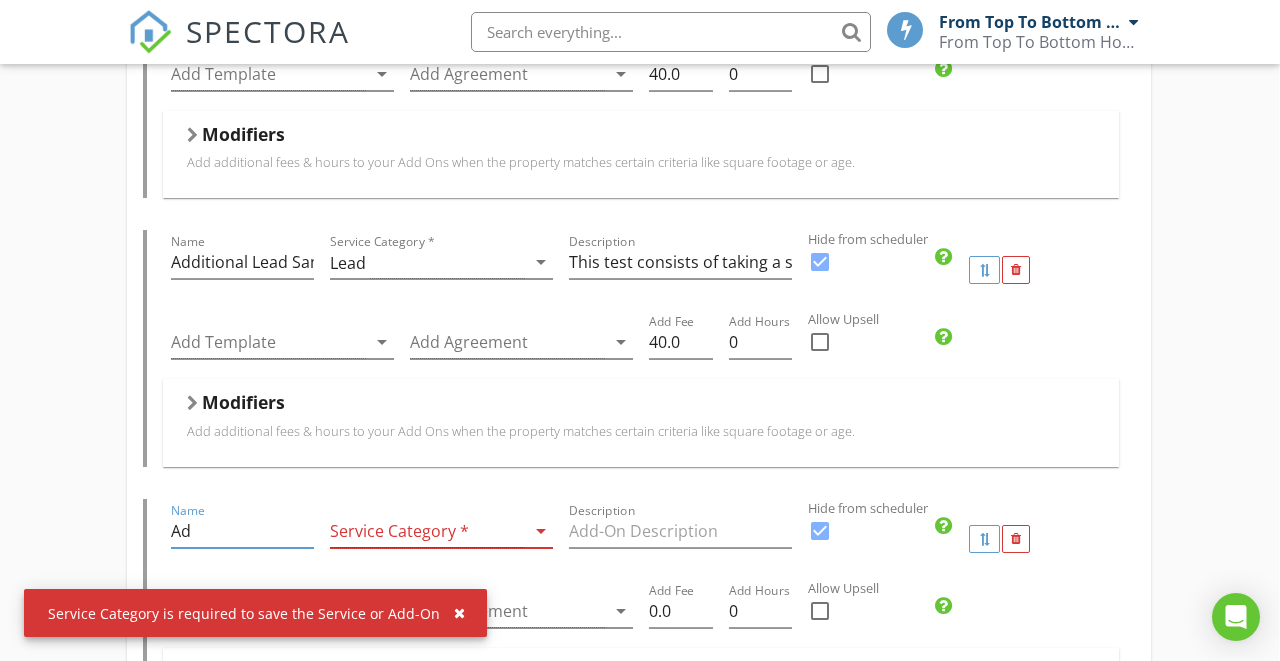 type on "A" 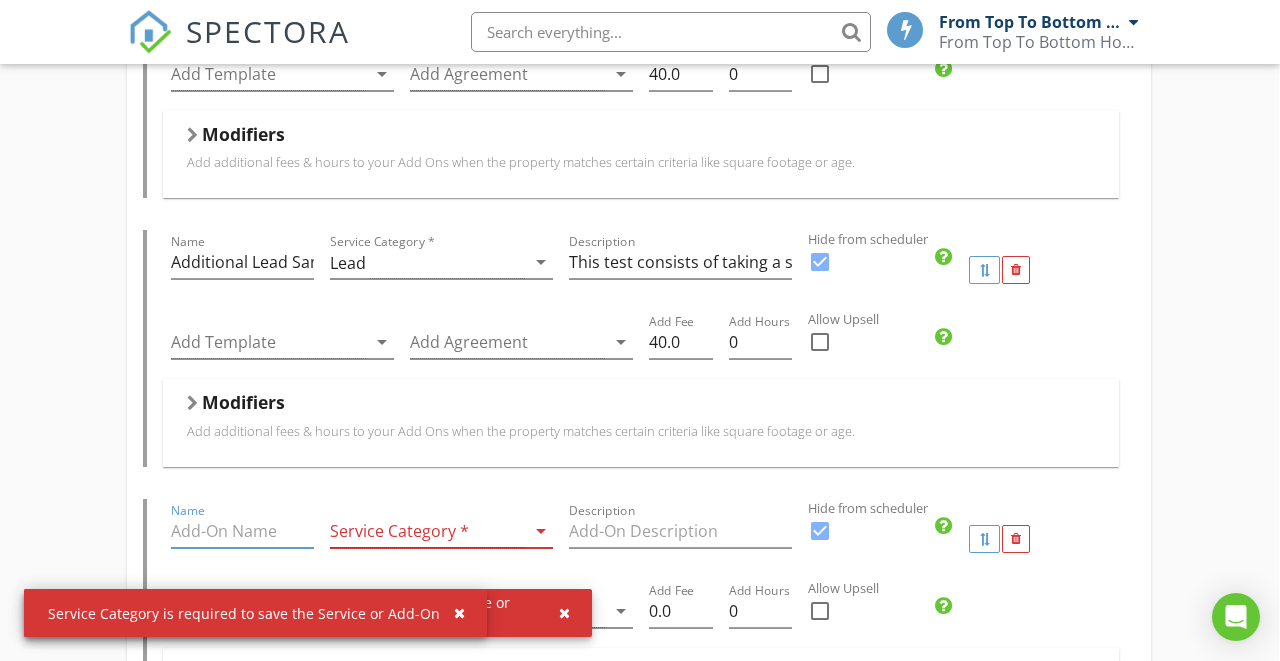 paste on "Additional Asbestos Sample" 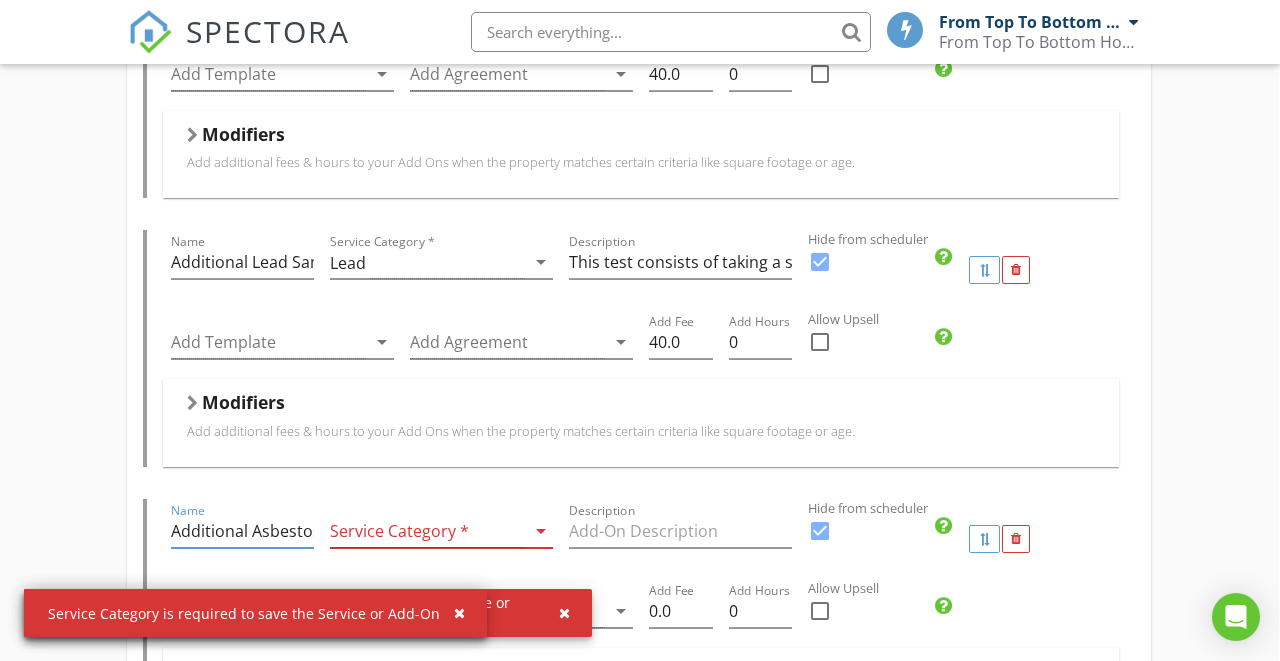 type on "Additional Asbestos Sample" 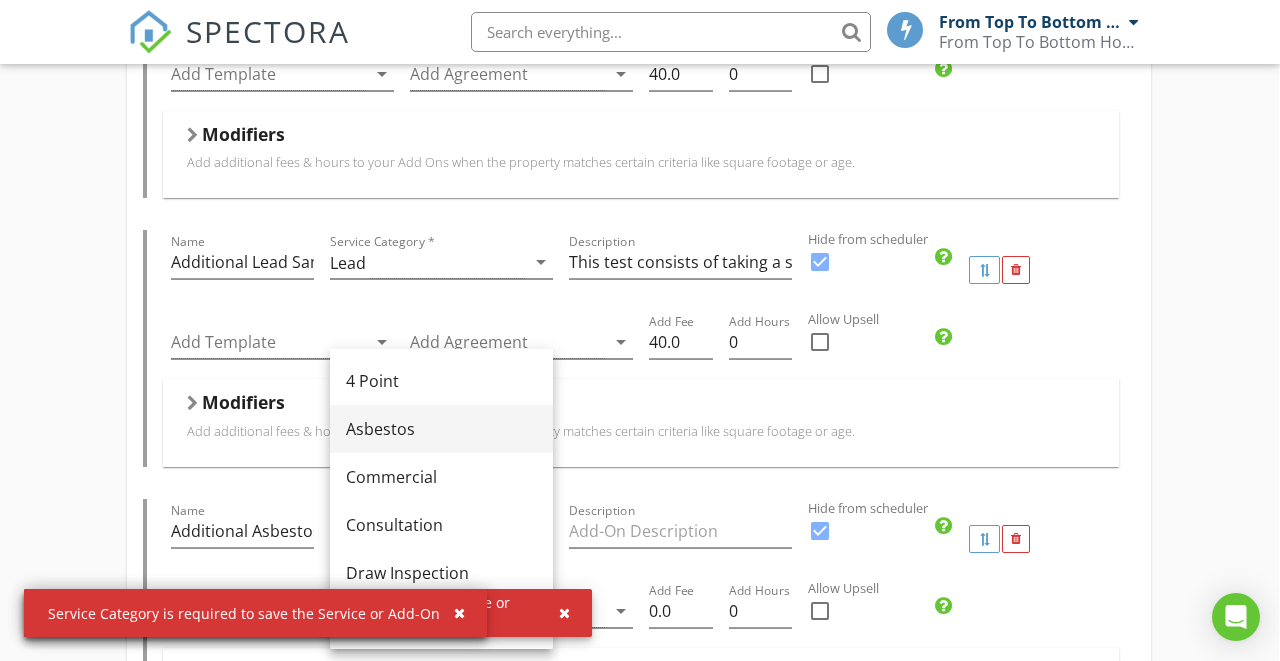 click on "Asbestos" at bounding box center [441, 429] 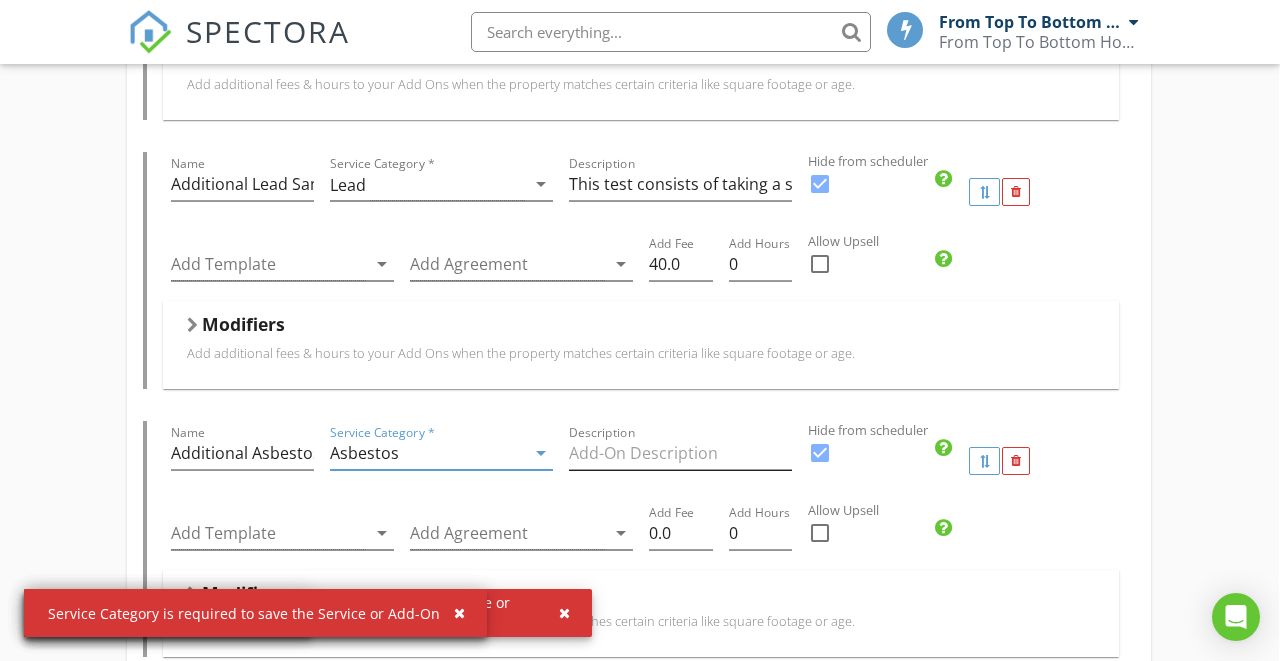 scroll, scrollTop: 4710, scrollLeft: 2, axis: both 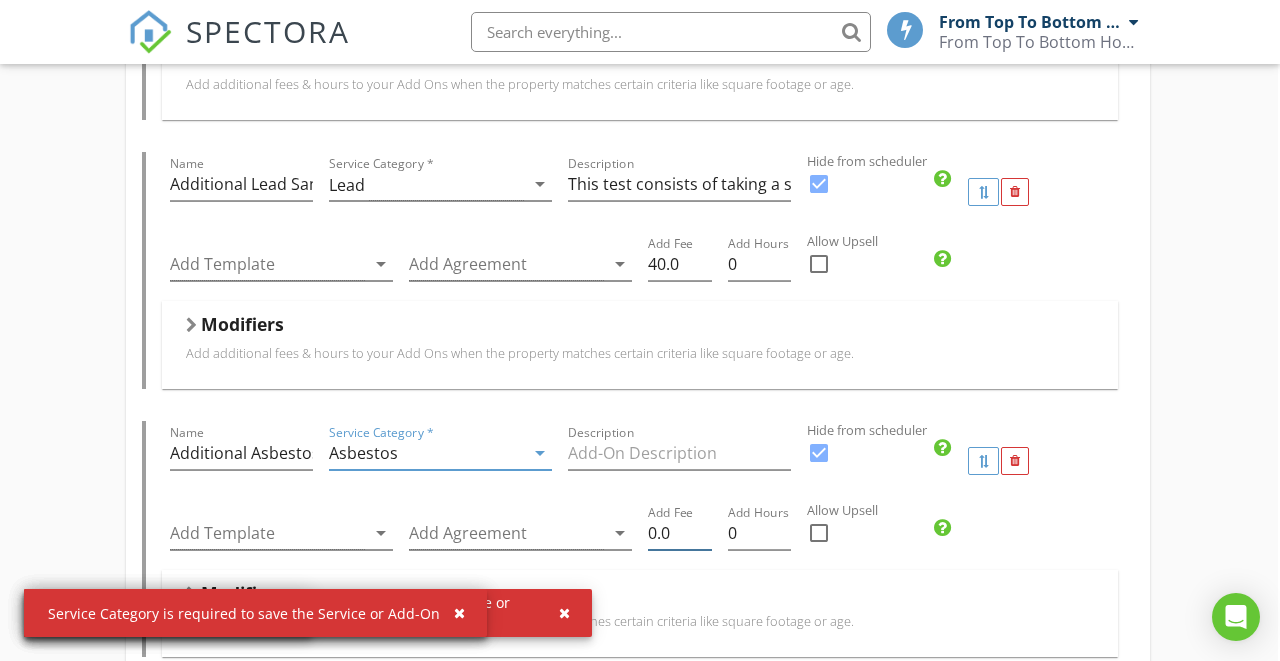 click on "0.0" at bounding box center (680, 533) 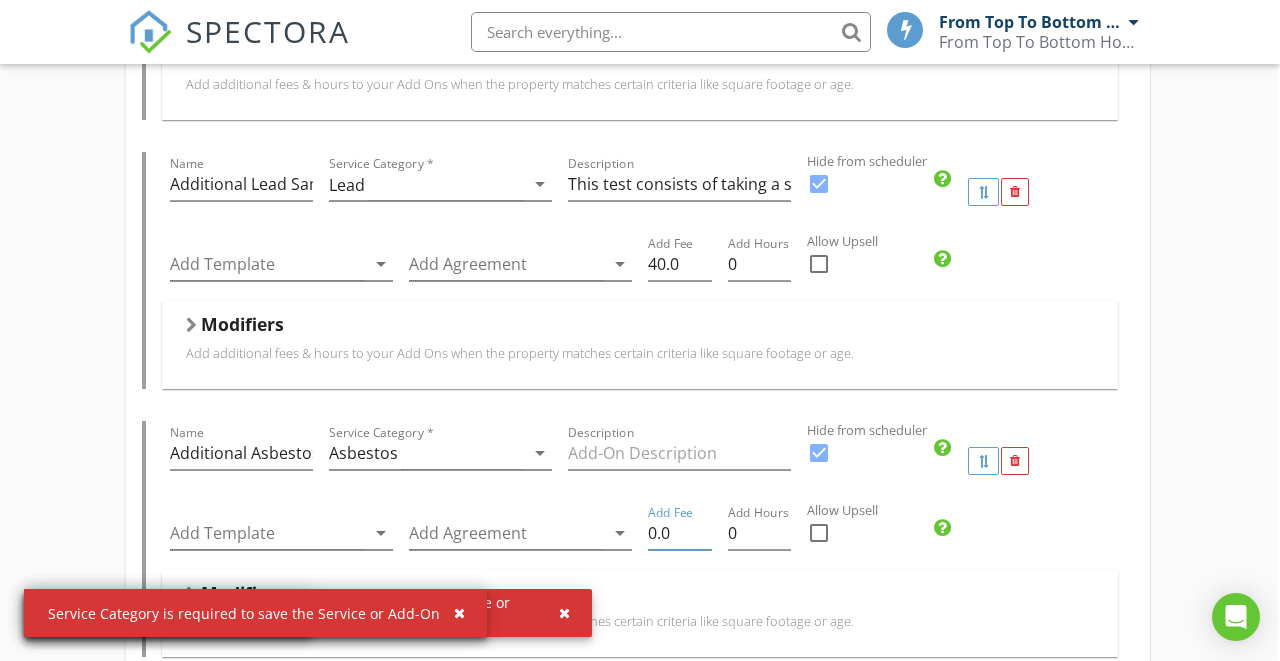 click on "0.0" at bounding box center (680, 533) 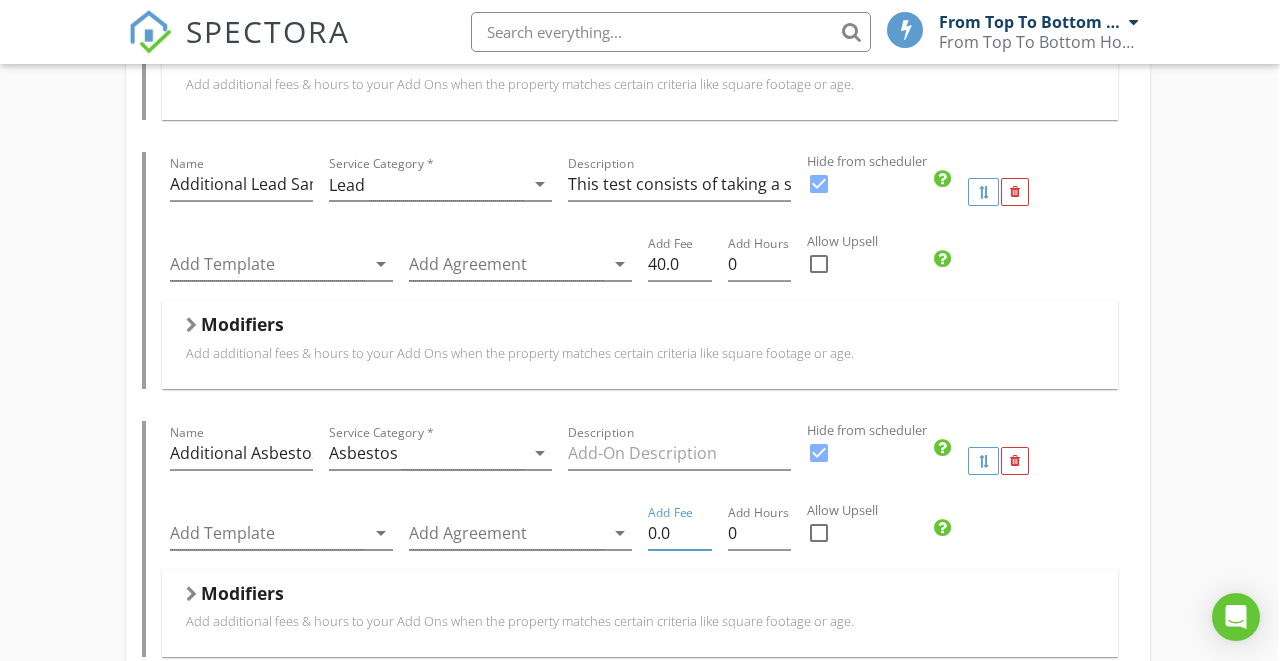 type on "35.0" 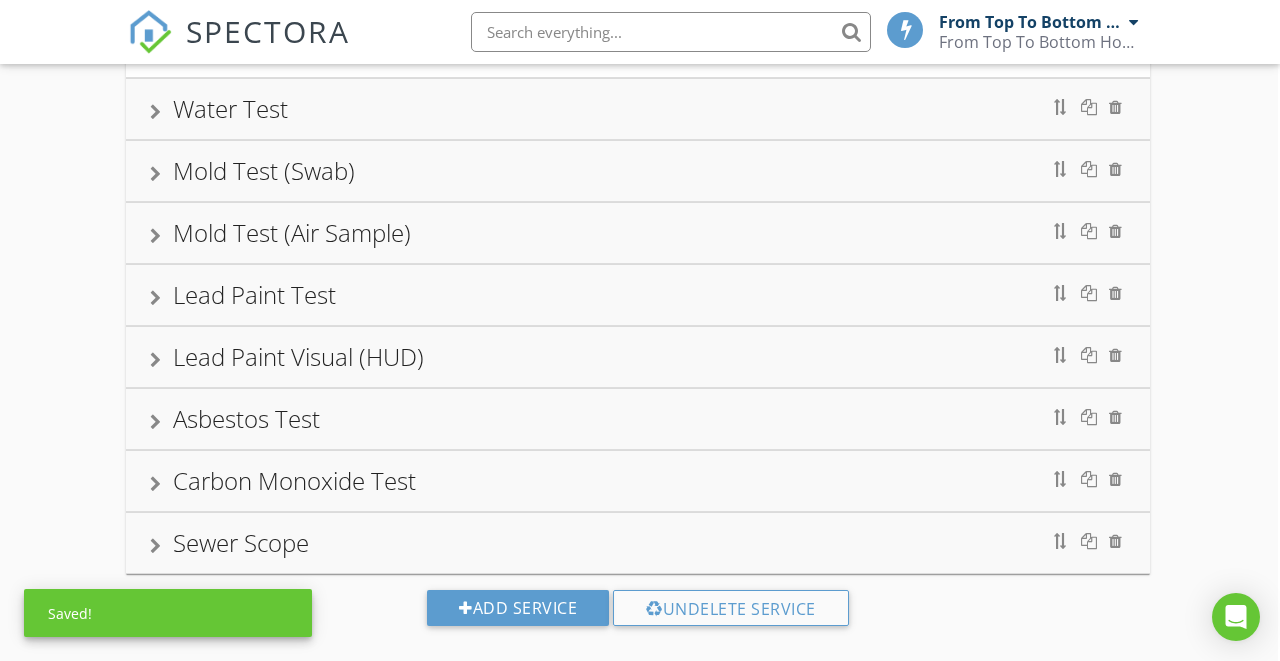 scroll, scrollTop: 5675, scrollLeft: 2, axis: both 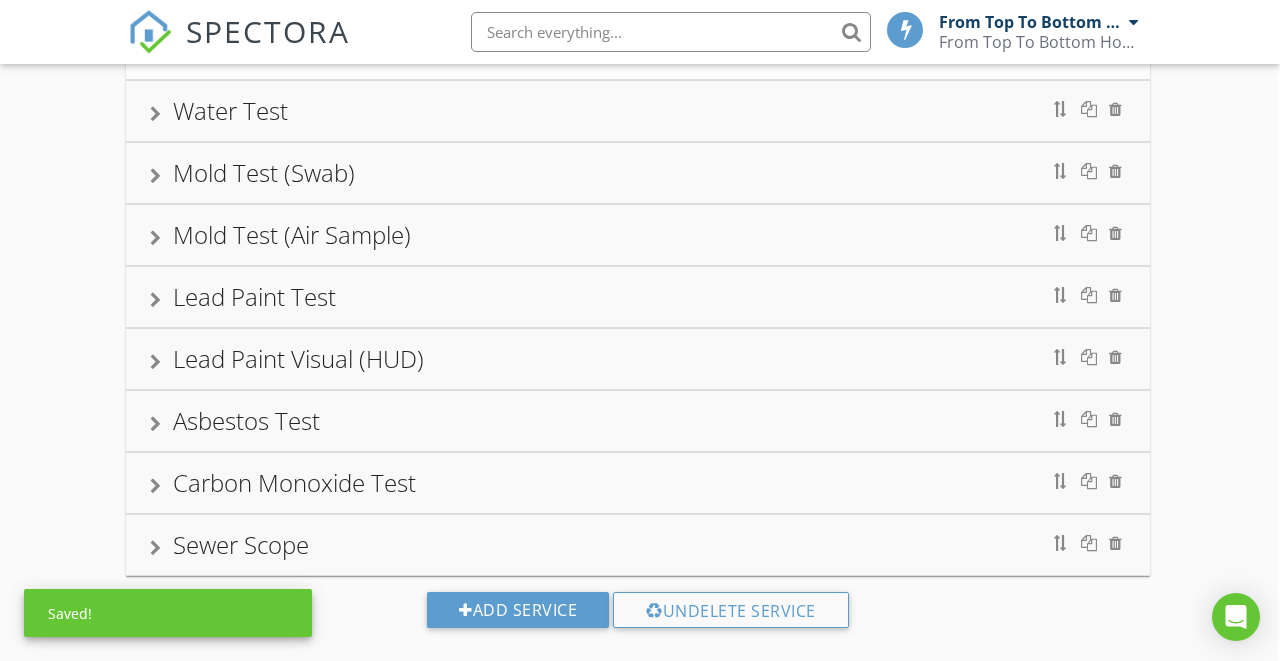 click on "Asbestos Test" at bounding box center (638, 421) 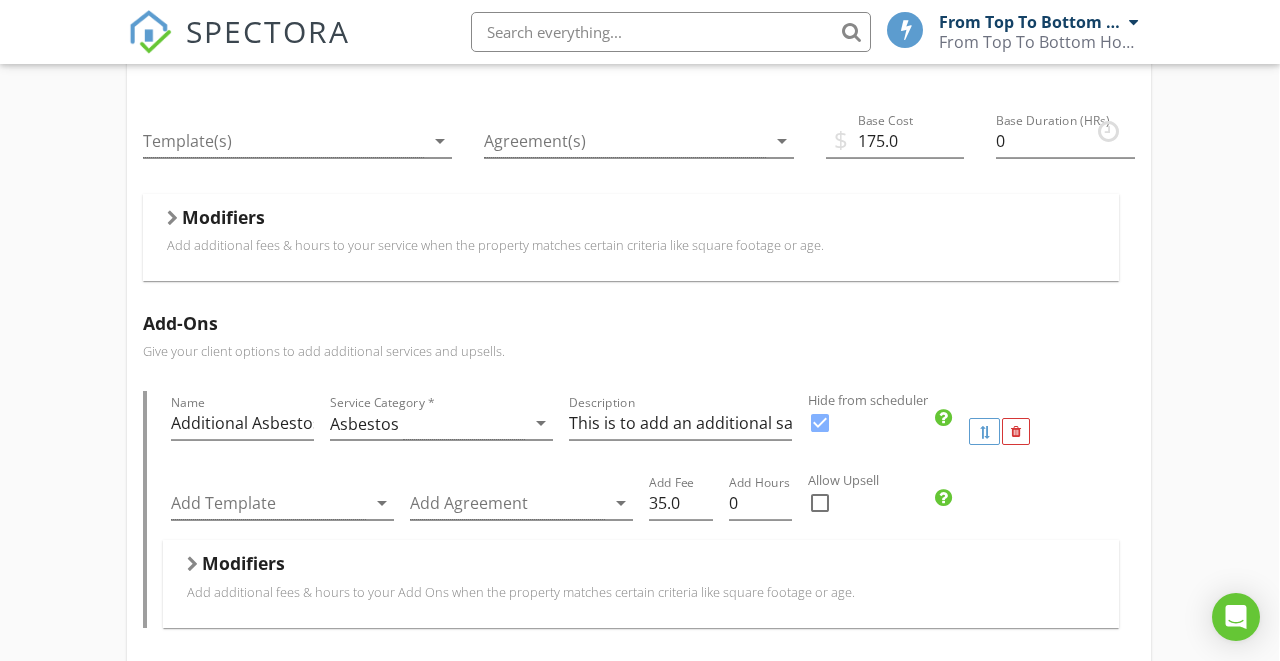 scroll, scrollTop: 1048, scrollLeft: 1, axis: both 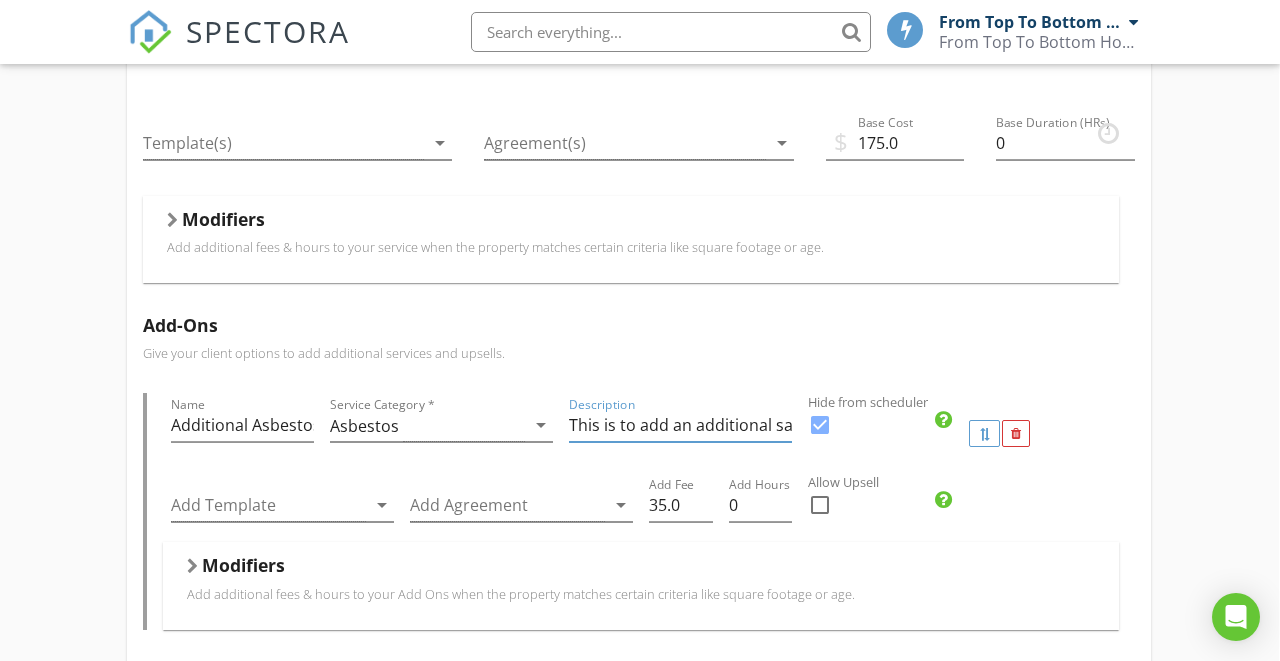 drag, startPoint x: 572, startPoint y: 404, endPoint x: 883, endPoint y: 394, distance: 311.16074 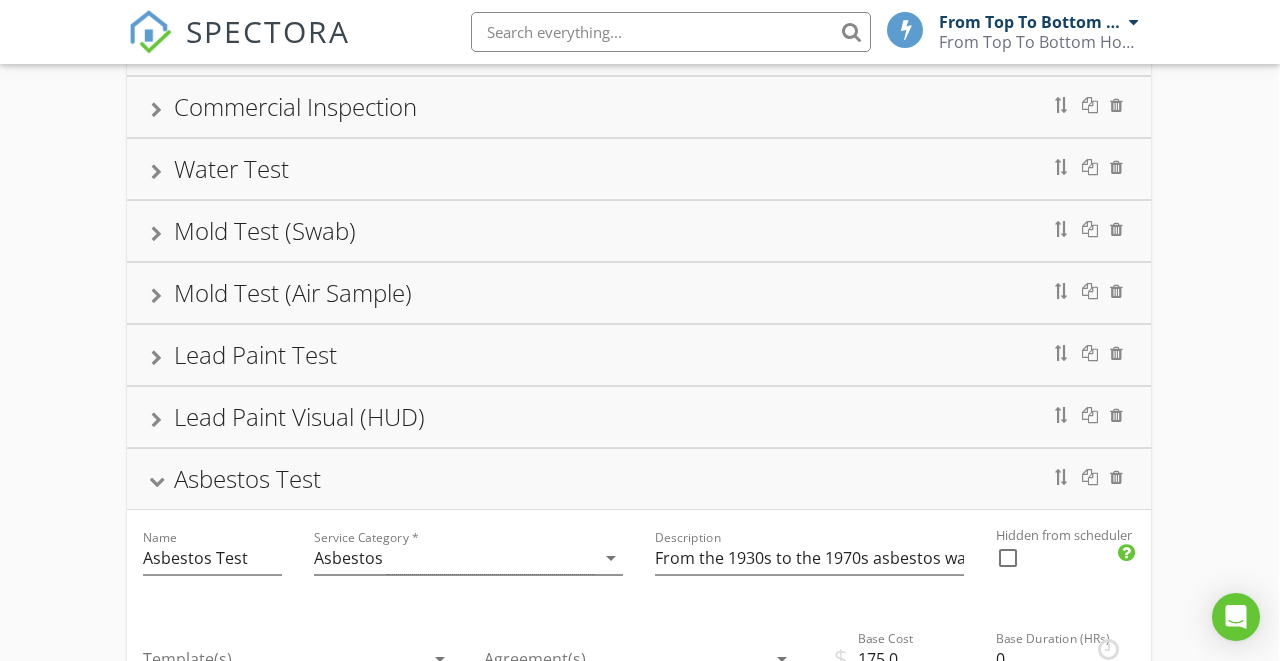 scroll, scrollTop: 531, scrollLeft: 1, axis: both 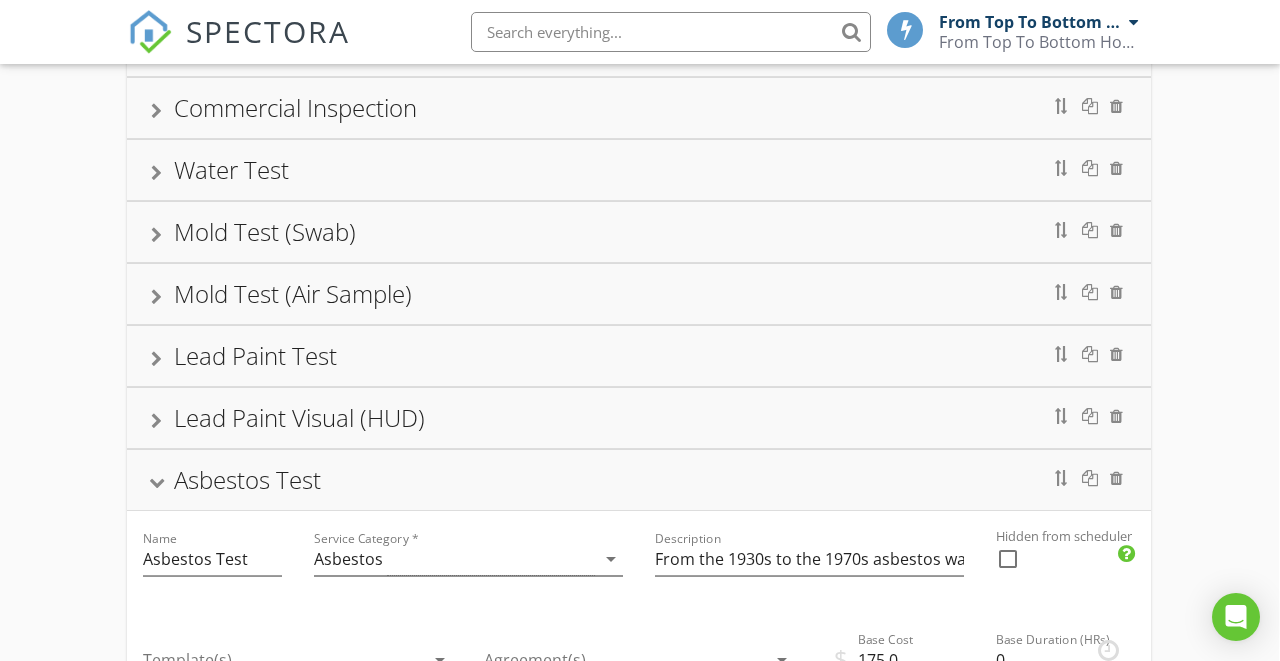 click on "Commercial Inspection" at bounding box center (639, 108) 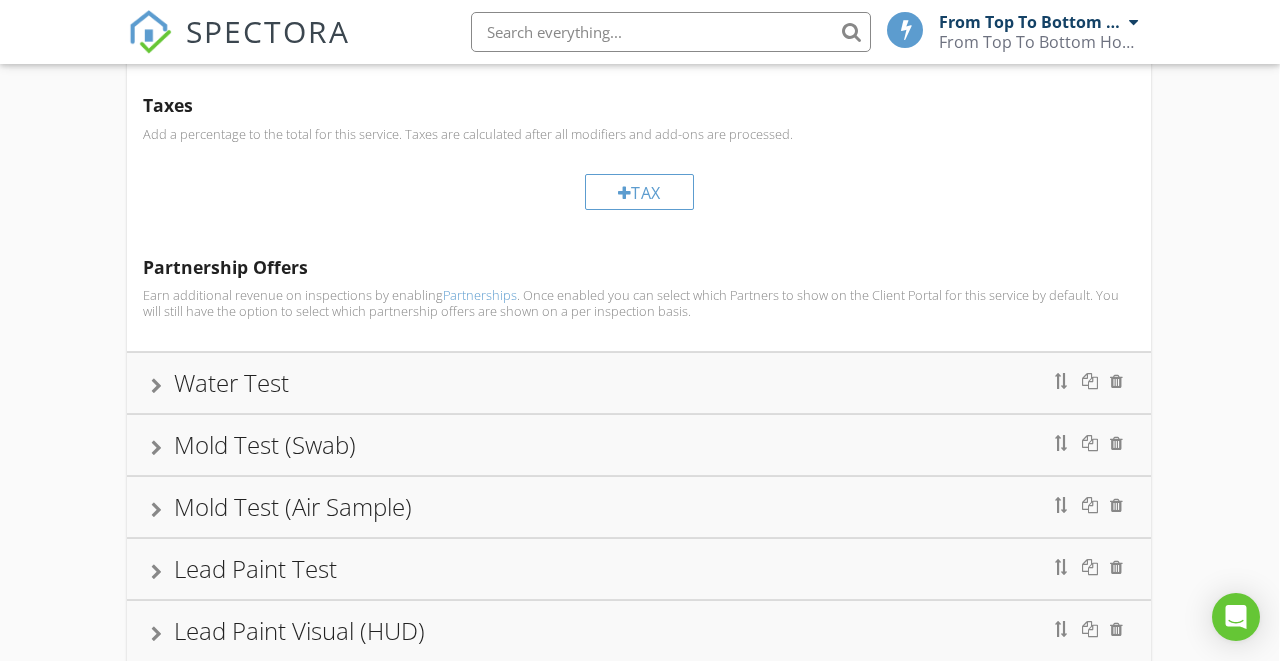 scroll, scrollTop: 4925, scrollLeft: 2, axis: both 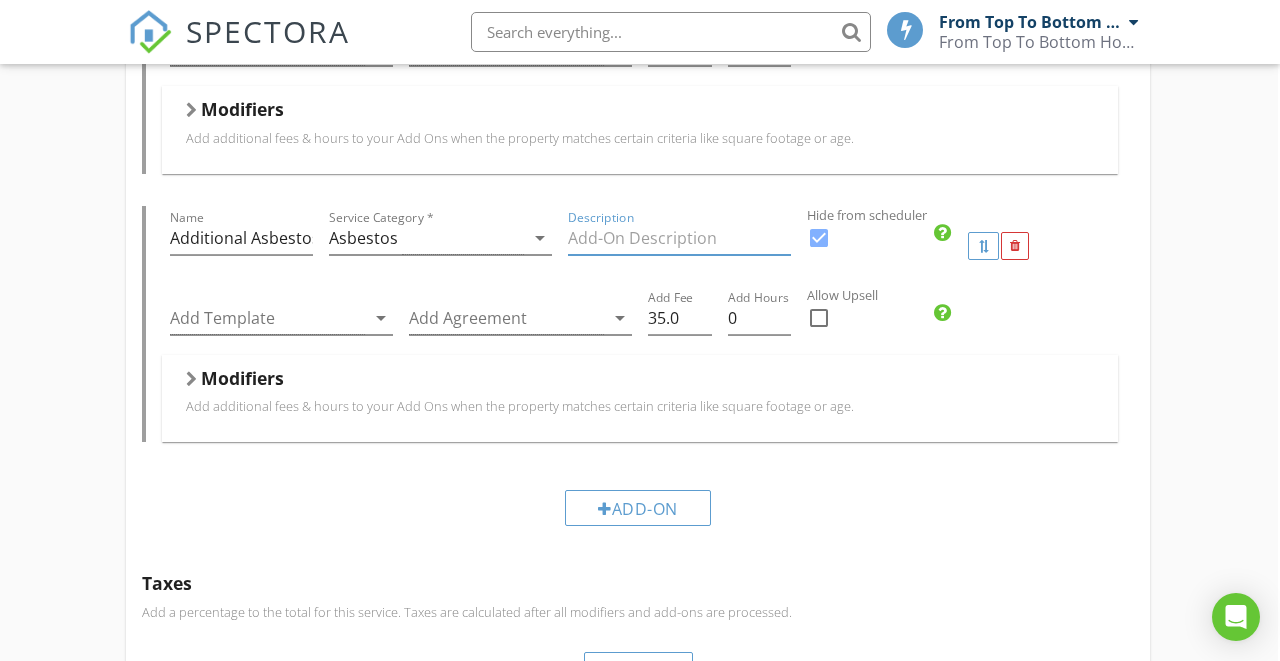 click at bounding box center (679, 238) 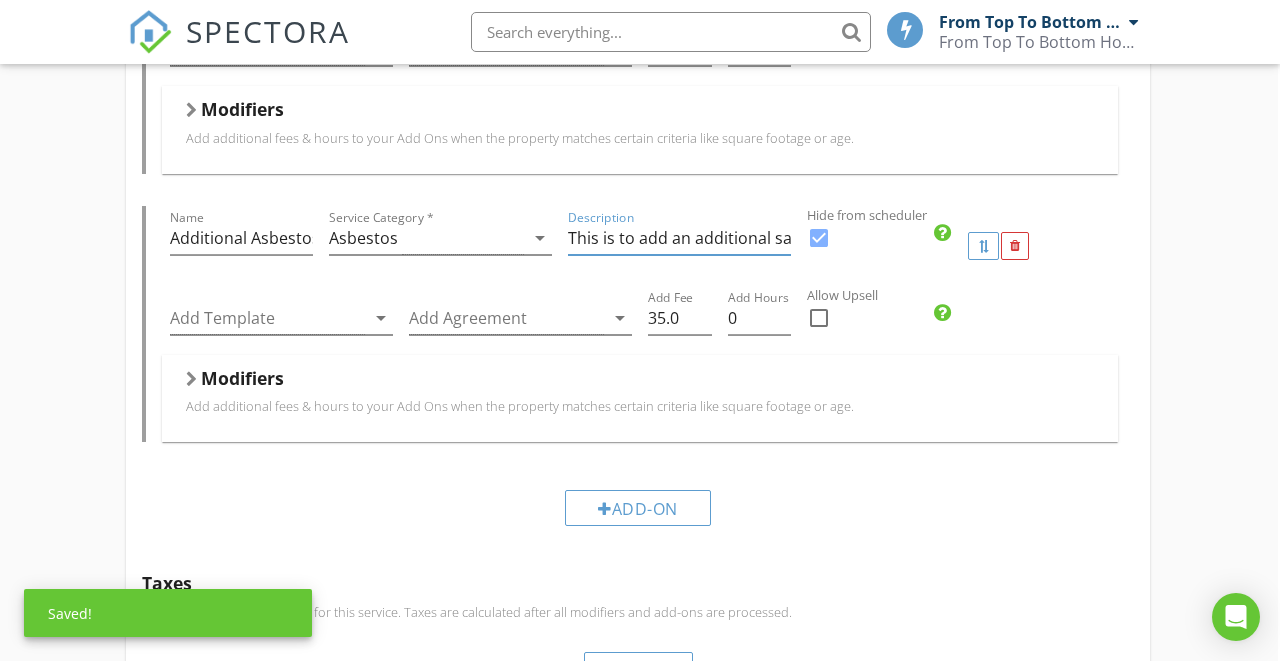 type on "This is to add an additional sample to asbestos test." 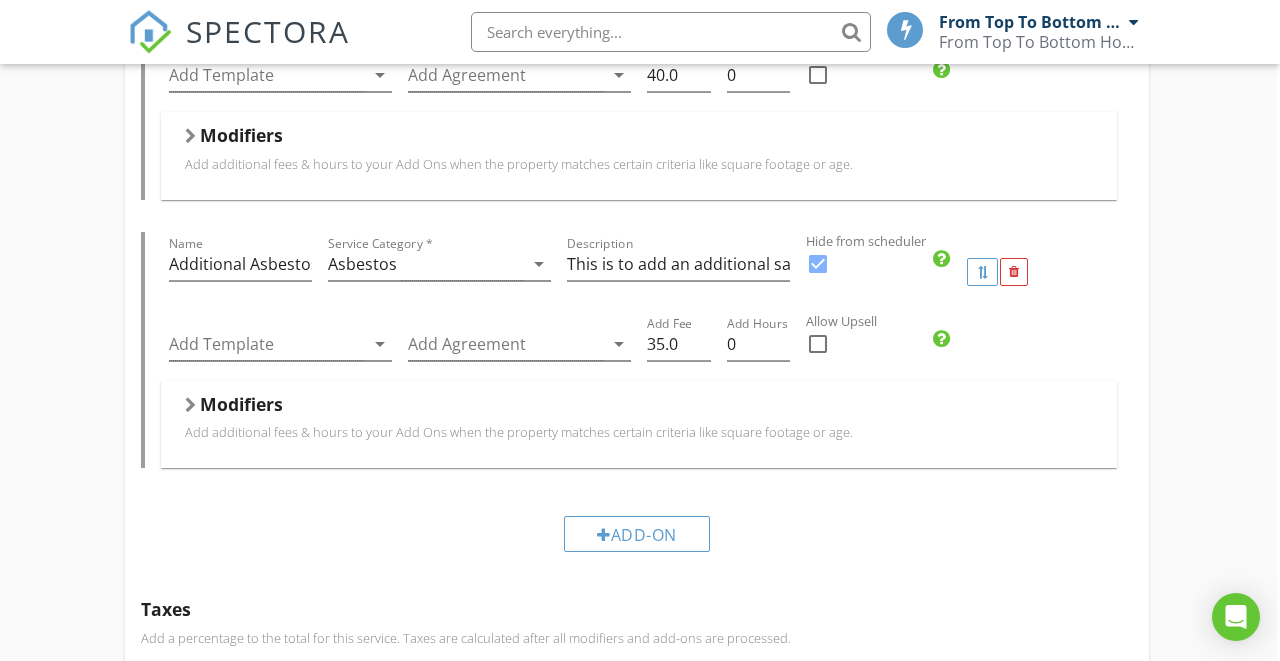 scroll, scrollTop: 4902, scrollLeft: 4, axis: both 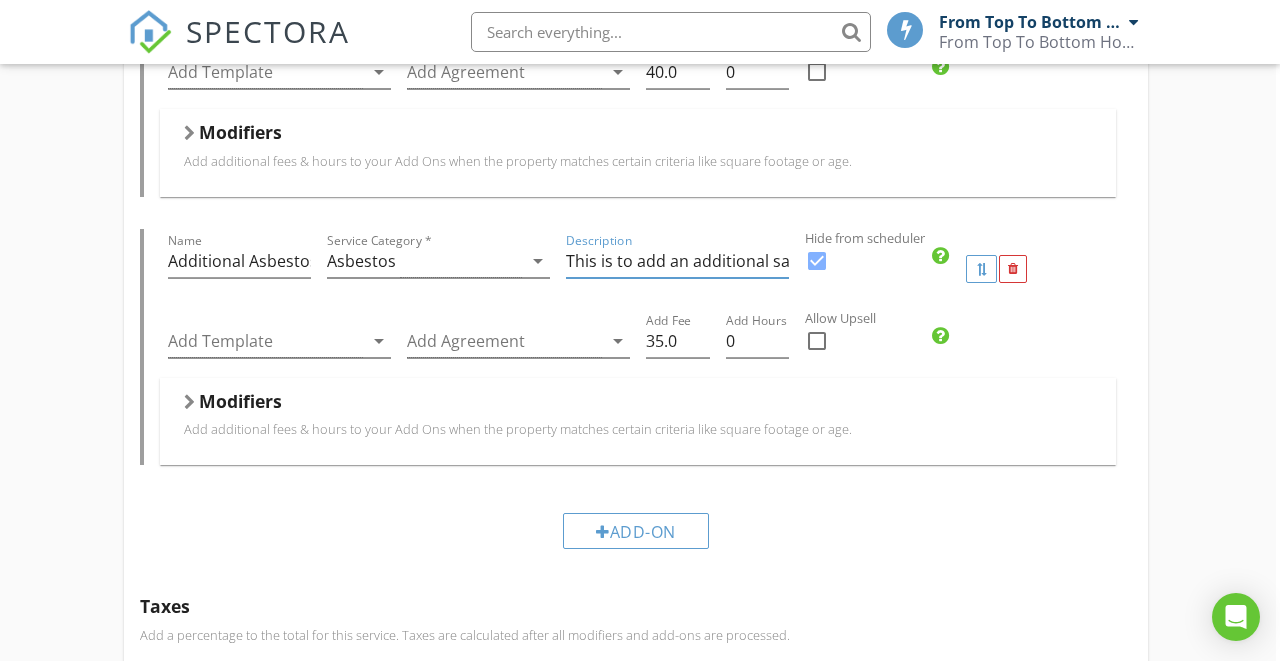 drag, startPoint x: 758, startPoint y: 227, endPoint x: 938, endPoint y: 233, distance: 180.09998 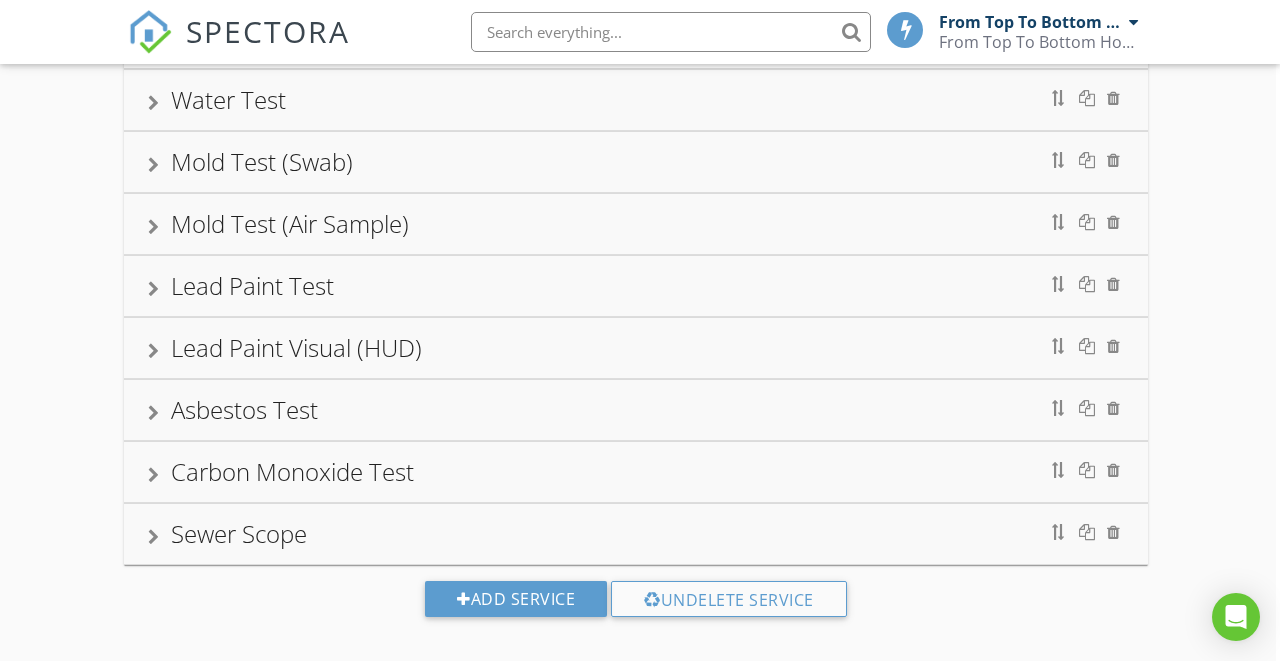 scroll, scrollTop: 5675, scrollLeft: 4, axis: both 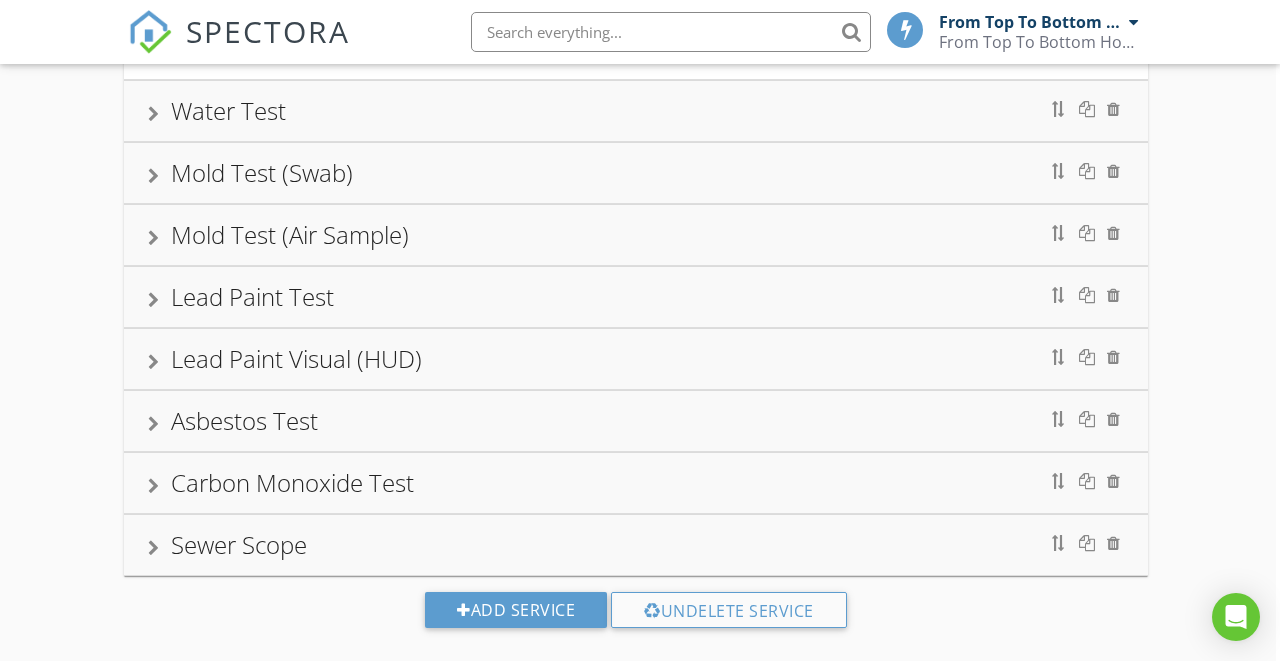 click on "Carbon Monoxide Test" at bounding box center (636, 483) 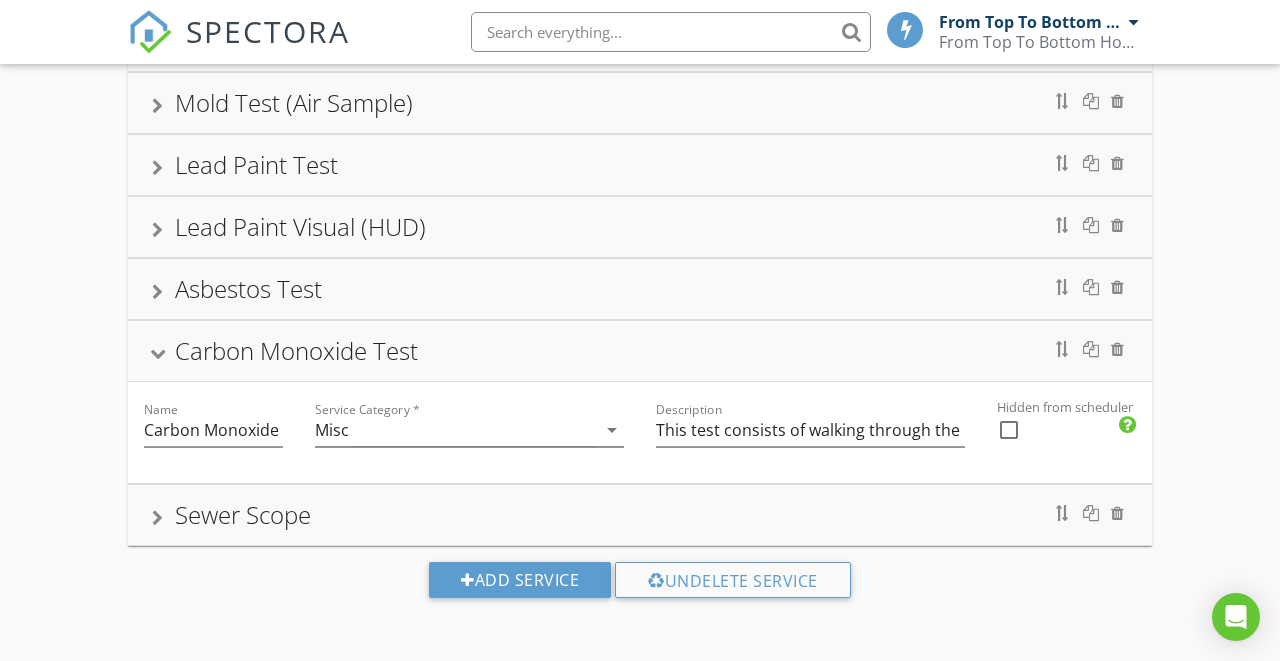 scroll, scrollTop: 702, scrollLeft: 0, axis: vertical 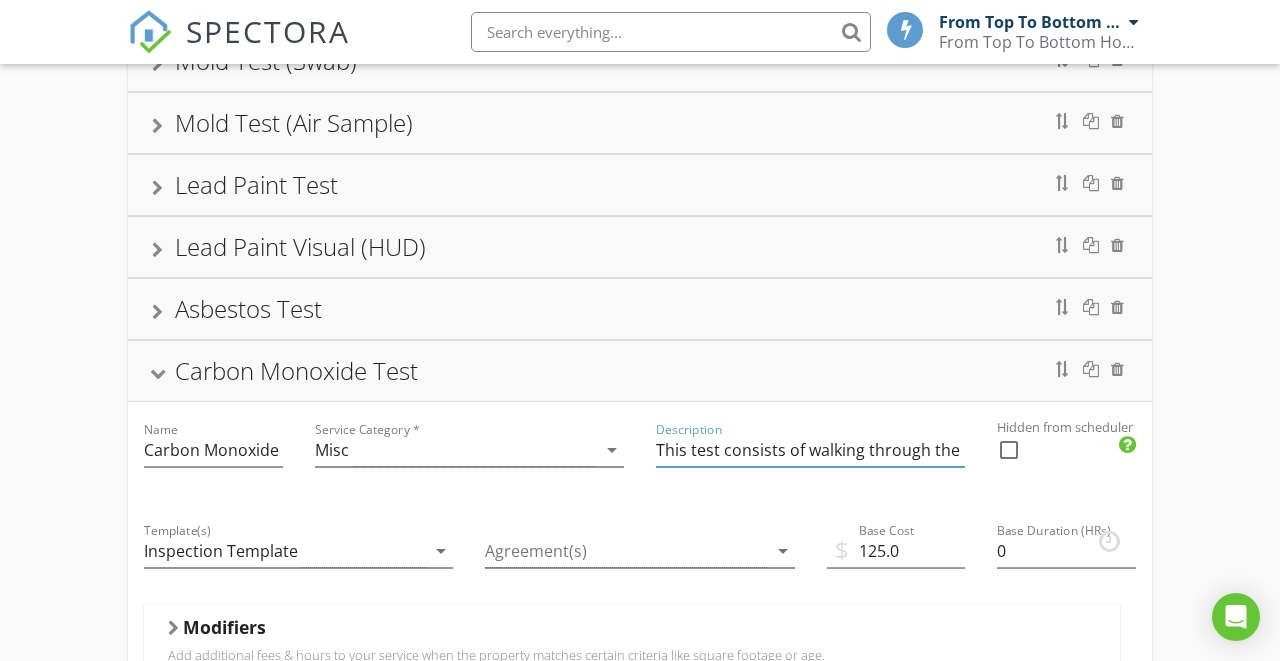 drag, startPoint x: 781, startPoint y: 424, endPoint x: 1039, endPoint y: 430, distance: 258.06976 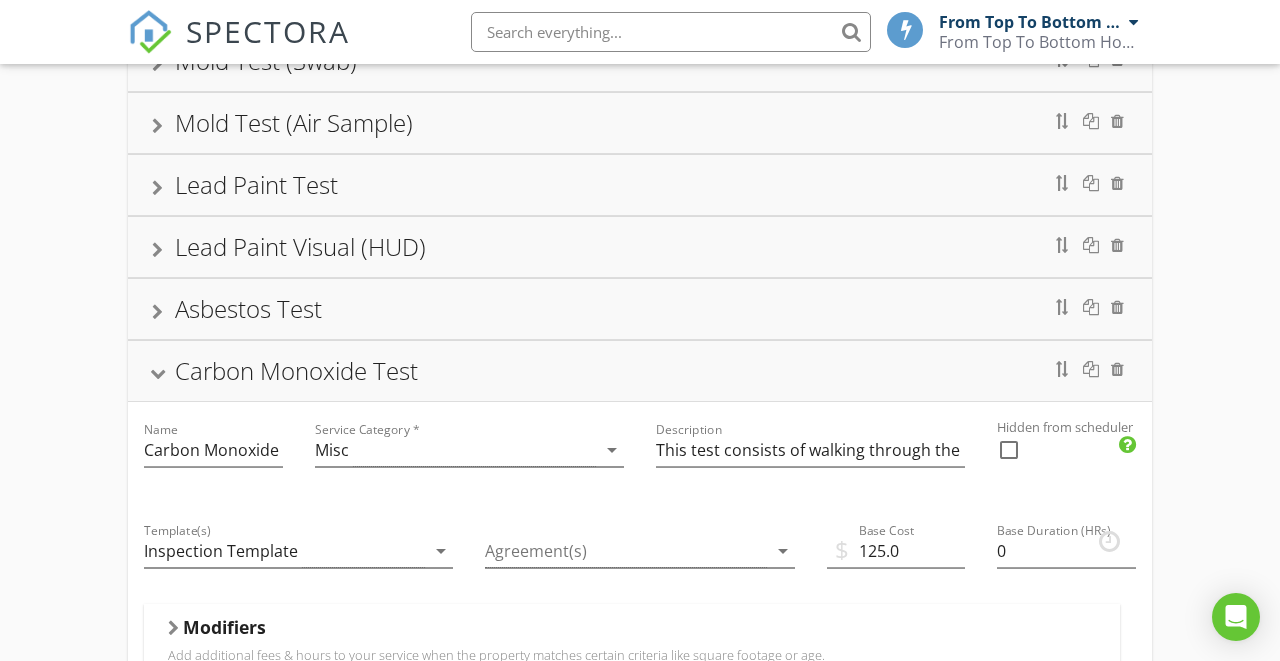 click on "Asbestos Test" at bounding box center (640, 309) 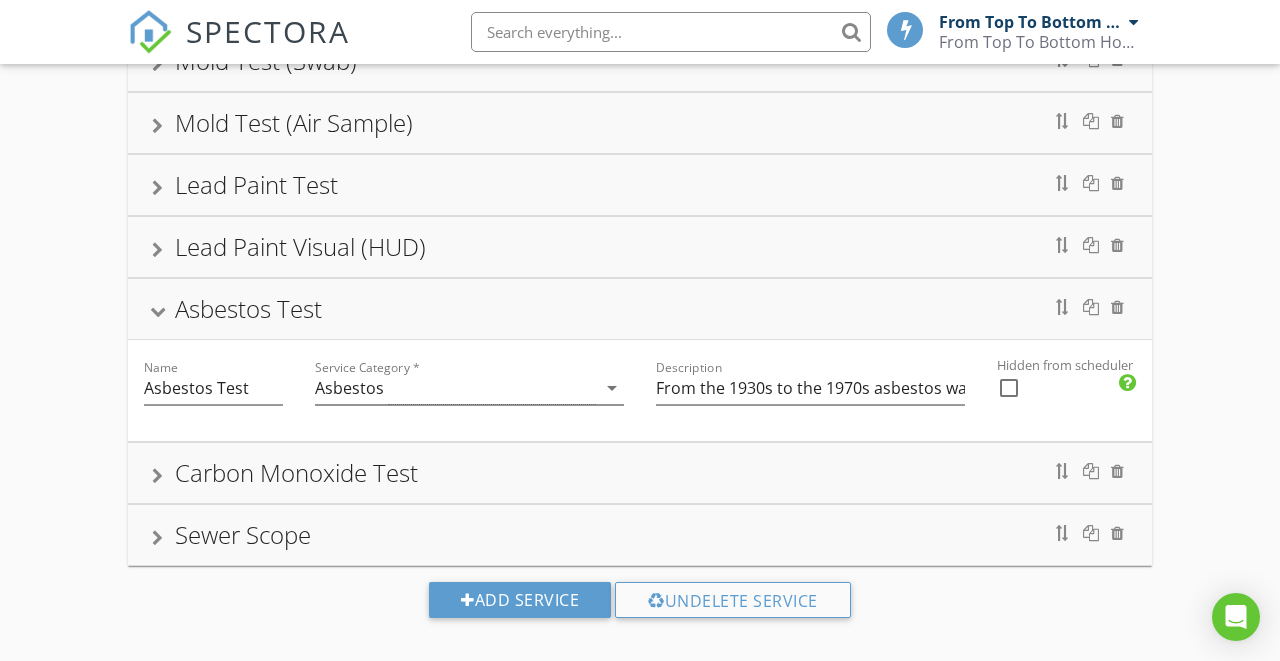 scroll, scrollTop: 700, scrollLeft: 0, axis: vertical 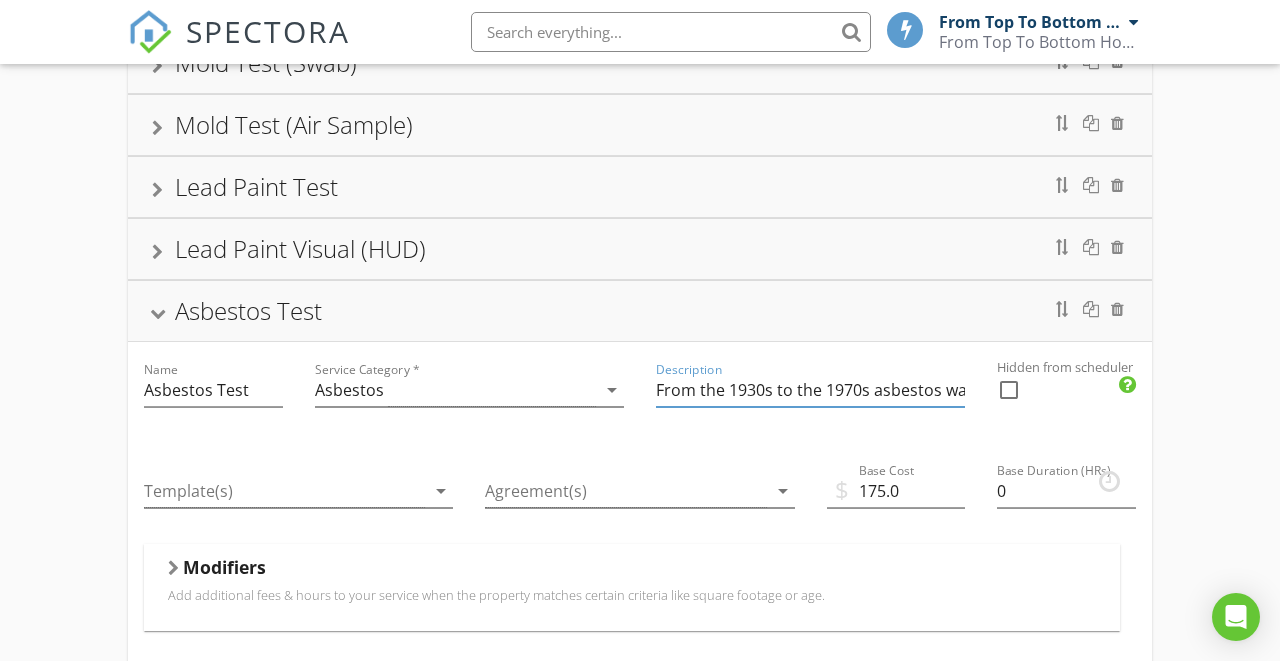 drag, startPoint x: 757, startPoint y: 371, endPoint x: 1061, endPoint y: 368, distance: 304.0148 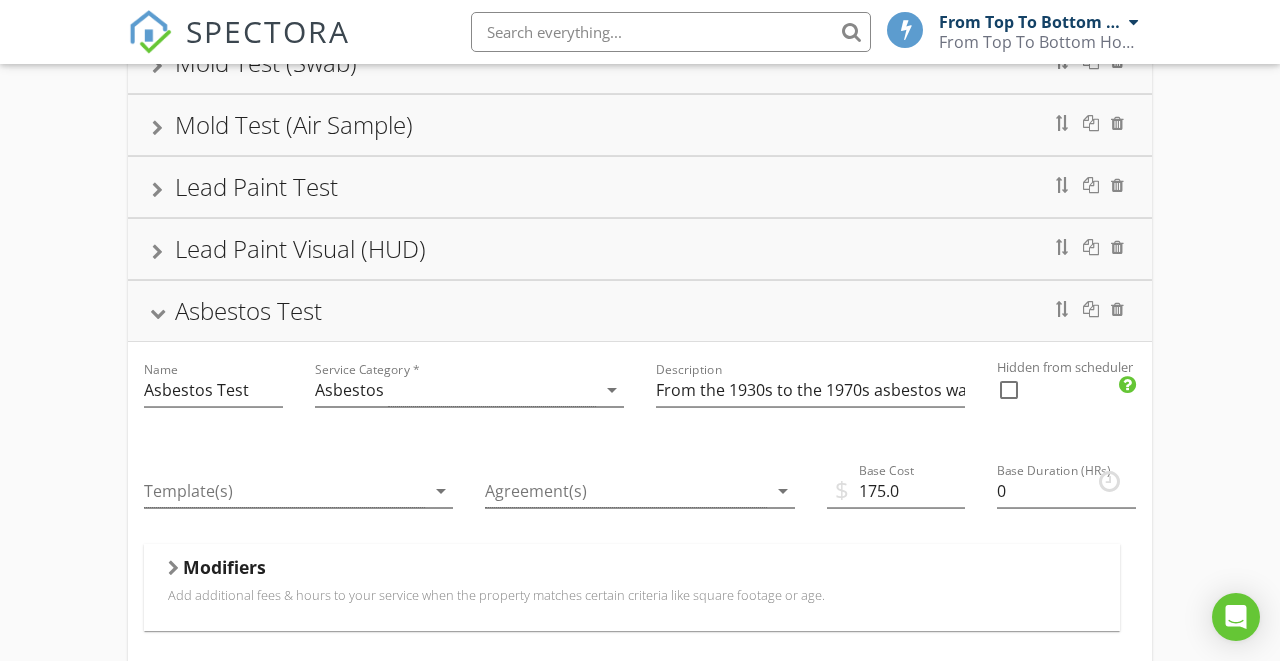 click on "Lead Paint Visual (HUD)" at bounding box center (640, 249) 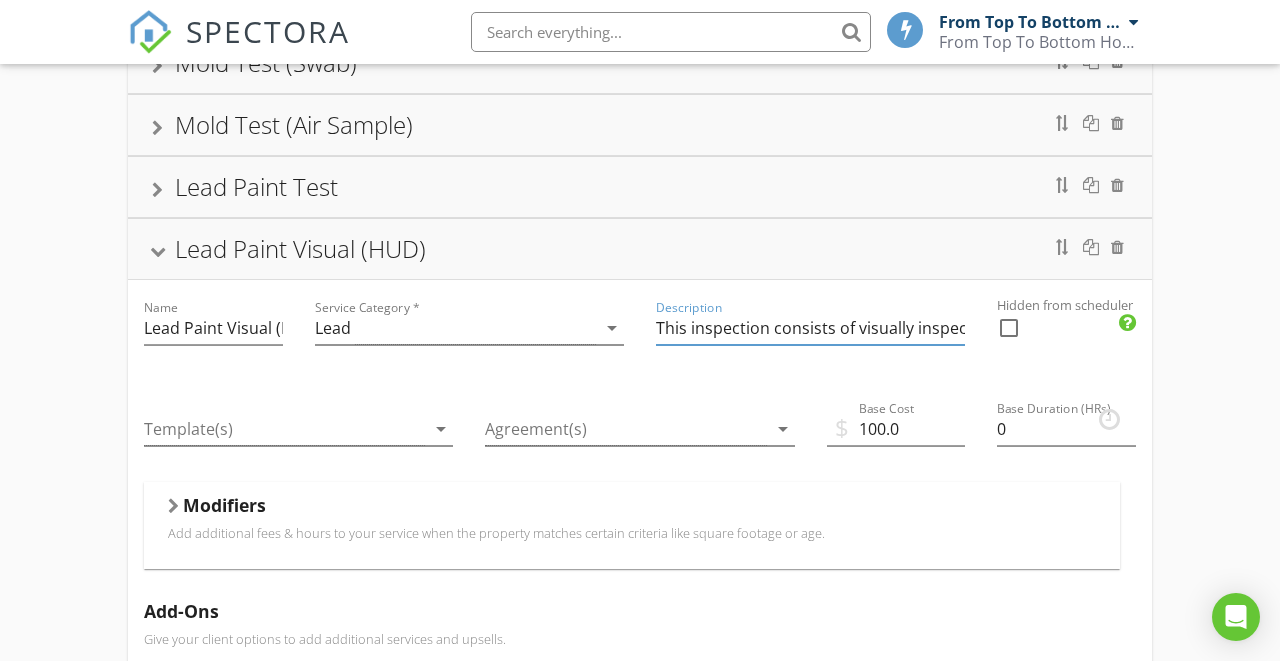 drag, startPoint x: 893, startPoint y: 312, endPoint x: 916, endPoint y: 332, distance: 30.479502 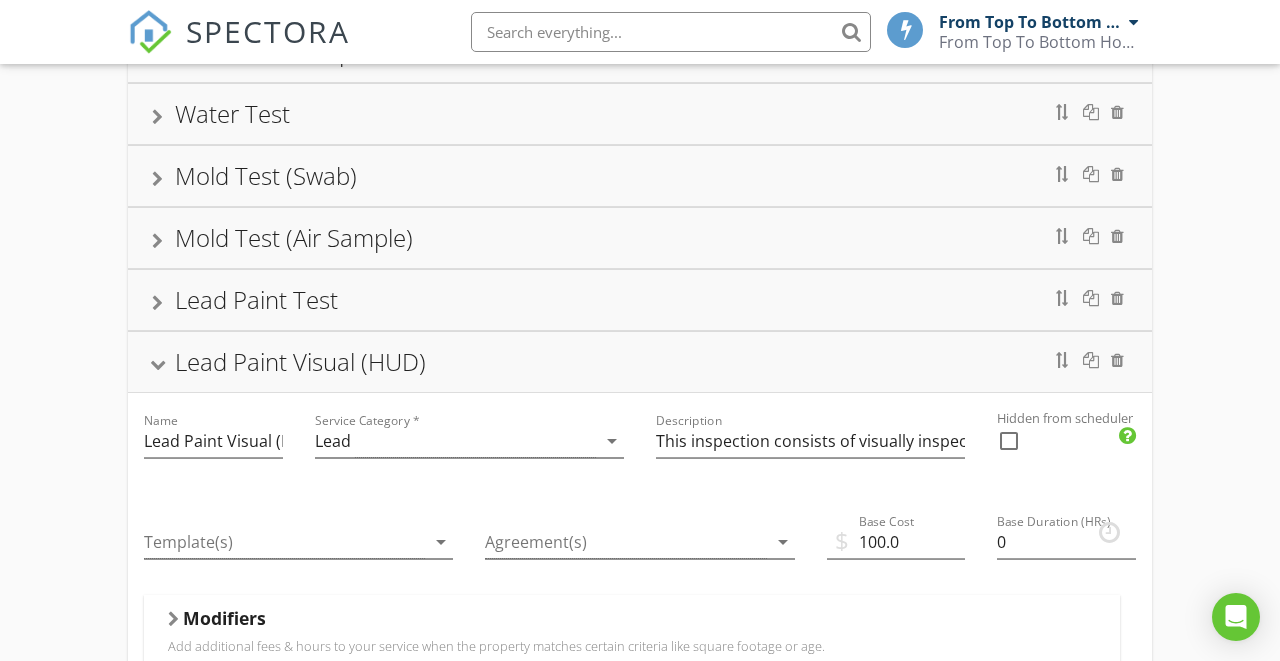scroll, scrollTop: 563, scrollLeft: 0, axis: vertical 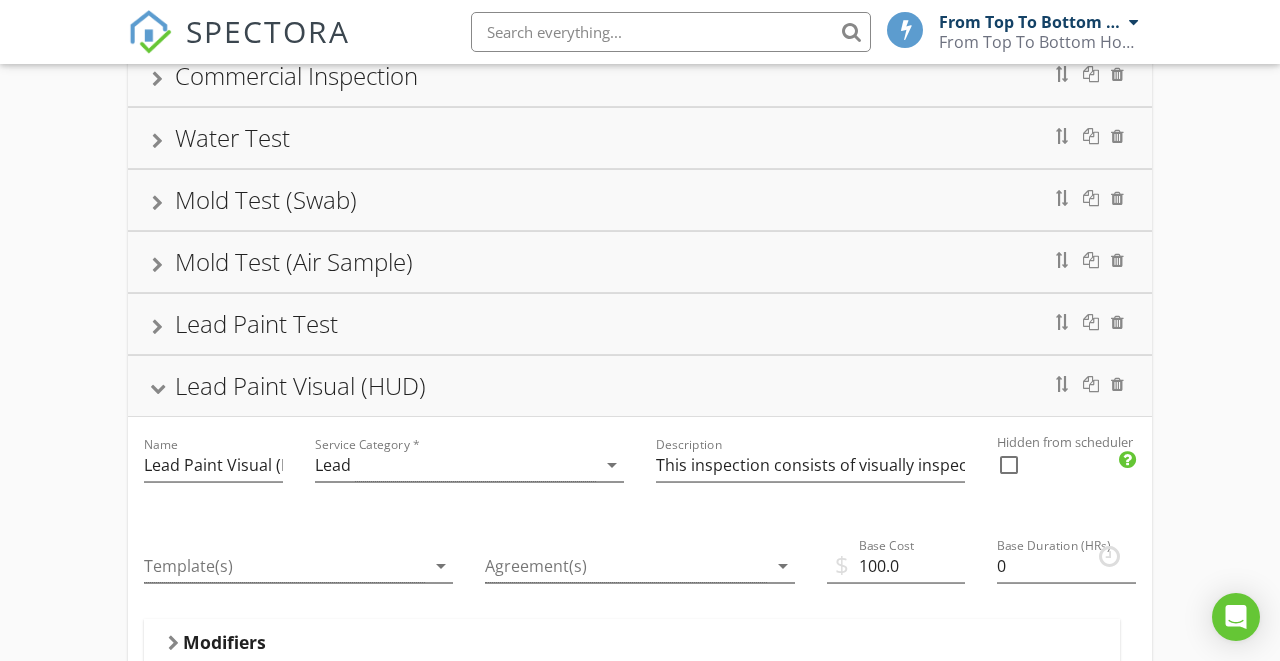 click on "Lead Paint Test" at bounding box center [640, 324] 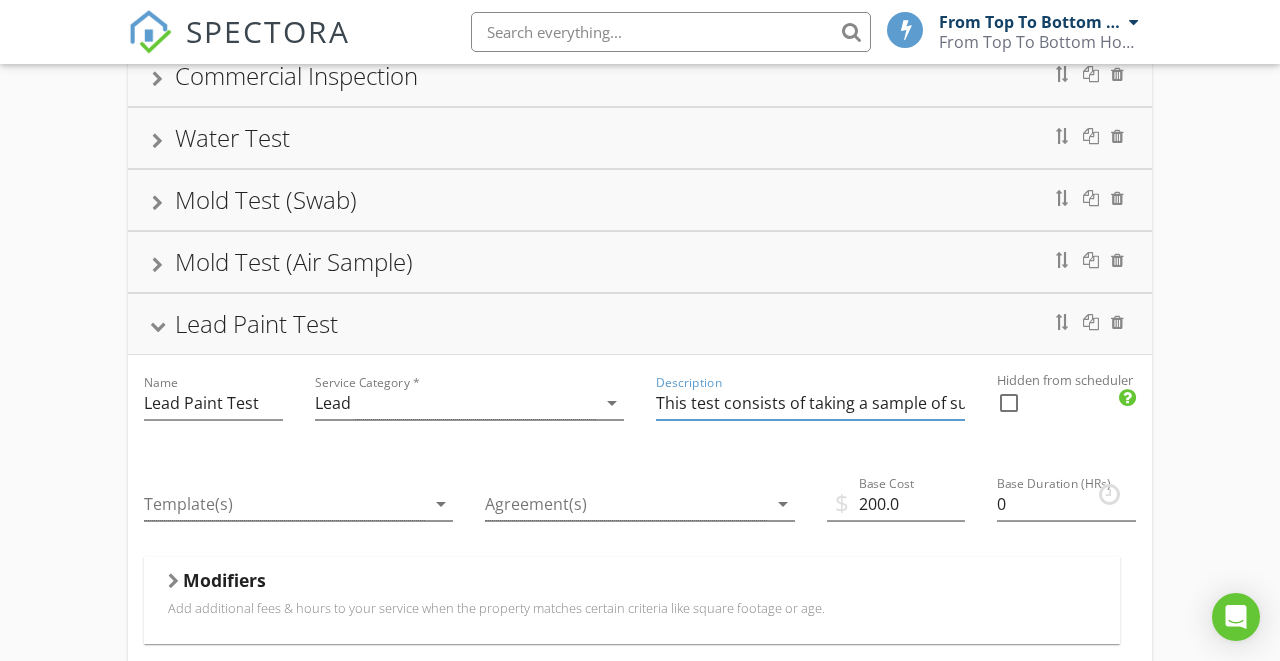 drag, startPoint x: 881, startPoint y: 387, endPoint x: 1106, endPoint y: 375, distance: 225.31978 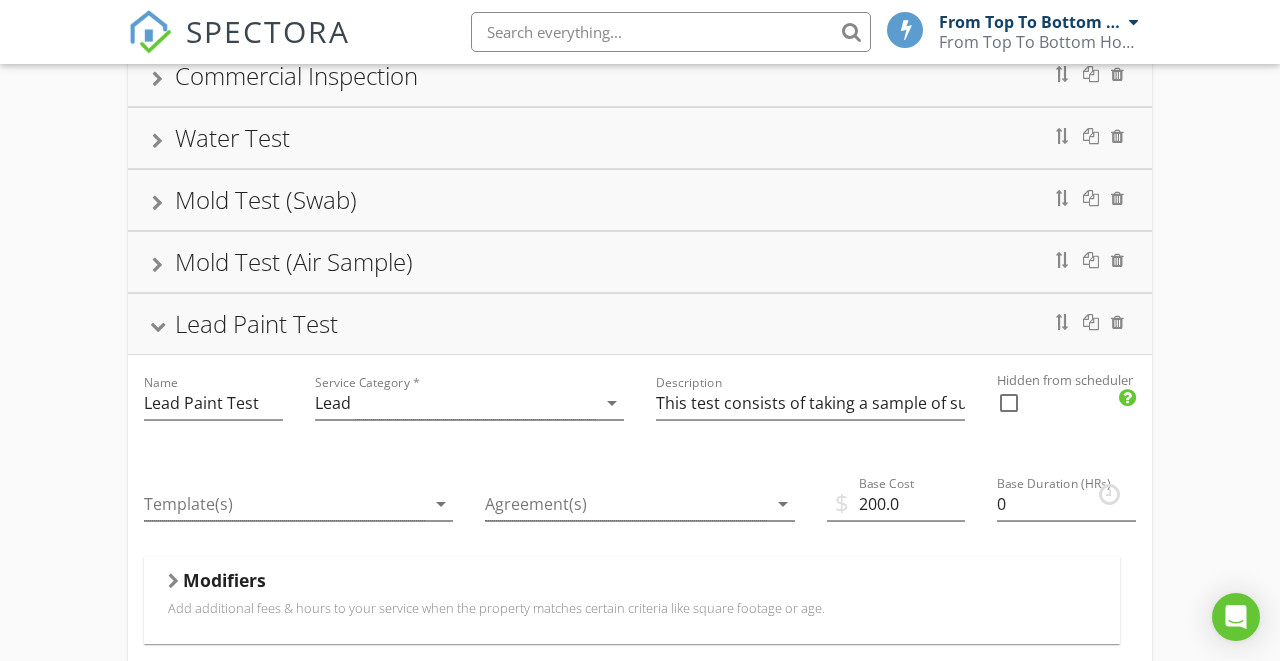 click on "Mold Test (Air Sample)" at bounding box center (640, 262) 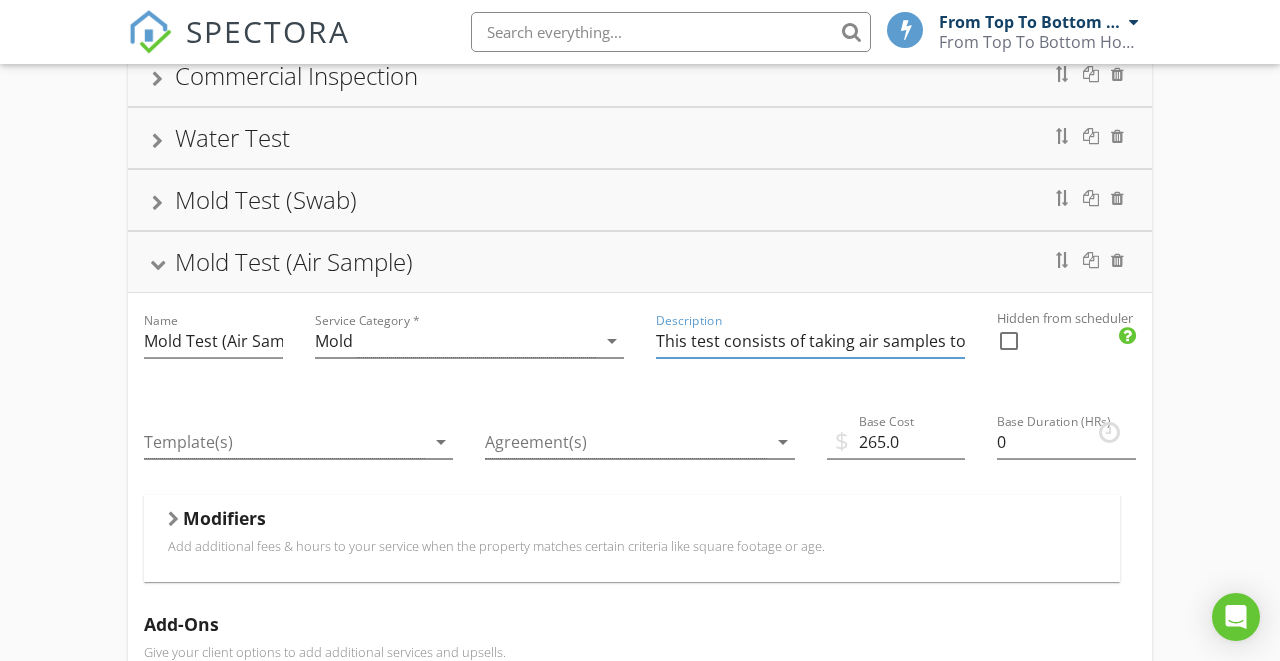 drag, startPoint x: 862, startPoint y: 321, endPoint x: 1158, endPoint y: 312, distance: 296.13678 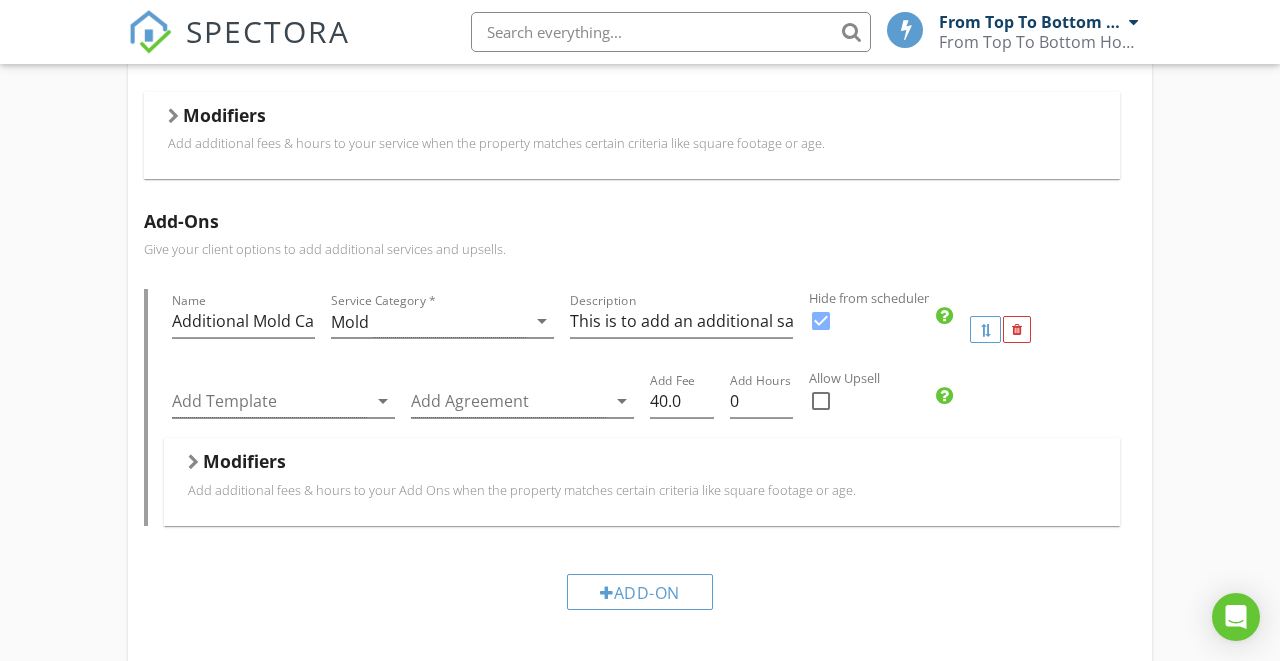 scroll, scrollTop: 1027, scrollLeft: 0, axis: vertical 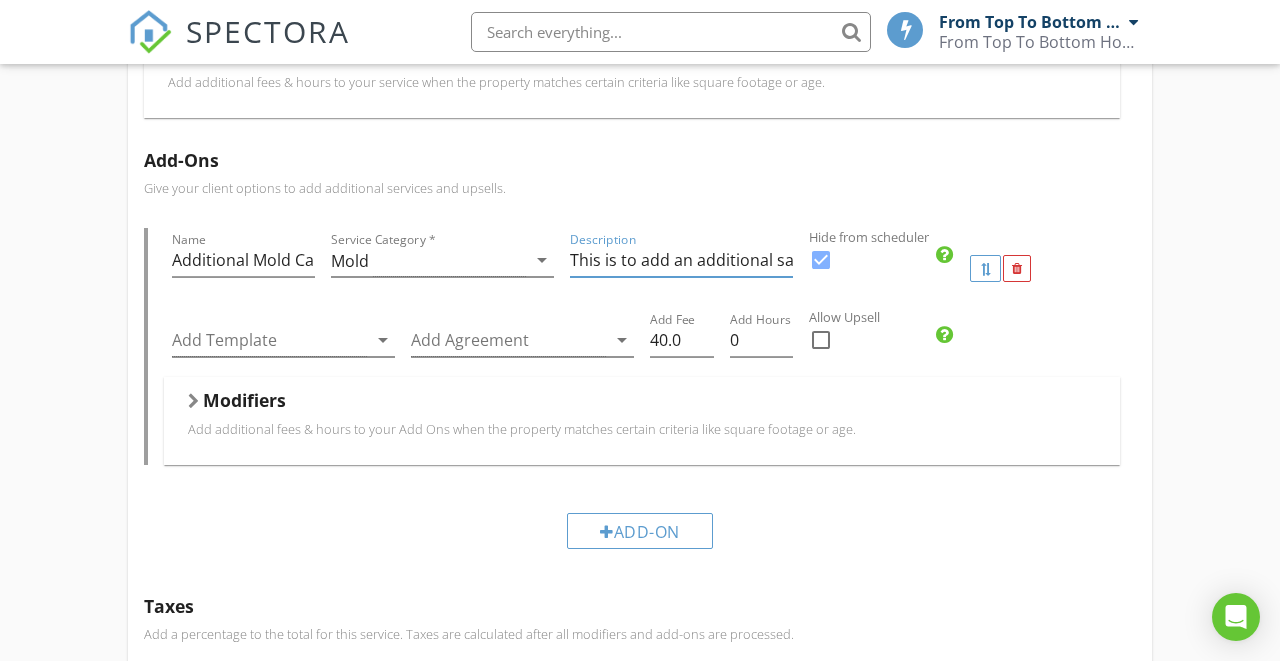 drag, startPoint x: 733, startPoint y: 240, endPoint x: 919, endPoint y: 241, distance: 186.00269 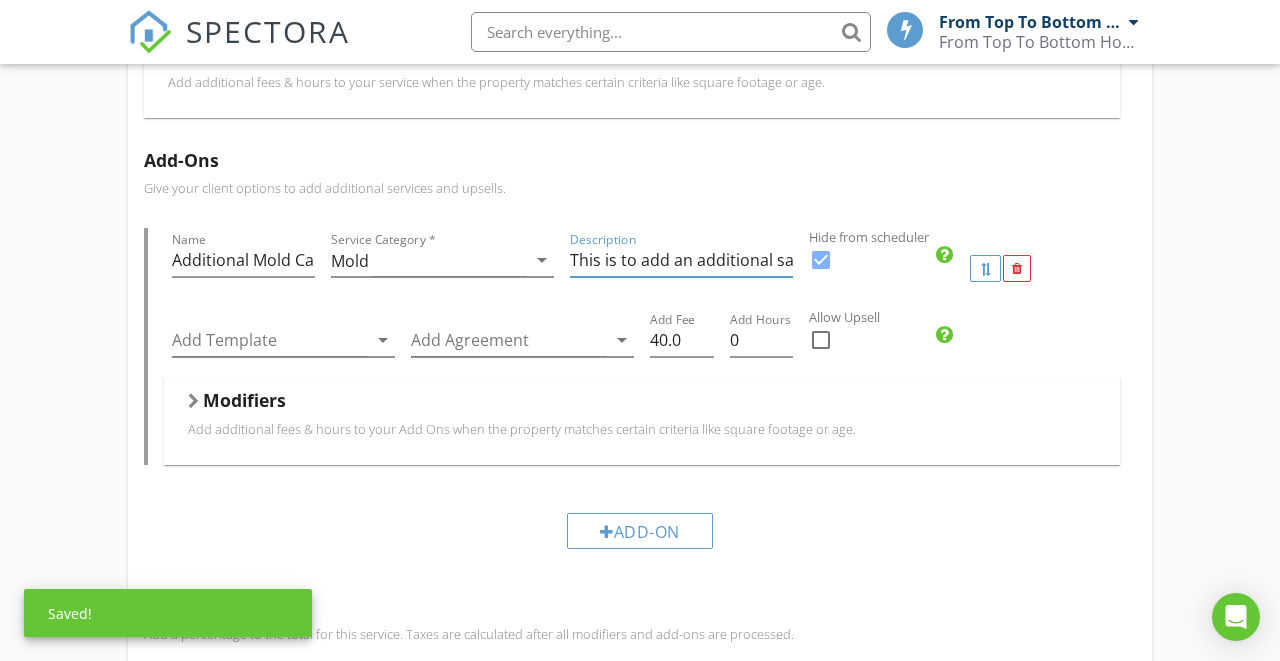 type on "This is to add an additional sample to mold air test." 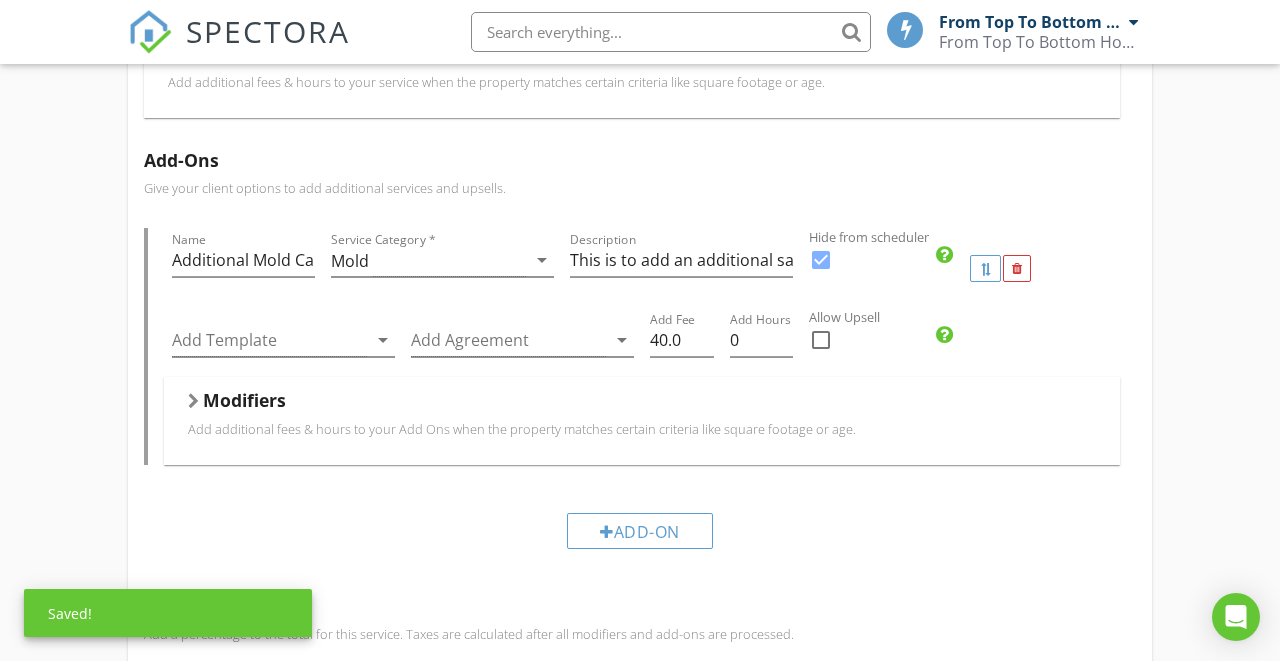 click on "Residential Inspection   Name Residential Inspection   Service Category * Residential arrow_drop_down   Description General home inspection. Additional services are discounted when added along with this inspection.   Hidden from scheduler   check_box_outline_blank             Pre-Listing/Informational Inspection   Name Pre-Listing/Informational Inspection   Service Category * Residential arrow_drop_down   Description This is a general home inspection that a client may wish to have conducted prior to listing their home for sale or for informational purposes. Additional services are discounted when added along with this inspection.   Hidden from scheduler   check_box_outline_blank             Termite Inspection   Name Termite Inspection   Service Category * Pest arrow_drop_down   Description This inspection identifies evidence of pests including termites, carpenter bees, carpenter ants and/or wood boring beetles. This is for a WDI inspection alone without a home inspection.   Hidden from scheduler" at bounding box center (640, 228) 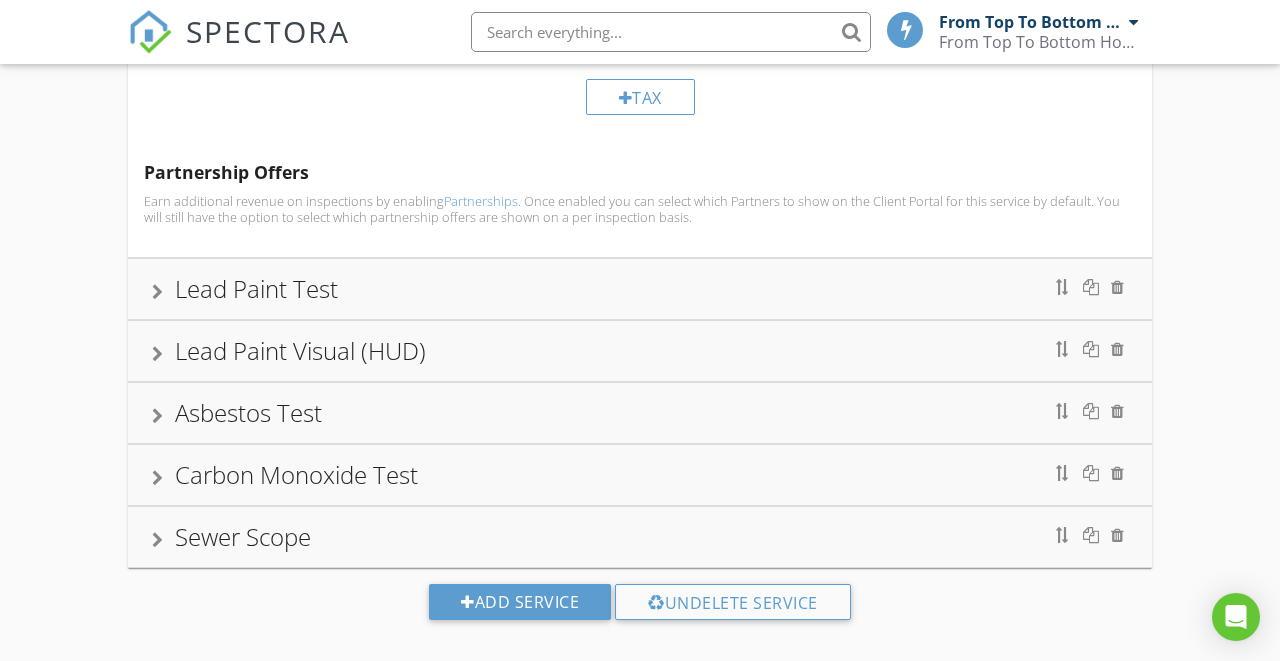 scroll, scrollTop: 1621, scrollLeft: 0, axis: vertical 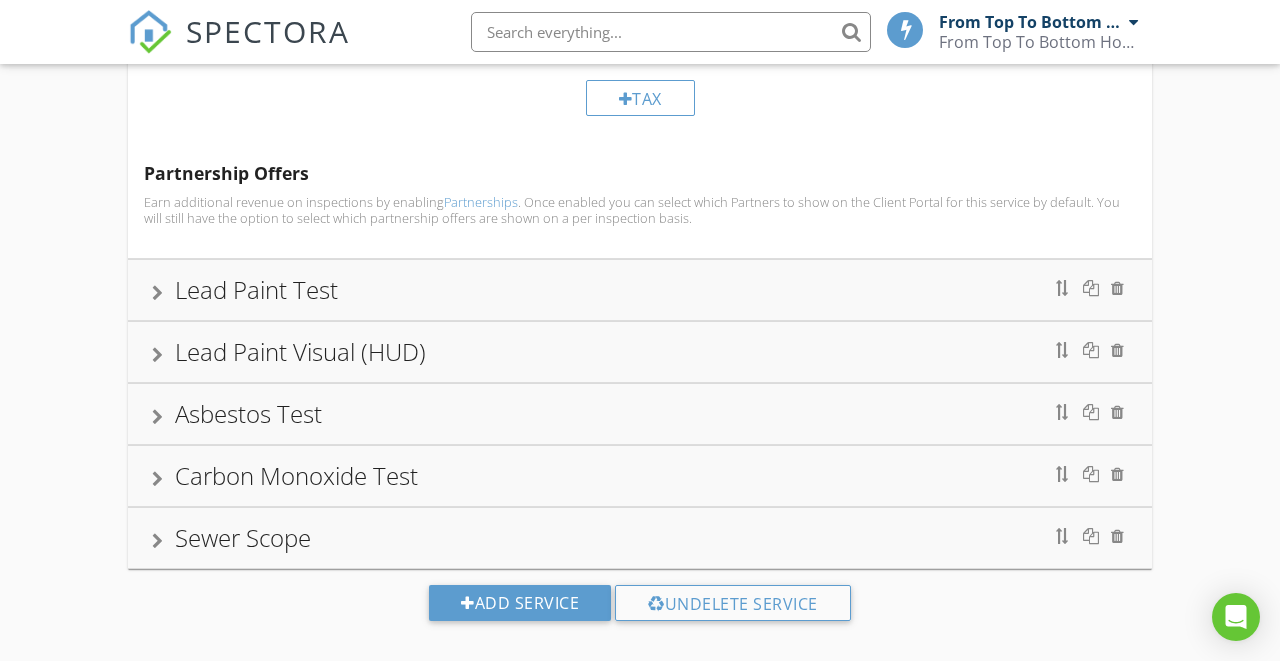 click on "Lead Paint Test" at bounding box center (640, 290) 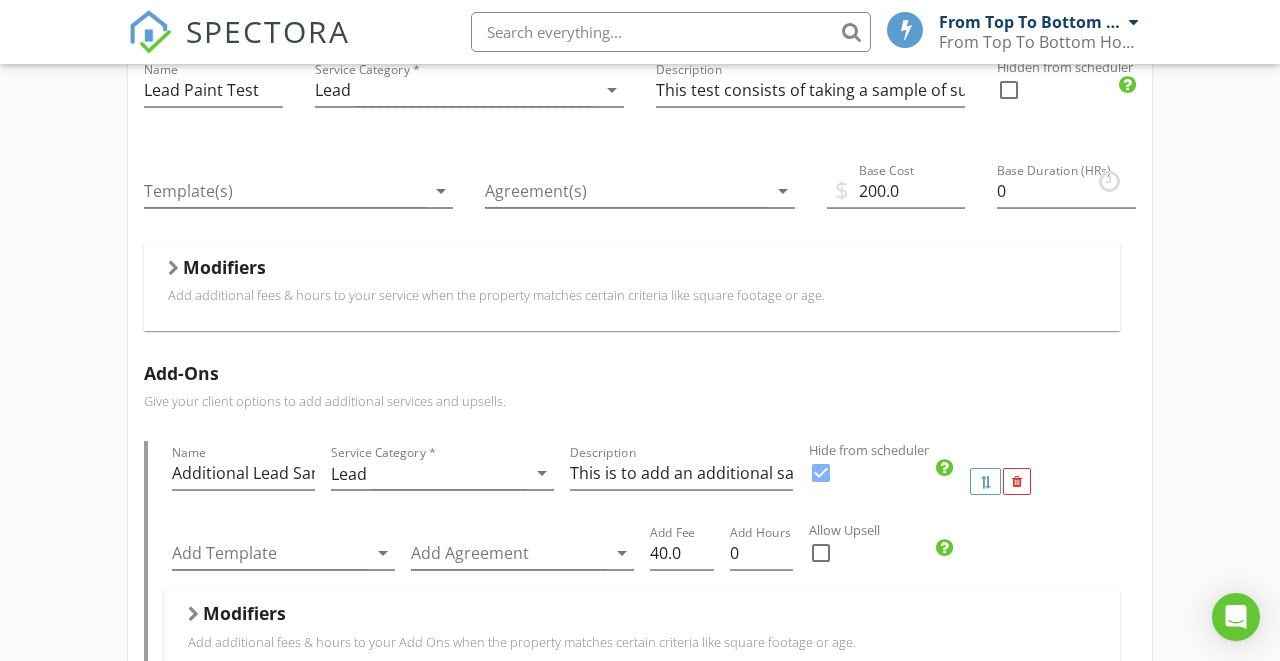 scroll, scrollTop: 881, scrollLeft: 0, axis: vertical 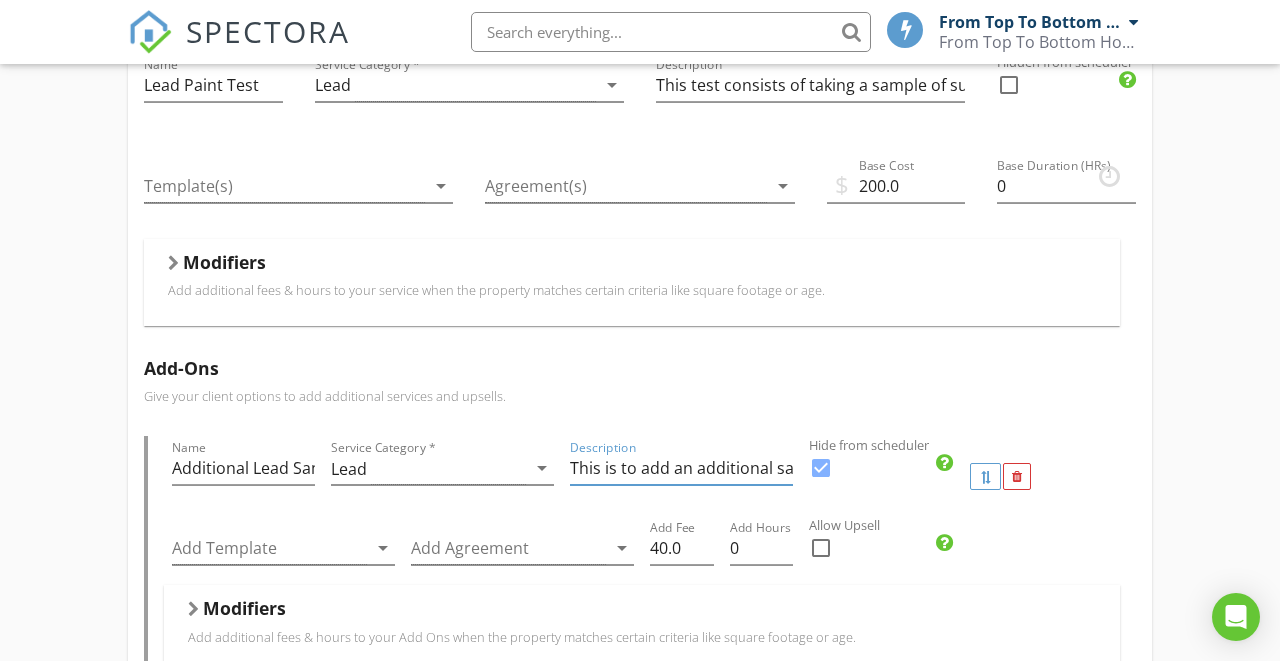 drag, startPoint x: 695, startPoint y: 439, endPoint x: 870, endPoint y: 455, distance: 175.7299 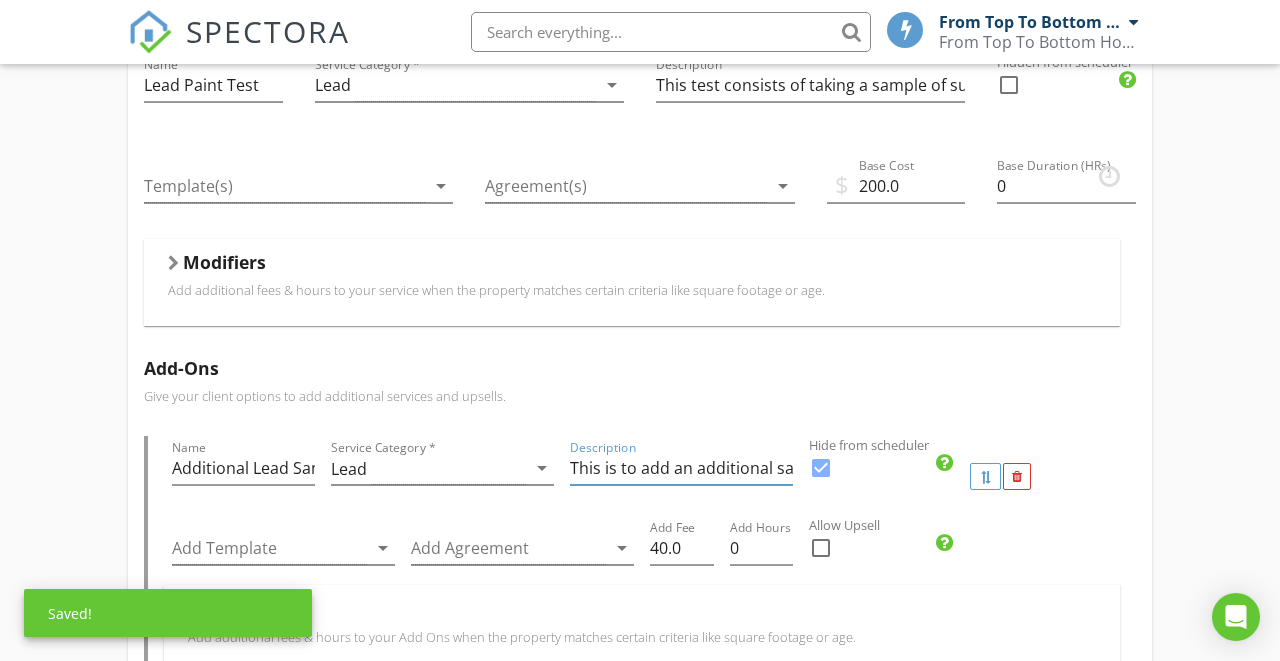 type on "This is to add an additional sample to lead test." 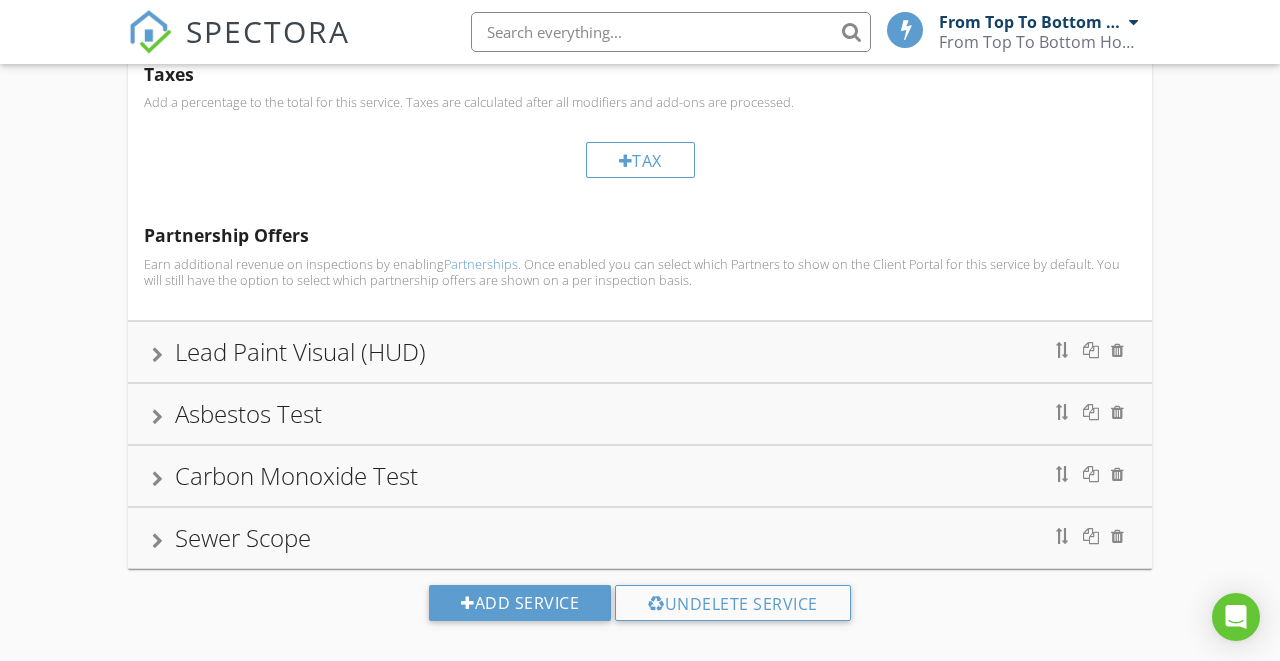click on "Asbestos Test" at bounding box center (640, 414) 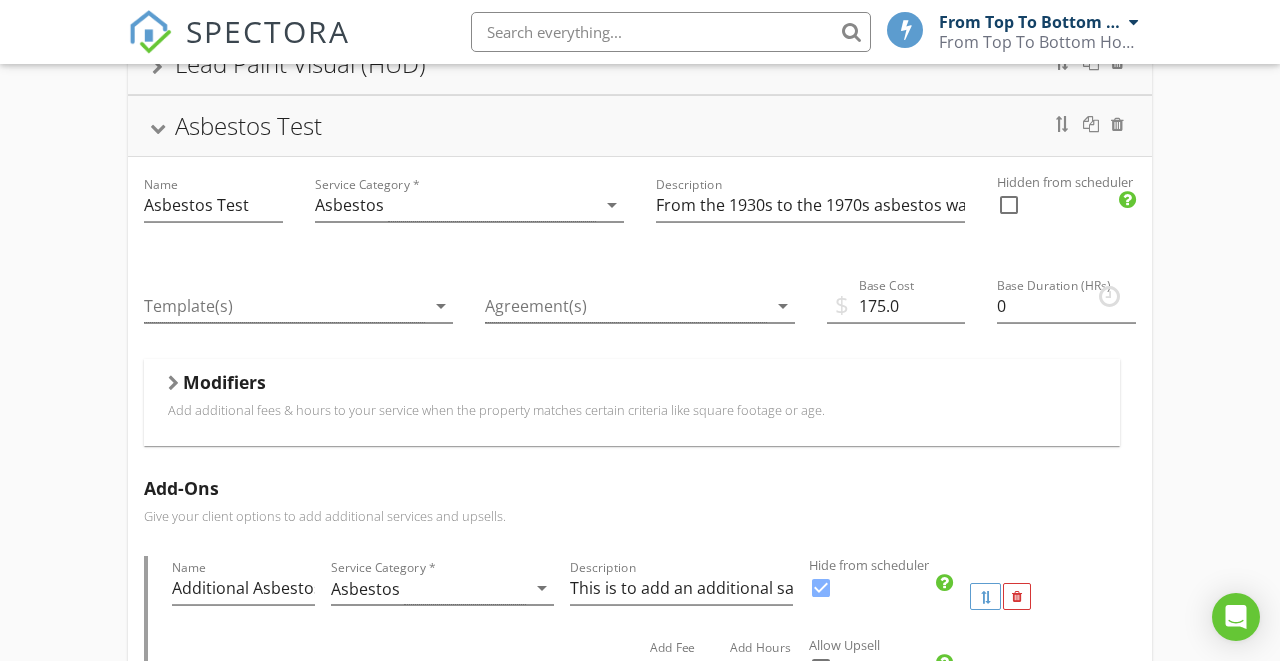 scroll, scrollTop: 921, scrollLeft: 0, axis: vertical 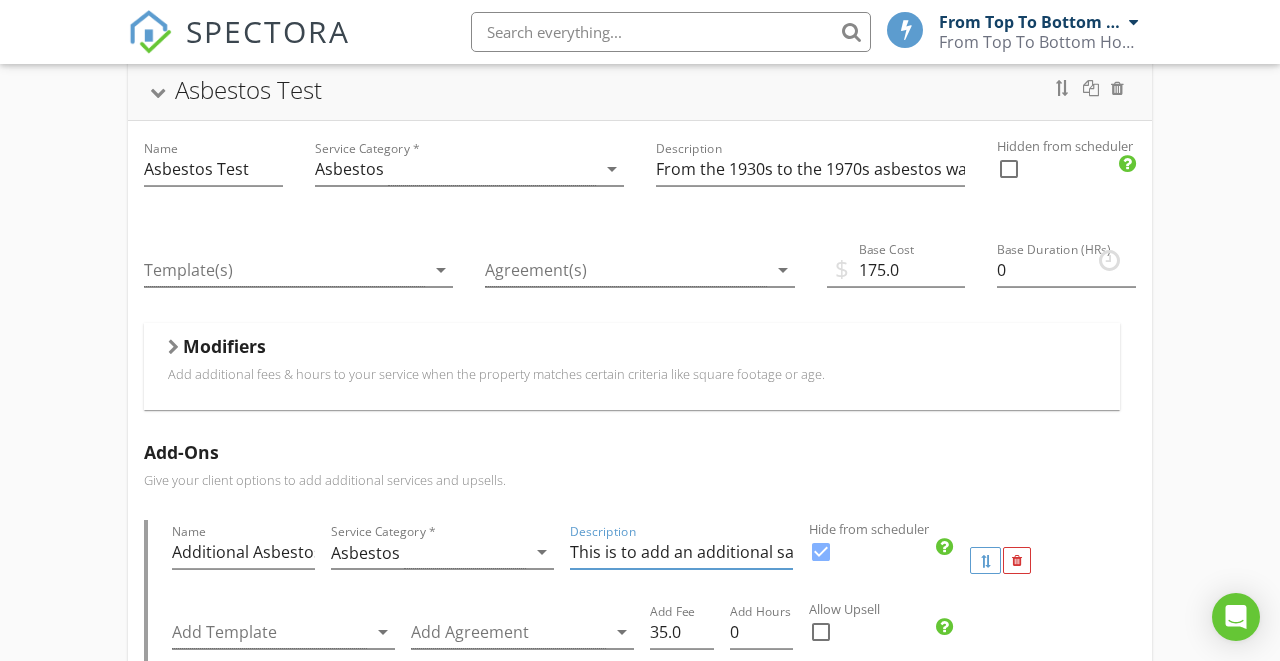 drag, startPoint x: 693, startPoint y: 530, endPoint x: 856, endPoint y: 531, distance: 163.00307 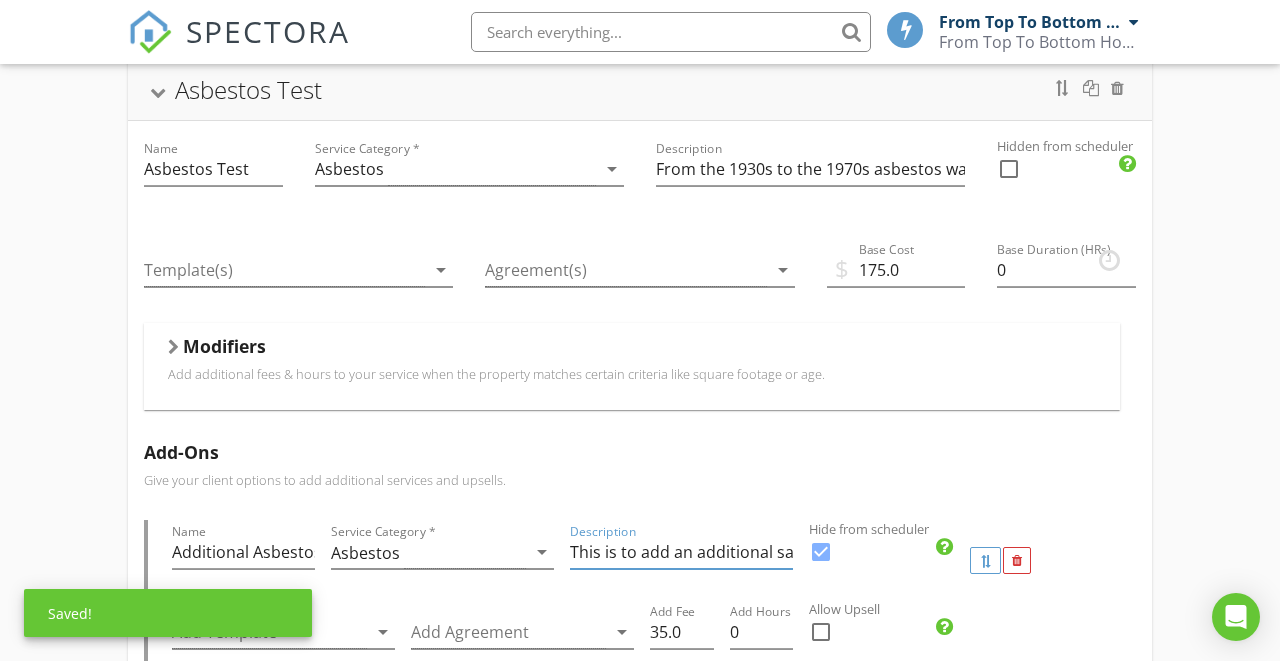 type on "This is to add an additional sample to asbestos test." 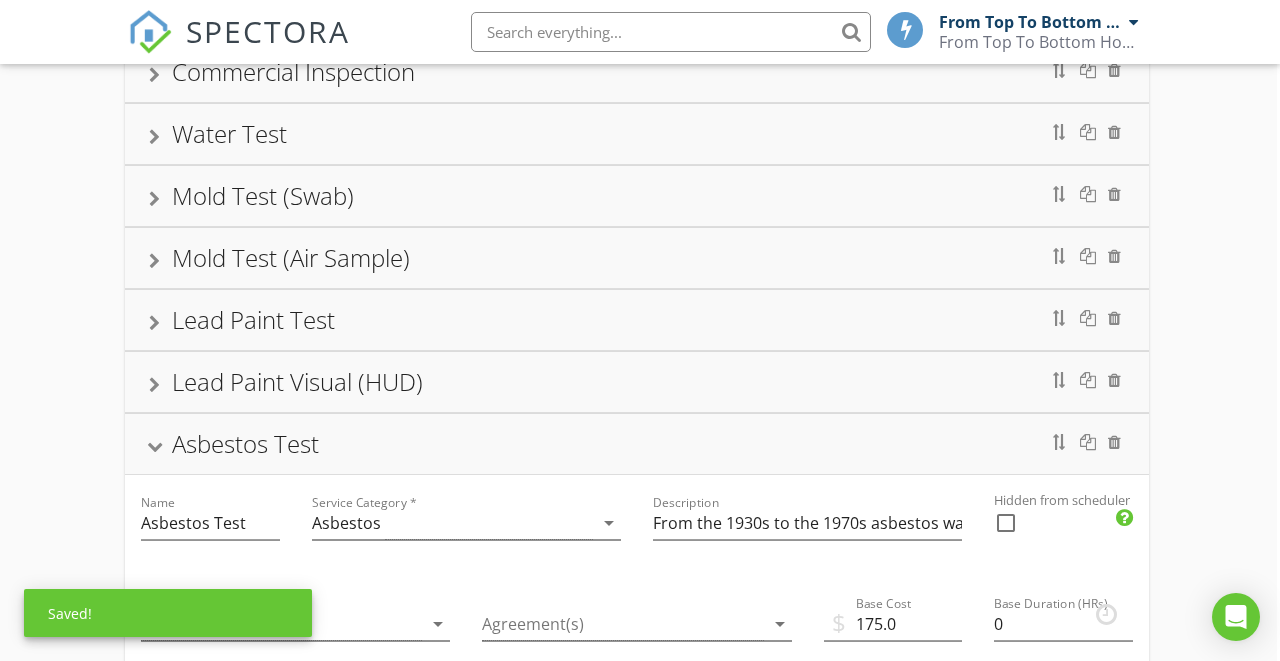scroll, scrollTop: 569, scrollLeft: 3, axis: both 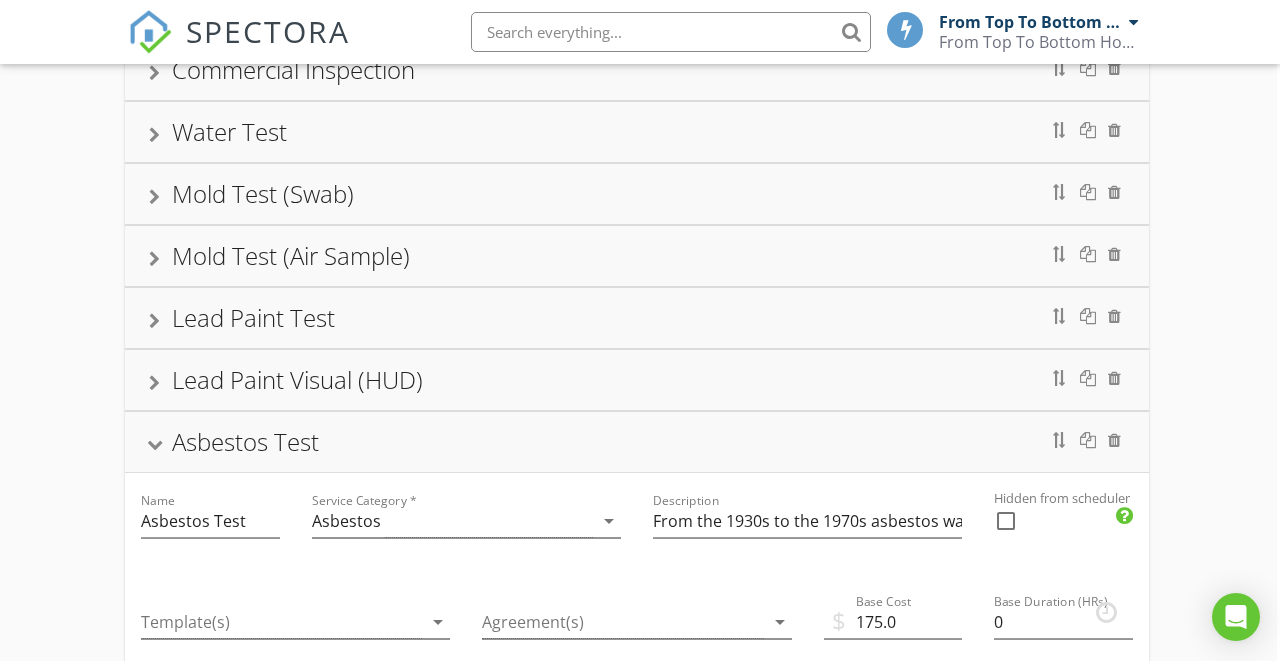 click on "Mold Test (Air Sample)" at bounding box center (637, 256) 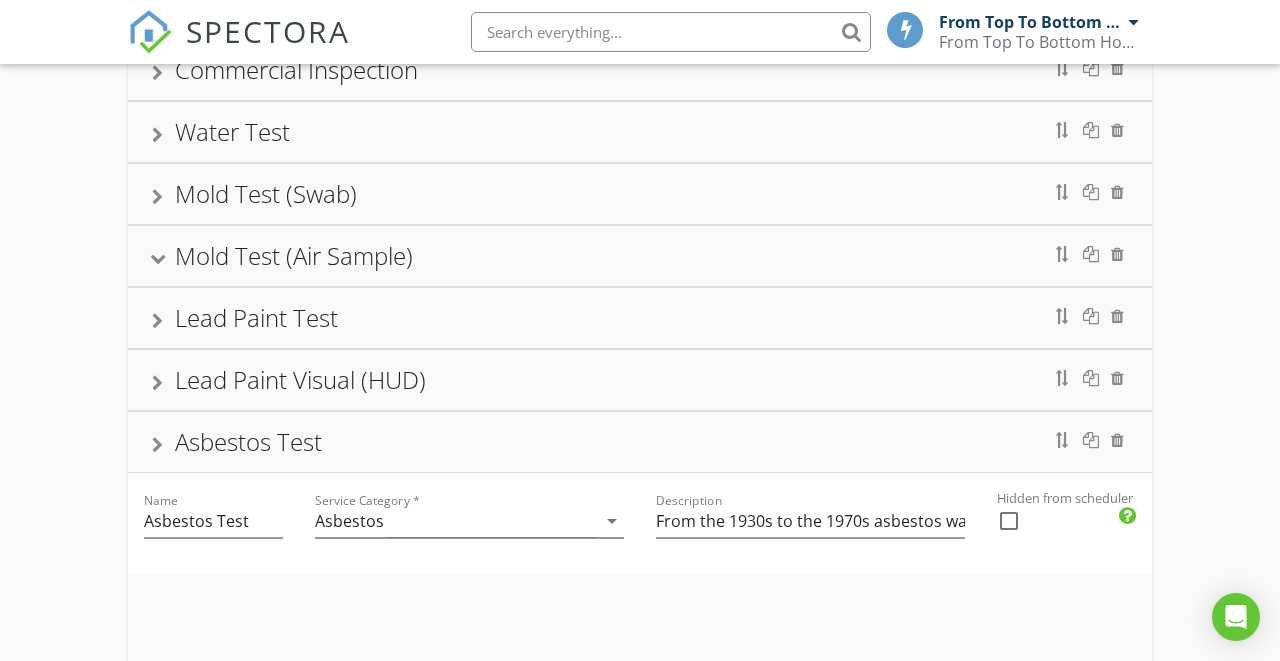 scroll, scrollTop: 569, scrollLeft: 0, axis: vertical 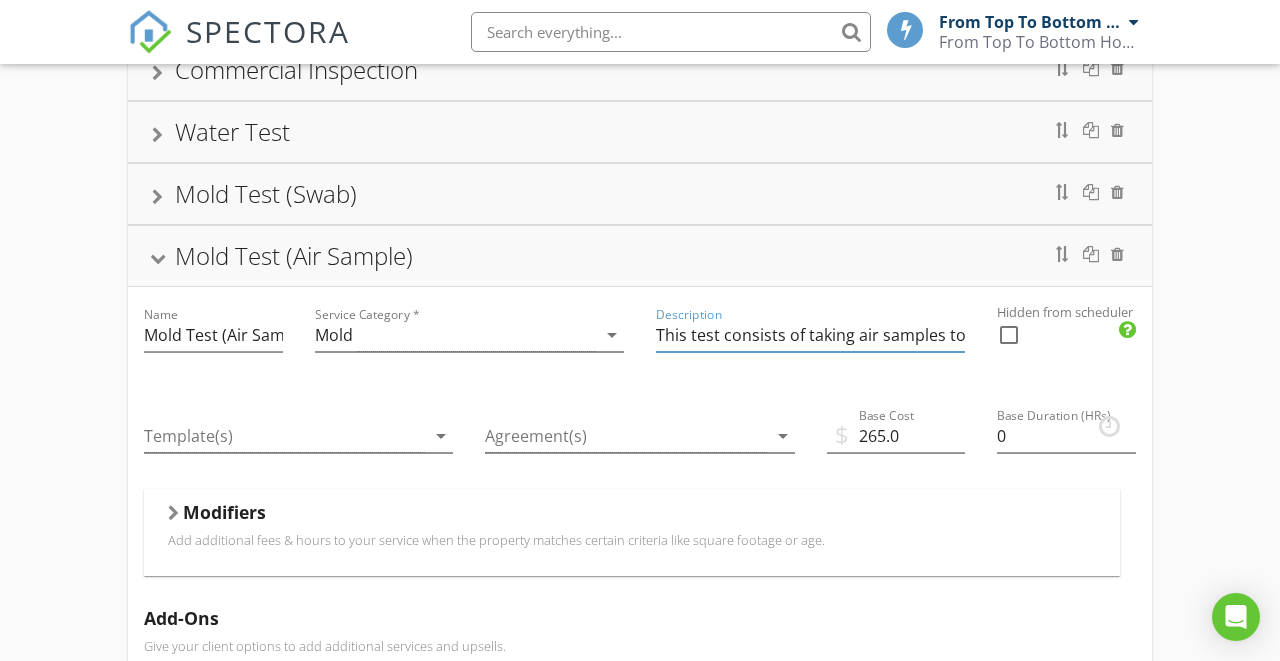 drag, startPoint x: 811, startPoint y: 317, endPoint x: 1009, endPoint y: 316, distance: 198.00252 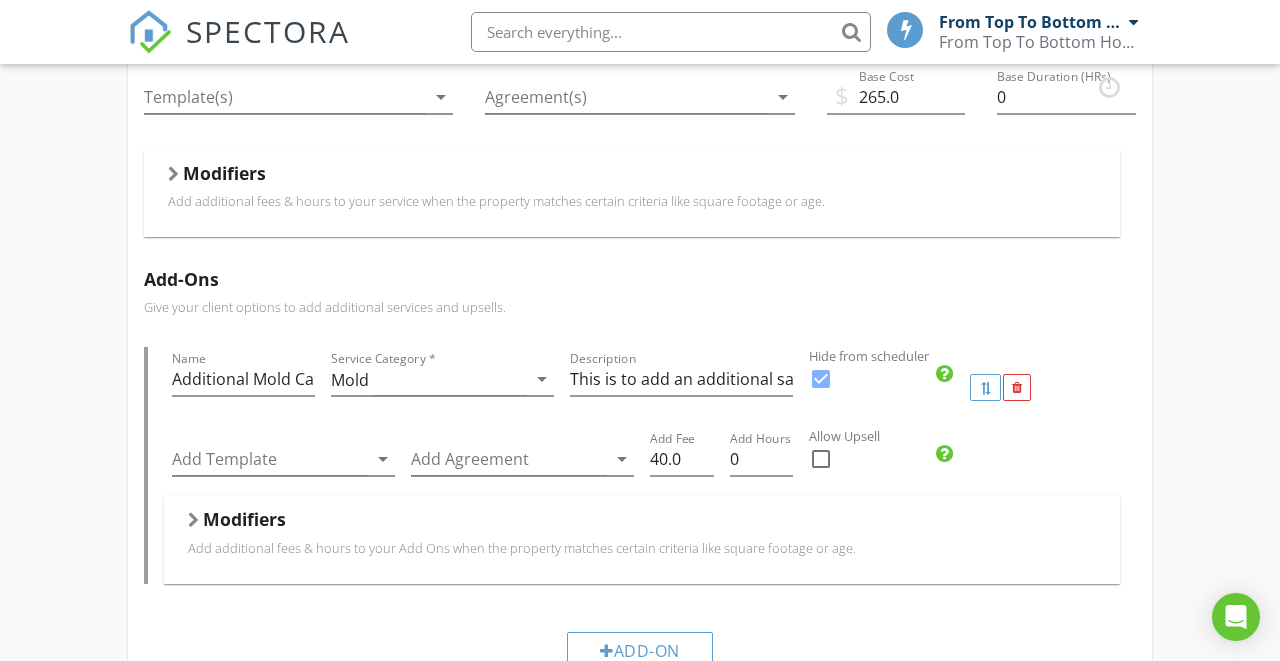 scroll, scrollTop: 919, scrollLeft: 0, axis: vertical 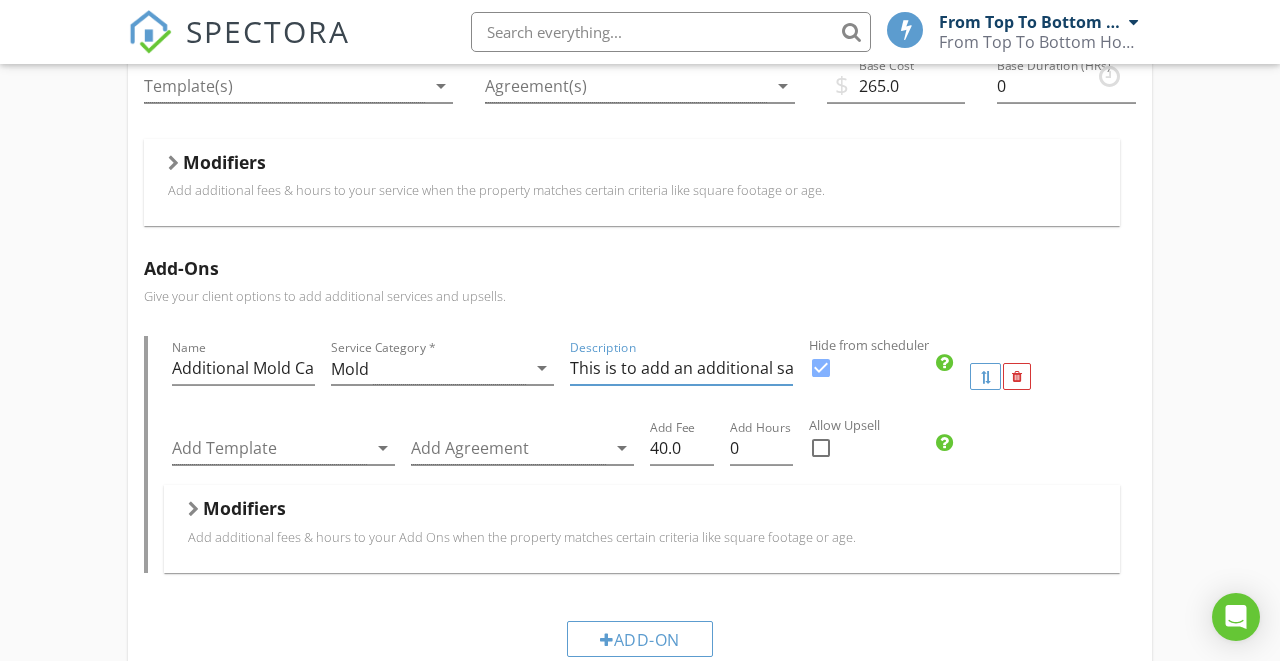 drag, startPoint x: 745, startPoint y: 346, endPoint x: 863, endPoint y: 340, distance: 118.15244 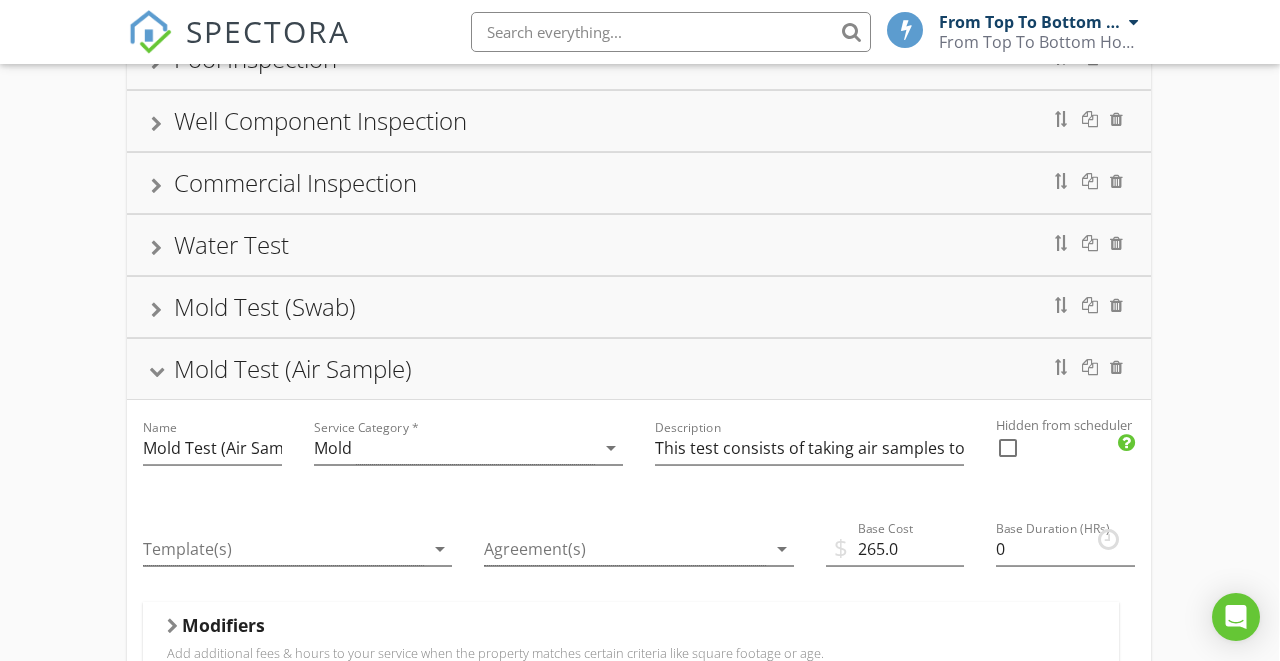 scroll, scrollTop: 427, scrollLeft: 1, axis: both 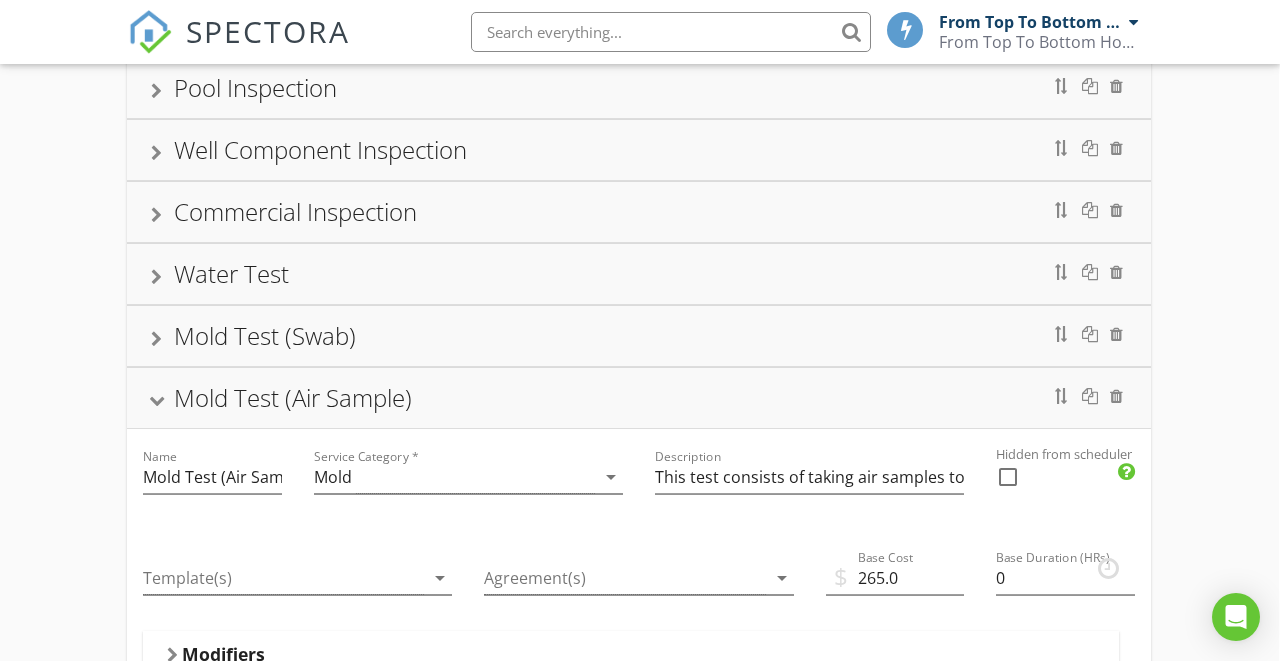 click on "Mold Test (Swab)" at bounding box center (639, 336) 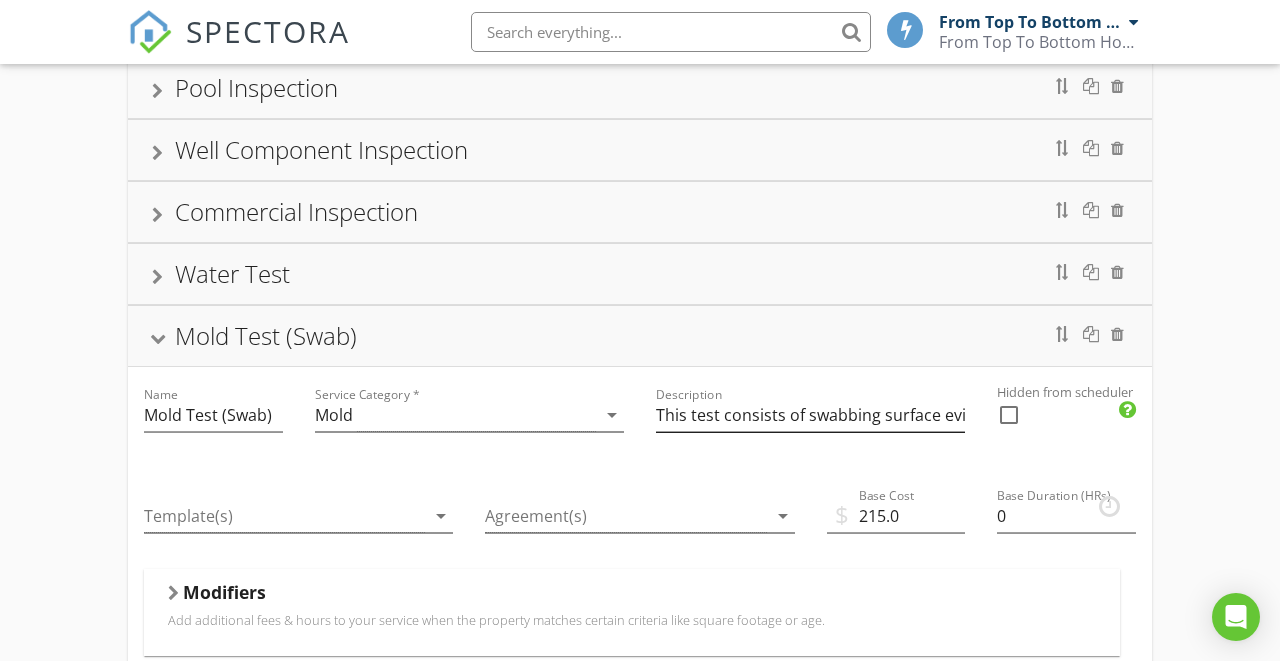 scroll, scrollTop: 488, scrollLeft: 0, axis: vertical 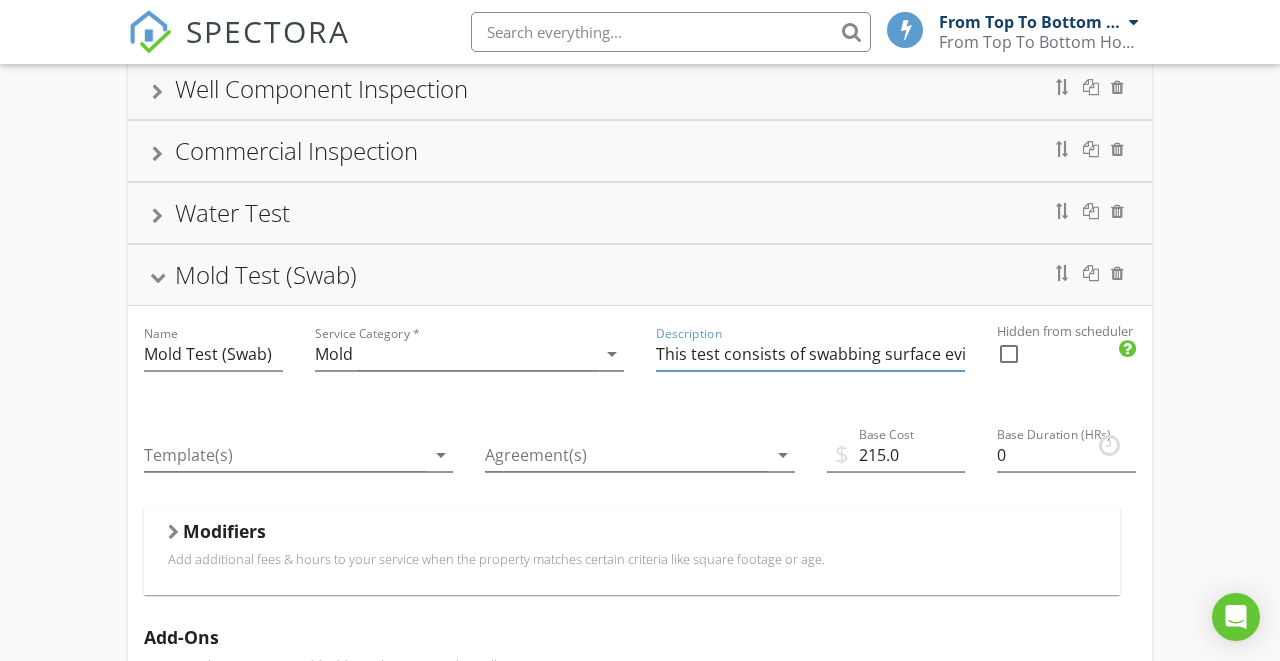 drag, startPoint x: 797, startPoint y: 334, endPoint x: 1091, endPoint y: 325, distance: 294.13773 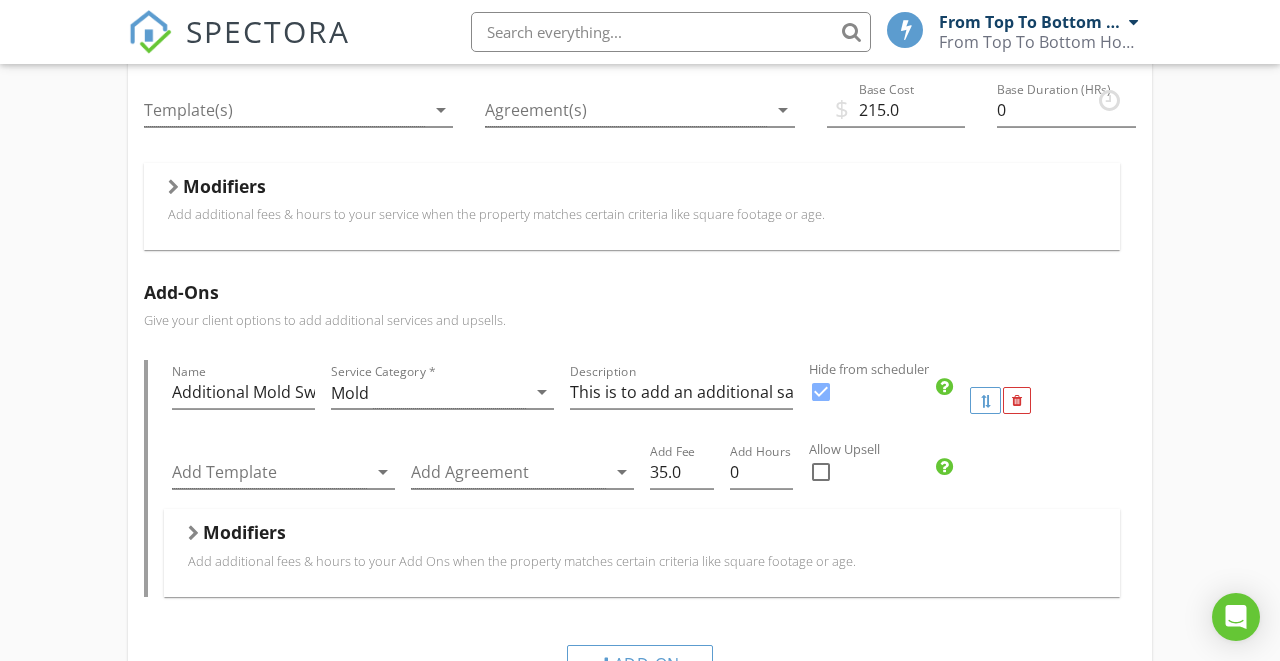 scroll, scrollTop: 839, scrollLeft: 0, axis: vertical 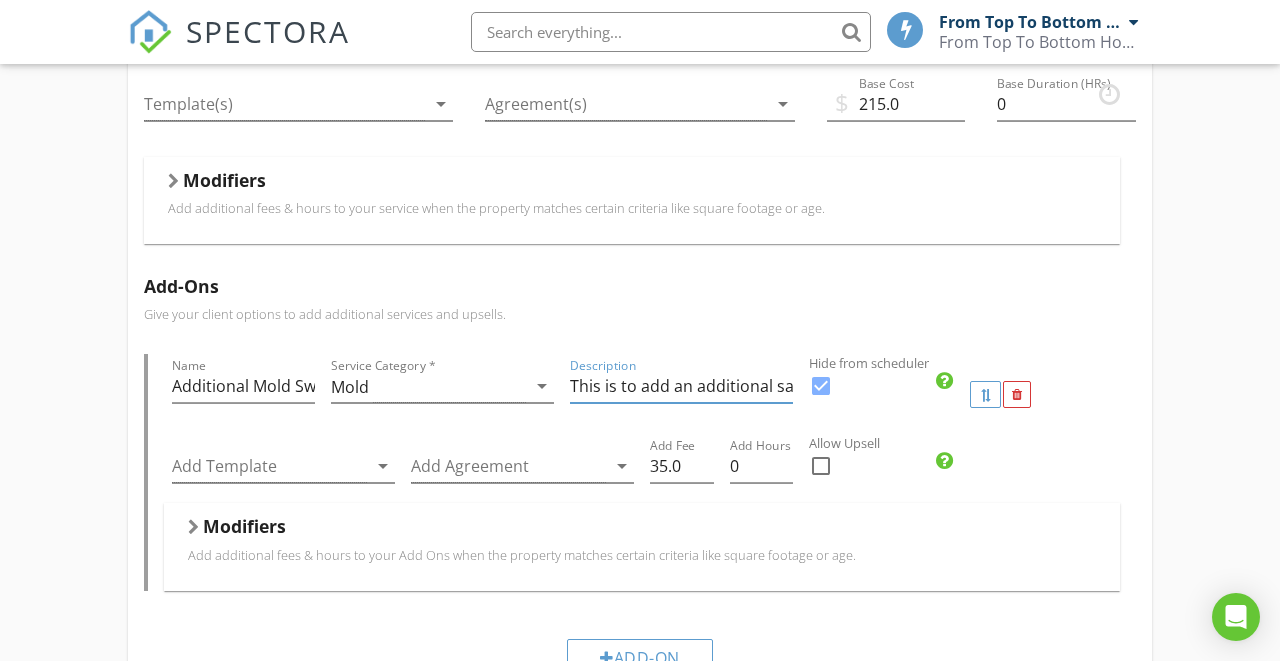 drag, startPoint x: 709, startPoint y: 365, endPoint x: 885, endPoint y: 361, distance: 176.04546 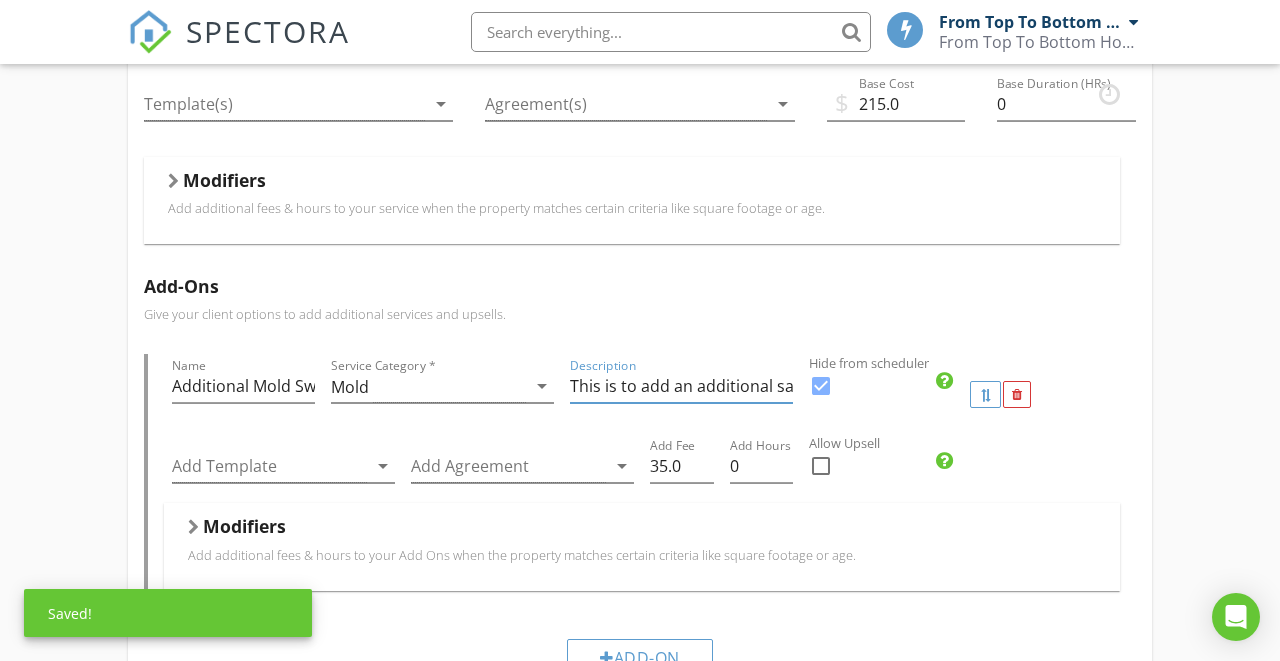 type on "This is to add an additional sample for mold swab test." 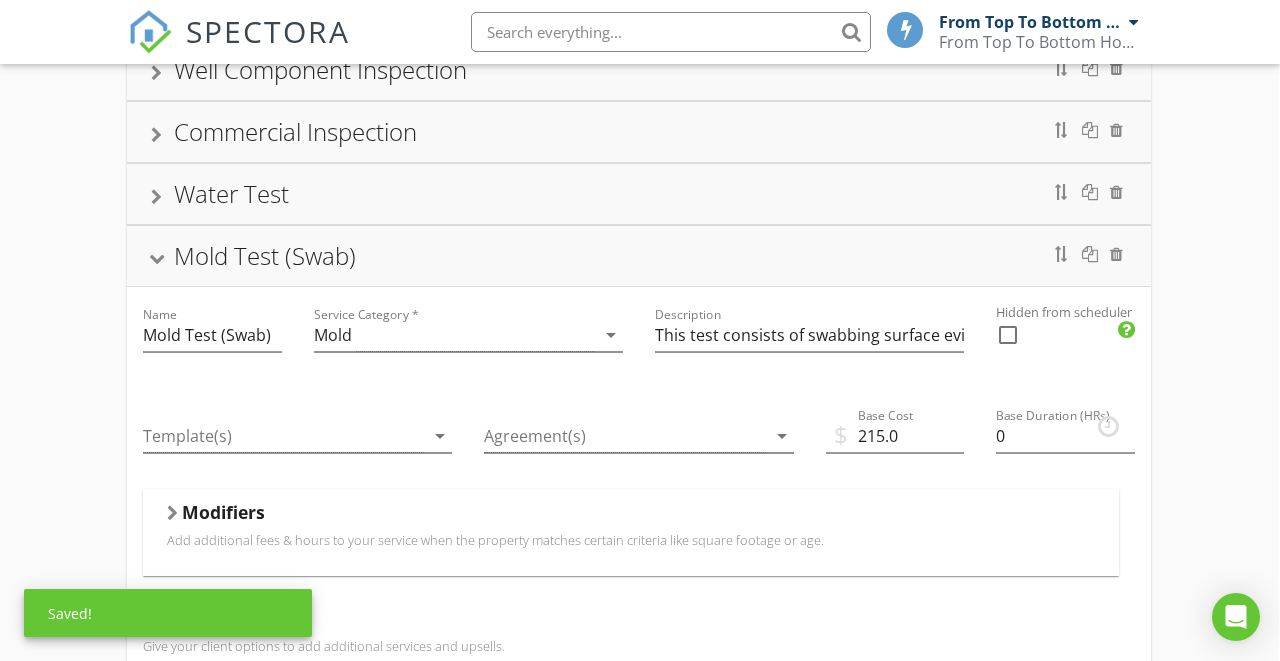 scroll, scrollTop: 441, scrollLeft: 1, axis: both 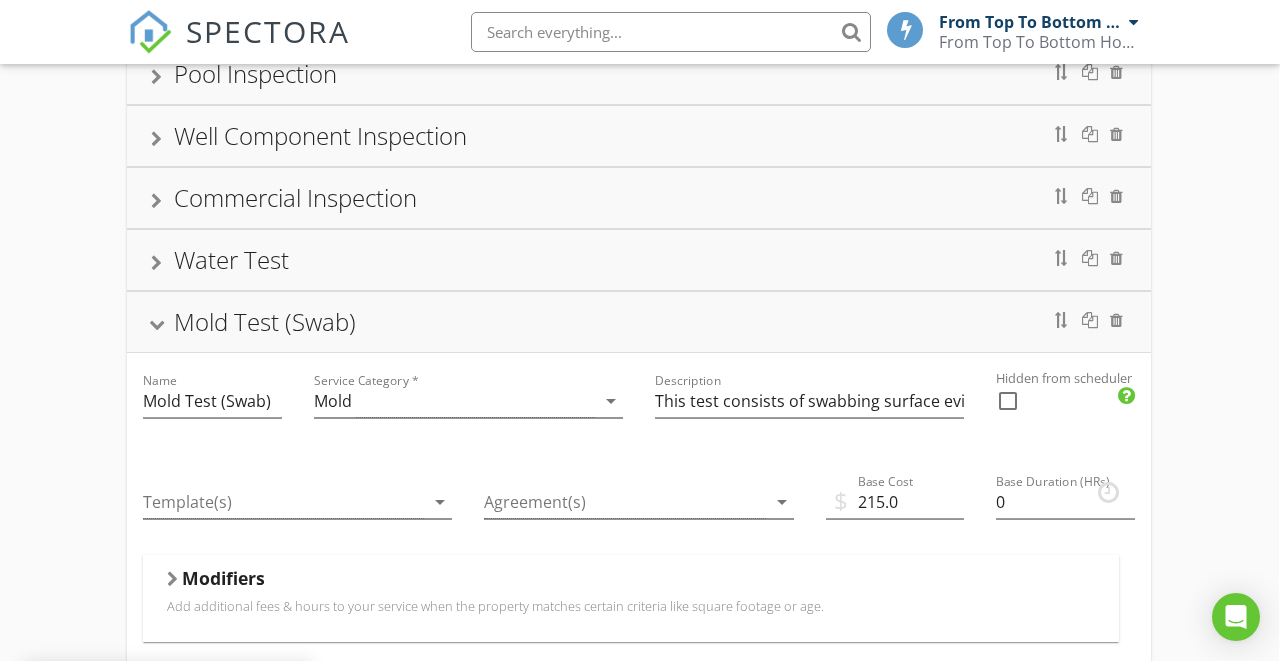 click on "Water Test" at bounding box center (639, 260) 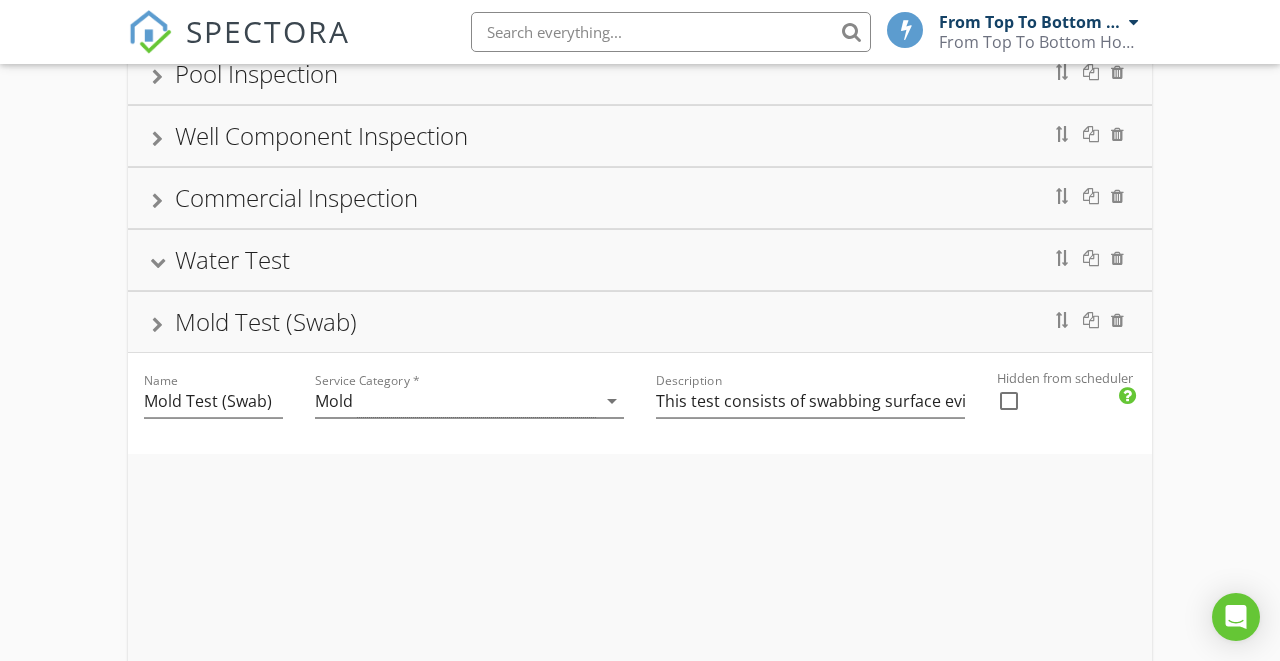 scroll, scrollTop: 441, scrollLeft: 0, axis: vertical 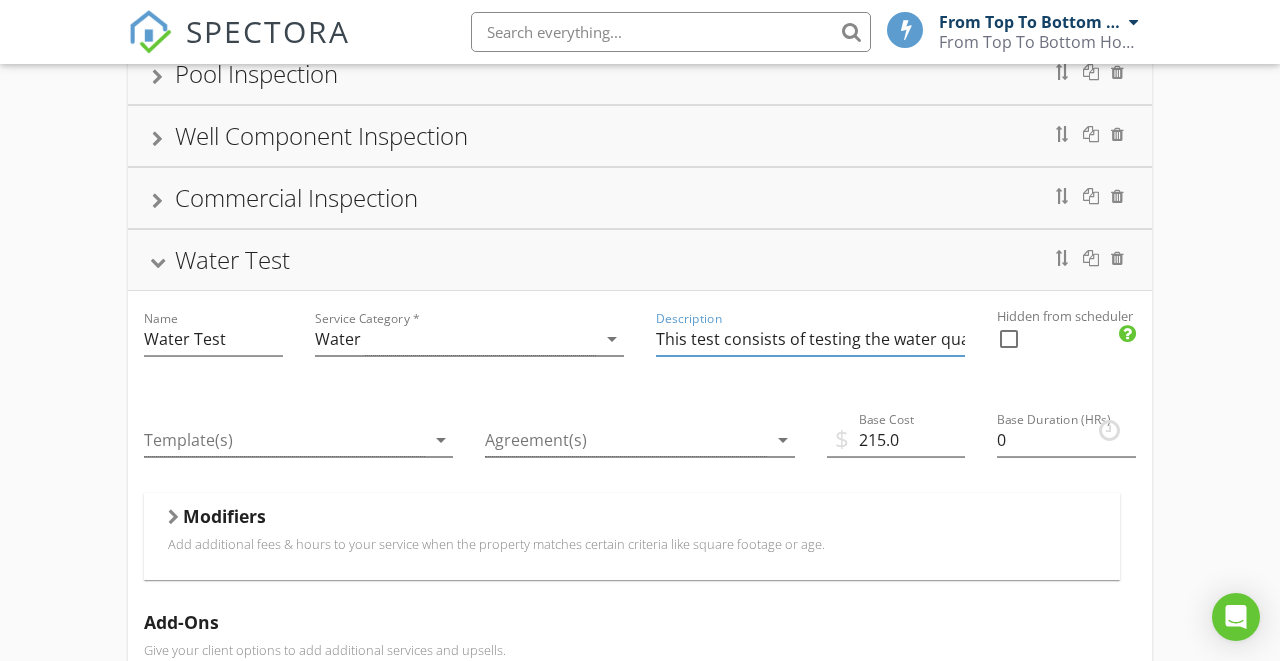 drag, startPoint x: 780, startPoint y: 324, endPoint x: 1074, endPoint y: 311, distance: 294.28726 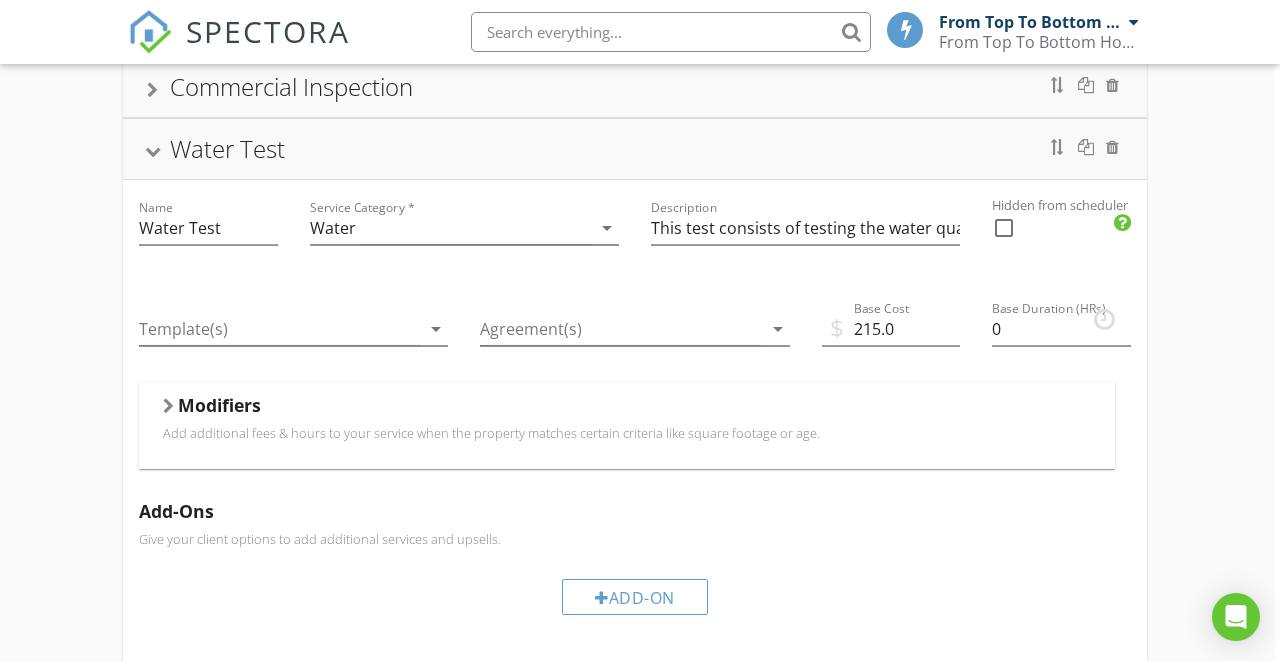 scroll, scrollTop: 404, scrollLeft: 5, axis: both 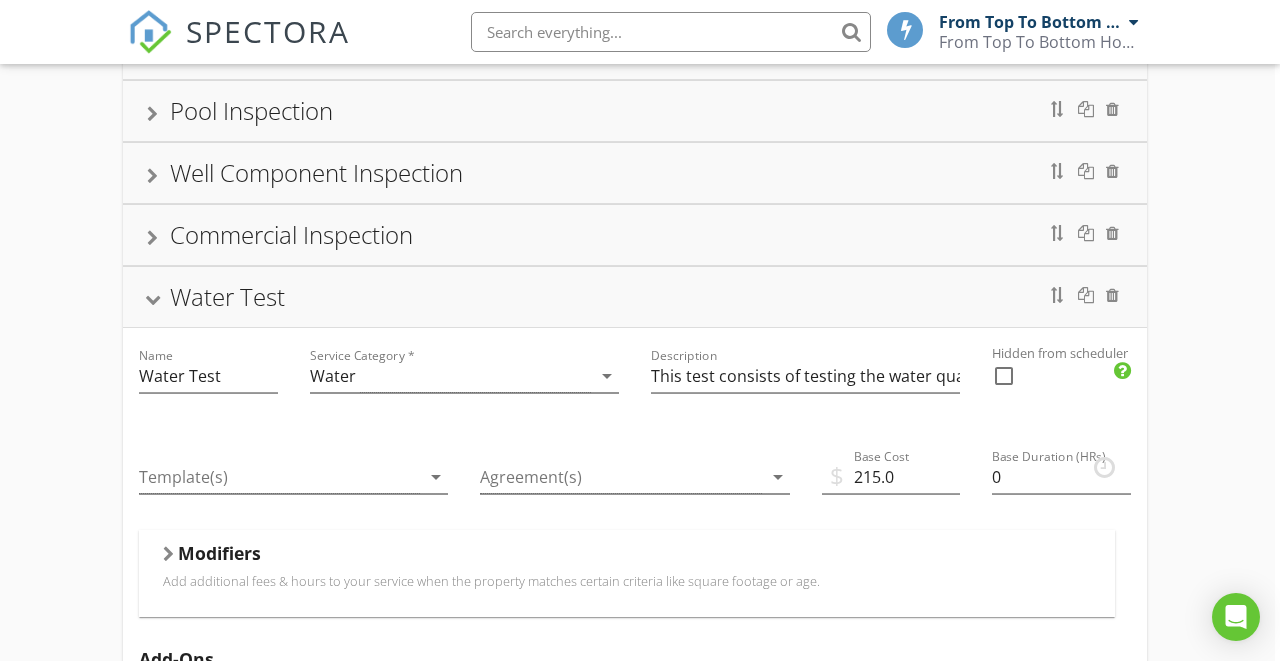 click on "Commercial Inspection" at bounding box center [635, 235] 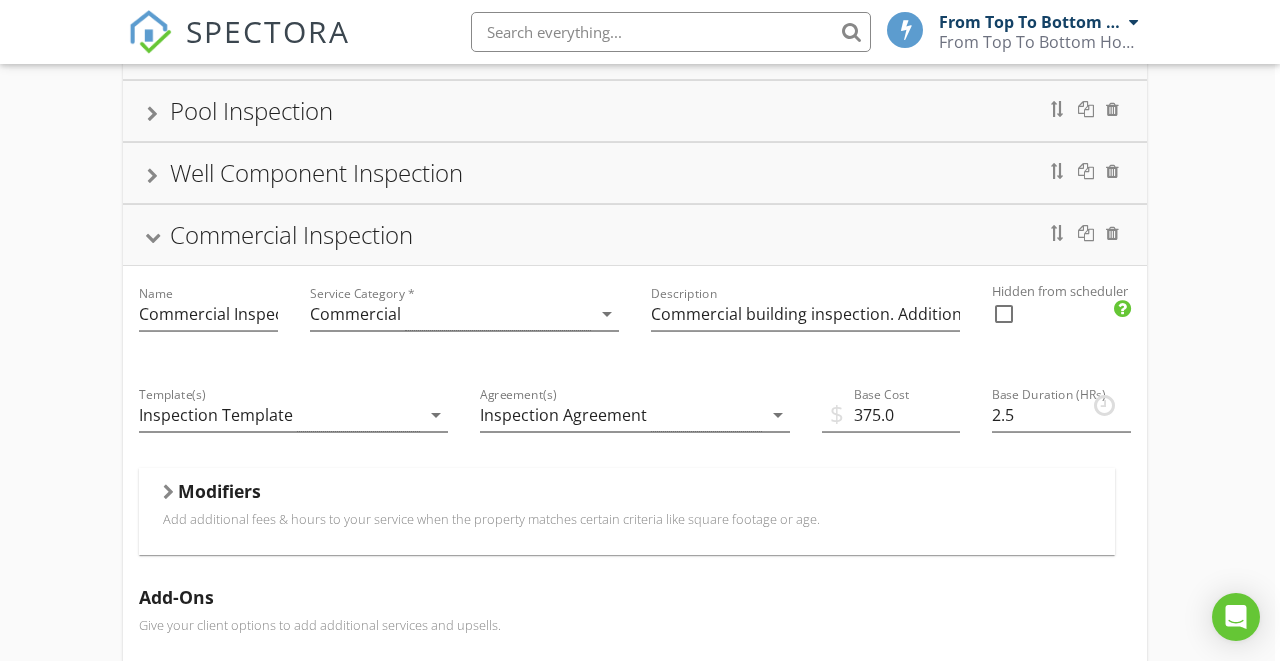 scroll, scrollTop: 404, scrollLeft: 0, axis: vertical 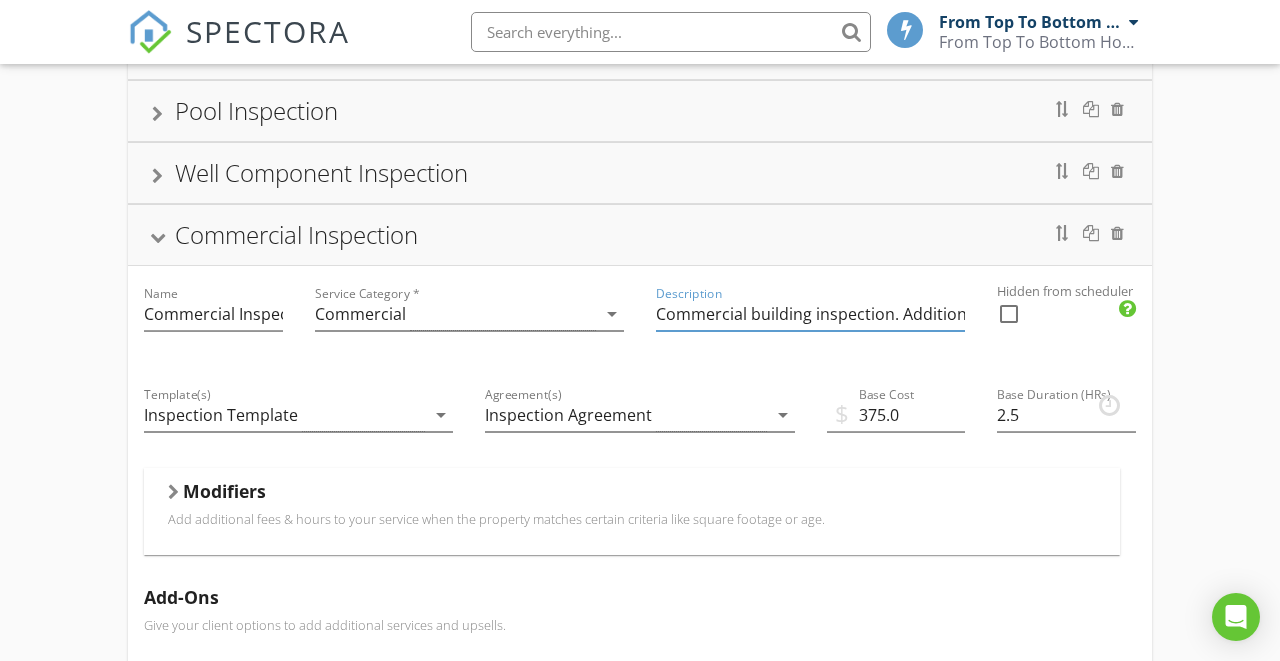 drag, startPoint x: 837, startPoint y: 290, endPoint x: 1006, endPoint y: 299, distance: 169.23947 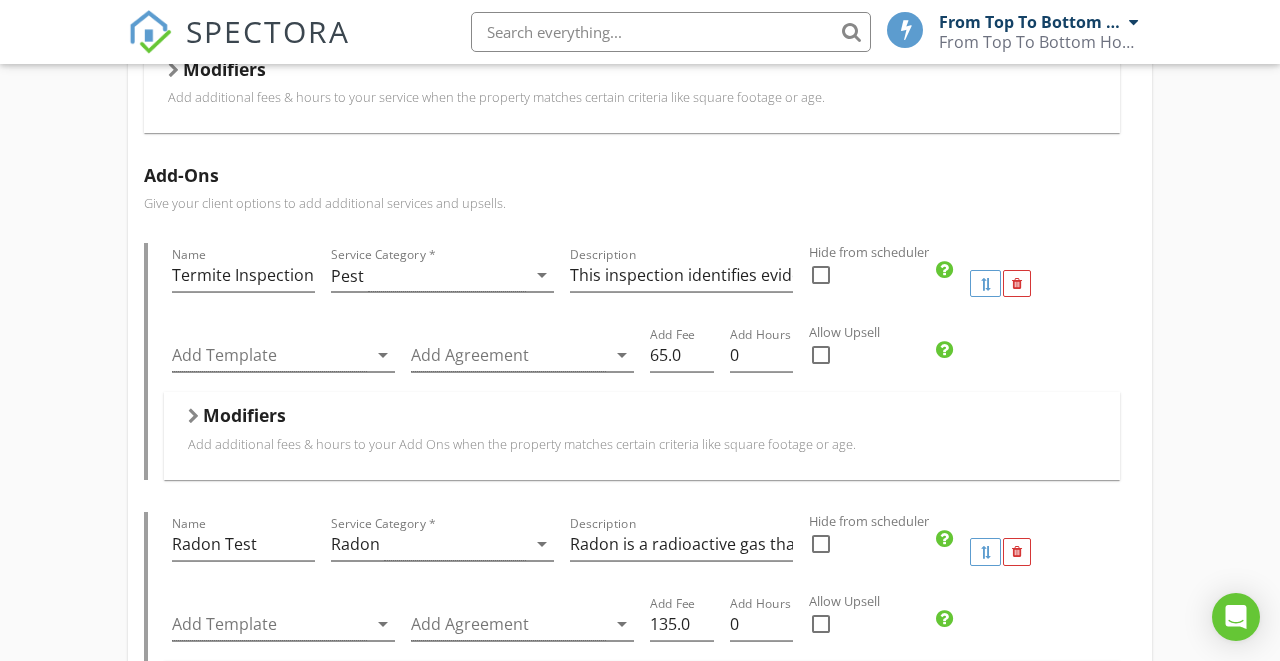 scroll, scrollTop: 863, scrollLeft: 0, axis: vertical 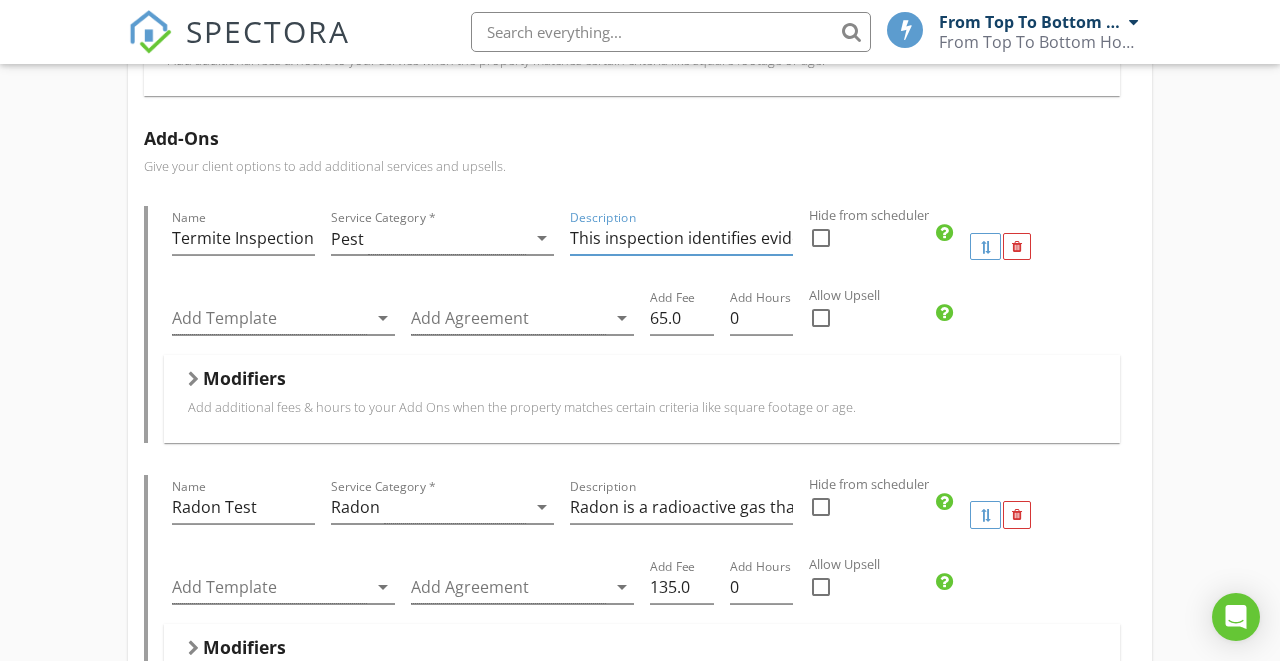drag, startPoint x: 639, startPoint y: 217, endPoint x: 940, endPoint y: 235, distance: 301.53772 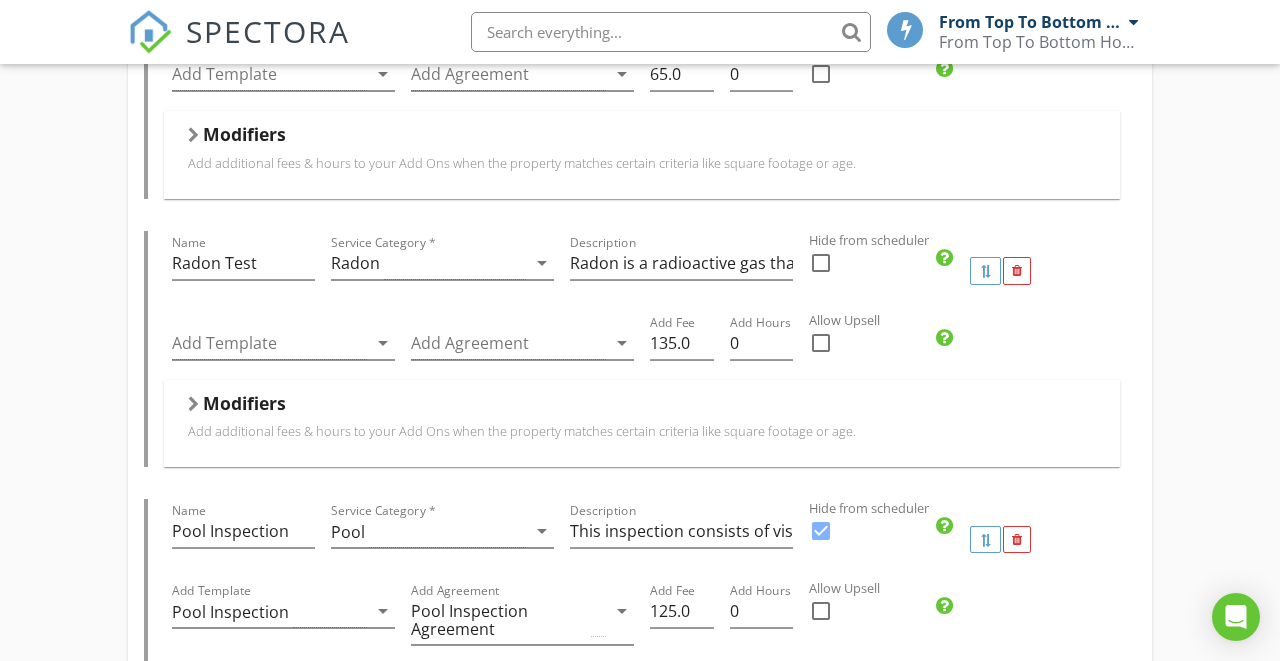scroll, scrollTop: 1124, scrollLeft: 0, axis: vertical 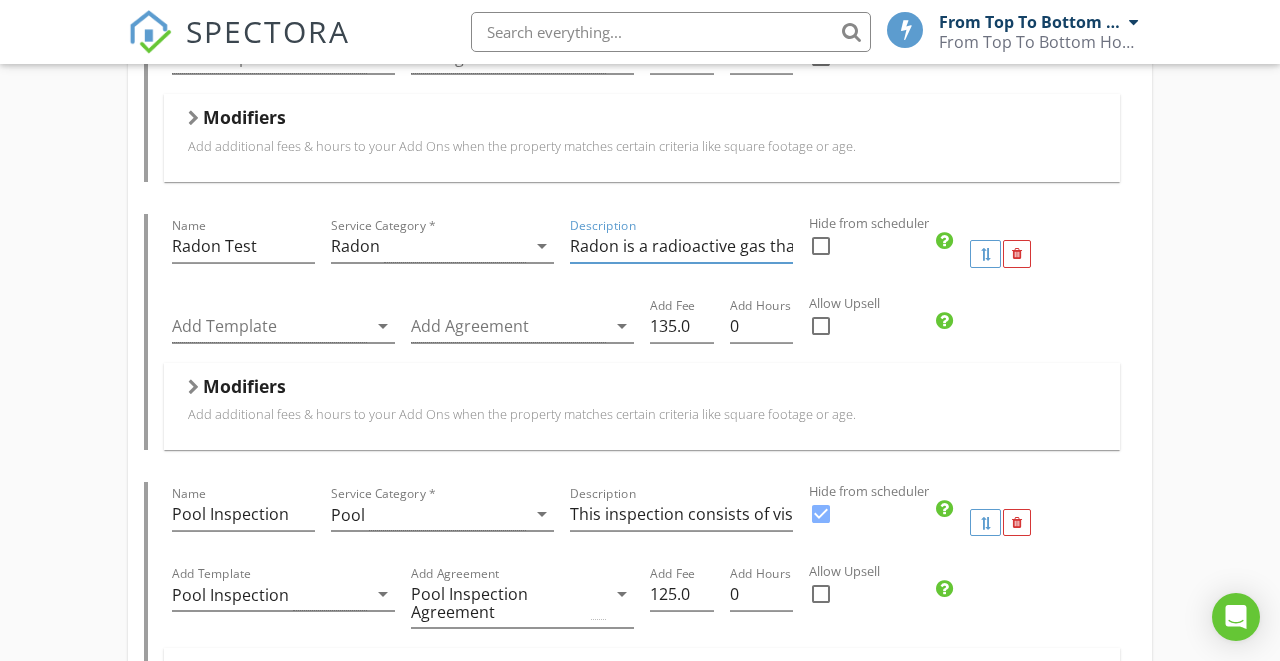 drag, startPoint x: 706, startPoint y: 221, endPoint x: 932, endPoint y: 234, distance: 226.37358 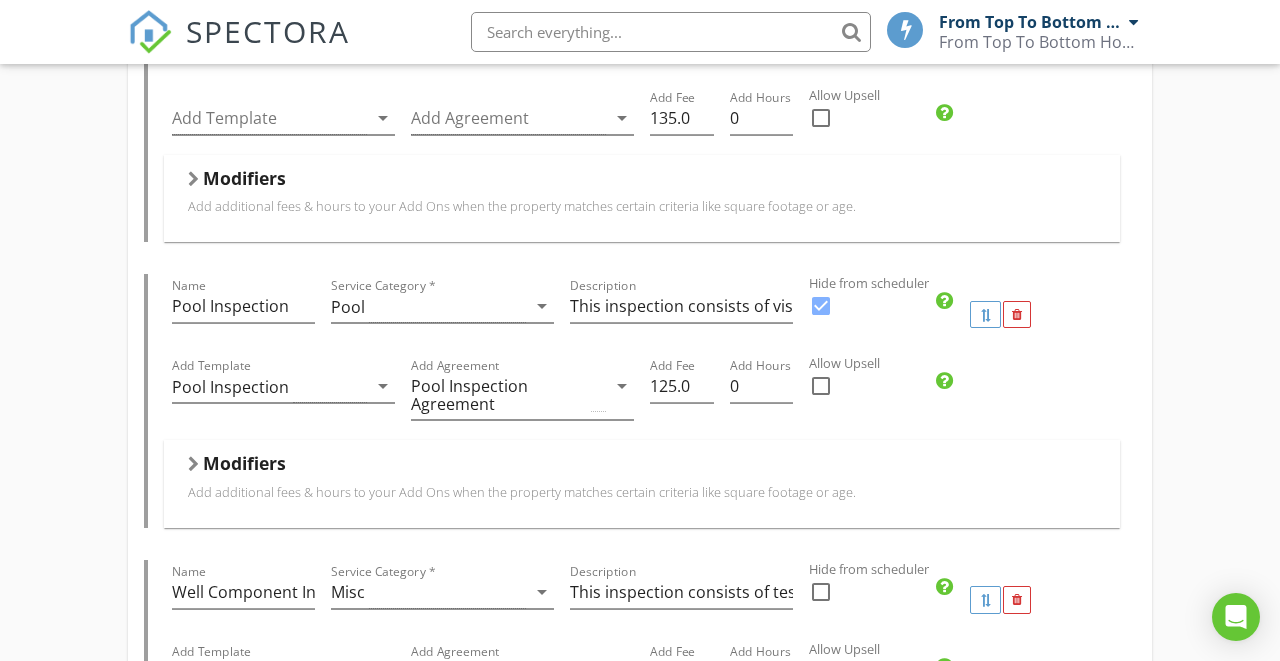 scroll, scrollTop: 1349, scrollLeft: 0, axis: vertical 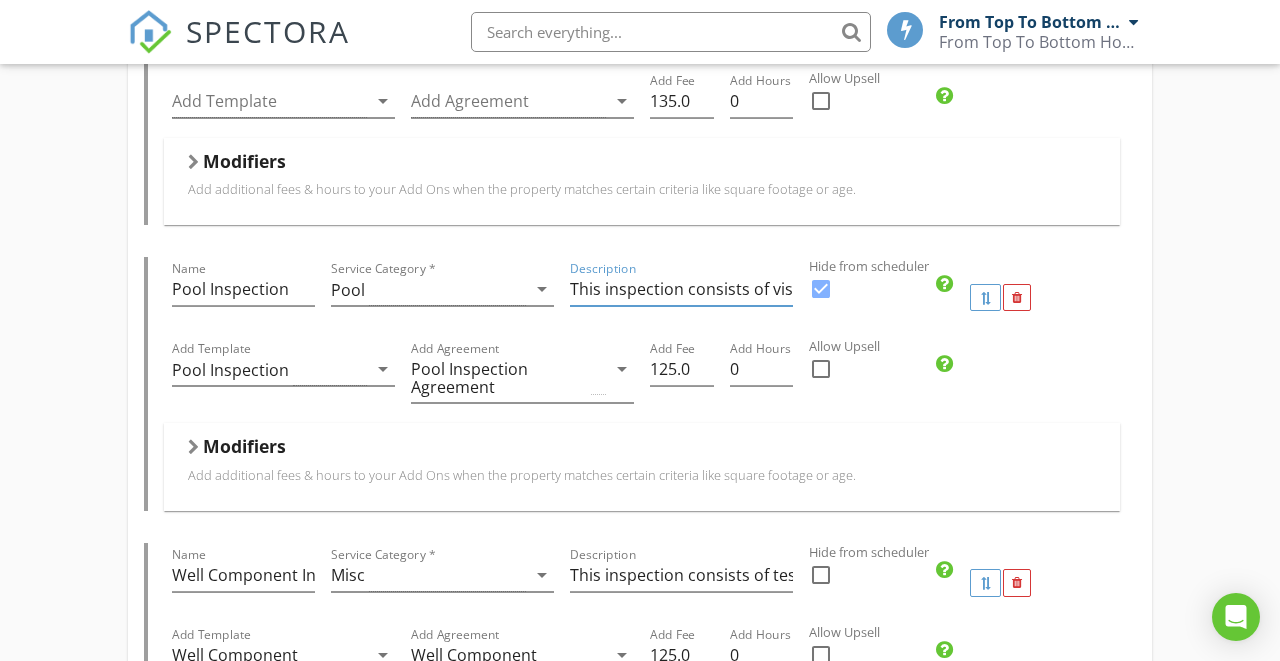drag, startPoint x: 714, startPoint y: 269, endPoint x: 954, endPoint y: 262, distance: 240.10207 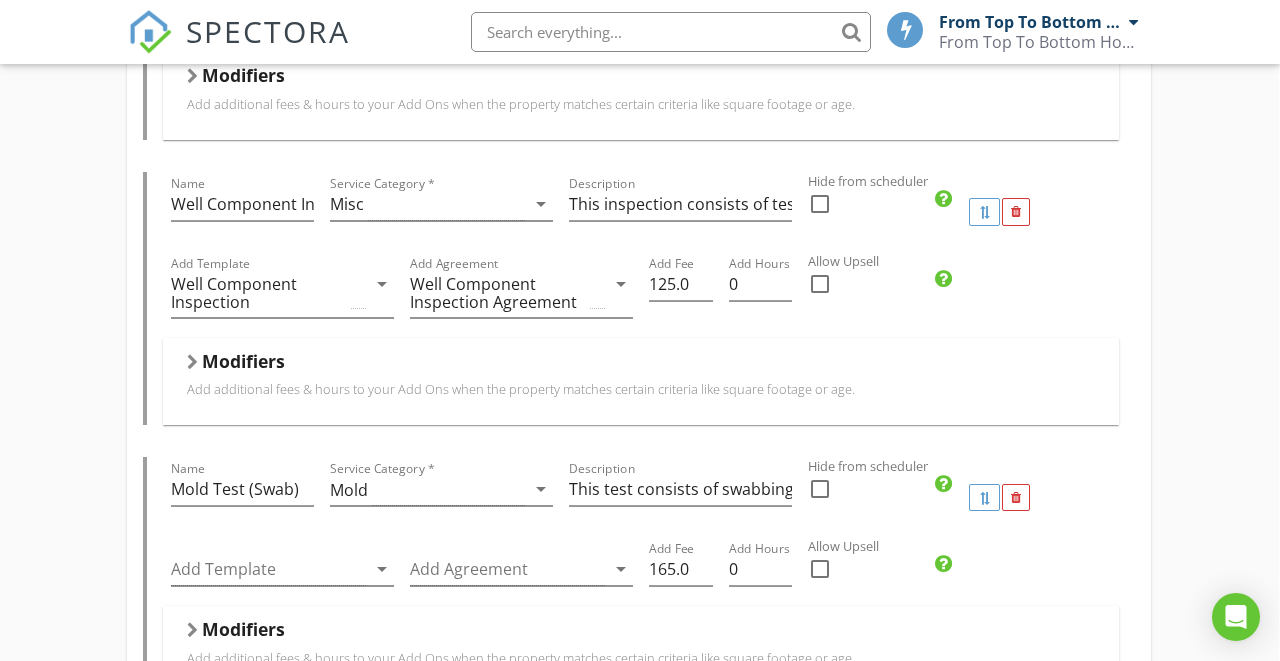 scroll, scrollTop: 1723, scrollLeft: 1, axis: both 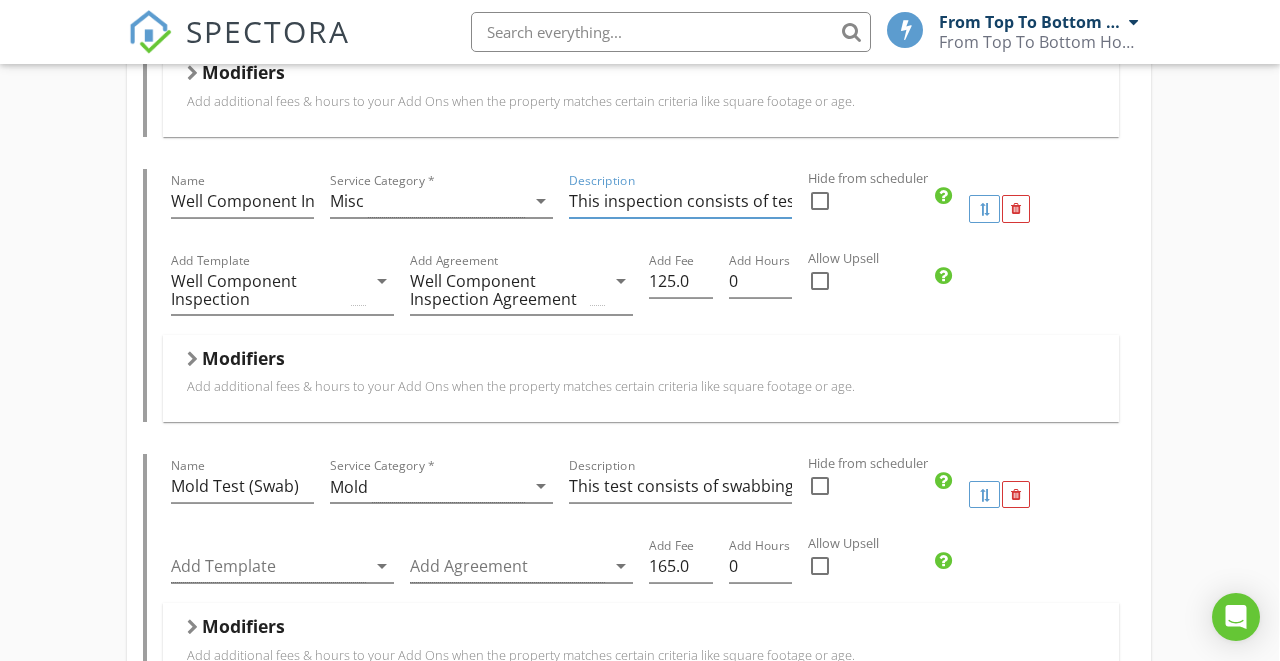drag, startPoint x: 727, startPoint y: 175, endPoint x: 905, endPoint y: 178, distance: 178.02528 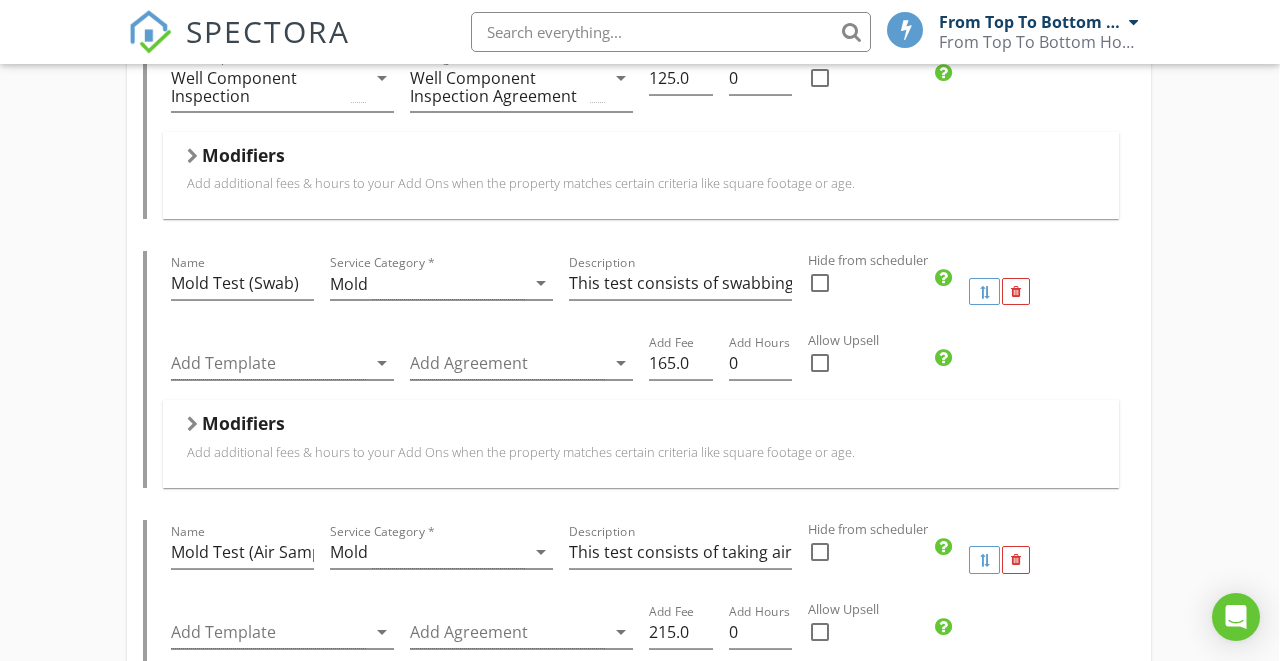 scroll, scrollTop: 1964, scrollLeft: 1, axis: both 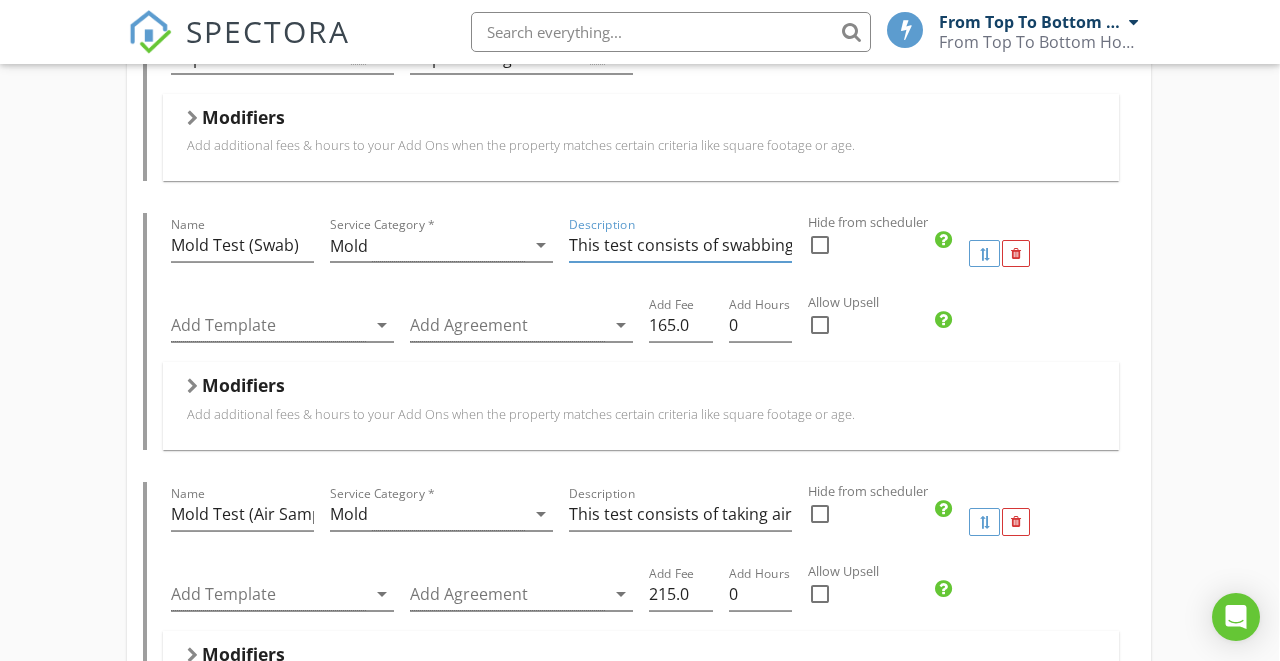 drag, startPoint x: 697, startPoint y: 222, endPoint x: 916, endPoint y: 226, distance: 219.03653 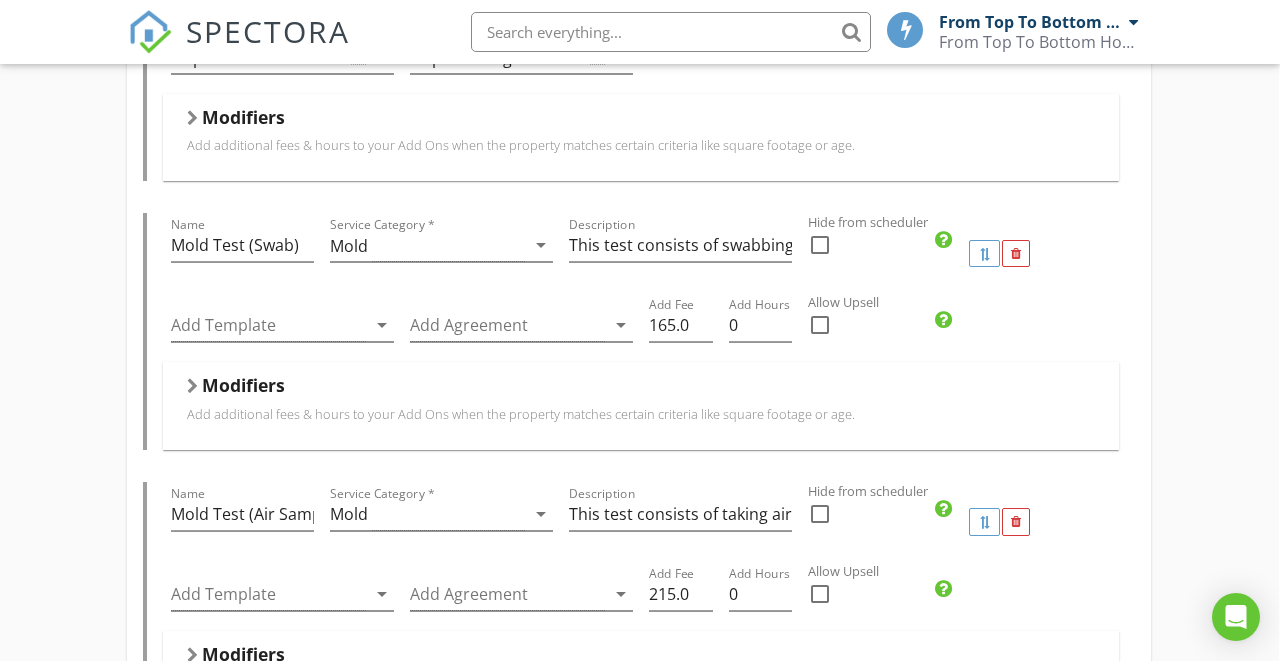 scroll, scrollTop: 2229, scrollLeft: 1, axis: both 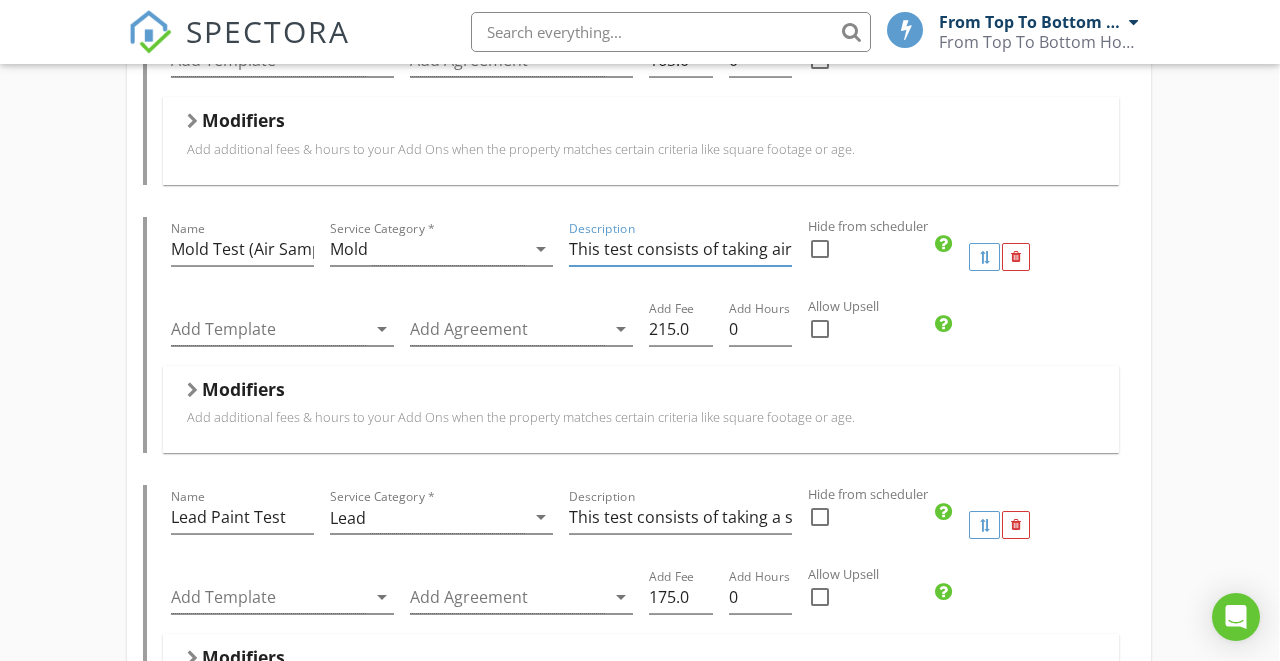 drag, startPoint x: 742, startPoint y: 225, endPoint x: 897, endPoint y: 225, distance: 155 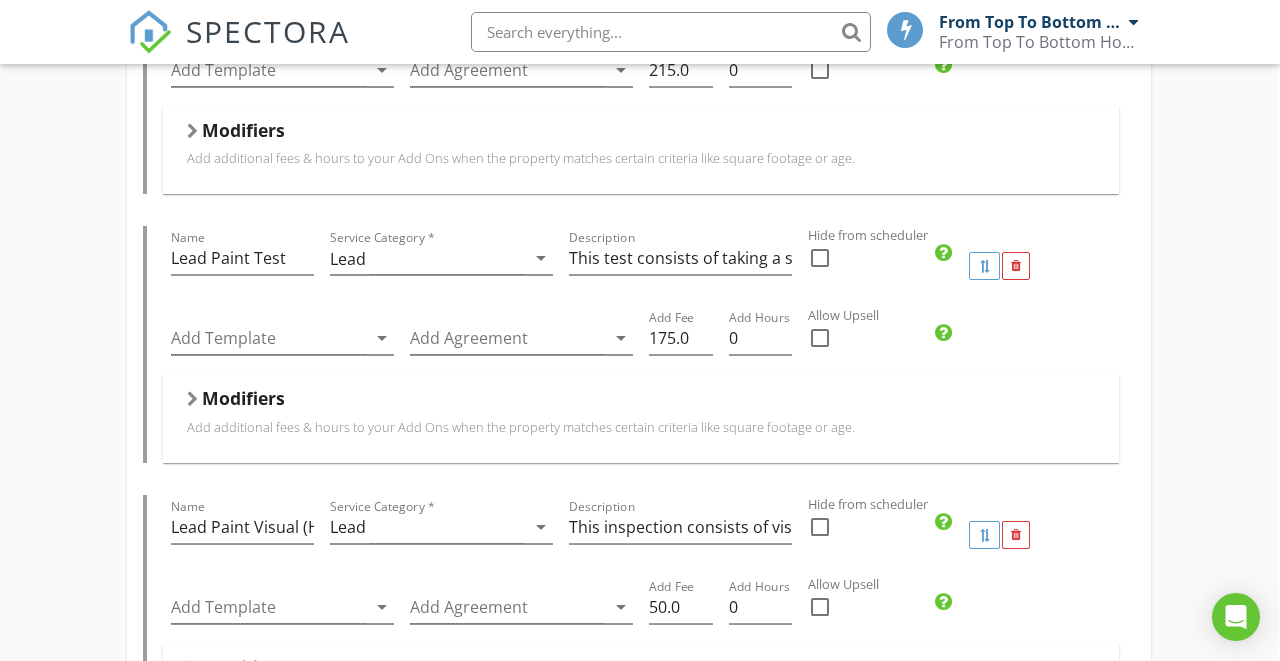 scroll, scrollTop: 2510, scrollLeft: 1, axis: both 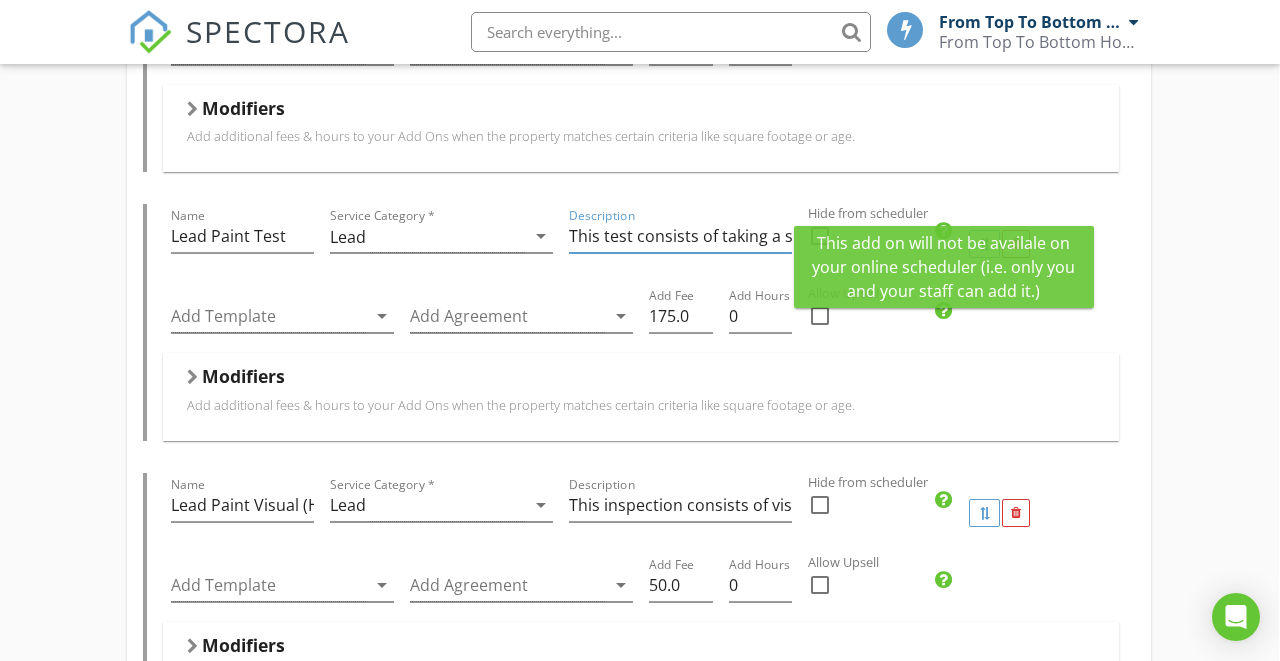 drag, startPoint x: 737, startPoint y: 210, endPoint x: 941, endPoint y: 207, distance: 204.02206 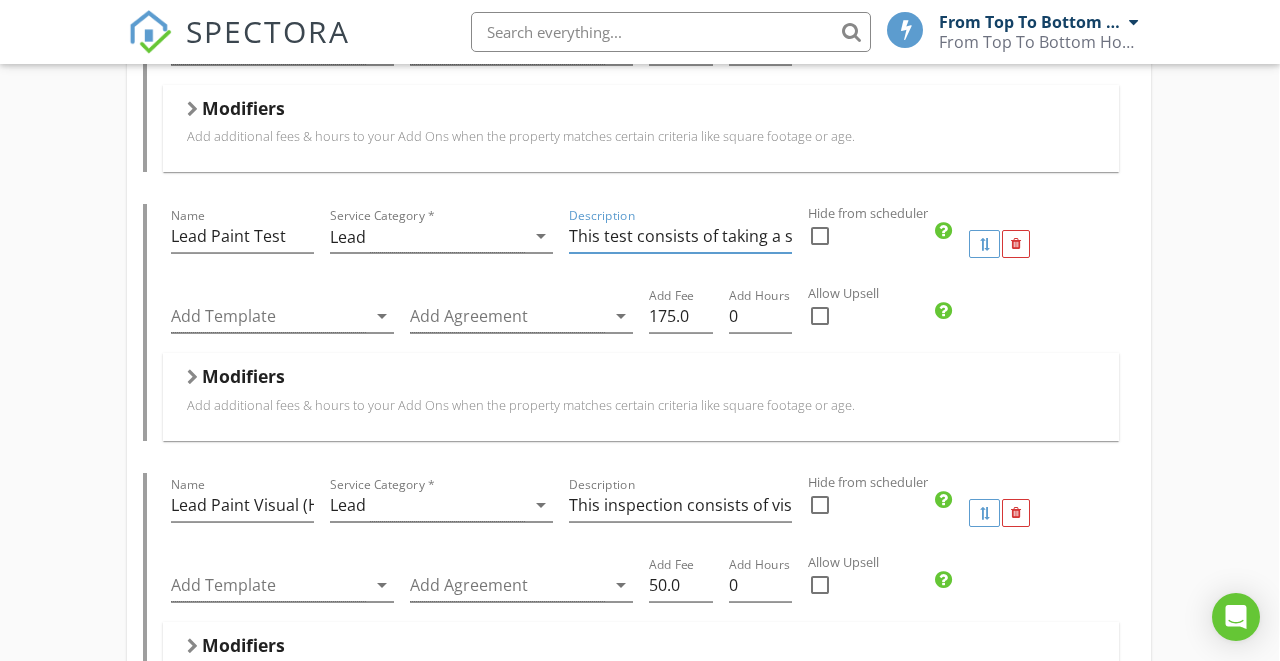 click on "Residential Inspection   Name Residential Inspection   Service Category * Residential arrow_drop_down   Description General home inspection. Additional services are discounted when added along with this inspection.   Hidden from scheduler   check_box_outline_blank             Pre-Listing/Informational Inspection   Name Pre-Listing/Informational Inspection   Service Category * Residential arrow_drop_down   Description This is a general home inspection that a client may wish to have conducted prior to listing their home for sale or for informational purposes. Additional services are discounted when added along with this inspection.   Hidden from scheduler   check_box_outline_blank             Termite Inspection   Name Termite Inspection   Service Category * Pest arrow_drop_down   Description This inspection identifies evidence of pests including termites, carpenter bees, carpenter ants and/or wood boring beetles. This is for a WDI inspection alone without a home inspection.   Hidden from scheduler" at bounding box center [639, 776] 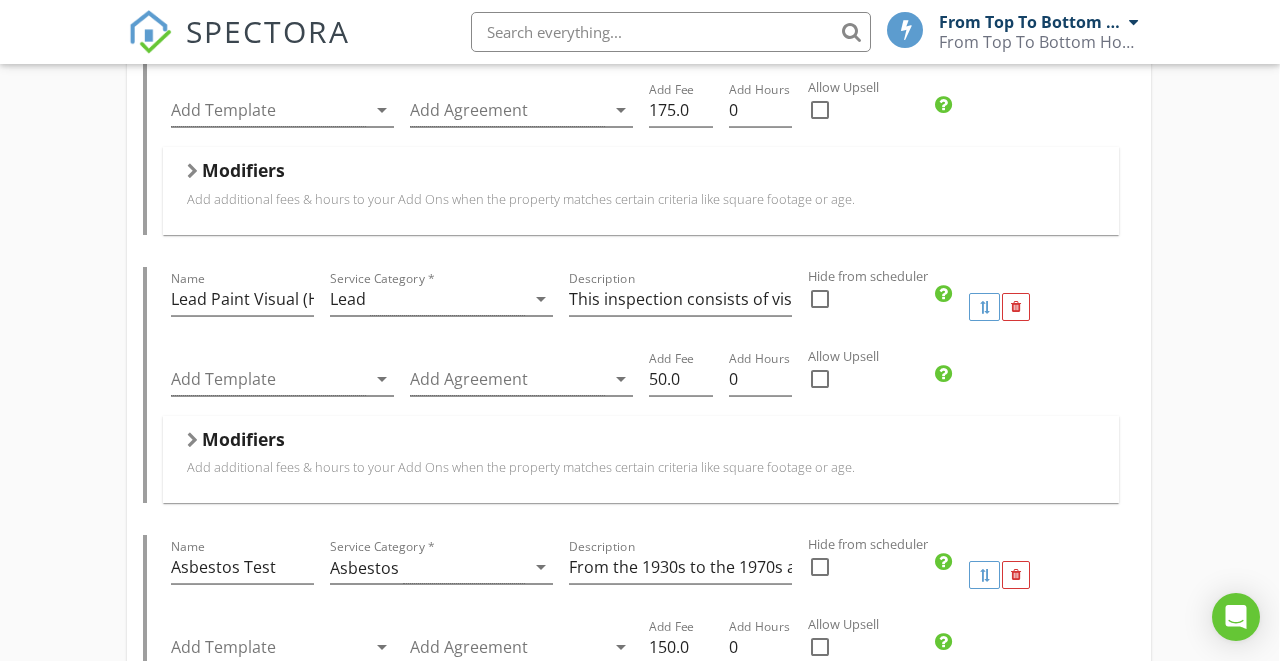 scroll, scrollTop: 2776, scrollLeft: 1, axis: both 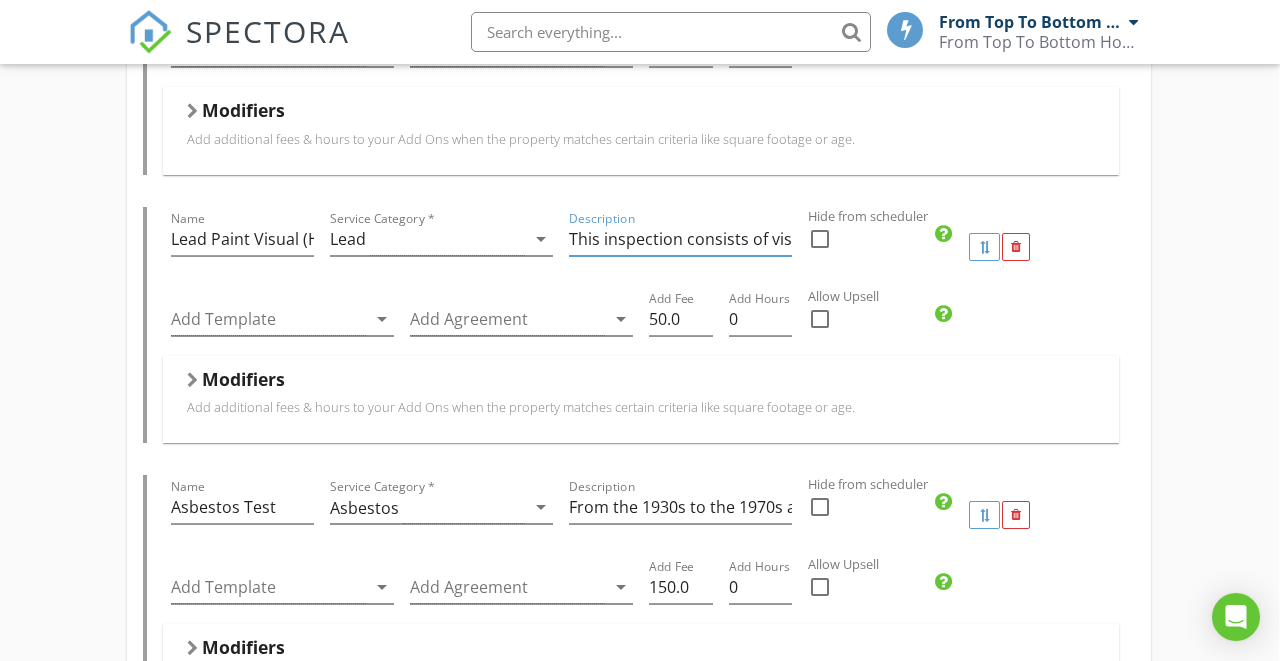drag, startPoint x: 698, startPoint y: 214, endPoint x: 1143, endPoint y: 219, distance: 445.02808 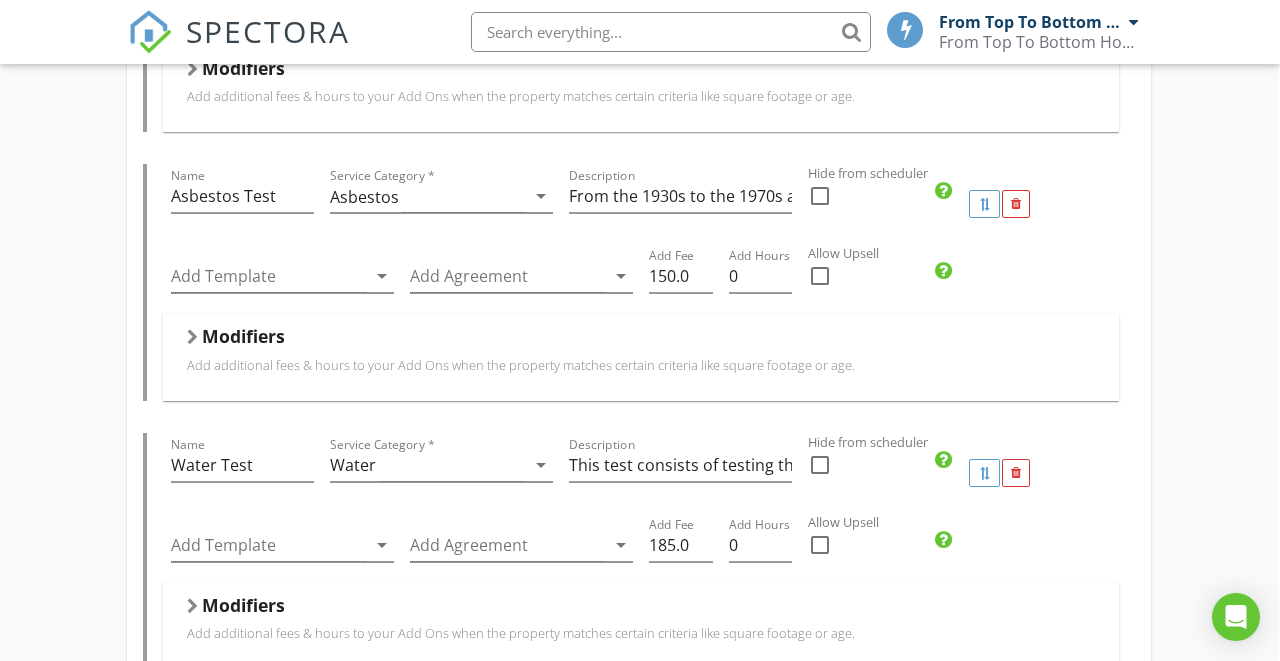 scroll, scrollTop: 3085, scrollLeft: 1, axis: both 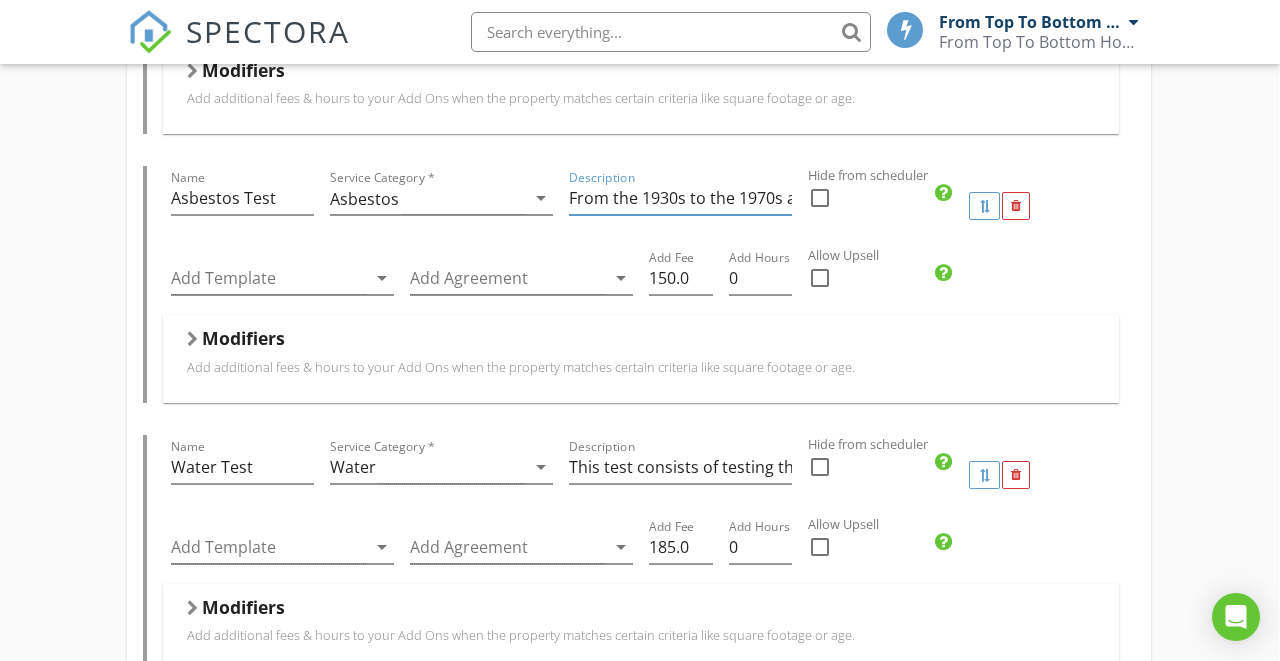 drag, startPoint x: 710, startPoint y: 174, endPoint x: 842, endPoint y: 178, distance: 132.0606 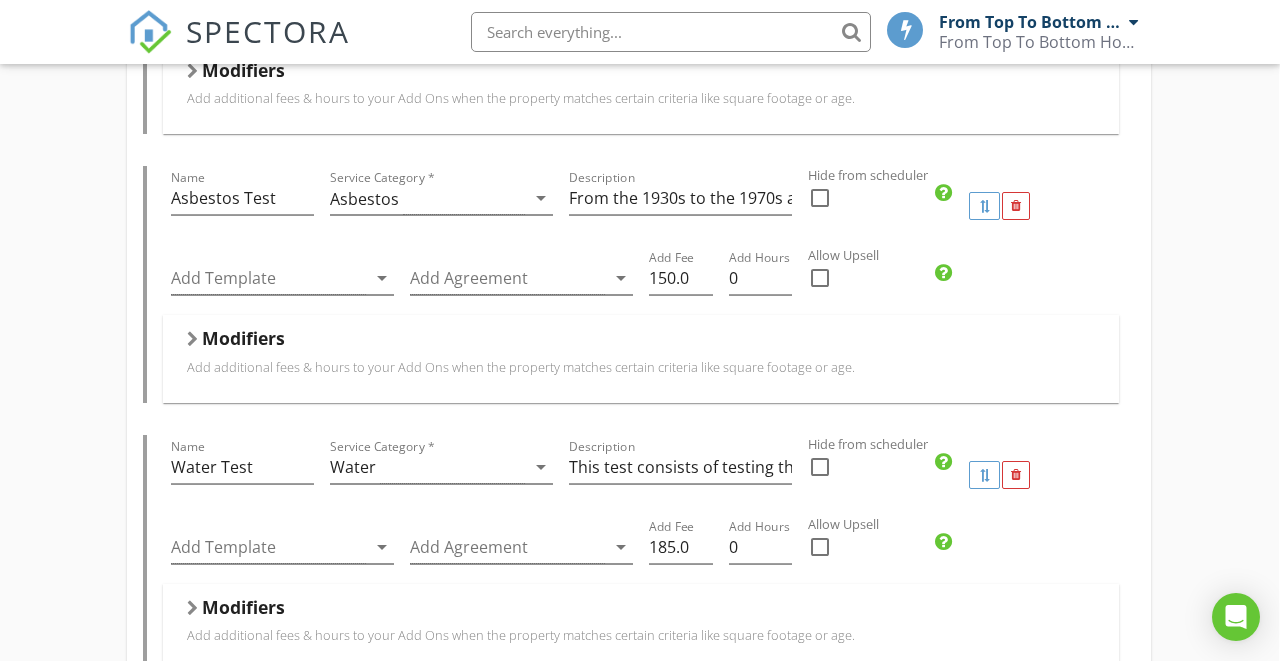 scroll, scrollTop: 3301, scrollLeft: 1, axis: both 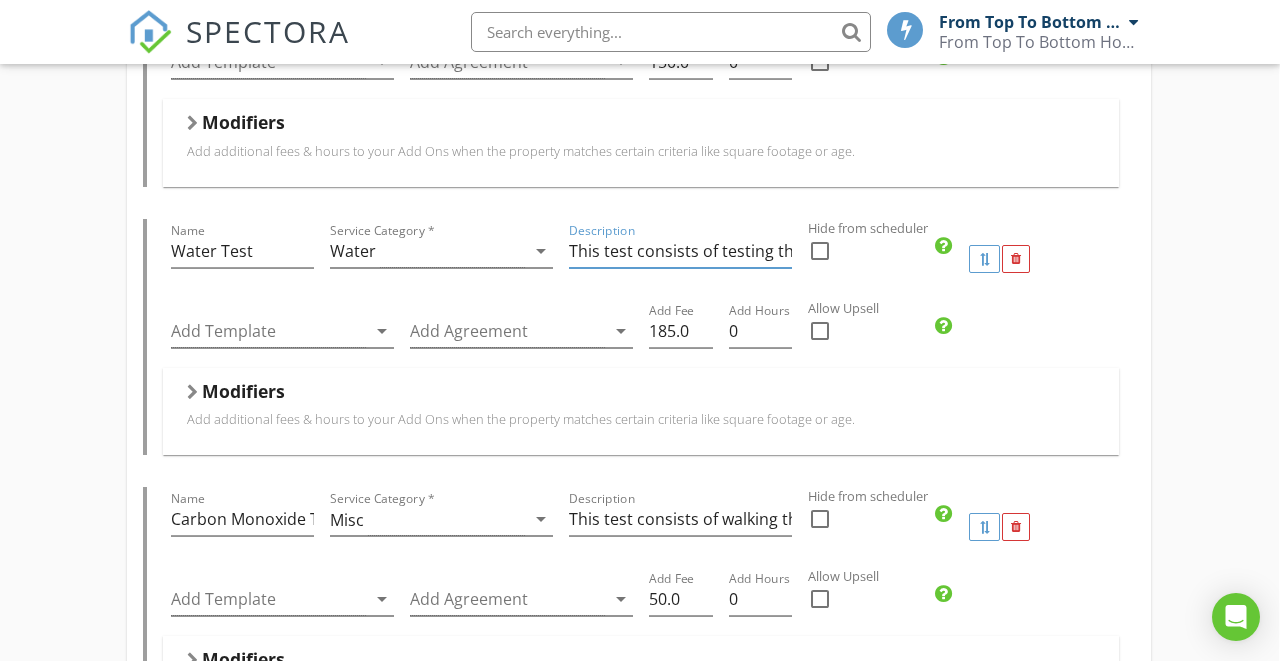 drag, startPoint x: 724, startPoint y: 223, endPoint x: 826, endPoint y: 227, distance: 102.0784 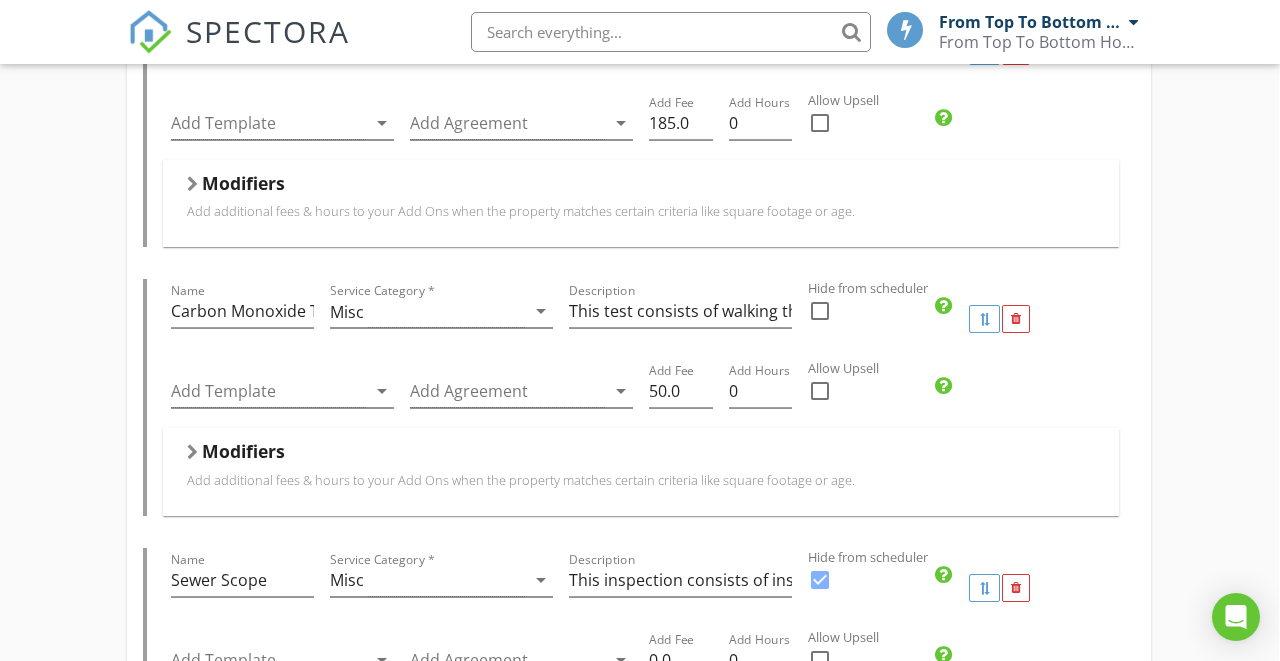 scroll, scrollTop: 3511, scrollLeft: 1, axis: both 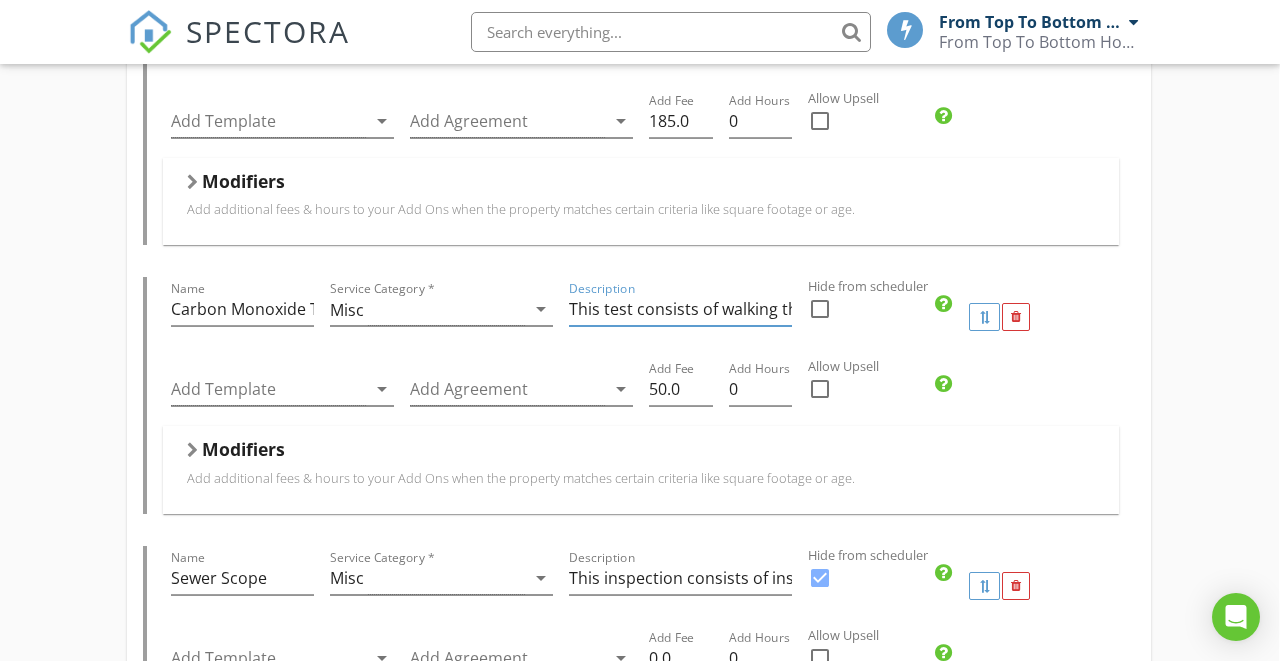 drag, startPoint x: 605, startPoint y: 291, endPoint x: 932, endPoint y: 311, distance: 327.61105 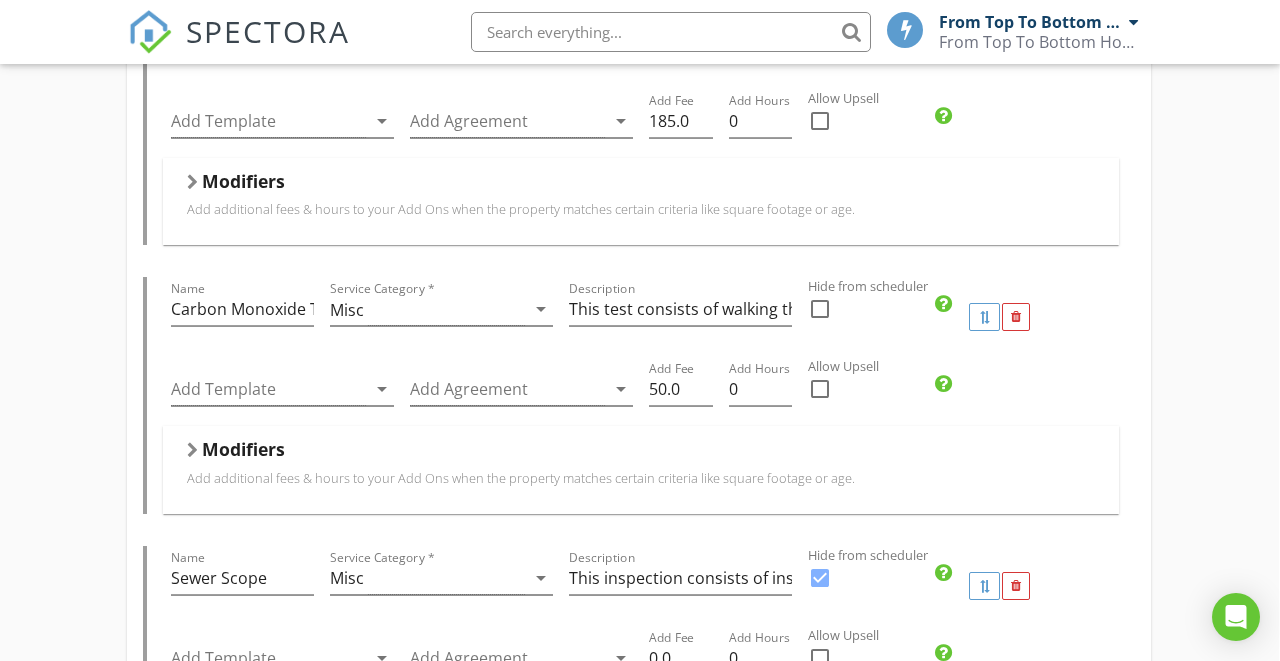click on "Residential Inspection   Name Residential Inspection   Service Category * Residential arrow_drop_down   Description General home inspection. Additional services are discounted when added along with this inspection.   Hidden from scheduler   check_box_outline_blank             Pre-Listing/Informational Inspection   Name Pre-Listing/Informational Inspection   Service Category * Residential arrow_drop_down   Description This is a general home inspection that a client may wish to have conducted prior to listing their home for sale or for informational purposes. Additional services are discounted when added along with this inspection.   Hidden from scheduler   check_box_outline_blank             Termite Inspection   Name Termite Inspection   Service Category * Pest arrow_drop_down   Description This inspection identifies evidence of pests including termites, carpenter bees, carpenter ants and/or wood boring beetles. This is for a WDI inspection alone without a home inspection.   Hidden from scheduler" at bounding box center [639, -225] 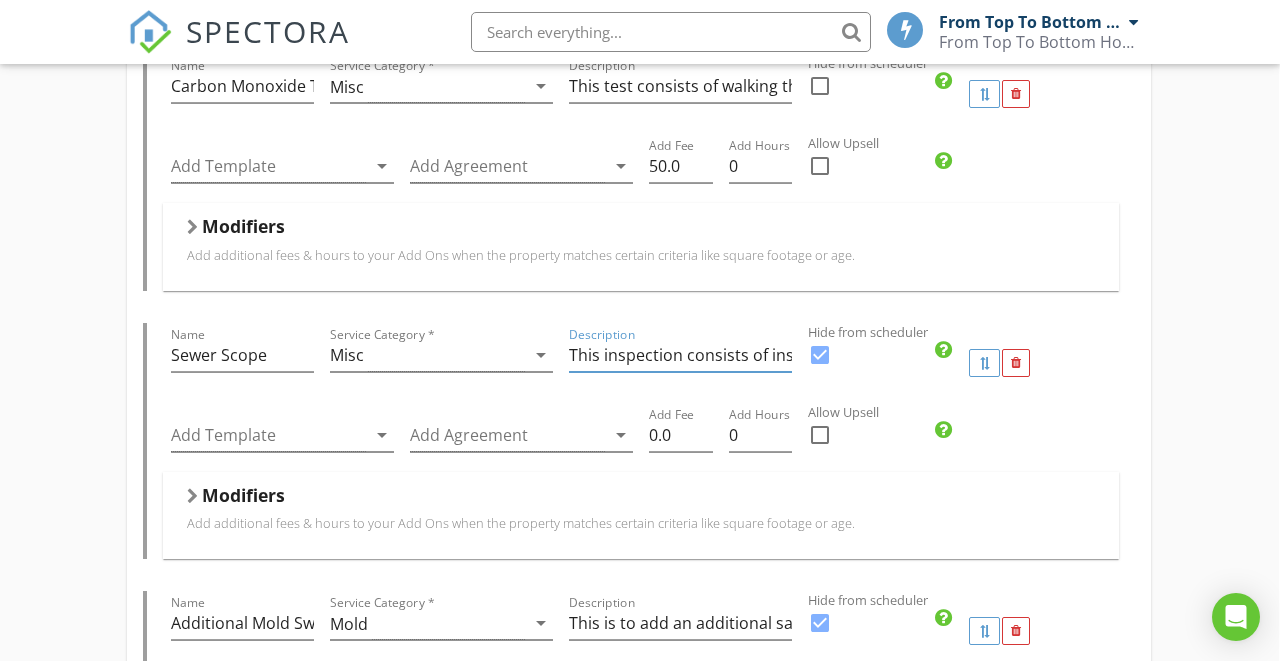 drag, startPoint x: 692, startPoint y: 329, endPoint x: 856, endPoint y: 331, distance: 164.01219 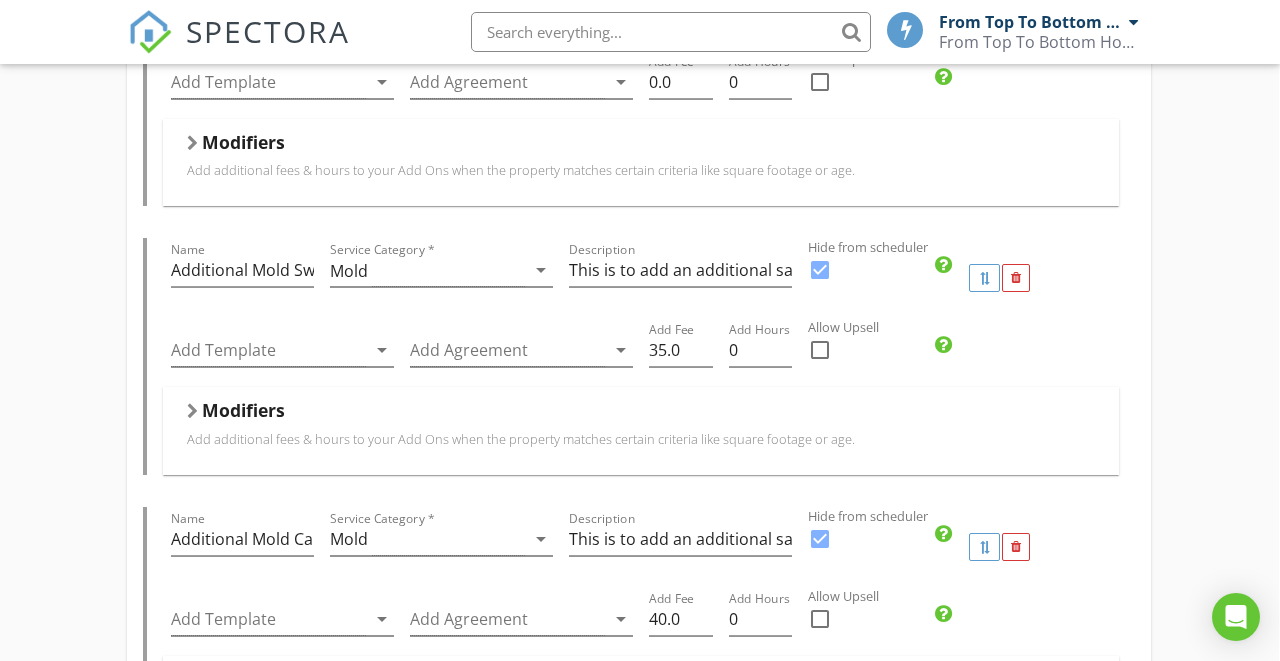 scroll, scrollTop: 4116, scrollLeft: 1, axis: both 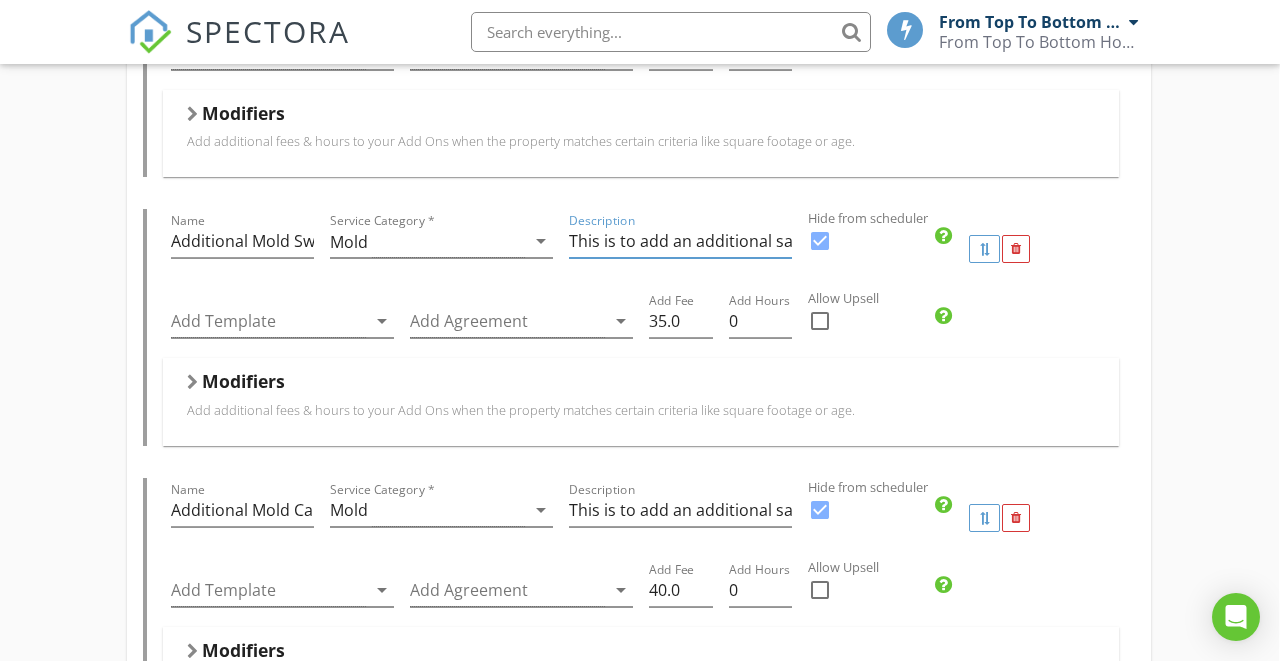 drag, startPoint x: 698, startPoint y: 218, endPoint x: 870, endPoint y: 208, distance: 172.29045 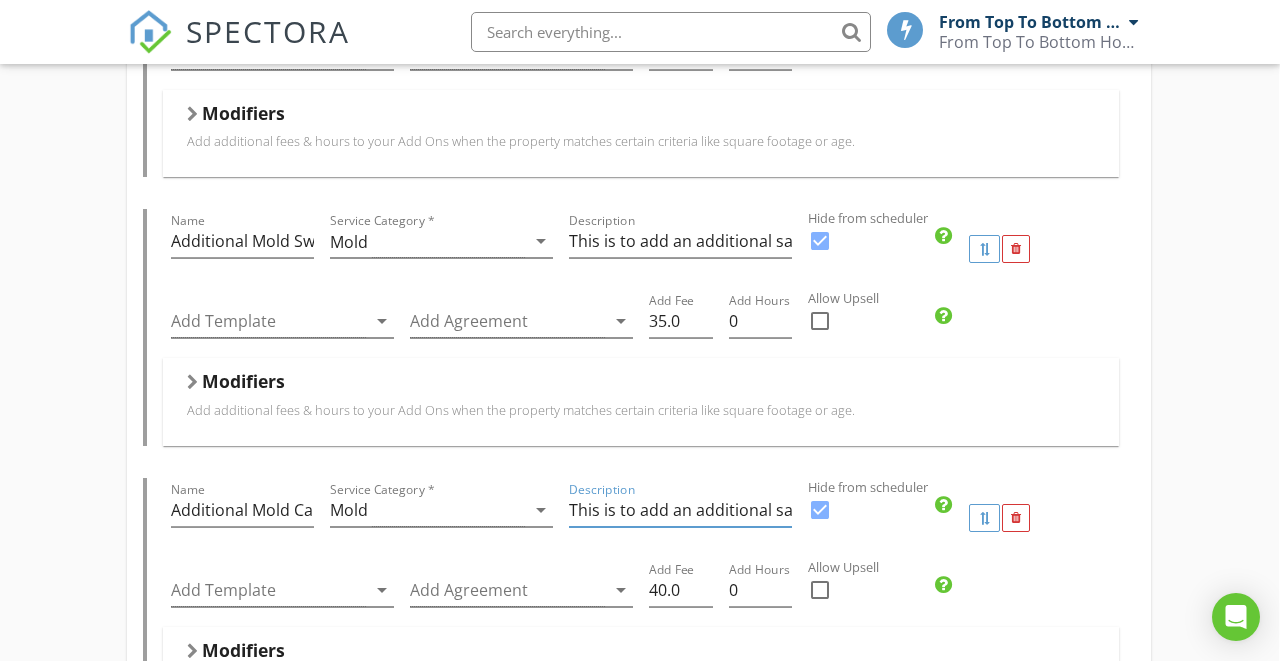 drag, startPoint x: 723, startPoint y: 480, endPoint x: 869, endPoint y: 484, distance: 146.05478 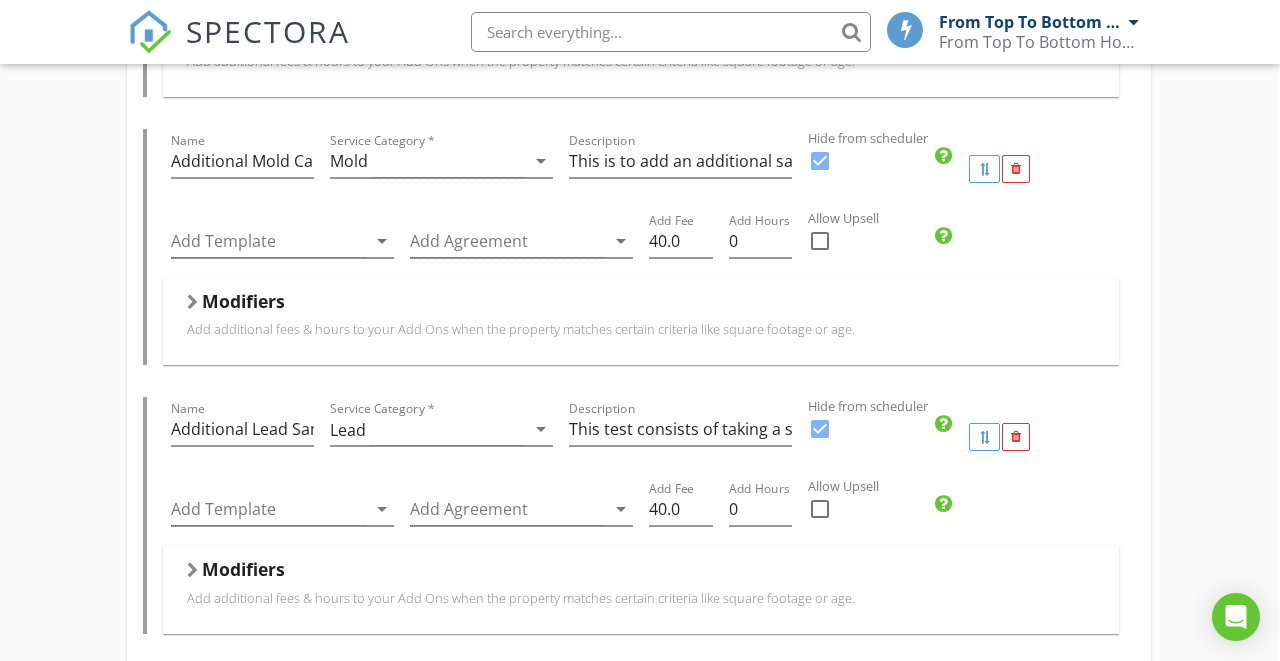 scroll, scrollTop: 4489, scrollLeft: 1, axis: both 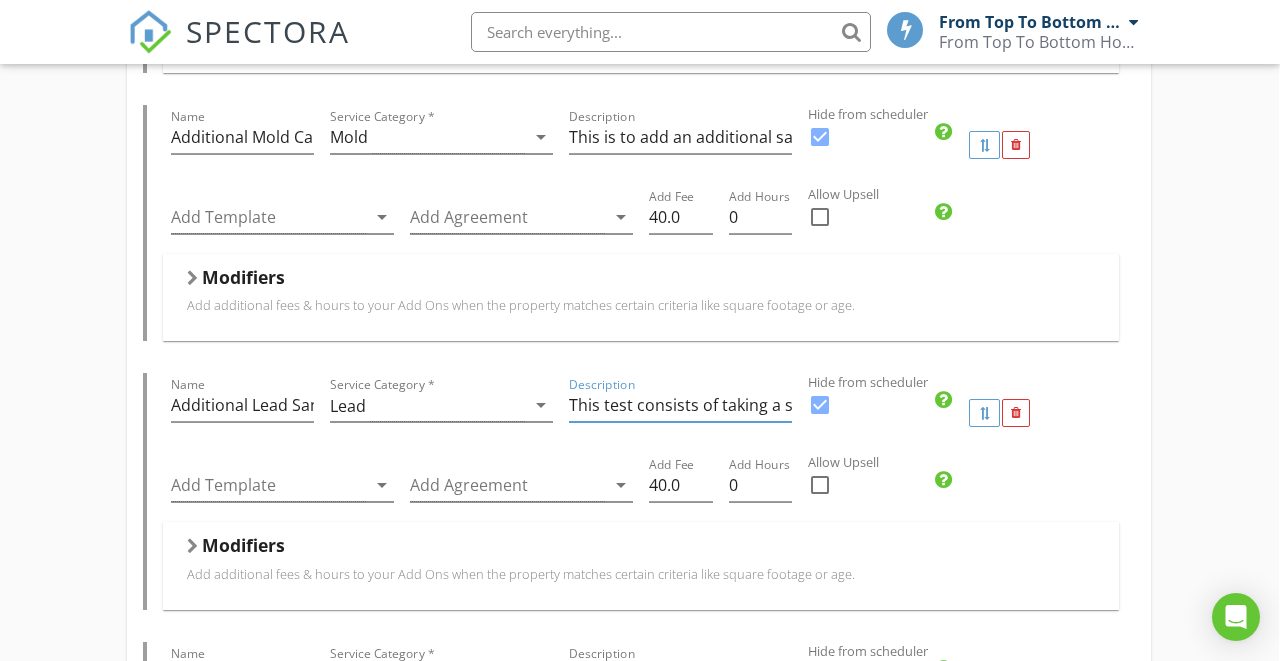 drag, startPoint x: 728, startPoint y: 375, endPoint x: 879, endPoint y: 368, distance: 151.16217 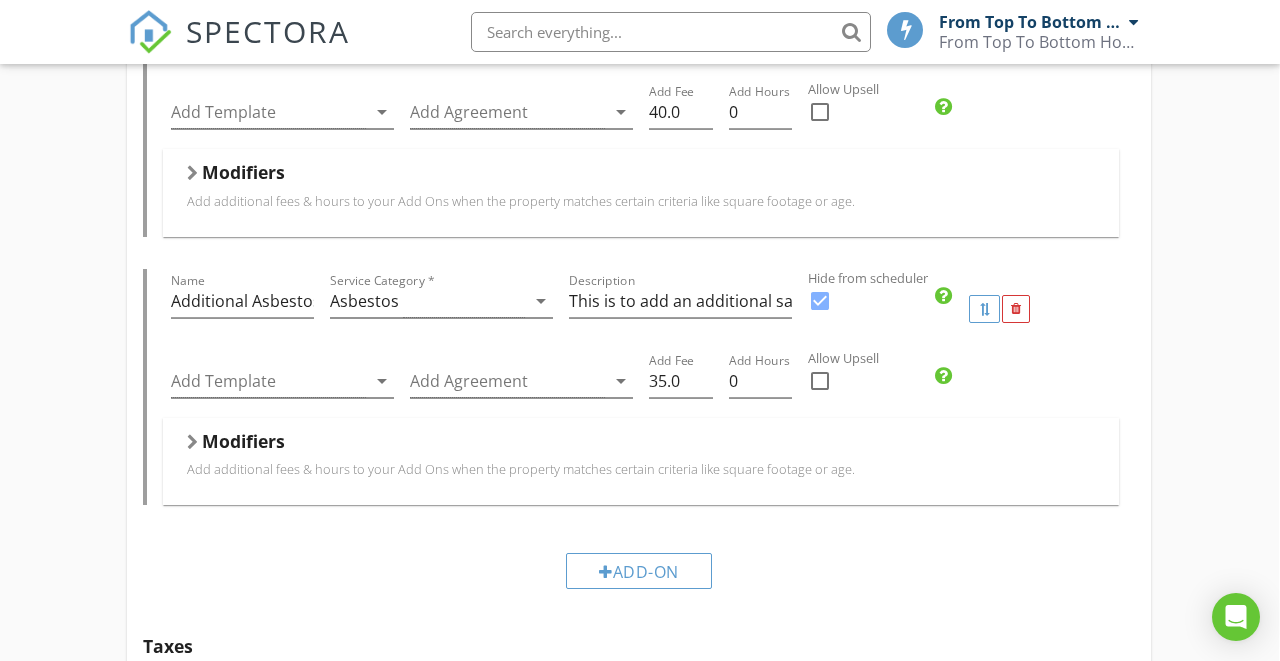 scroll, scrollTop: 4864, scrollLeft: 1, axis: both 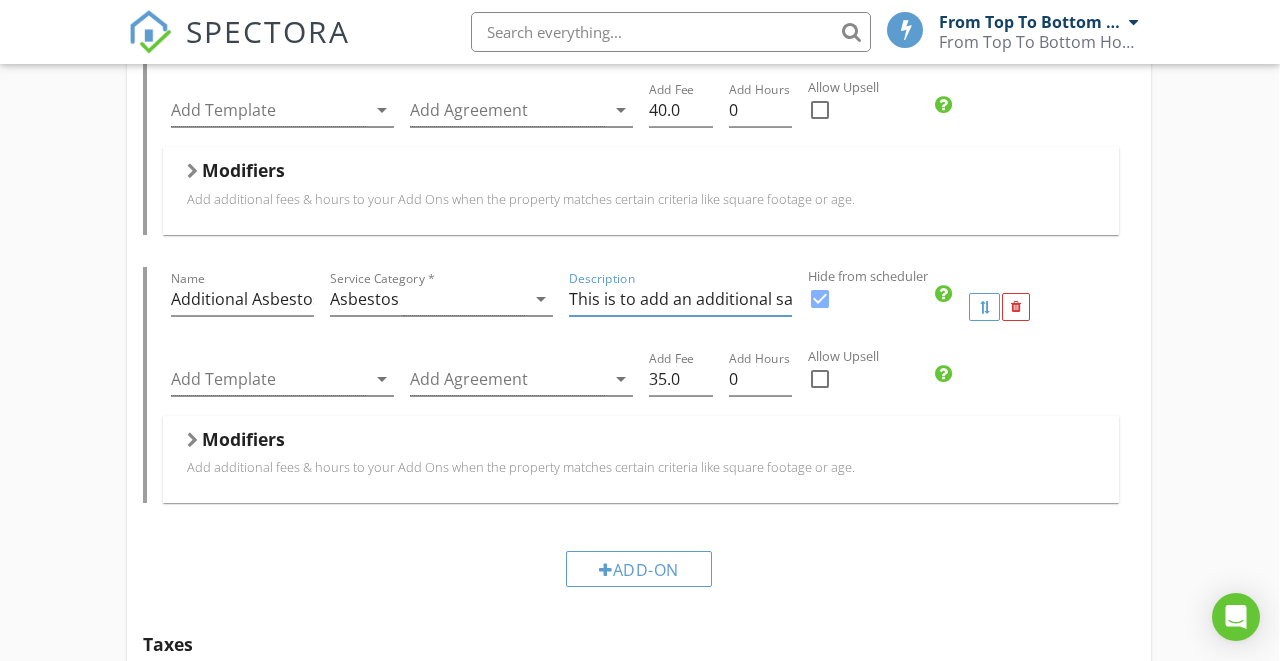 drag, startPoint x: 743, startPoint y: 278, endPoint x: 908, endPoint y: 272, distance: 165.10905 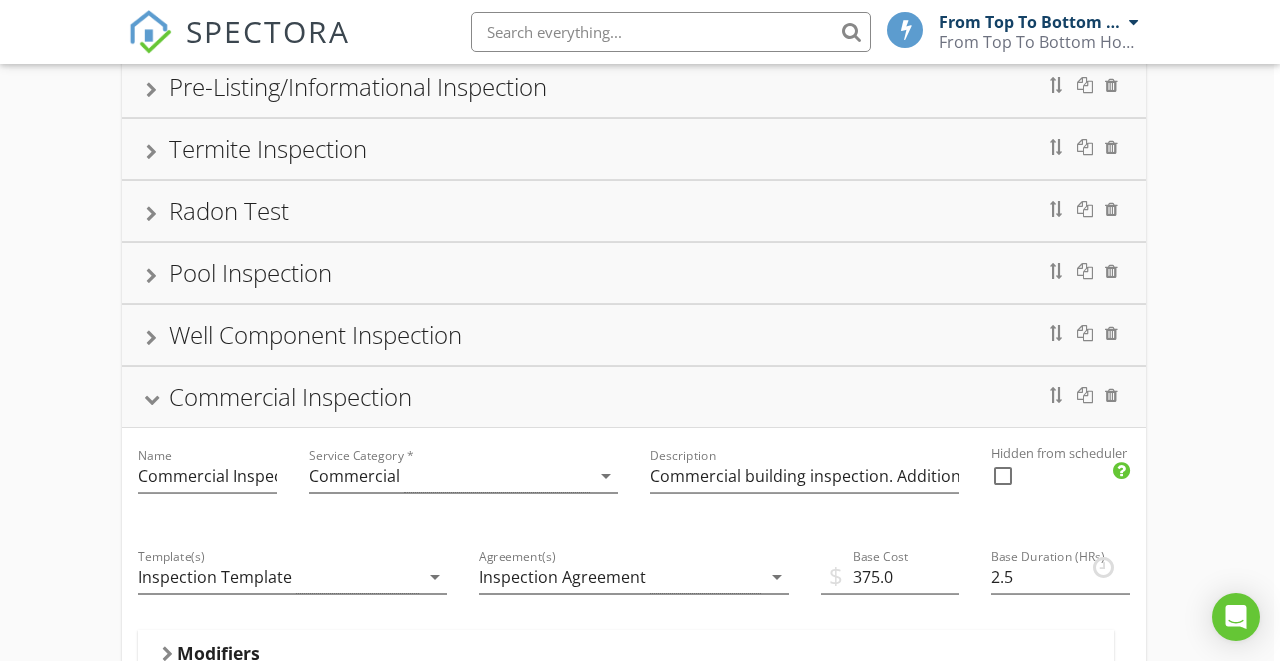 scroll, scrollTop: 243, scrollLeft: 6, axis: both 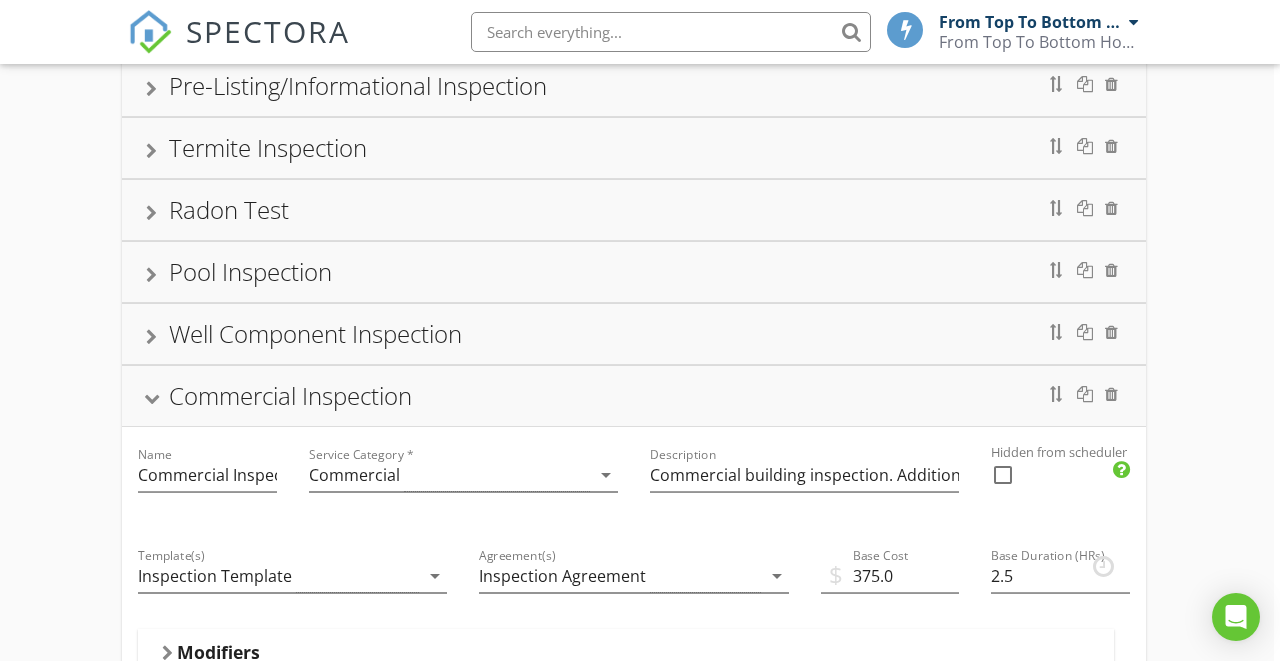 click on "Well Component Inspection" at bounding box center (315, 333) 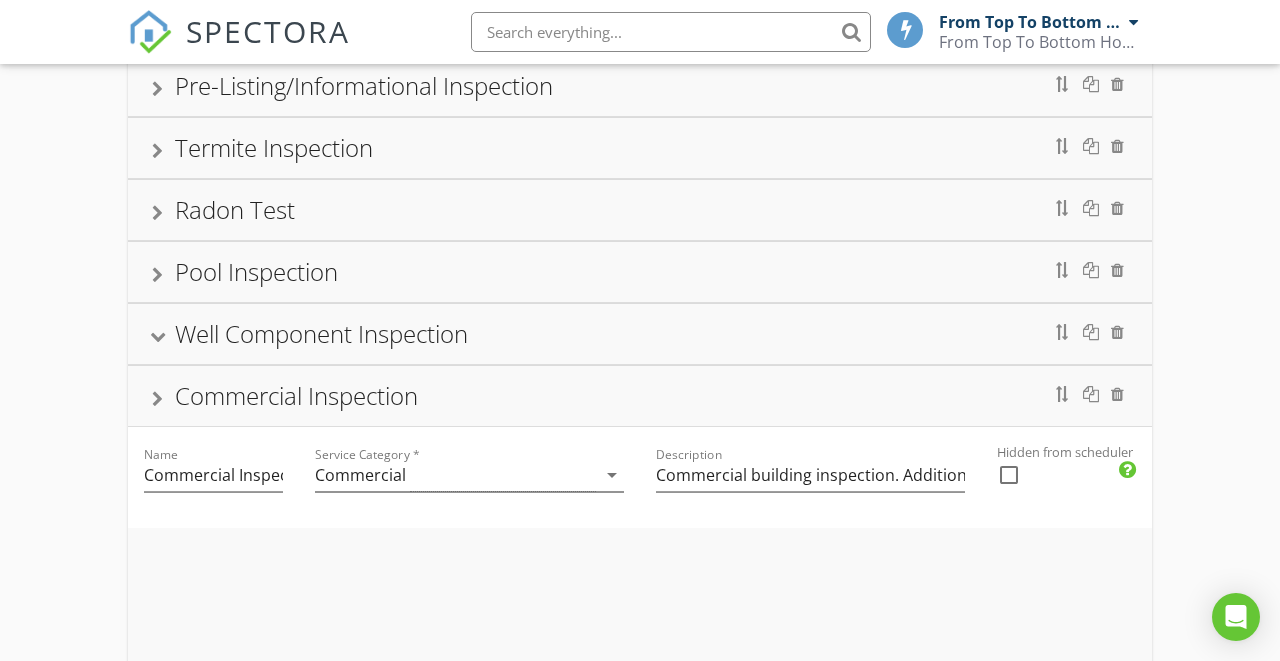 scroll, scrollTop: 243, scrollLeft: 0, axis: vertical 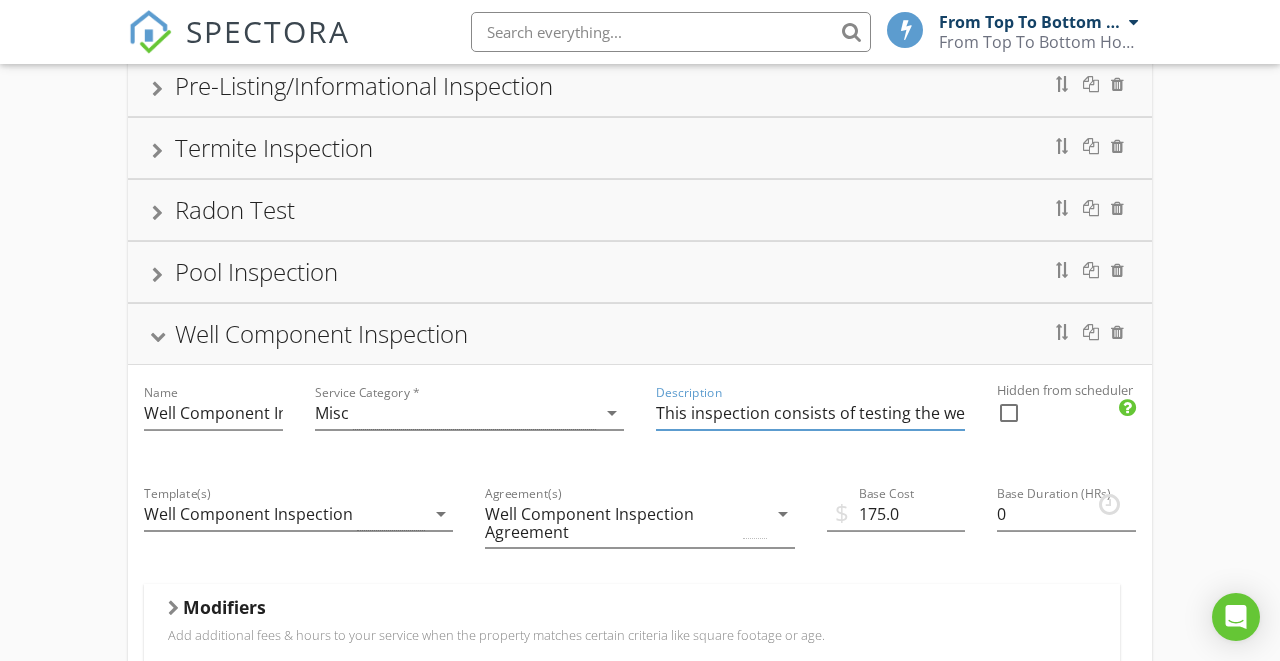 drag, startPoint x: 694, startPoint y: 396, endPoint x: 1034, endPoint y: 393, distance: 340.01324 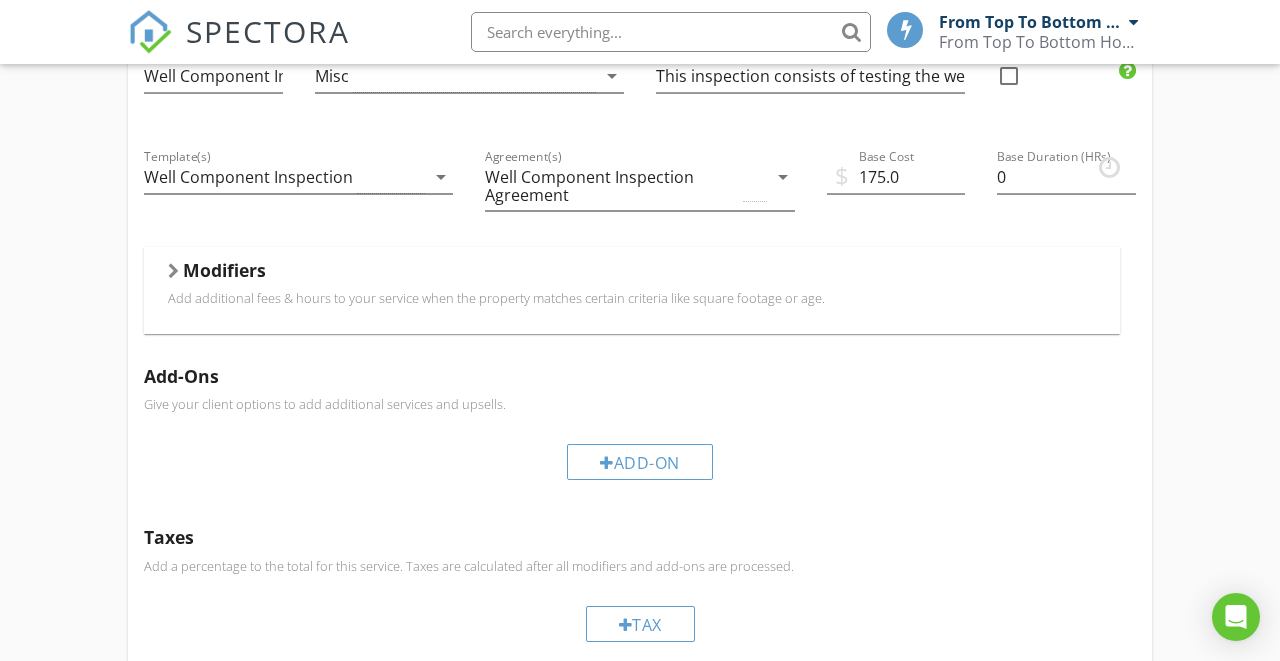 scroll, scrollTop: 279, scrollLeft: 0, axis: vertical 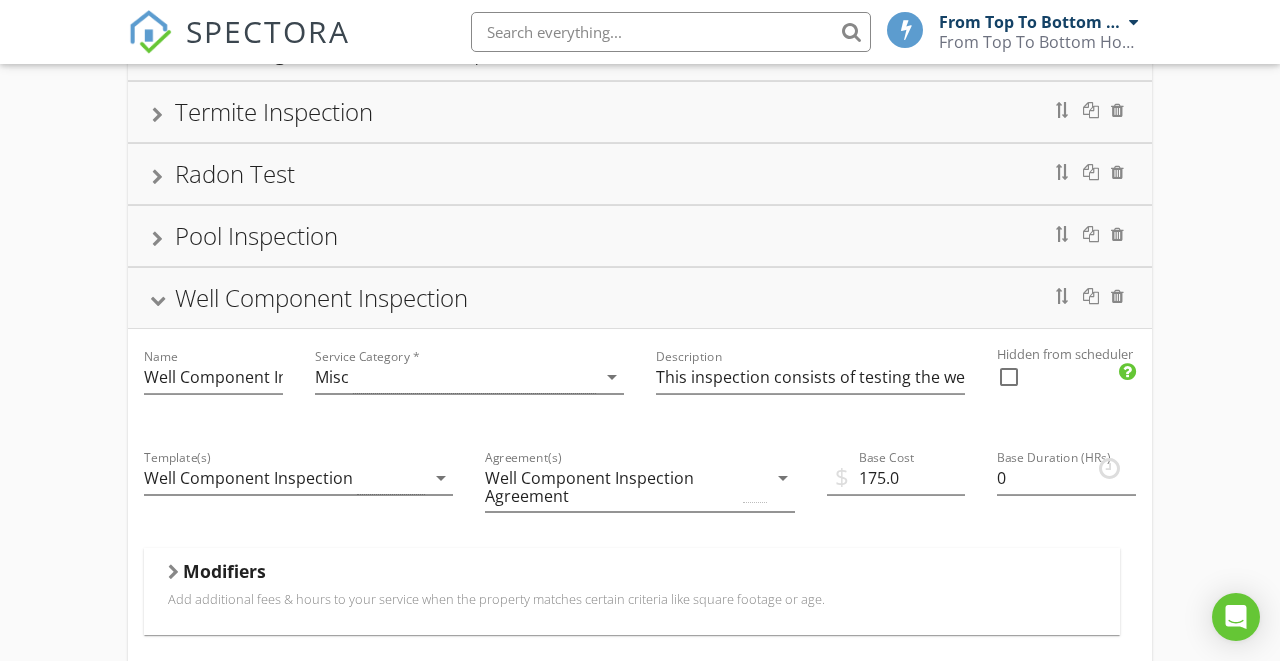 click on "Pool Inspection" at bounding box center [640, 236] 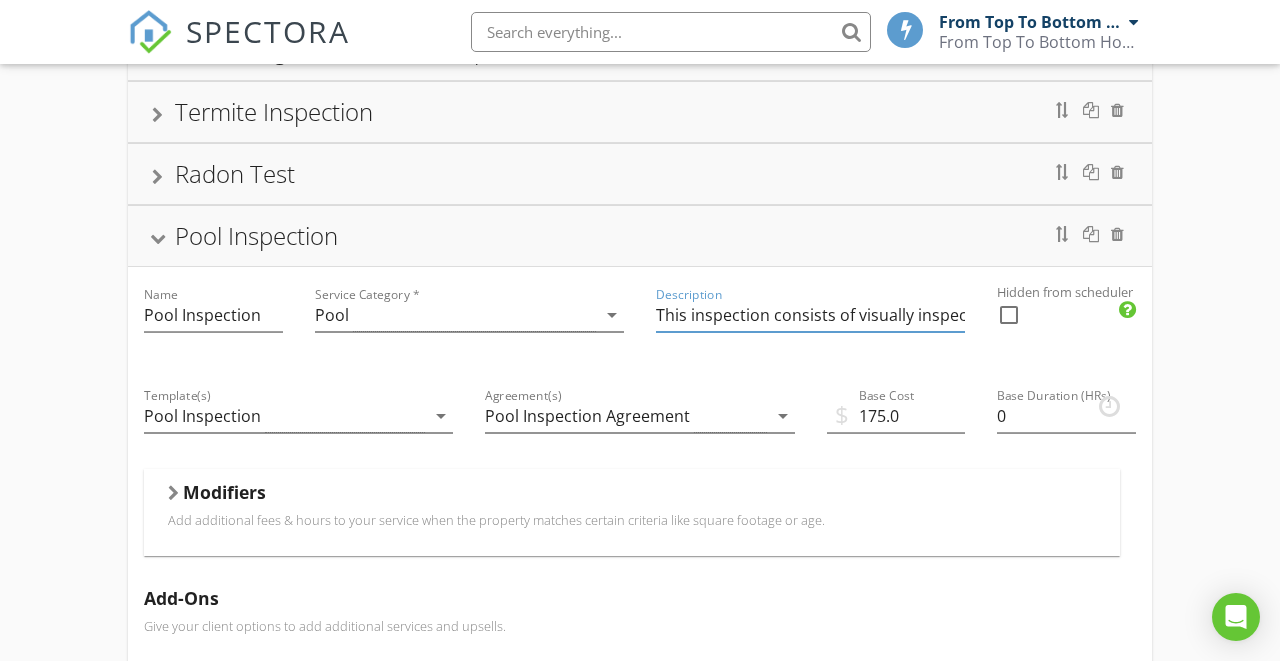 drag, startPoint x: 856, startPoint y: 296, endPoint x: 1034, endPoint y: 294, distance: 178.01123 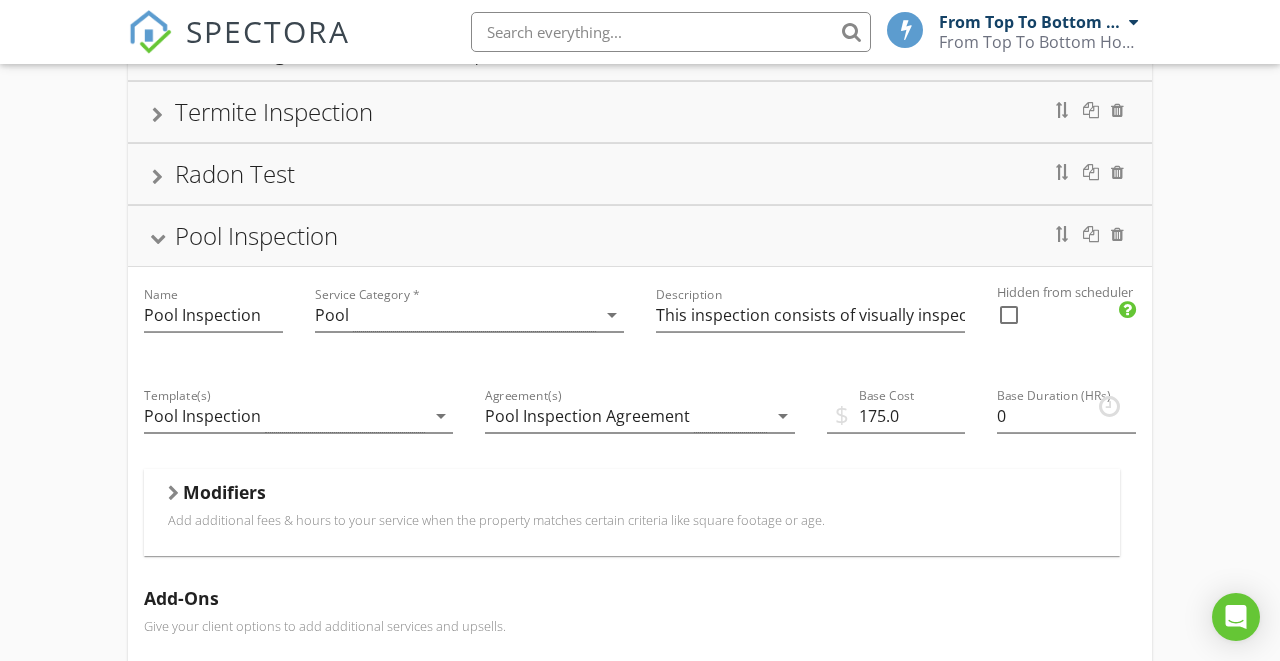 click on "Radon Test" at bounding box center [640, 174] 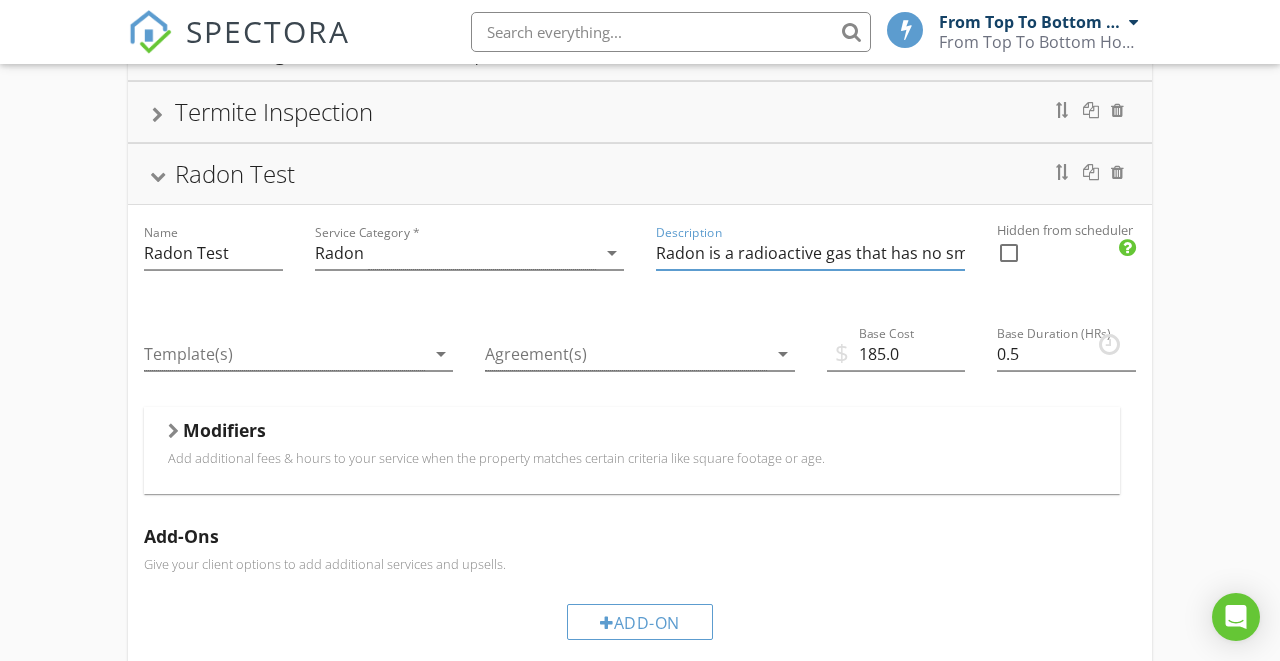 drag, startPoint x: 827, startPoint y: 231, endPoint x: 1030, endPoint y: 227, distance: 203.0394 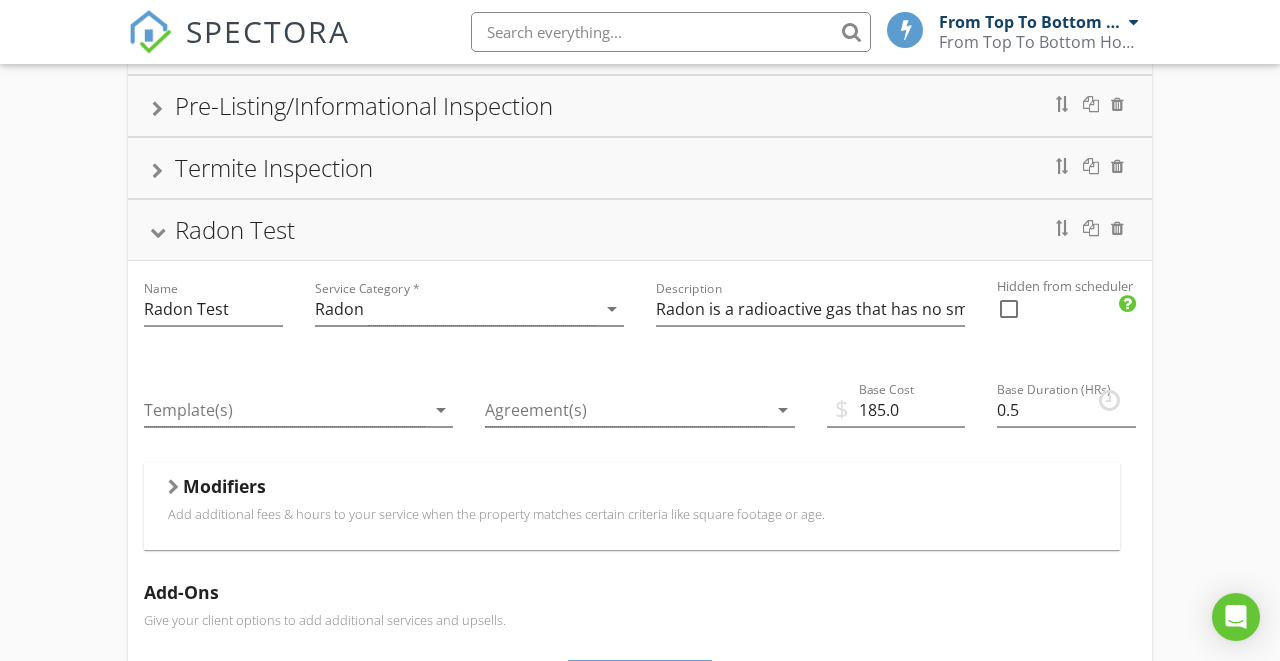 scroll, scrollTop: 212, scrollLeft: 0, axis: vertical 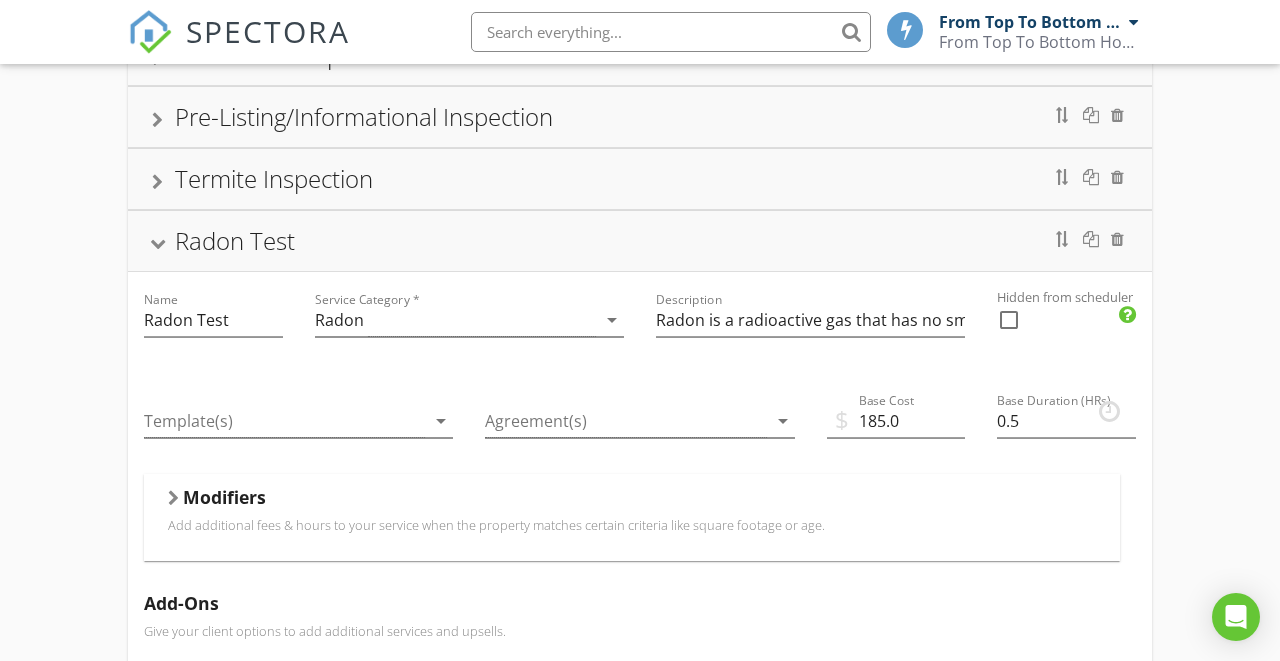 click on "Termite Inspection" at bounding box center (640, 179) 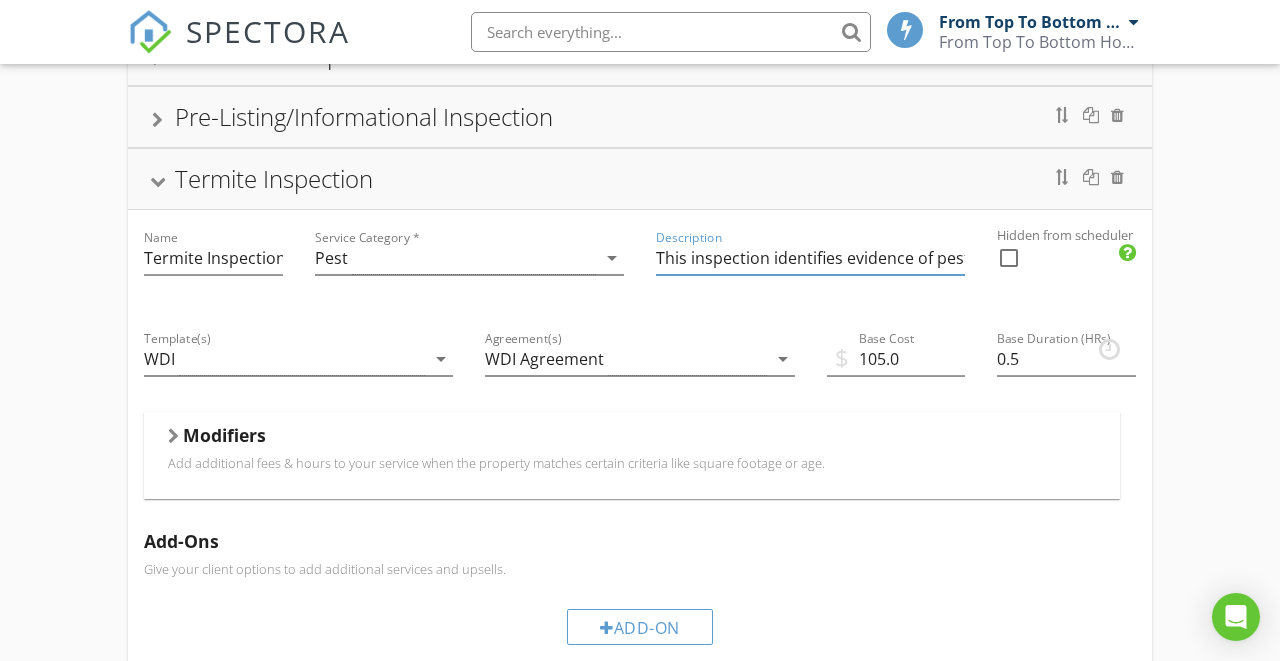 drag, startPoint x: 794, startPoint y: 238, endPoint x: 1000, endPoint y: 247, distance: 206.1965 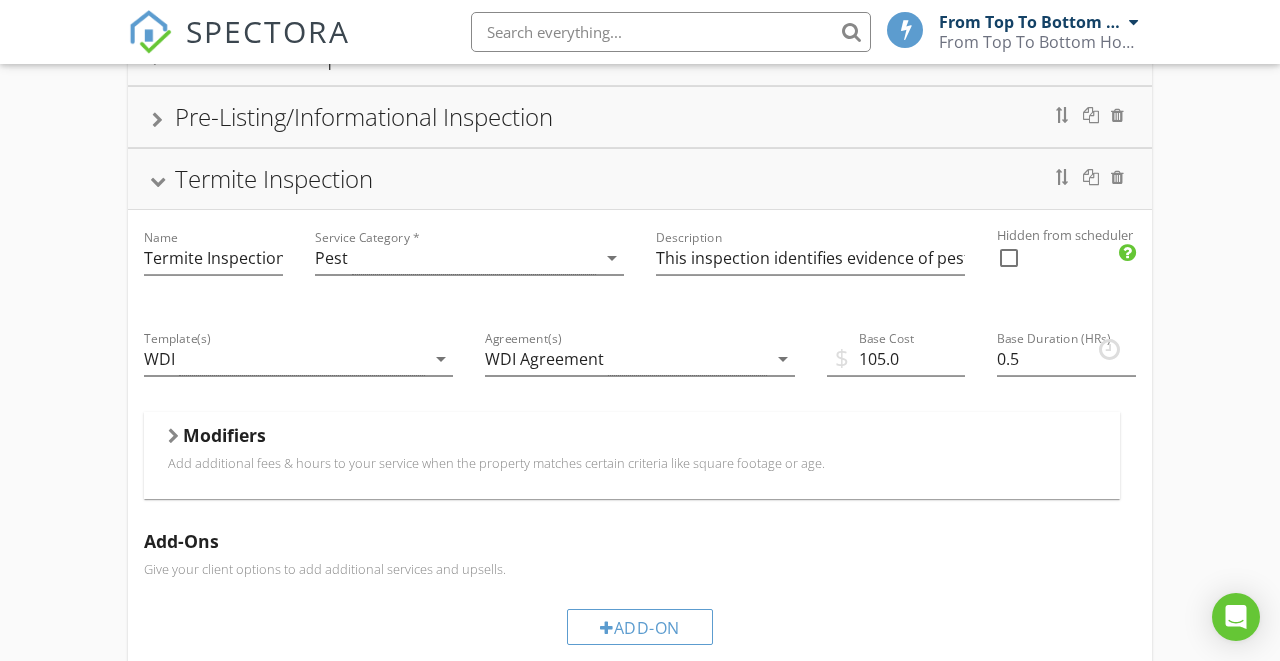 scroll, scrollTop: 47, scrollLeft: 0, axis: vertical 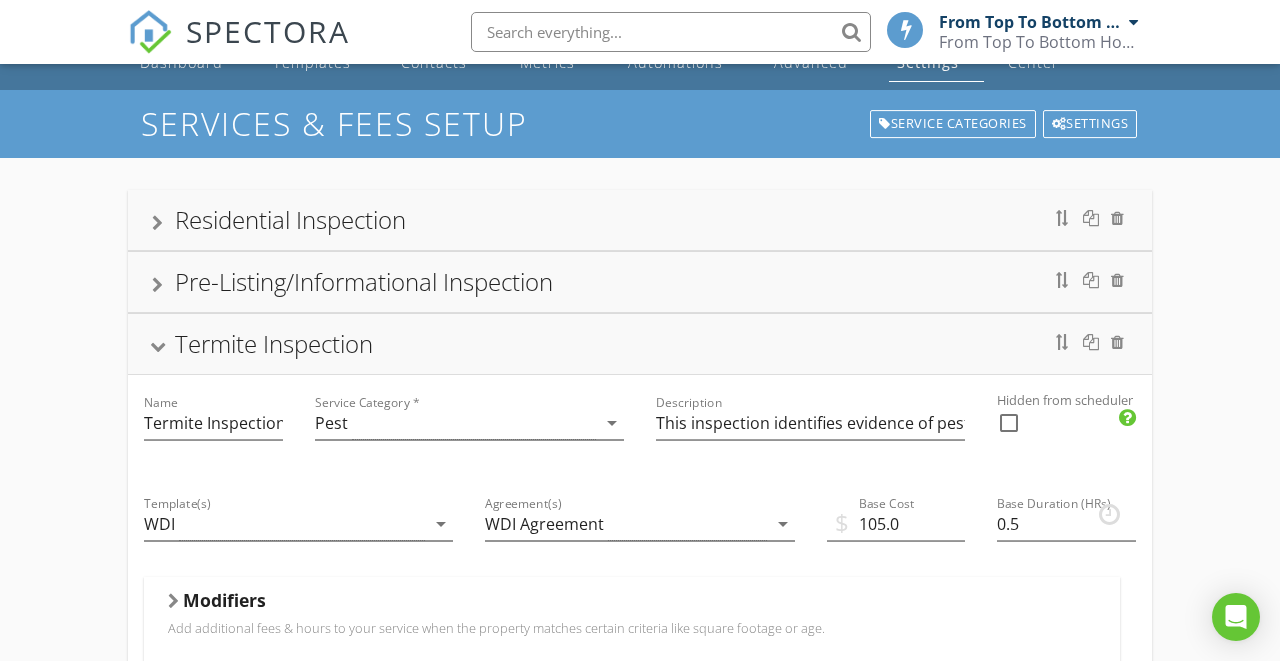 click on "Pre-Listing/Informational Inspection" at bounding box center [364, 281] 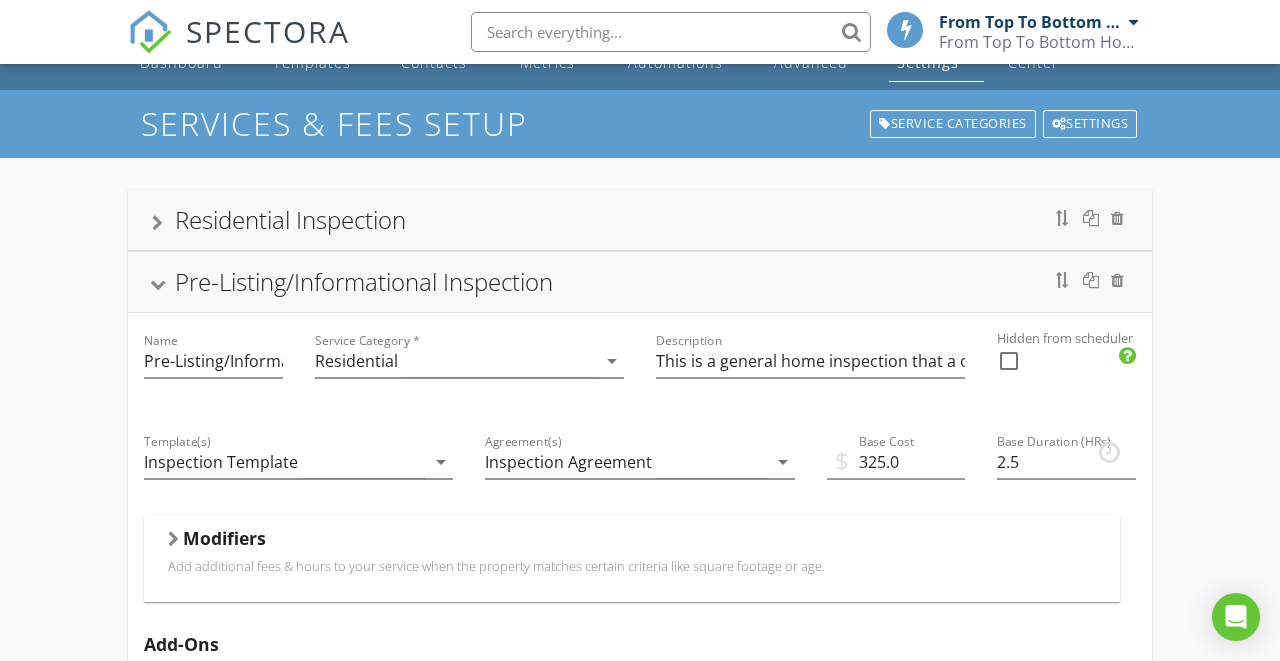 scroll, scrollTop: 151, scrollLeft: 0, axis: vertical 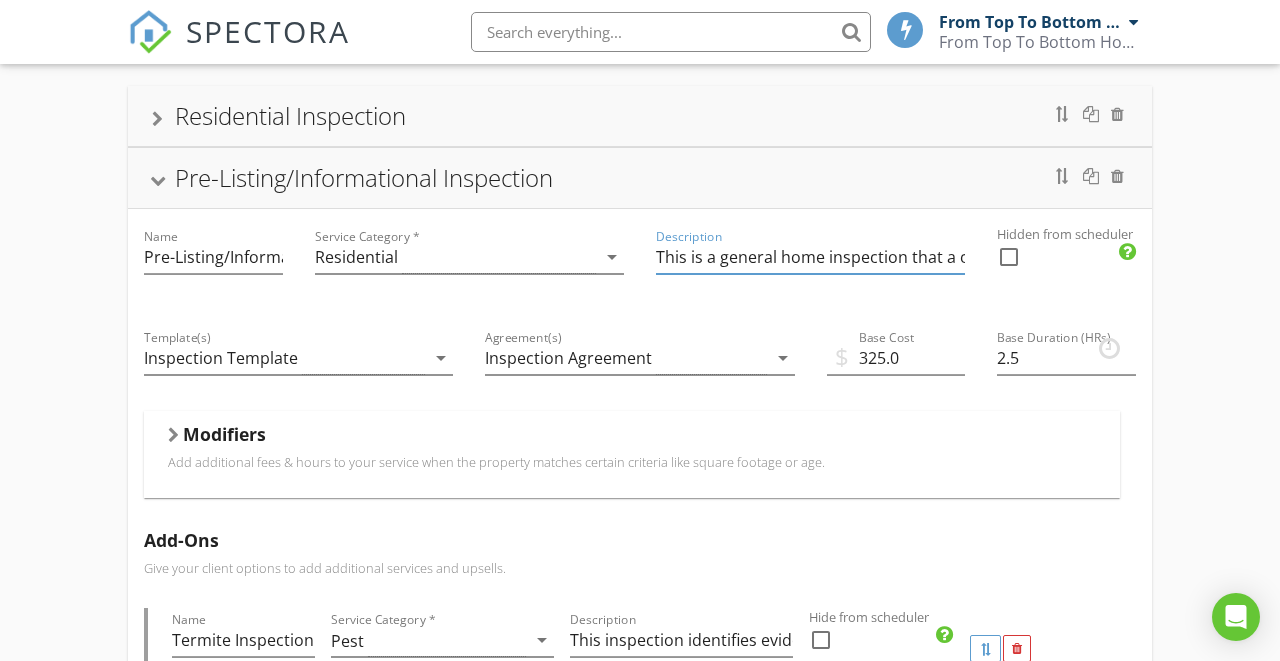 drag, startPoint x: 907, startPoint y: 239, endPoint x: 1166, endPoint y: 257, distance: 259.62473 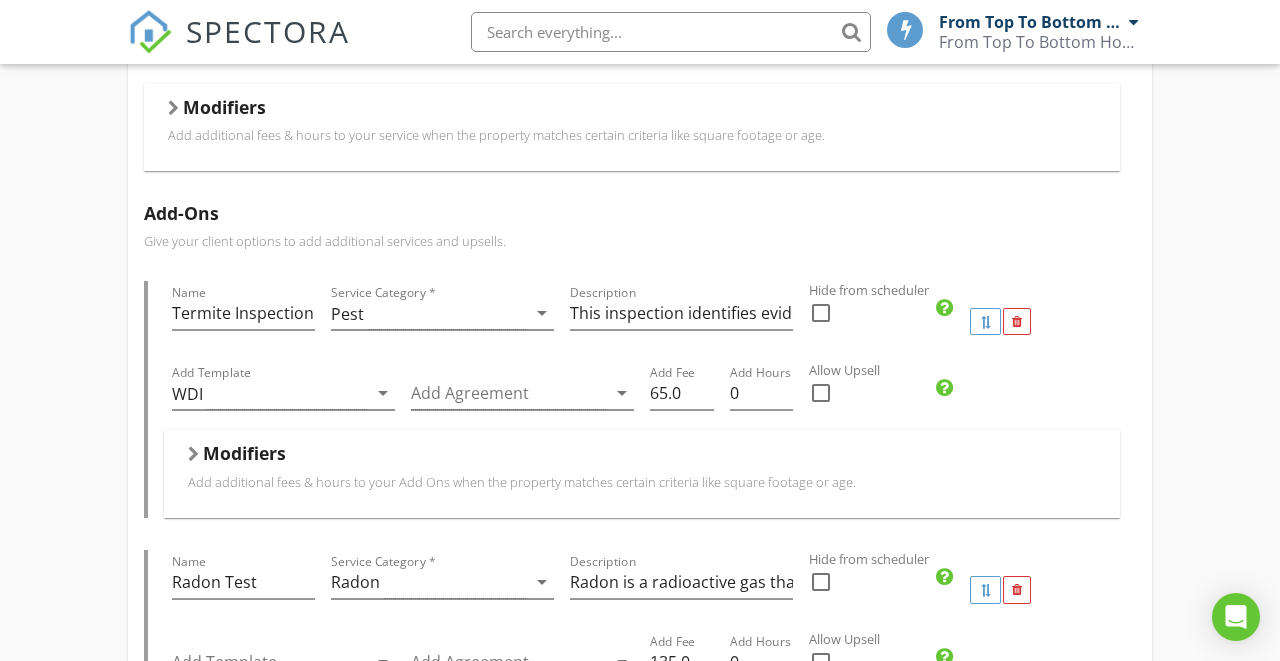scroll, scrollTop: 567, scrollLeft: 0, axis: vertical 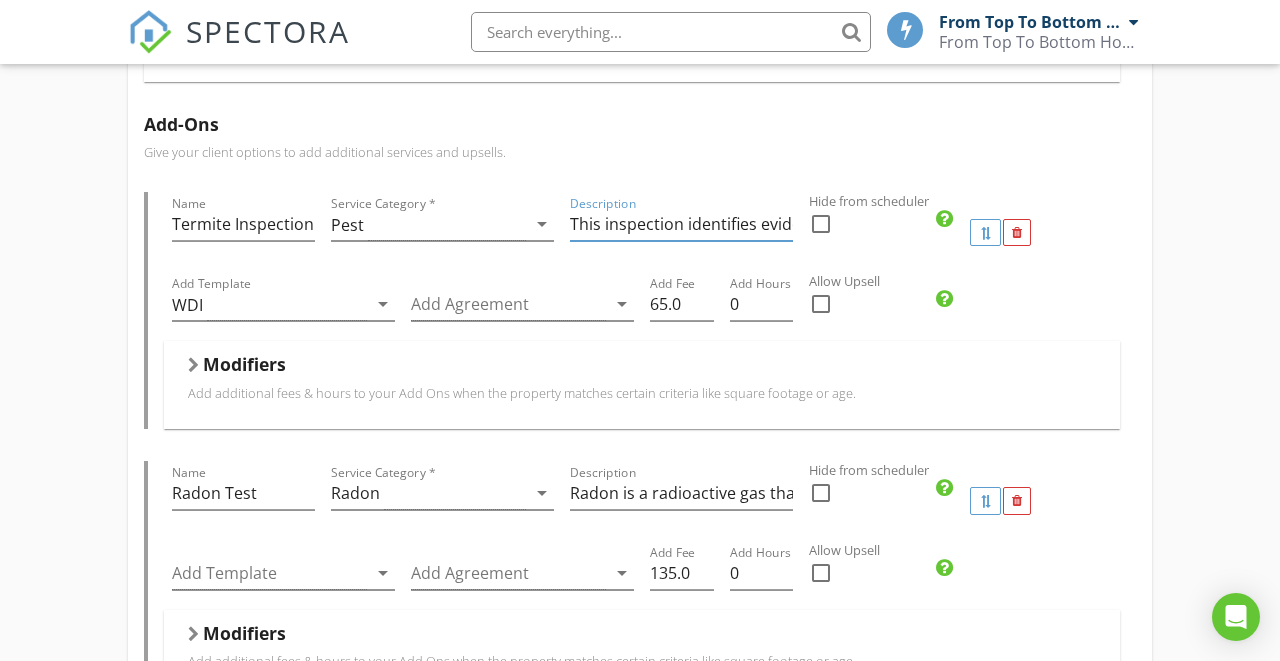 drag, startPoint x: 748, startPoint y: 198, endPoint x: 906, endPoint y: 200, distance: 158.01266 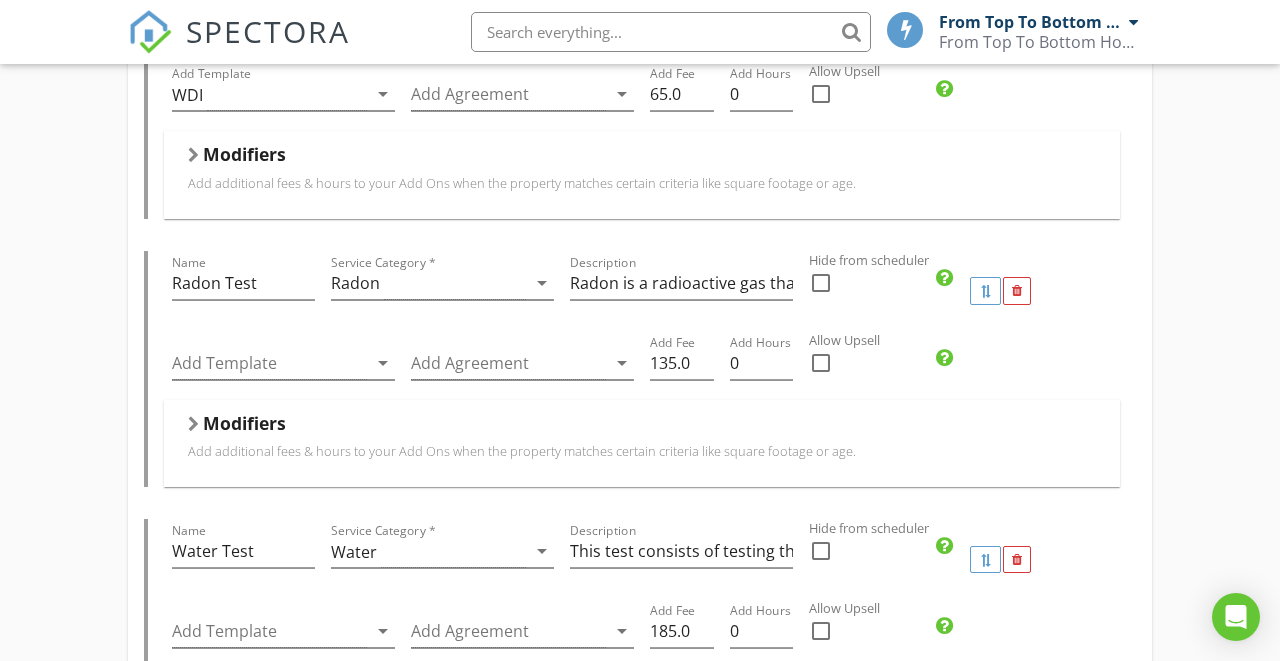 scroll, scrollTop: 783, scrollLeft: 0, axis: vertical 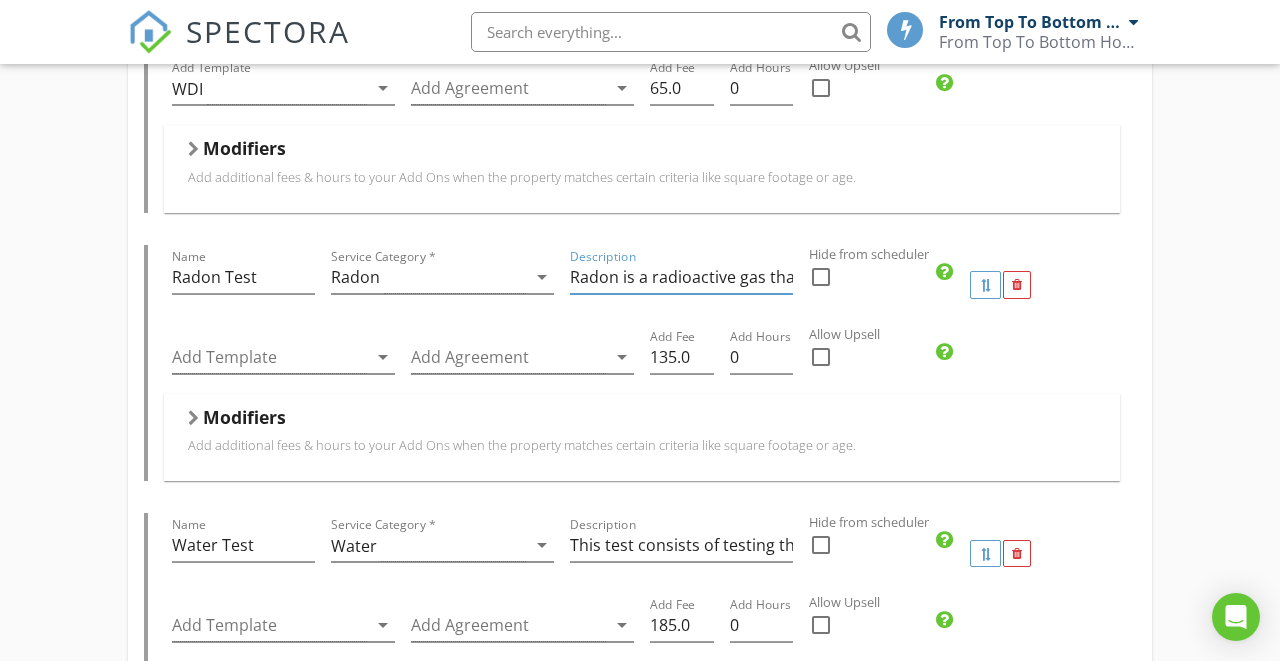 drag, startPoint x: 710, startPoint y: 247, endPoint x: 868, endPoint y: 254, distance: 158.15498 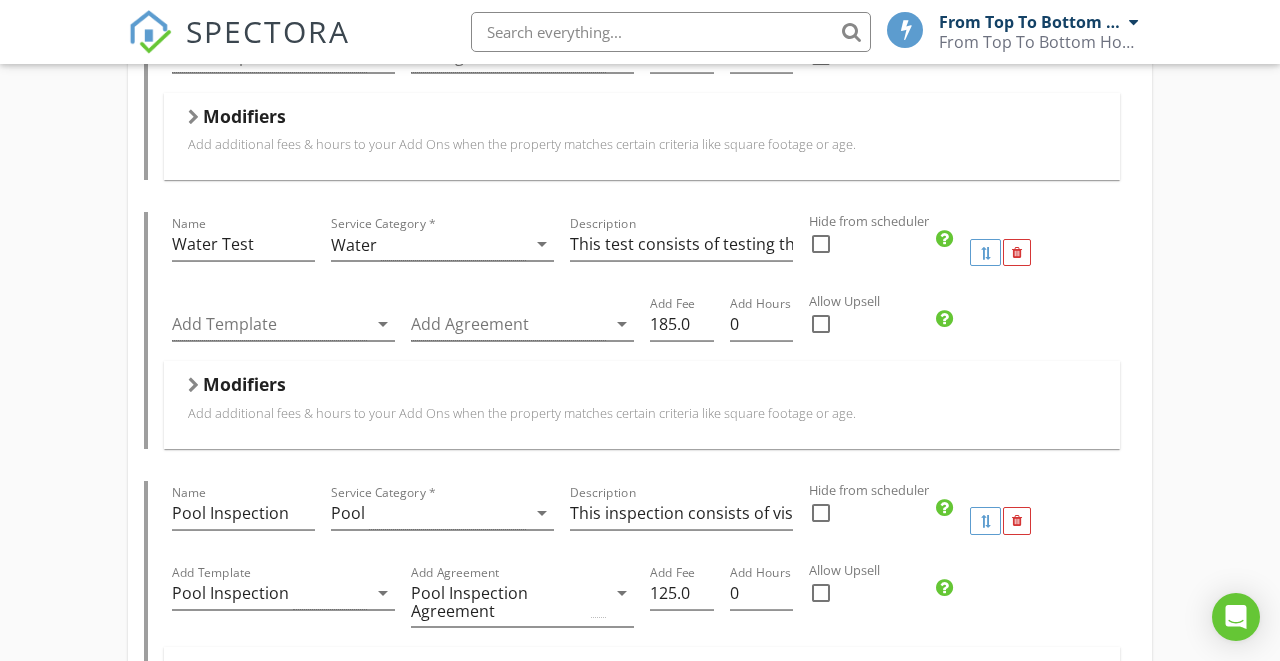 scroll, scrollTop: 1104, scrollLeft: 0, axis: vertical 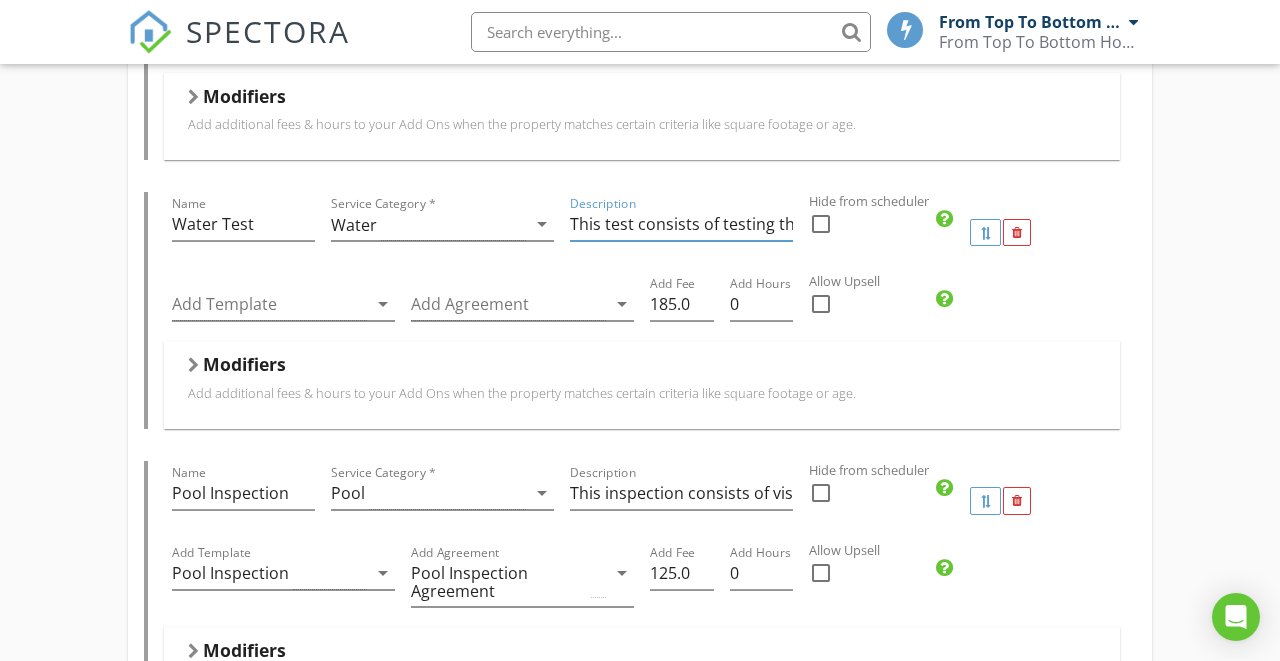 drag, startPoint x: 724, startPoint y: 203, endPoint x: 900, endPoint y: 199, distance: 176.04546 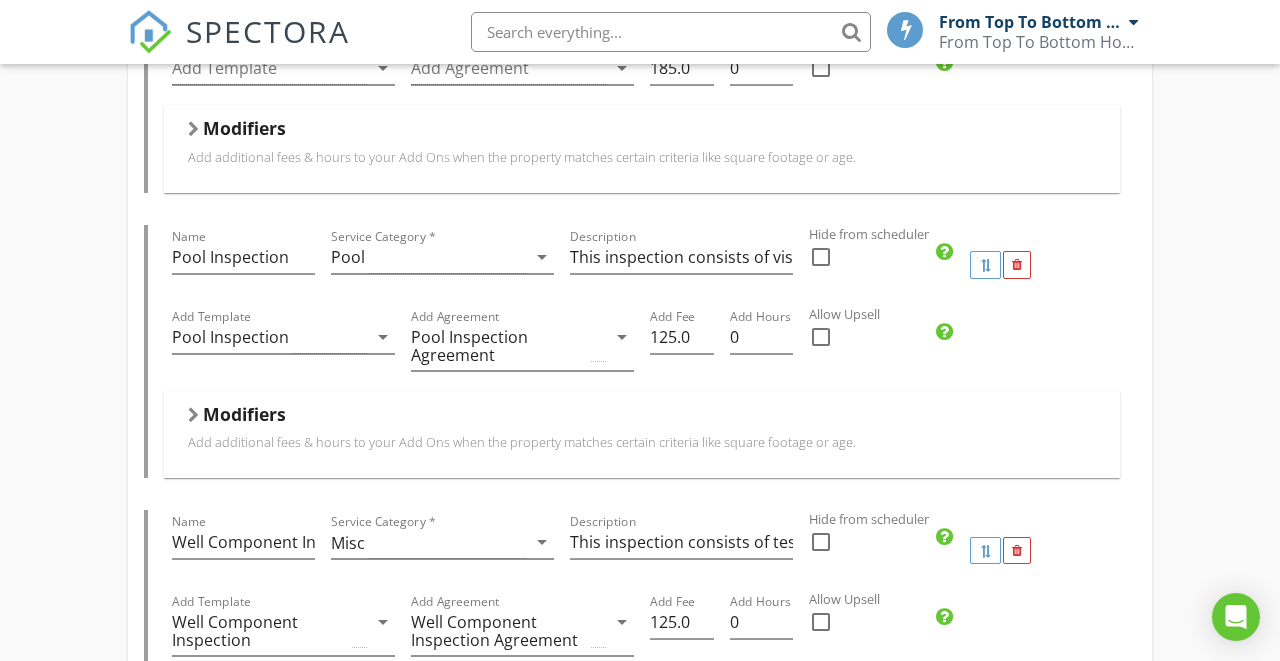 scroll, scrollTop: 1347, scrollLeft: 0, axis: vertical 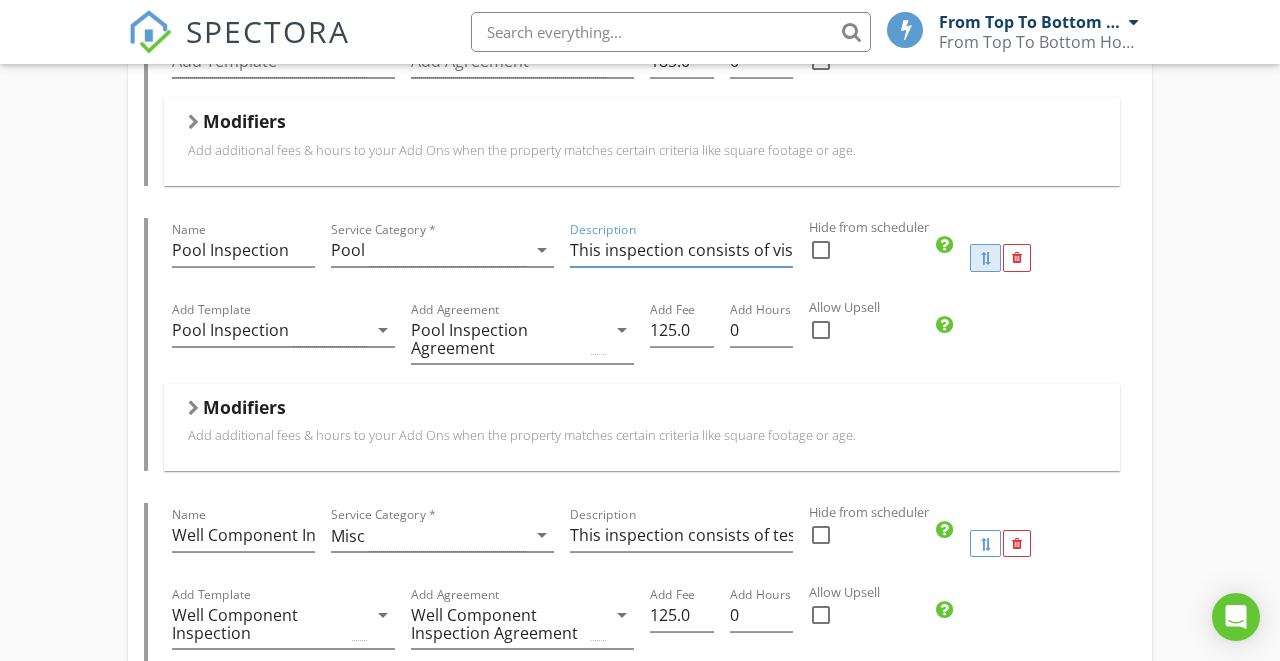 drag, startPoint x: 683, startPoint y: 233, endPoint x: 981, endPoint y: 227, distance: 298.0604 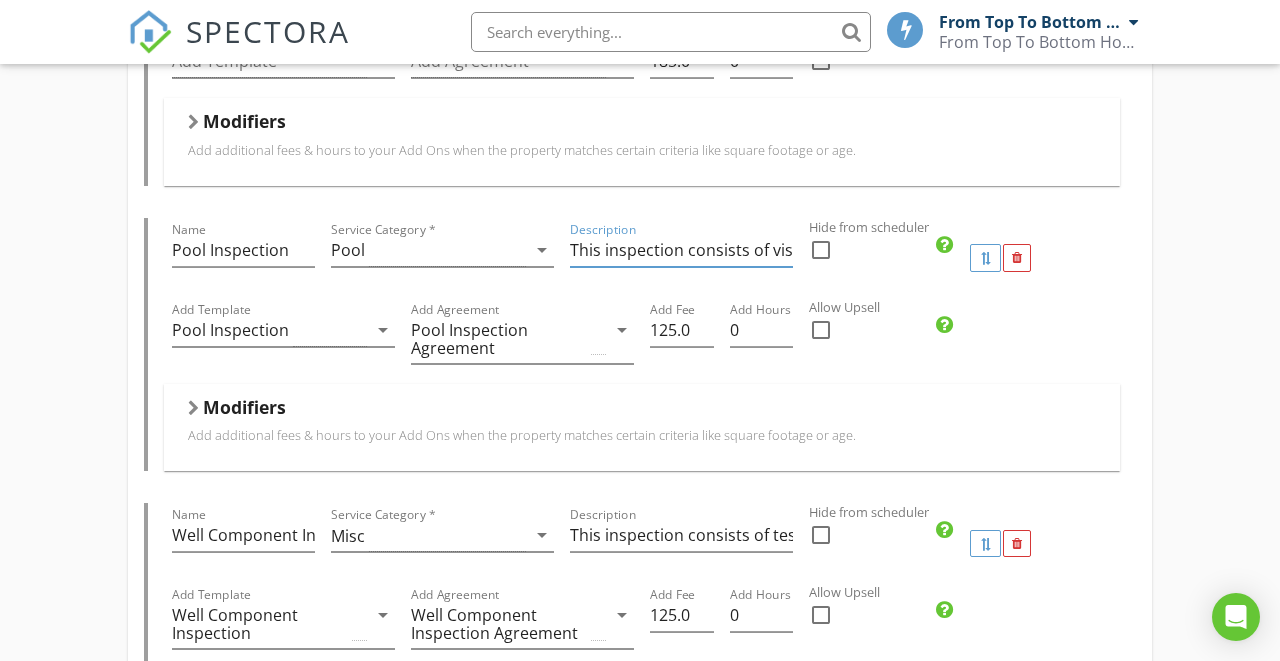 click on "Residential Inspection   Name Residential Inspection   Service Category * Residential arrow_drop_down   Description General home inspection. Additional services are discounted when added along with this inspection.   Hidden from scheduler   check_box_outline_blank             Pre-Listing/Informational Inspection   Name Pre-Listing/Informational Inspection   Service Category * Residential arrow_drop_down   Description This is a general home inspection that a client may wish to have conducted prior to listing their home for sale or for informational purposes. Additional services are discounted when added along with this inspection.   Hidden from scheduler   check_box_outline_blank     Template(s) Inspection Template arrow_drop_down   Agreement(s) Inspection Agreement arrow_drop_down   $   Base Cost 325.0   Base Duration (HRs) 2.5               Modifiers     When Sq. Ft. arrow_drop_down   Type Range arrow_drop_down   Greater than (>) 1100   Less than or Equal to (<=) 1500       Add Fee 50.0   Add Hours 0" at bounding box center (640, 2073) 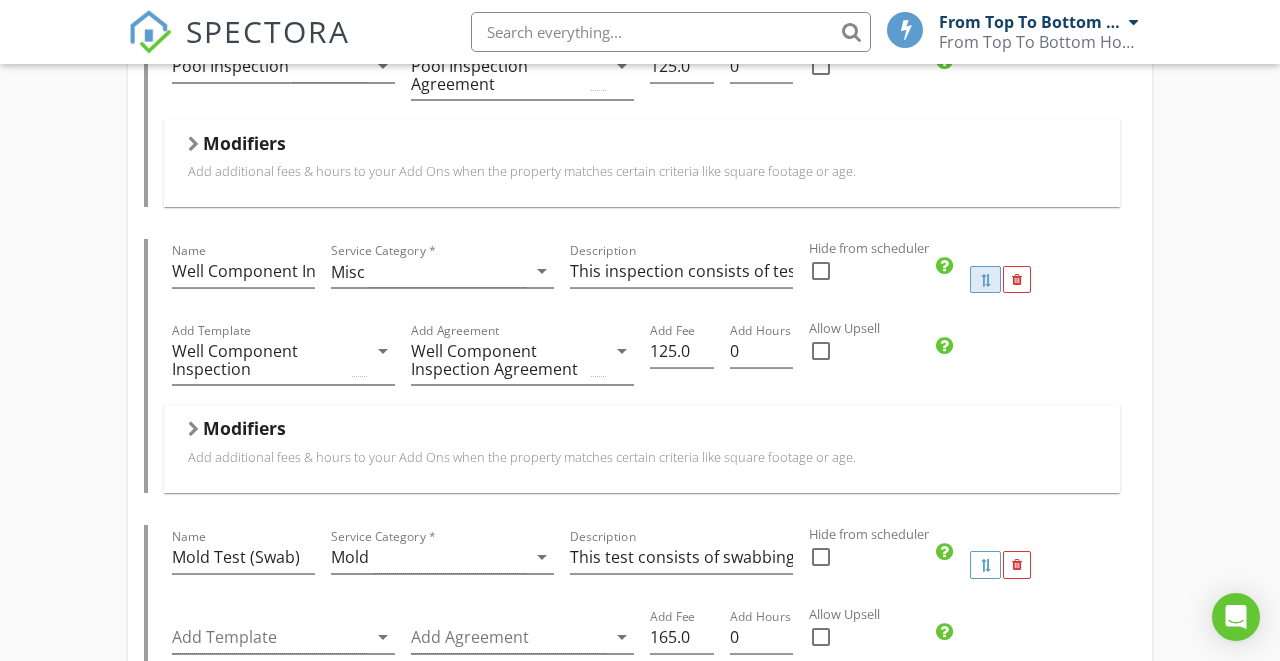 scroll, scrollTop: 1615, scrollLeft: 0, axis: vertical 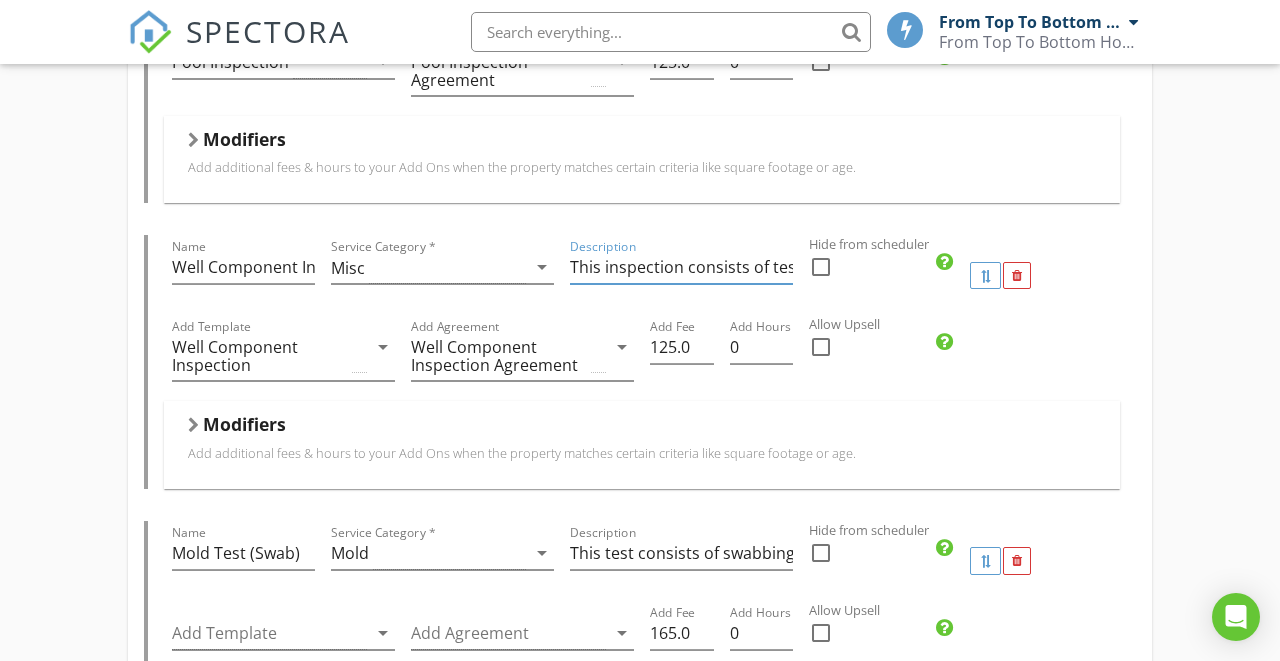 drag, startPoint x: 708, startPoint y: 250, endPoint x: 876, endPoint y: 250, distance: 168 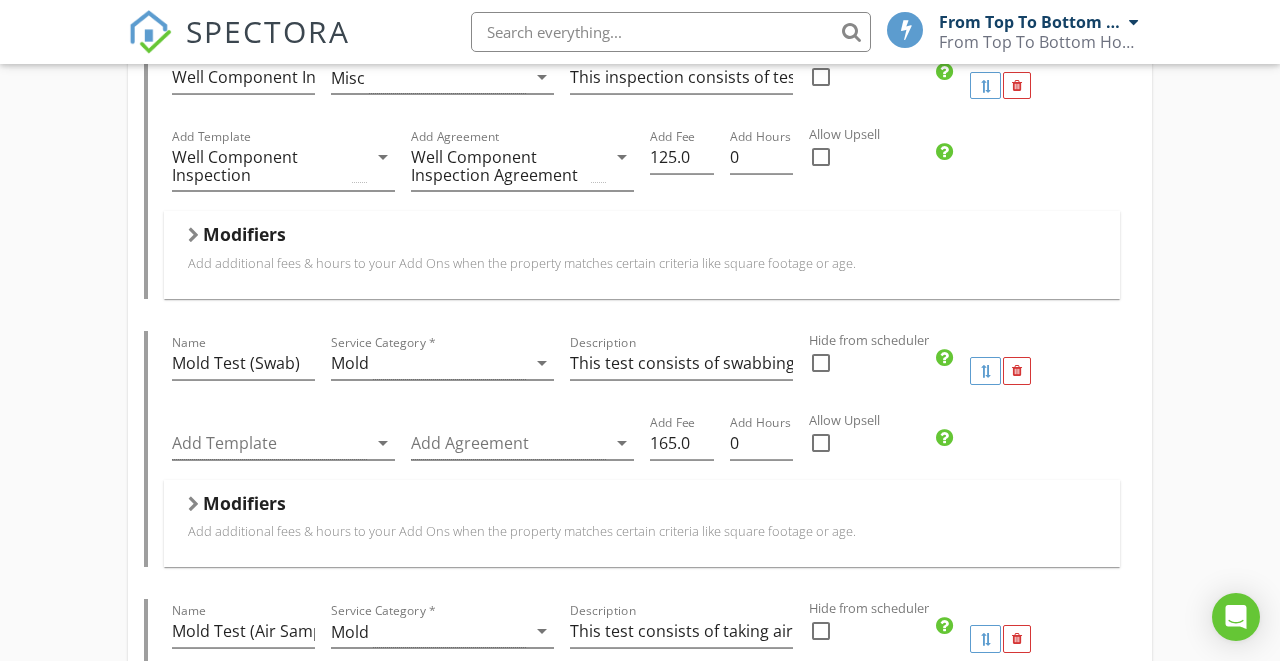scroll, scrollTop: 1854, scrollLeft: 0, axis: vertical 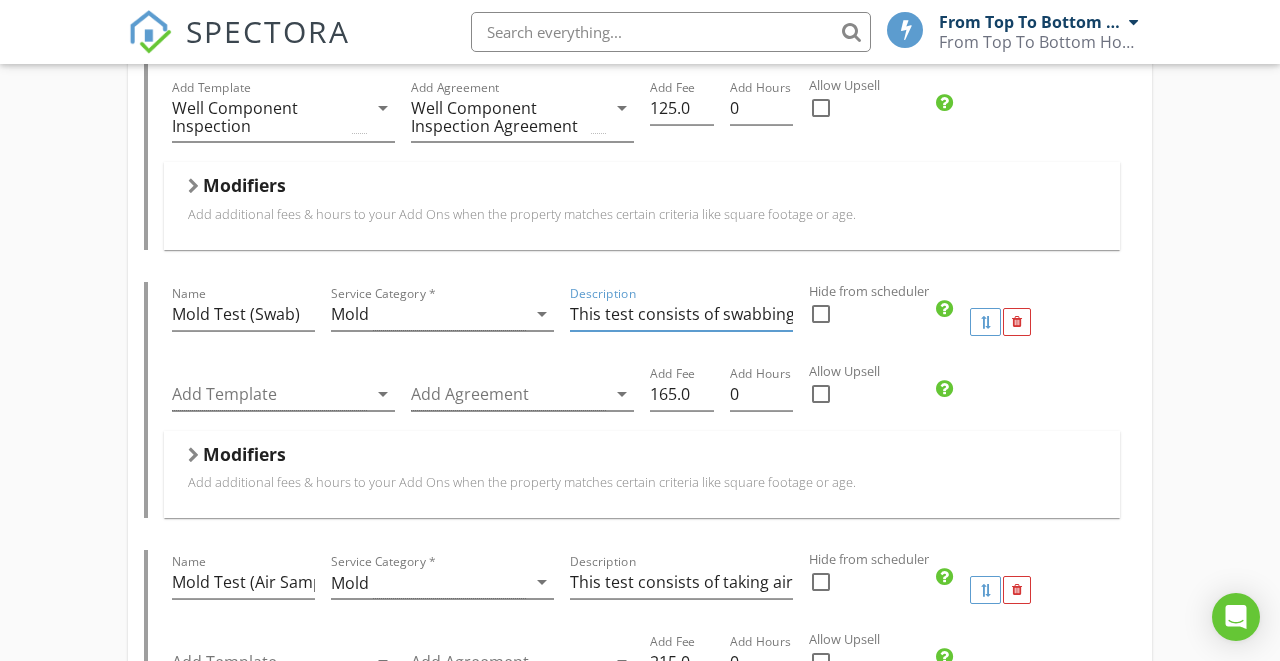 drag, startPoint x: 662, startPoint y: 294, endPoint x: 857, endPoint y: 287, distance: 195.1256 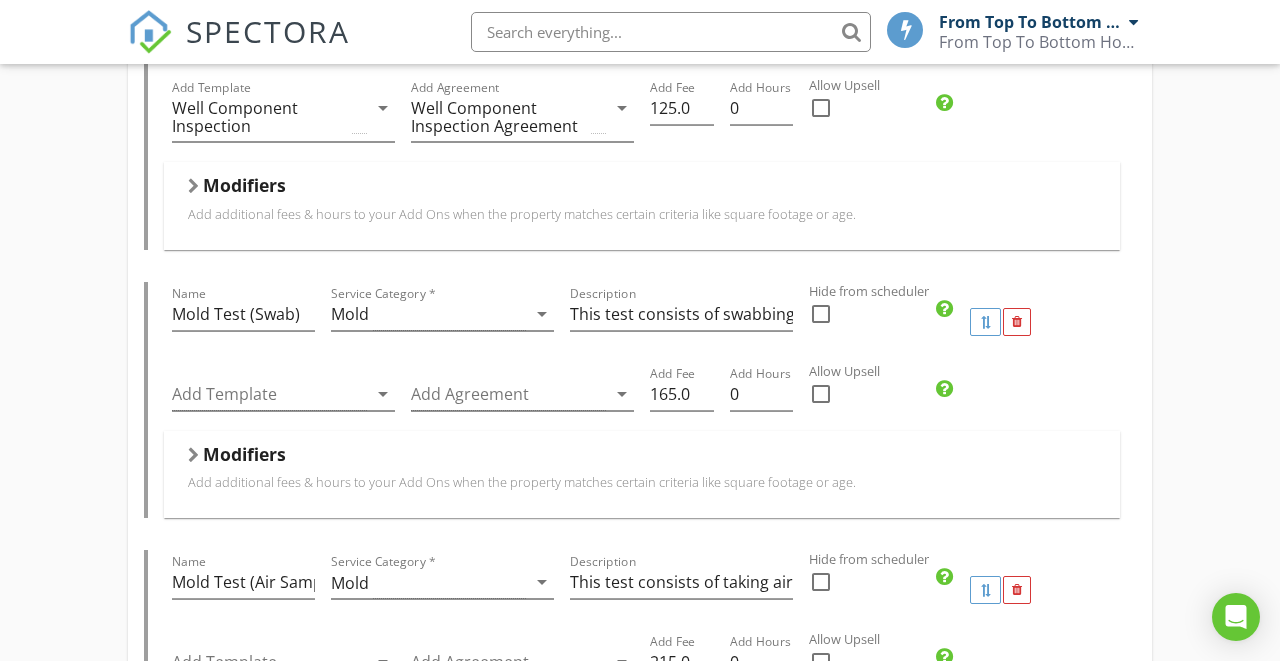 scroll, scrollTop: 2137, scrollLeft: 0, axis: vertical 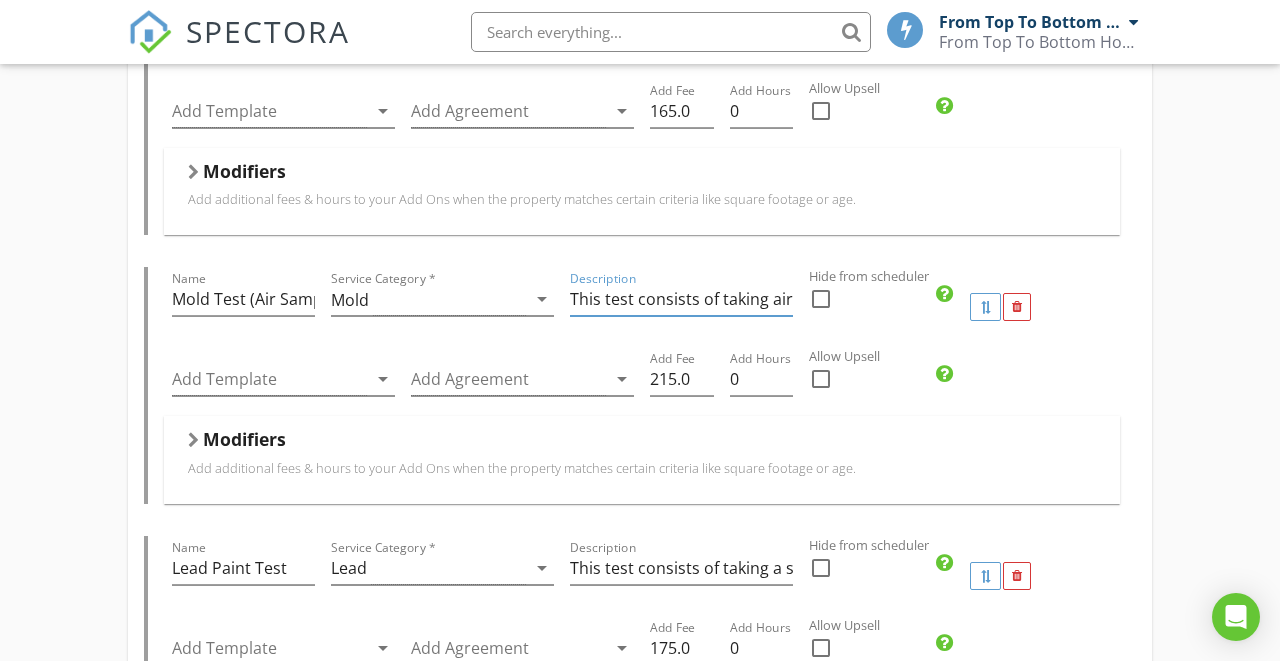 drag, startPoint x: 730, startPoint y: 276, endPoint x: 857, endPoint y: 275, distance: 127.00394 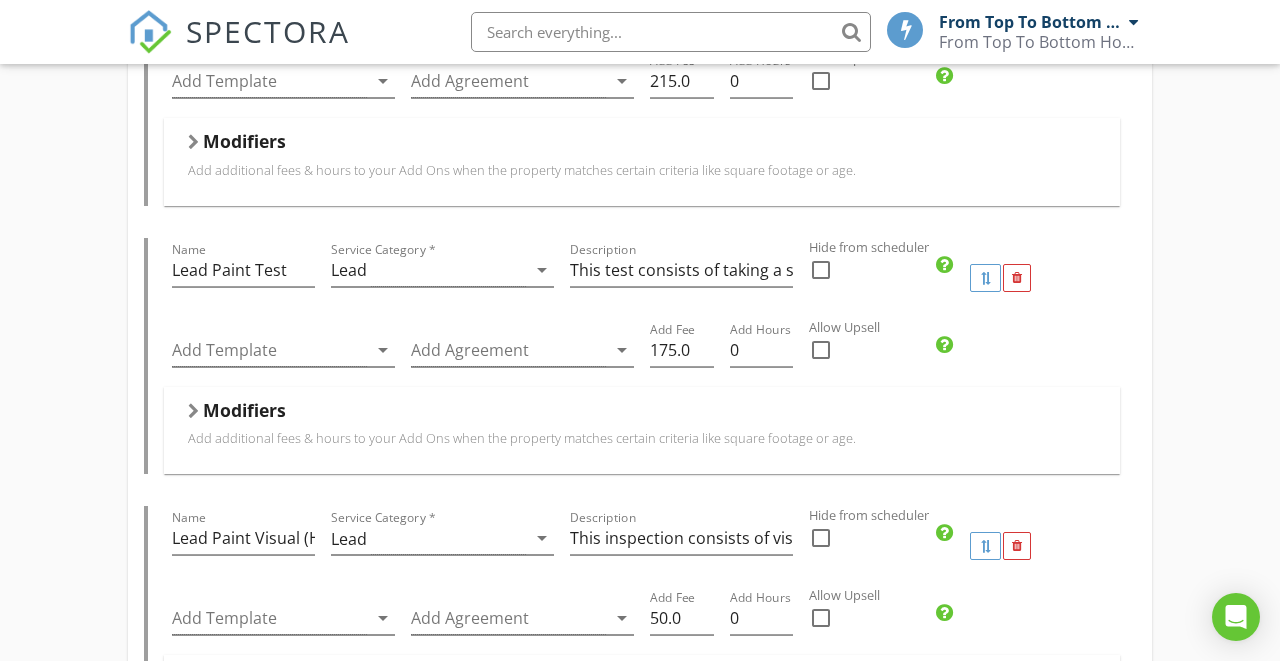scroll, scrollTop: 2449, scrollLeft: 0, axis: vertical 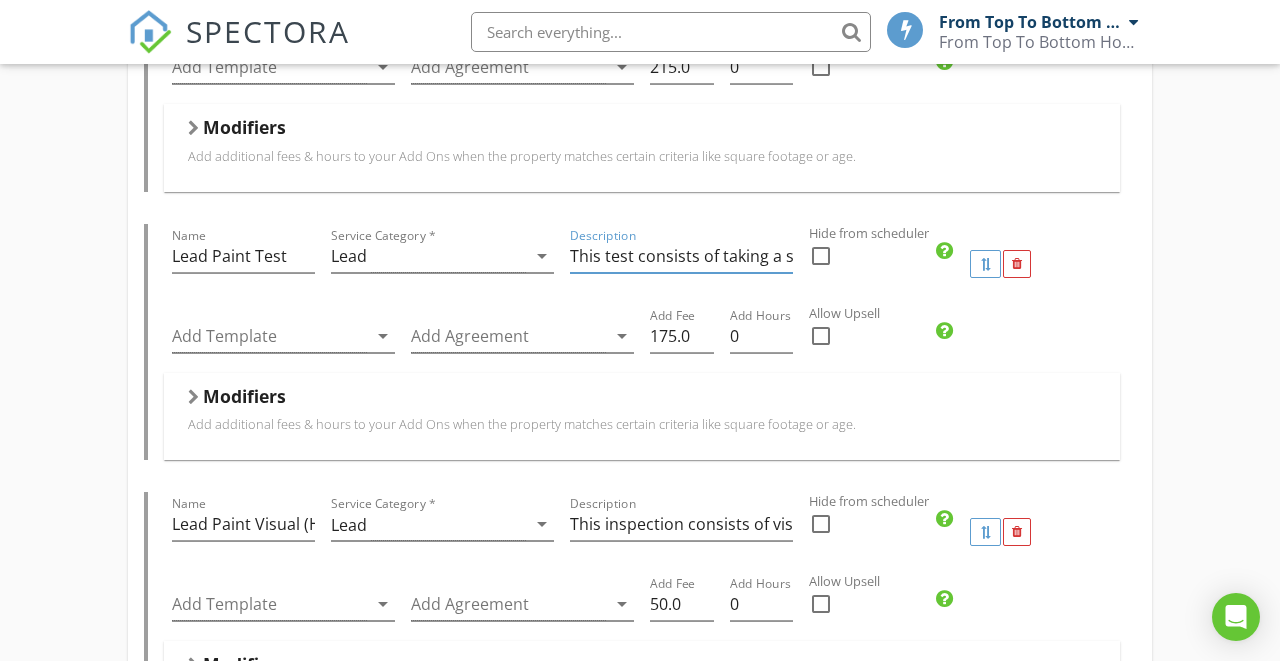 drag, startPoint x: 711, startPoint y: 233, endPoint x: 882, endPoint y: 235, distance: 171.01169 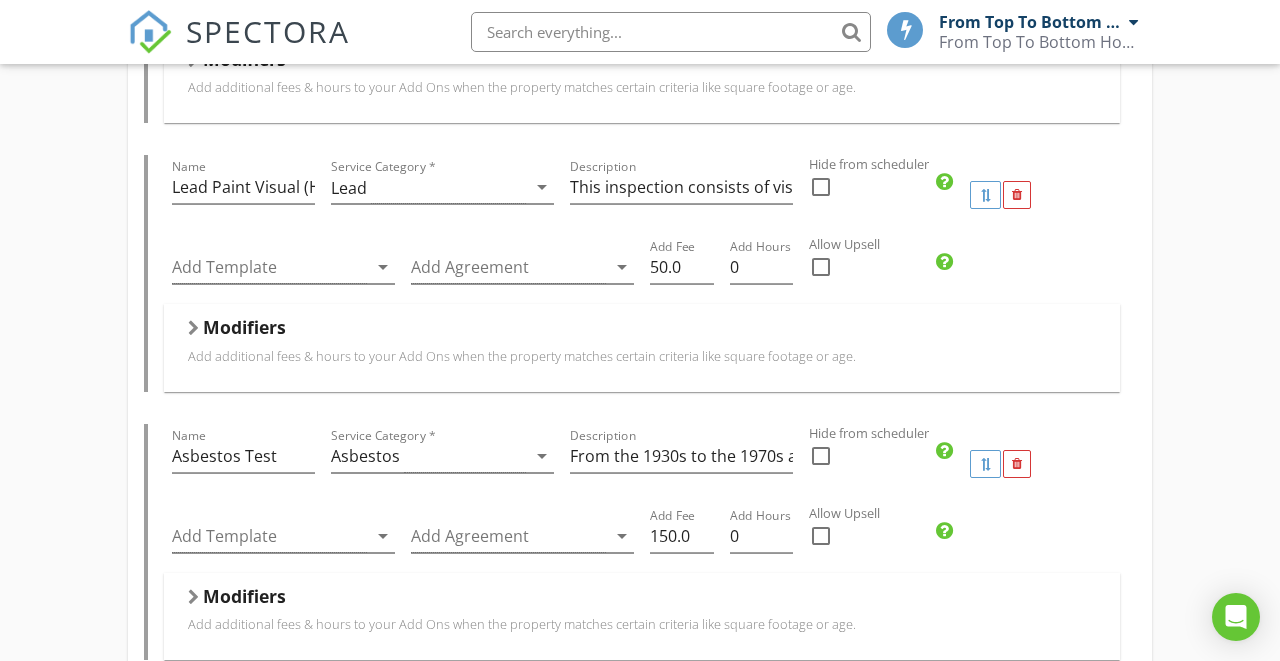 scroll, scrollTop: 2789, scrollLeft: 0, axis: vertical 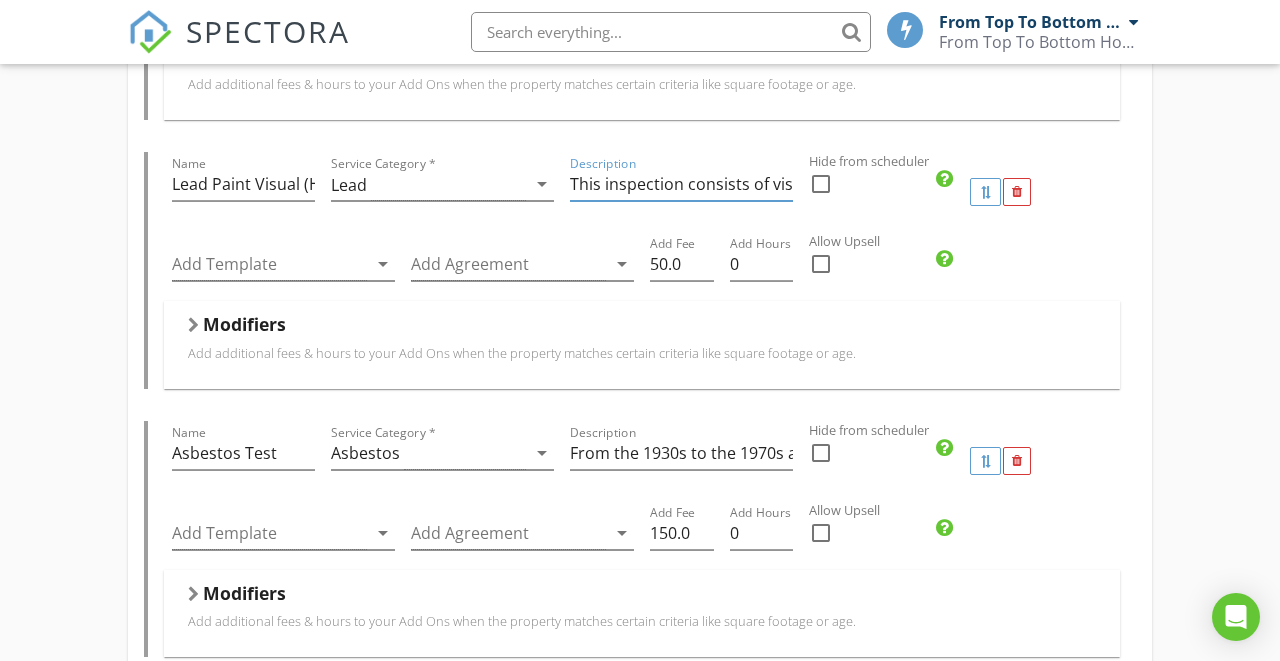drag, startPoint x: 691, startPoint y: 168, endPoint x: 1131, endPoint y: 181, distance: 440.19202 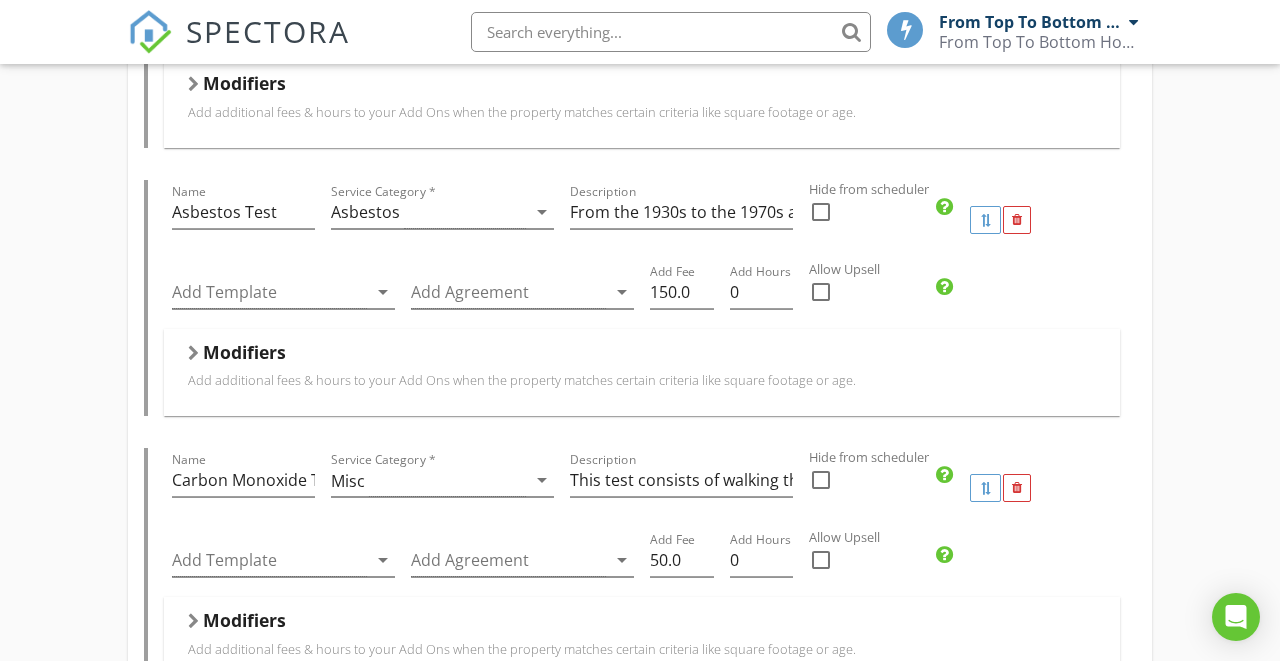 scroll, scrollTop: 3080, scrollLeft: 0, axis: vertical 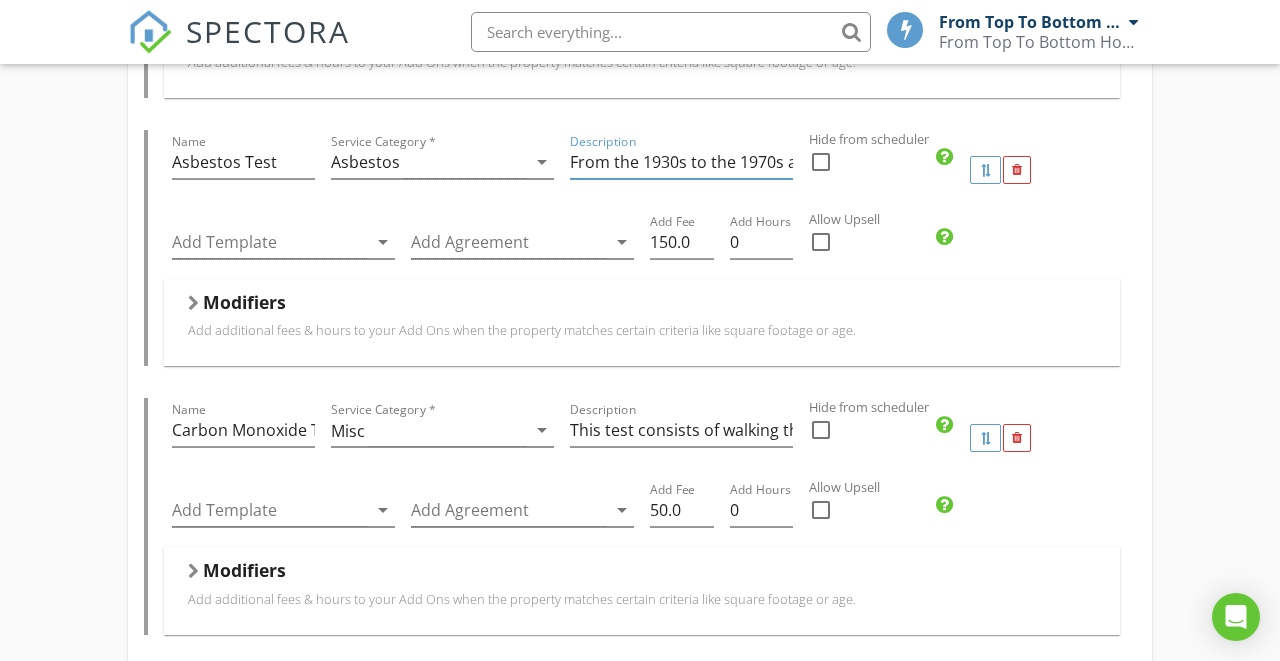drag, startPoint x: 713, startPoint y: 135, endPoint x: 912, endPoint y: 146, distance: 199.30379 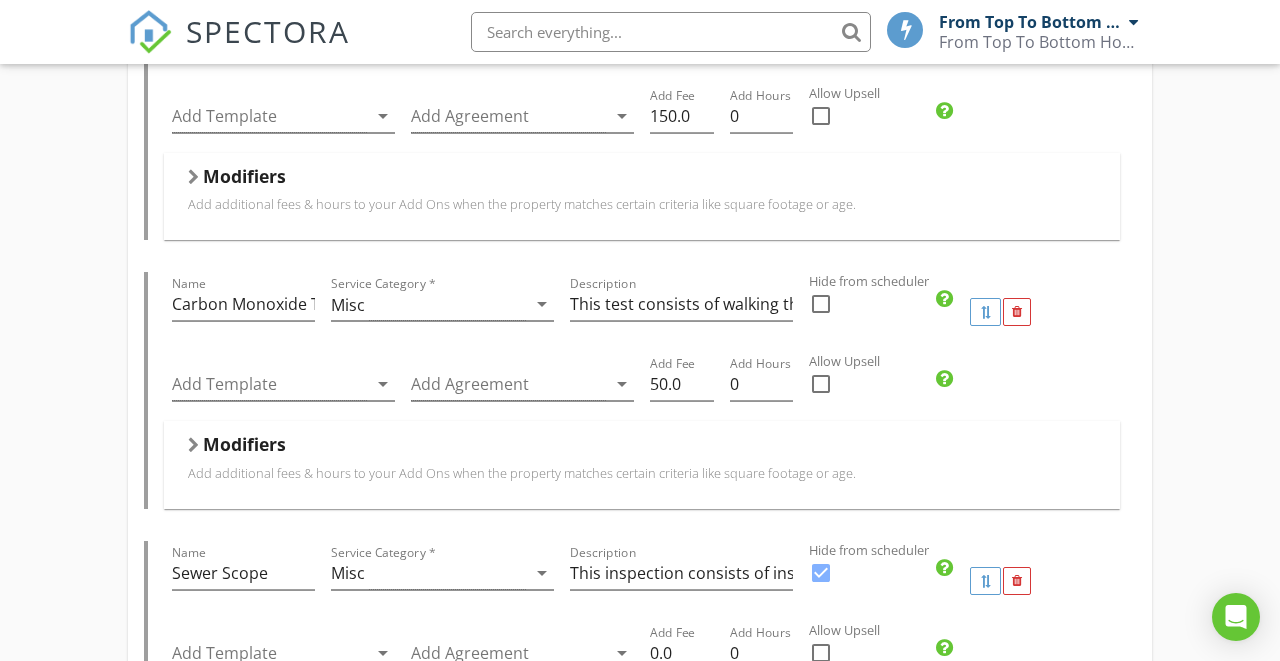 scroll, scrollTop: 3230, scrollLeft: 0, axis: vertical 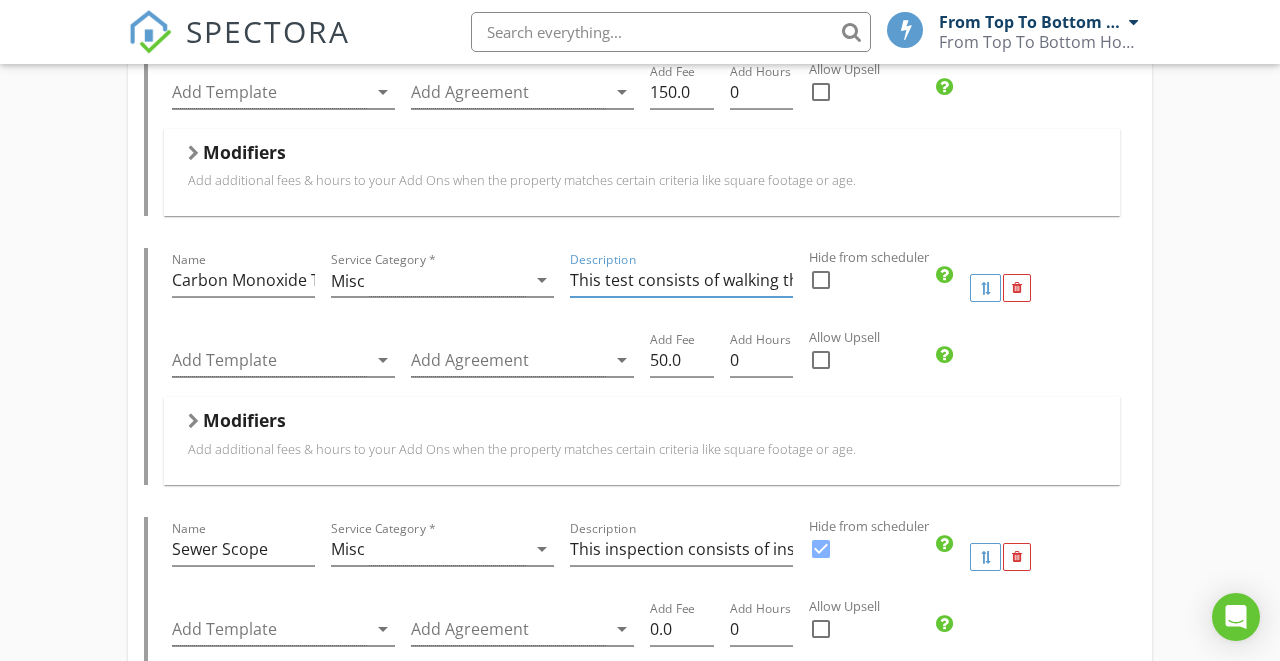 drag, startPoint x: 708, startPoint y: 248, endPoint x: 870, endPoint y: 270, distance: 163.487 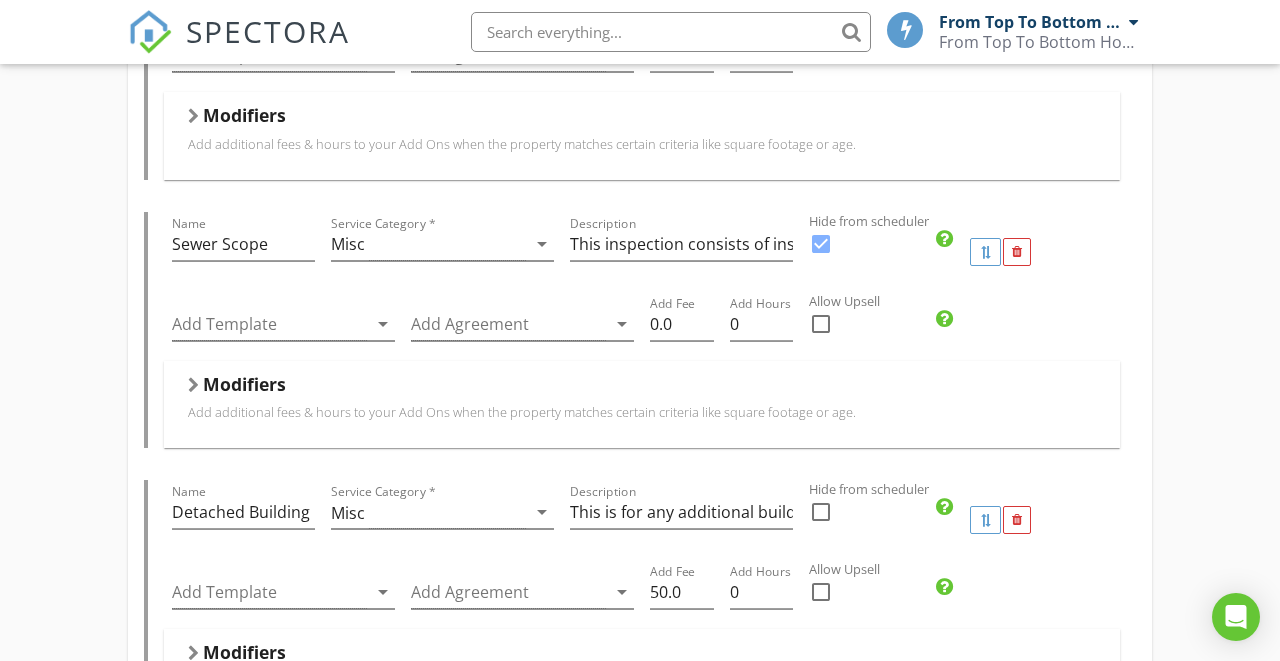 scroll, scrollTop: 3544, scrollLeft: 0, axis: vertical 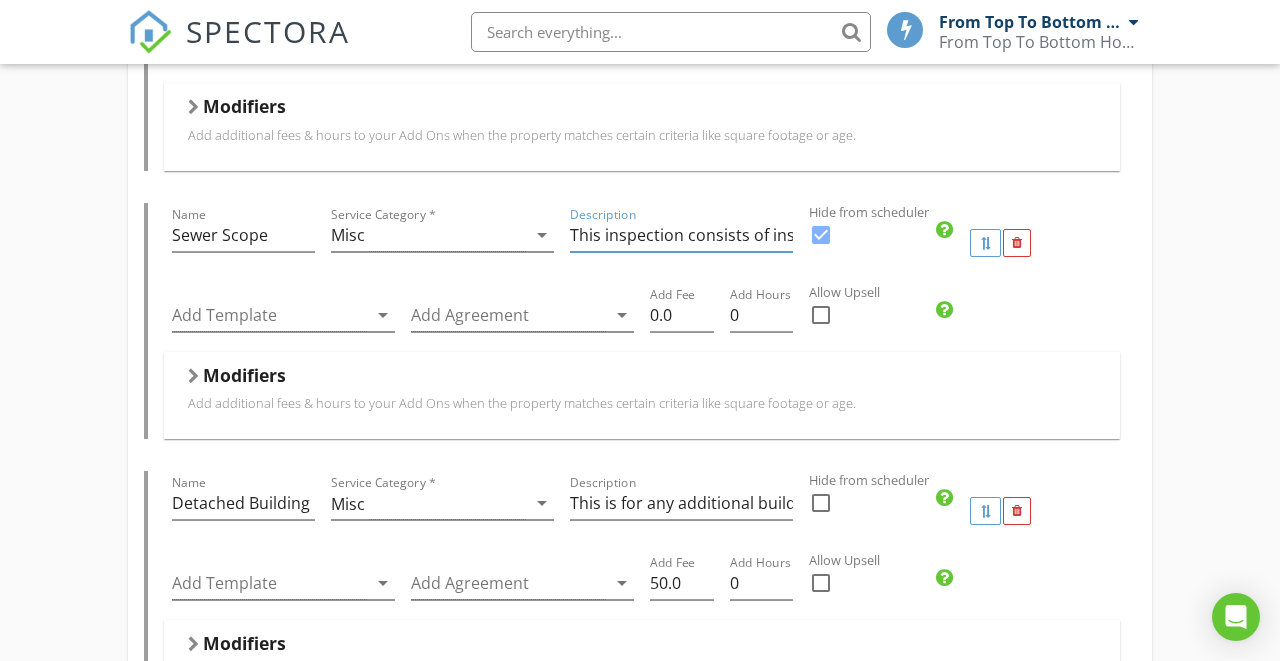 drag, startPoint x: 694, startPoint y: 211, endPoint x: 863, endPoint y: 202, distance: 169.23947 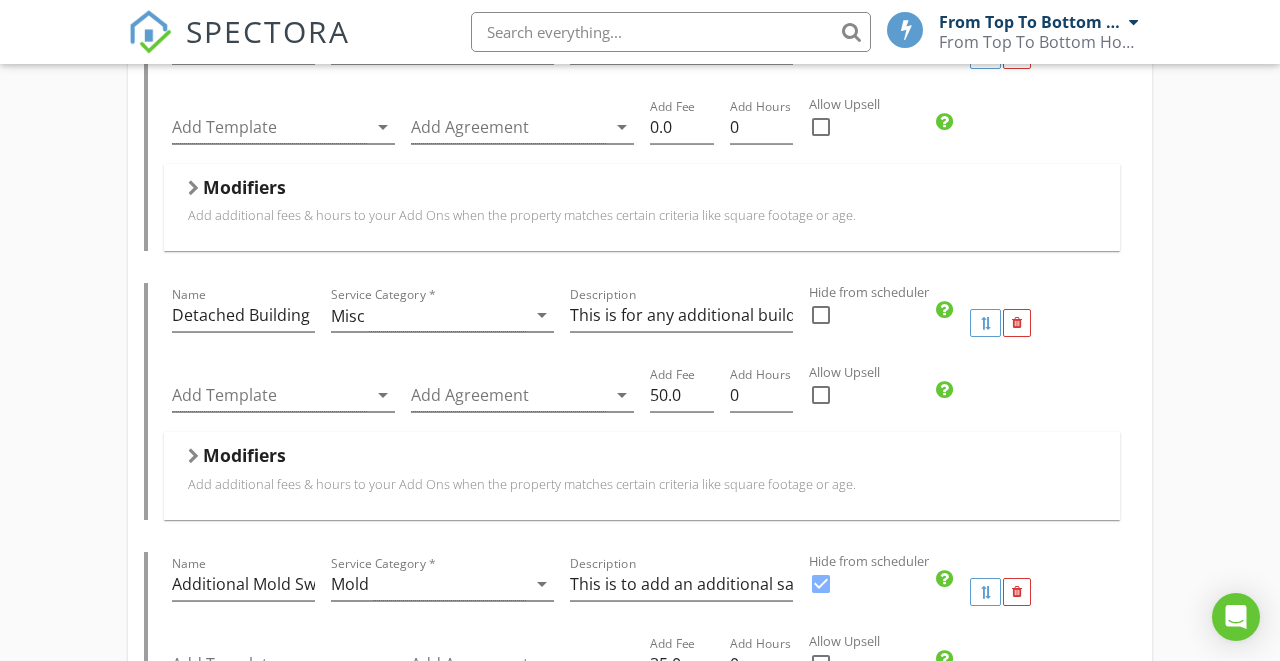 scroll, scrollTop: 3733, scrollLeft: 0, axis: vertical 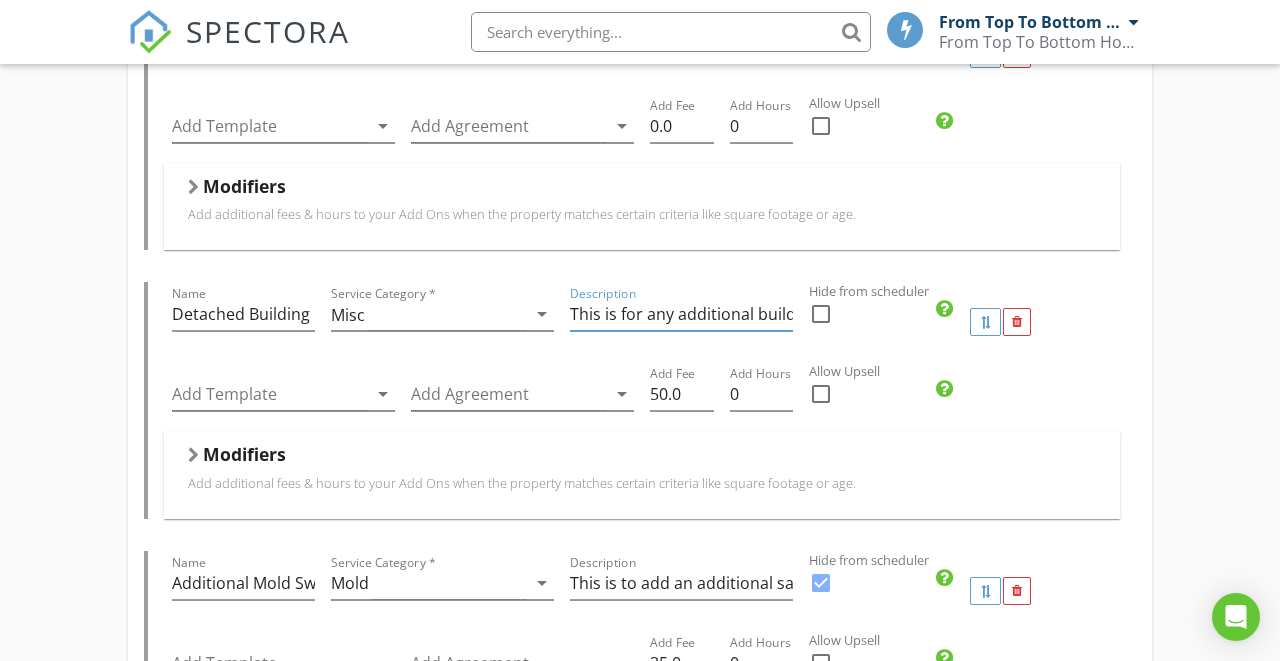 drag, startPoint x: 731, startPoint y: 290, endPoint x: 888, endPoint y: 289, distance: 157.00319 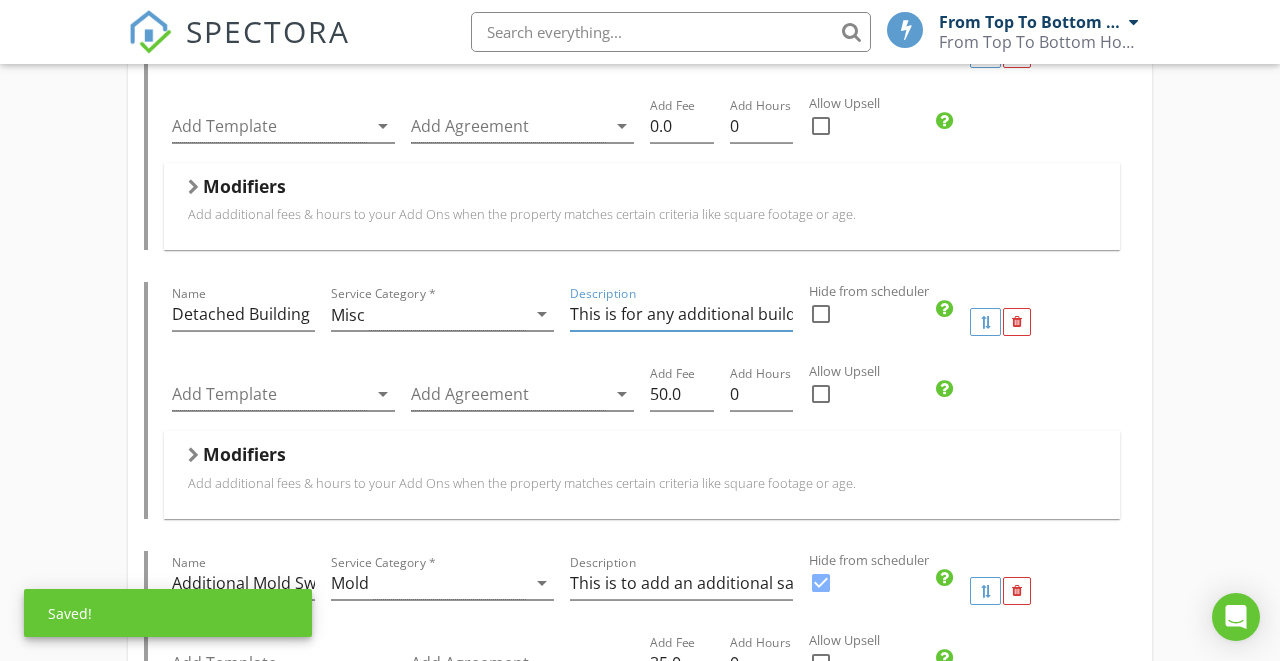 type on "This is for any additional buildings that need to be inspected. It is $50 per additional building." 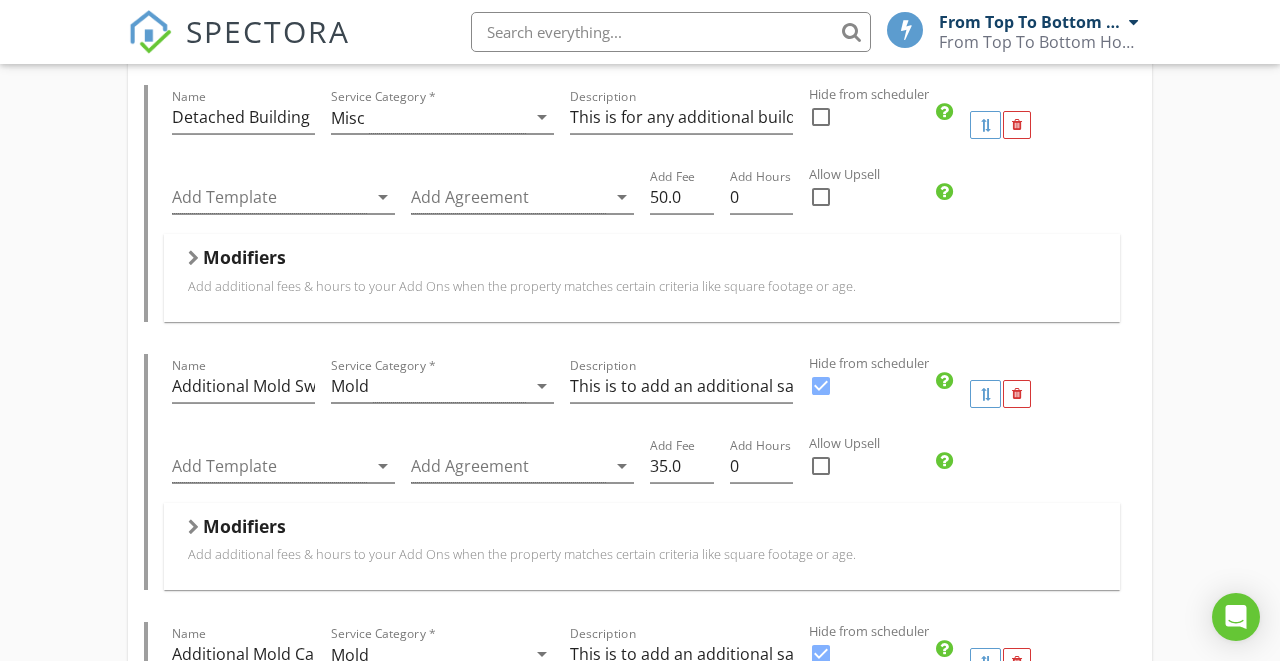 scroll, scrollTop: 3931, scrollLeft: 1, axis: both 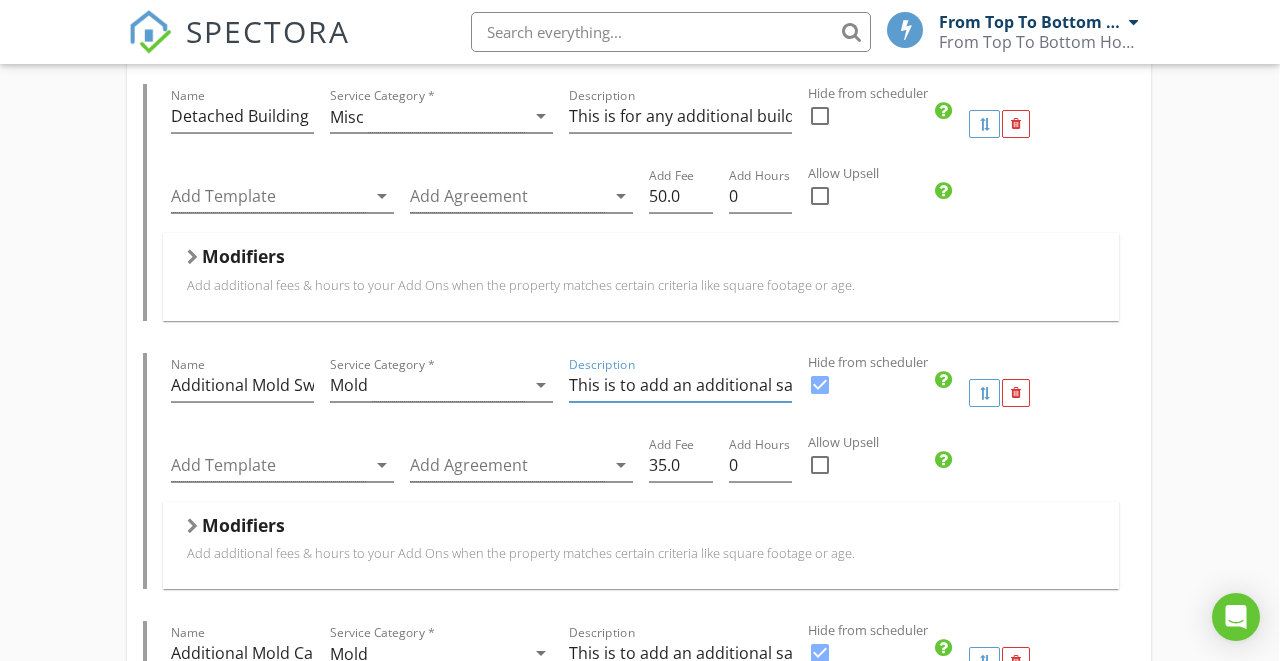 drag, startPoint x: 705, startPoint y: 362, endPoint x: 822, endPoint y: 360, distance: 117.01709 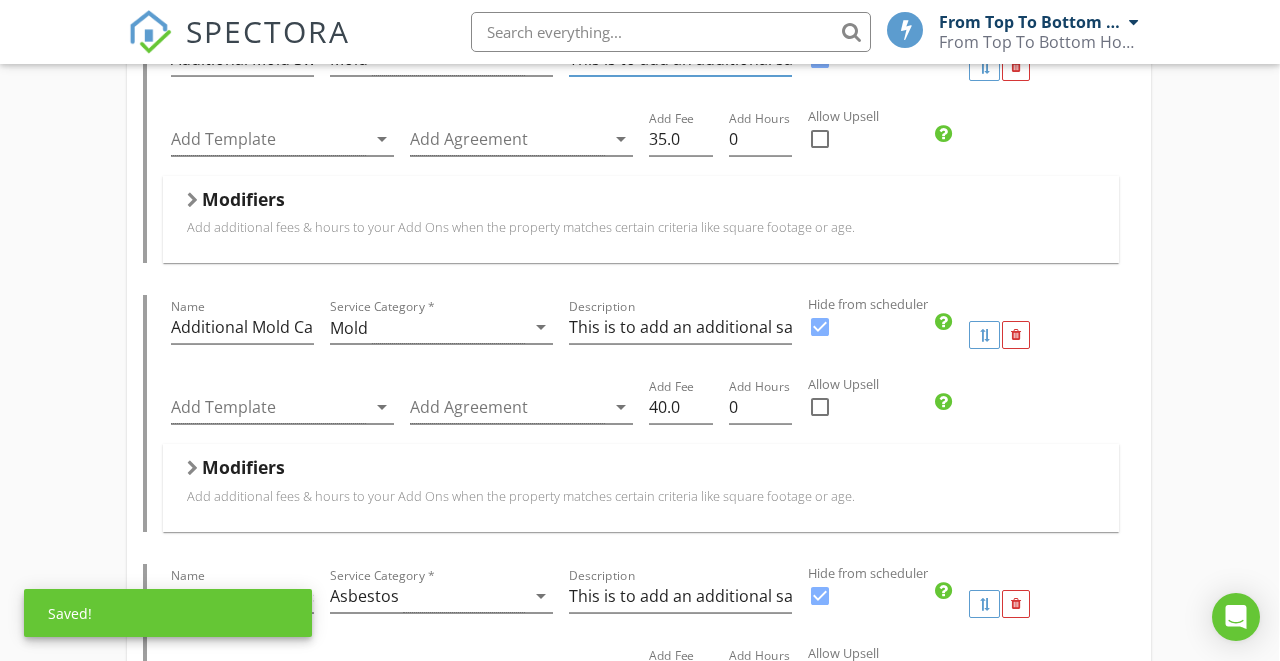 scroll, scrollTop: 4262, scrollLeft: 1, axis: both 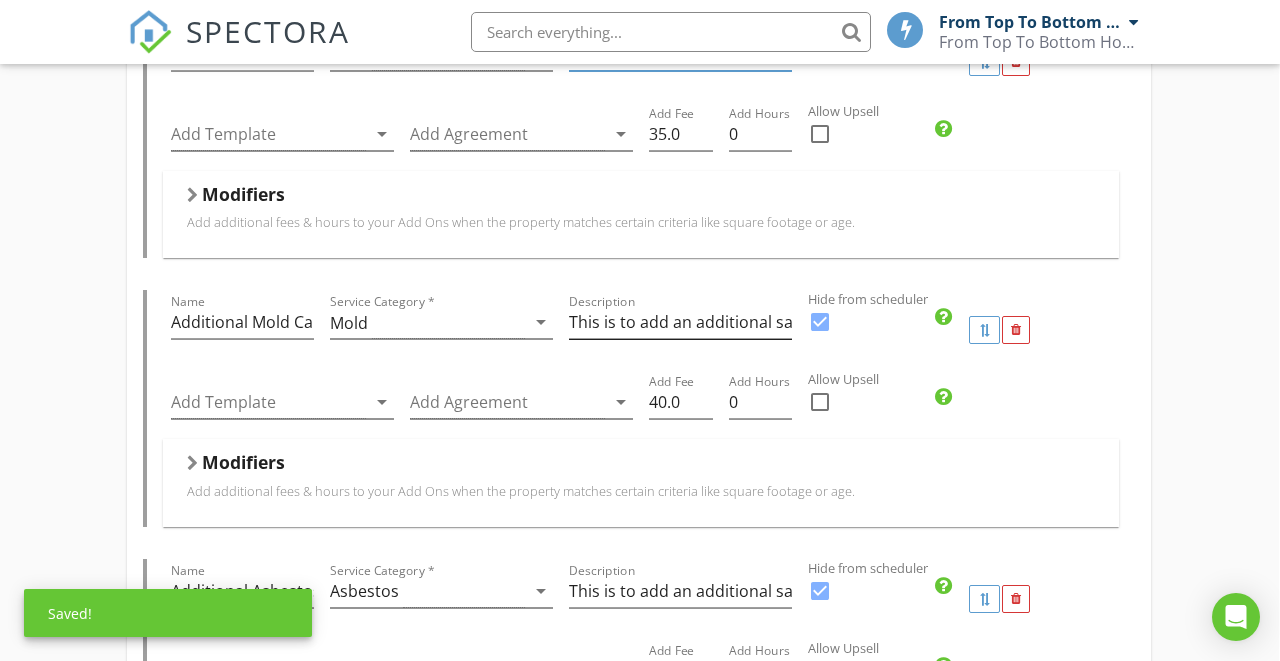 type on "This is to add an additional sample for mold swab test." 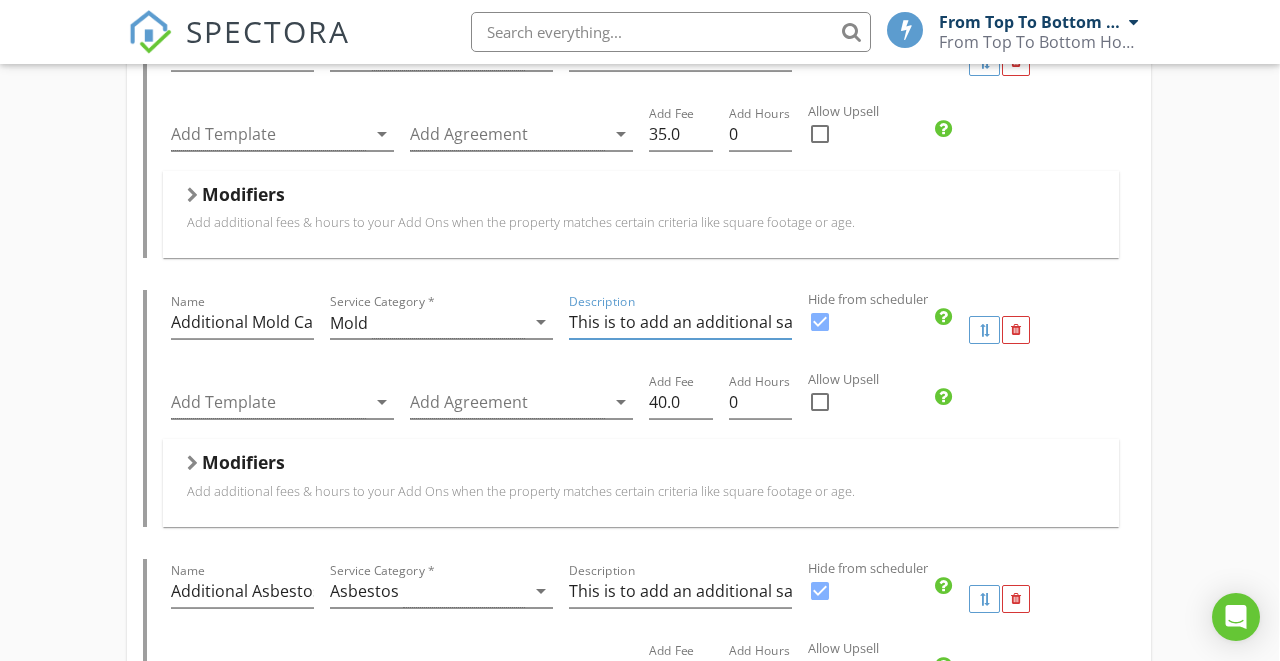 drag, startPoint x: 704, startPoint y: 298, endPoint x: 827, endPoint y: 298, distance: 123 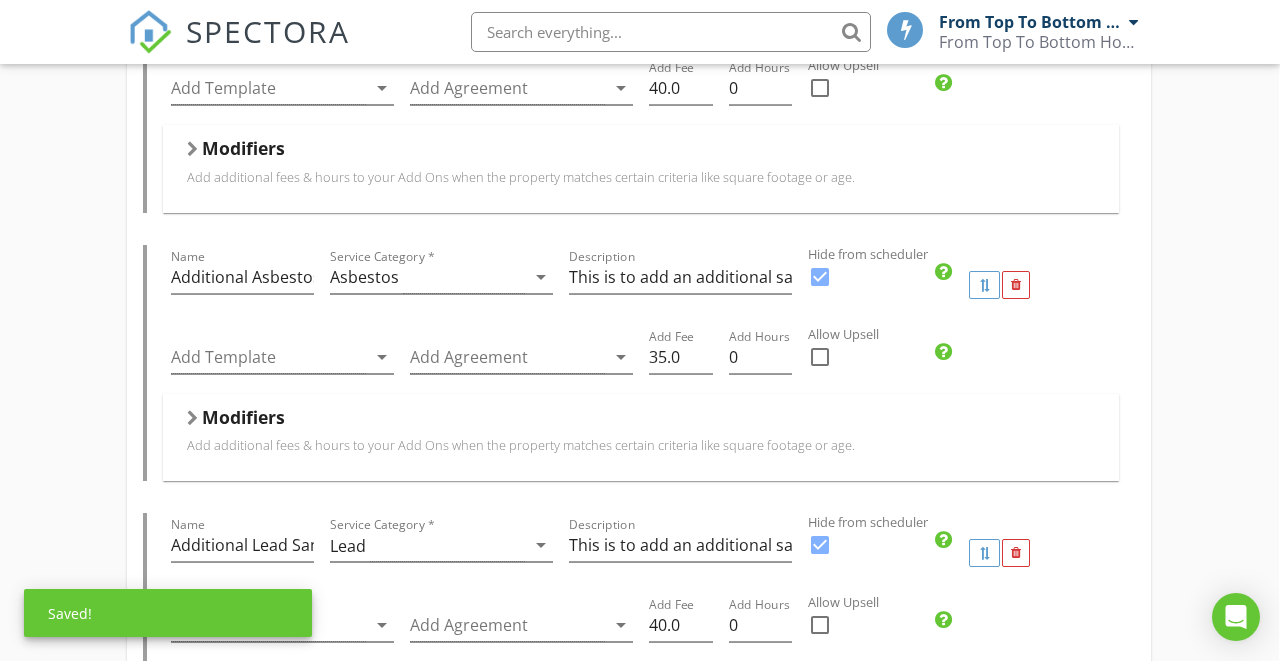 scroll, scrollTop: 4588, scrollLeft: 1, axis: both 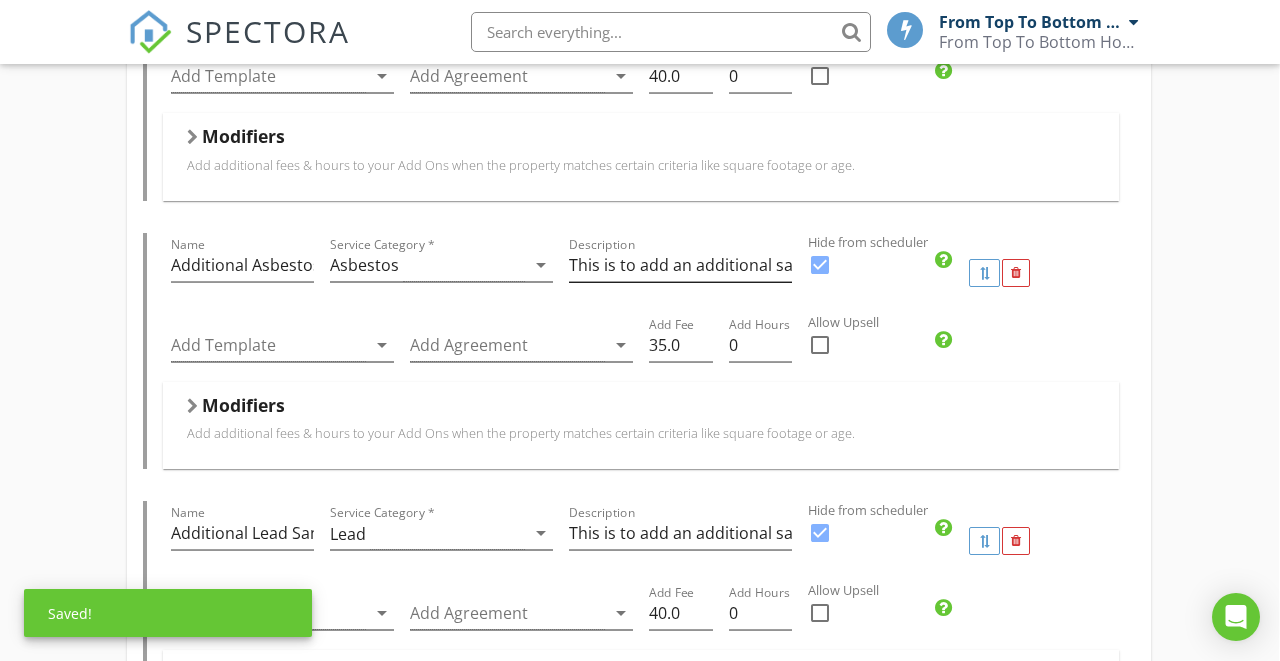 type on "This is to add an additional sample to mold air test." 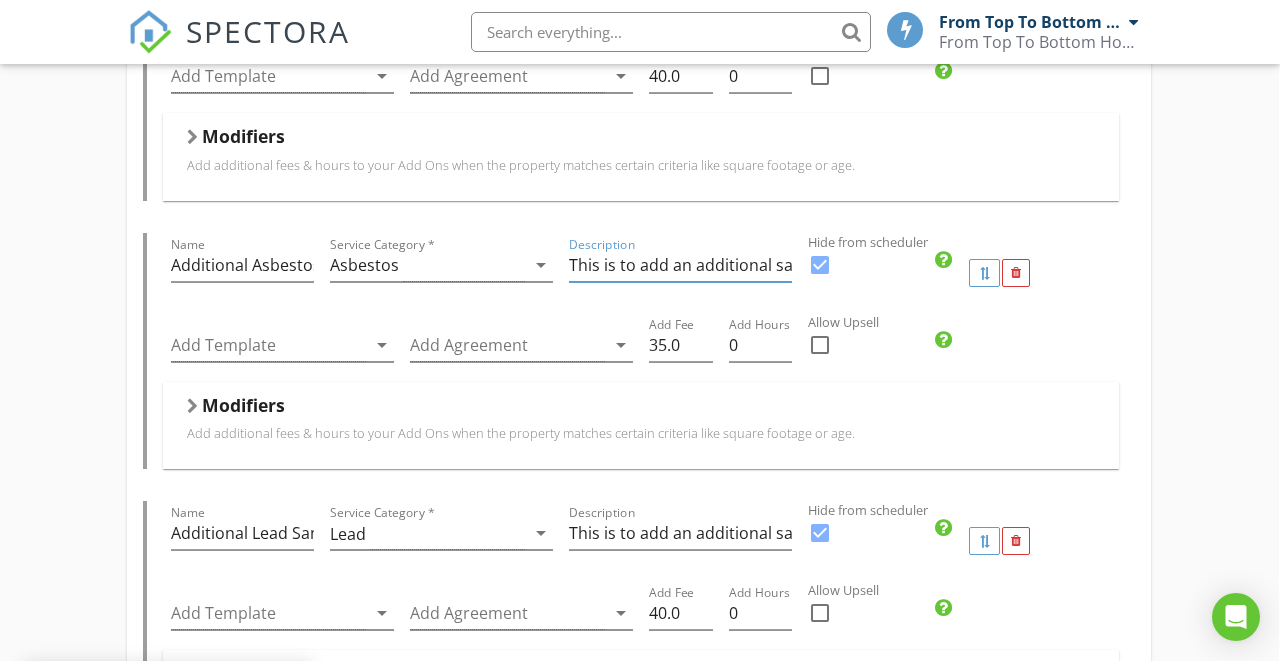 drag, startPoint x: 753, startPoint y: 232, endPoint x: 840, endPoint y: 235, distance: 87.05171 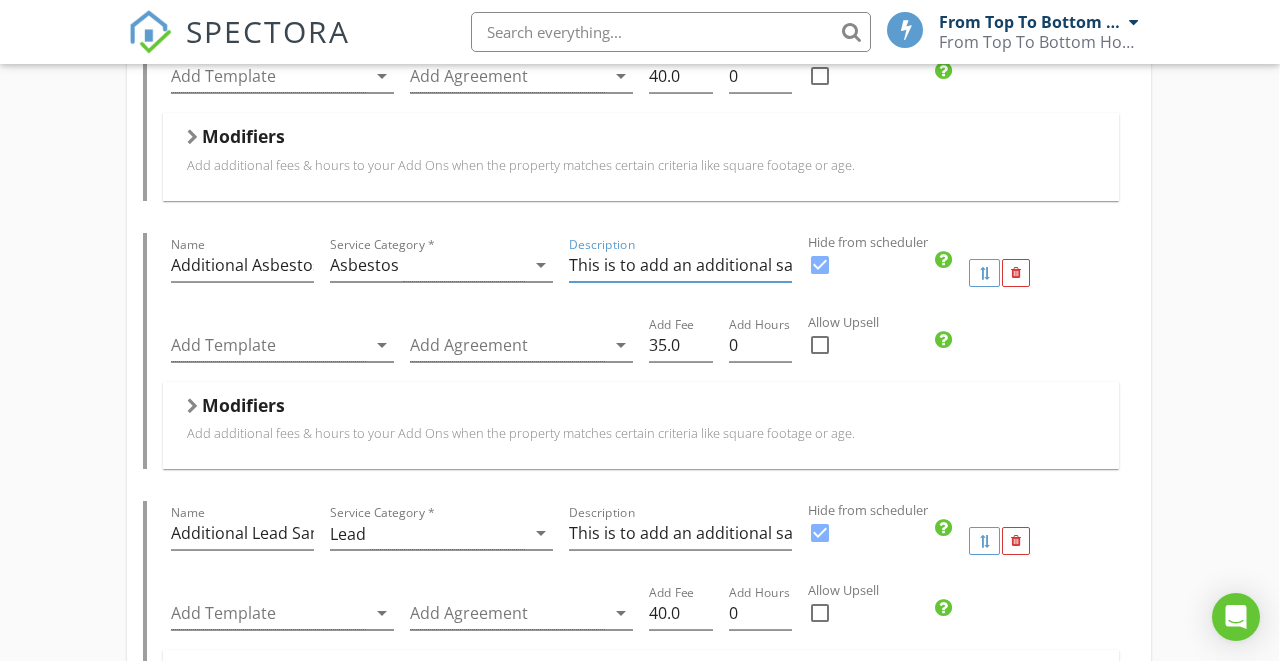 click on "This is to add an additional sample to asbestos test" at bounding box center [680, 265] 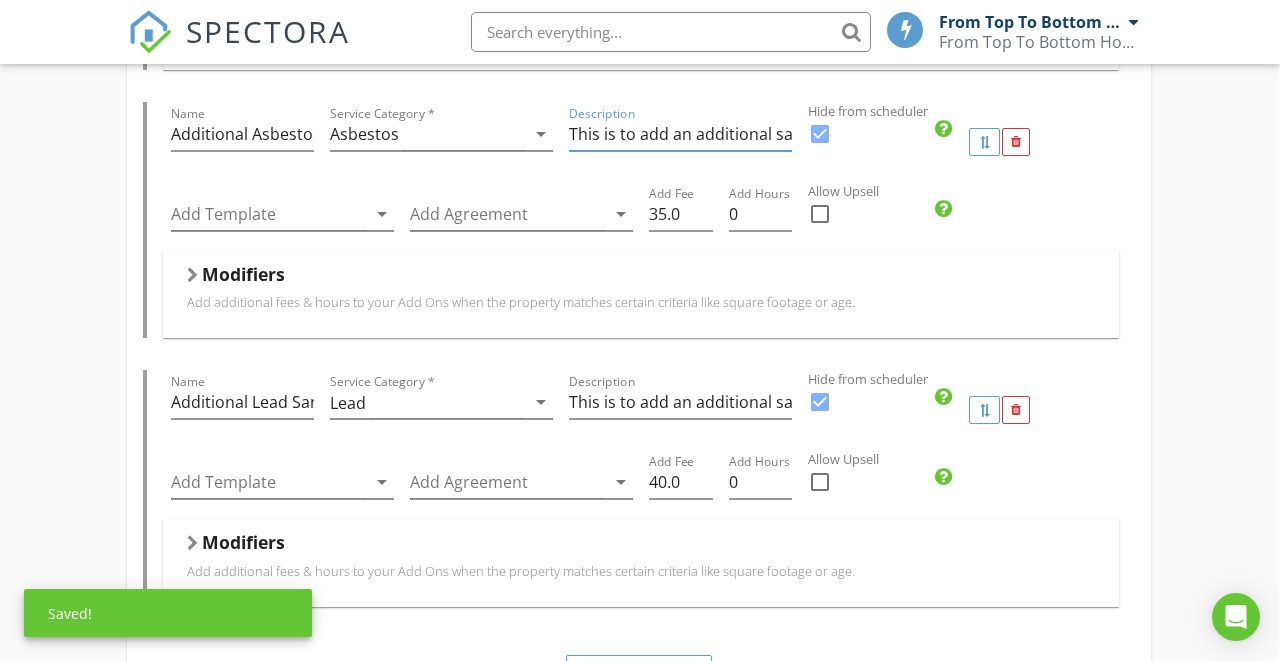 scroll, scrollTop: 4817, scrollLeft: 1, axis: both 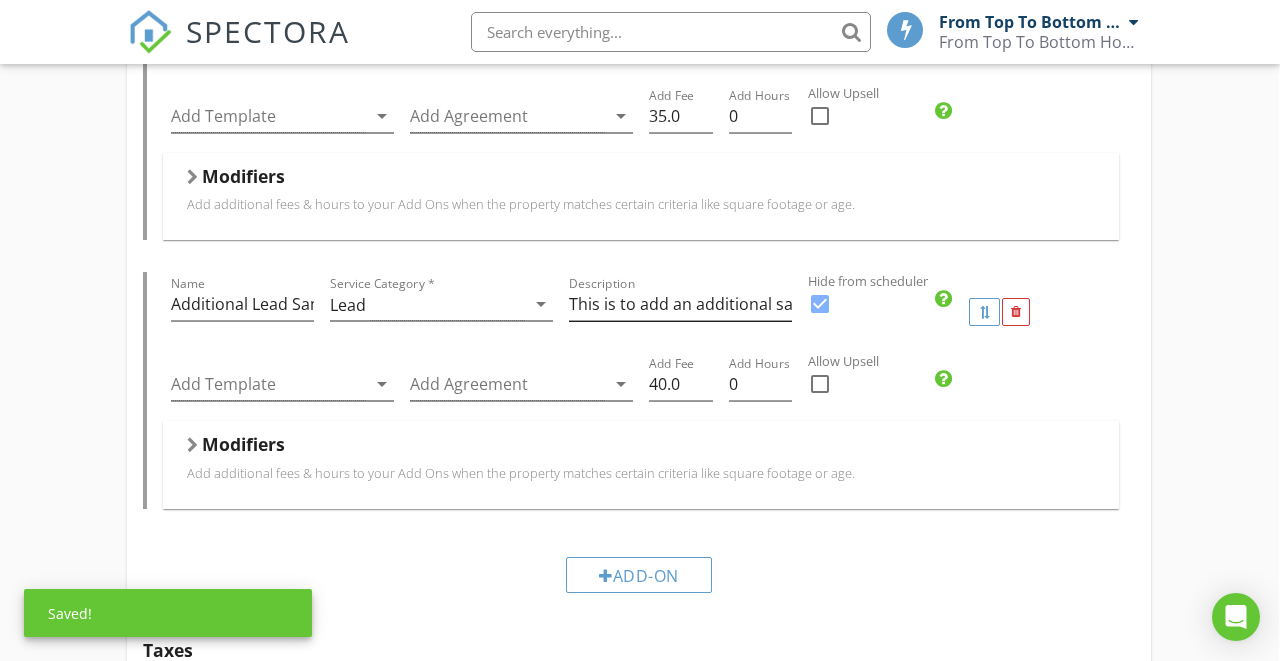 type on "This is to add an additional sample to asbestos test." 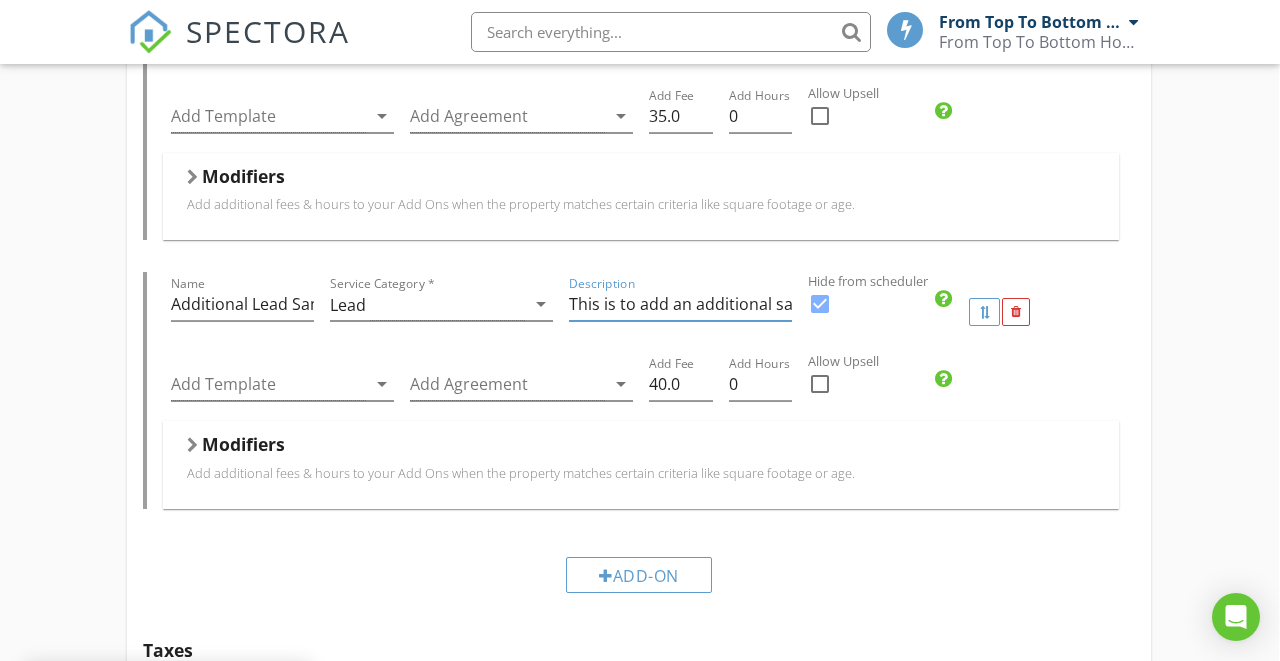 drag, startPoint x: 734, startPoint y: 269, endPoint x: 824, endPoint y: 269, distance: 90 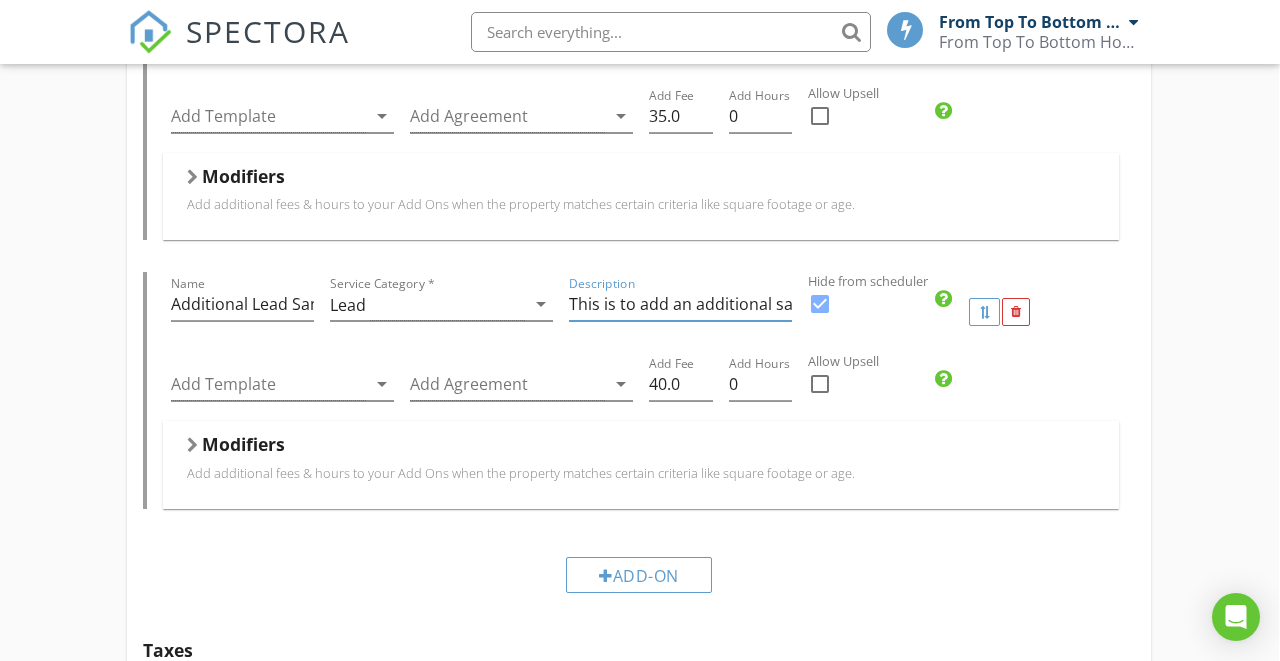 click on "This is to add an additional sample to lead test" at bounding box center (680, 304) 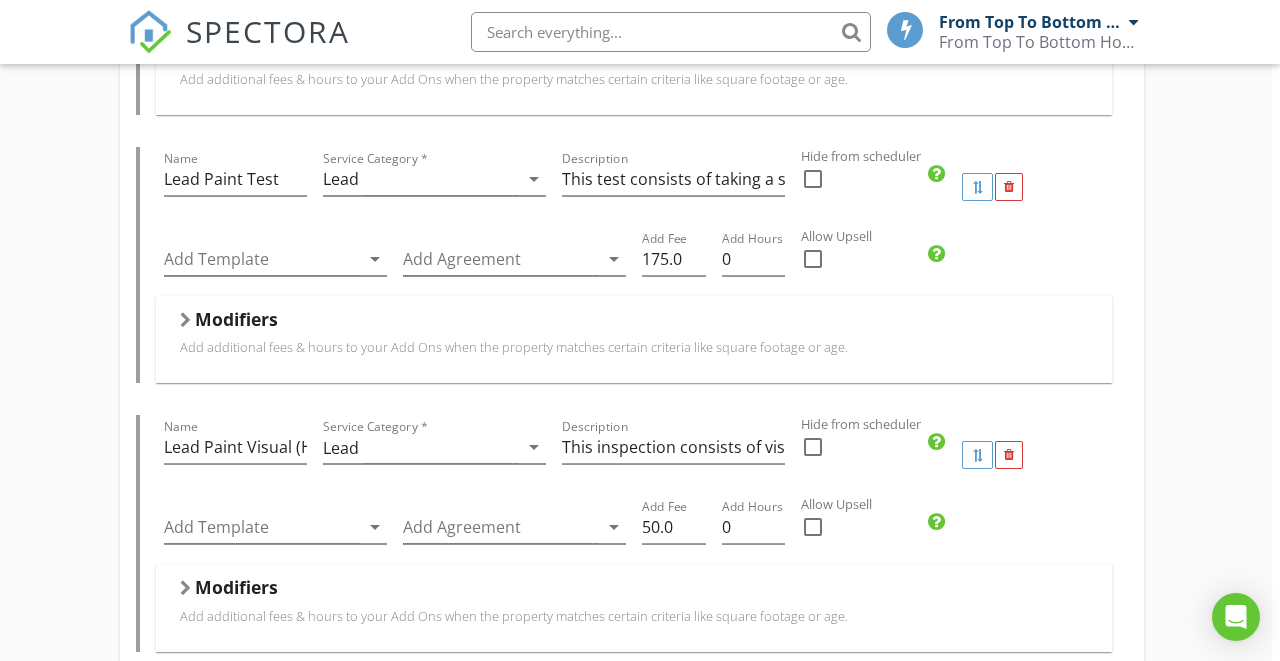 scroll, scrollTop: 2478, scrollLeft: 8, axis: both 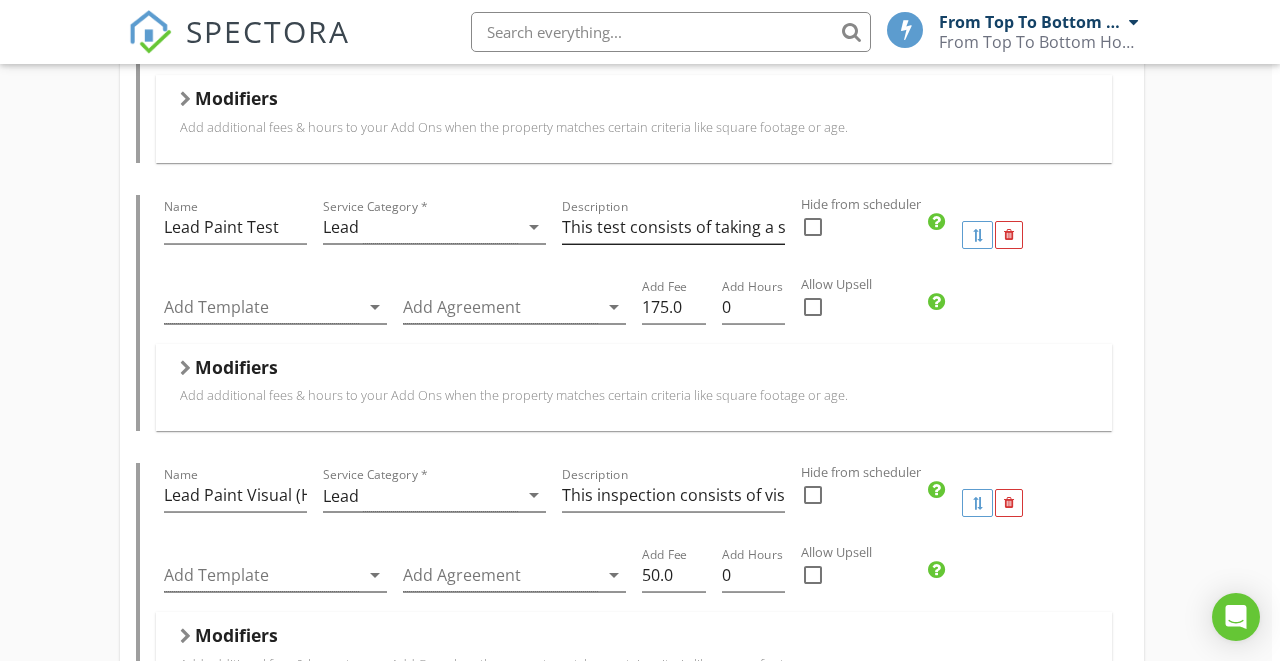 type on "This is to add an additional sample to lead test." 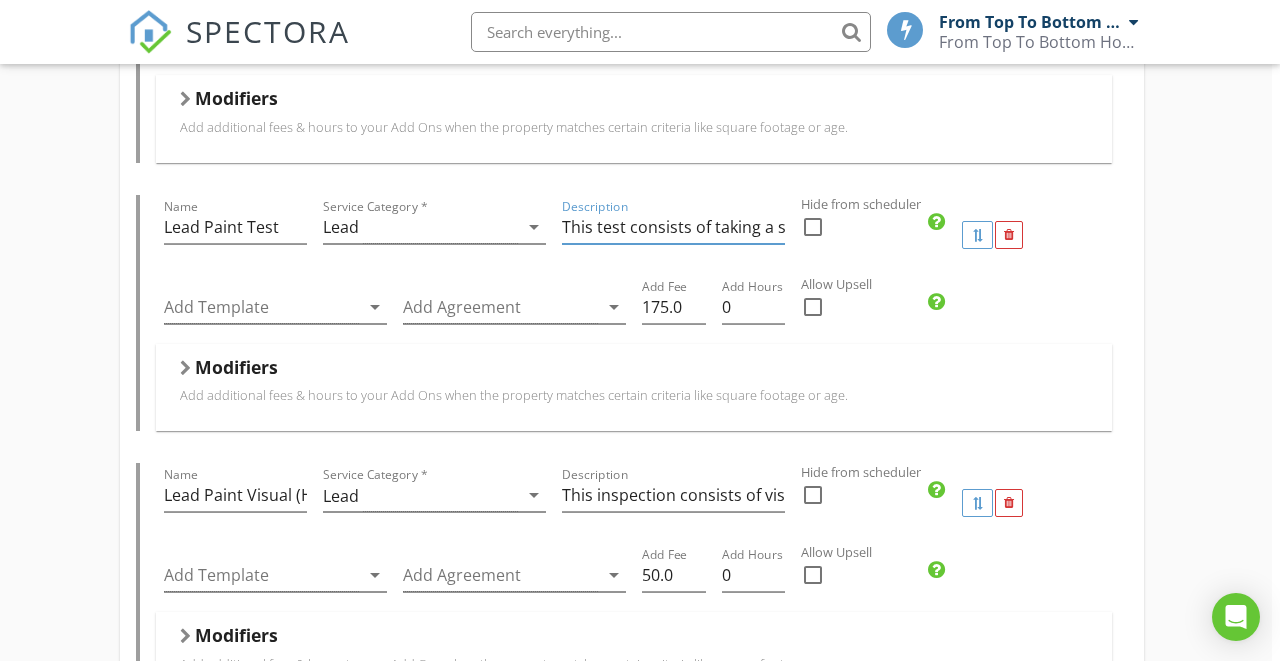 drag, startPoint x: 668, startPoint y: 202, endPoint x: 861, endPoint y: 211, distance: 193.20973 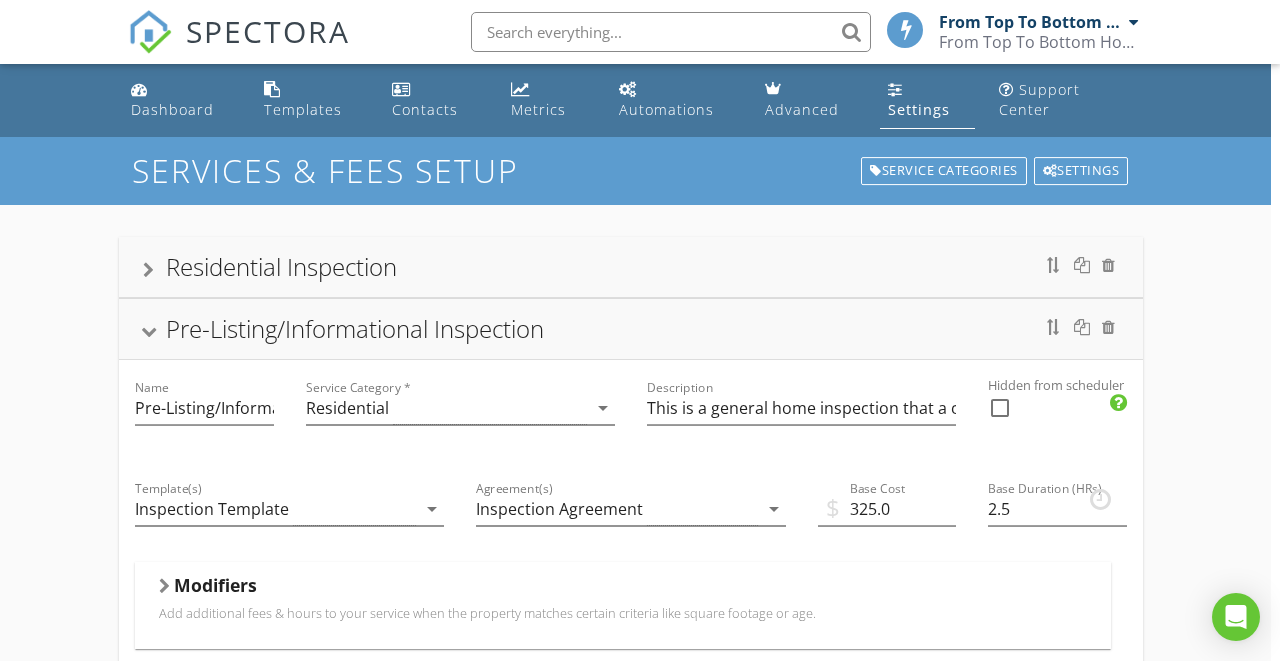 scroll, scrollTop: 0, scrollLeft: 9, axis: horizontal 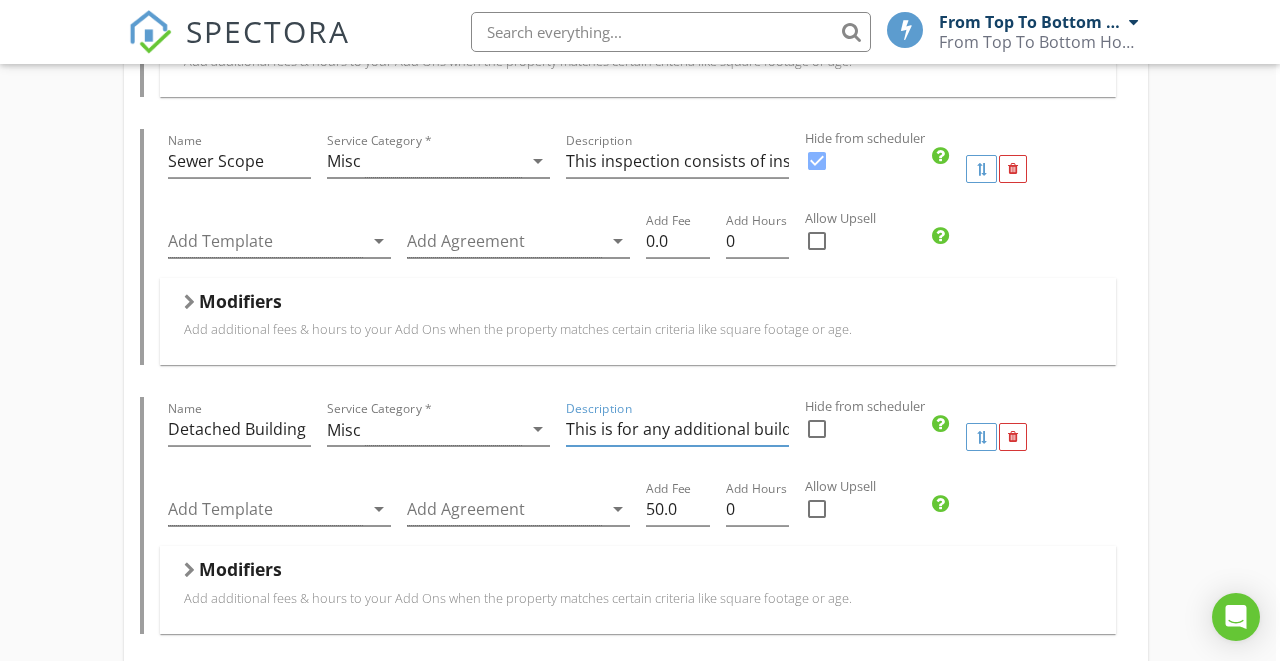drag, startPoint x: 723, startPoint y: 394, endPoint x: 832, endPoint y: 405, distance: 109.55364 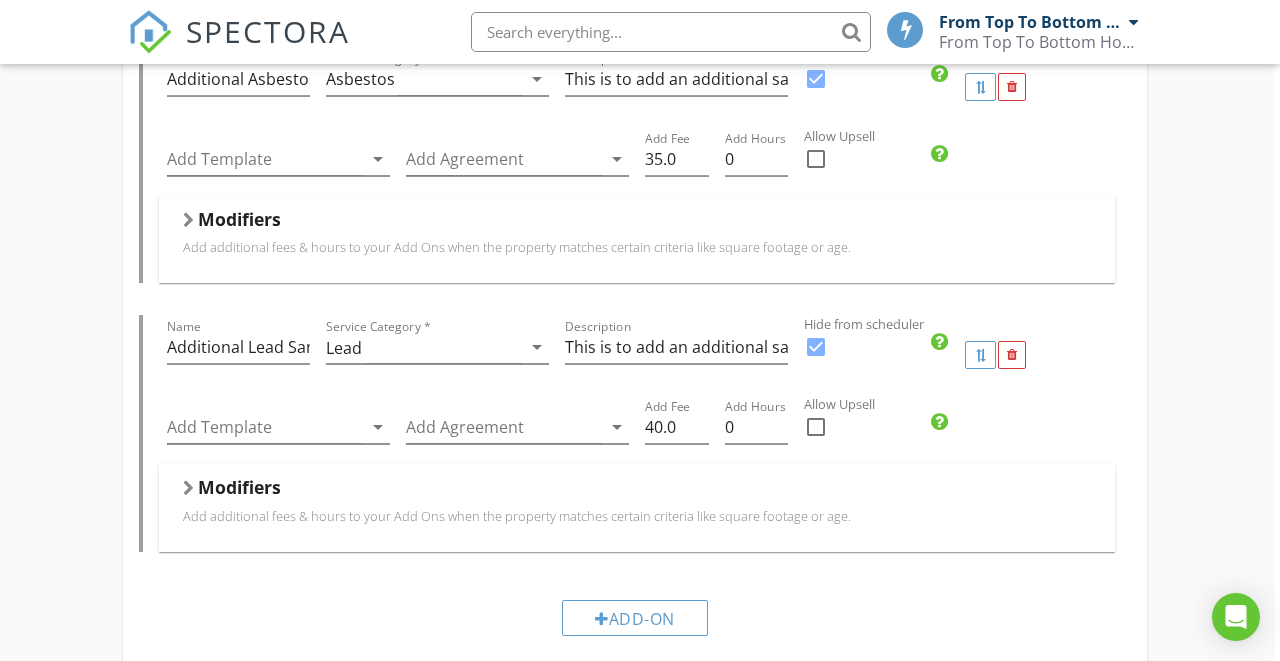 scroll, scrollTop: 4734, scrollLeft: 6, axis: both 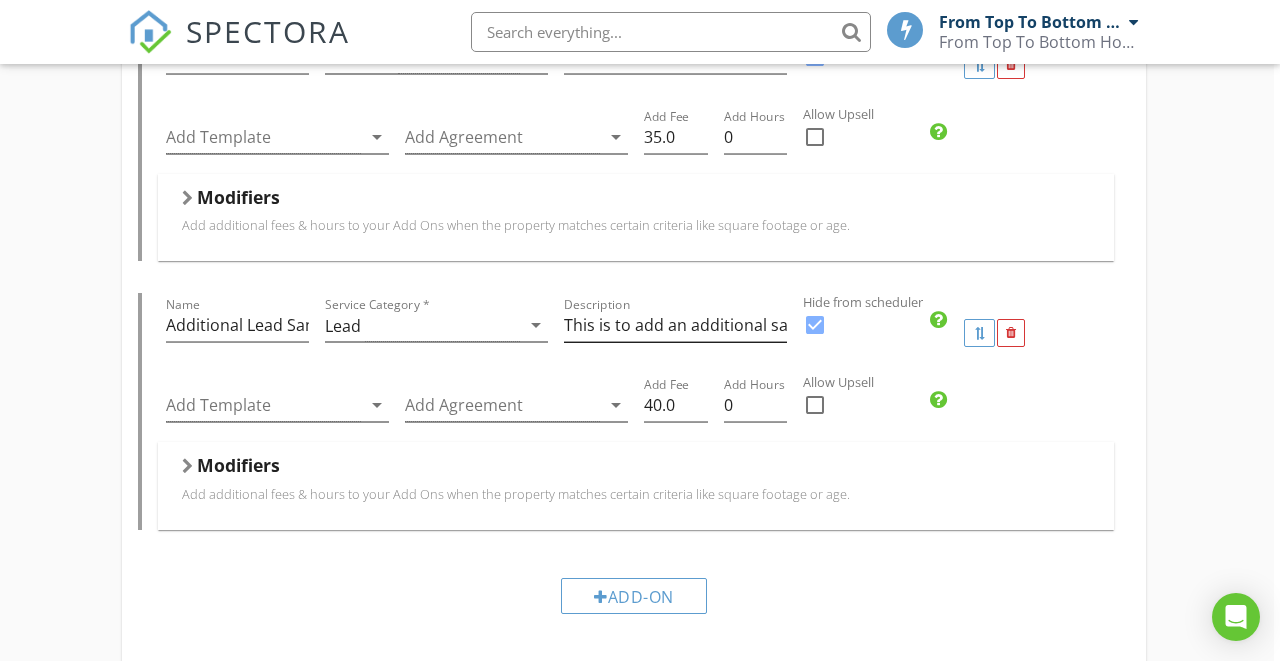 type on "This is for any additional buildings that need to be inspected. It is $50 per additional building." 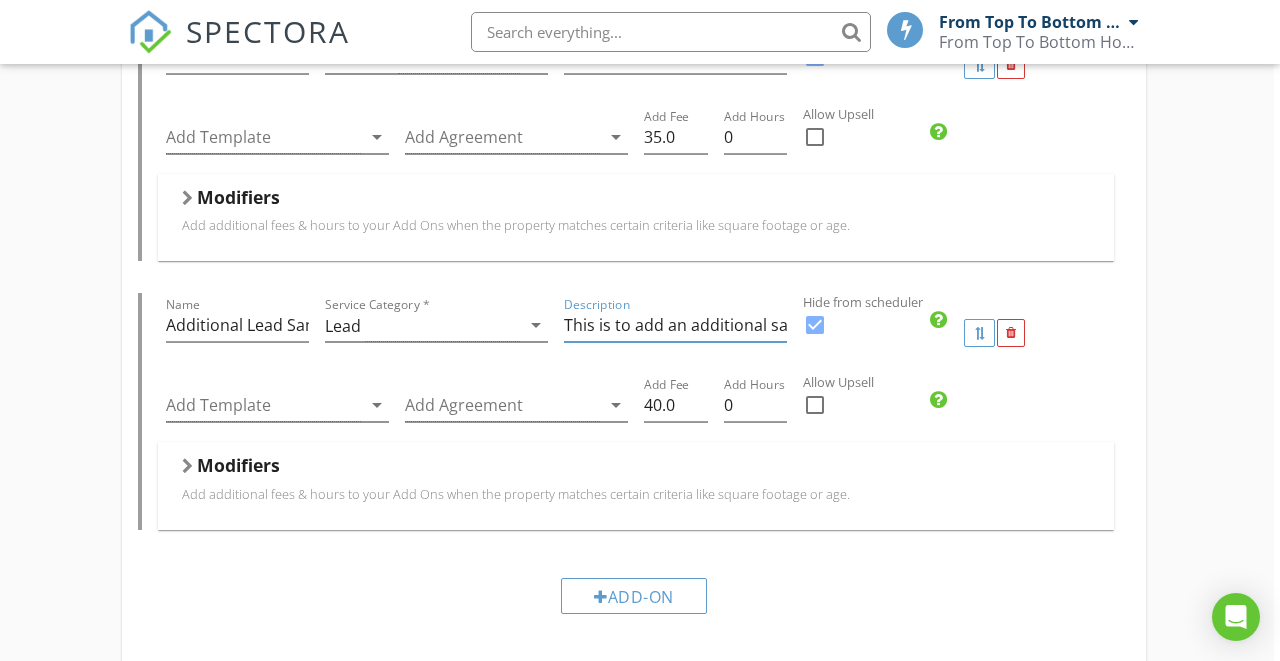 drag, startPoint x: 754, startPoint y: 304, endPoint x: 773, endPoint y: 304, distance: 19 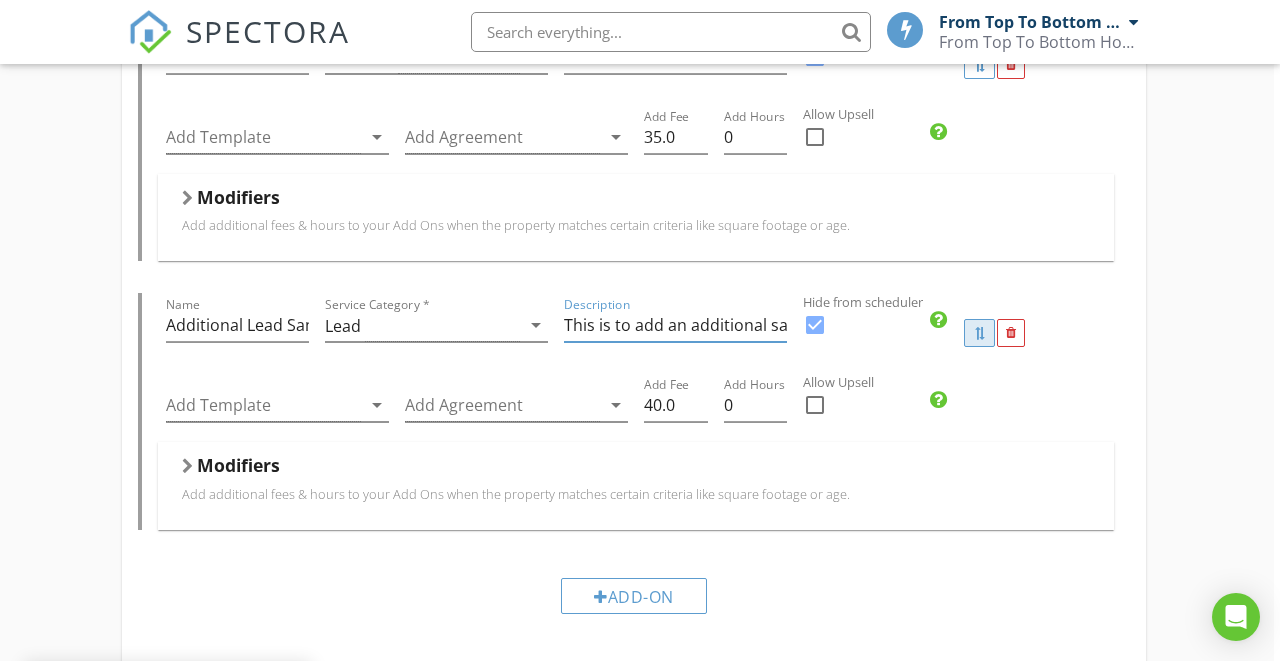 scroll, scrollTop: 4612, scrollLeft: 6, axis: both 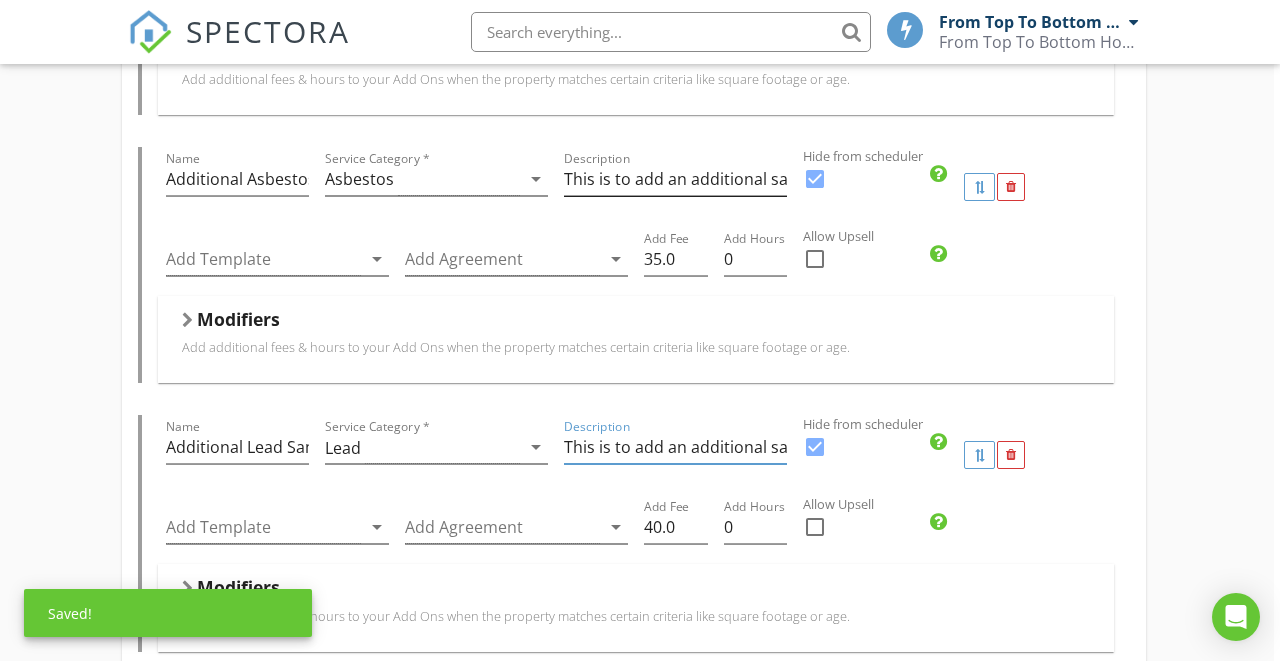 type on "This is to add an additional sample to lead test." 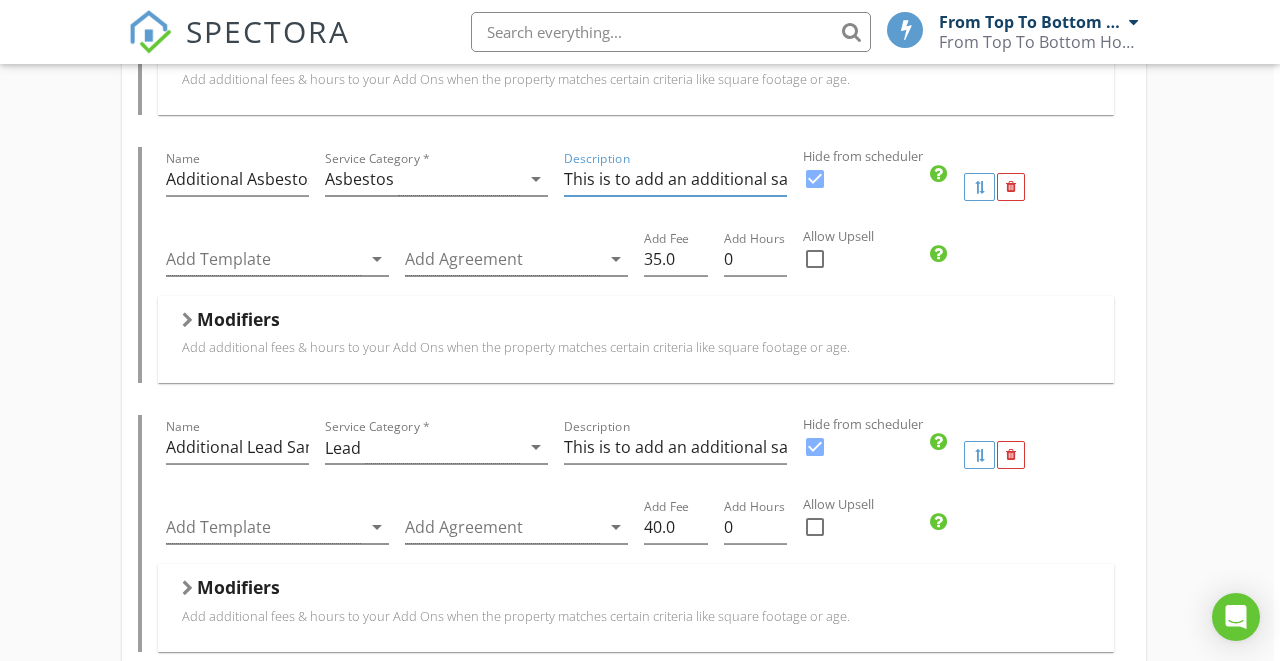drag, startPoint x: 696, startPoint y: 157, endPoint x: 809, endPoint y: 161, distance: 113.07078 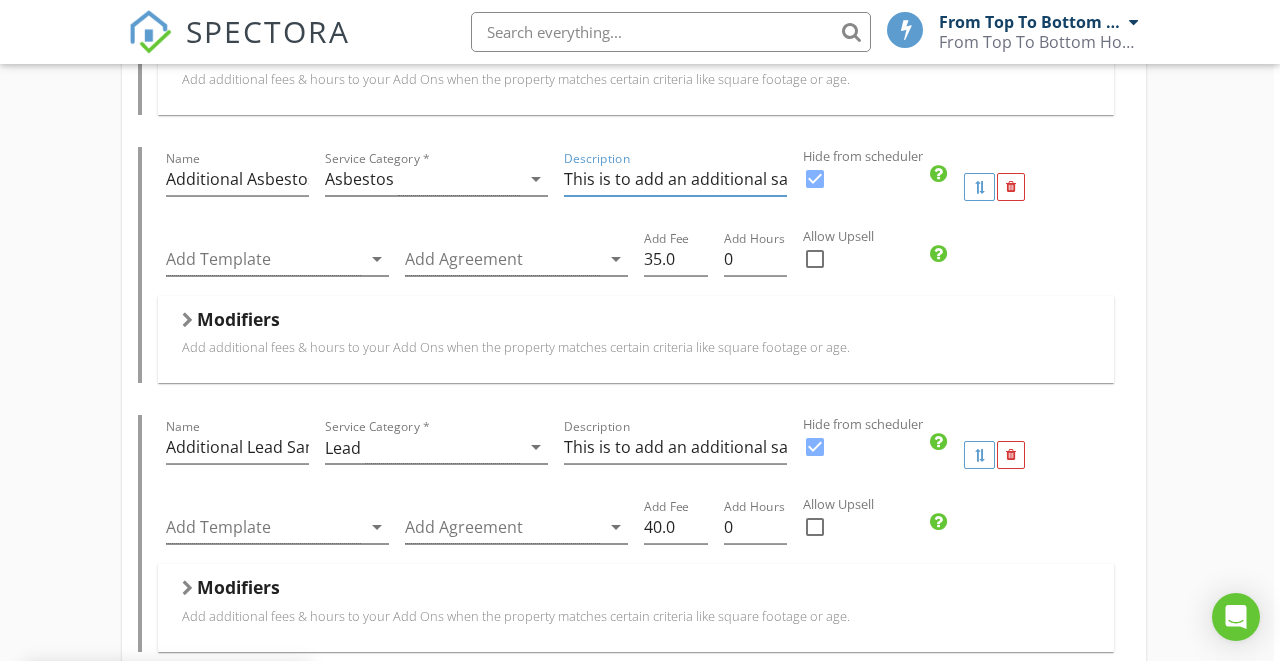 scroll, scrollTop: 4381, scrollLeft: 8, axis: both 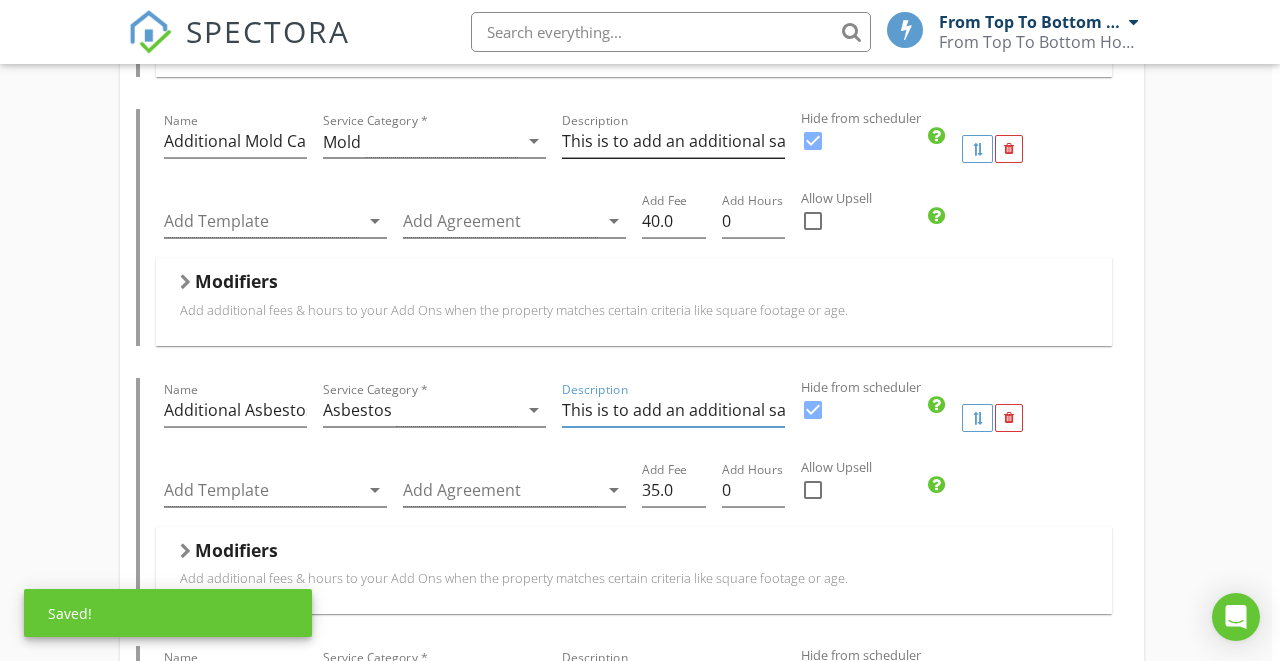 type on "This is to add an additional sample to asbestos test." 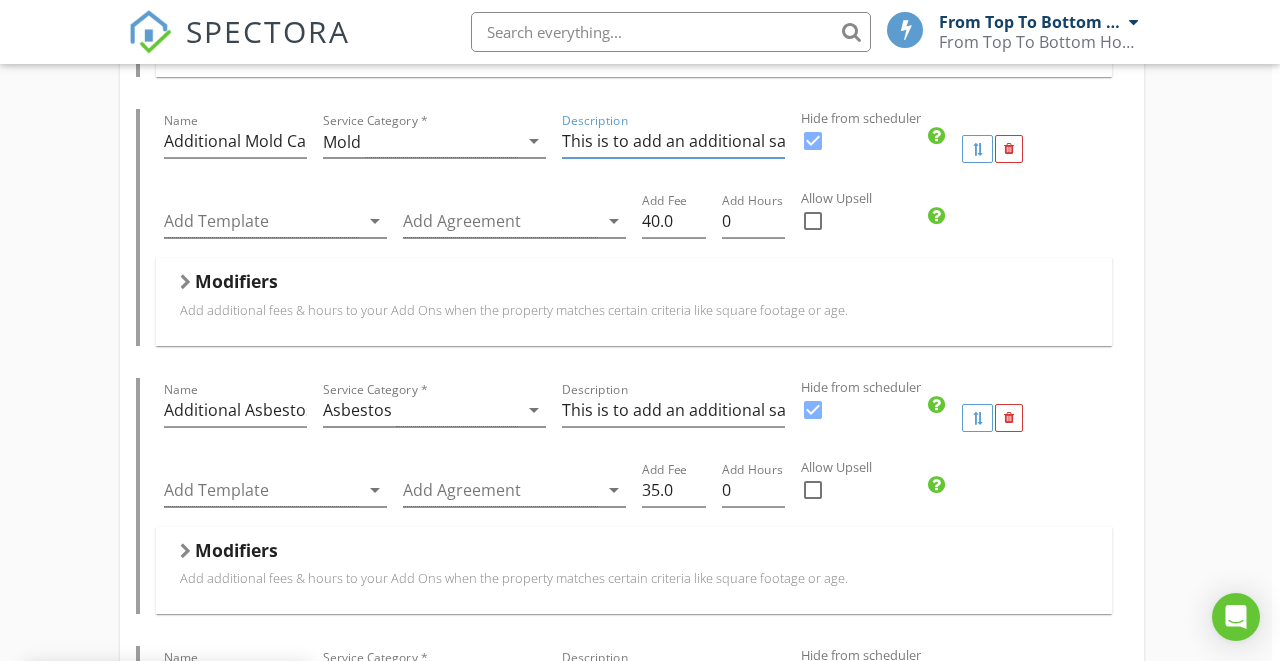 drag, startPoint x: 725, startPoint y: 117, endPoint x: 872, endPoint y: 122, distance: 147.085 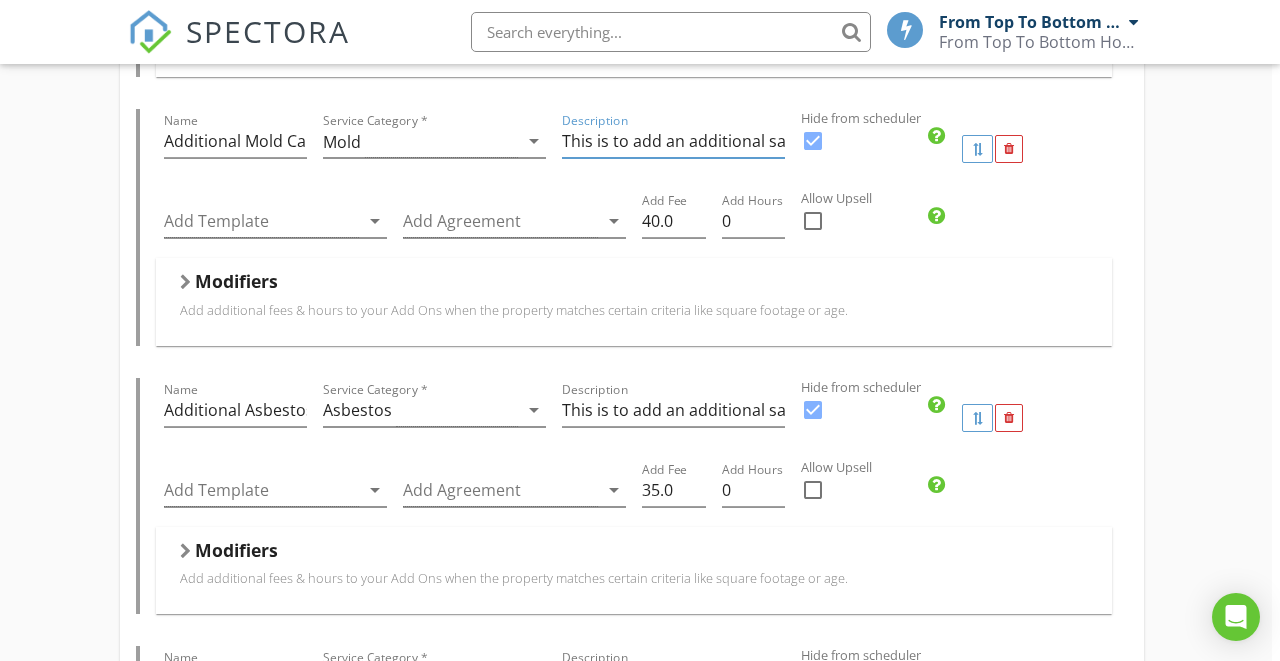 click on "This is to add an additional sample to mold air test" at bounding box center (673, 141) 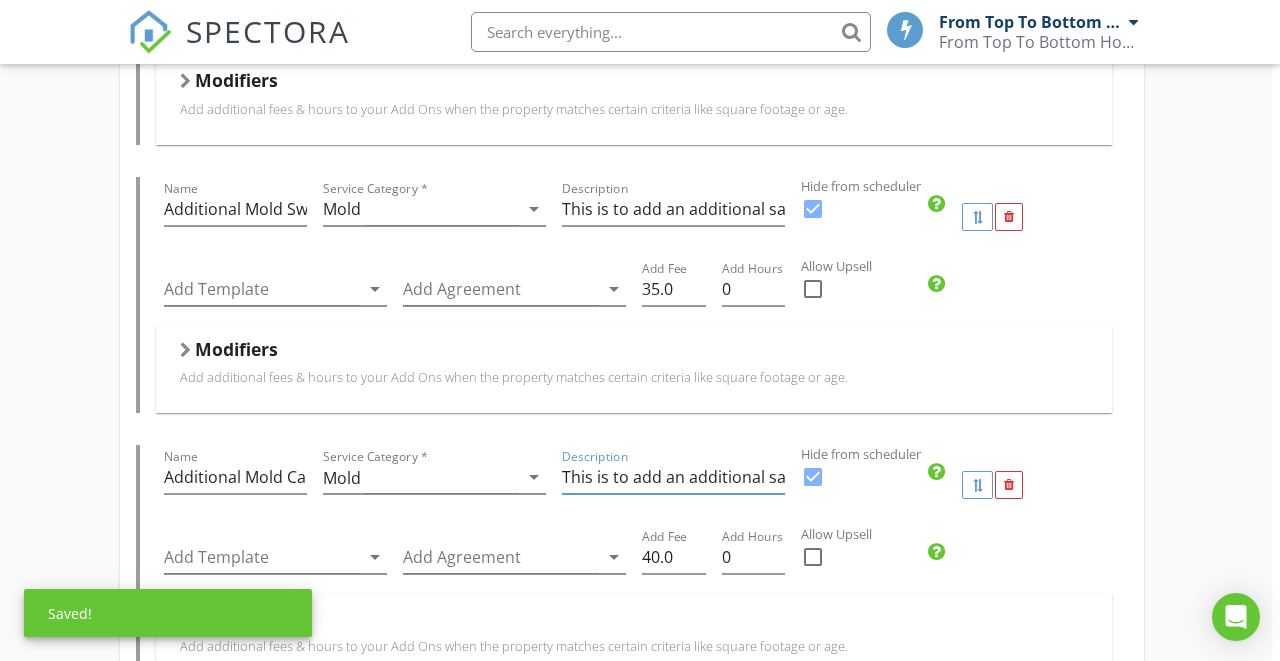 scroll, scrollTop: 3976, scrollLeft: 8, axis: both 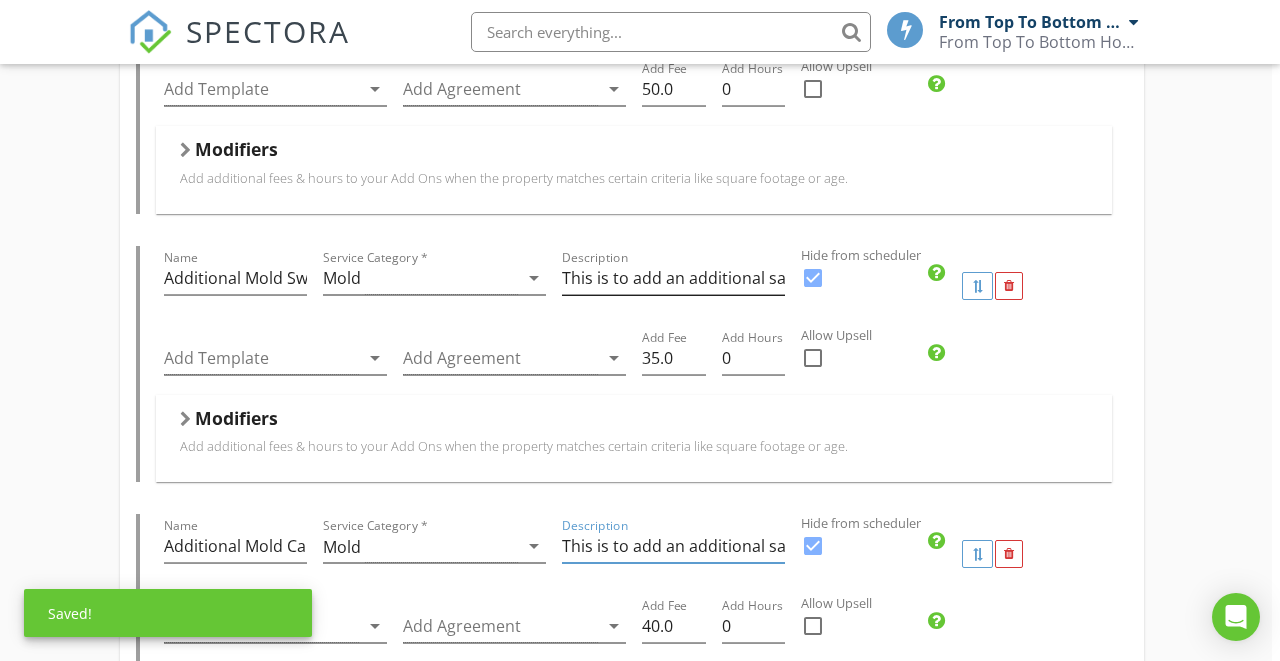 type on "This is to add an additional sample to mold air test." 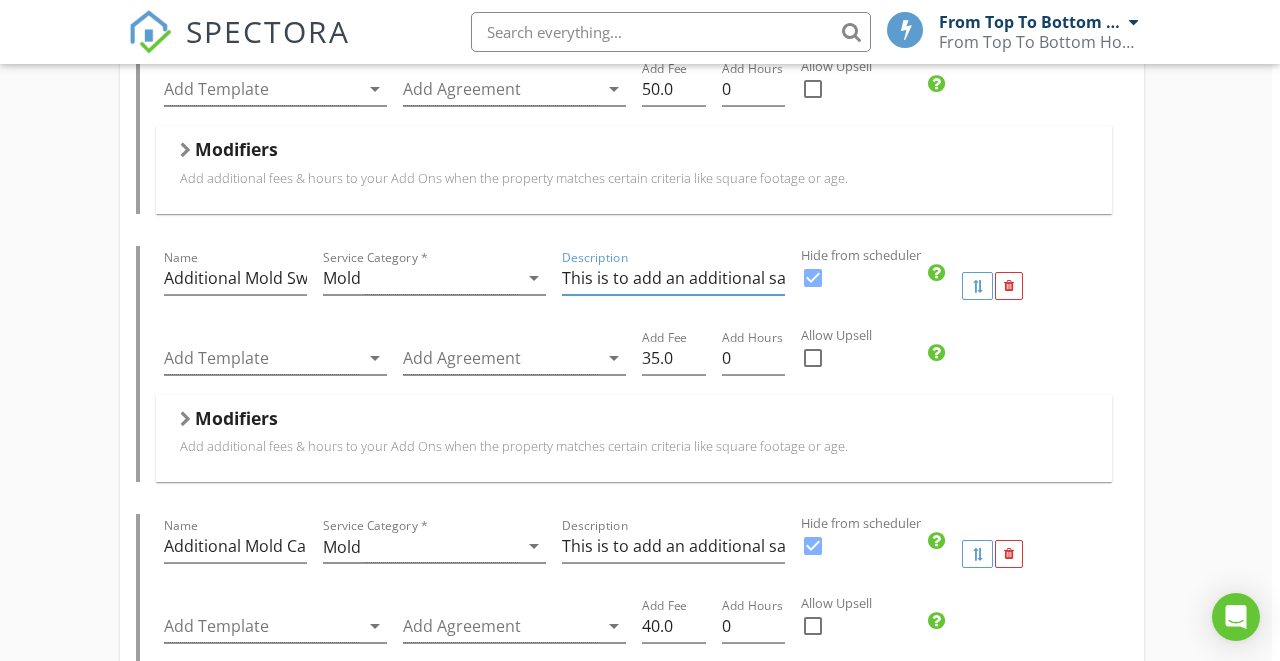 drag, startPoint x: 698, startPoint y: 247, endPoint x: 871, endPoint y: 258, distance: 173.34937 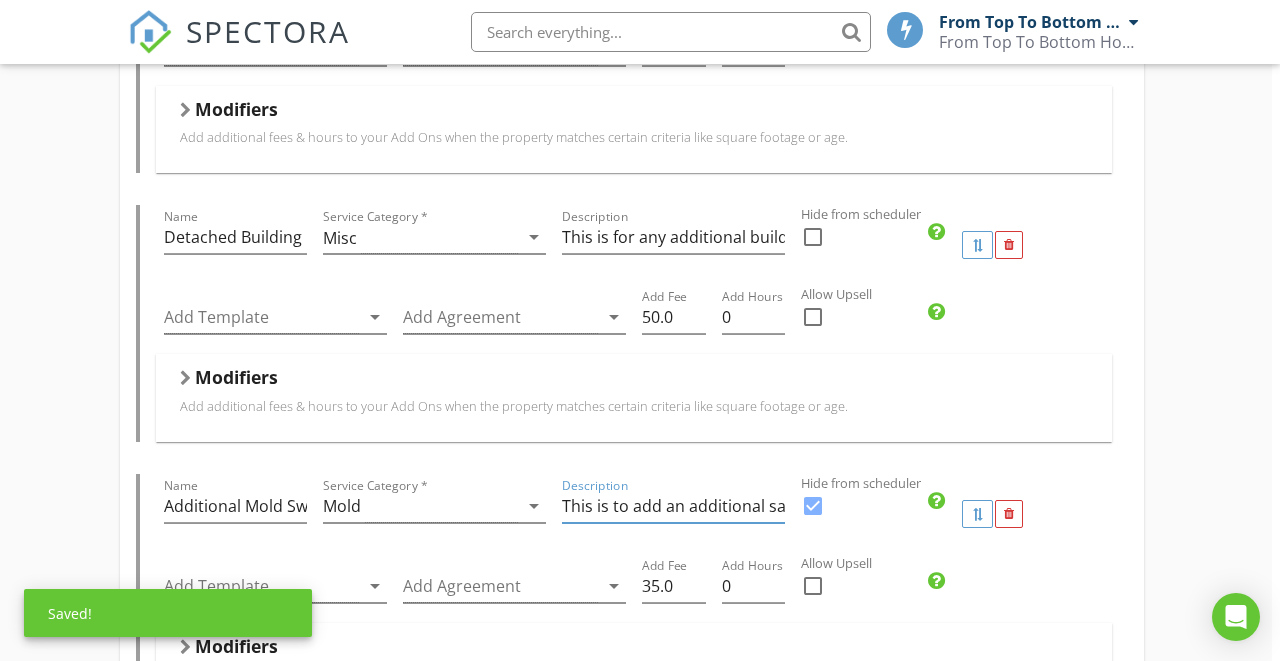scroll, scrollTop: 3746, scrollLeft: 8, axis: both 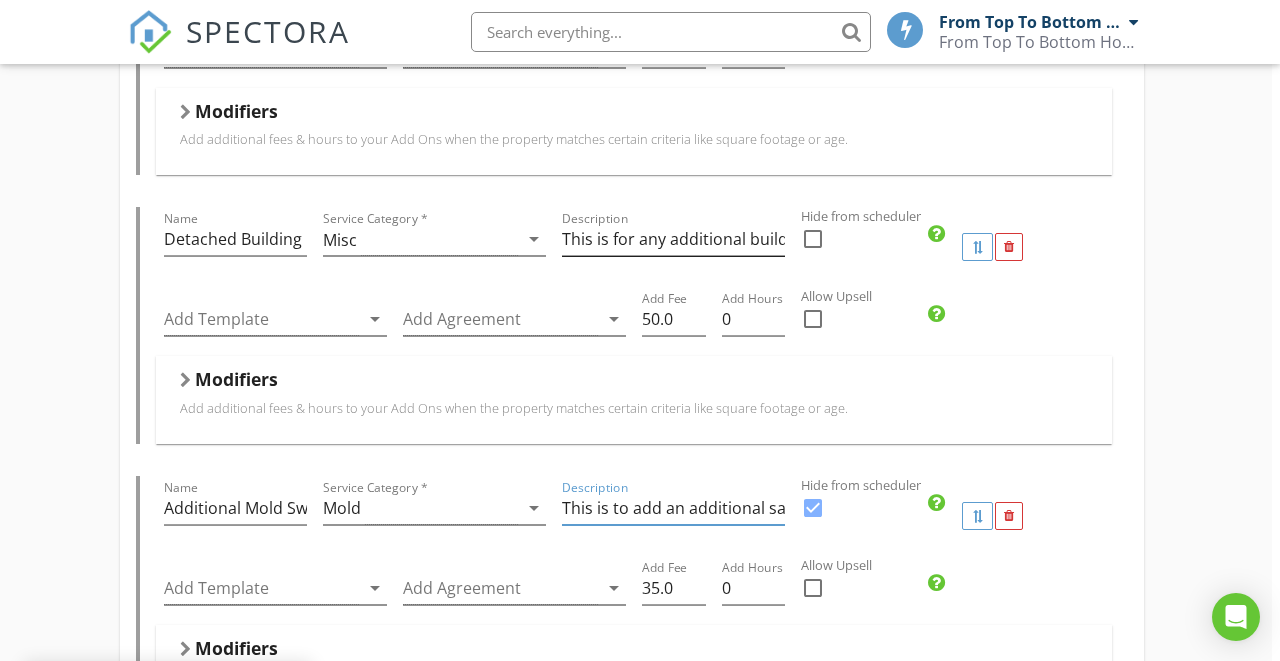 type on "This is to add an additional sample for mold swab test." 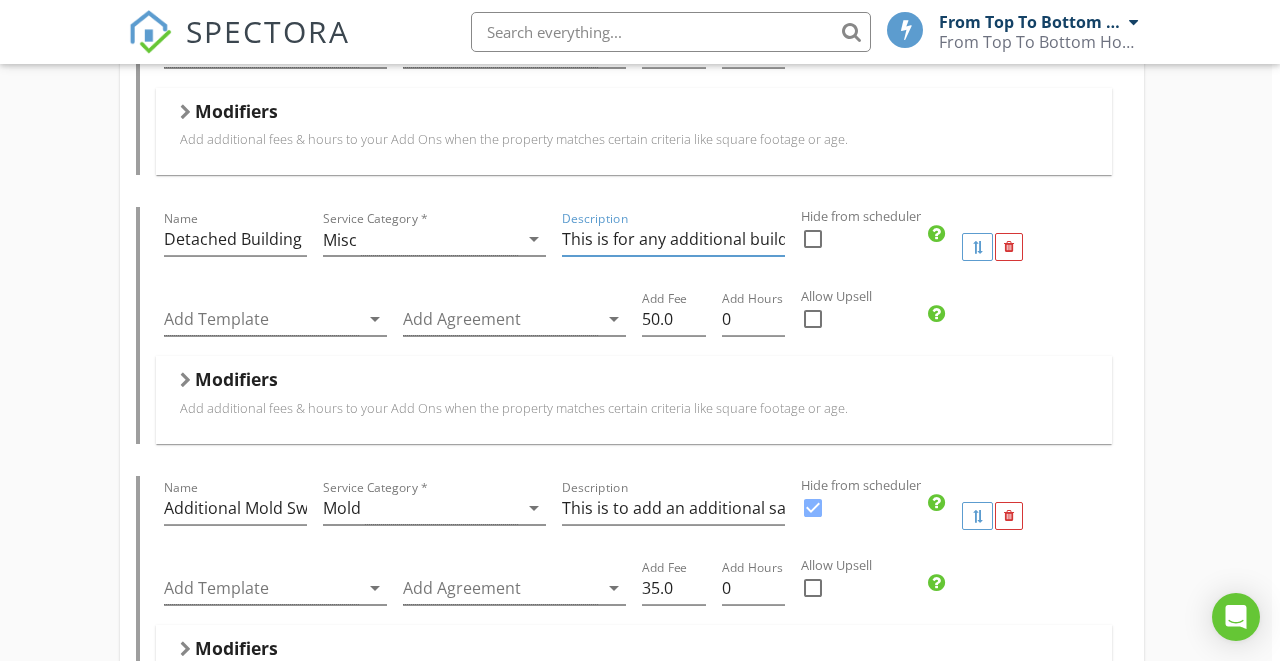 drag, startPoint x: 700, startPoint y: 219, endPoint x: 1166, endPoint y: 255, distance: 467.3885 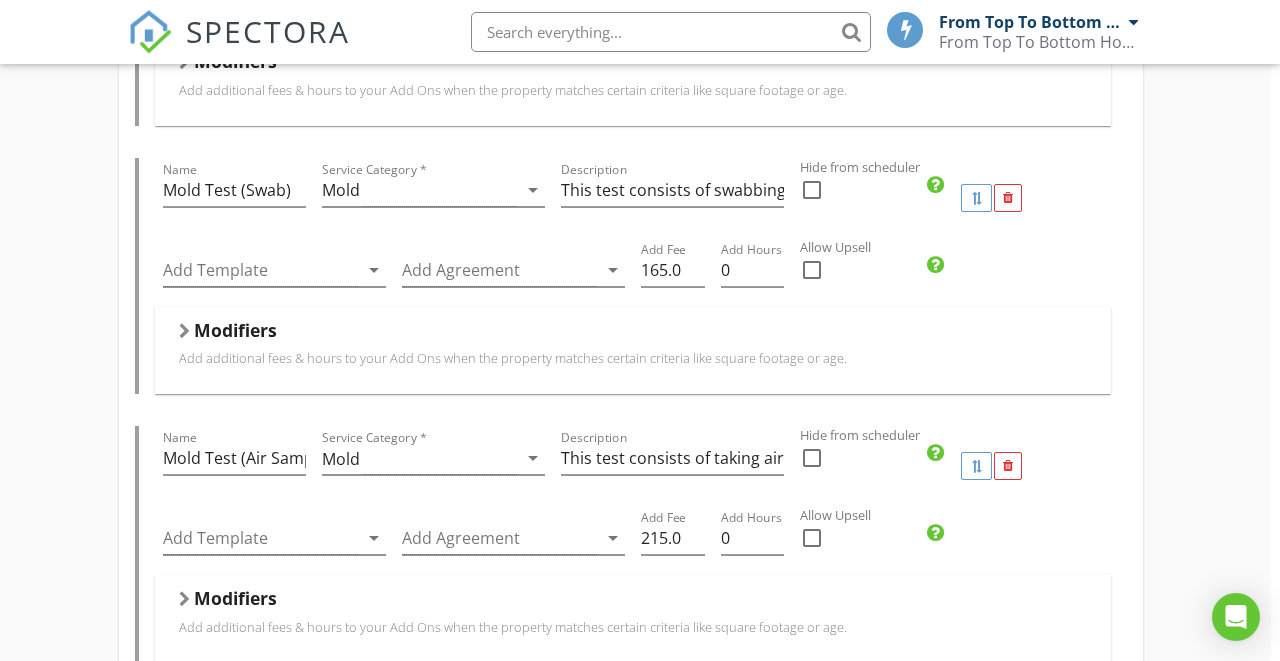 scroll, scrollTop: 1912, scrollLeft: 11, axis: both 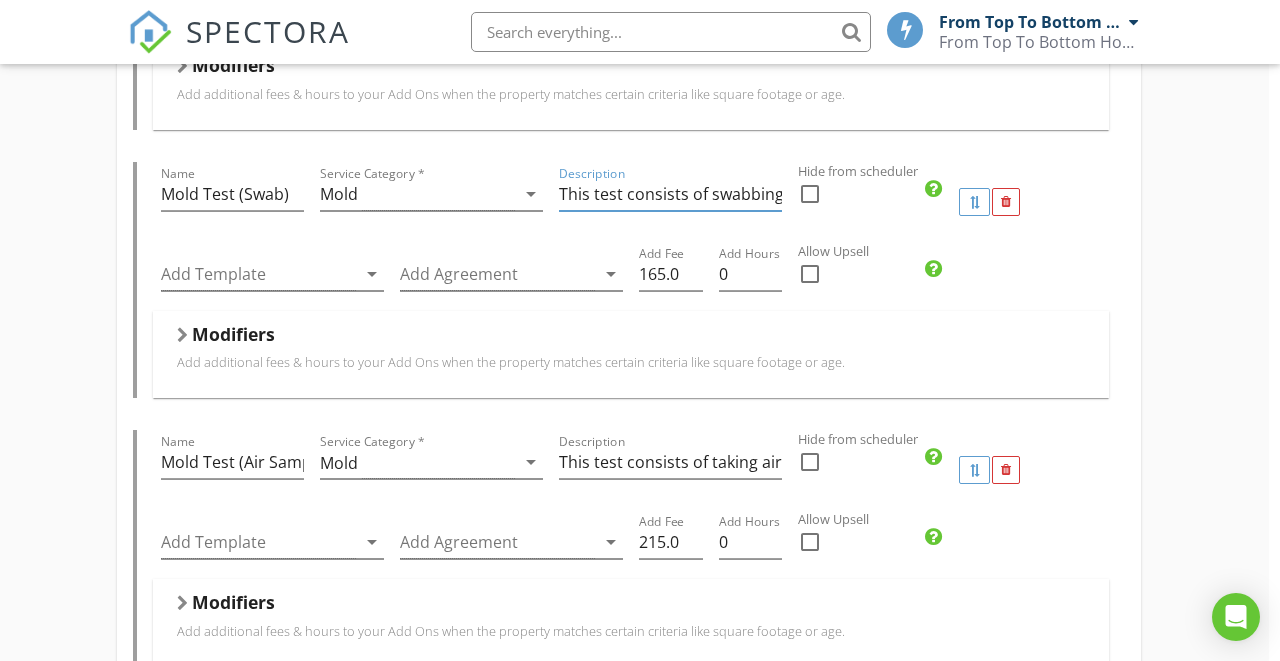 drag, startPoint x: 692, startPoint y: 175, endPoint x: 921, endPoint y: 182, distance: 229.10696 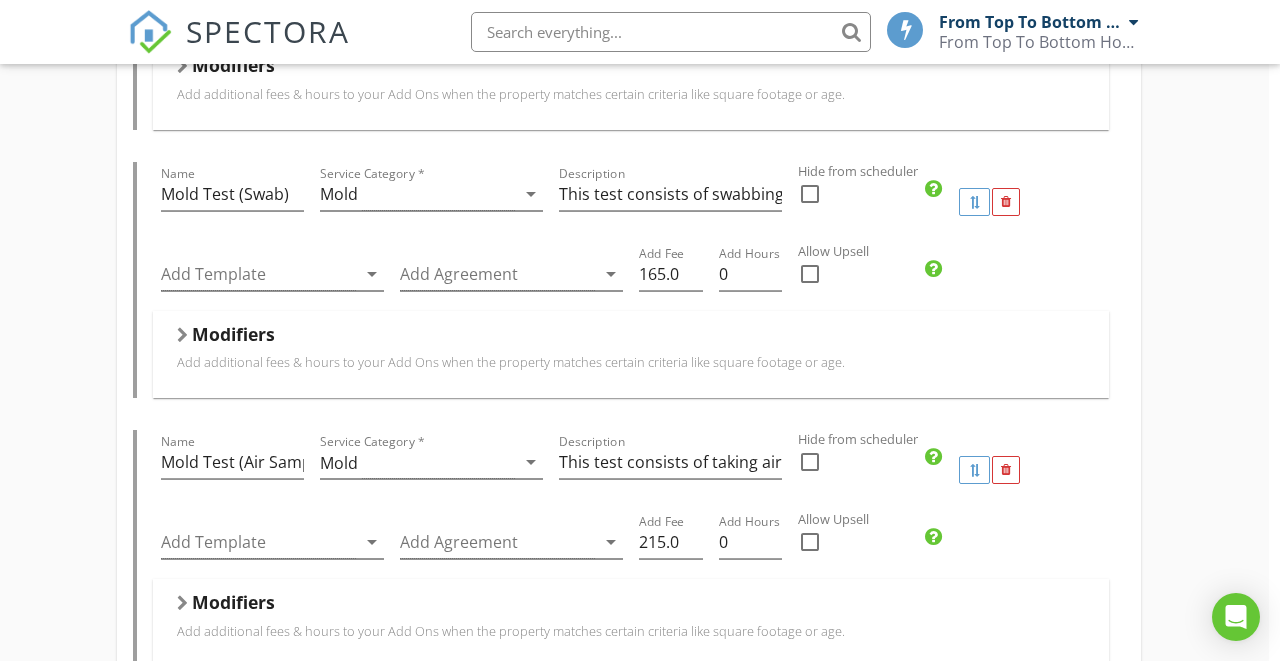 click on "Residential Inspection   Name Residential Inspection   Service Category * Residential arrow_drop_down   Description General home inspection. Additional services are discounted when added along with this inspection.   Hidden from scheduler   check_box_outline_blank     Template(s) Inspection Template arrow_drop_down   Agreement(s) Inspection Agreement arrow_drop_down   $   Base Cost 325.0   Base Duration (HRs) 2.5               Modifiers
Add additional fees & hours to your service when the
property matches certain criteria like square footage or age.
When Sq. Ft. arrow_drop_down   Type Range arrow_drop_down   Greater than (>) 1100   Less than or Equal to (<=) 1500       Add Fee 50.0   Add Hours 0   When Sq. Ft. arrow_drop_down   Type Range arrow_drop_down   Greater than (>) 1501   Less than or Equal to (<=) 2000       Add Fee 100.0   Add Hours 0   When Sq. Ft. arrow_drop_down   Type Range arrow_drop_down   Greater than (>) 2001   2500       Add Fee" at bounding box center [629, 1508] 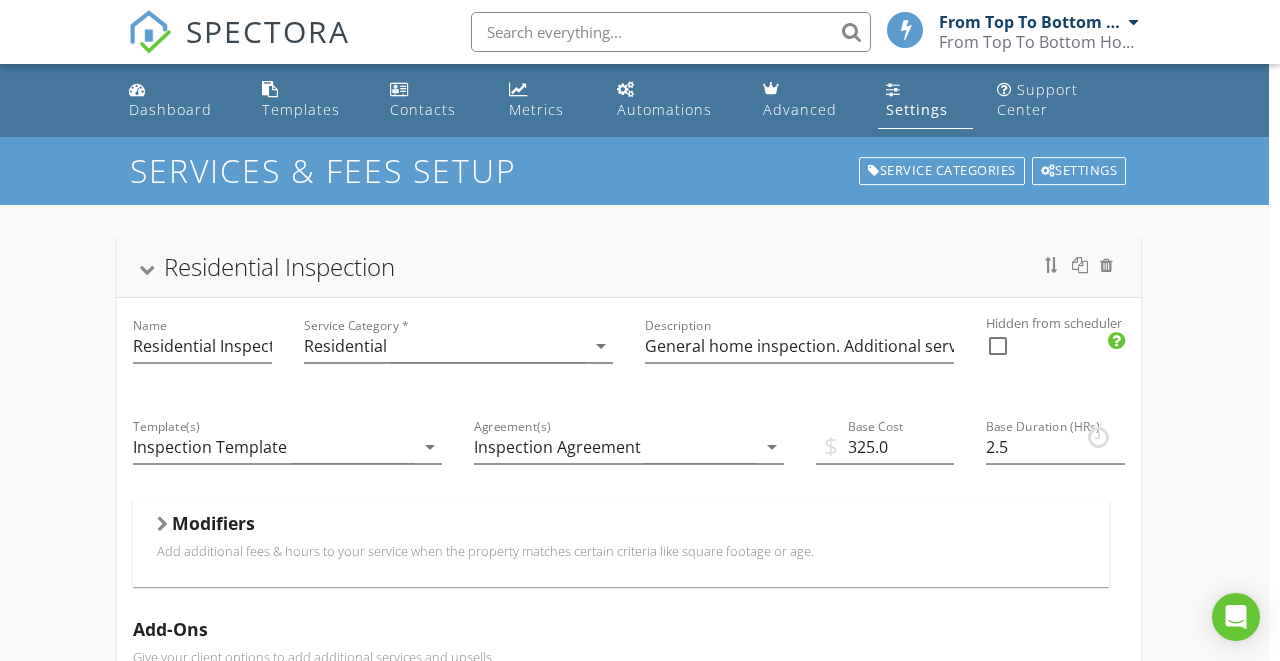 scroll, scrollTop: 0, scrollLeft: 11, axis: horizontal 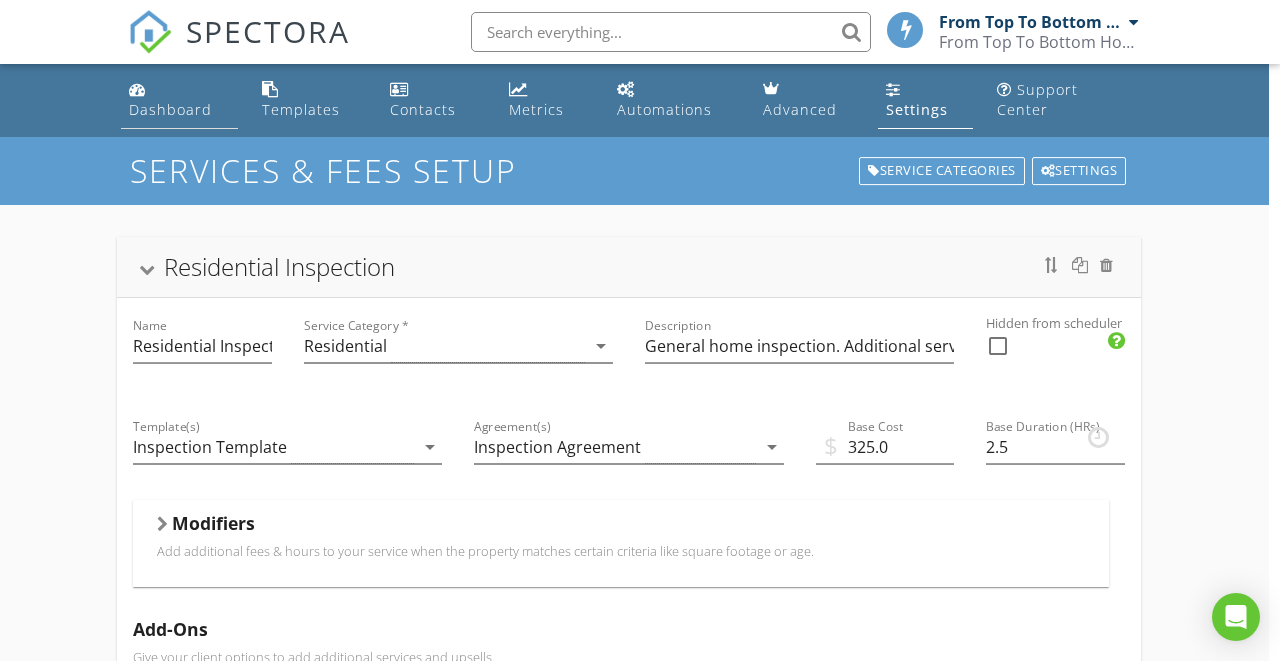 click on "Dashboard" at bounding box center [170, 109] 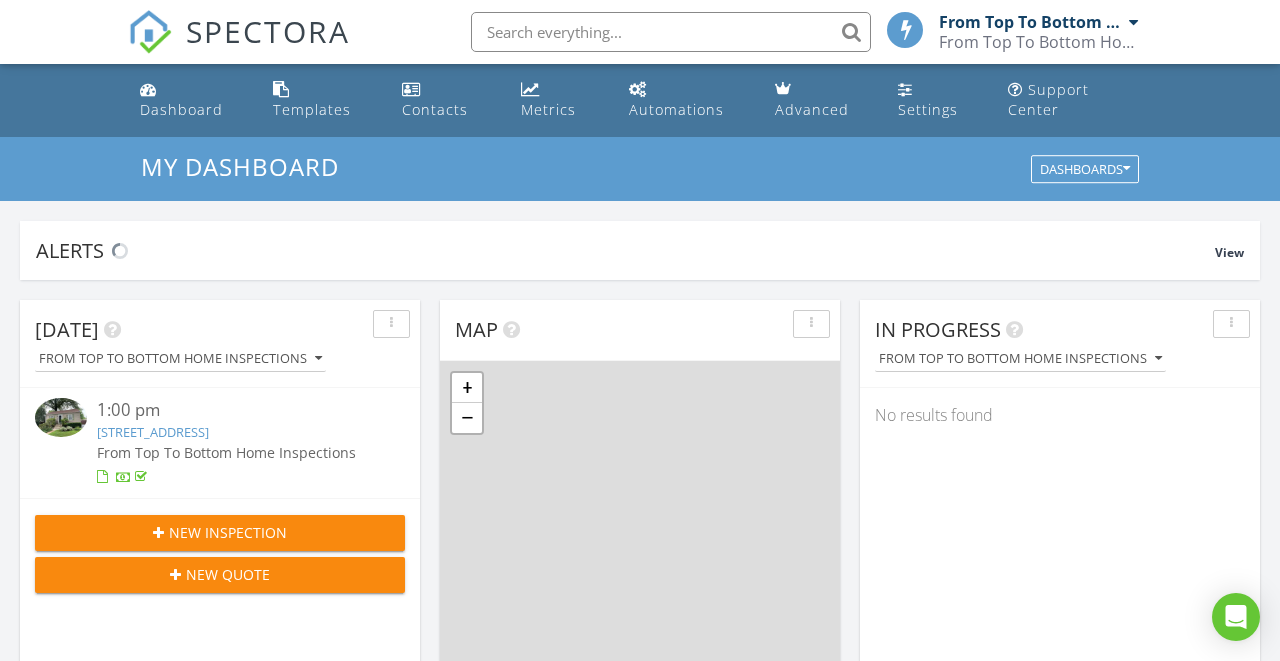 scroll, scrollTop: 0, scrollLeft: 0, axis: both 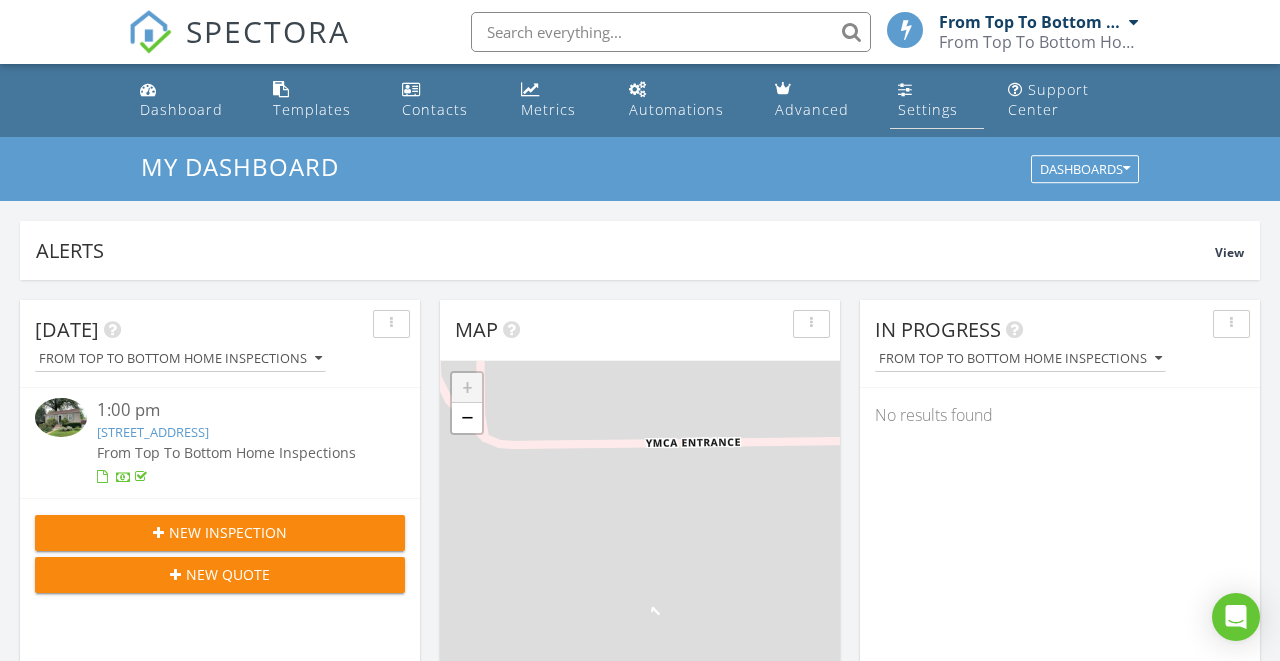 click on "Settings" at bounding box center (928, 109) 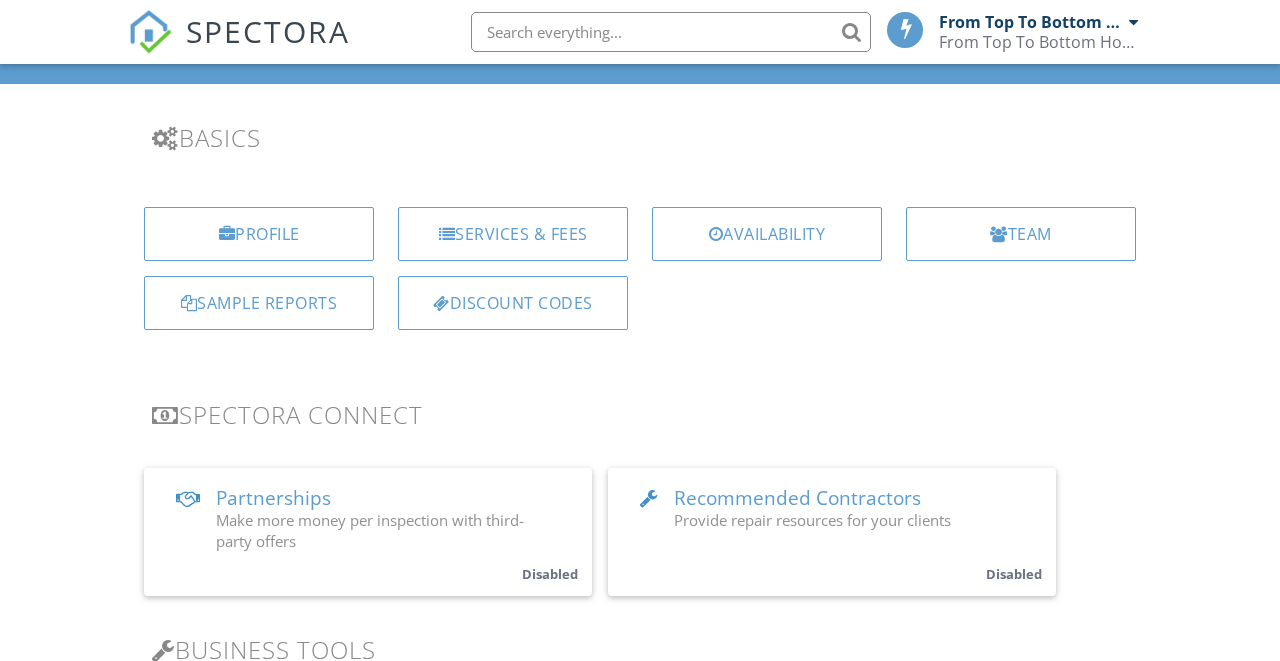 scroll, scrollTop: 121, scrollLeft: 0, axis: vertical 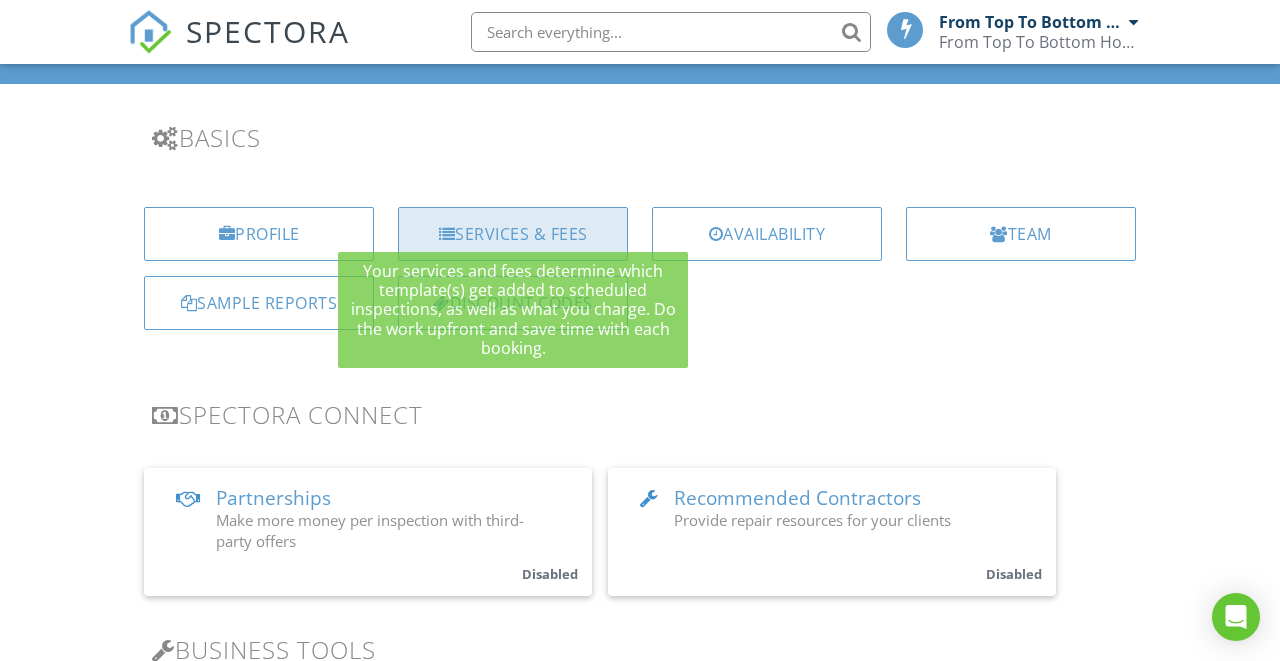 click on "Services & Fees" at bounding box center (513, 234) 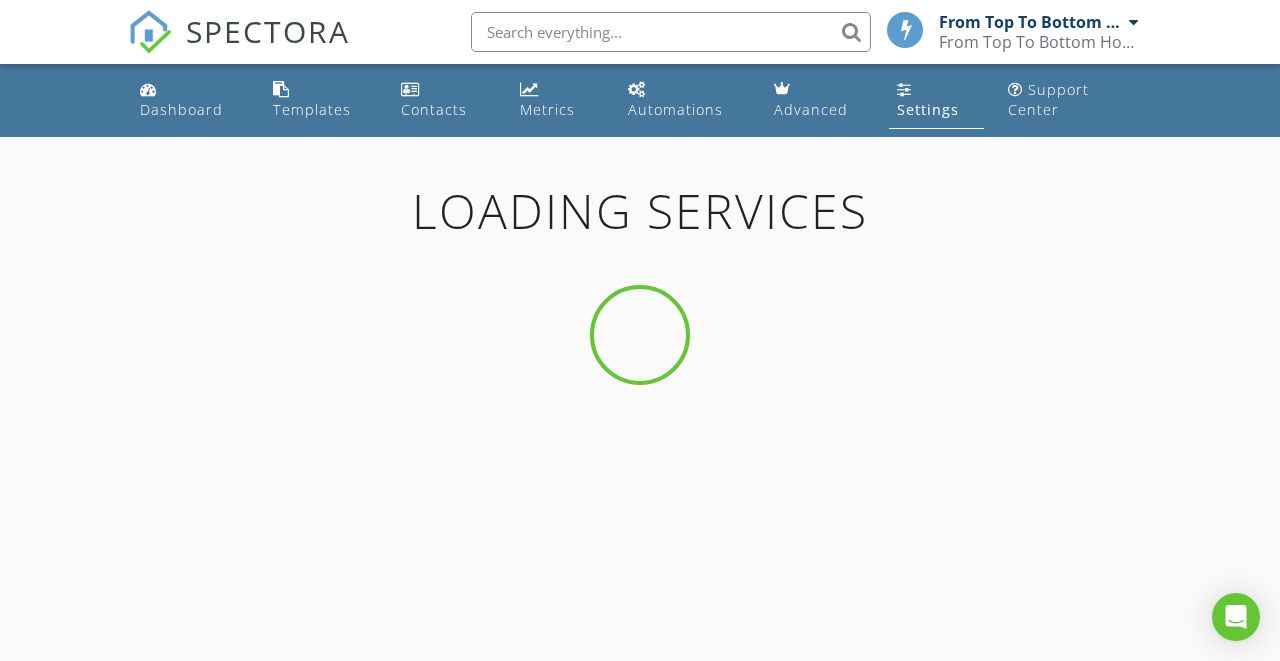 scroll, scrollTop: 0, scrollLeft: 0, axis: both 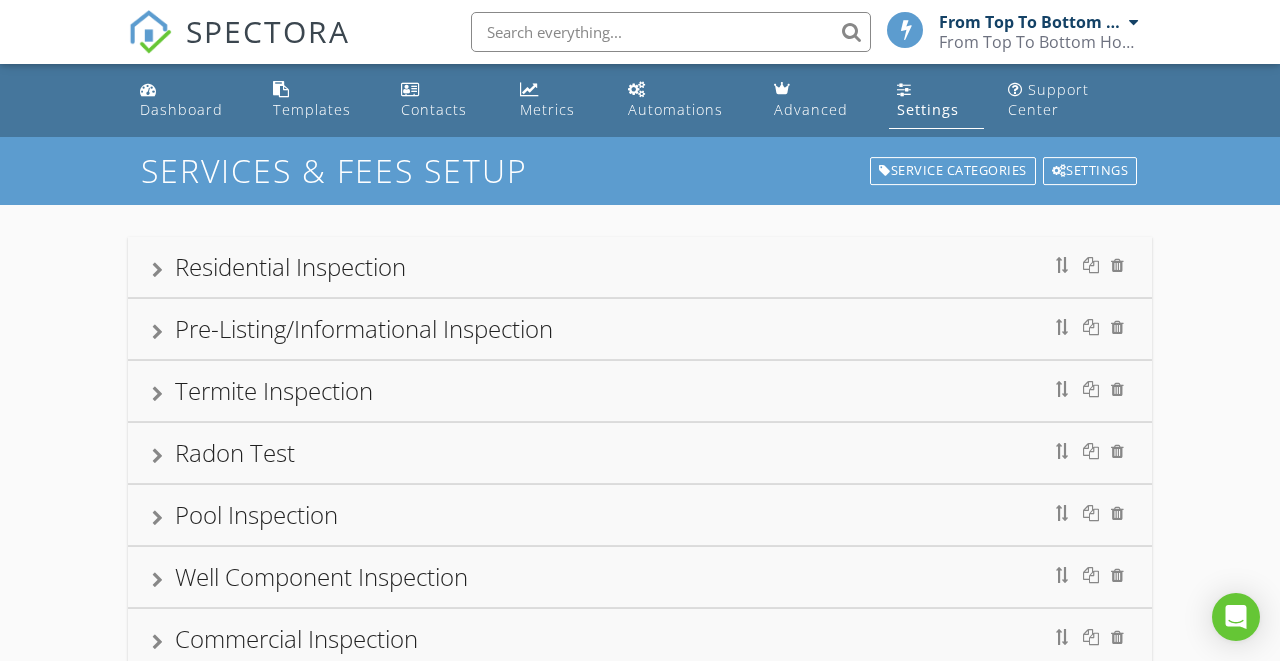 click on "Residential Inspection" at bounding box center [640, 267] 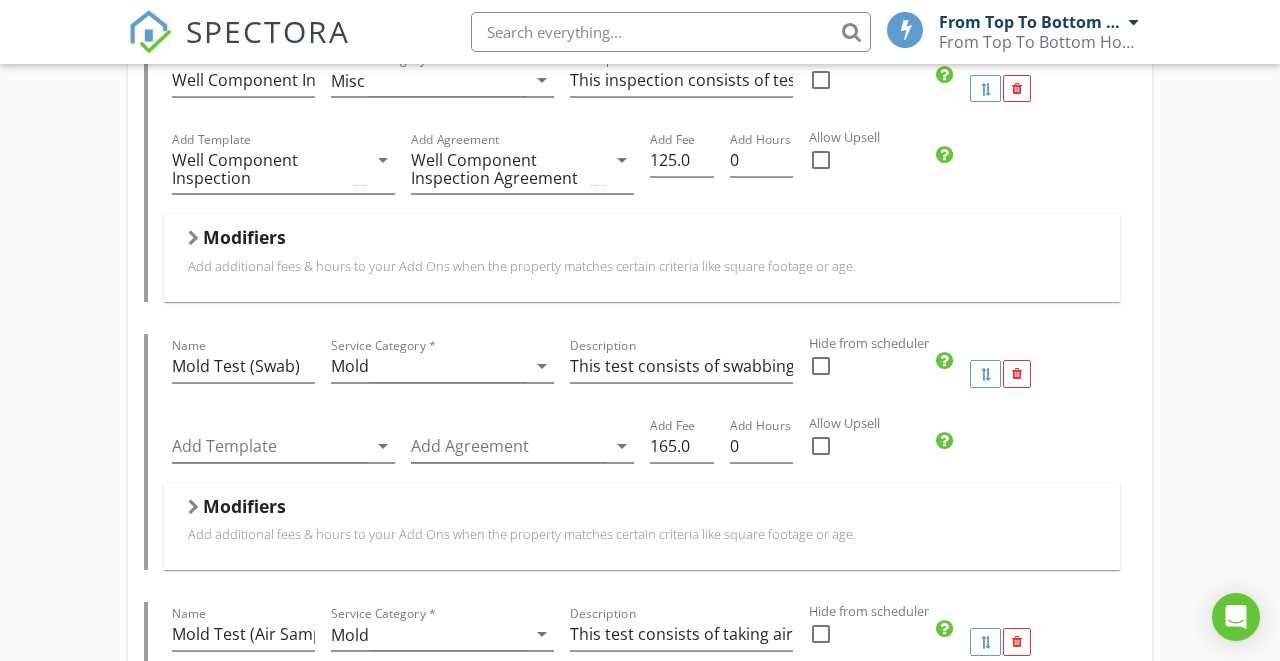 scroll, scrollTop: 1702, scrollLeft: 0, axis: vertical 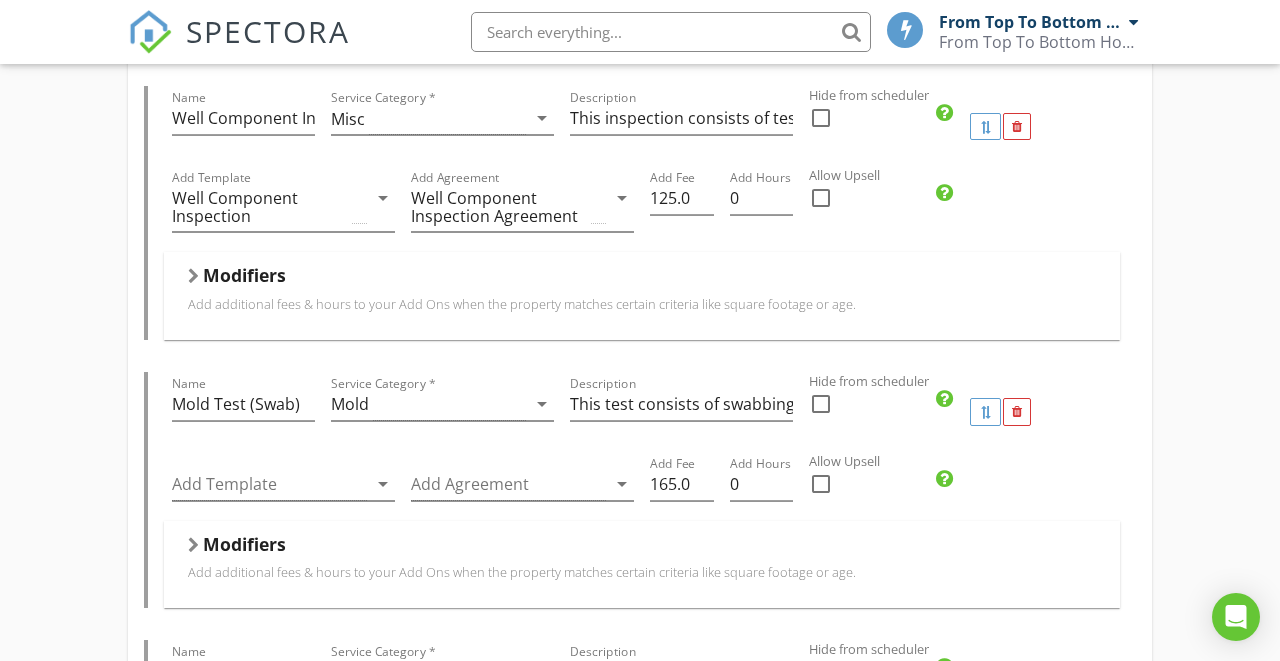 click at bounding box center [821, 404] 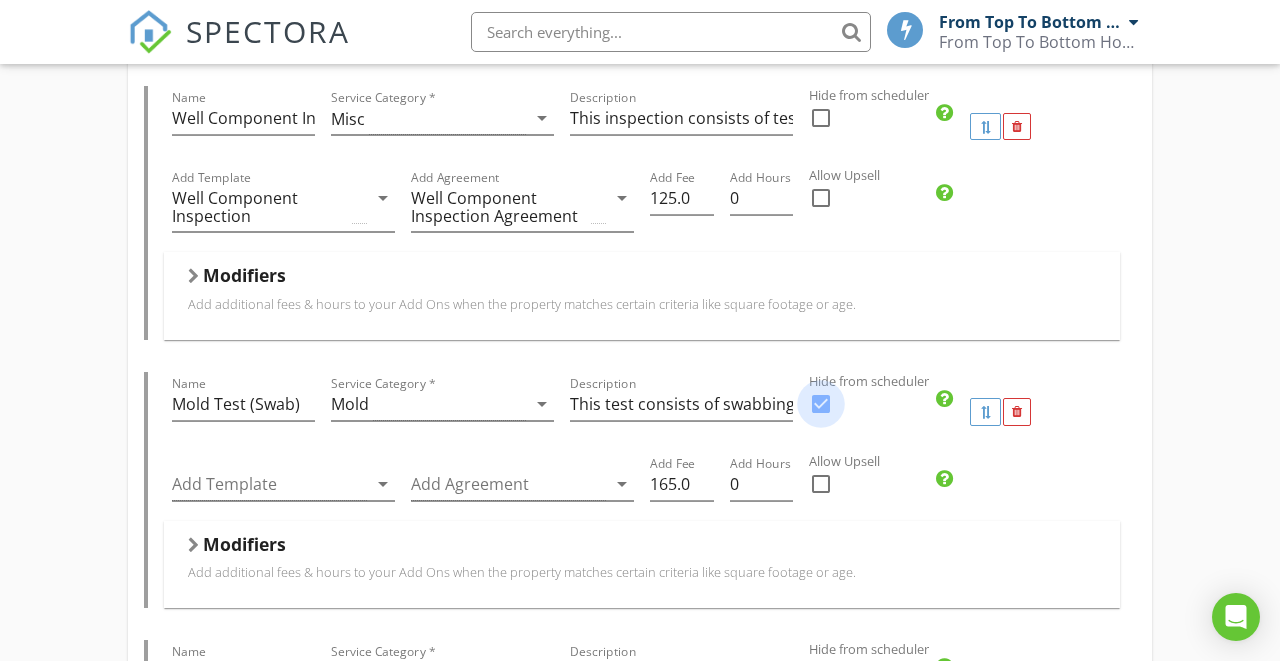 checkbox on "true" 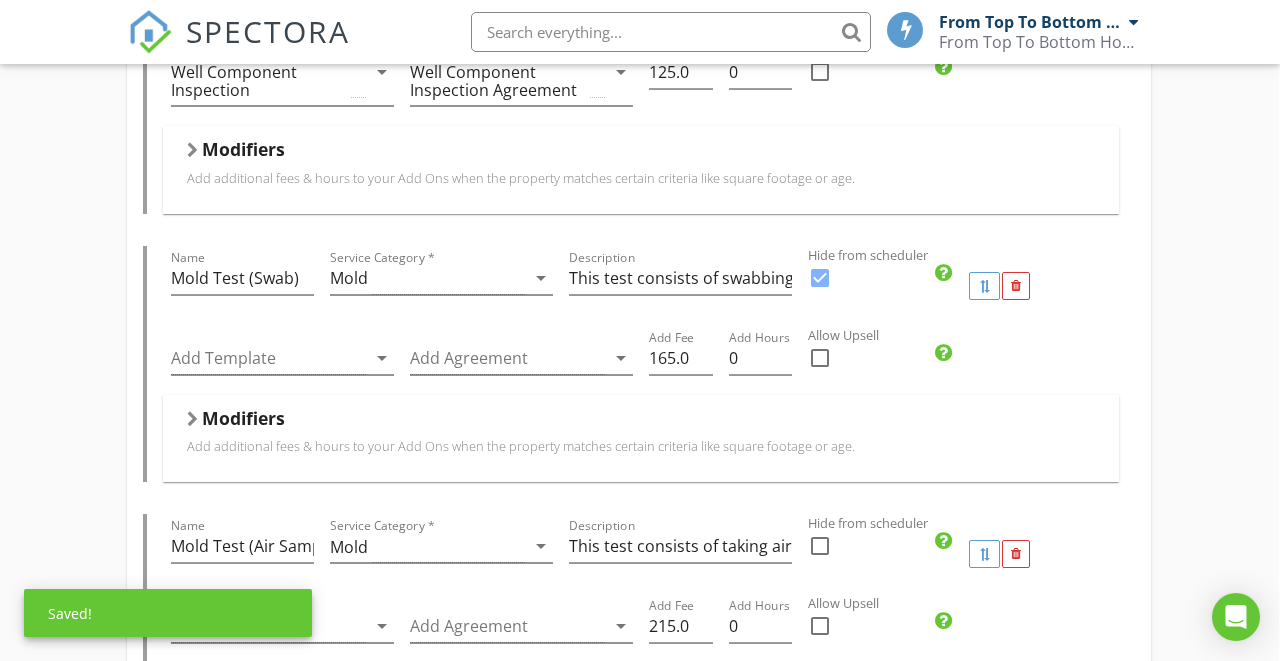 scroll, scrollTop: 1896, scrollLeft: 1, axis: both 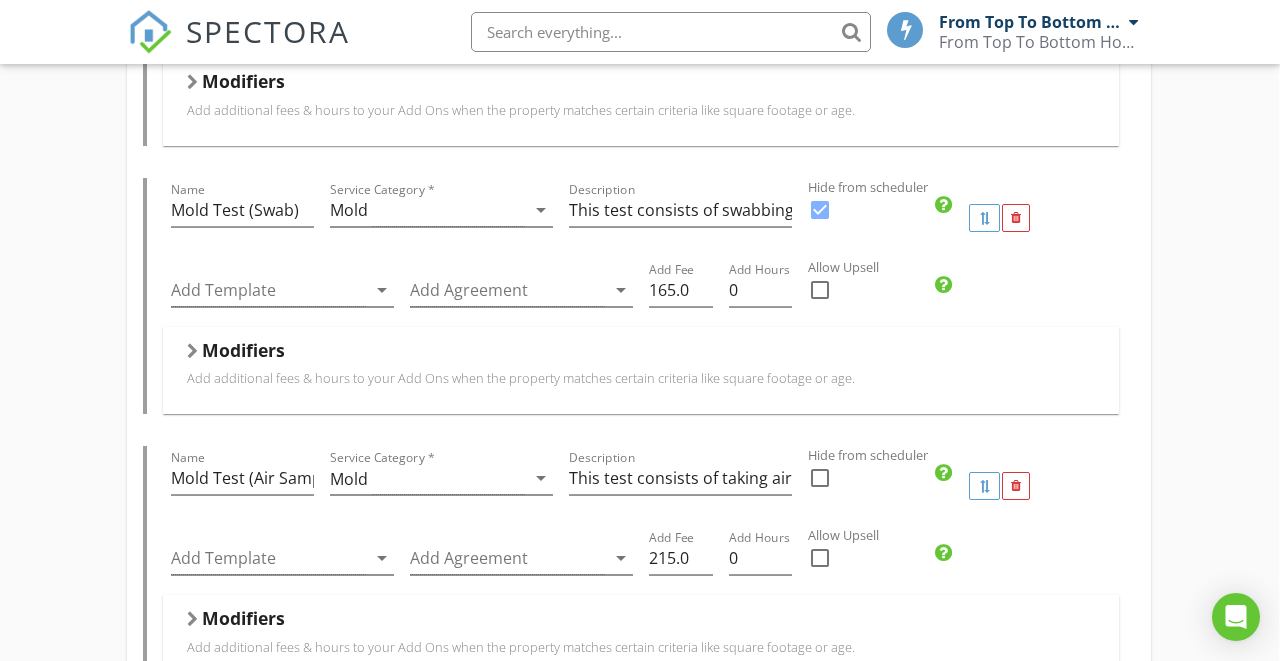 click at bounding box center [820, 478] 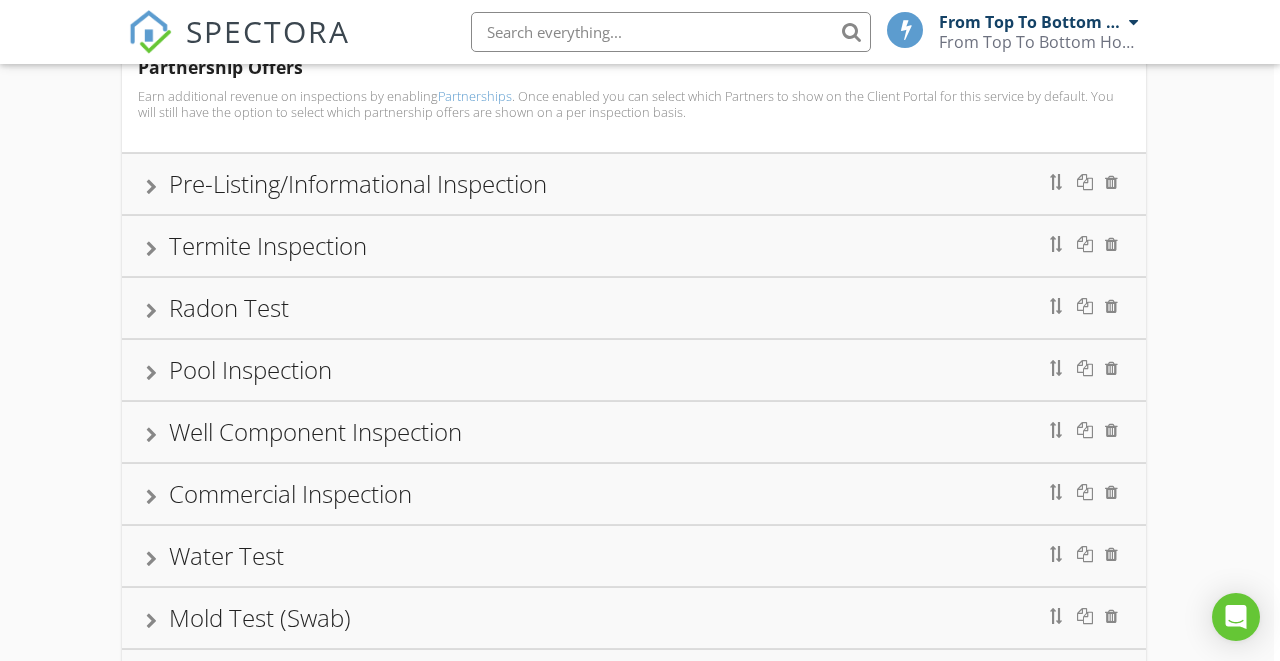 scroll, scrollTop: 5500, scrollLeft: 6, axis: both 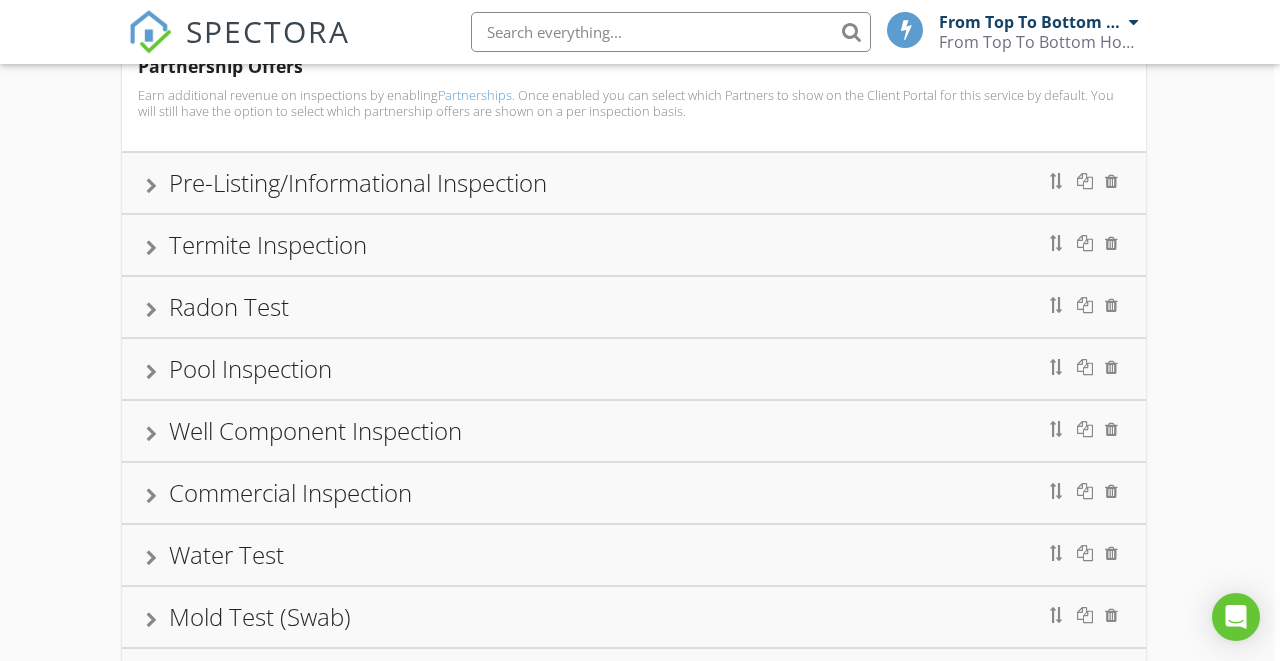 click on "Pre-Listing/Informational Inspection" at bounding box center (634, 183) 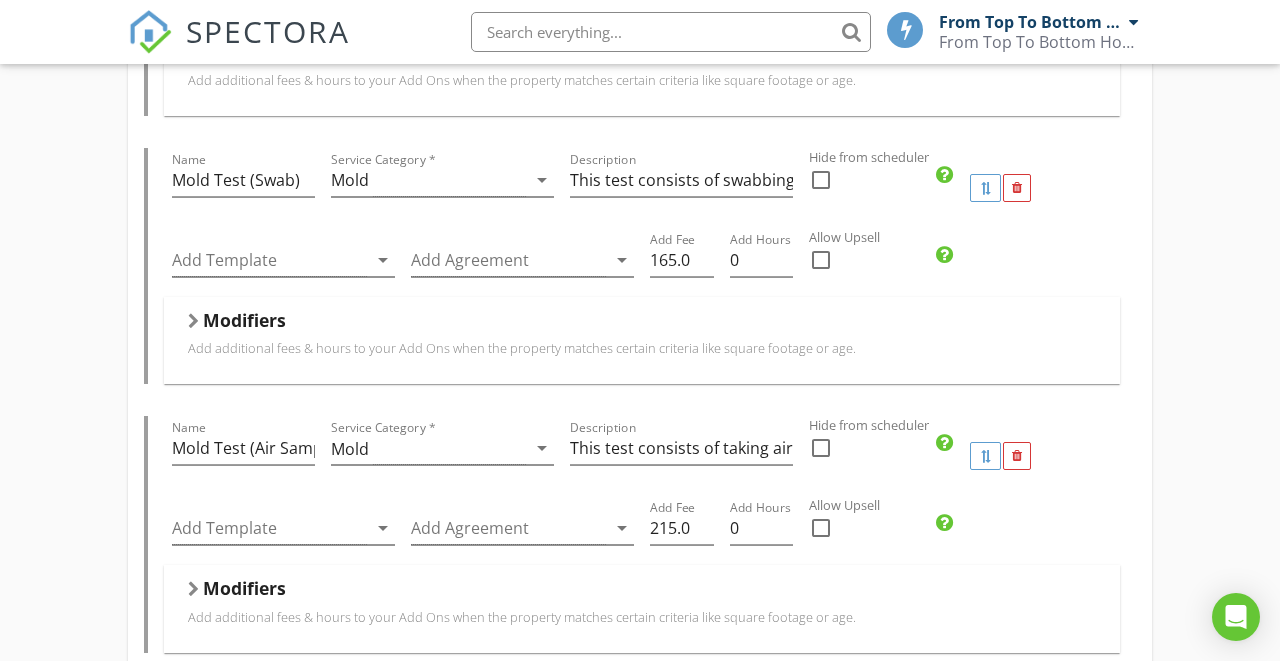 scroll, scrollTop: 1947, scrollLeft: 0, axis: vertical 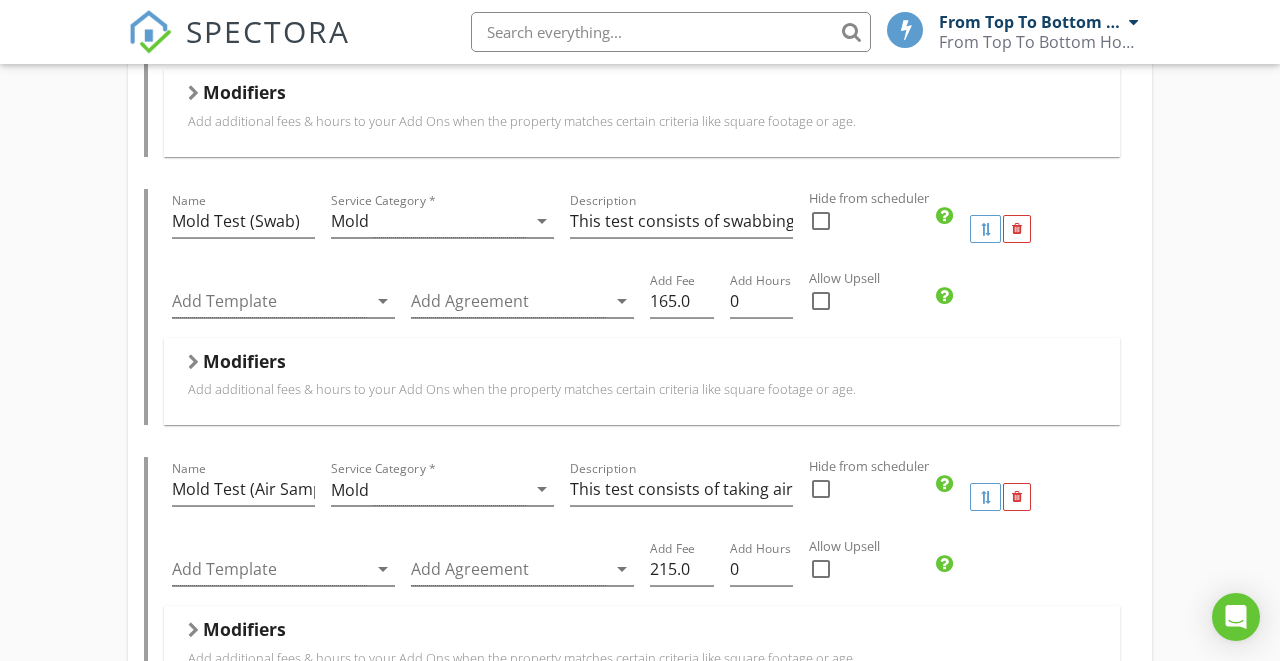 click at bounding box center [821, 221] 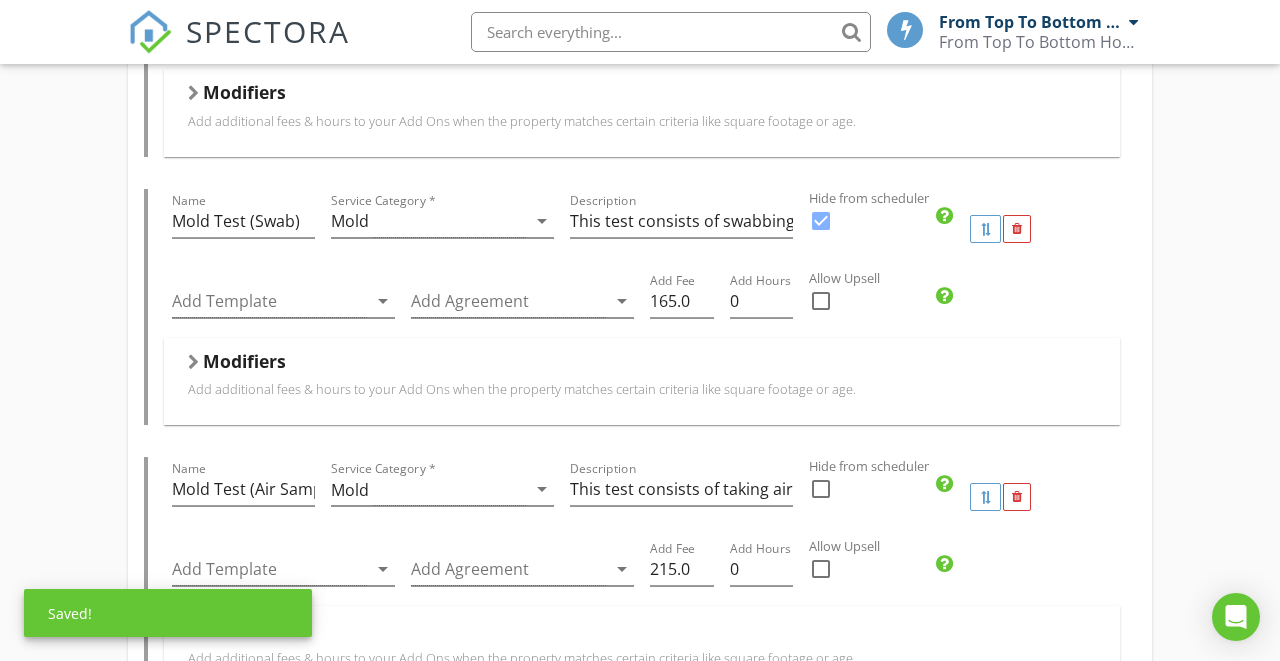 click at bounding box center [821, 489] 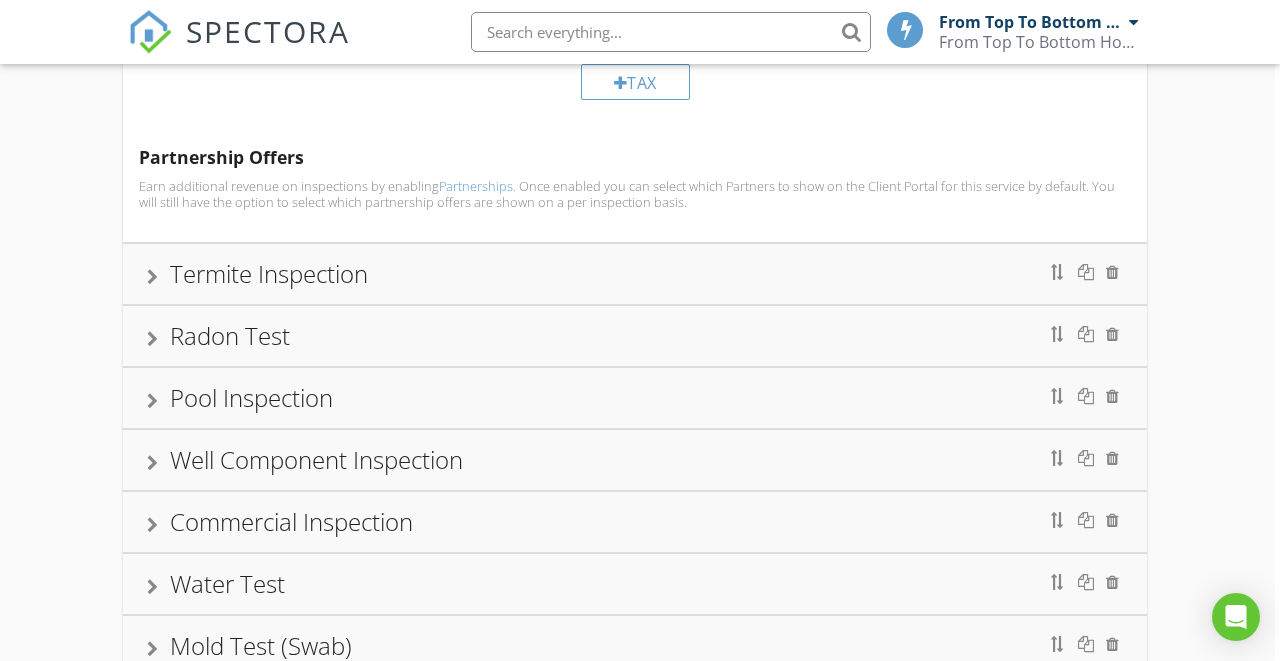 scroll, scrollTop: 5587, scrollLeft: 5, axis: both 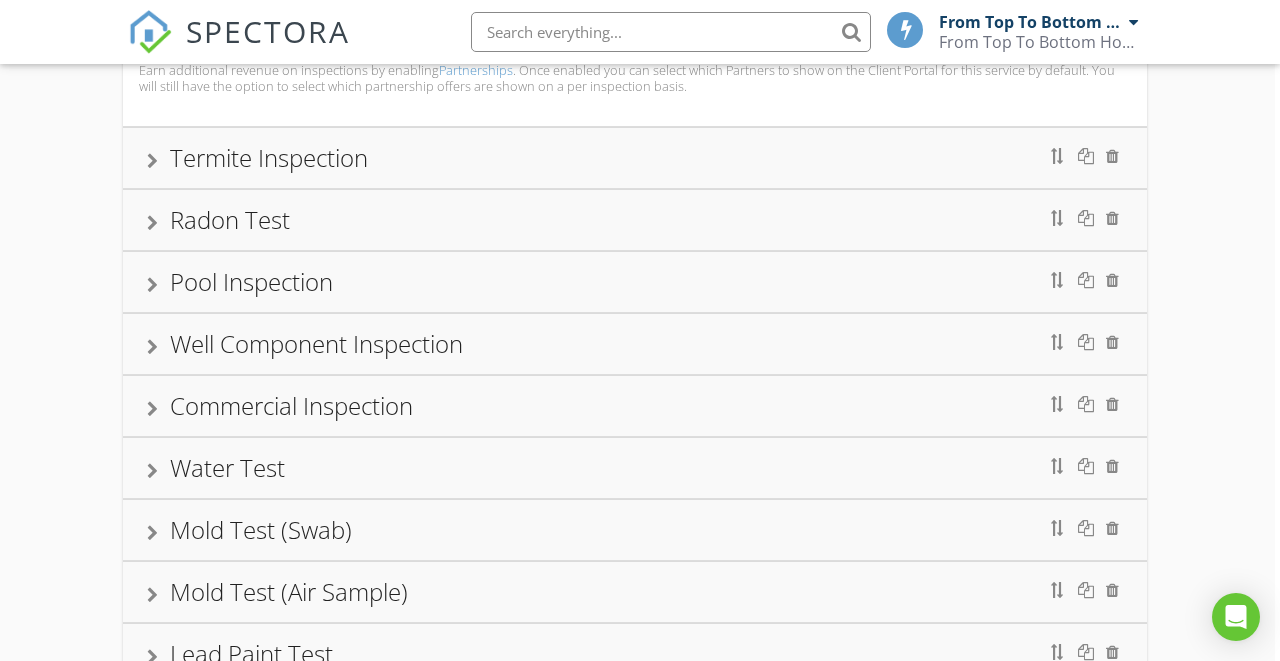 click on "Commercial Inspection" at bounding box center [635, 406] 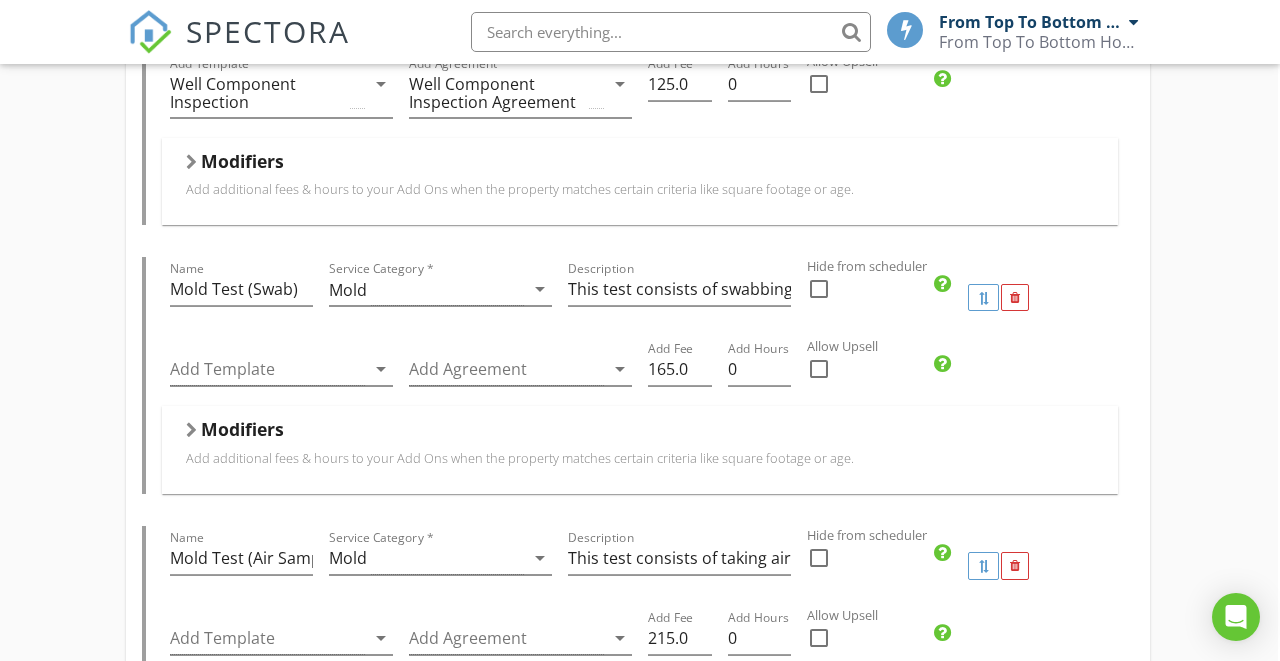 scroll, scrollTop: 1959, scrollLeft: 2, axis: both 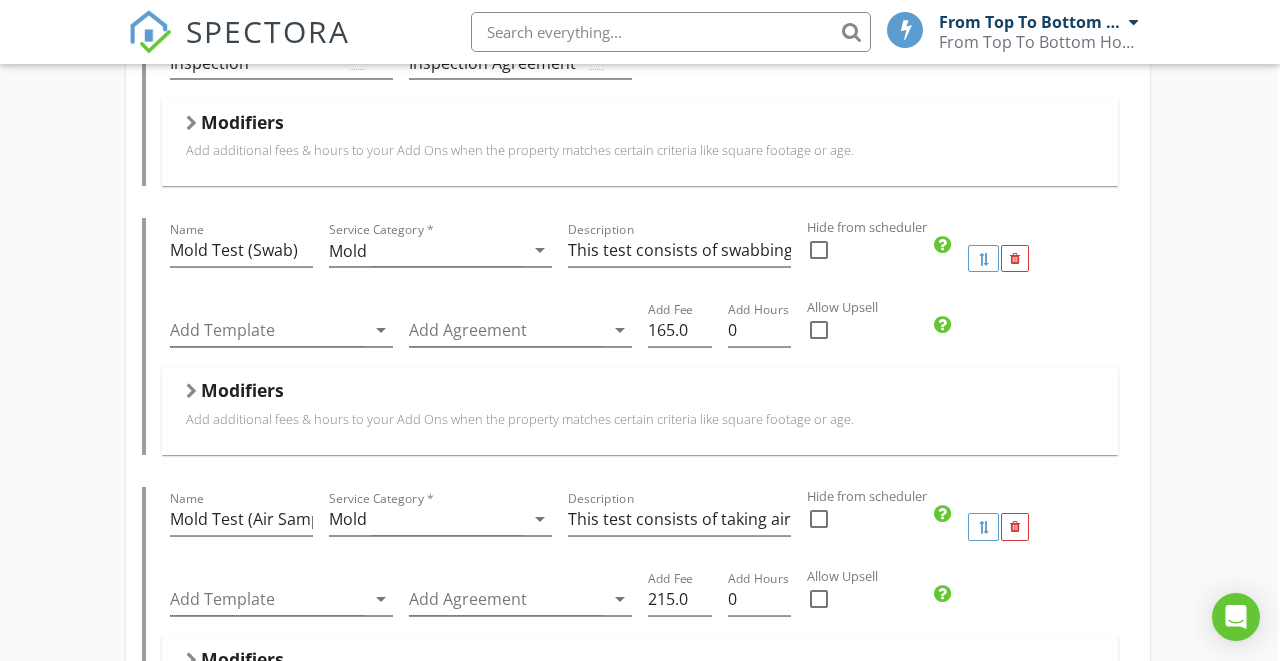 click at bounding box center (819, 250) 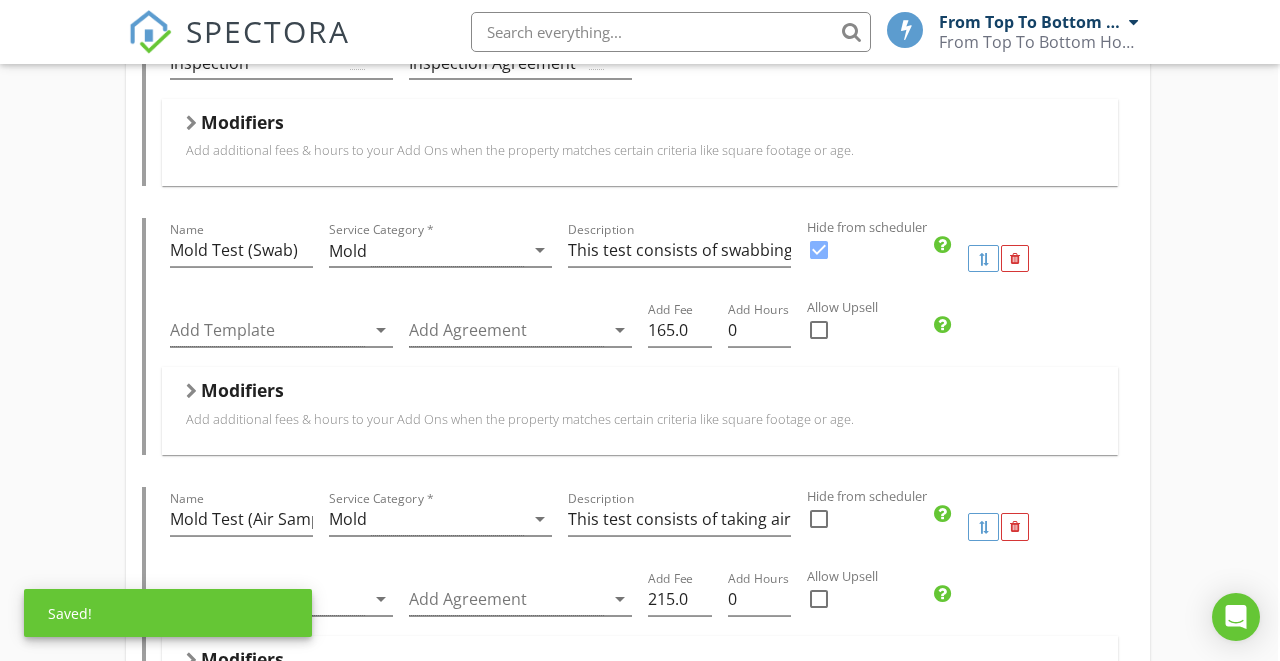 click at bounding box center [819, 519] 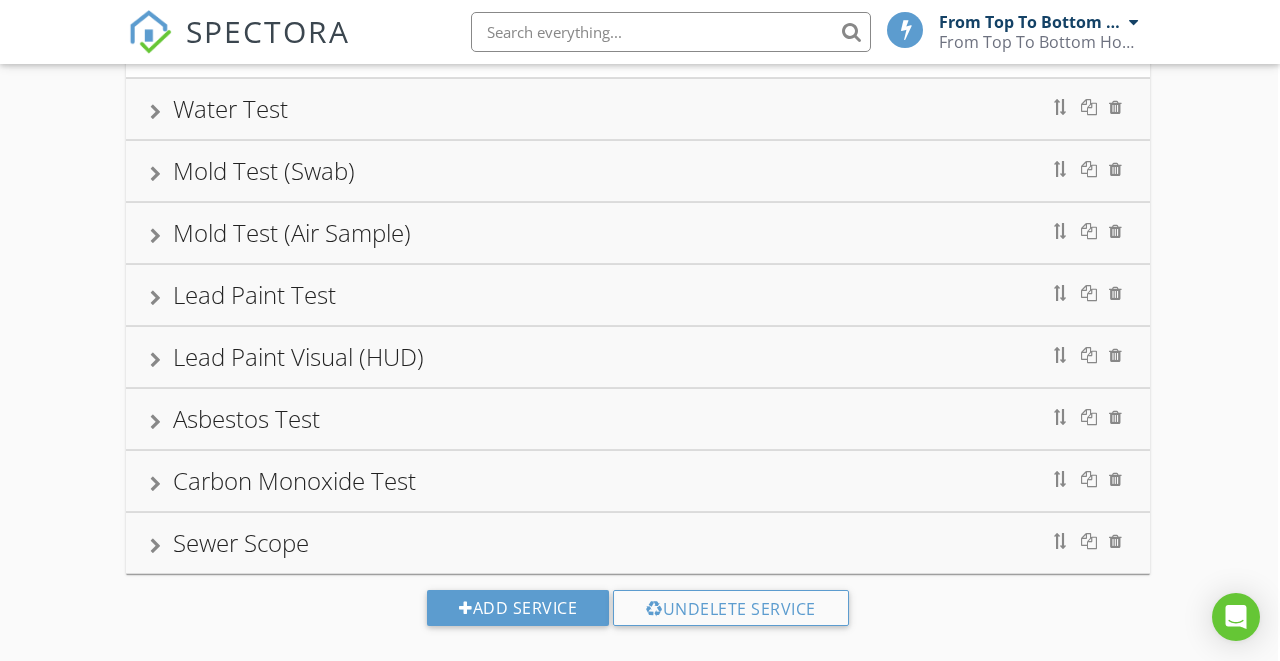 scroll, scrollTop: 5675, scrollLeft: 2, axis: both 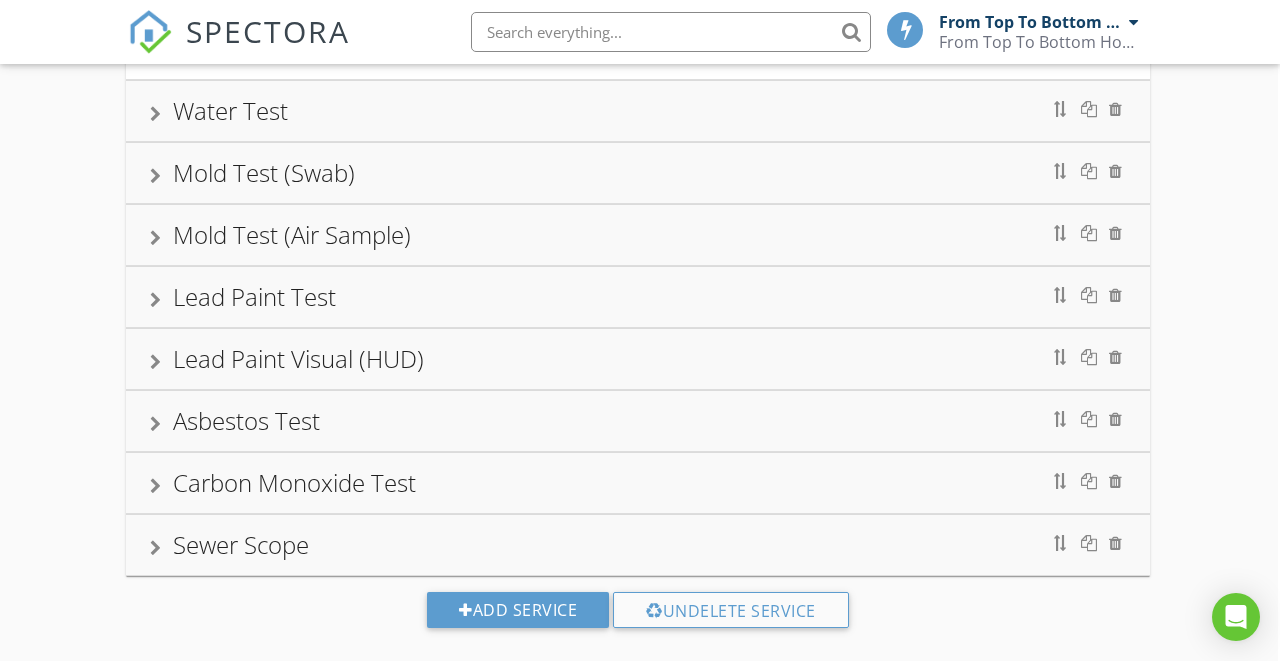 click on "Mold Test (Swab)" at bounding box center (638, 173) 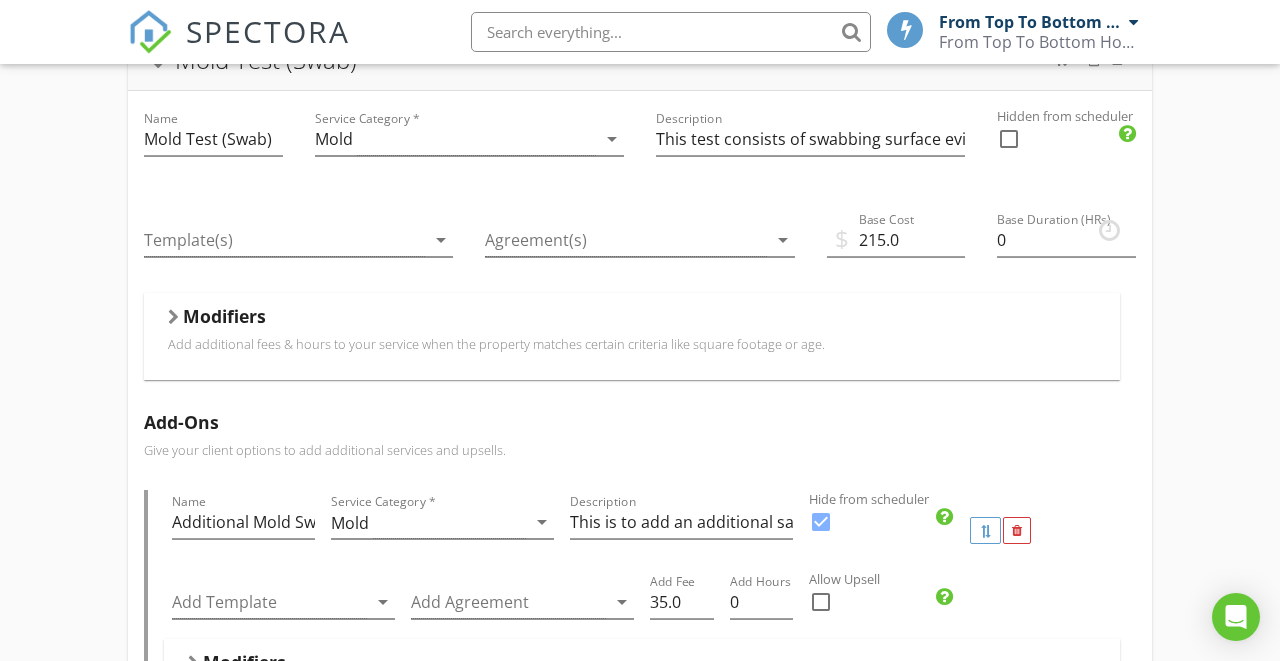 scroll, scrollTop: 643, scrollLeft: 0, axis: vertical 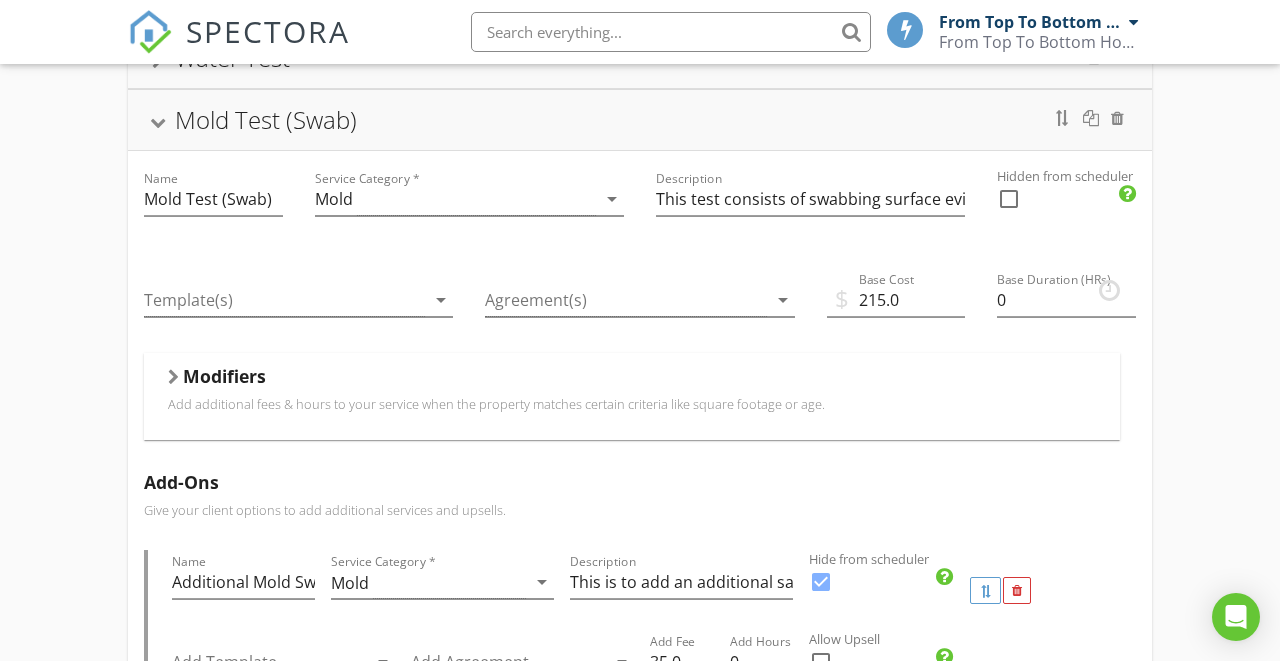 click at bounding box center [1009, 199] 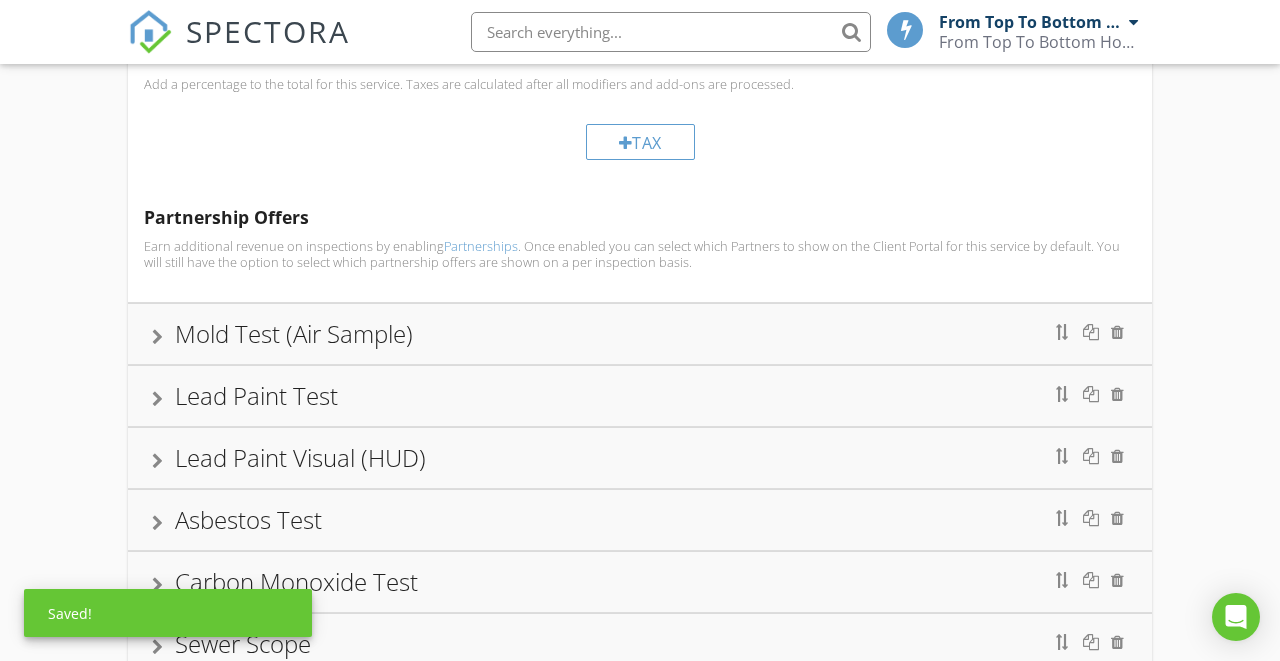 scroll, scrollTop: 1549, scrollLeft: 0, axis: vertical 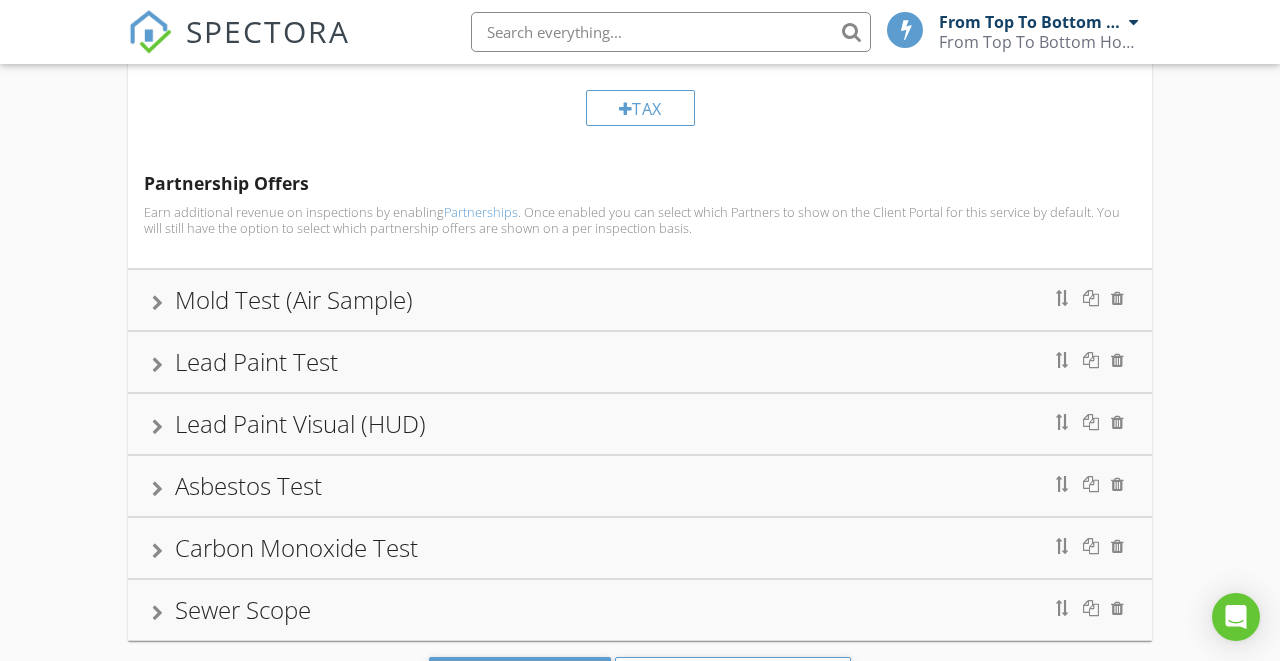 click on "Mold Test (Air Sample)" at bounding box center [640, 300] 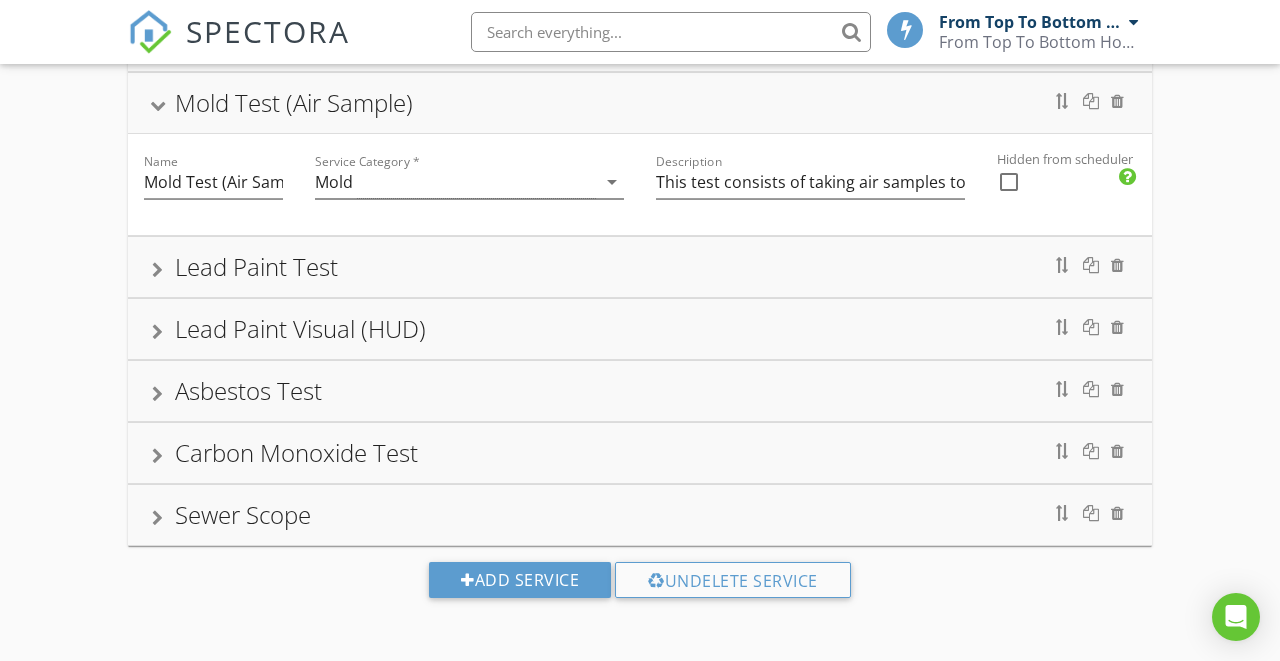 scroll, scrollTop: 700, scrollLeft: 0, axis: vertical 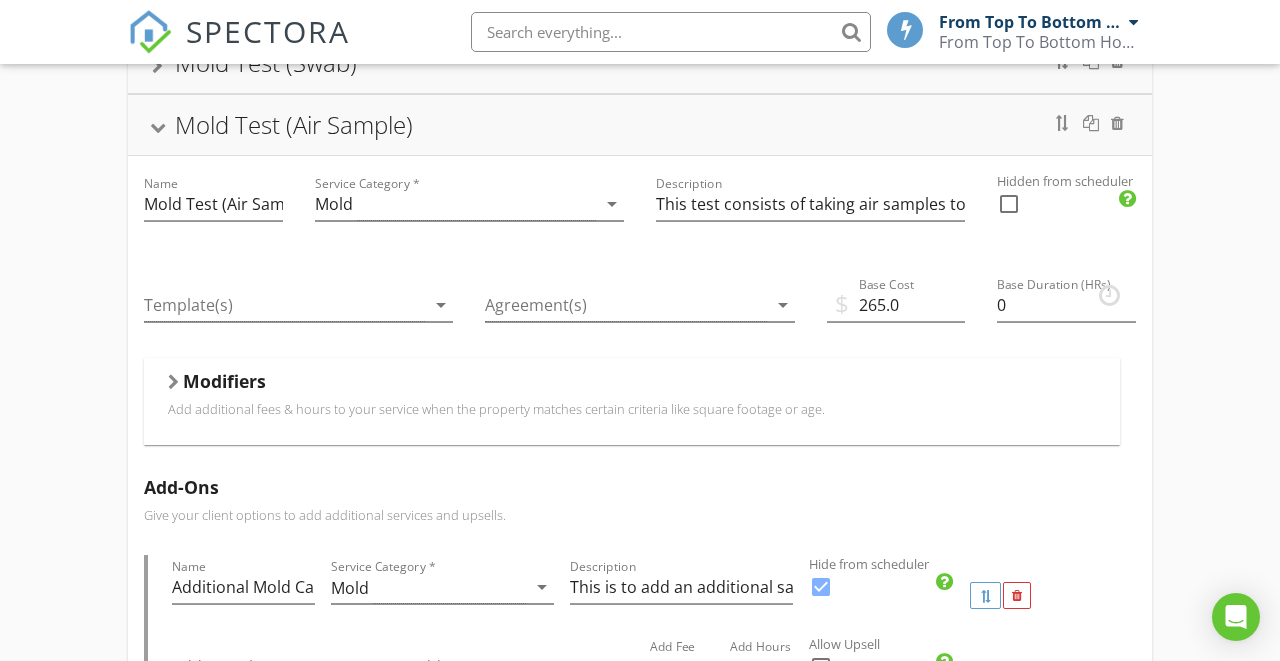 click at bounding box center [1009, 204] 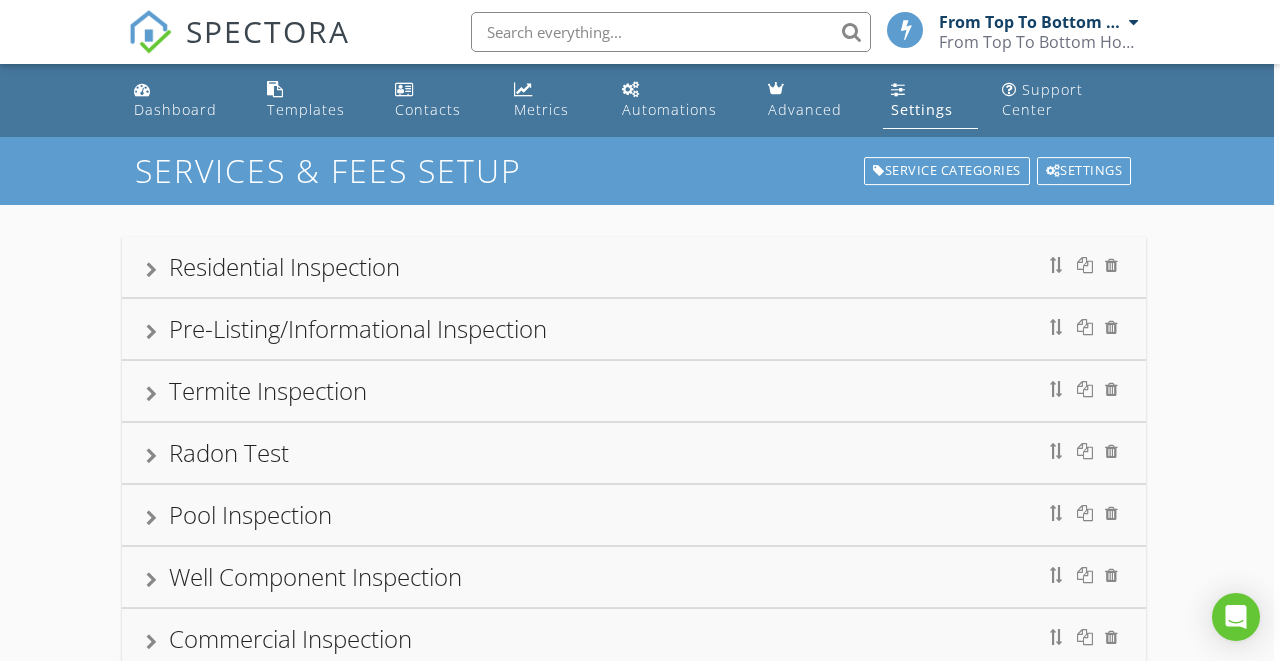 scroll, scrollTop: 0, scrollLeft: 6, axis: horizontal 